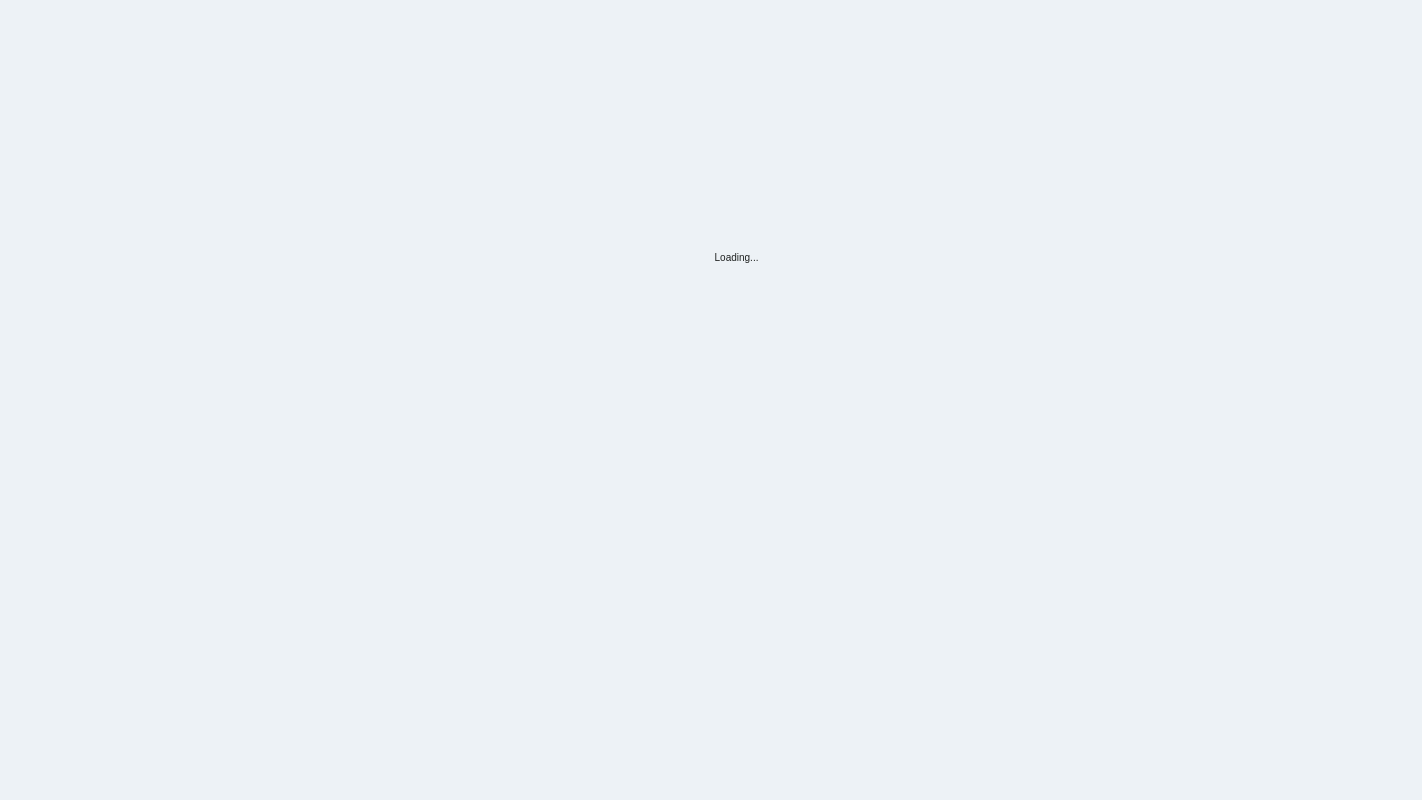 scroll, scrollTop: 0, scrollLeft: 0, axis: both 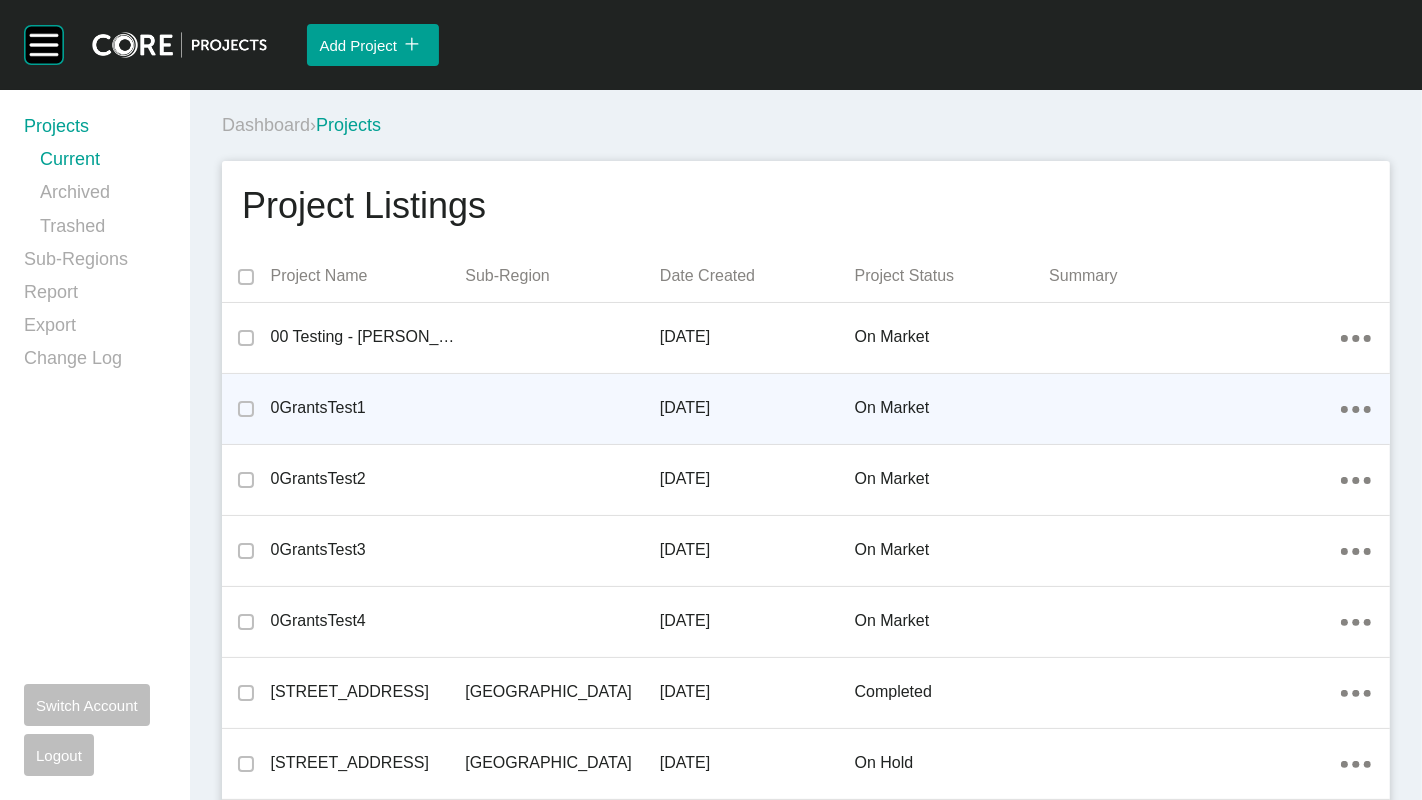click on "0GrantsTest1" at bounding box center (368, 408) 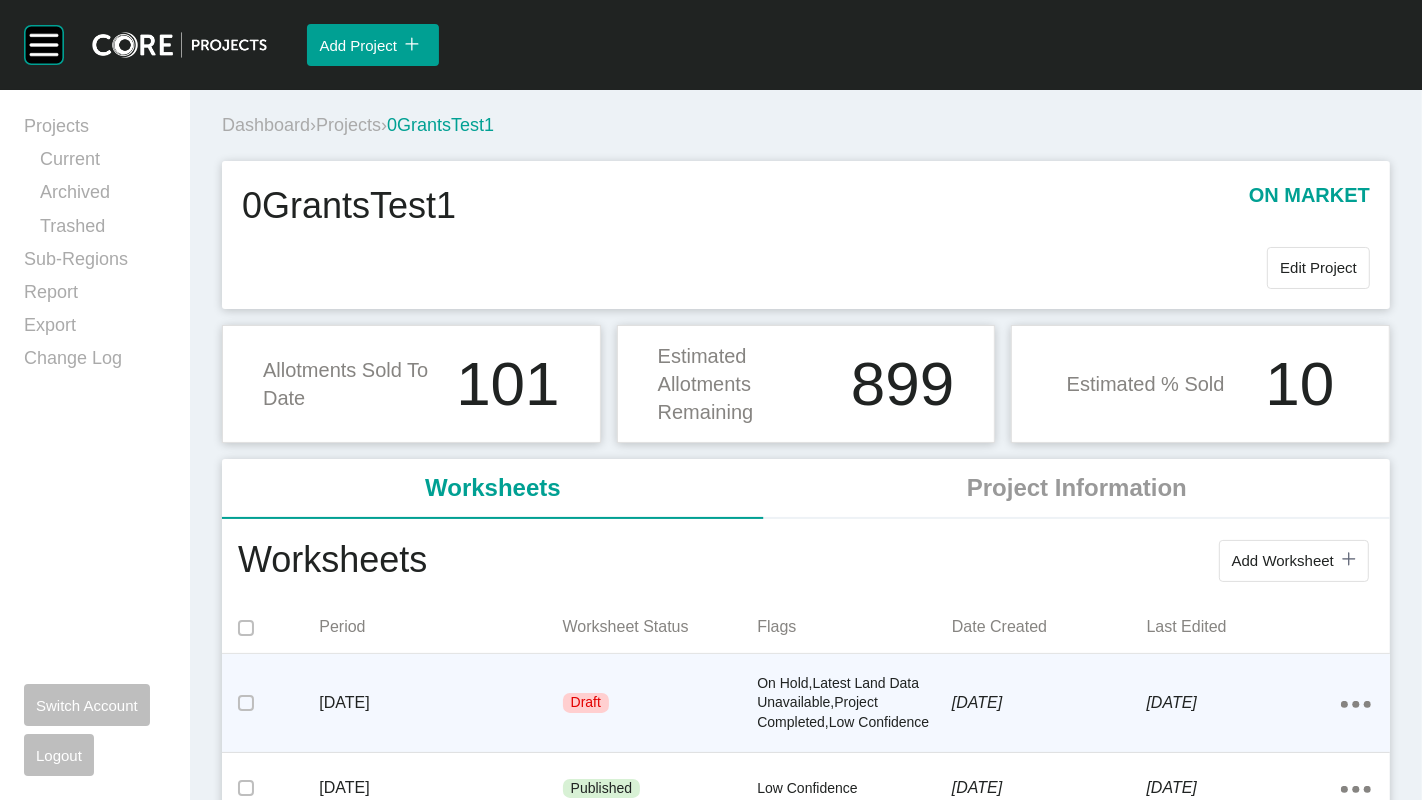 click on "June 2023" at bounding box center [440, 703] 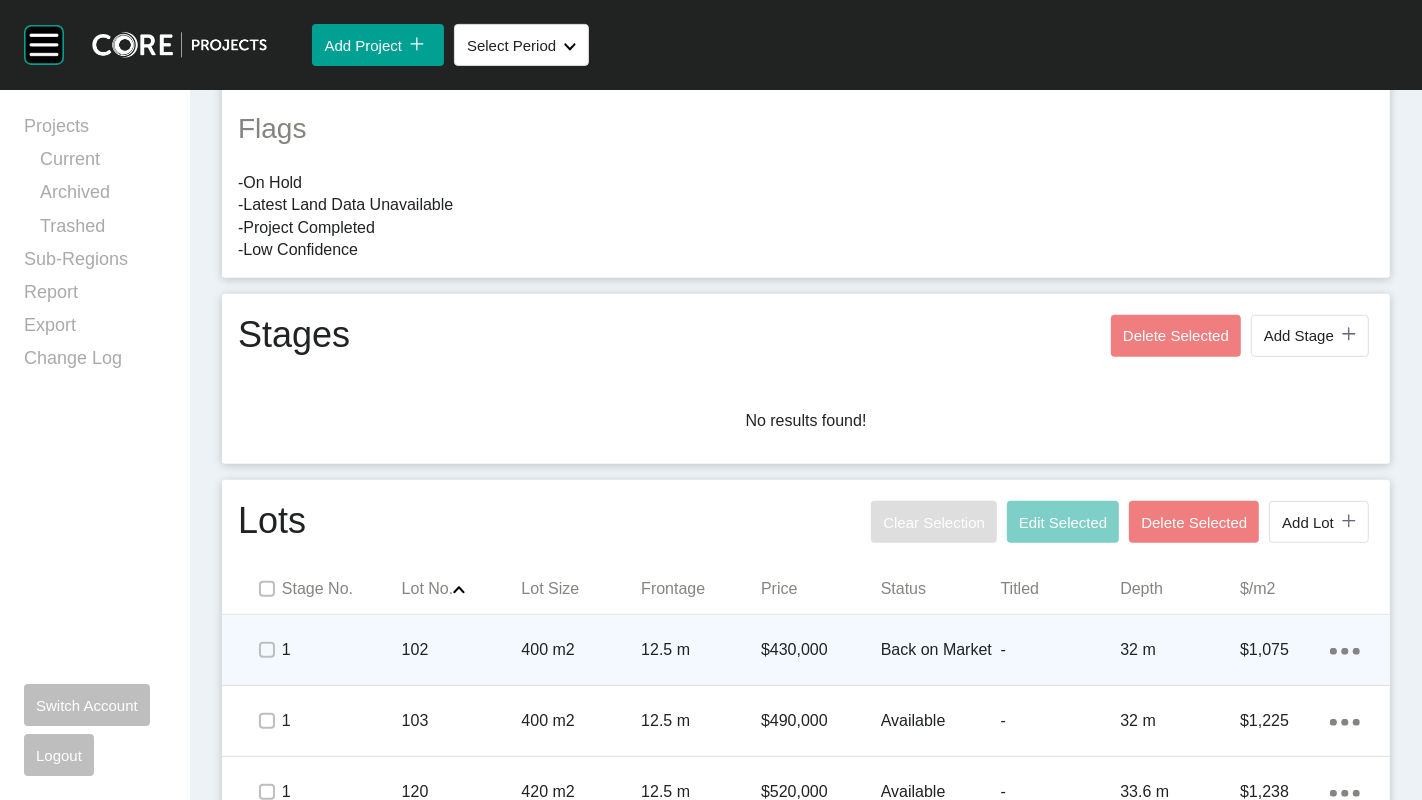 scroll, scrollTop: 660, scrollLeft: 0, axis: vertical 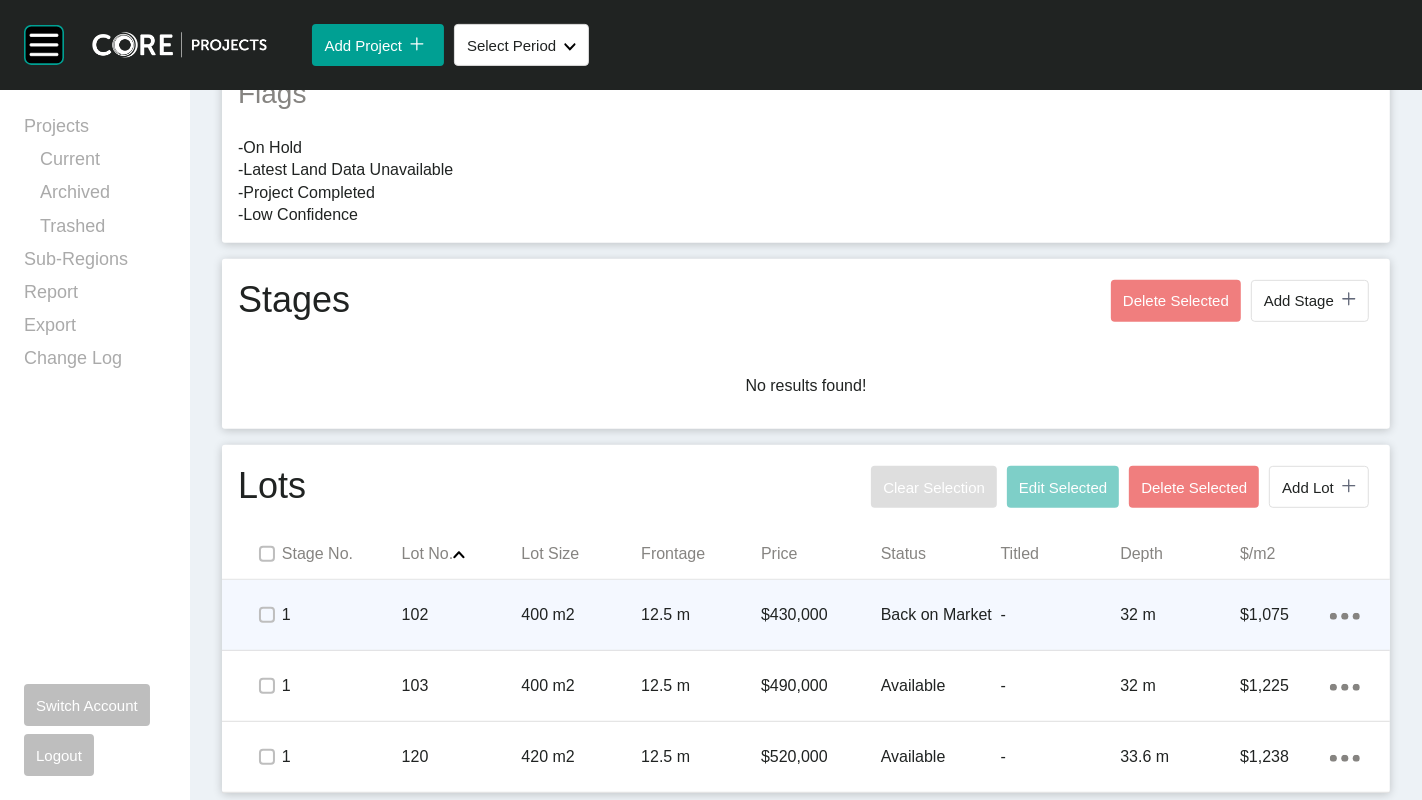 click on "400 m2" at bounding box center [581, 615] 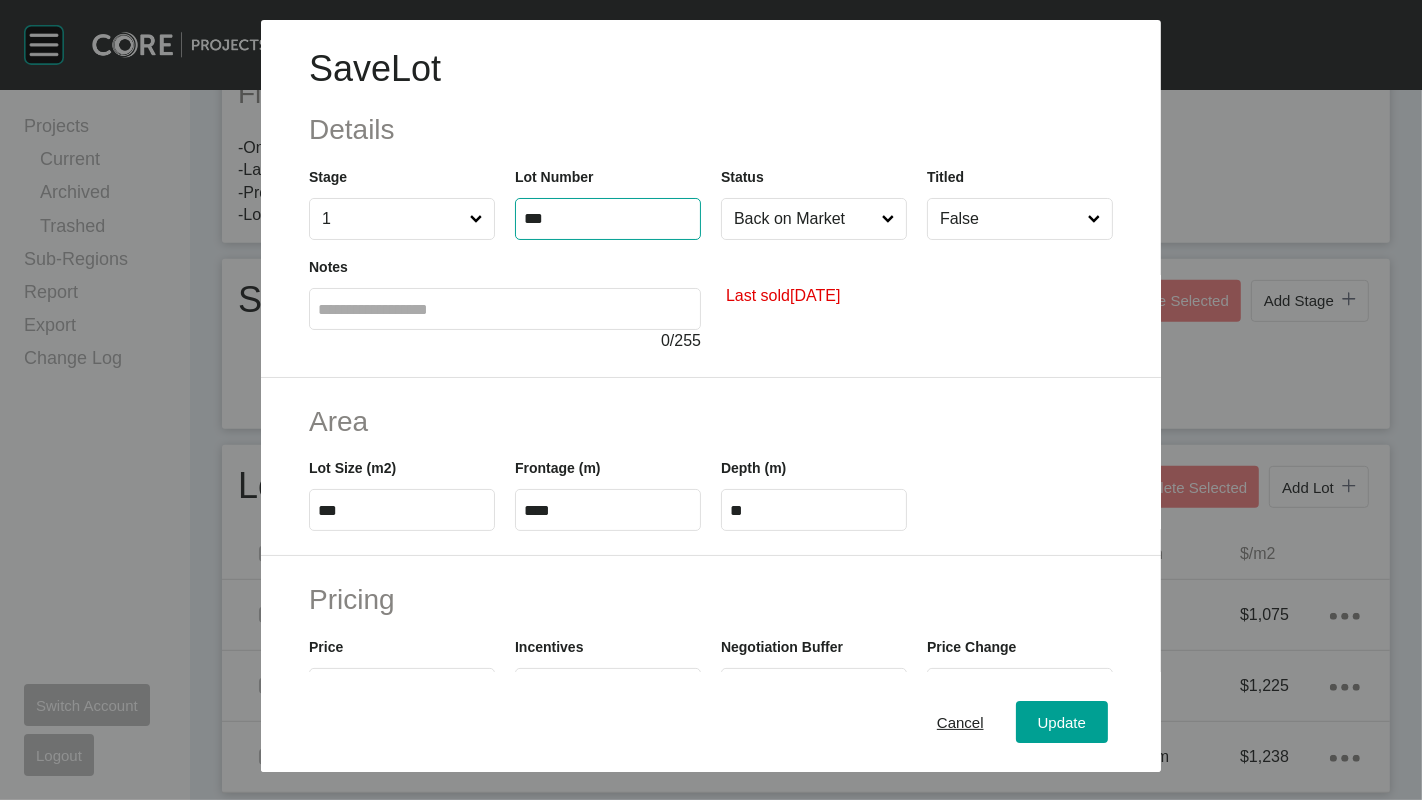 click on "***" at bounding box center [608, 218] 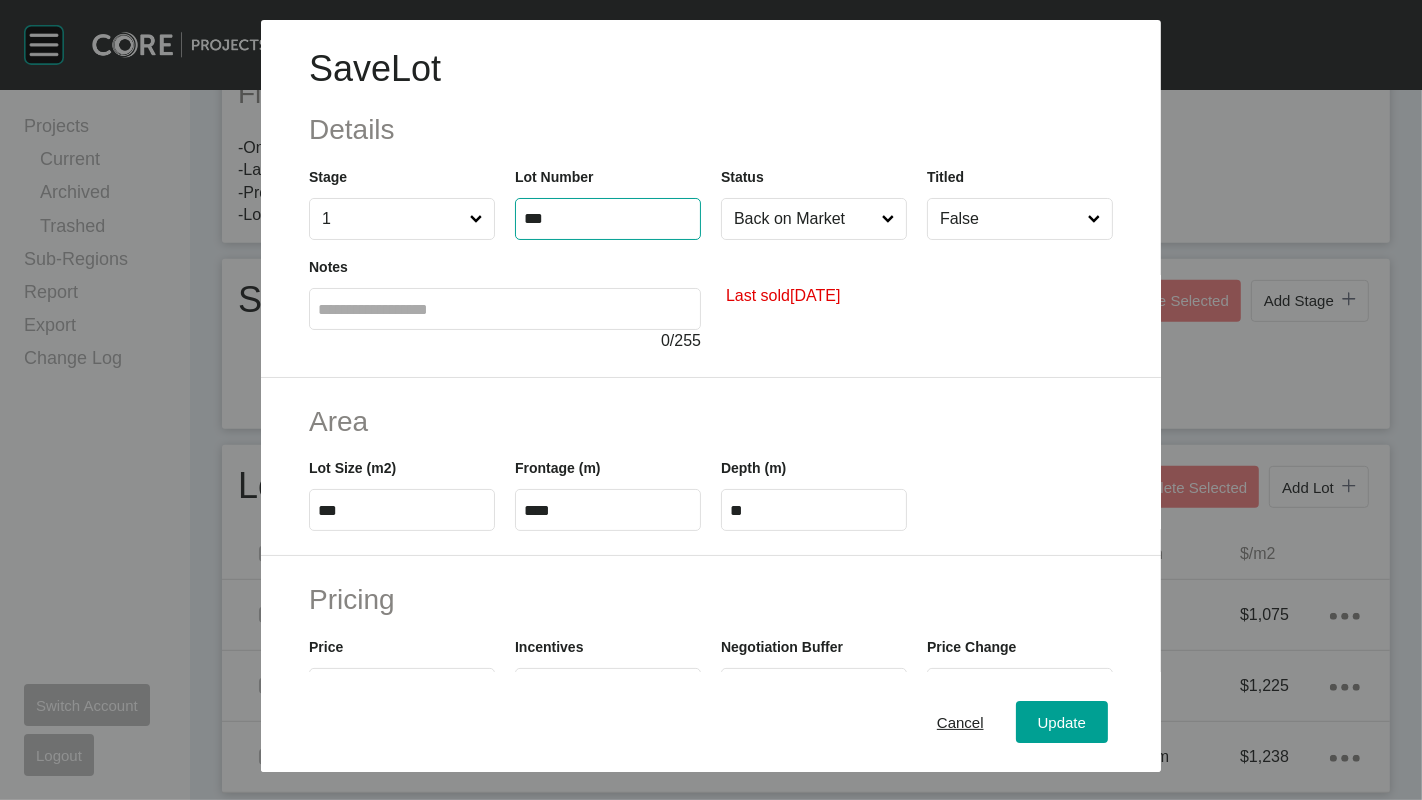 click on "Back on Market" at bounding box center [804, 219] 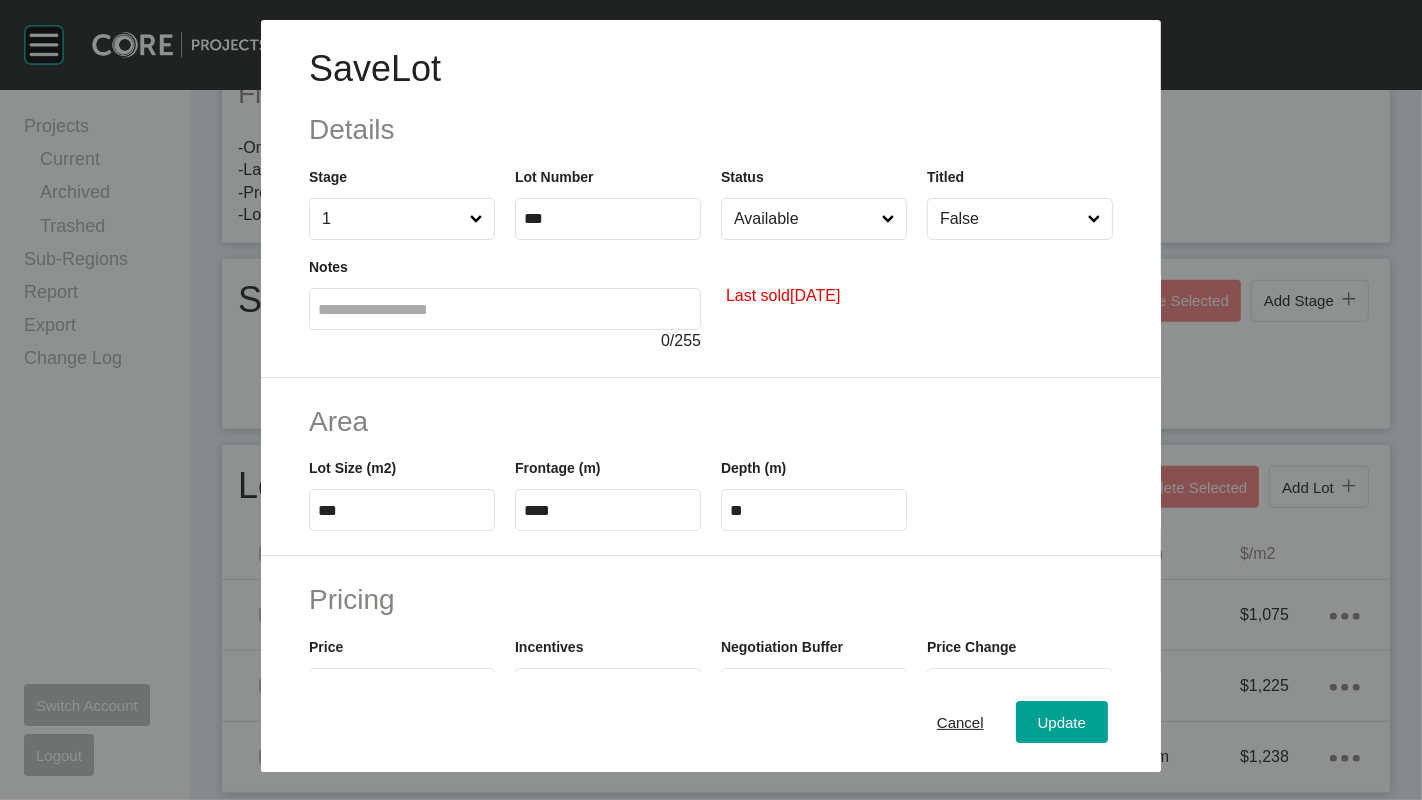 drag, startPoint x: 716, startPoint y: 296, endPoint x: 858, endPoint y: 294, distance: 142.01408 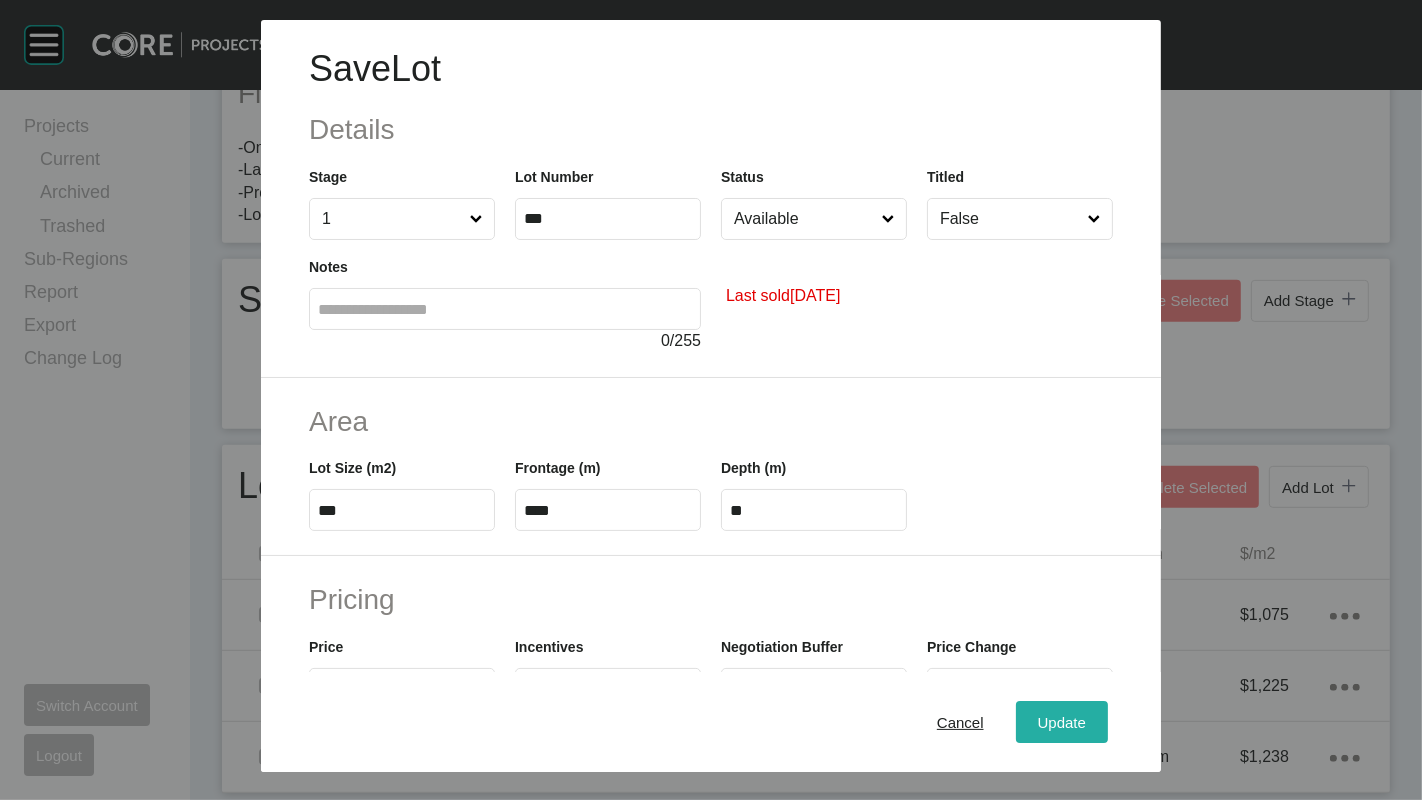 click on "Update" at bounding box center (1062, 722) 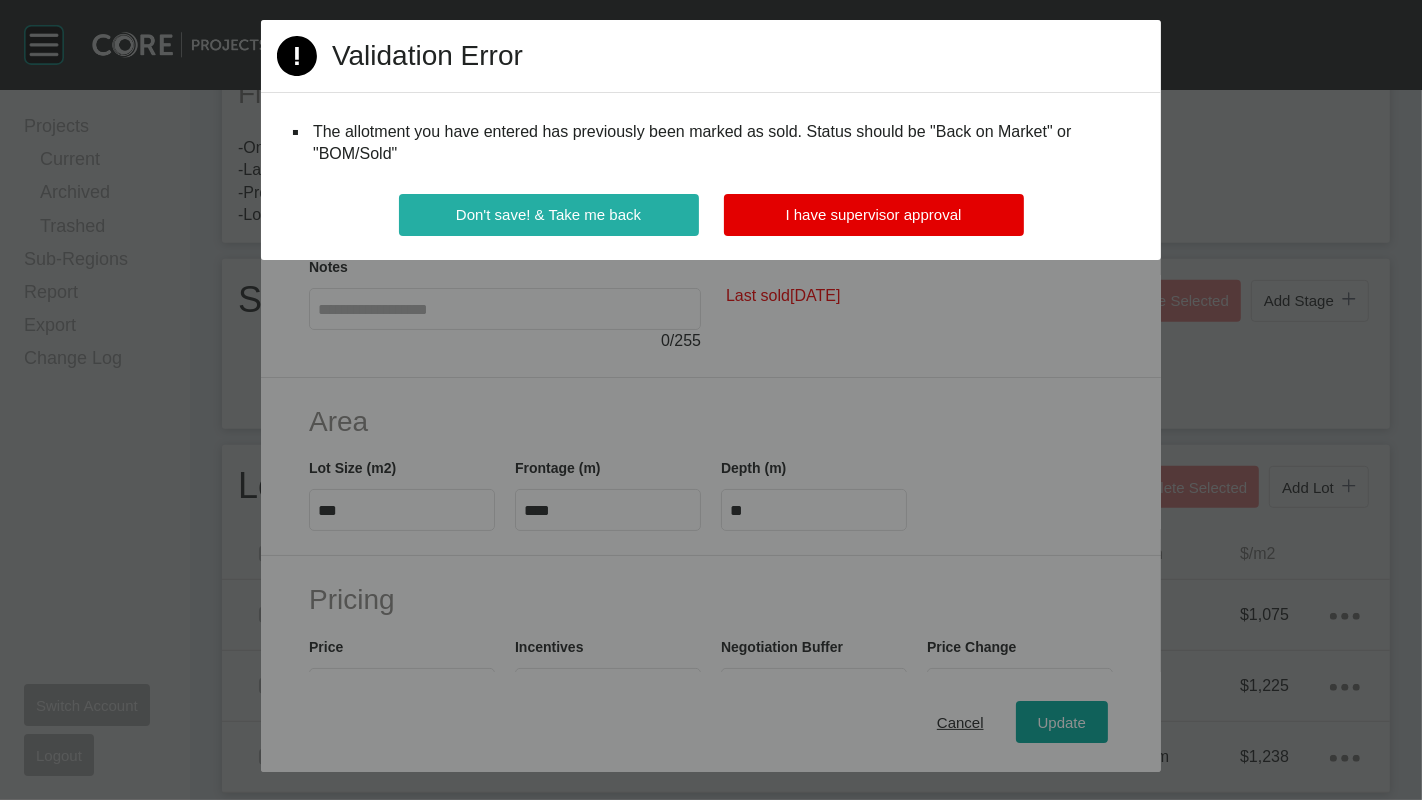 click on "Don't save! & Take me back" at bounding box center [548, 214] 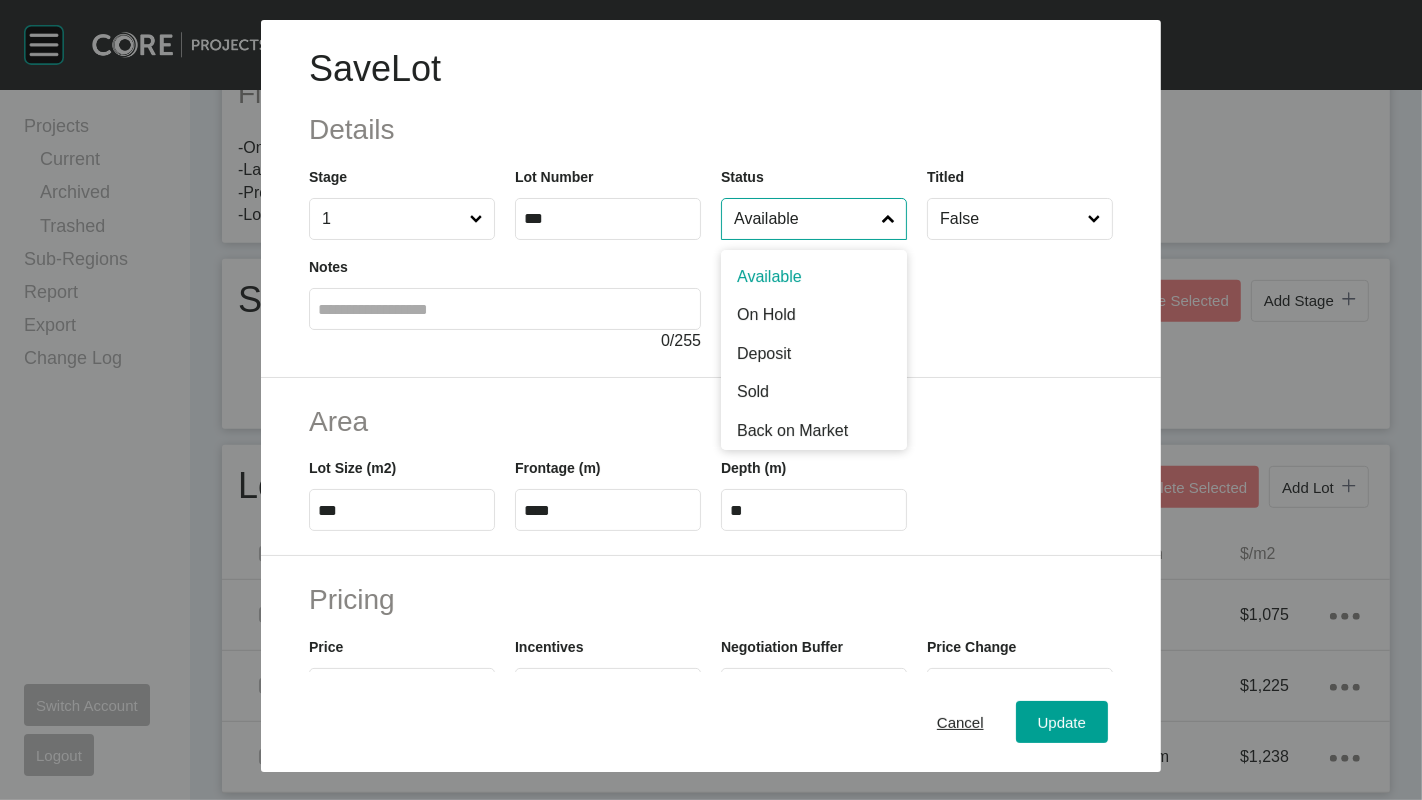 click on "Available" at bounding box center [804, 219] 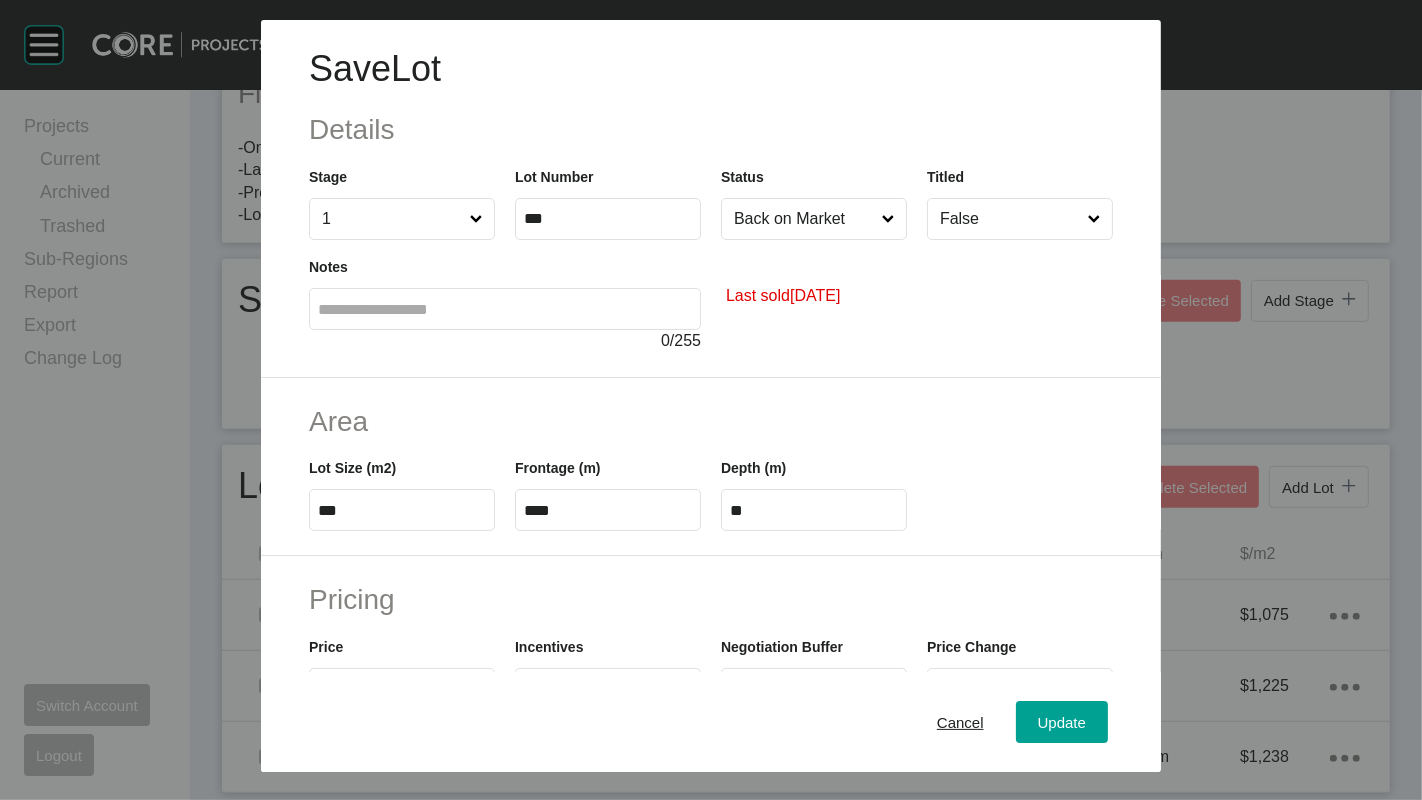 click on "Last sold  May 2023" at bounding box center [917, 296] 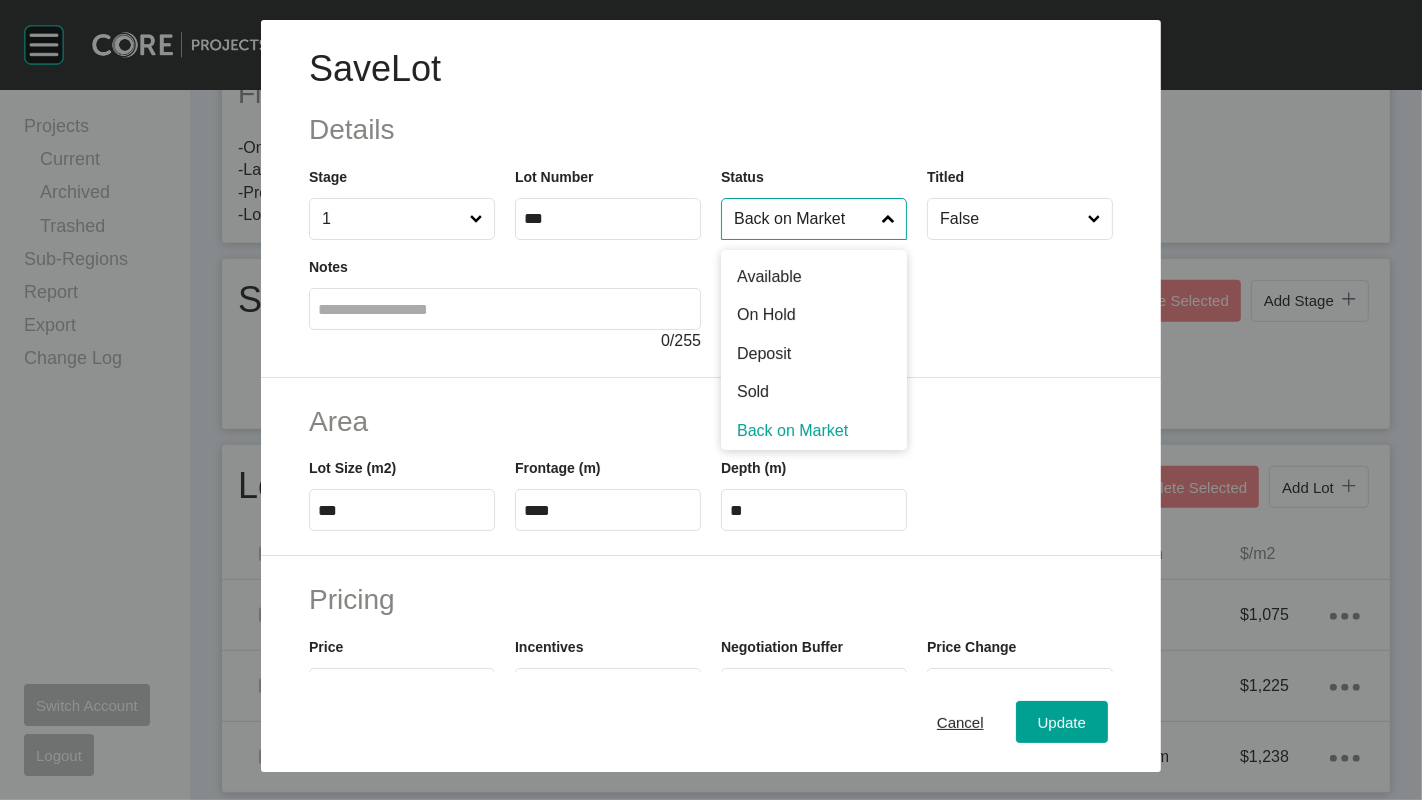 click on "Back on Market" at bounding box center [804, 219] 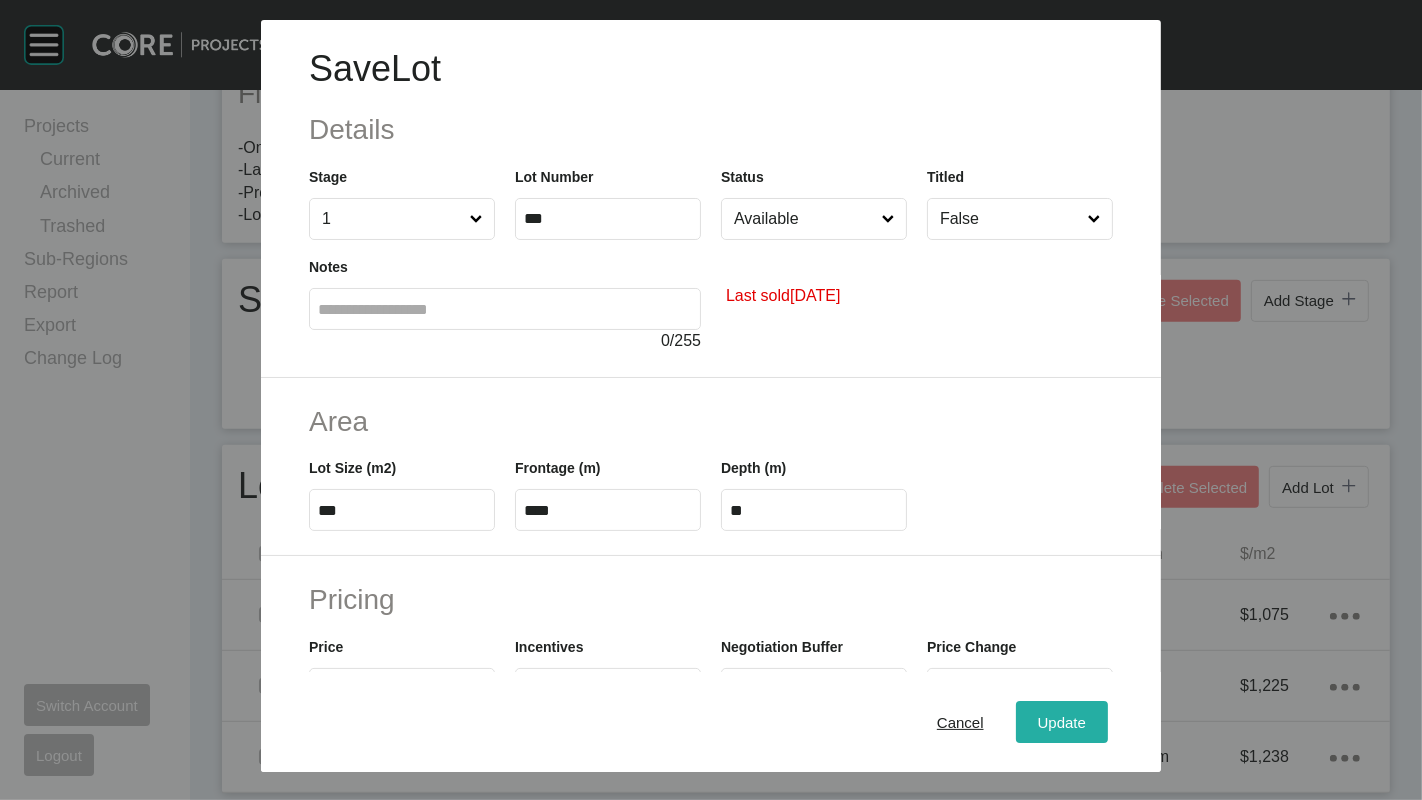 click on "Update" at bounding box center [1062, 722] 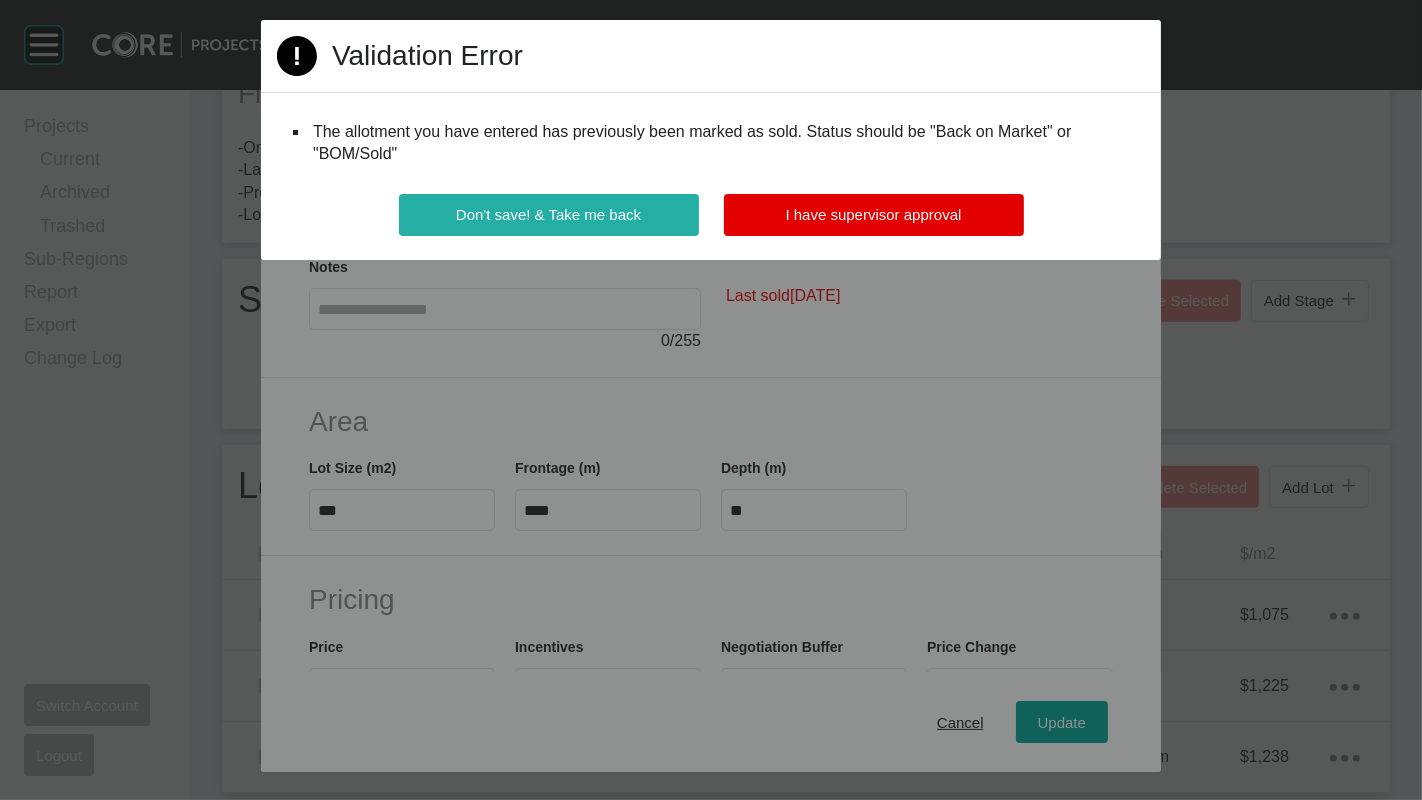 click on "Don't save! & Take me back" at bounding box center [548, 214] 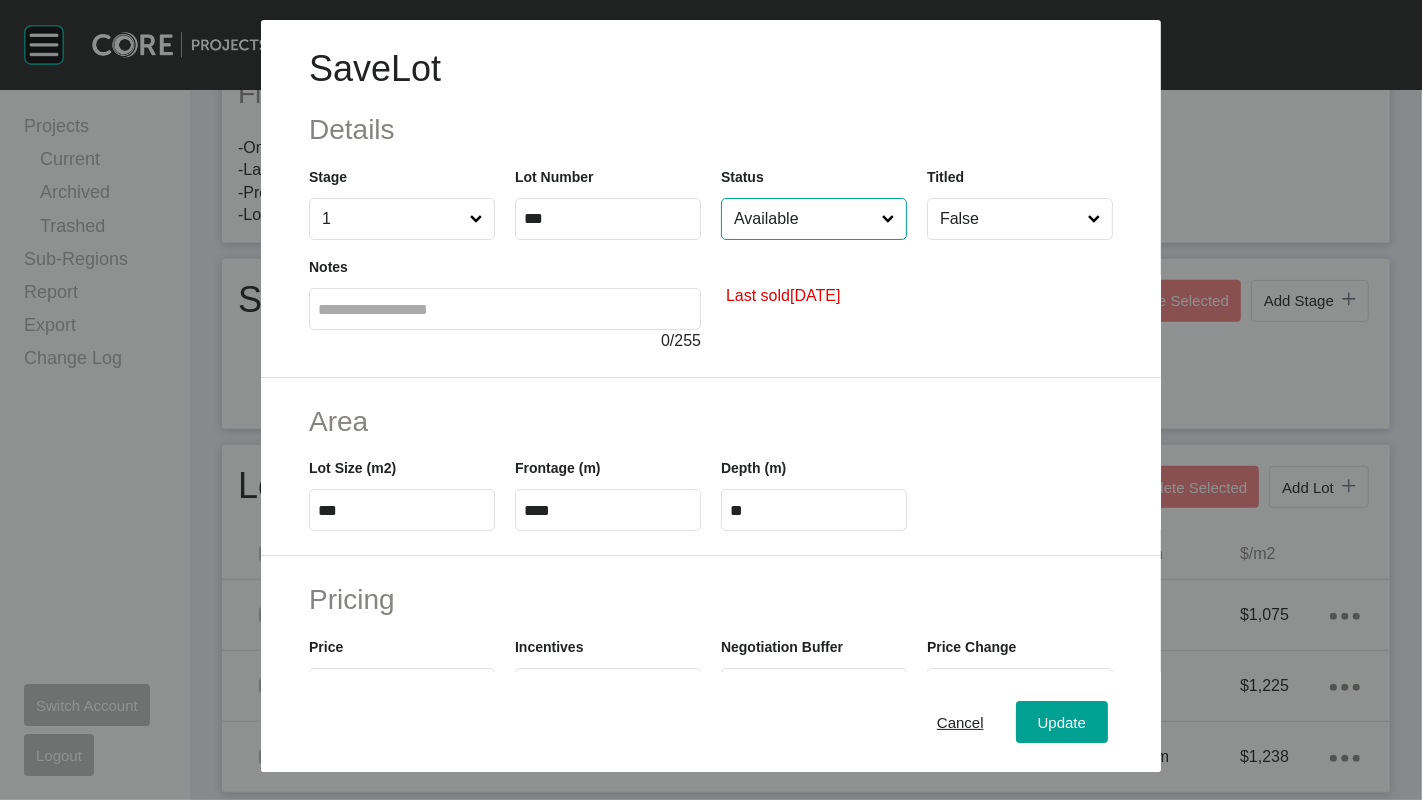 click on "Available" at bounding box center [804, 219] 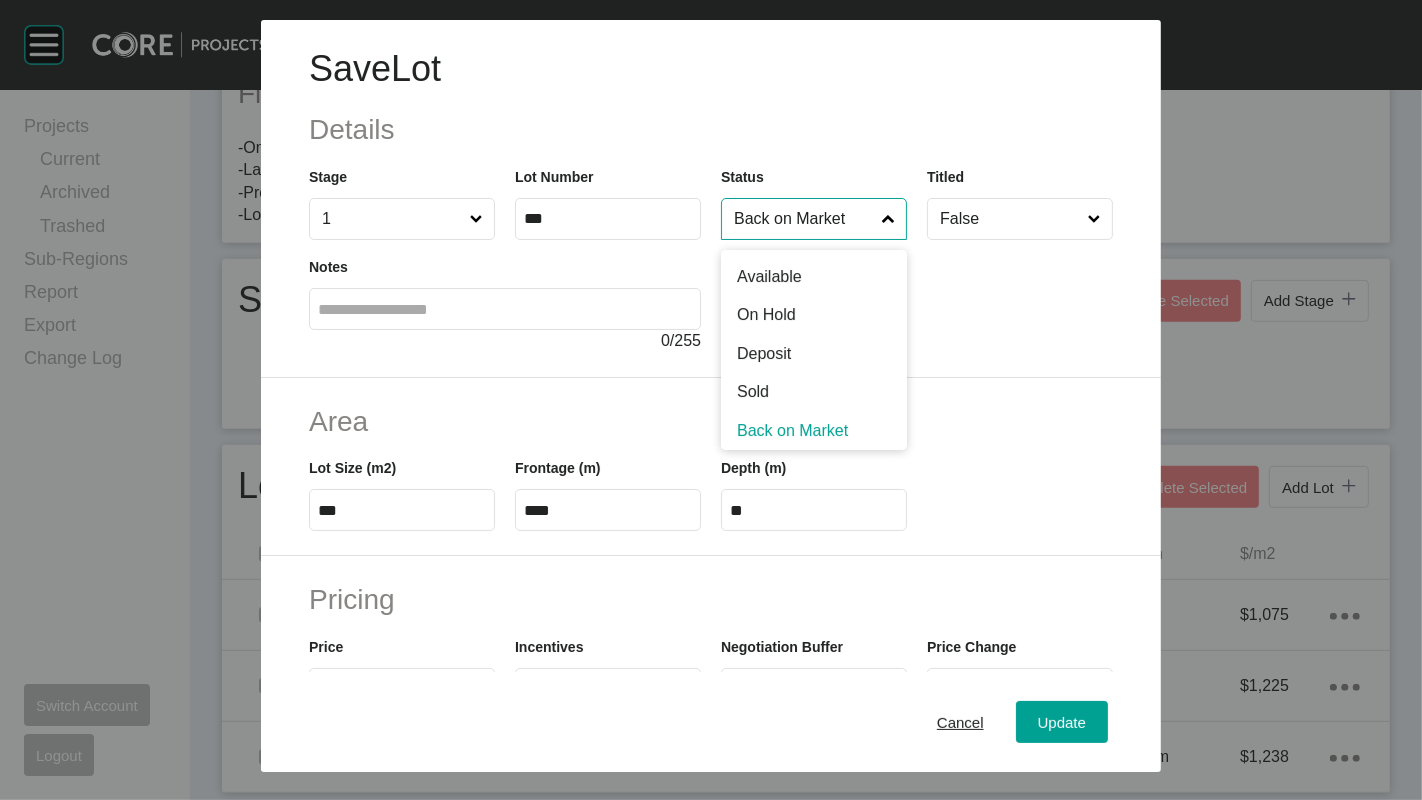 click on "Back on Market" at bounding box center (804, 219) 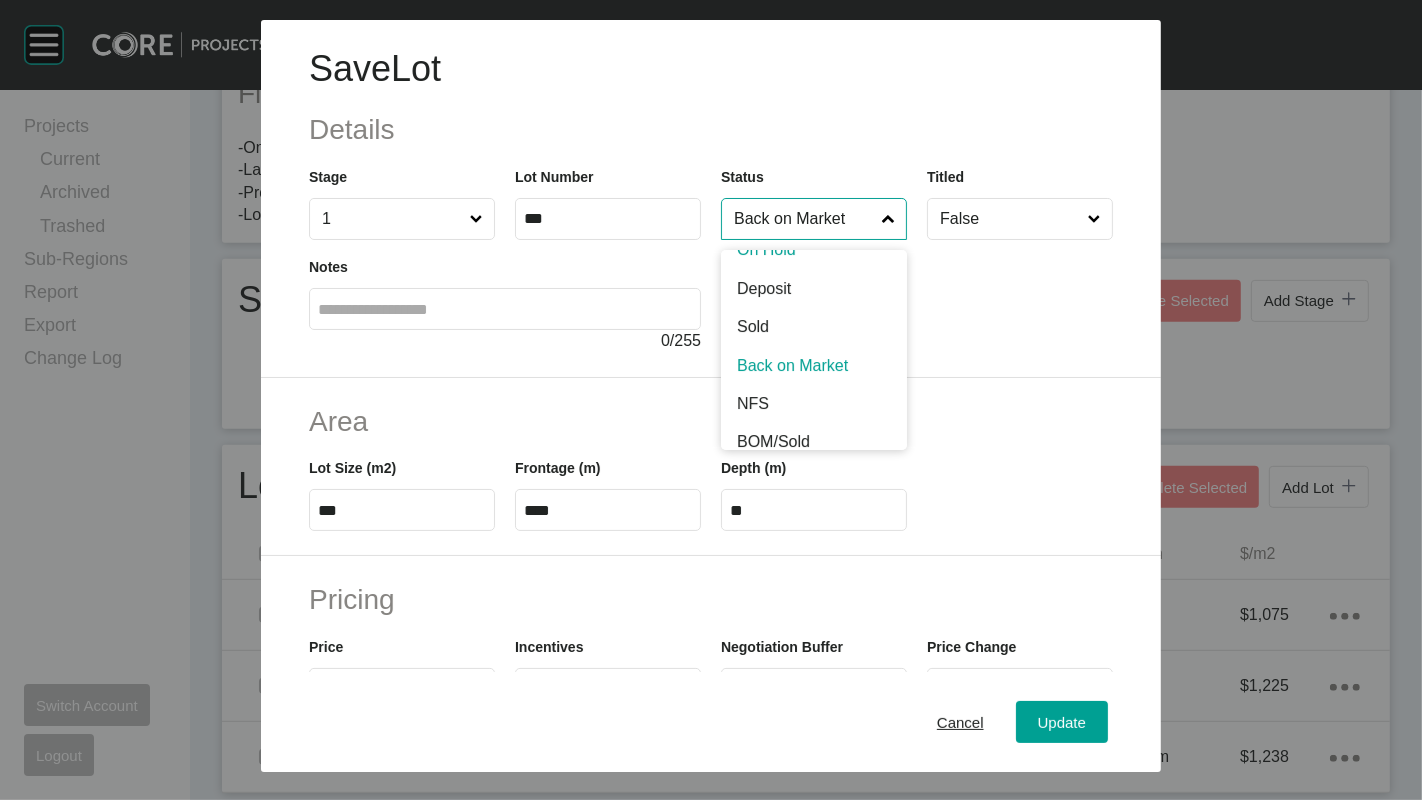 scroll, scrollTop: 84, scrollLeft: 0, axis: vertical 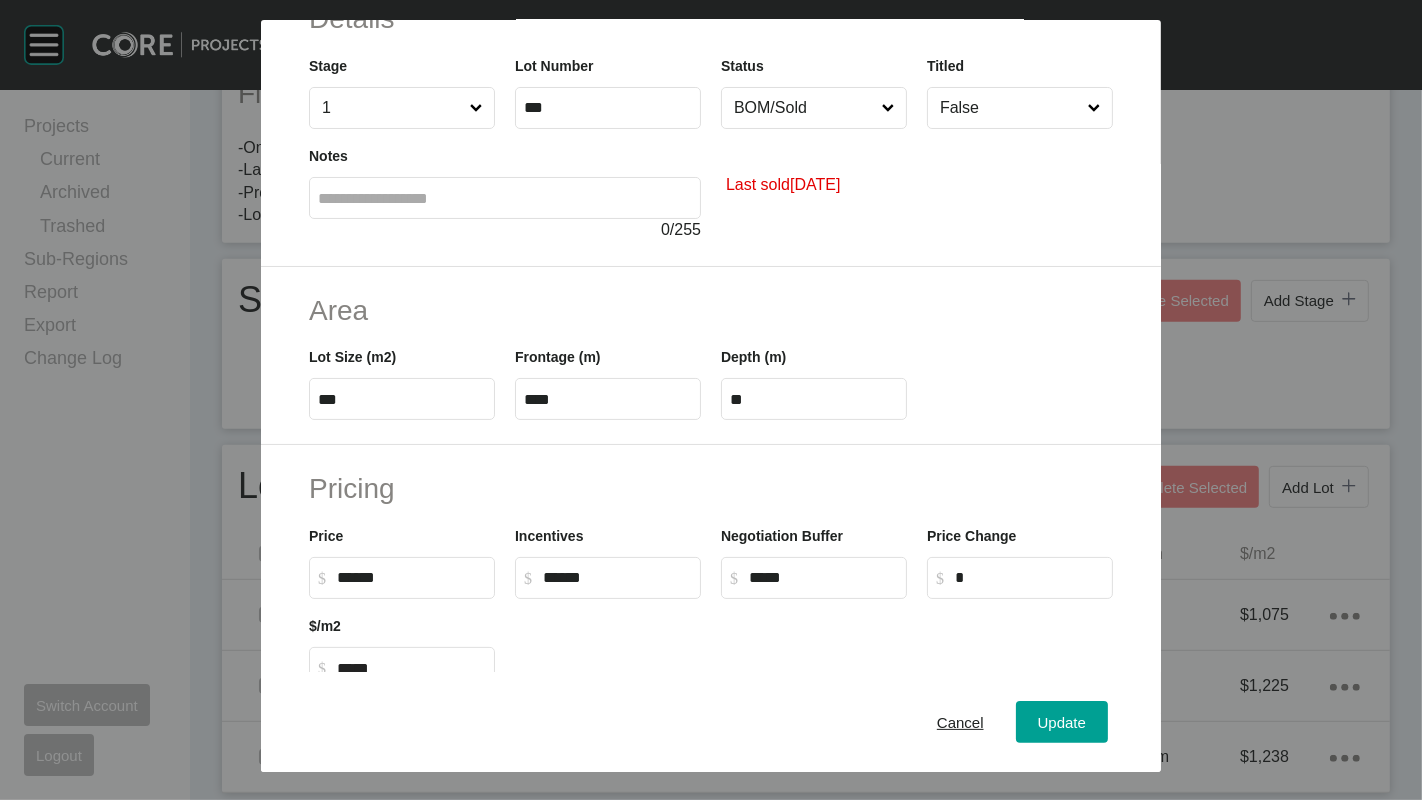 click on "******" at bounding box center (411, 577) 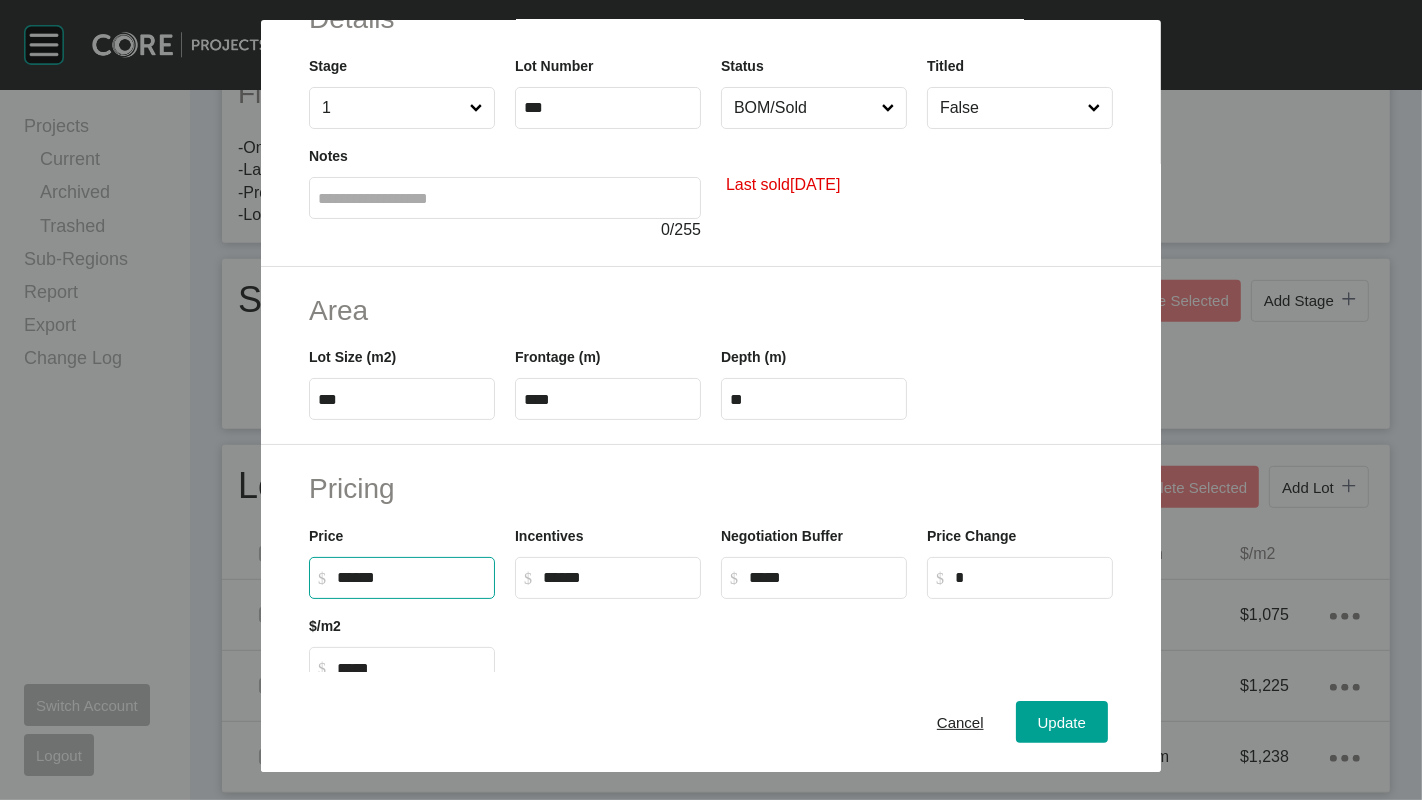 drag, startPoint x: 412, startPoint y: 576, endPoint x: 291, endPoint y: 579, distance: 121.037186 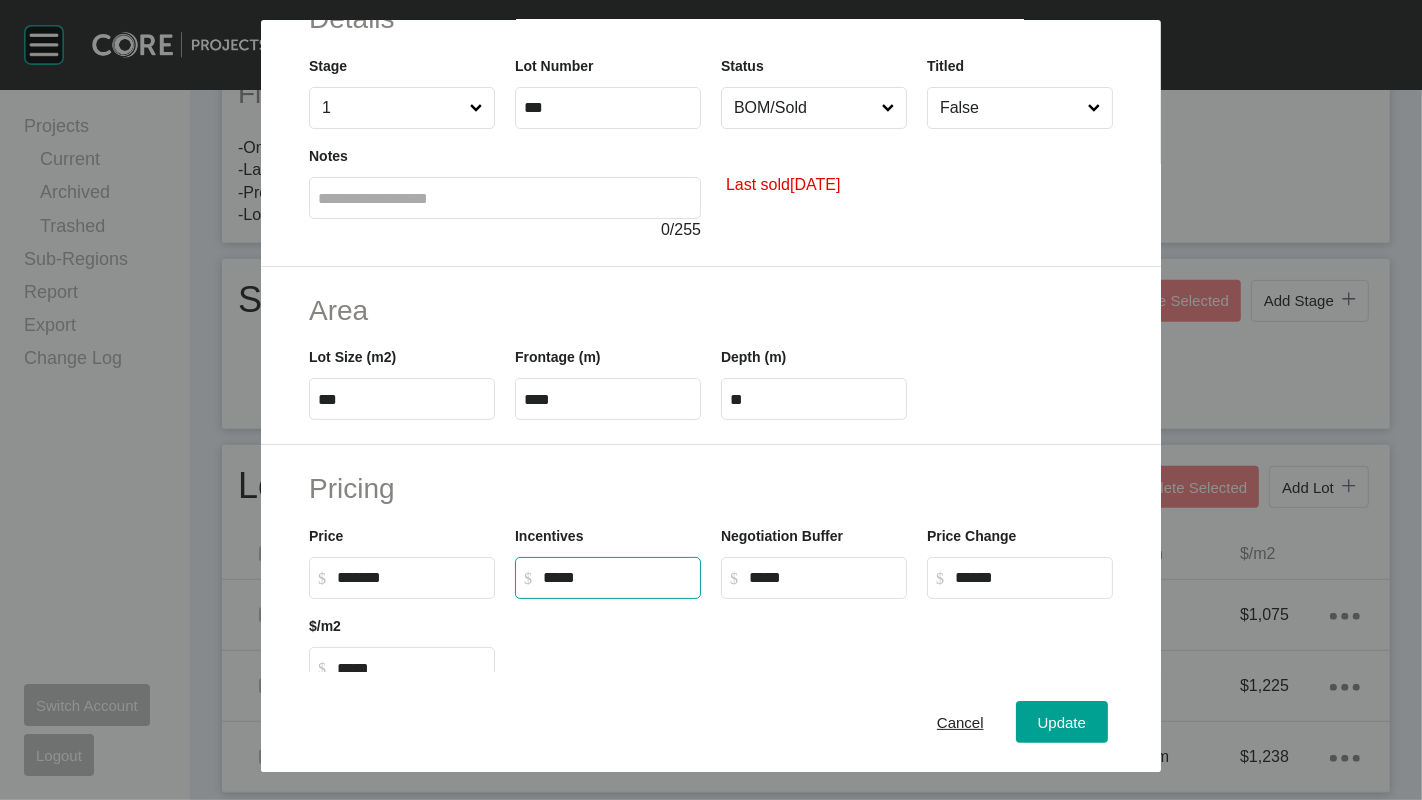 type on "******" 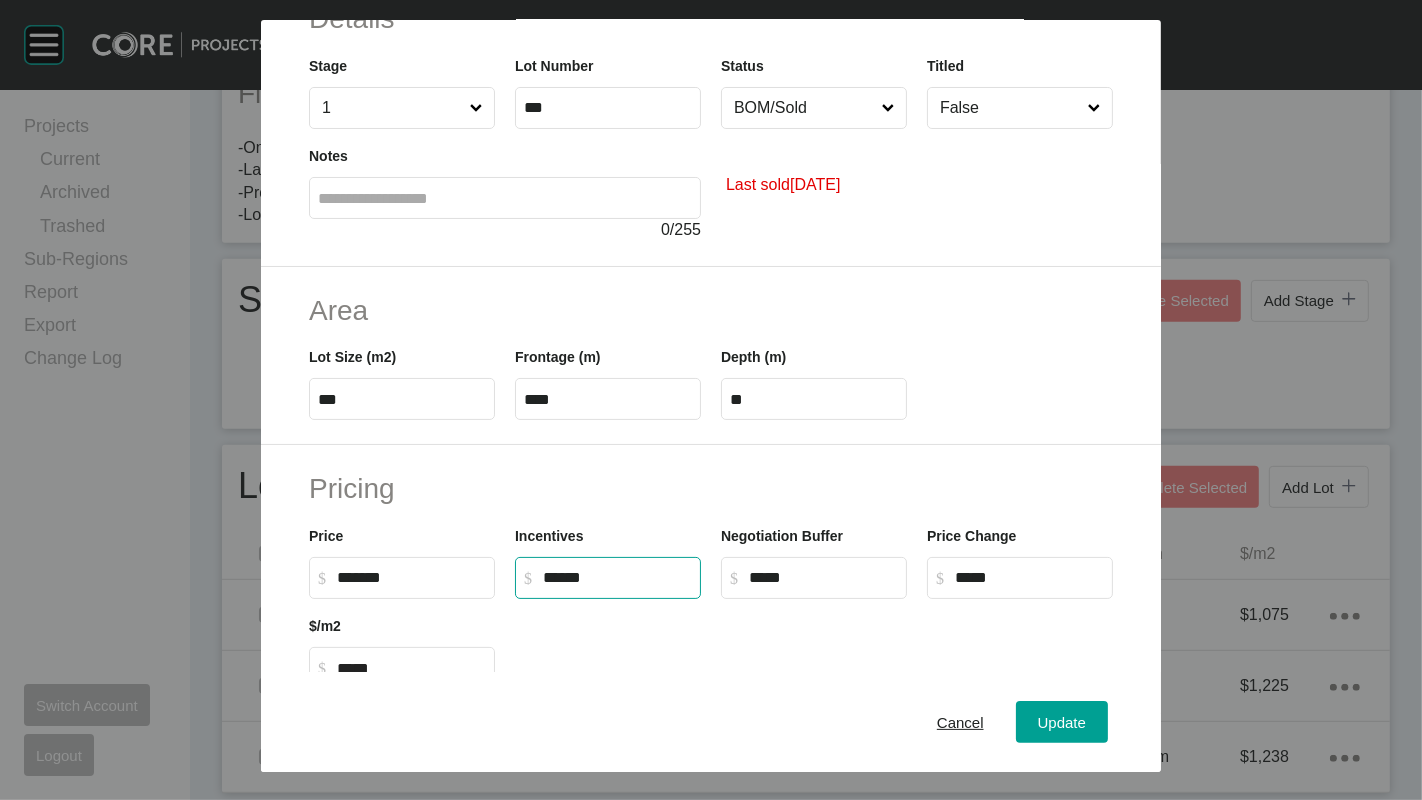 click on "*****" at bounding box center (1029, 577) 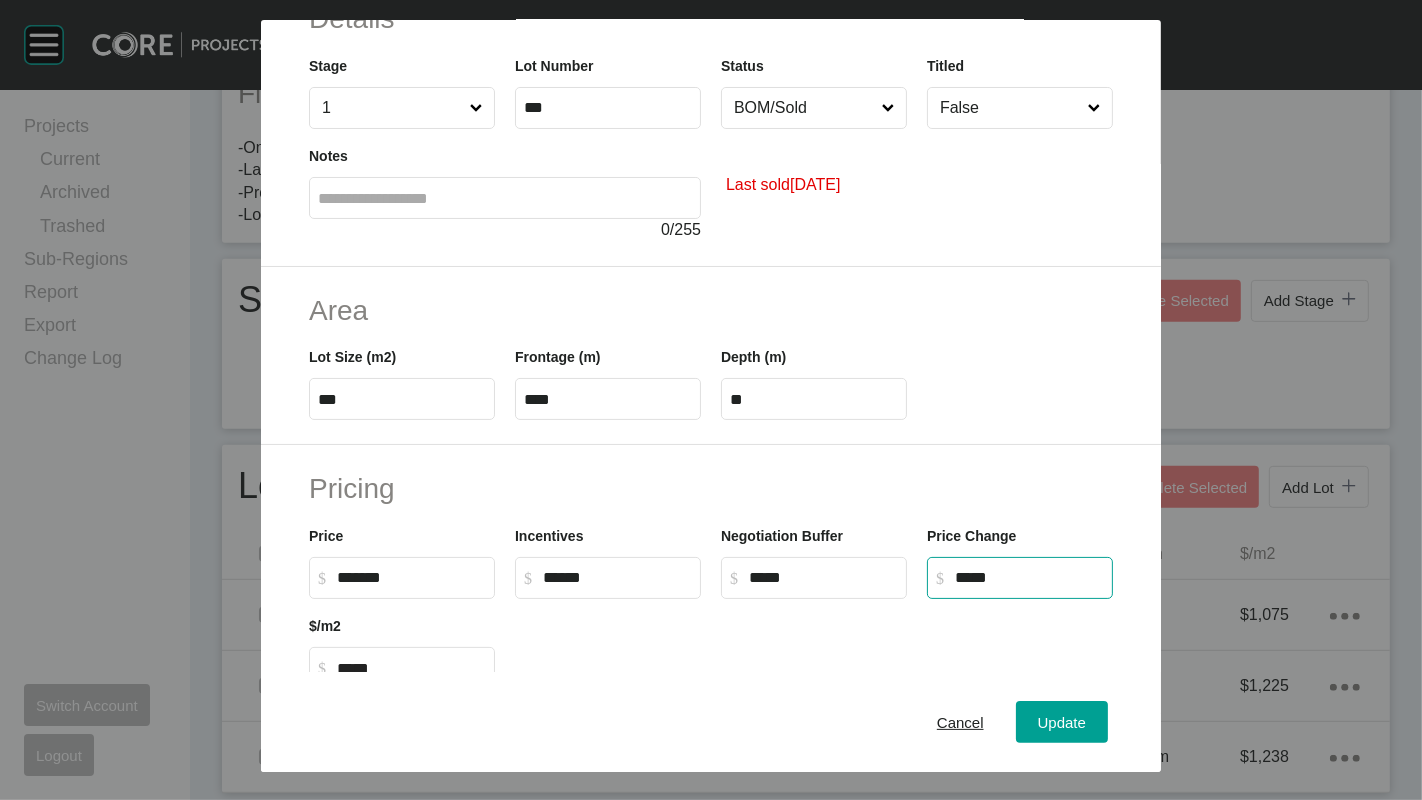 type on "*****" 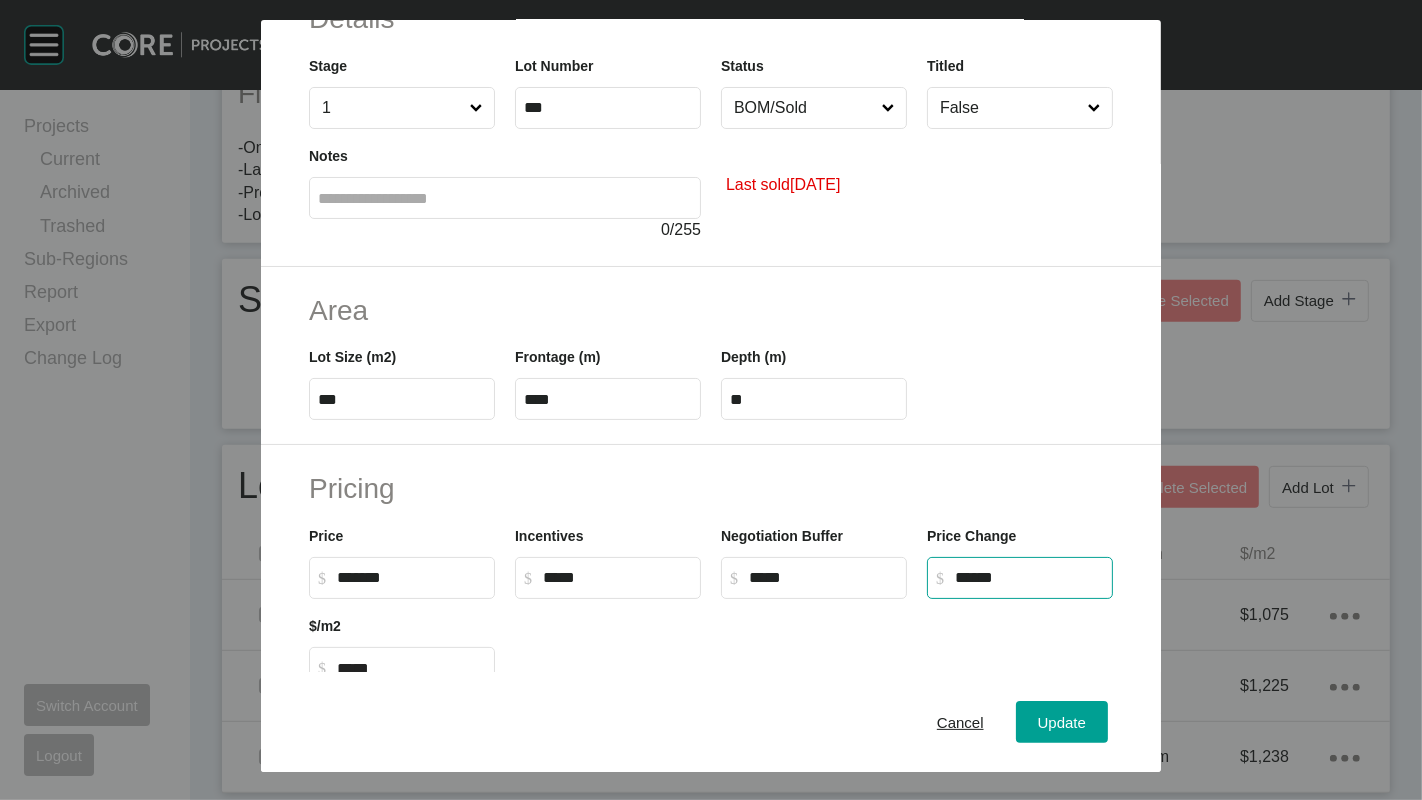 click on "*****" at bounding box center (617, 577) 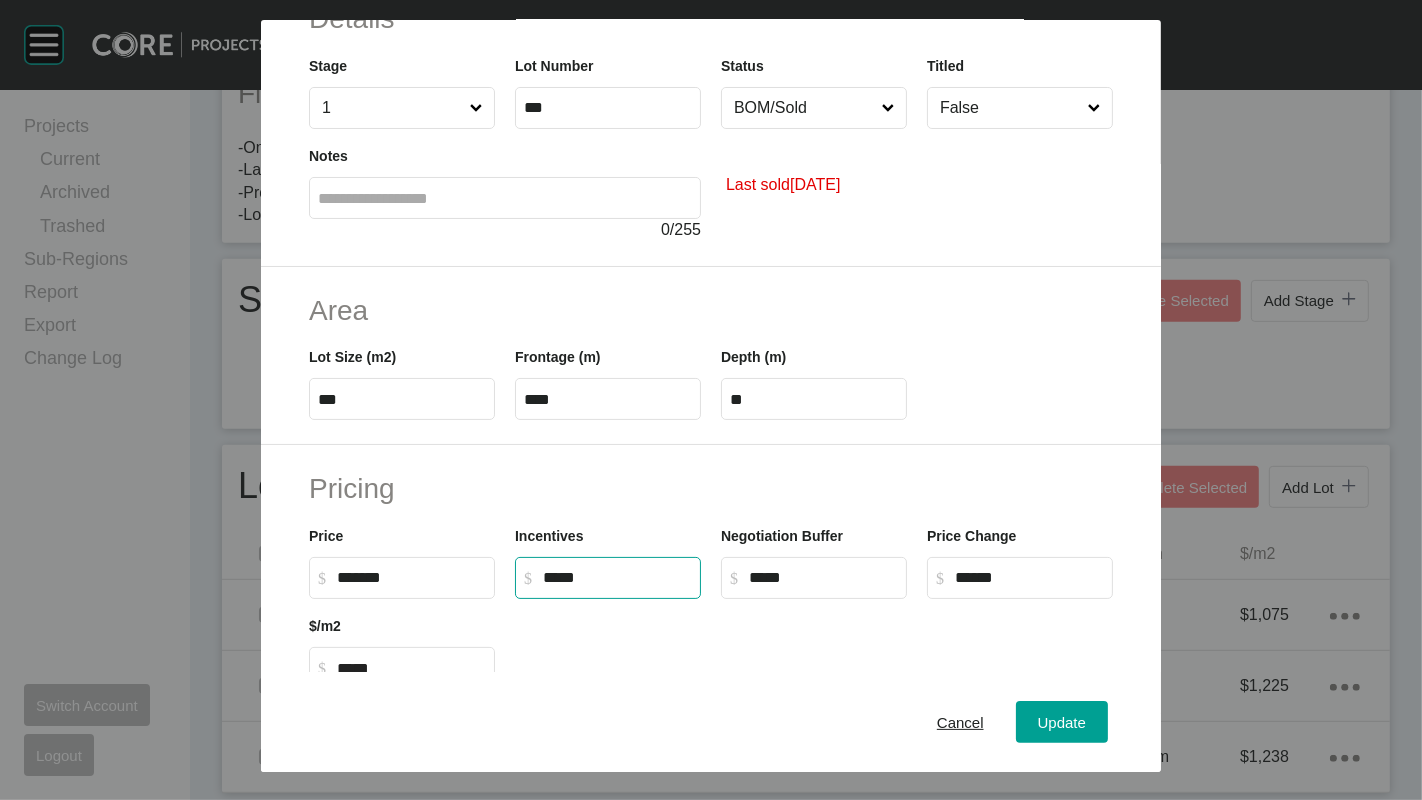 type on "******" 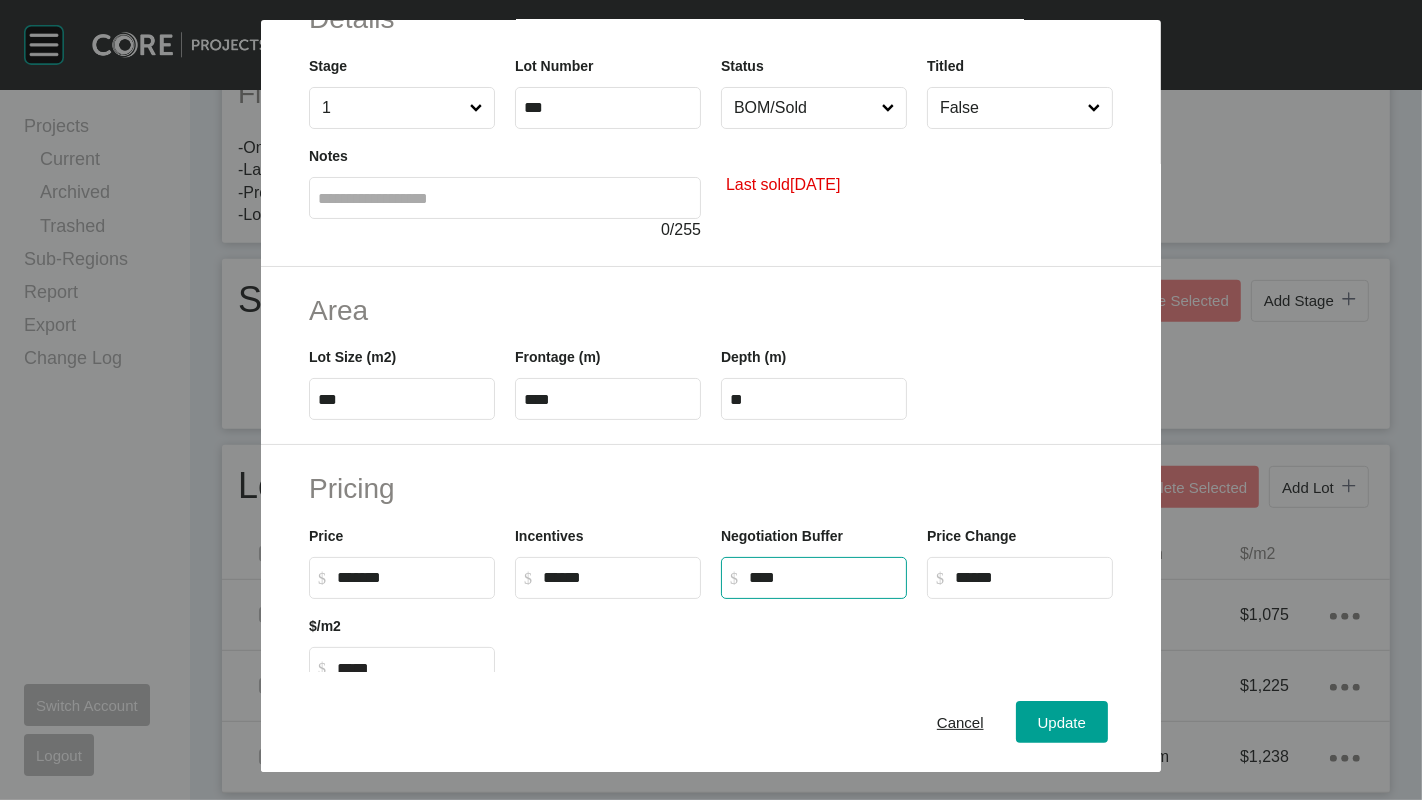 click on "****" at bounding box center [823, 577] 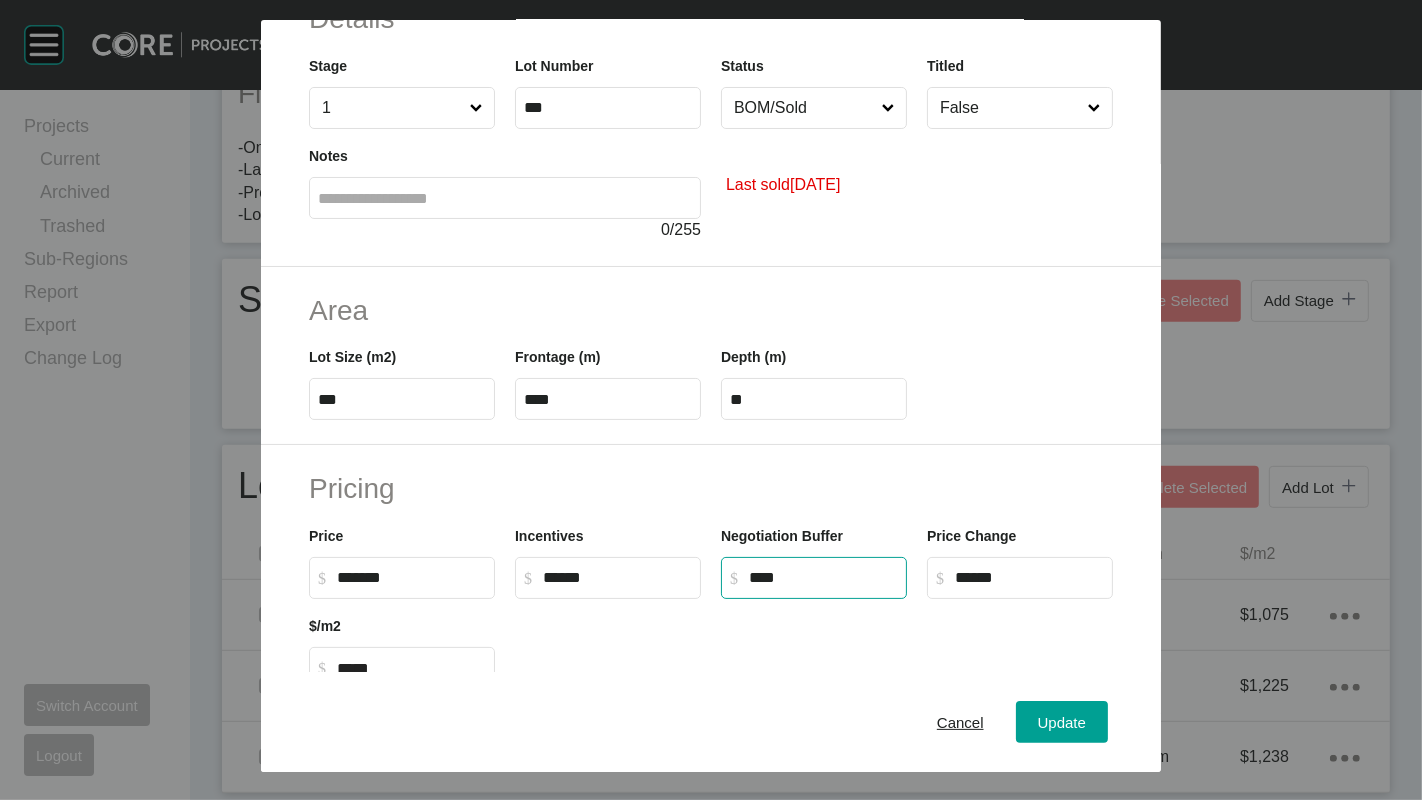 type on "*****" 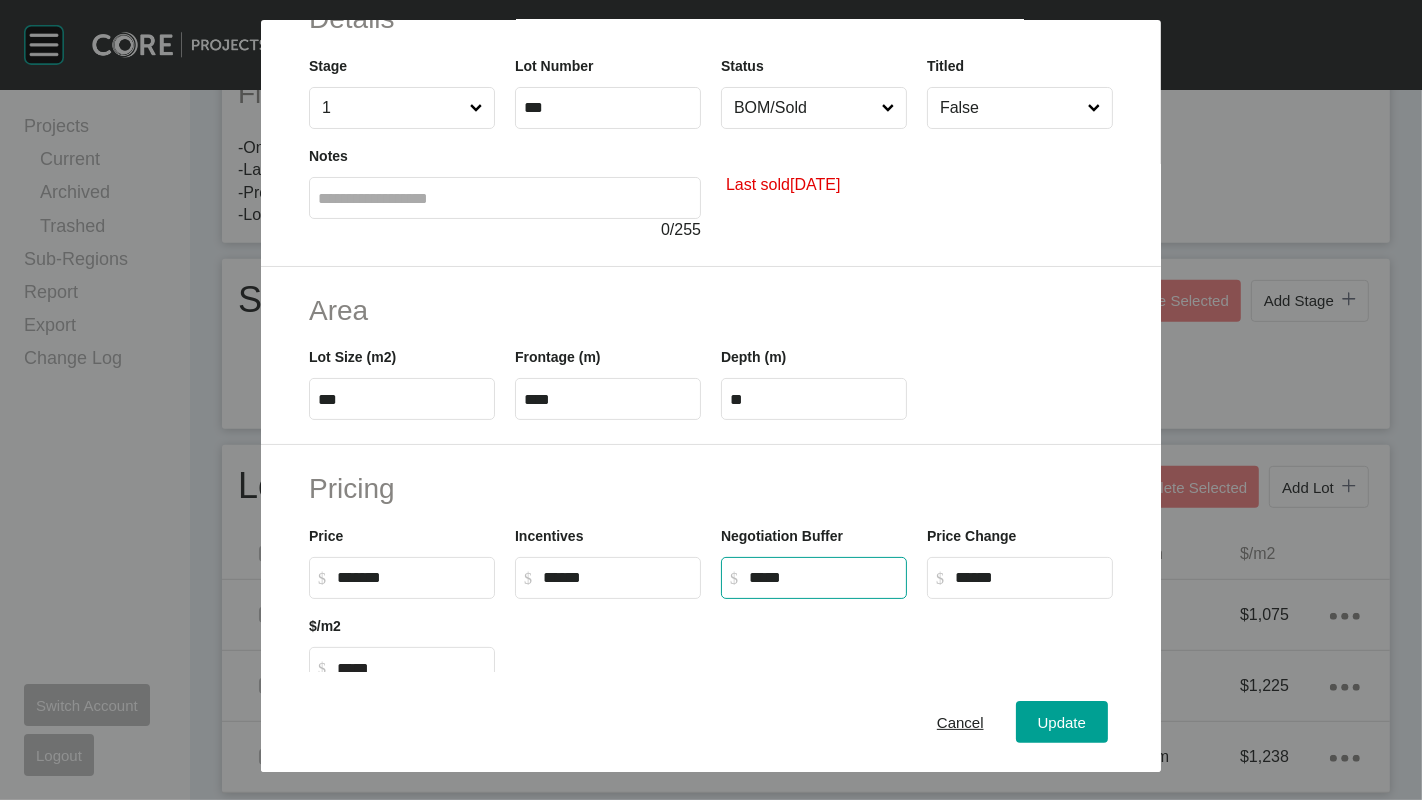 click on "****" at bounding box center [608, 399] 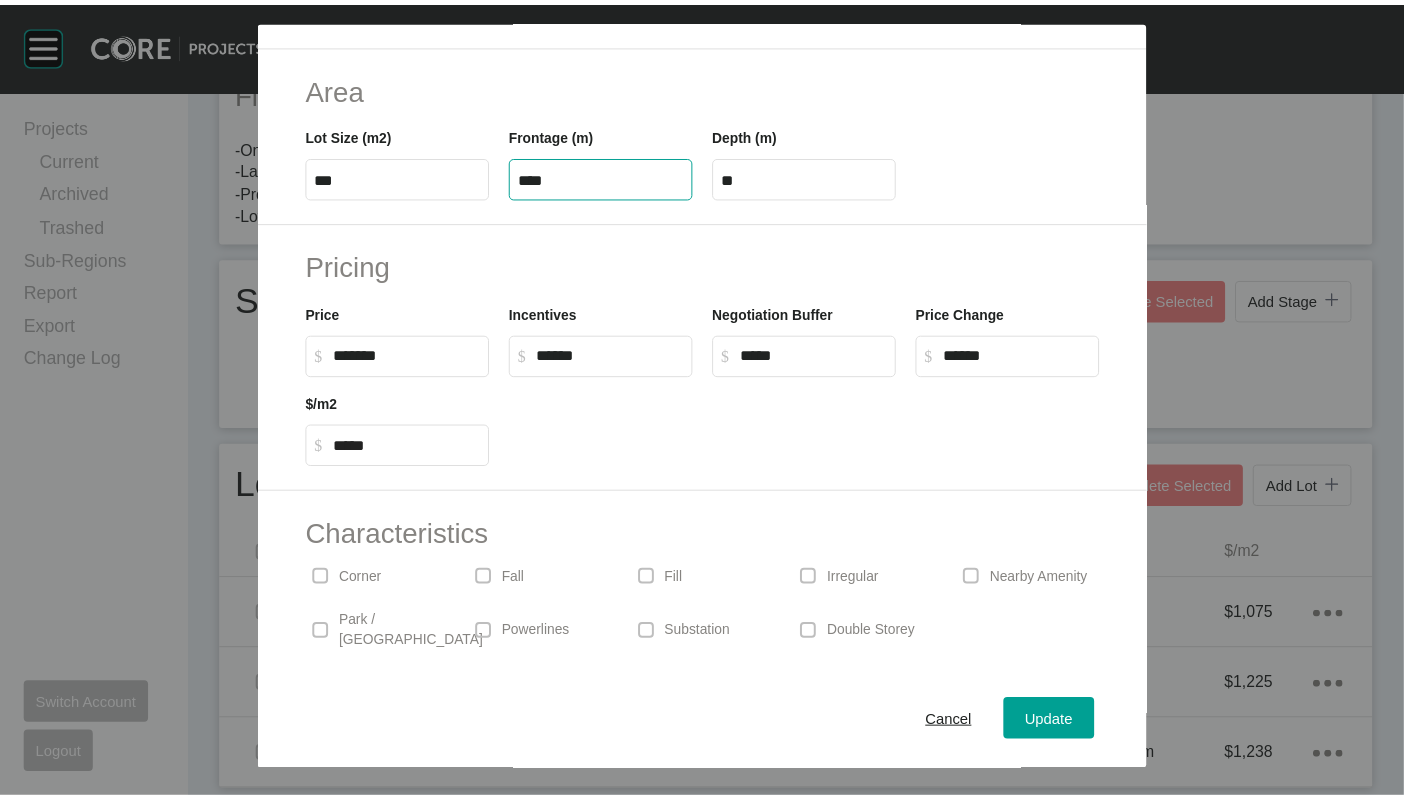 scroll, scrollTop: 422, scrollLeft: 0, axis: vertical 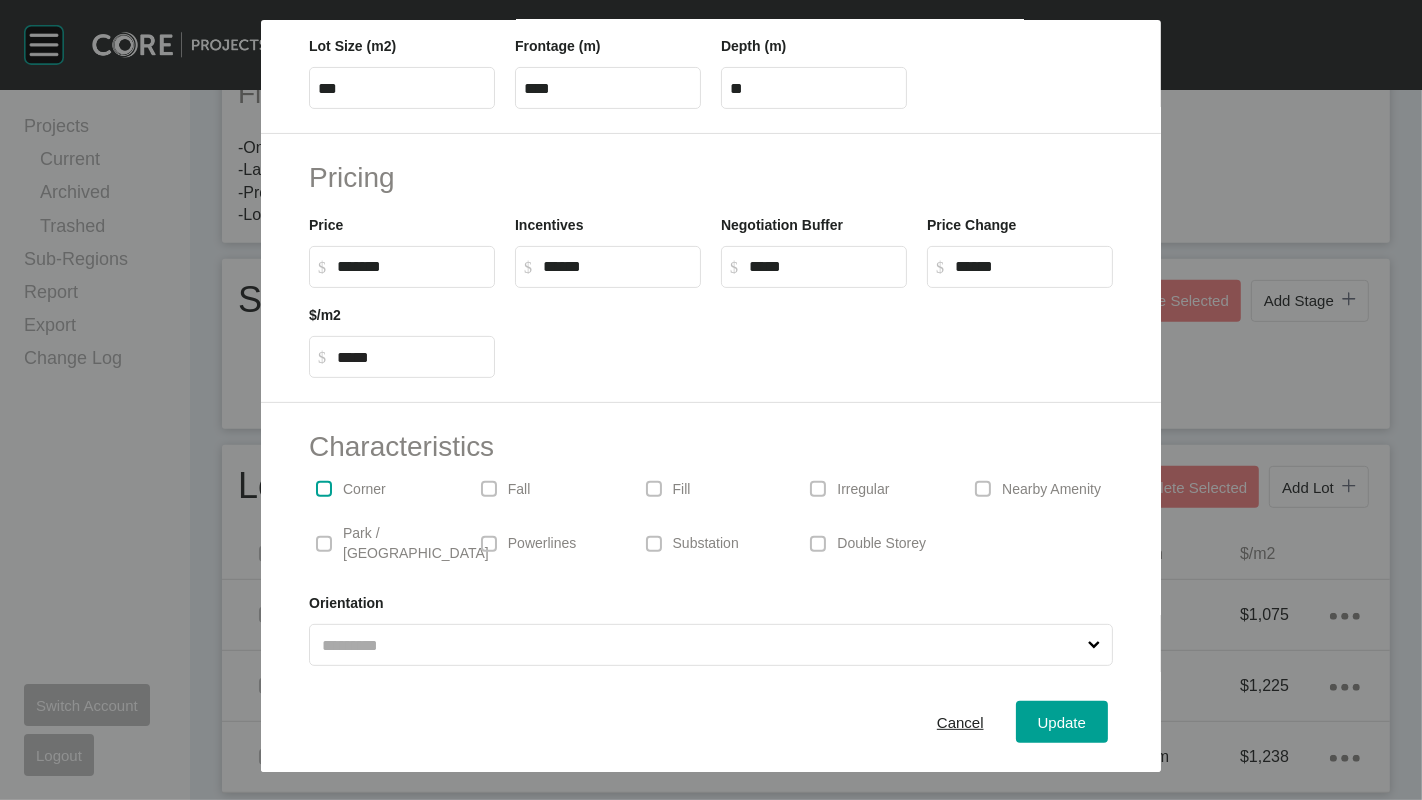 click at bounding box center (324, 489) 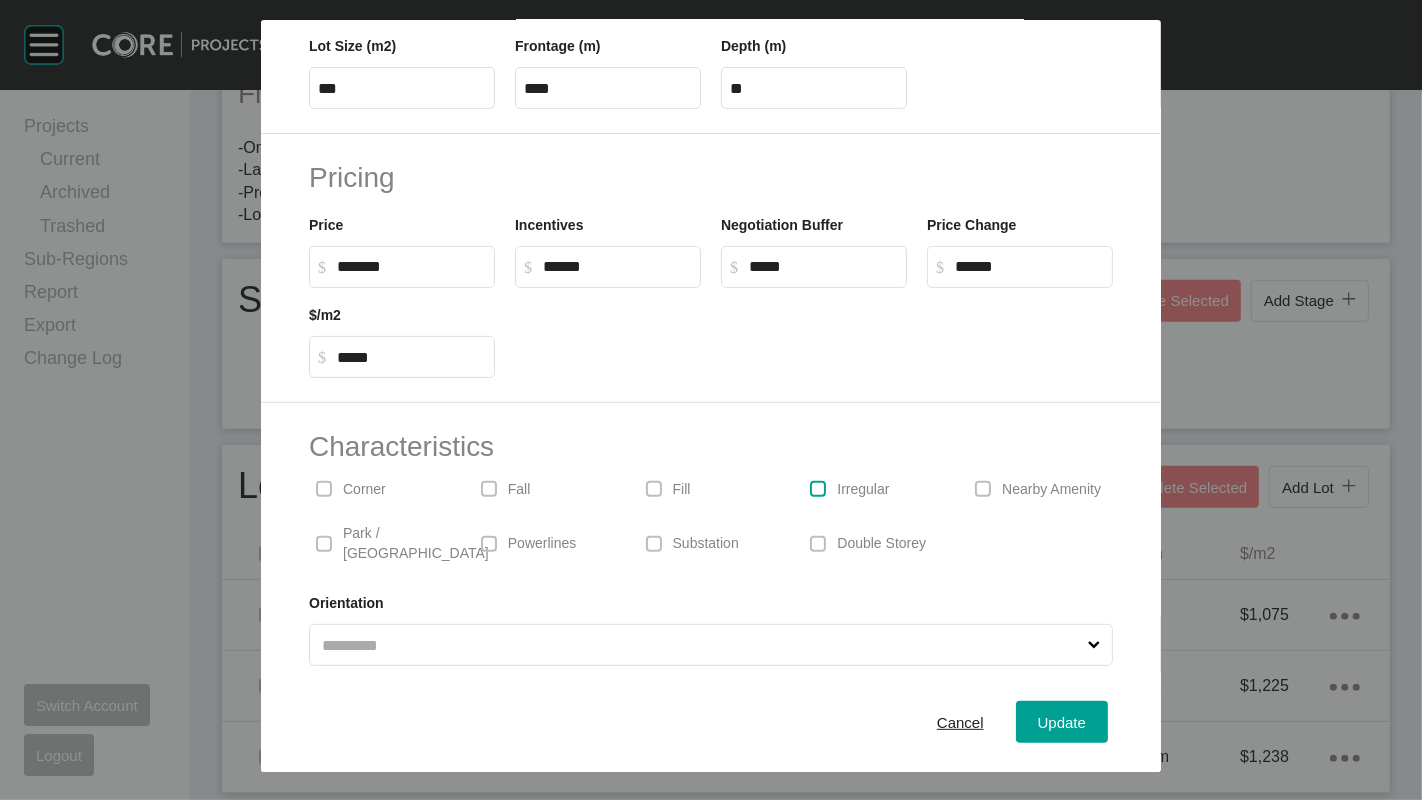 click at bounding box center [818, 489] 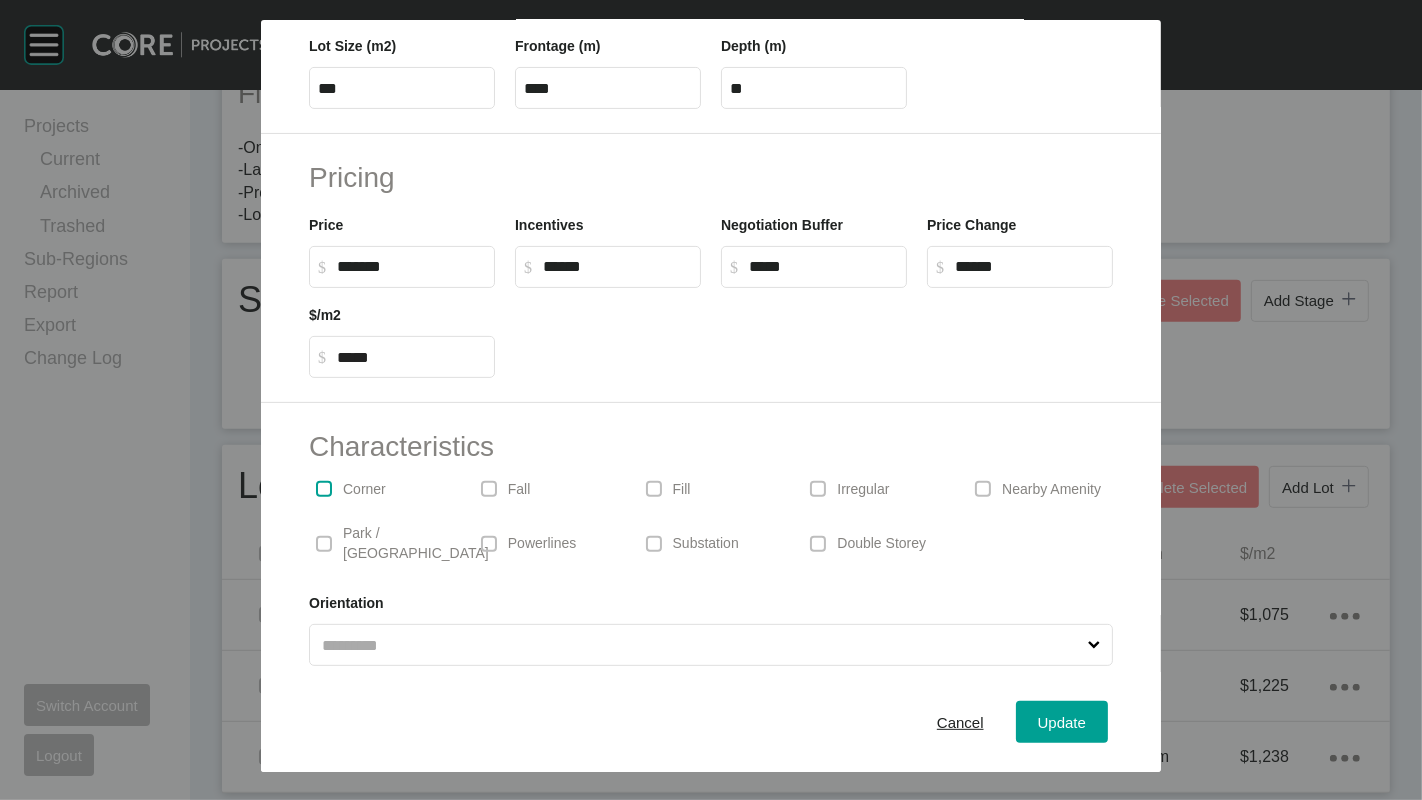 click at bounding box center (324, 489) 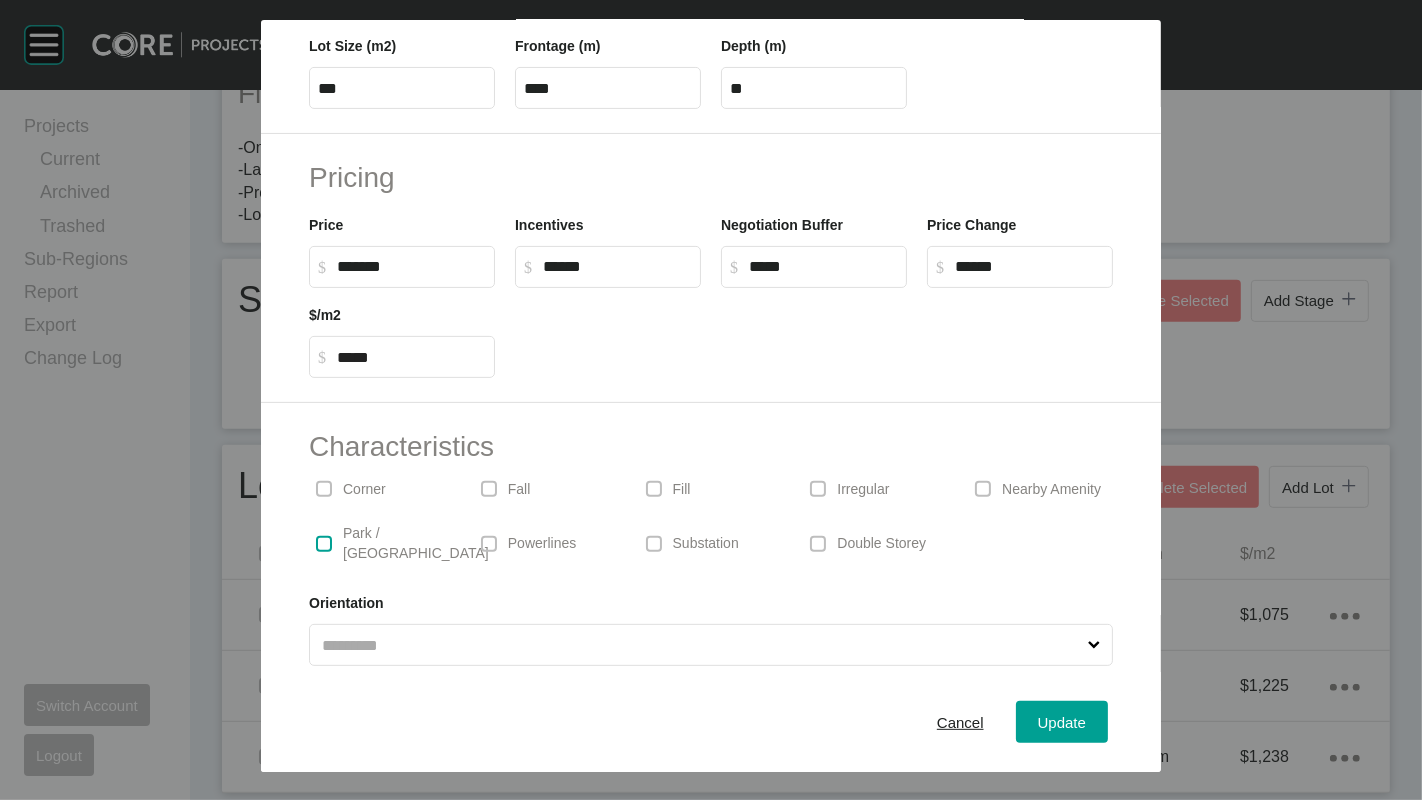 click at bounding box center (324, 544) 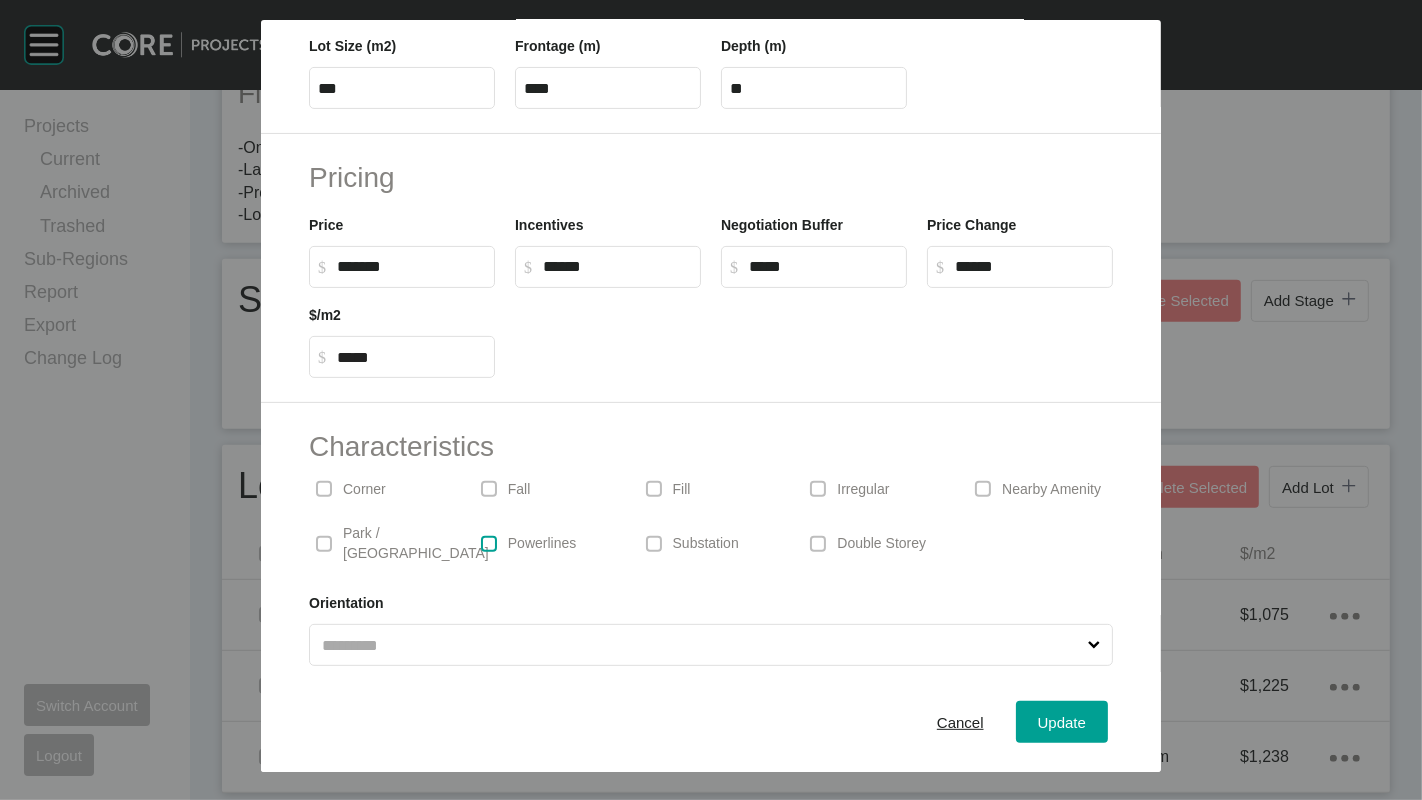 click at bounding box center [489, 544] 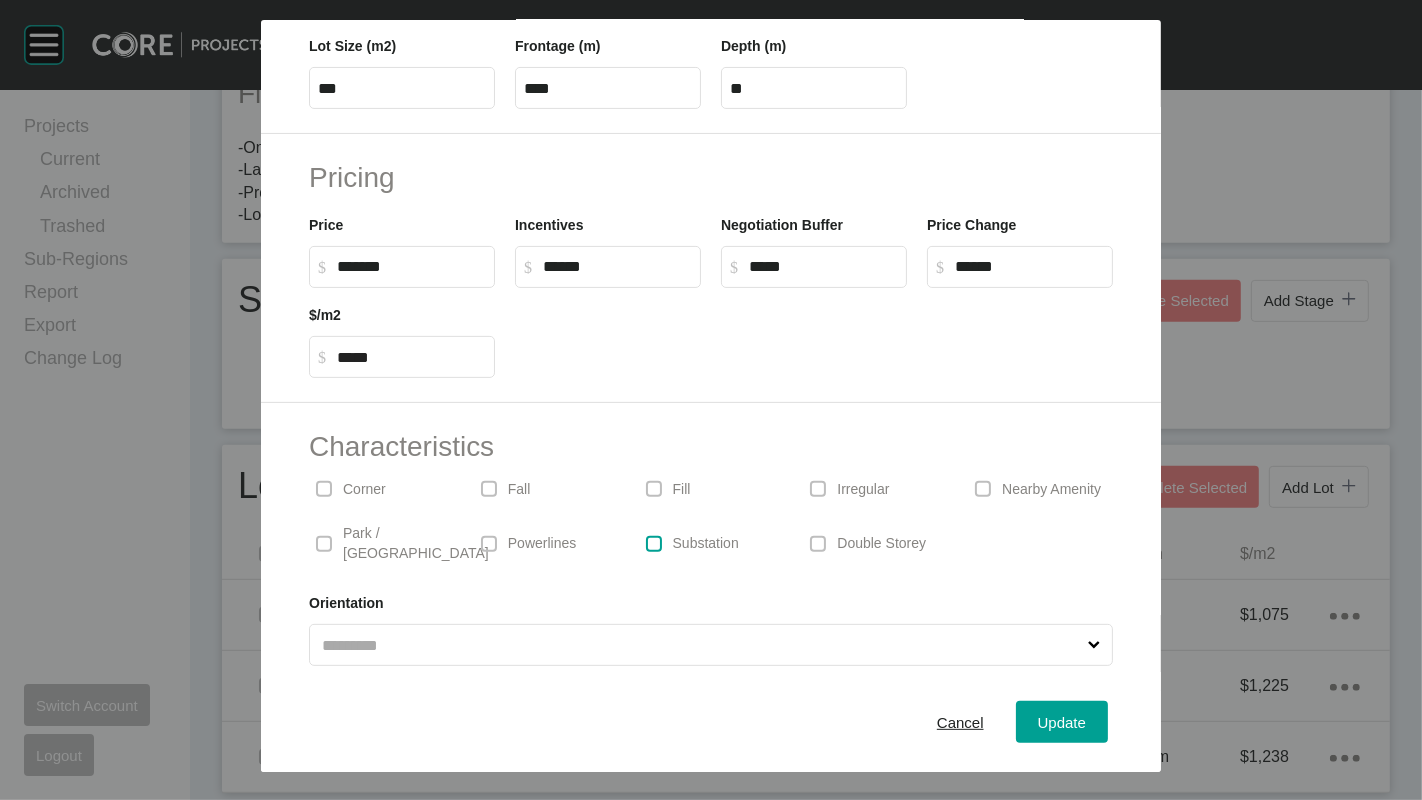 click at bounding box center [654, 544] 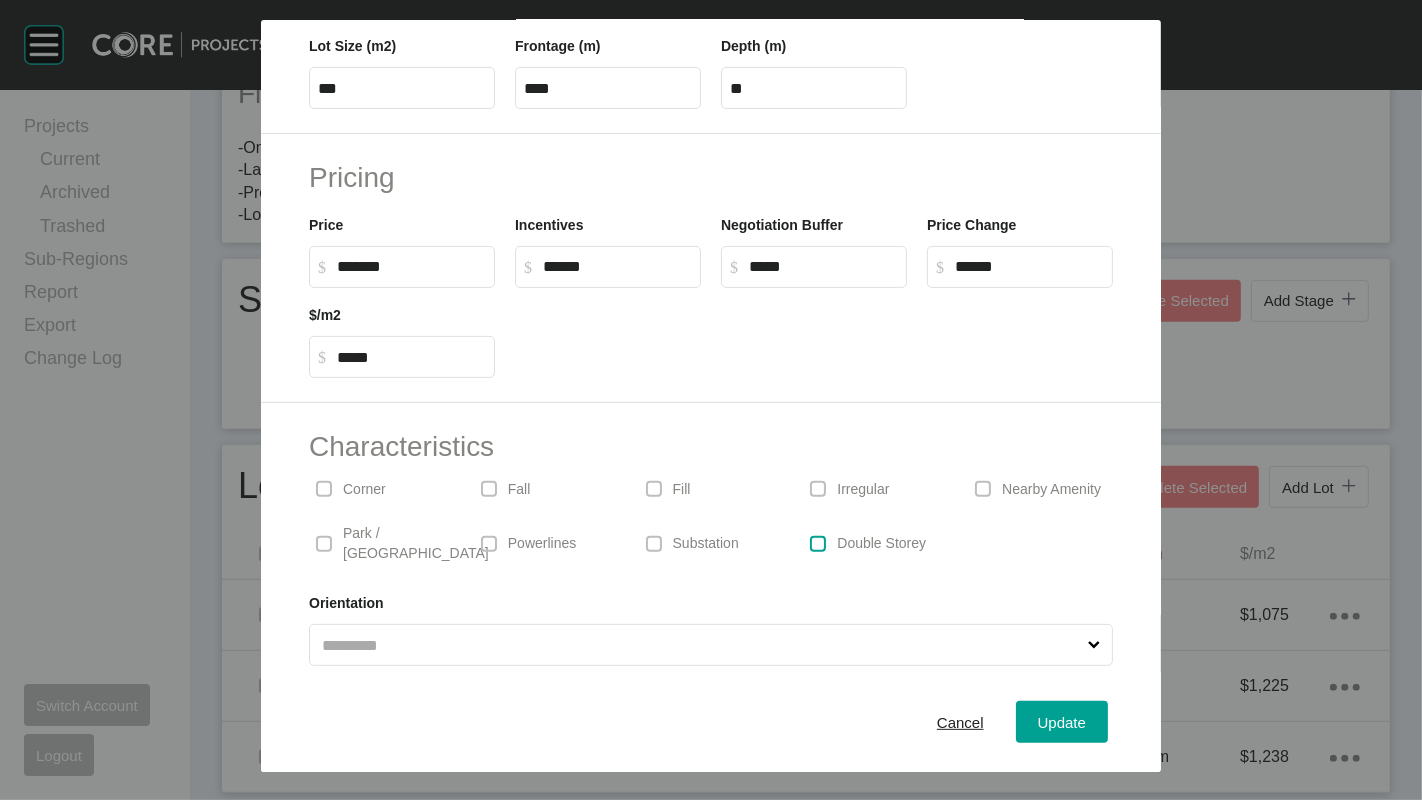 click at bounding box center (818, 544) 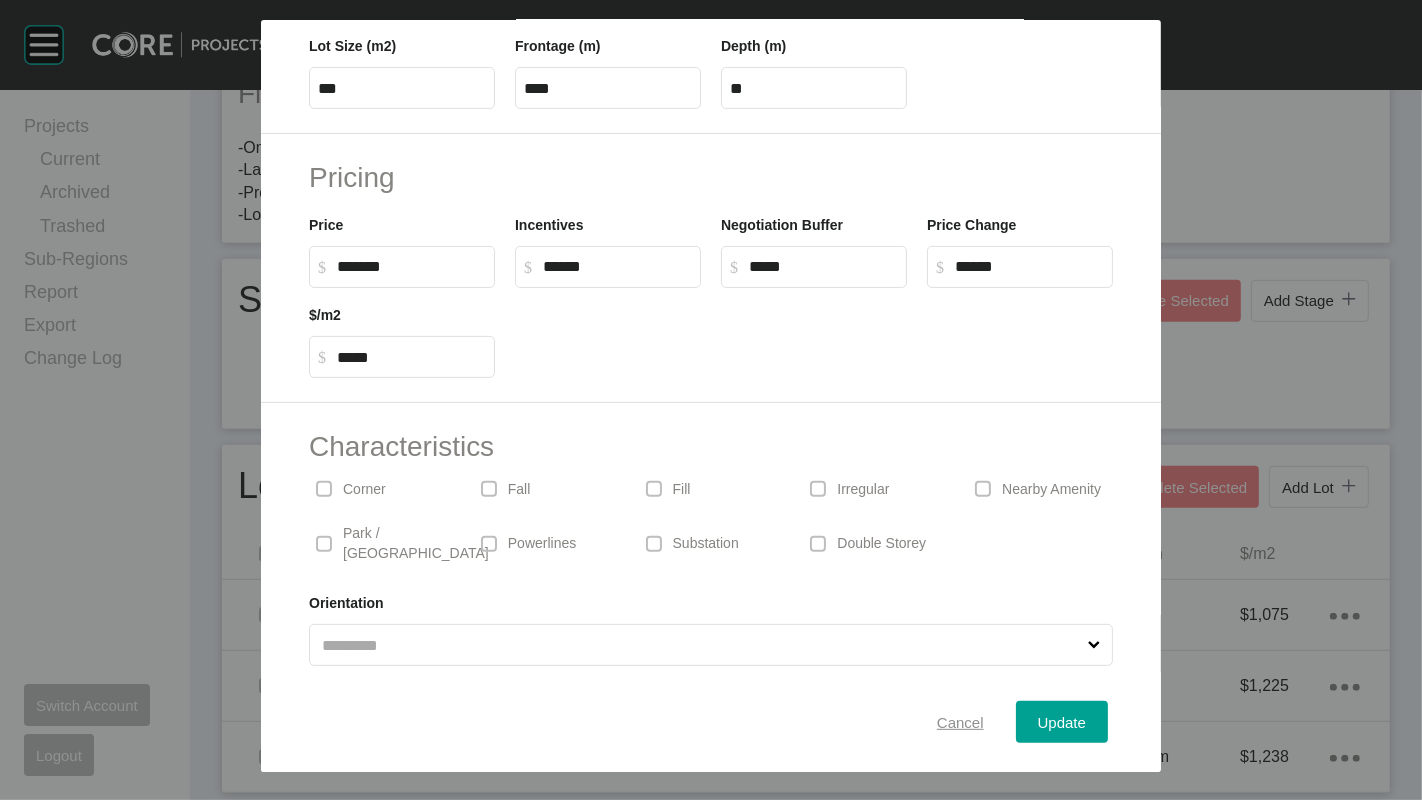 click on "Cancel" at bounding box center [960, 722] 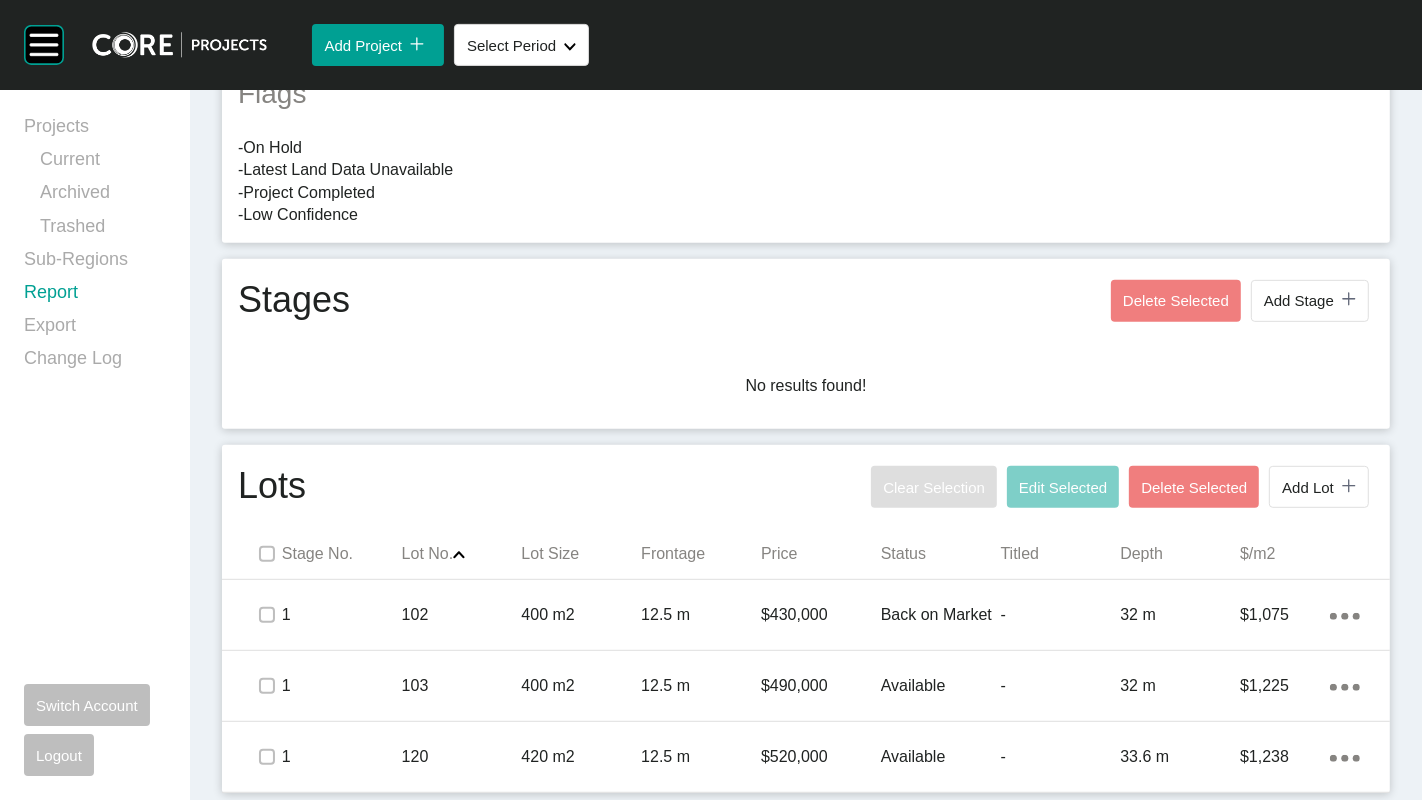 click on "Report" at bounding box center (95, 296) 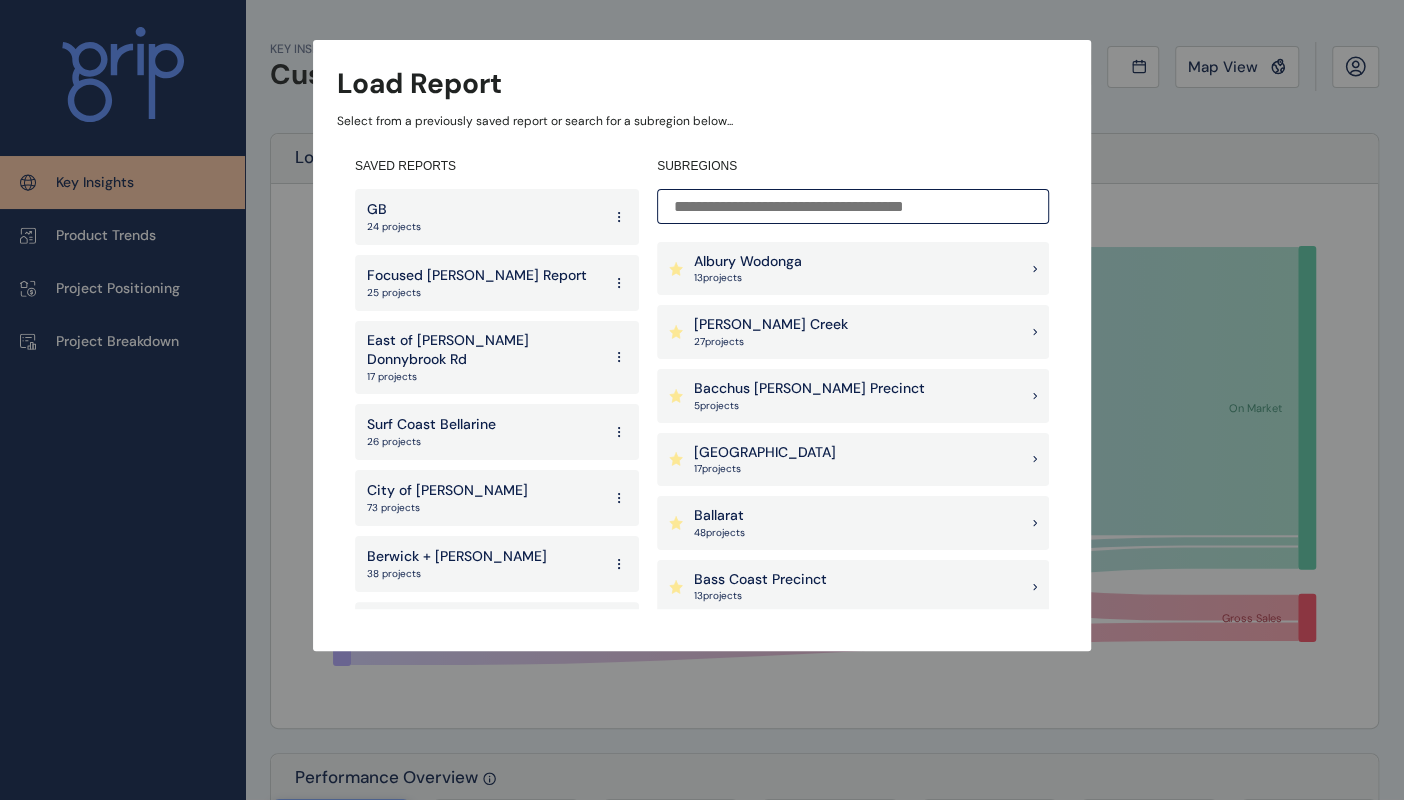 click on "[PERSON_NAME] Creek" at bounding box center [771, 325] 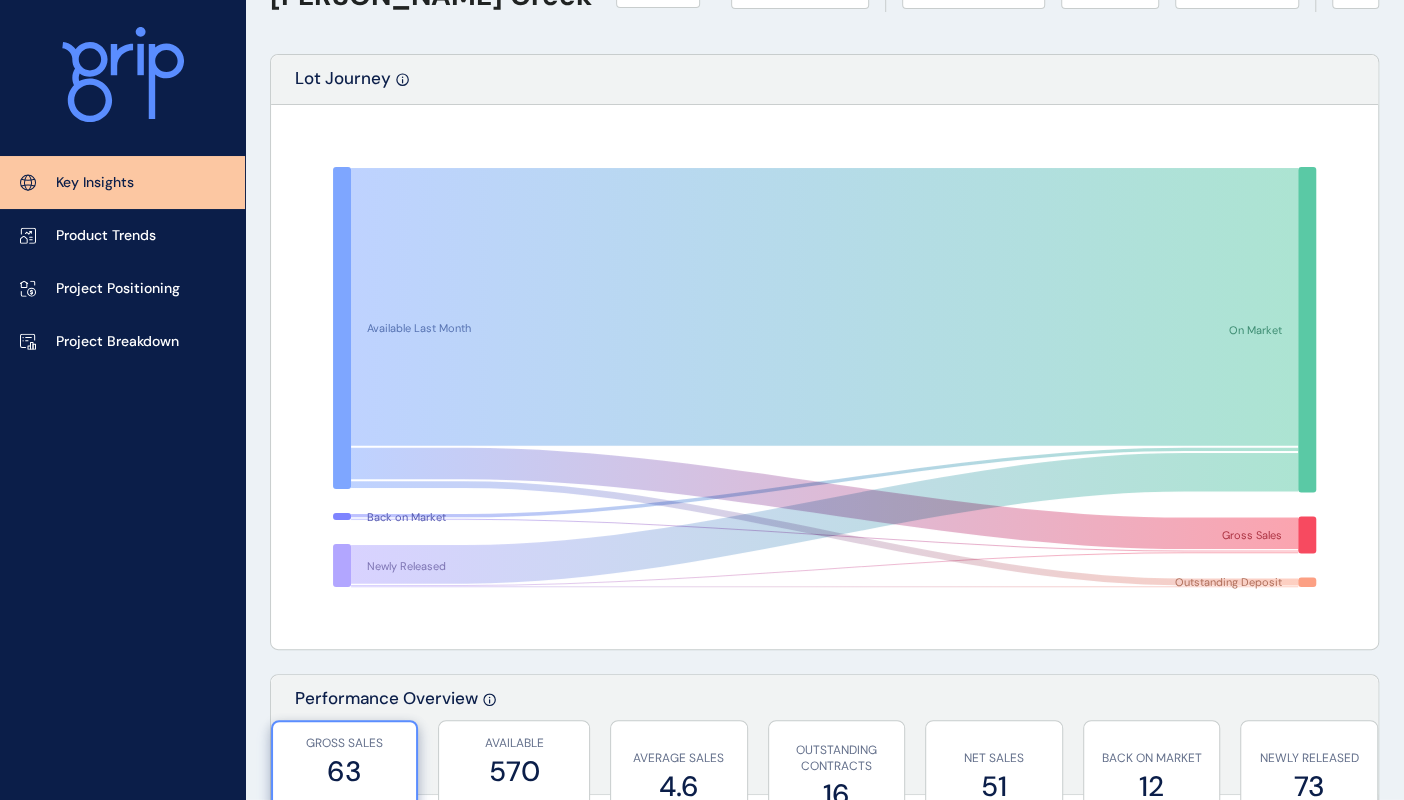 scroll, scrollTop: 0, scrollLeft: 0, axis: both 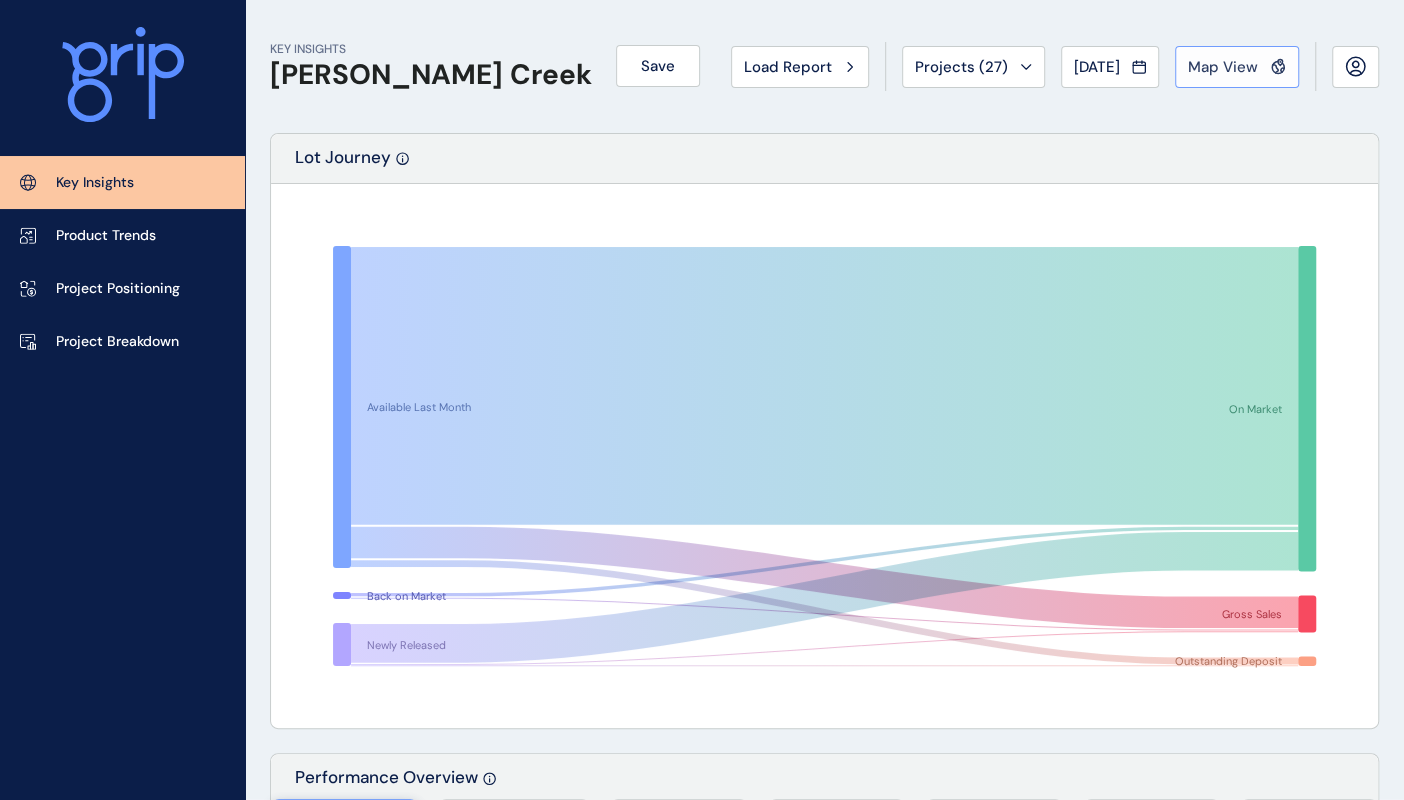 click on "Map View" at bounding box center (1223, 67) 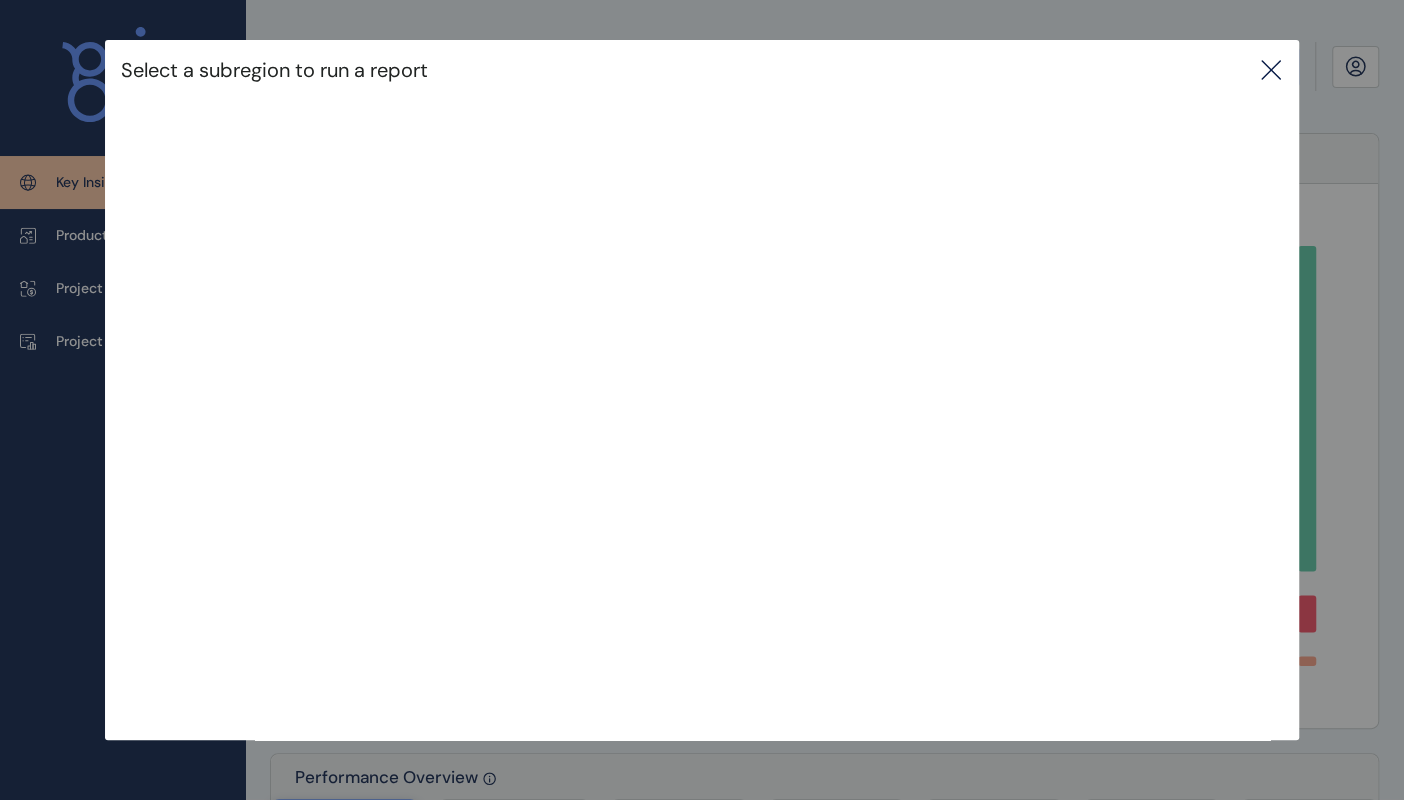 click 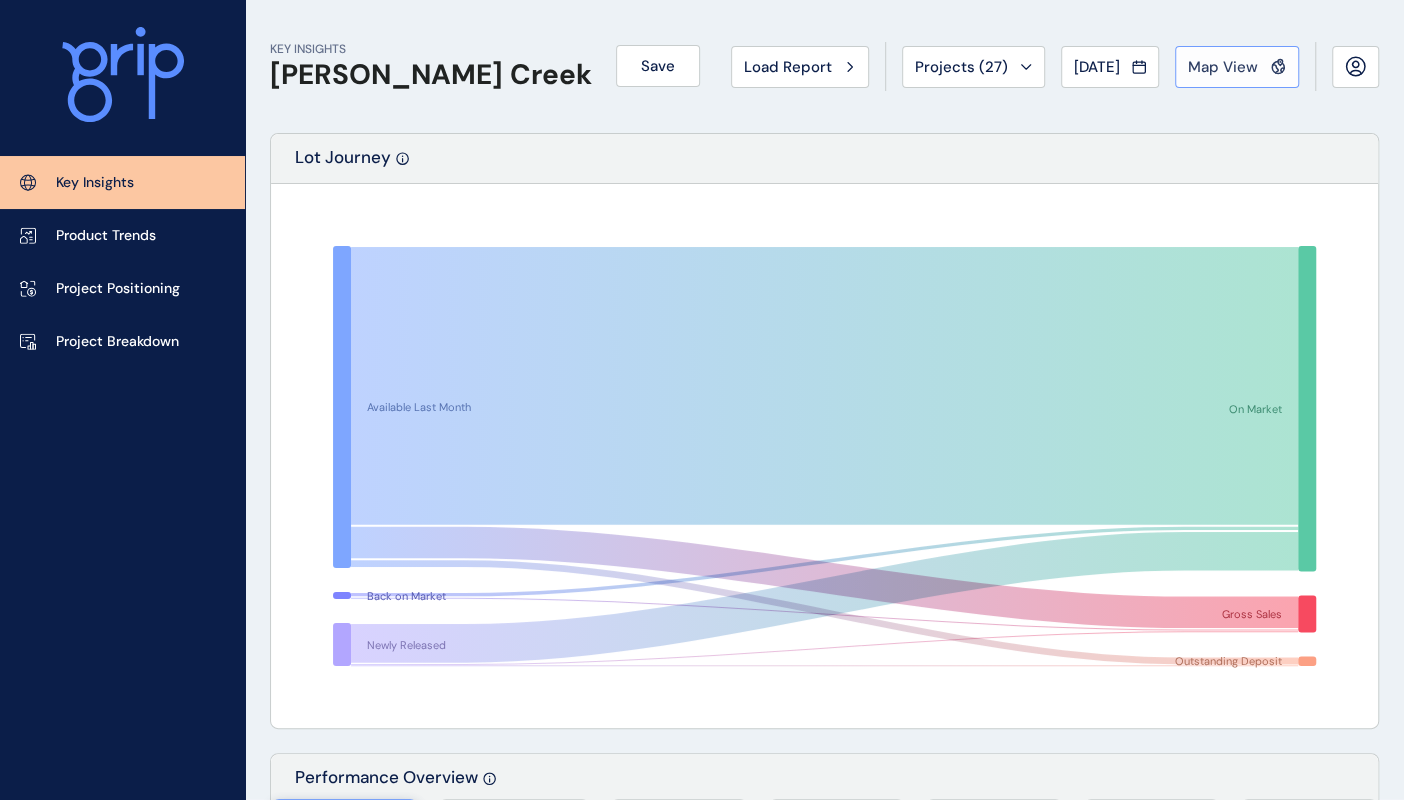 click on "Map View" at bounding box center (1223, 67) 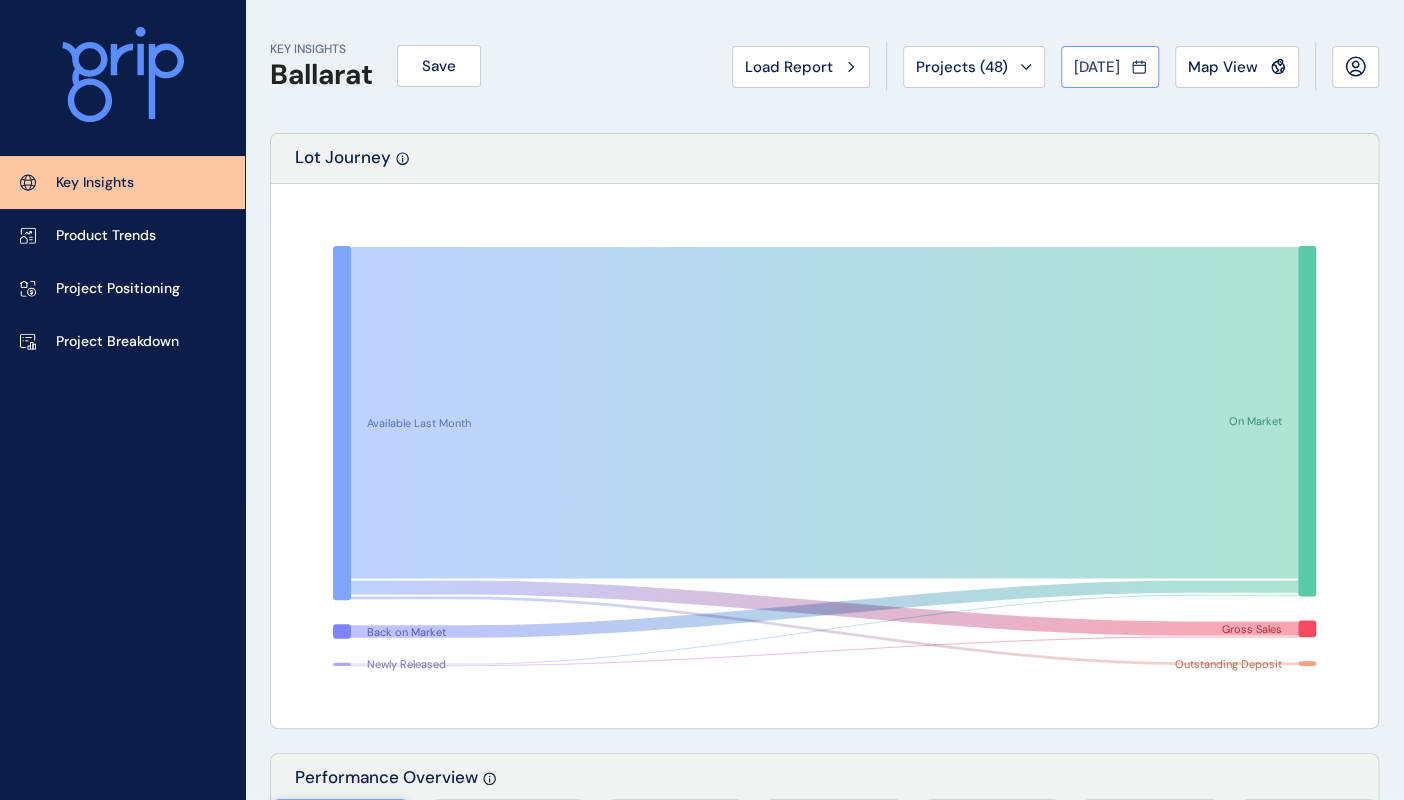 click on "[DATE]" at bounding box center [1097, 67] 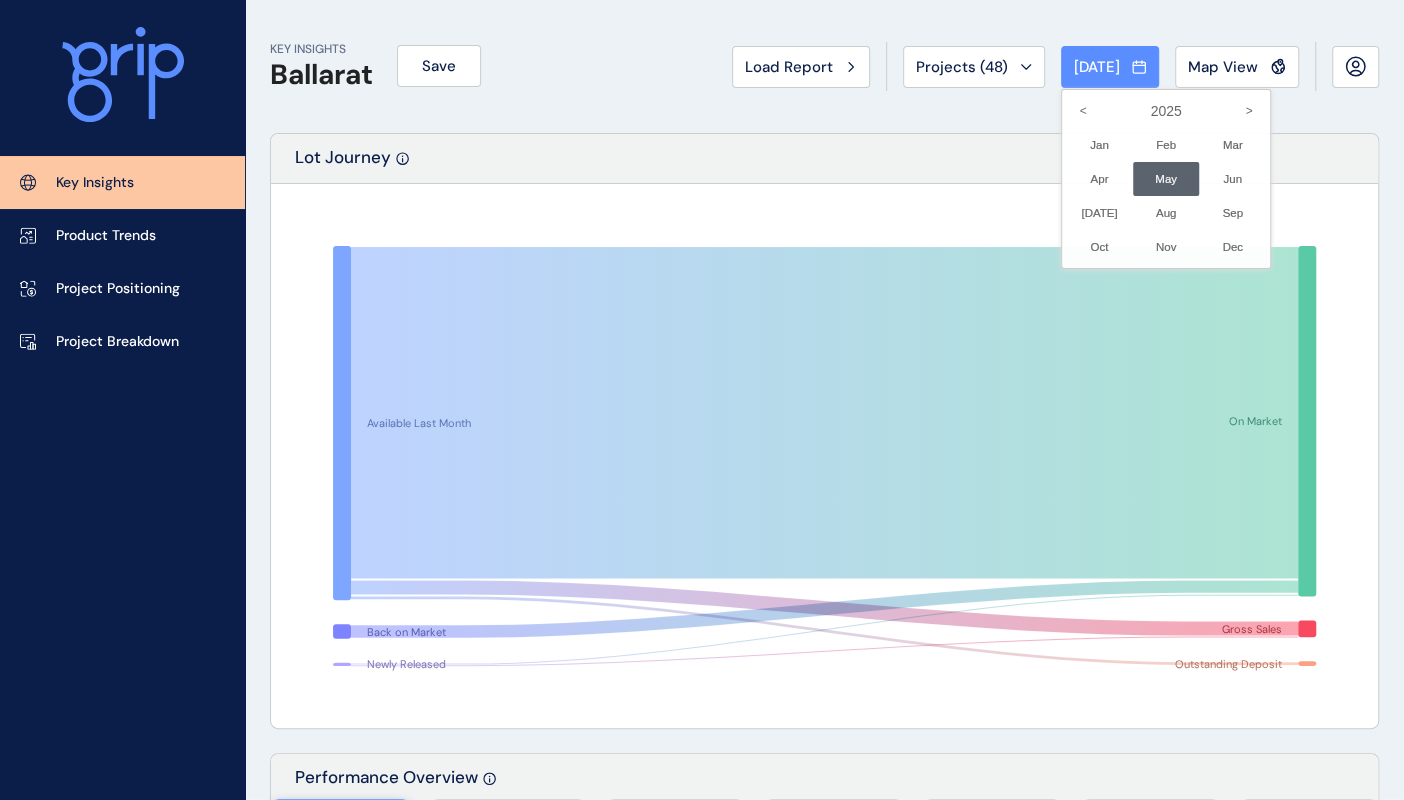 click at bounding box center [702, 400] 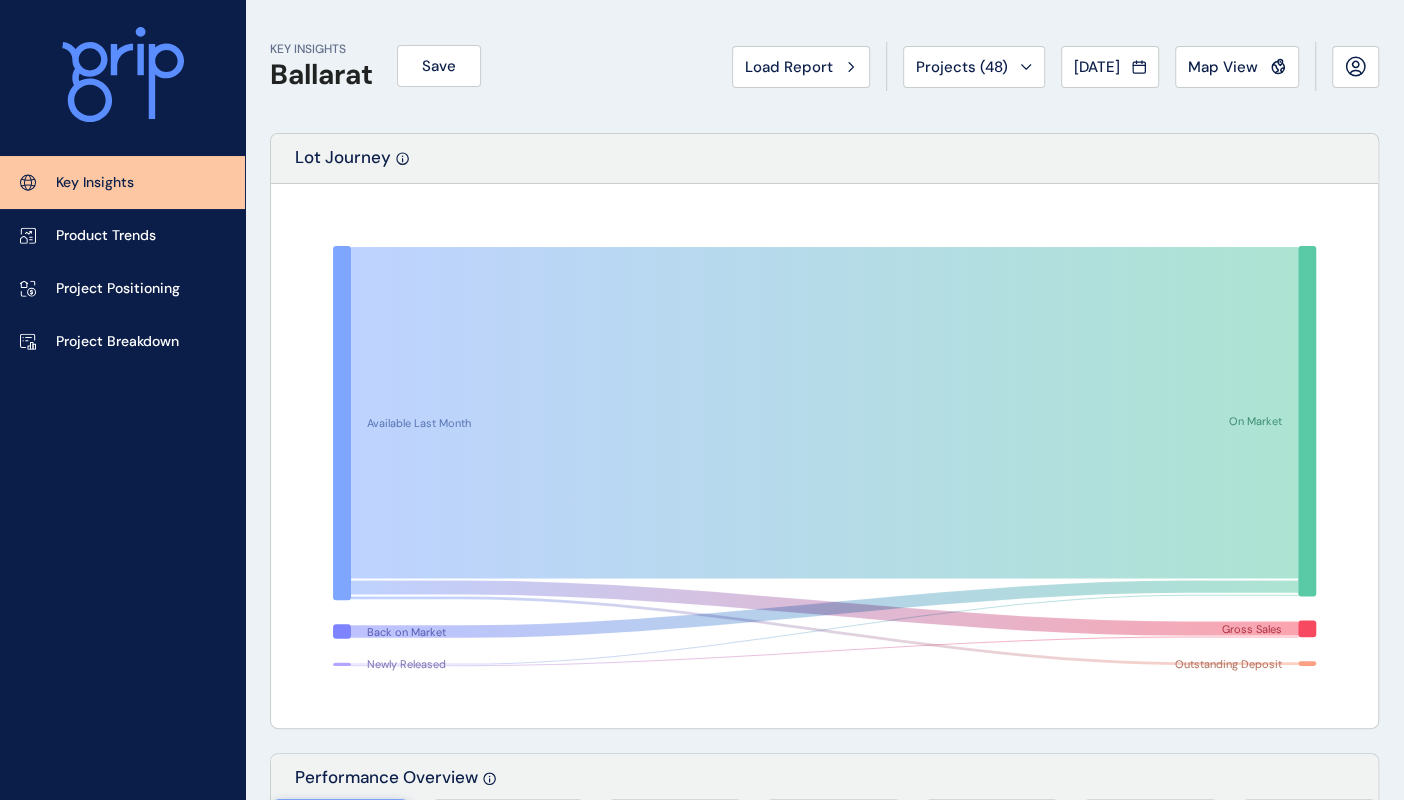 click on "Map View" at bounding box center (1223, 67) 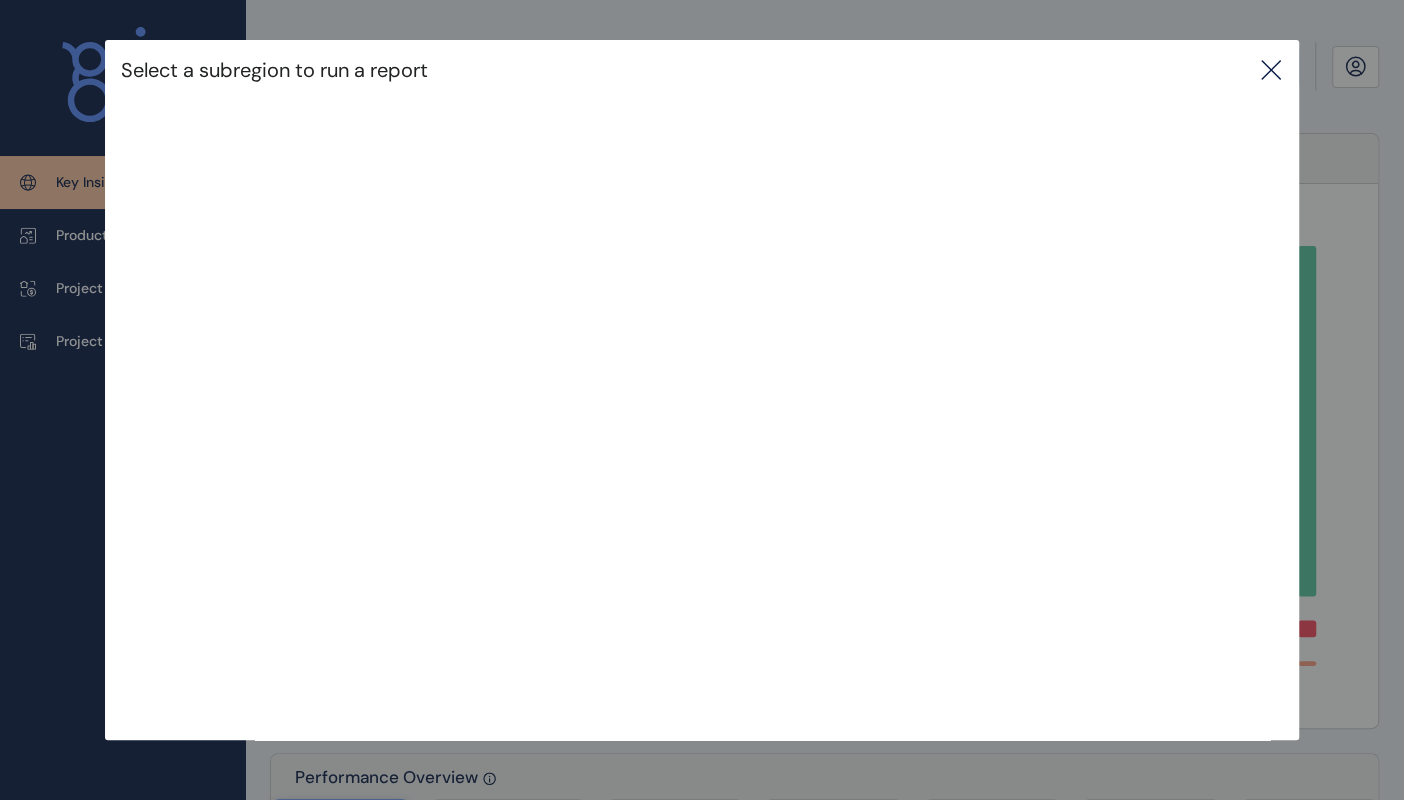 click 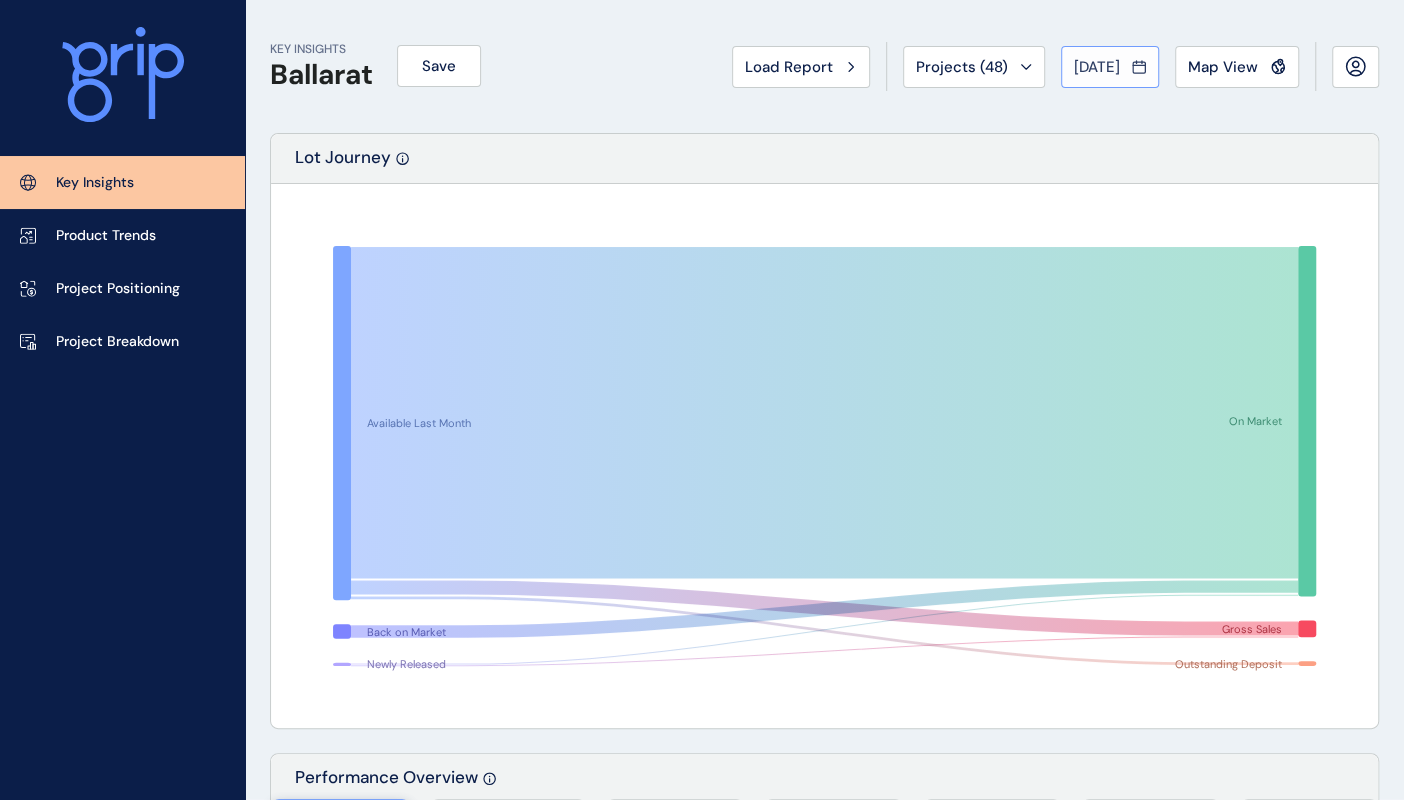 click 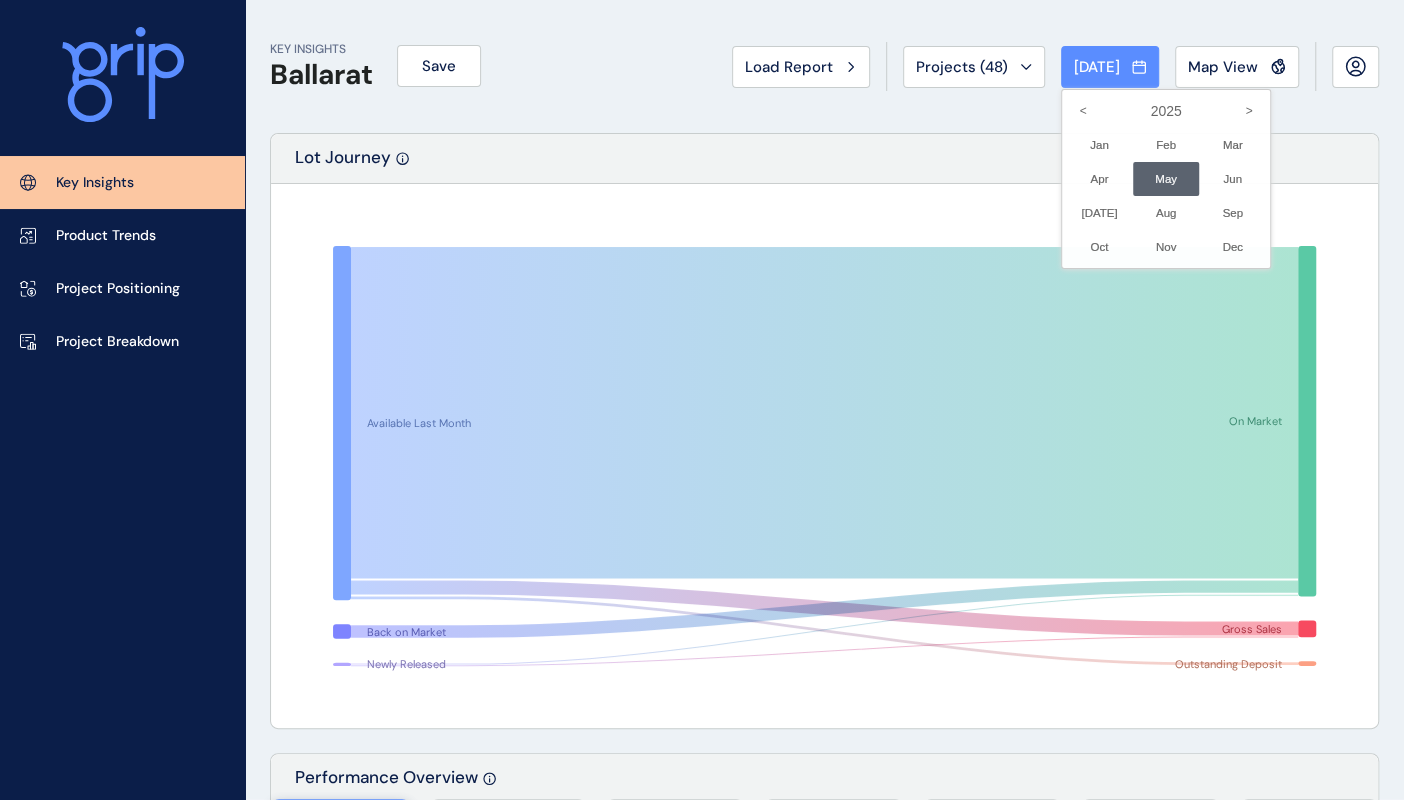 click at bounding box center (702, 400) 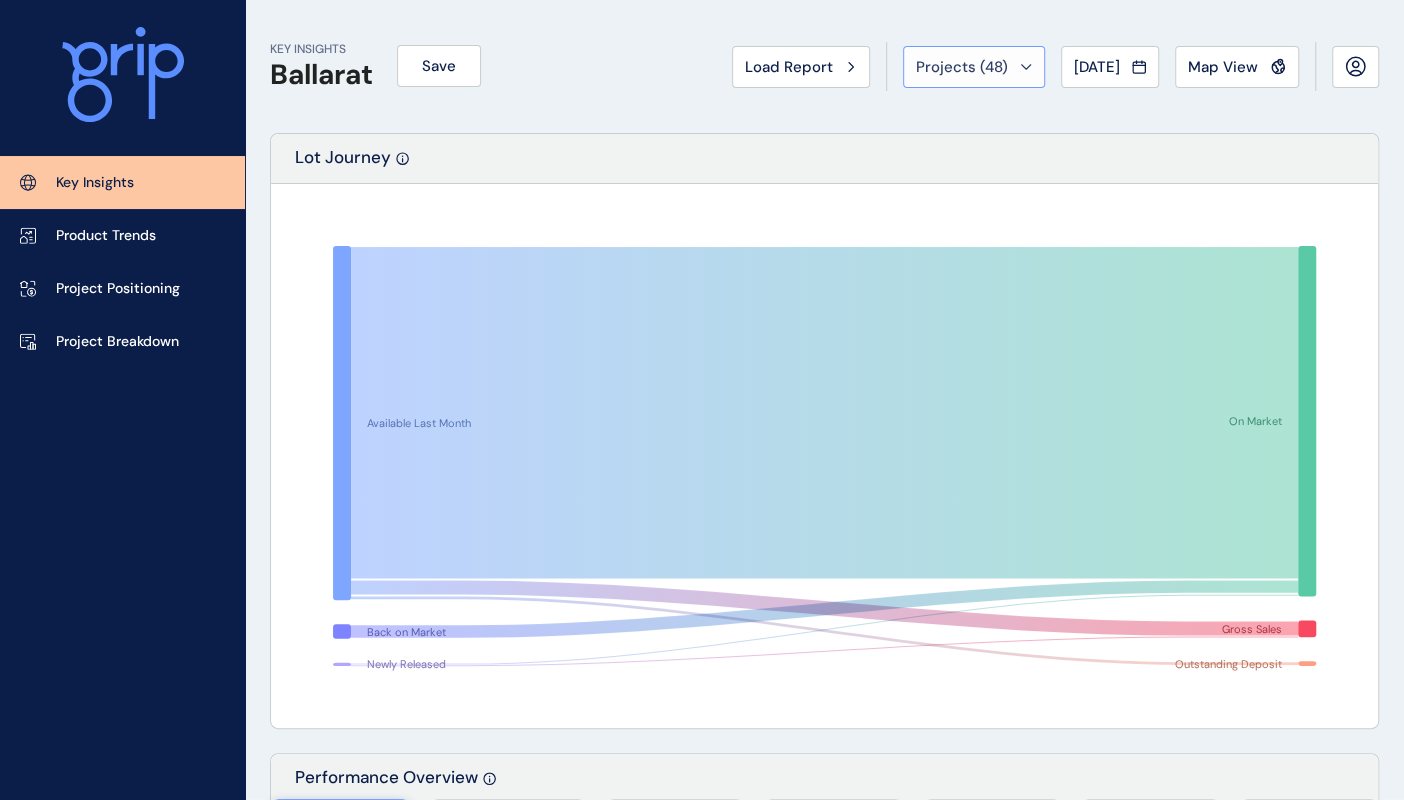 click on "Projects ( 48 )" at bounding box center [974, 67] 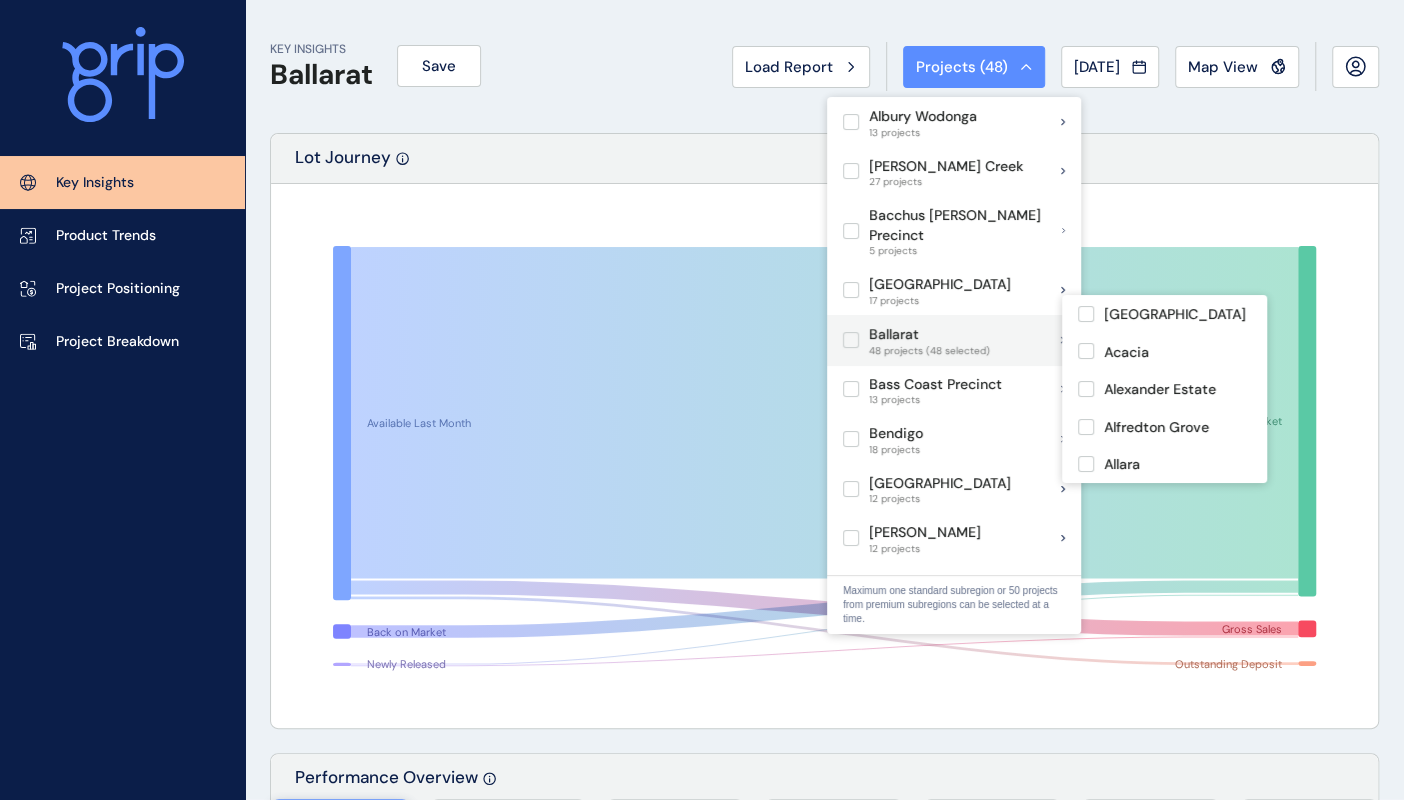 click at bounding box center [851, 340] 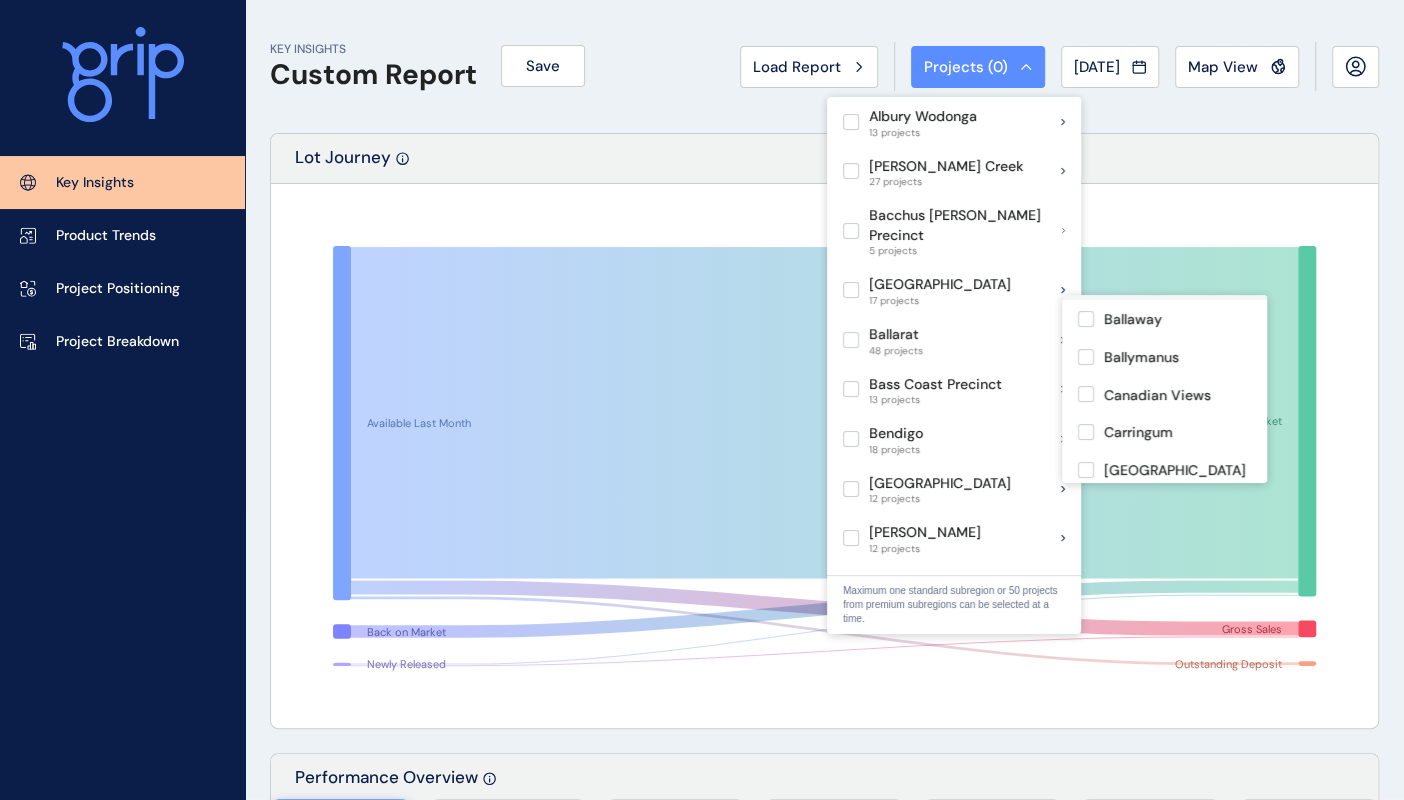 scroll, scrollTop: 555, scrollLeft: 0, axis: vertical 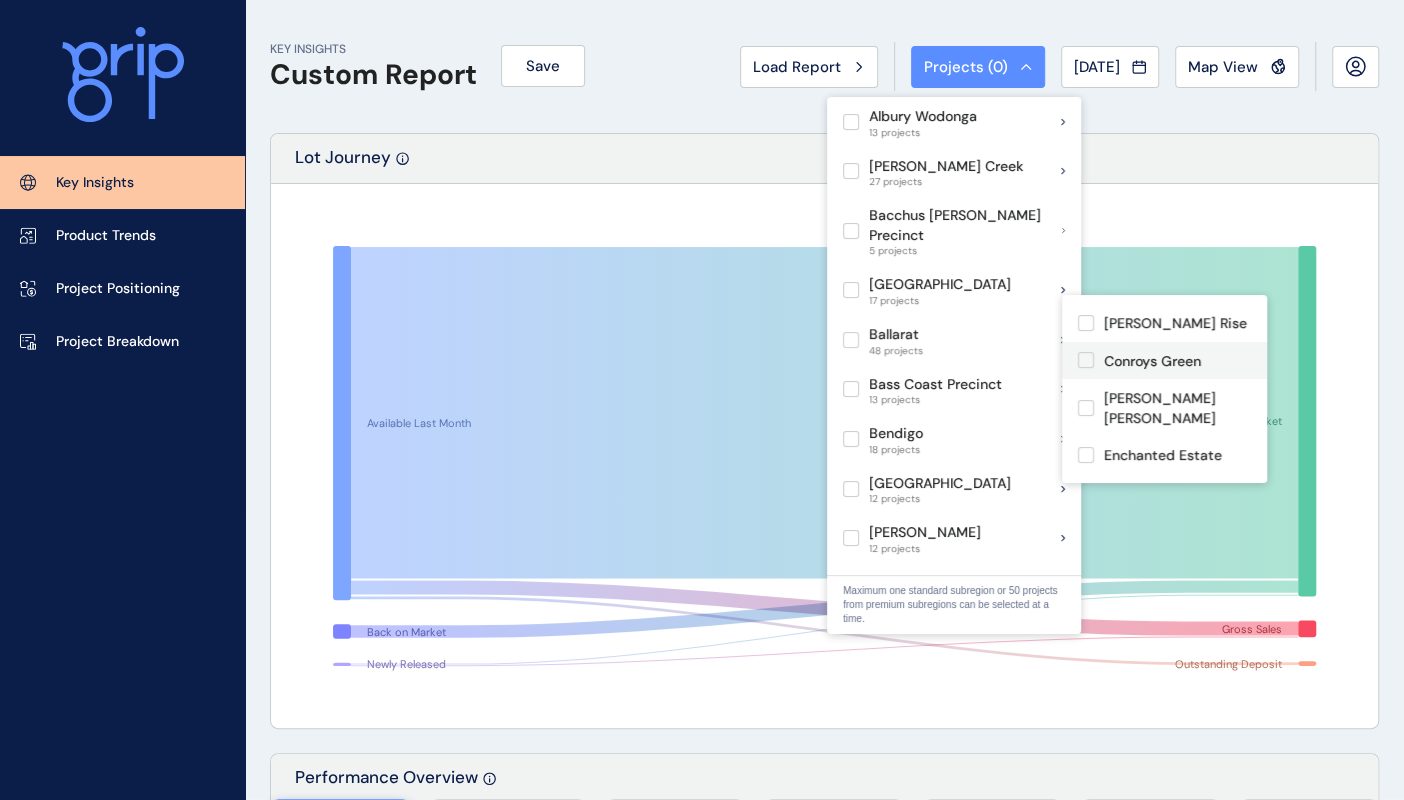 click at bounding box center [1086, 360] 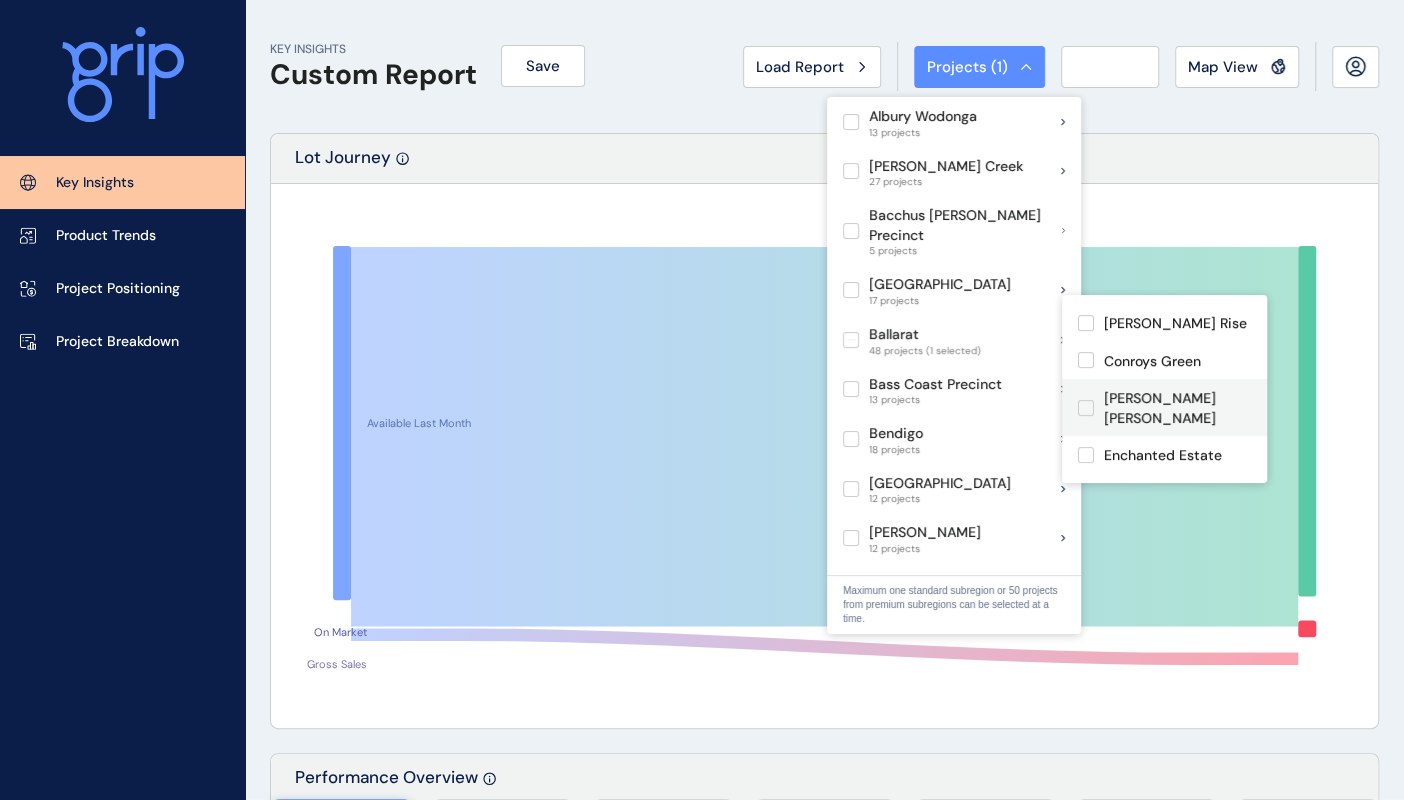 click at bounding box center [1086, 408] 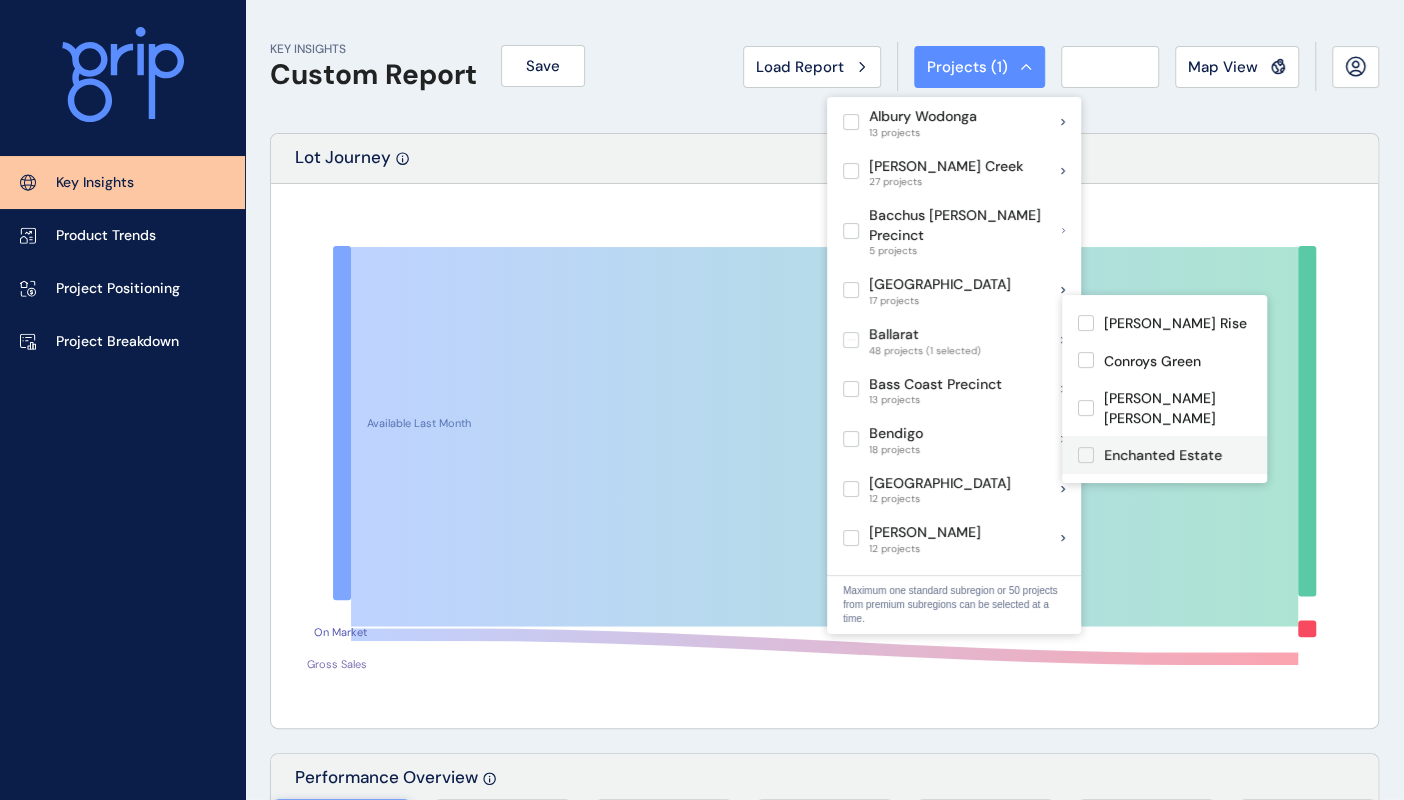 click at bounding box center [1086, 455] 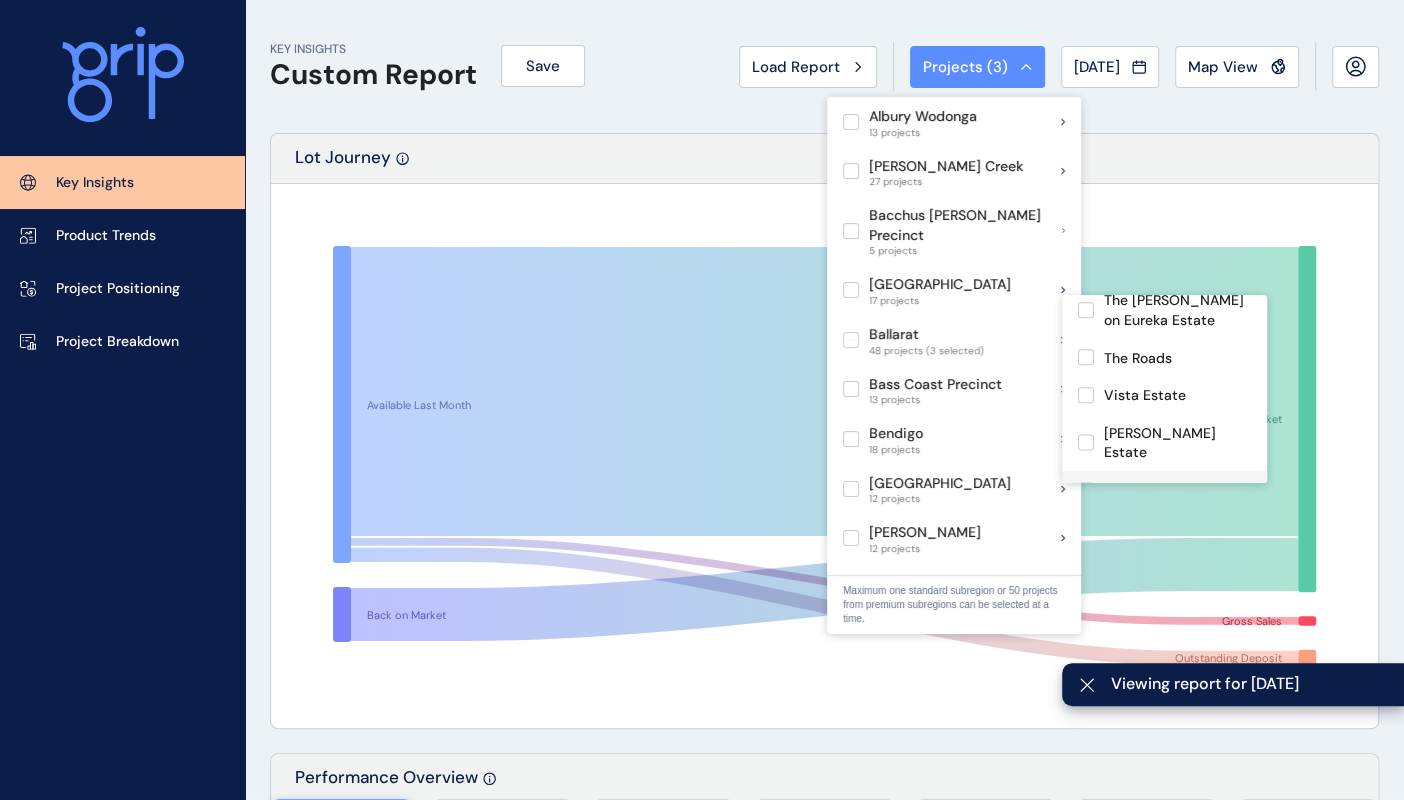 scroll, scrollTop: 1655, scrollLeft: 0, axis: vertical 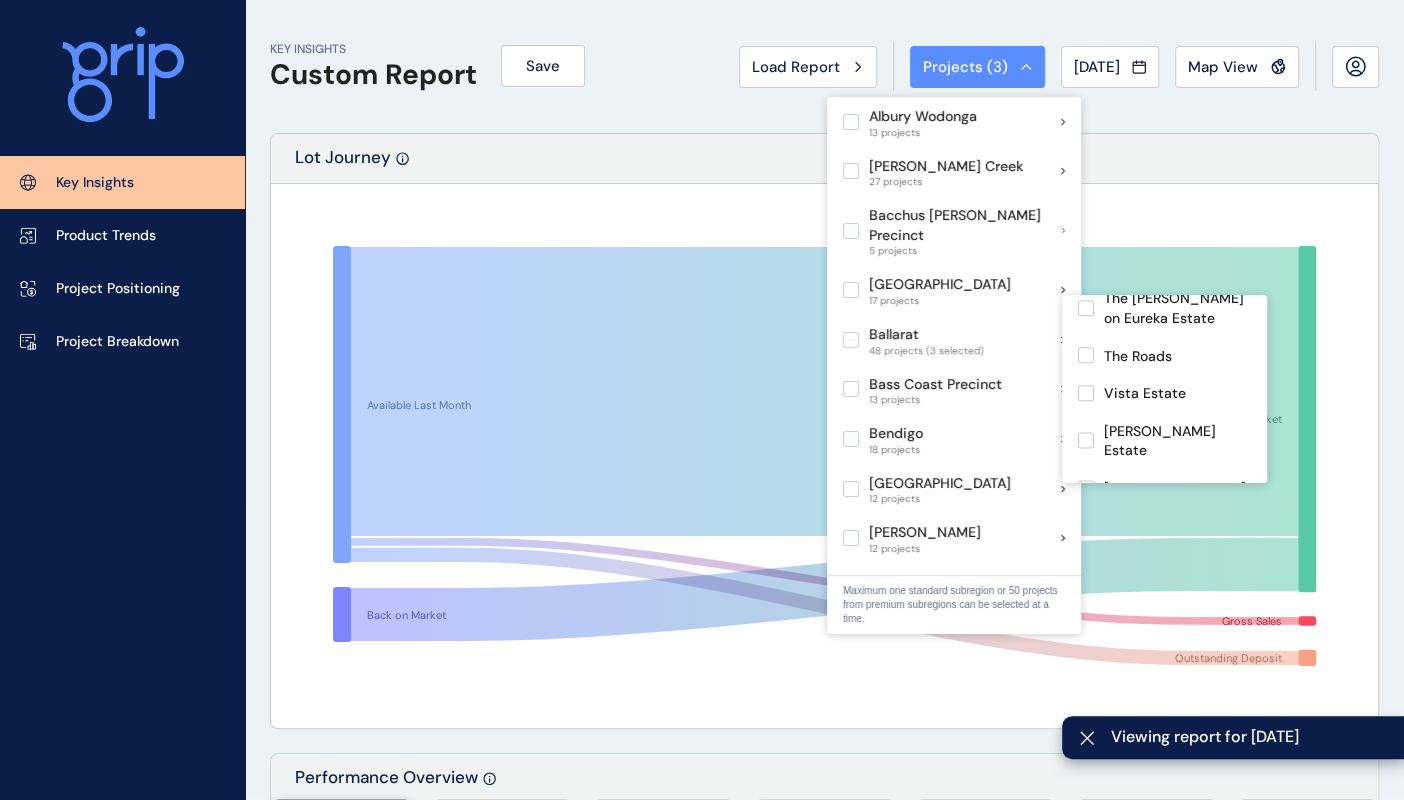 click at bounding box center (1086, 525) 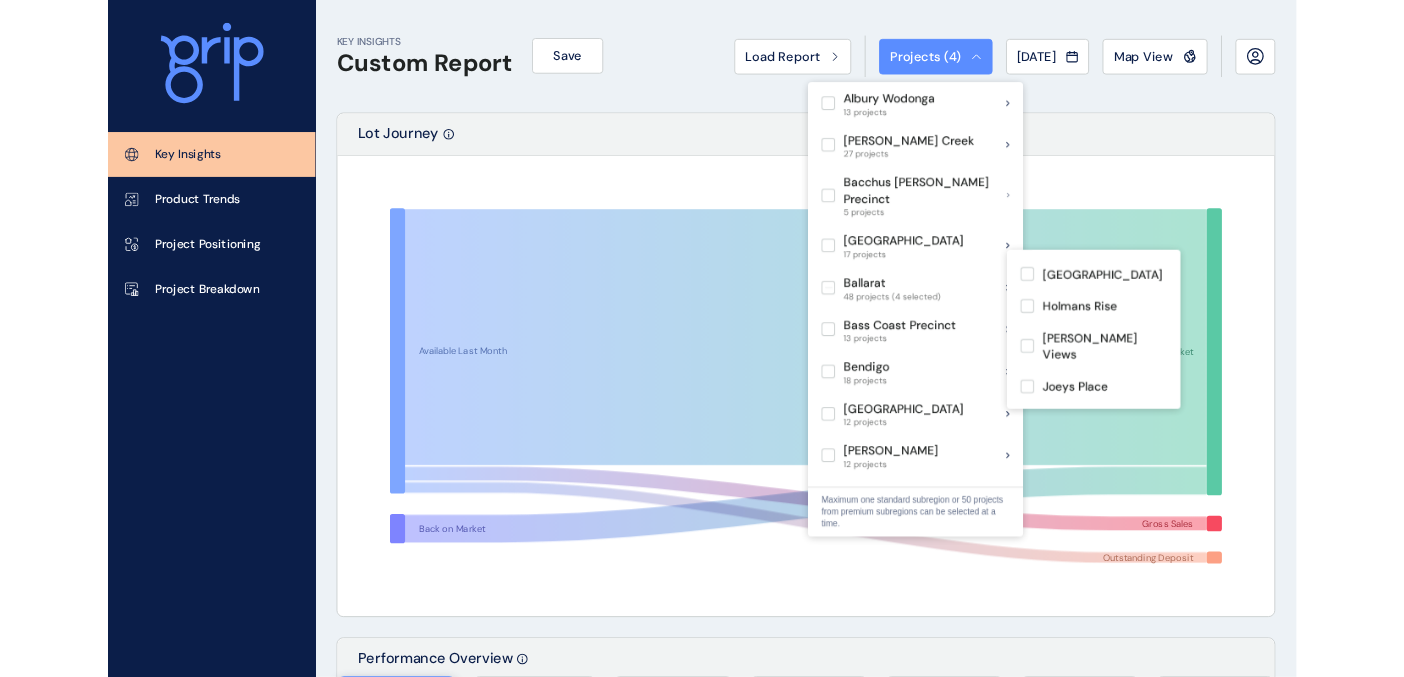 scroll, scrollTop: 1100, scrollLeft: 0, axis: vertical 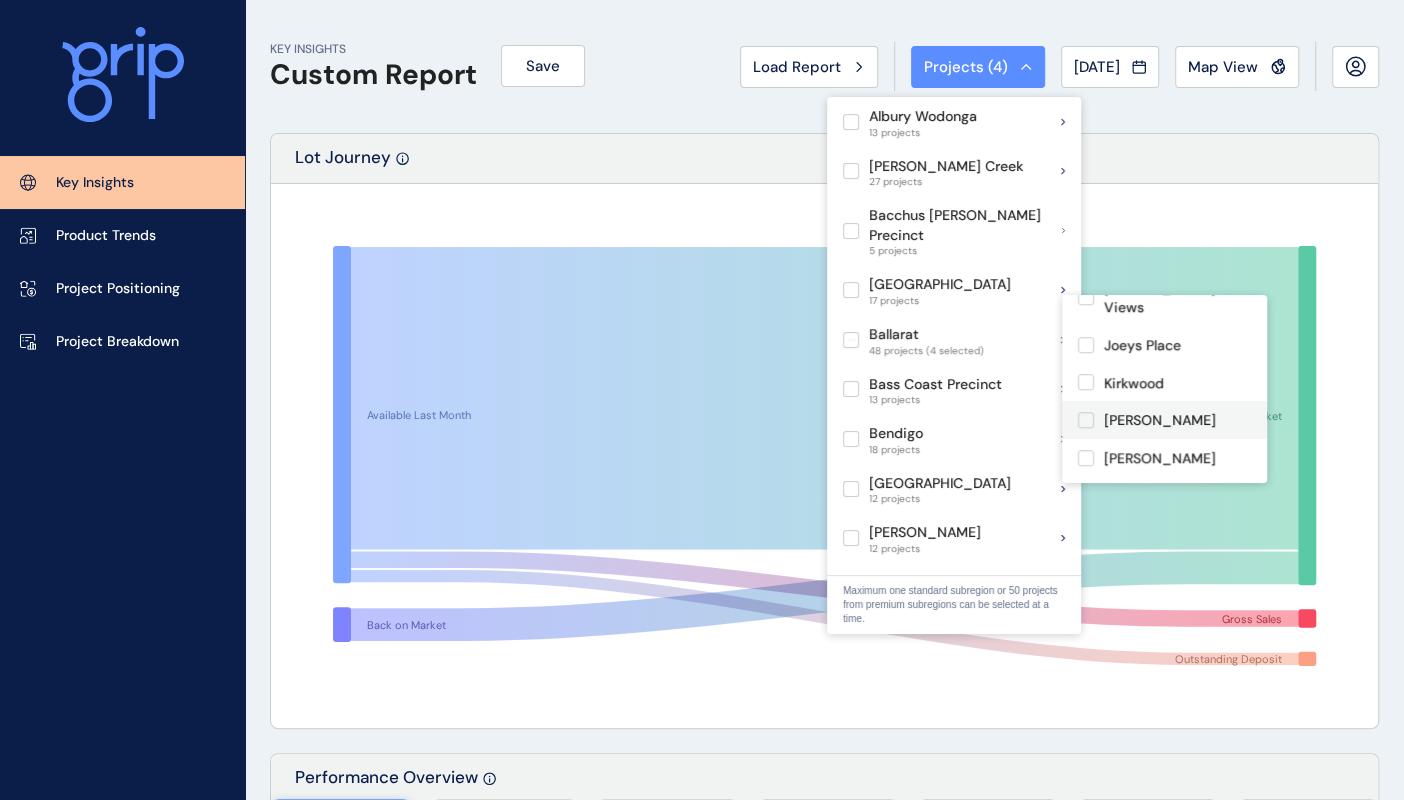 click at bounding box center [1086, 420] 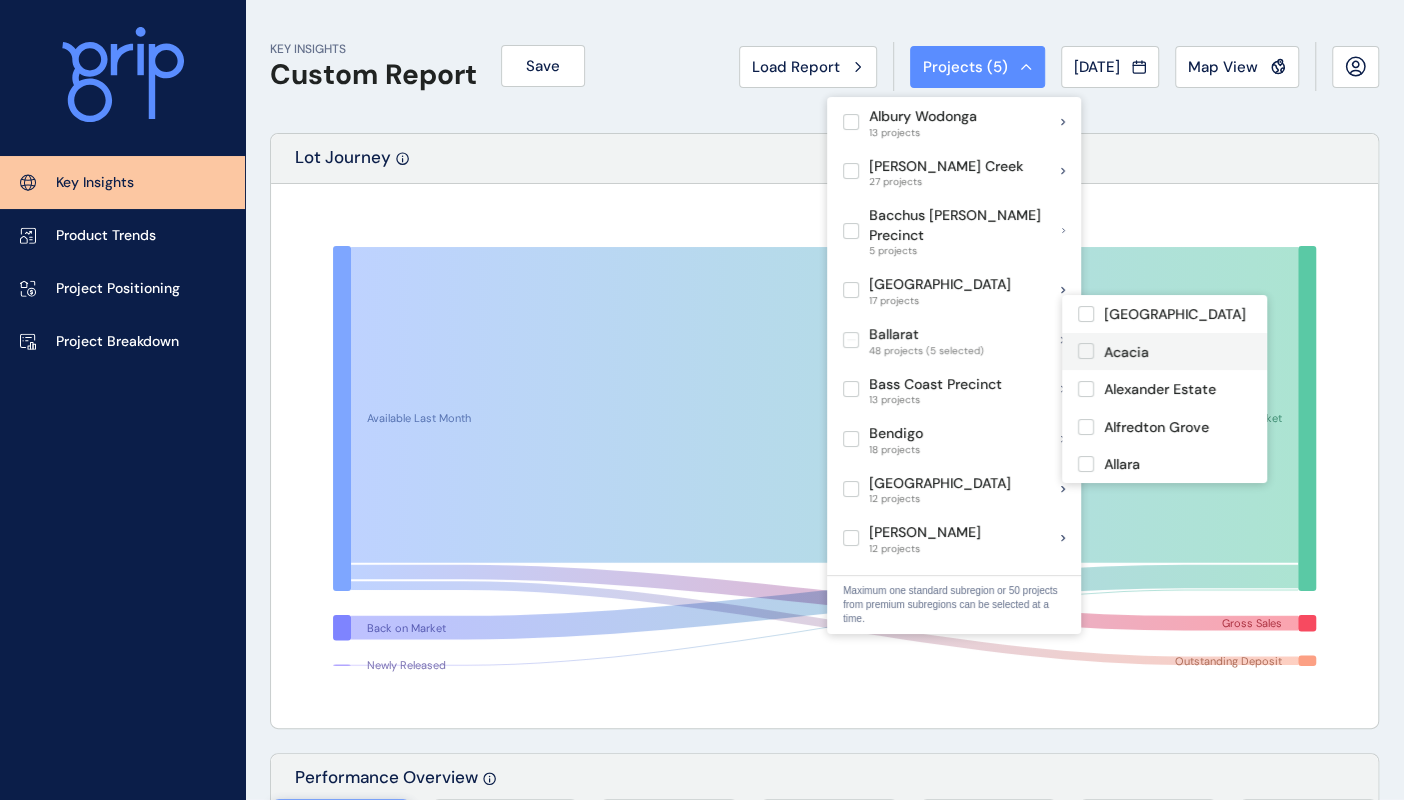 click at bounding box center (1086, 351) 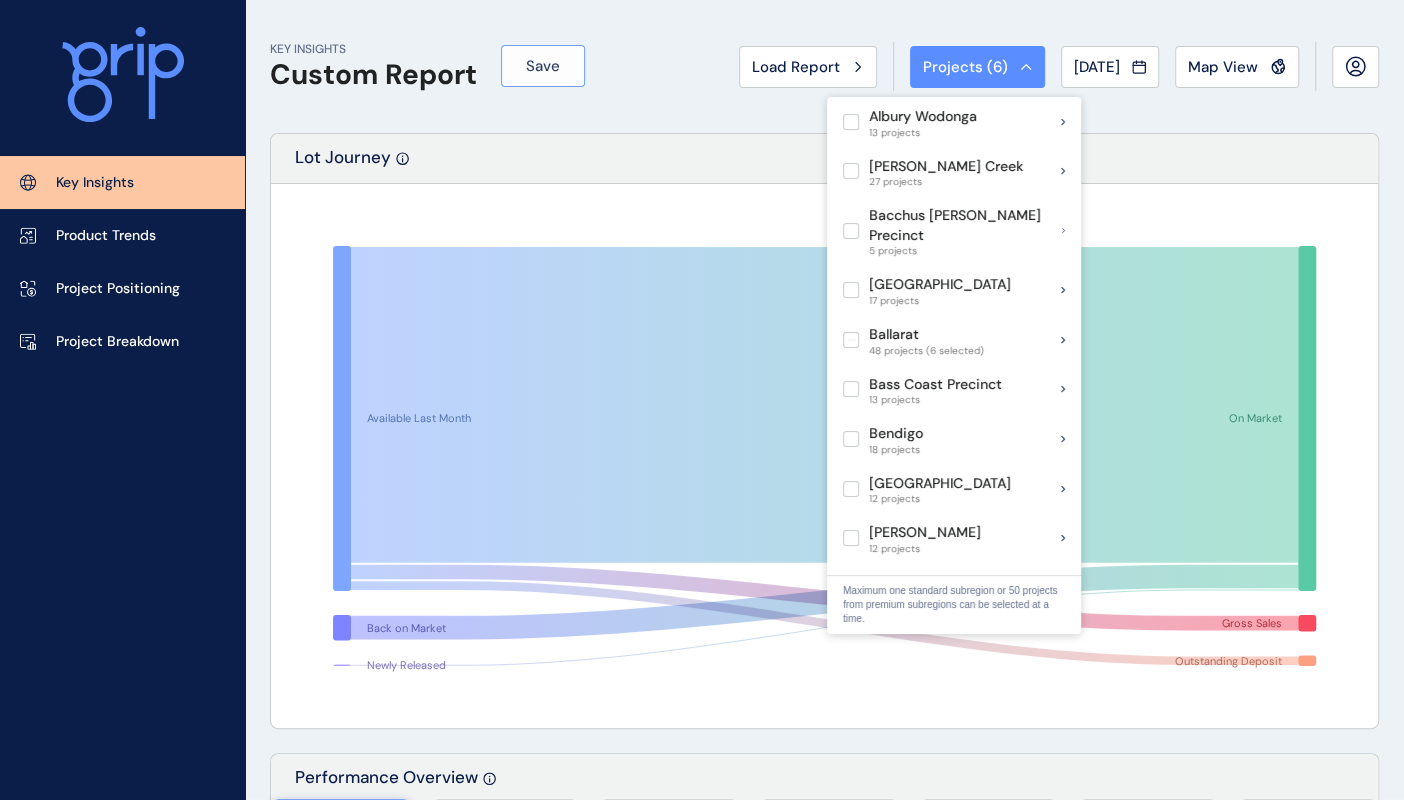 click on "Save" at bounding box center (543, 66) 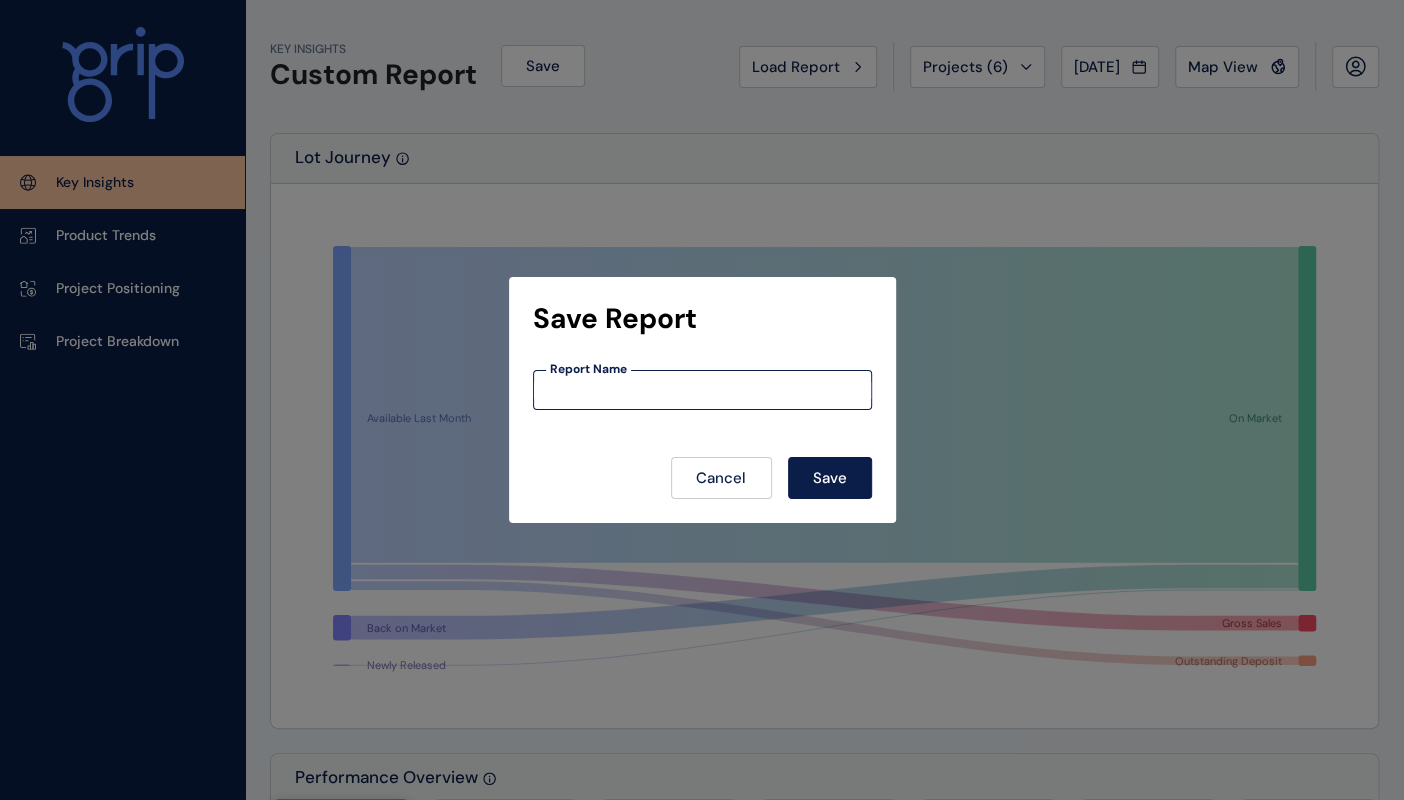 click at bounding box center [702, 390] 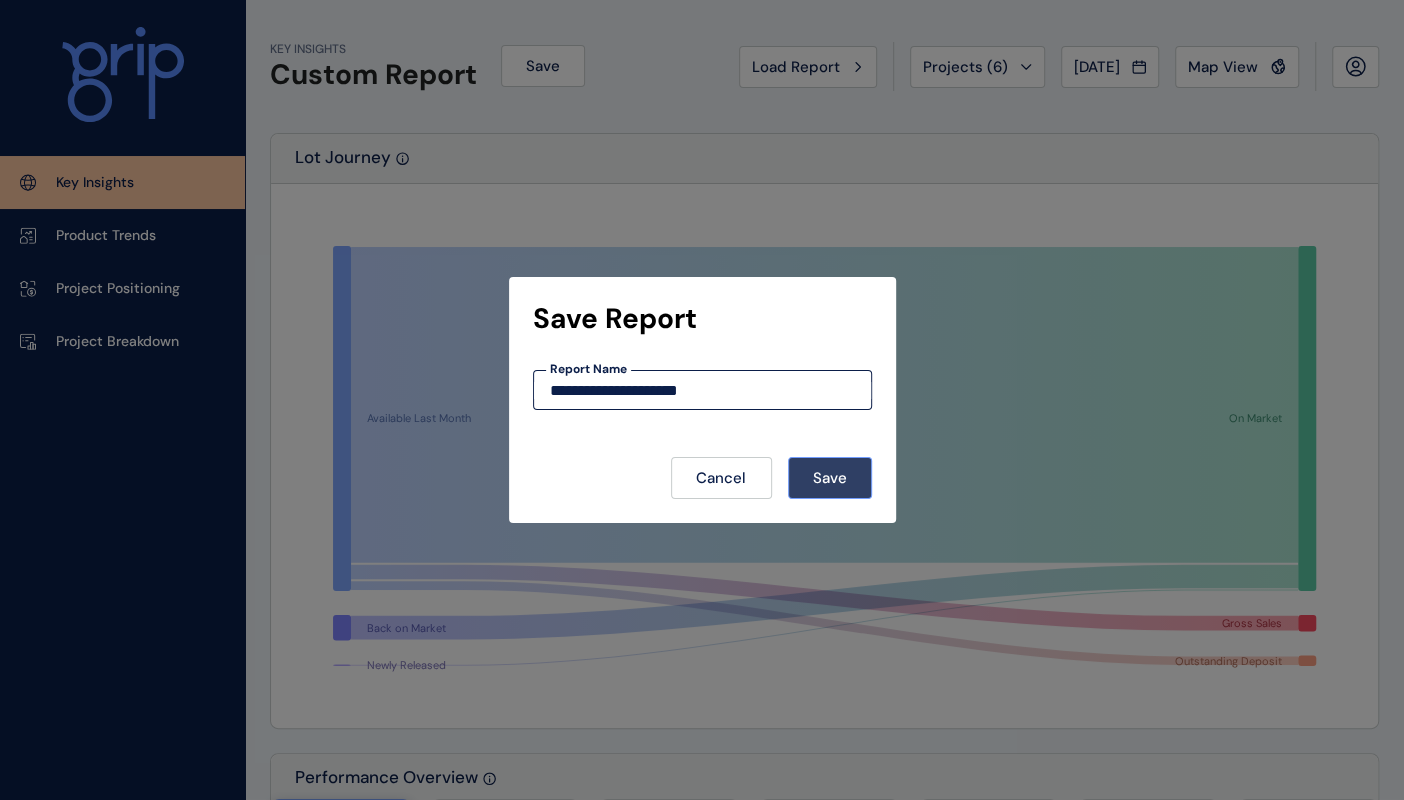 type on "**********" 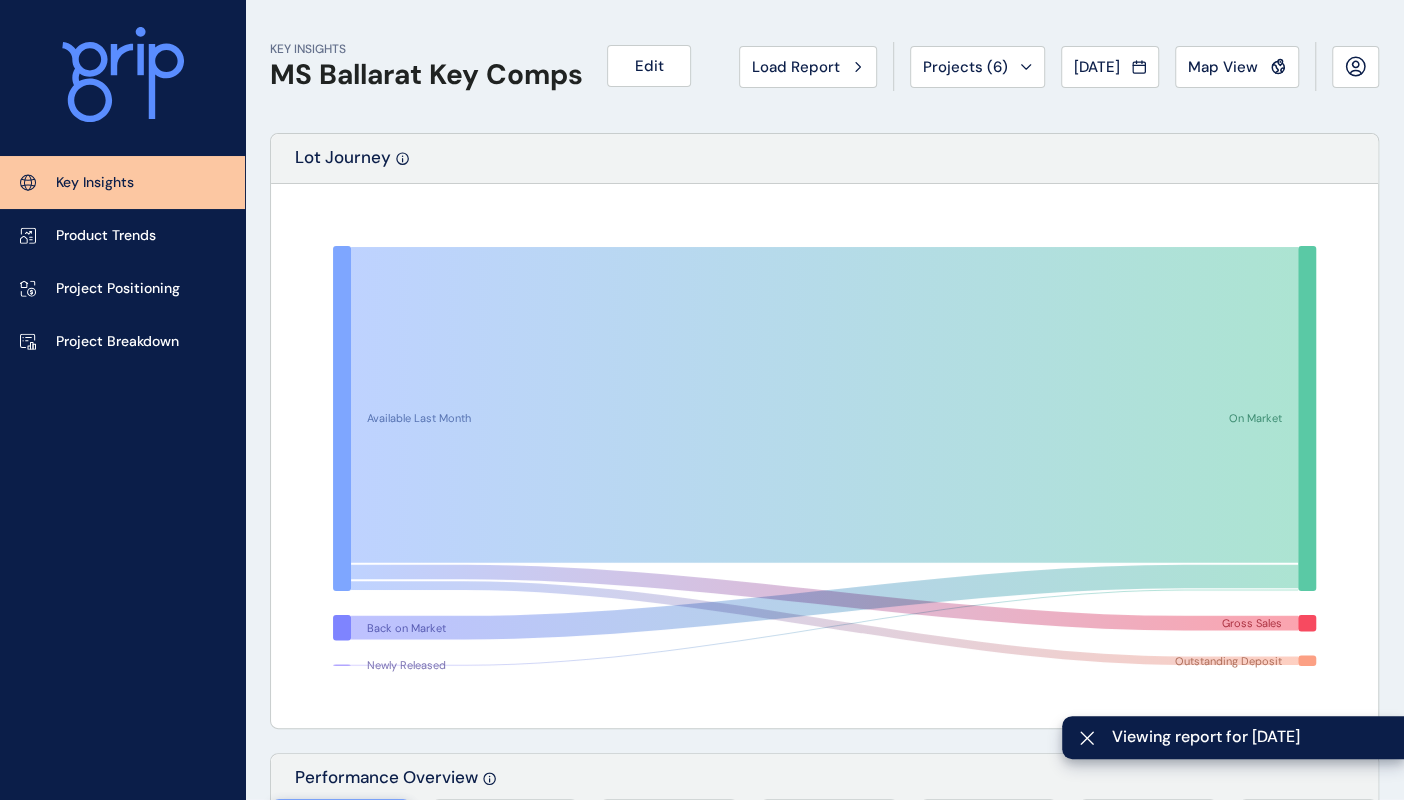 click on "Lot Journey" at bounding box center [824, 159] 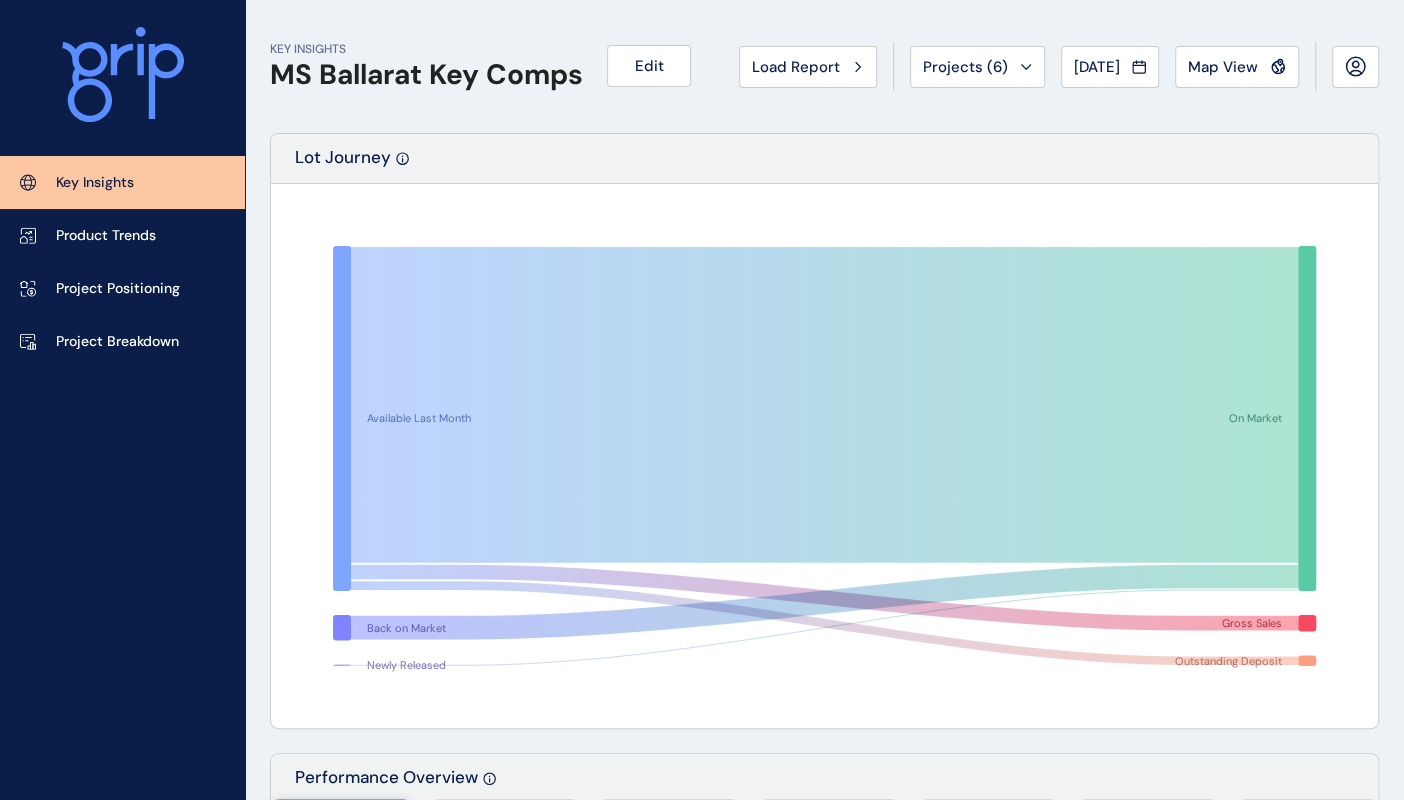 click on "Lot Journey" at bounding box center (824, 159) 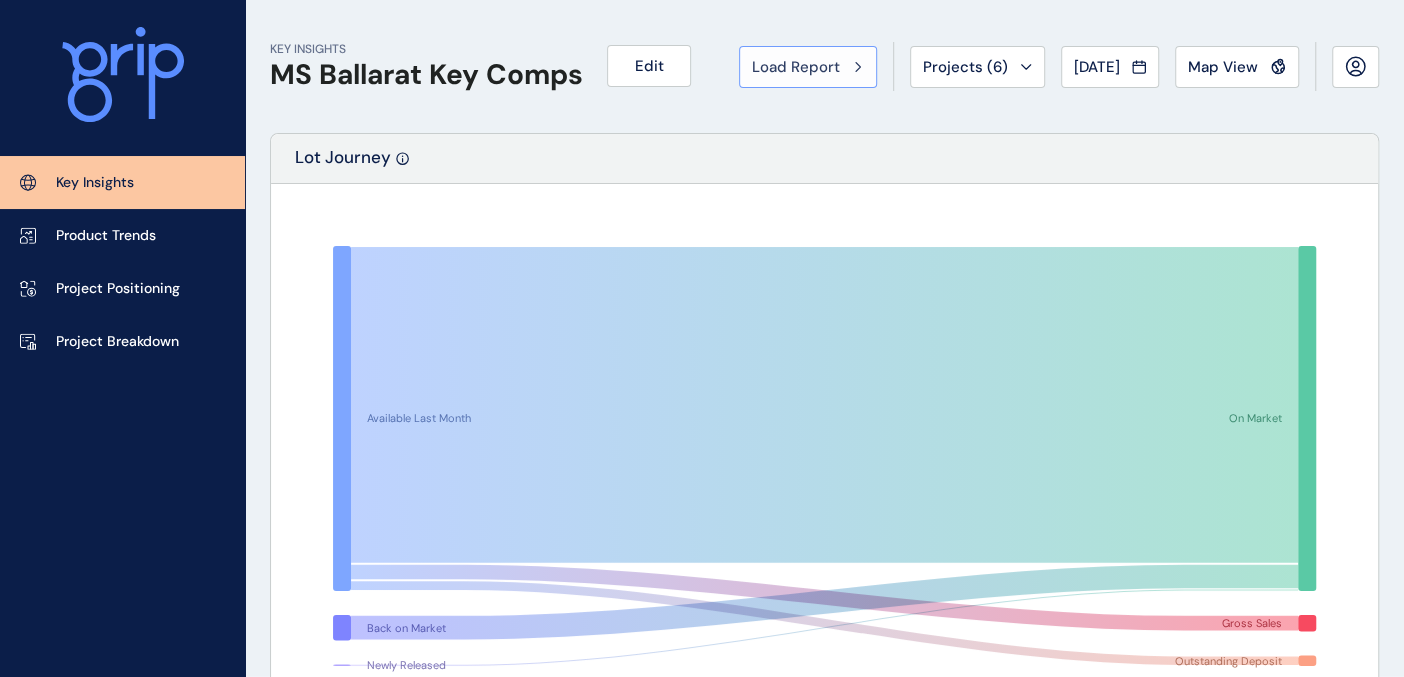 click on "Load Report" at bounding box center (796, 67) 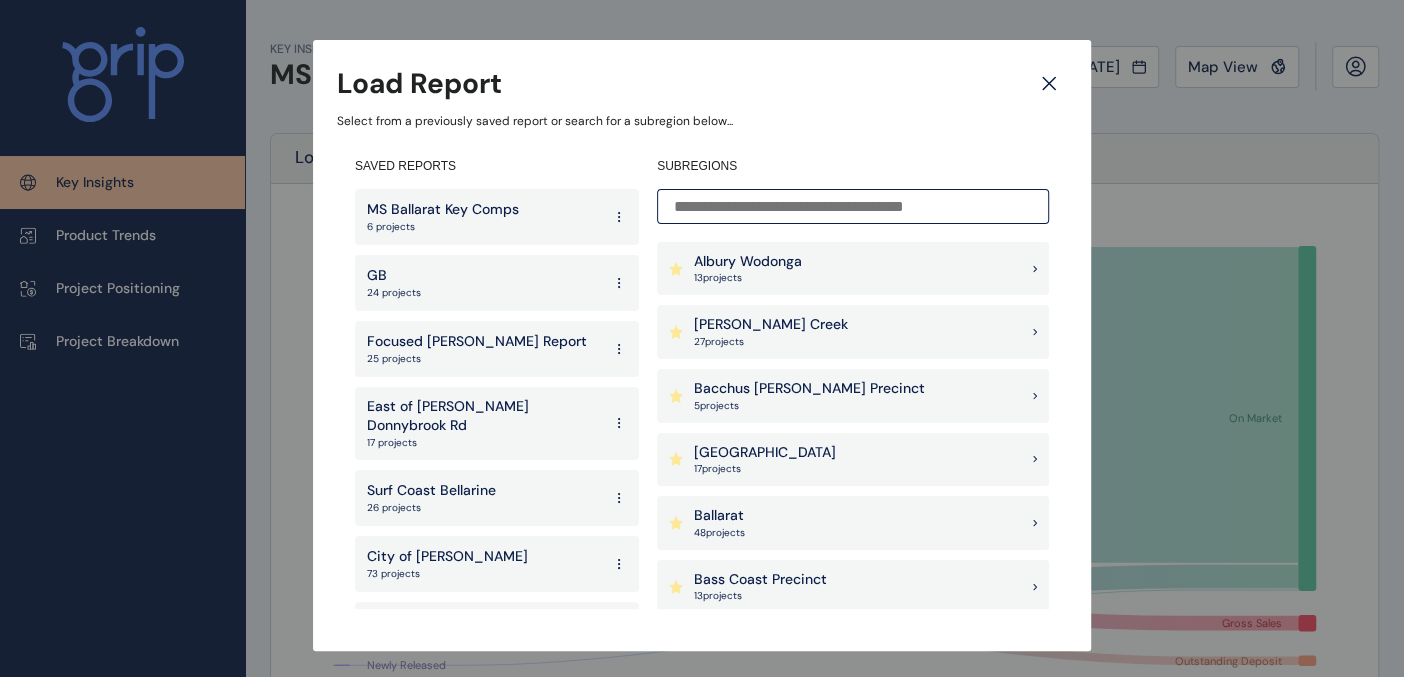 click 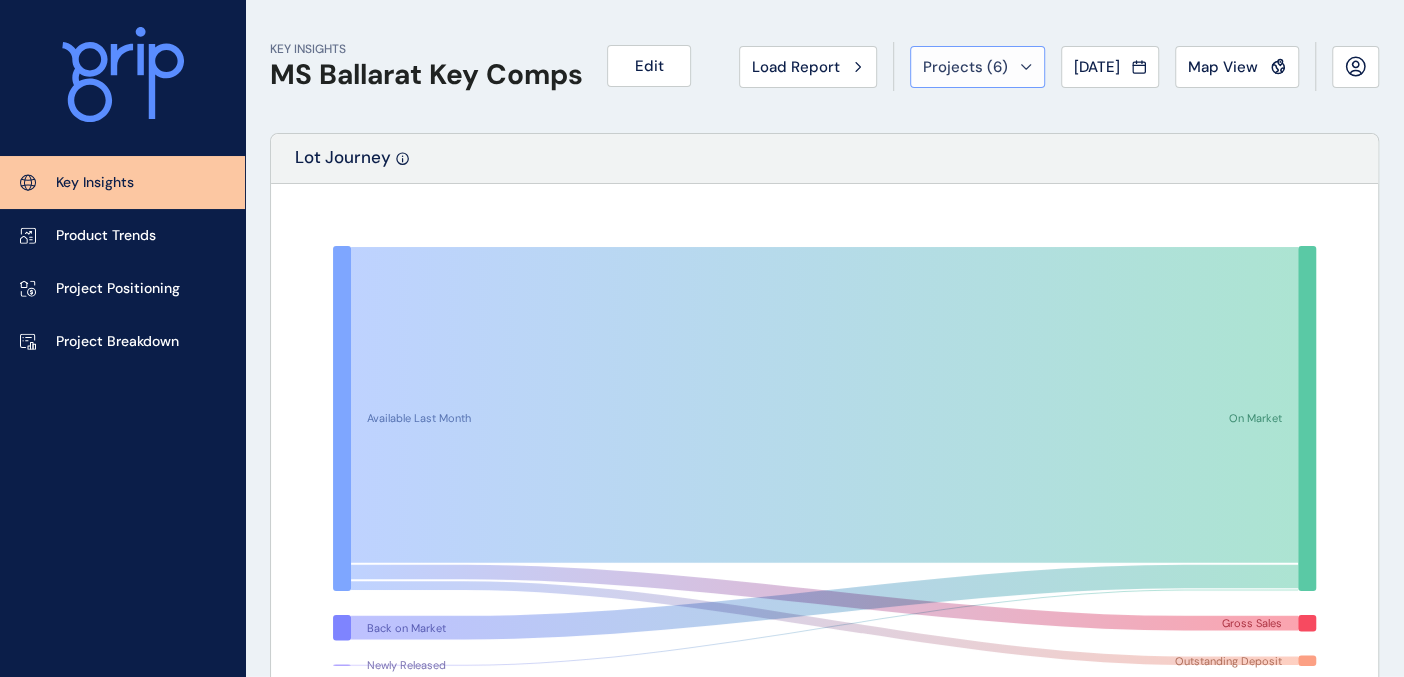 click on "Projects ( 6 )" at bounding box center [977, 67] 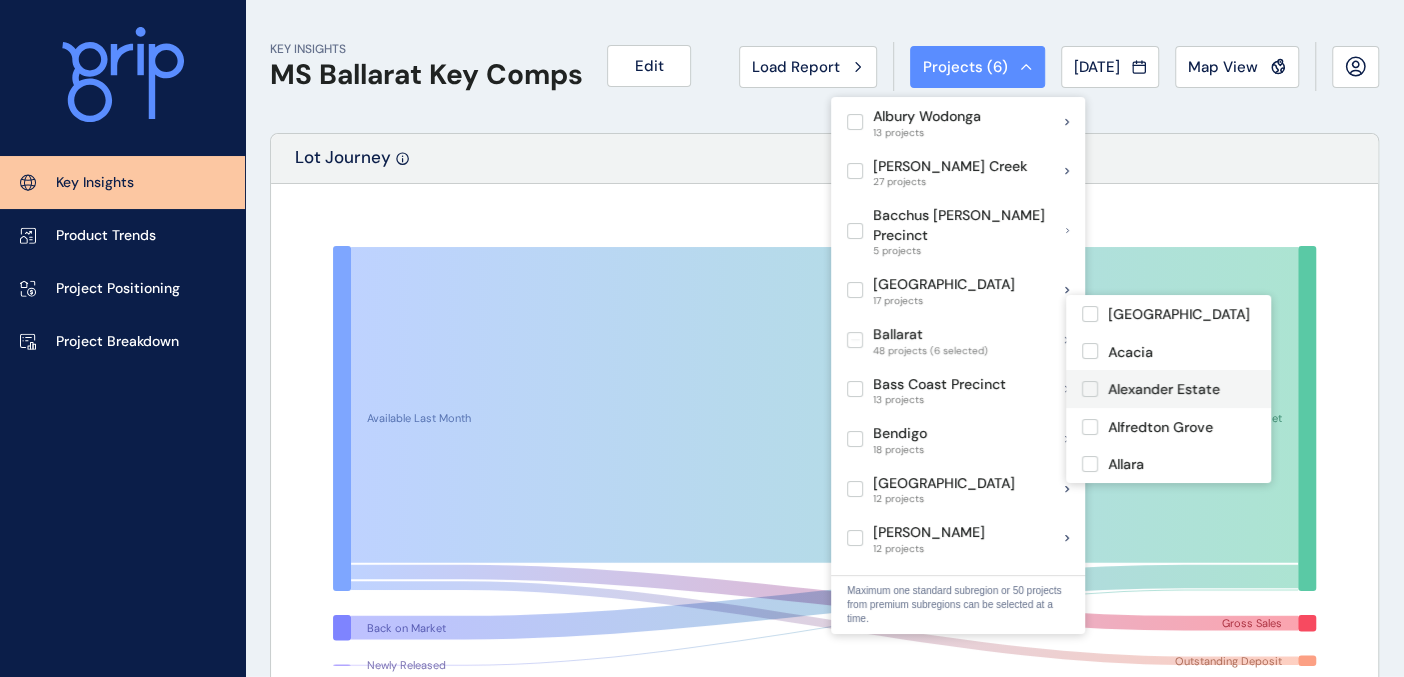 click at bounding box center (1090, 389) 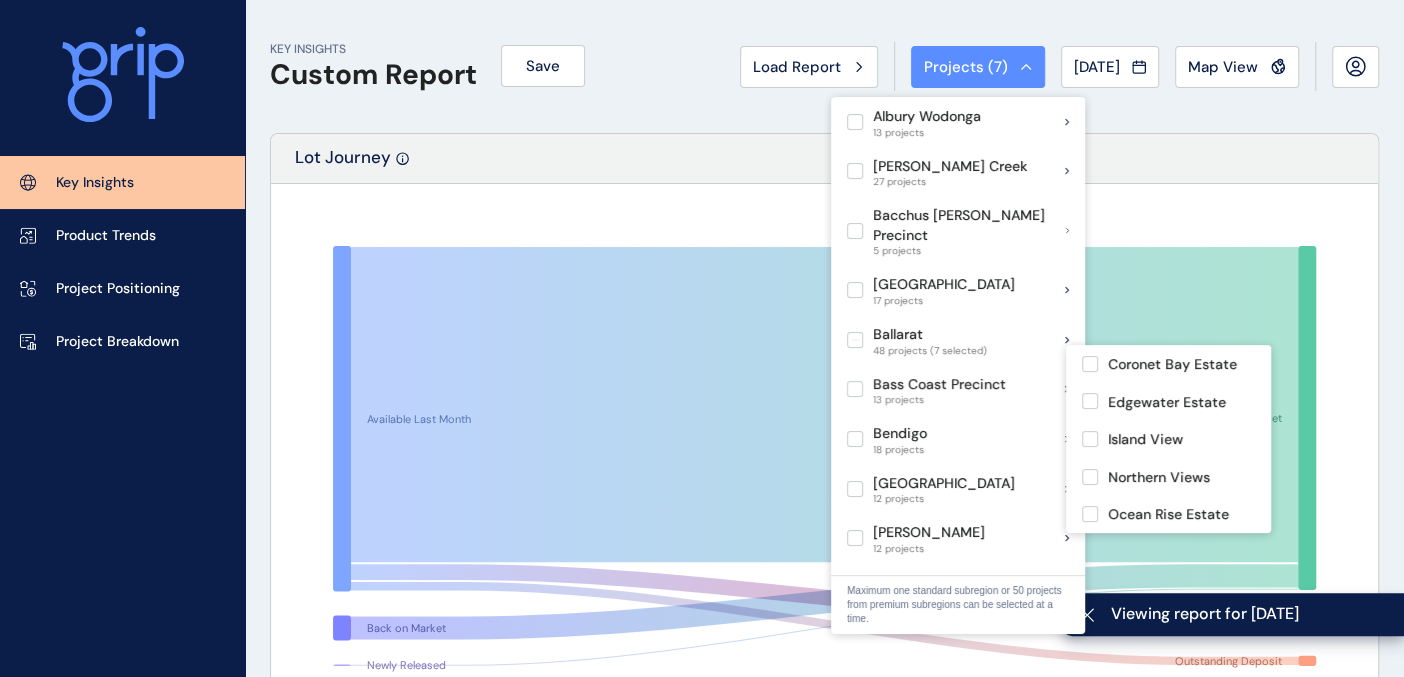click on "KEY INSIGHTS Custom Report Save Load Report Projects ( 7 ) May 2025 2025 < > Jan No report is available for this period. New months are usually published 5 business days after the month start. Feb No report is available for this period. New months are usually published 5 business days after the month start. Mar No report is available for this period. New months are usually published 5 business days after the month start. Apr No report is available for this period. New months are usually published 5 business days after the month start. May No report is available for this period. New months are usually published 5 business days after the month start. Jun No report is available for this period. New months are usually published 5 business days after the month start. Jul No report is available for this period. New months are usually published 5 business days after the month start. Aug No report is available for this period. New months are usually published 5 business days after the month start. Sep Oct Nov Dec" at bounding box center [824, 66] 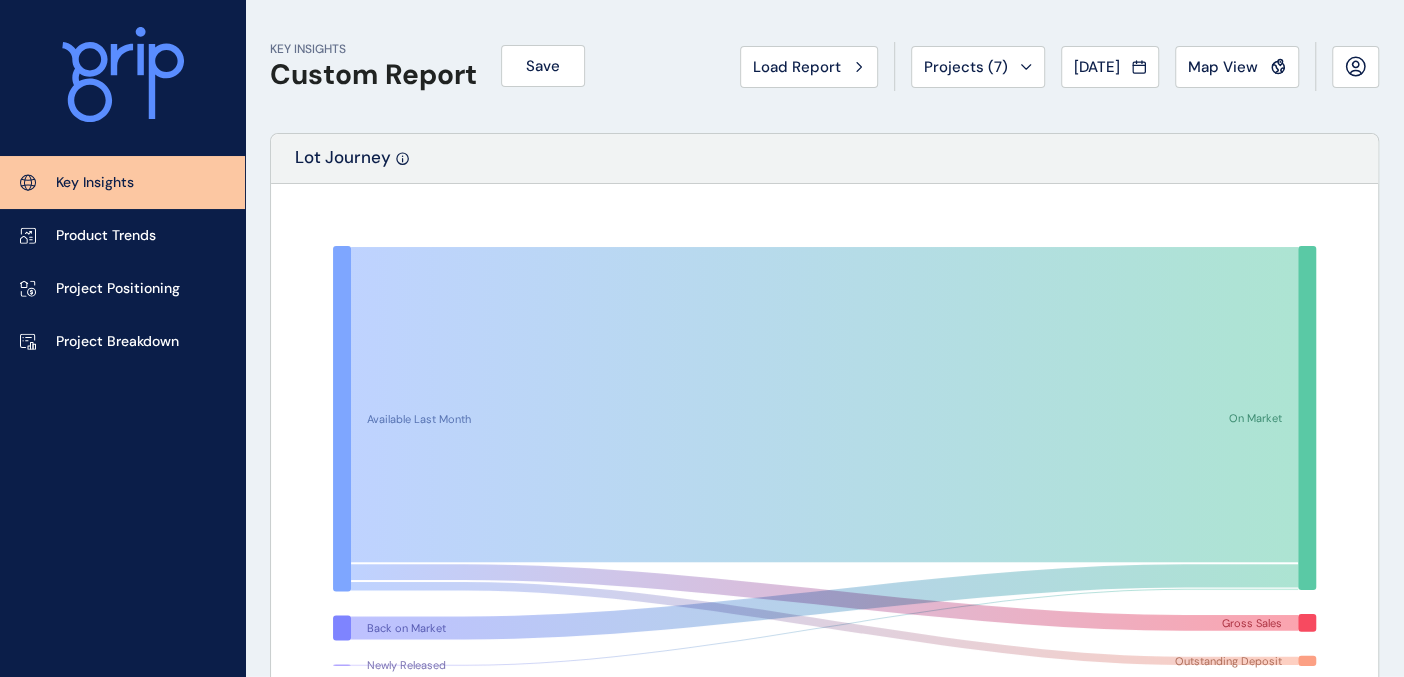 click on "KEY INSIGHTS Custom Report Save Load Report Projects ( 7 ) May 2025 2025 < > Jan No report is available for this period. New months are usually published 5 business days after the month start. Feb No report is available for this period. New months are usually published 5 business days after the month start. Mar No report is available for this period. New months are usually published 5 business days after the month start. Apr No report is available for this period. New months are usually published 5 business days after the month start. May No report is available for this period. New months are usually published 5 business days after the month start. Jun No report is available for this period. New months are usually published 5 business days after the month start. Jul No report is available for this period. New months are usually published 5 business days after the month start. Aug No report is available for this period. New months are usually published 5 business days after the month start. Sep Oct Nov Dec" at bounding box center (824, 66) 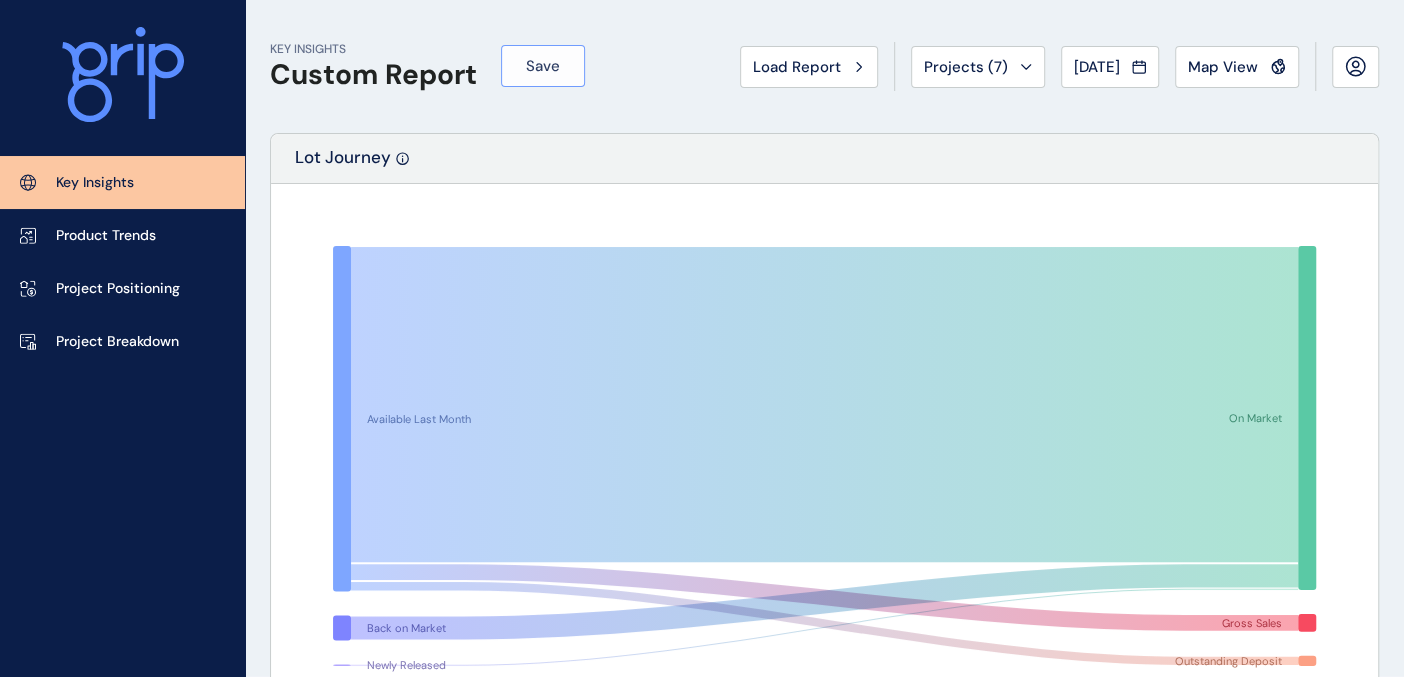 click on "Save" at bounding box center (543, 66) 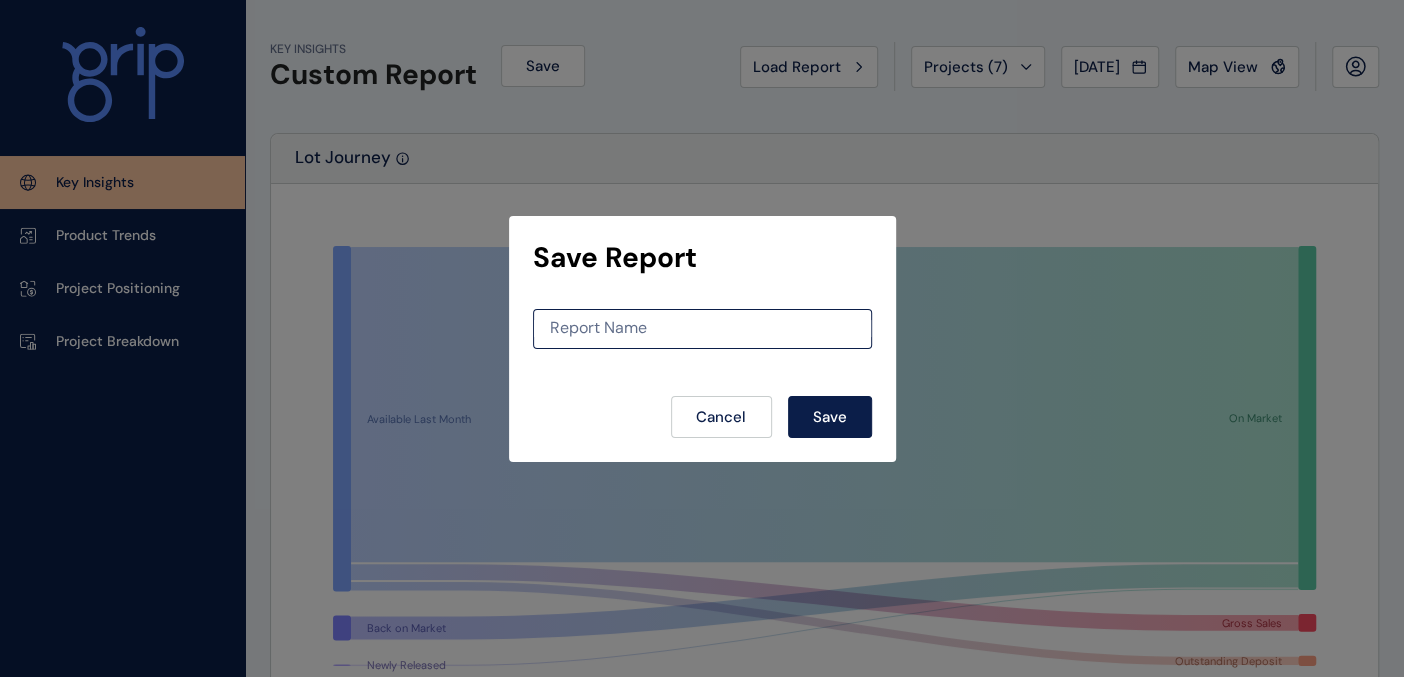 click on "Report Name" at bounding box center [702, 329] 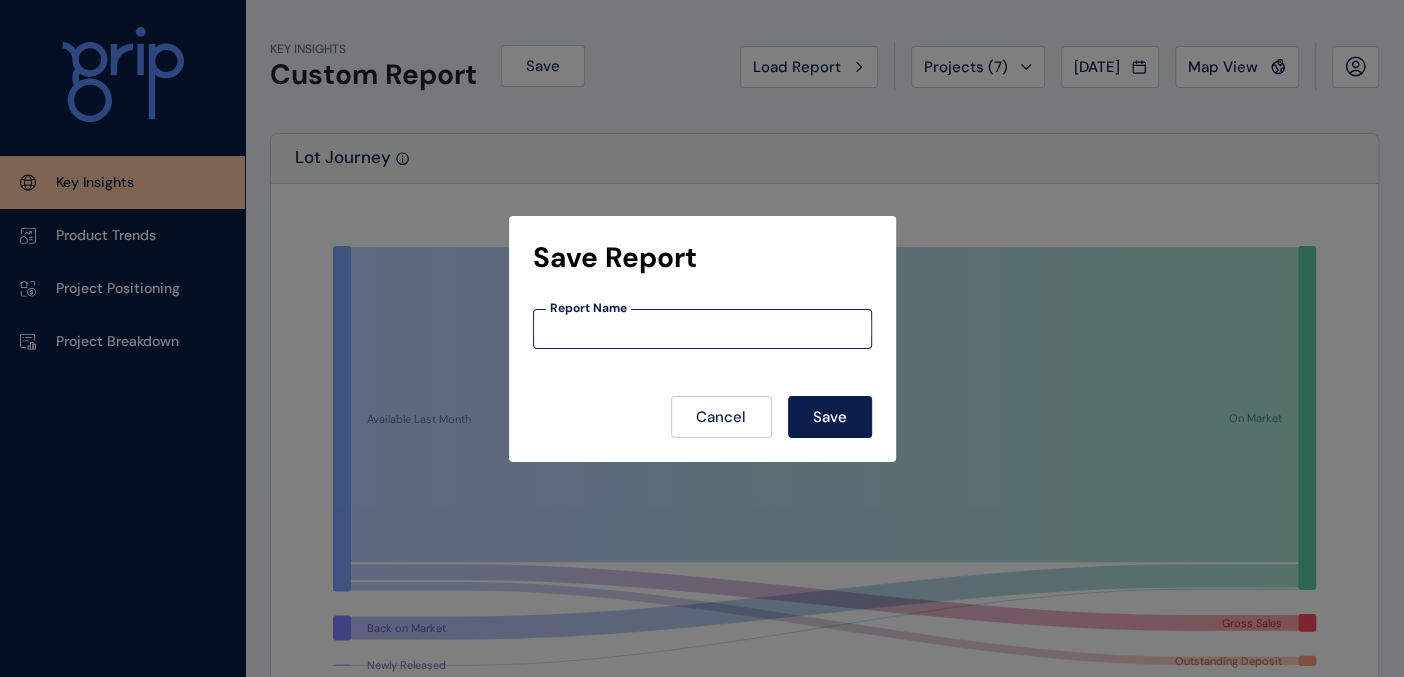 click at bounding box center [702, 328] 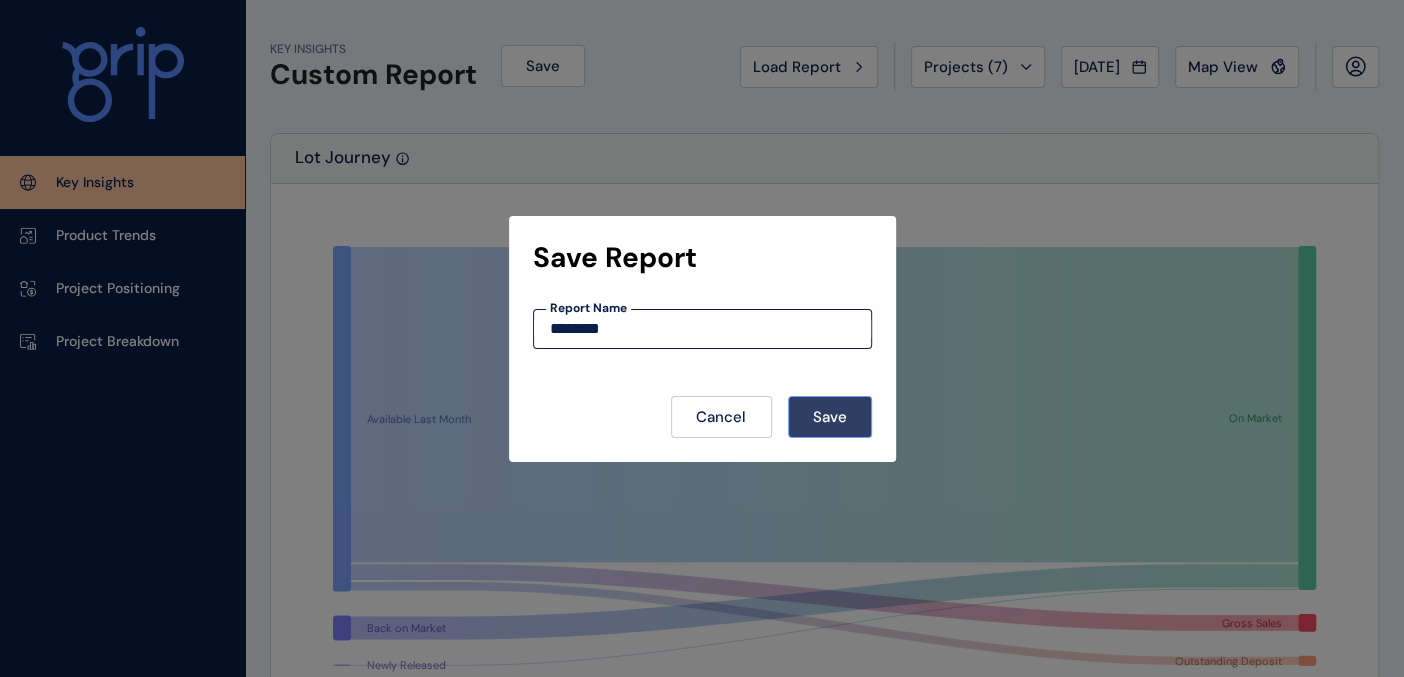 type on "********" 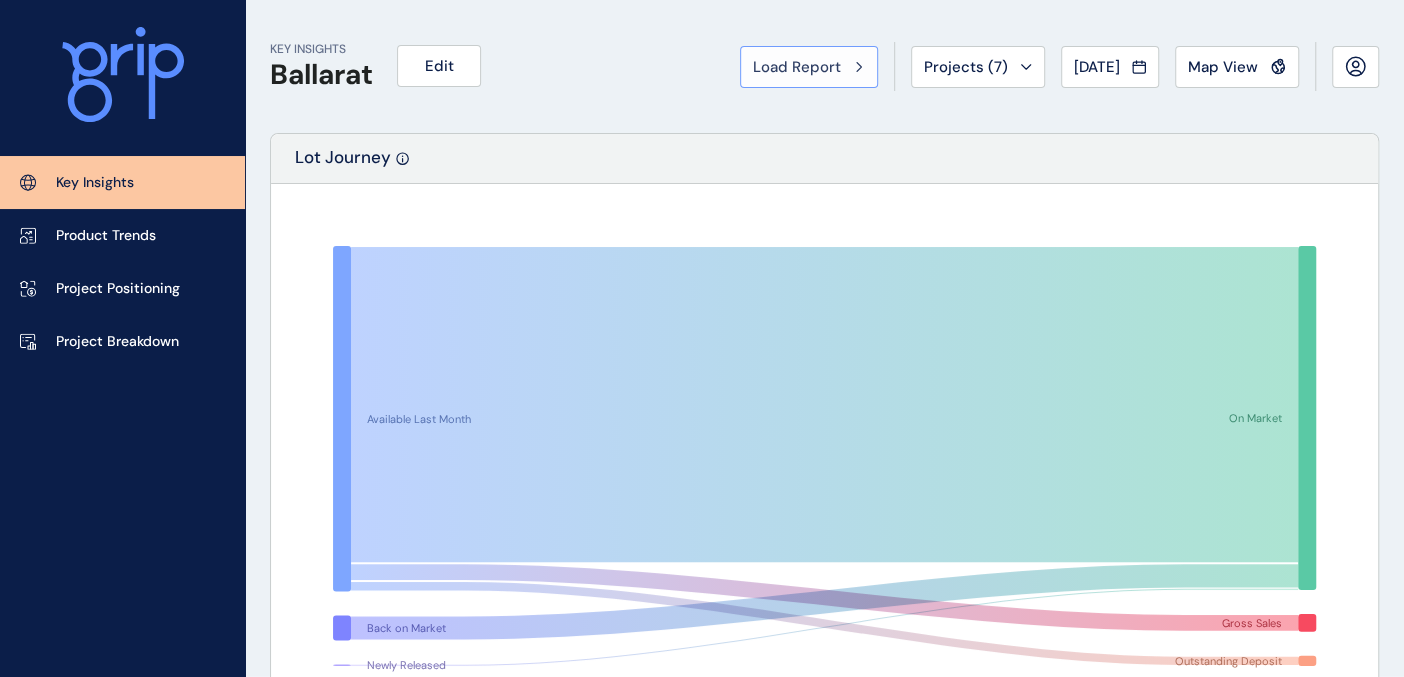 click on "Load Report" at bounding box center (809, 67) 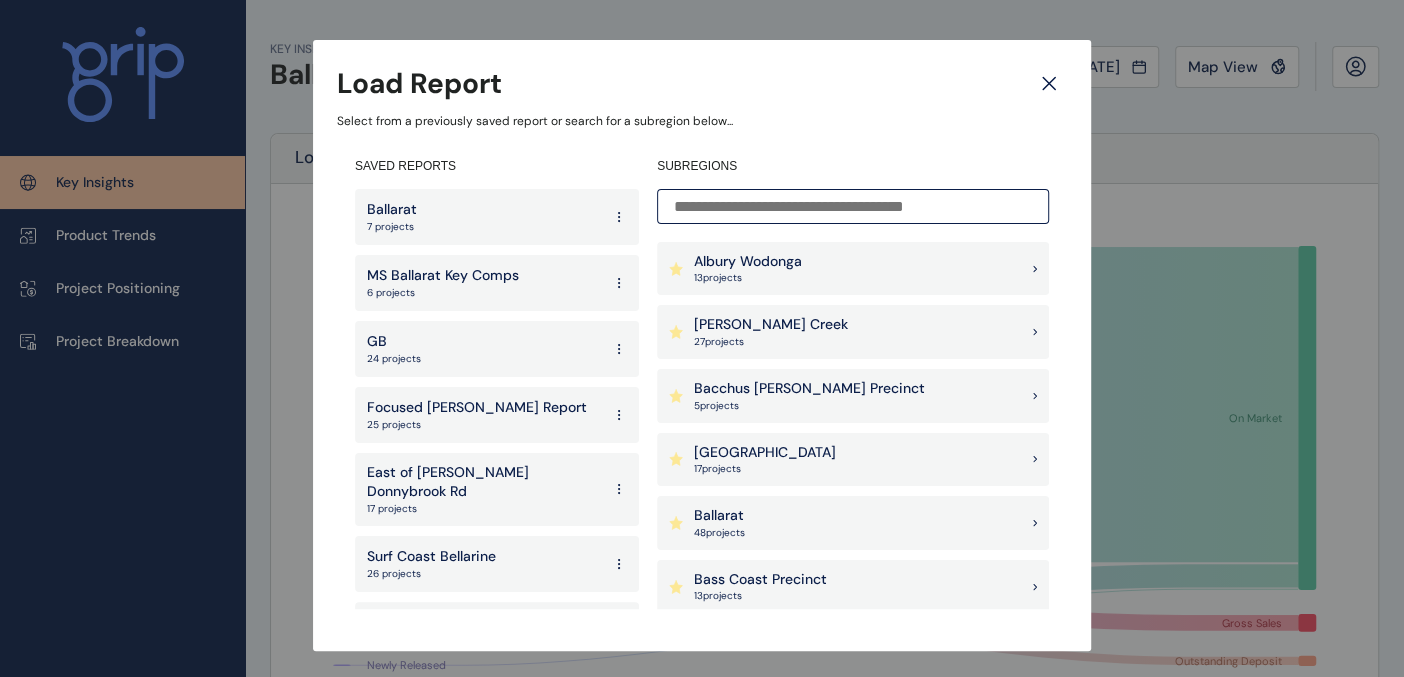 drag, startPoint x: 428, startPoint y: 268, endPoint x: 405, endPoint y: 275, distance: 24.04163 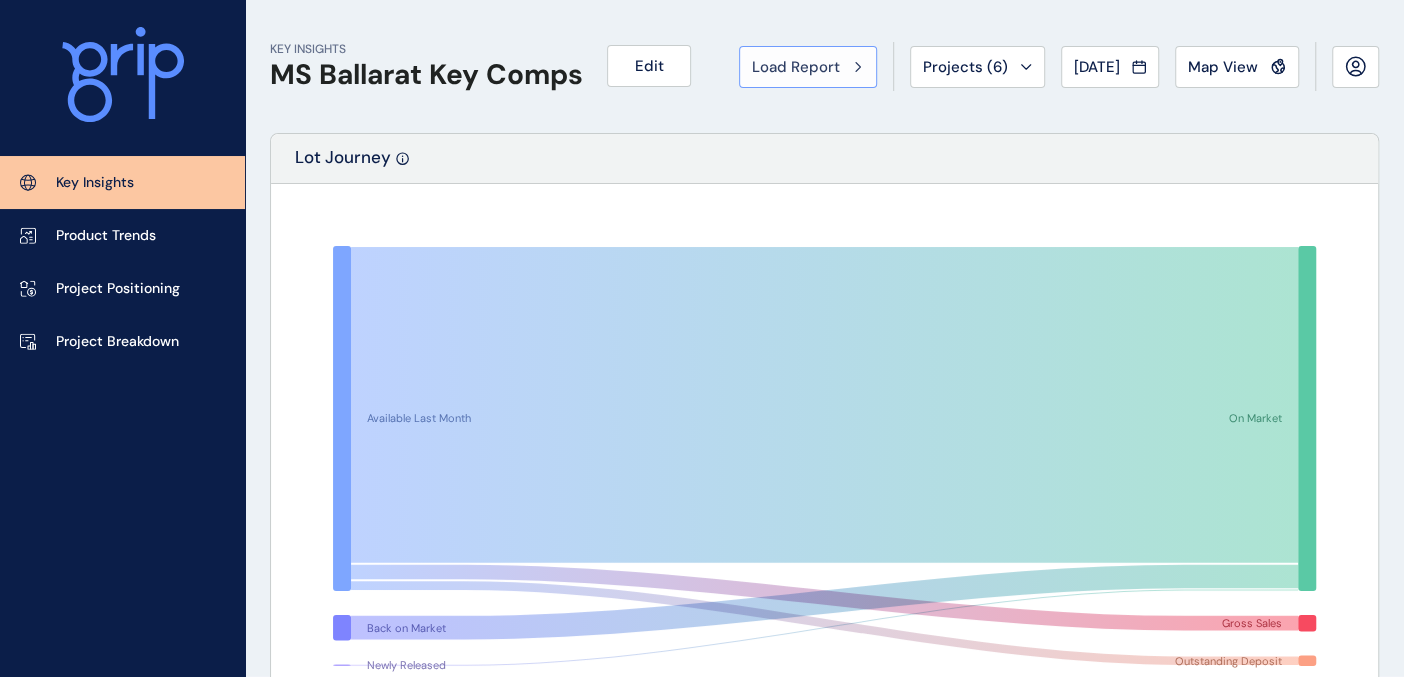 click on "Load Report" at bounding box center (796, 67) 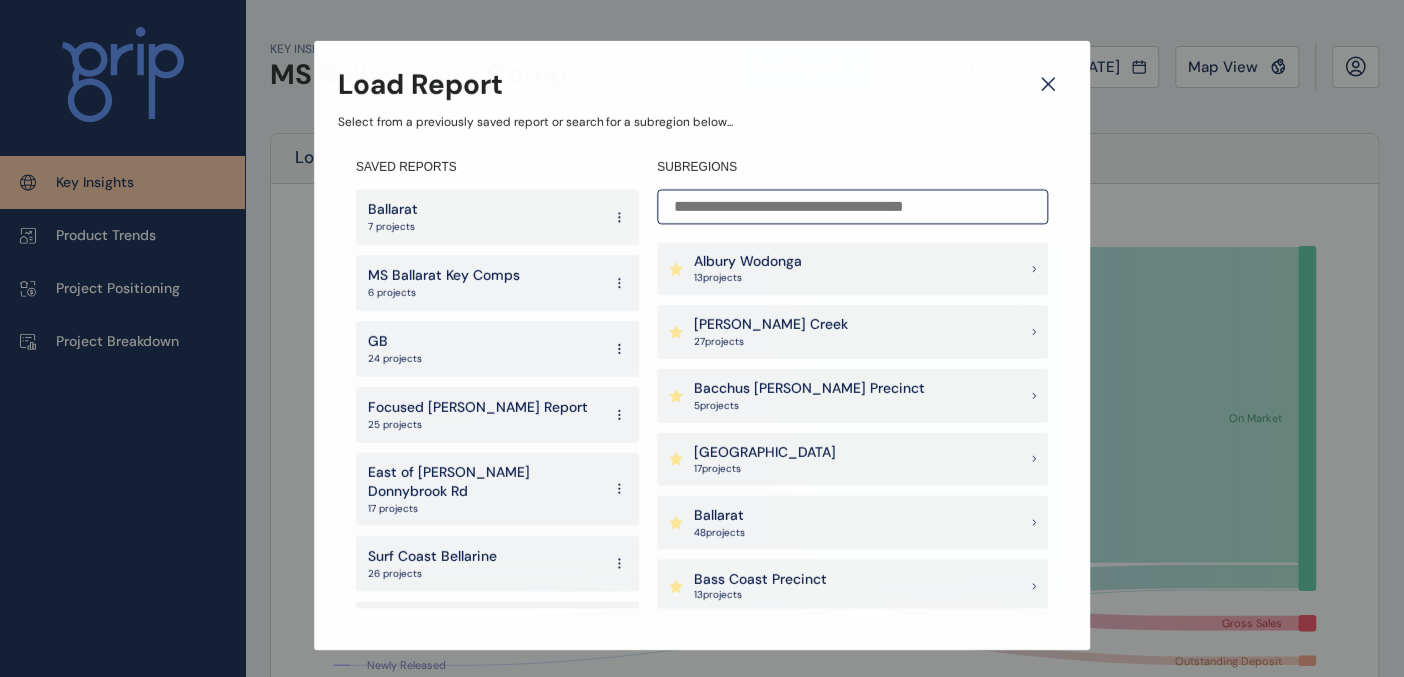 click at bounding box center (852, 206) 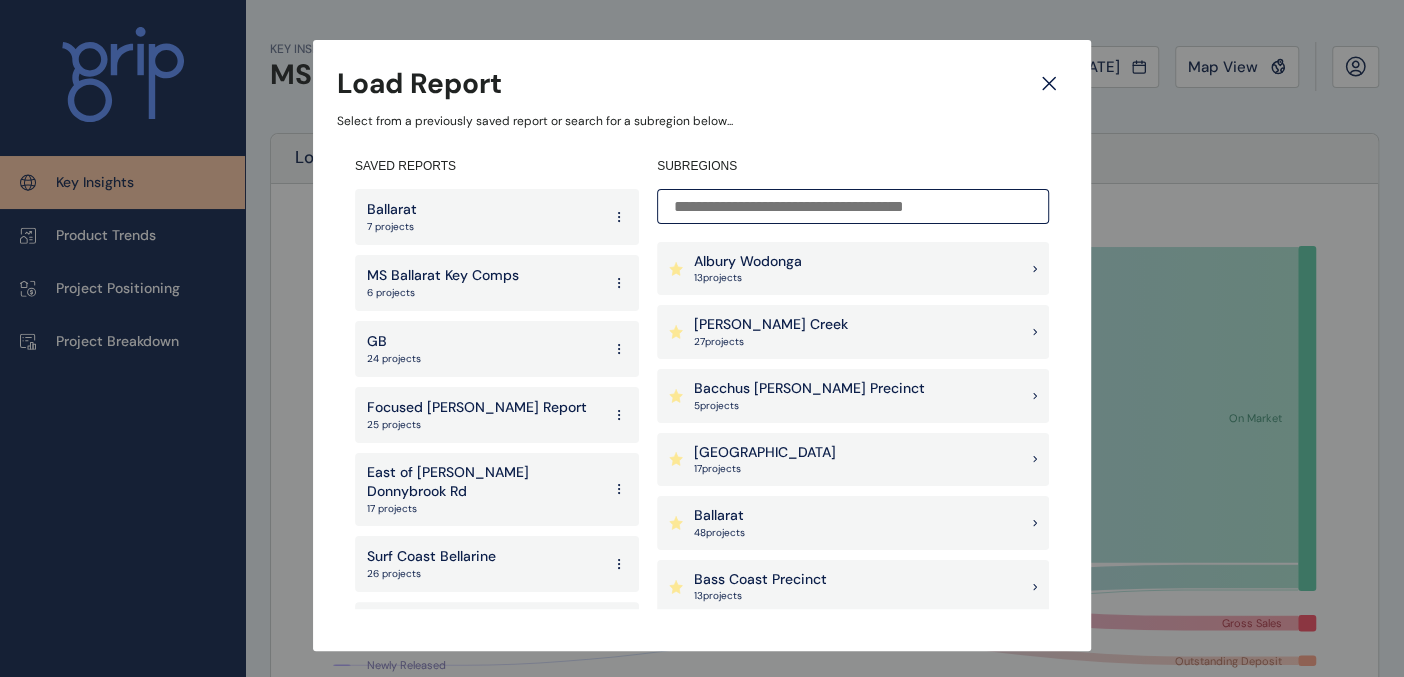 click on "Ballarat 48  project s" at bounding box center (853, 523) 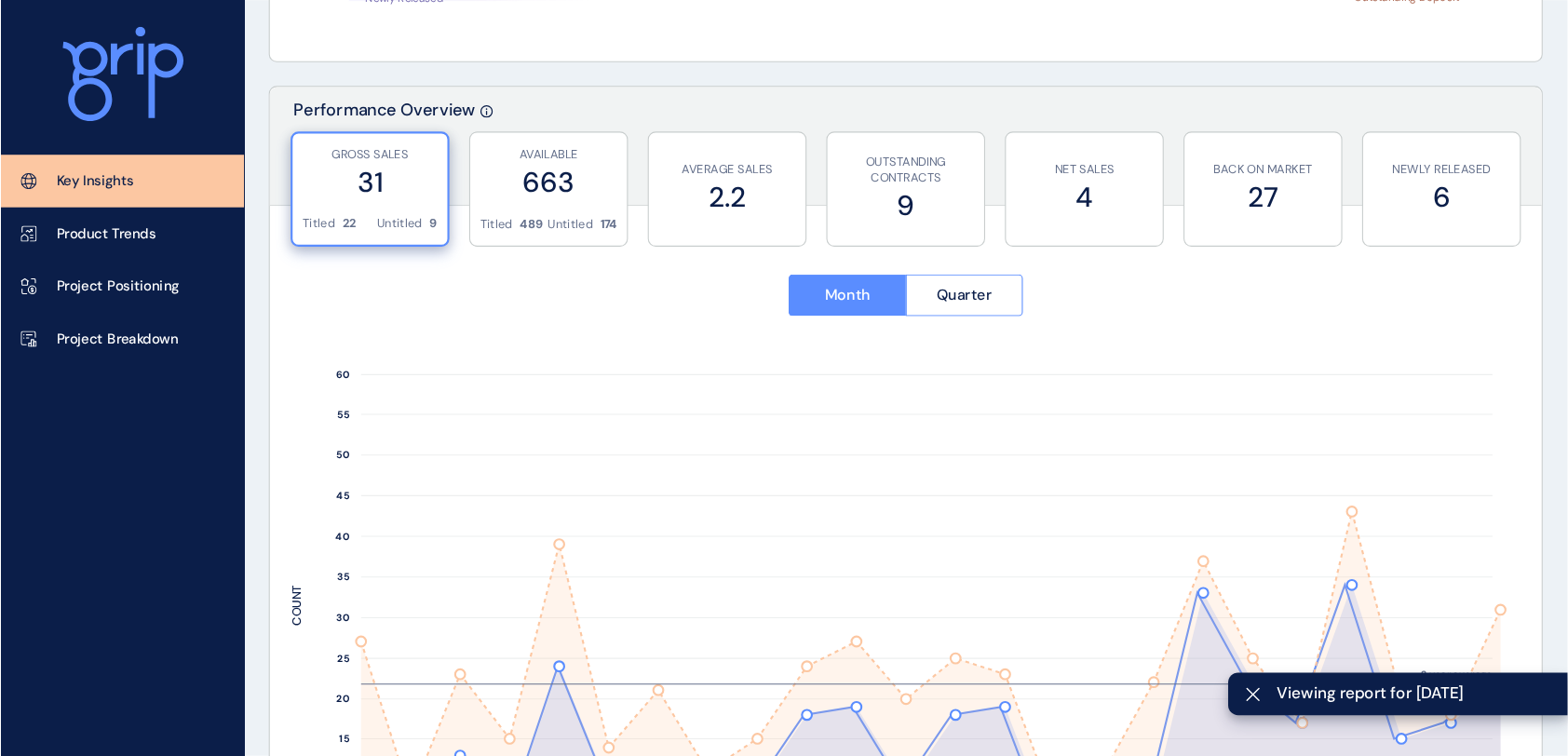 scroll, scrollTop: 619, scrollLeft: 0, axis: vertical 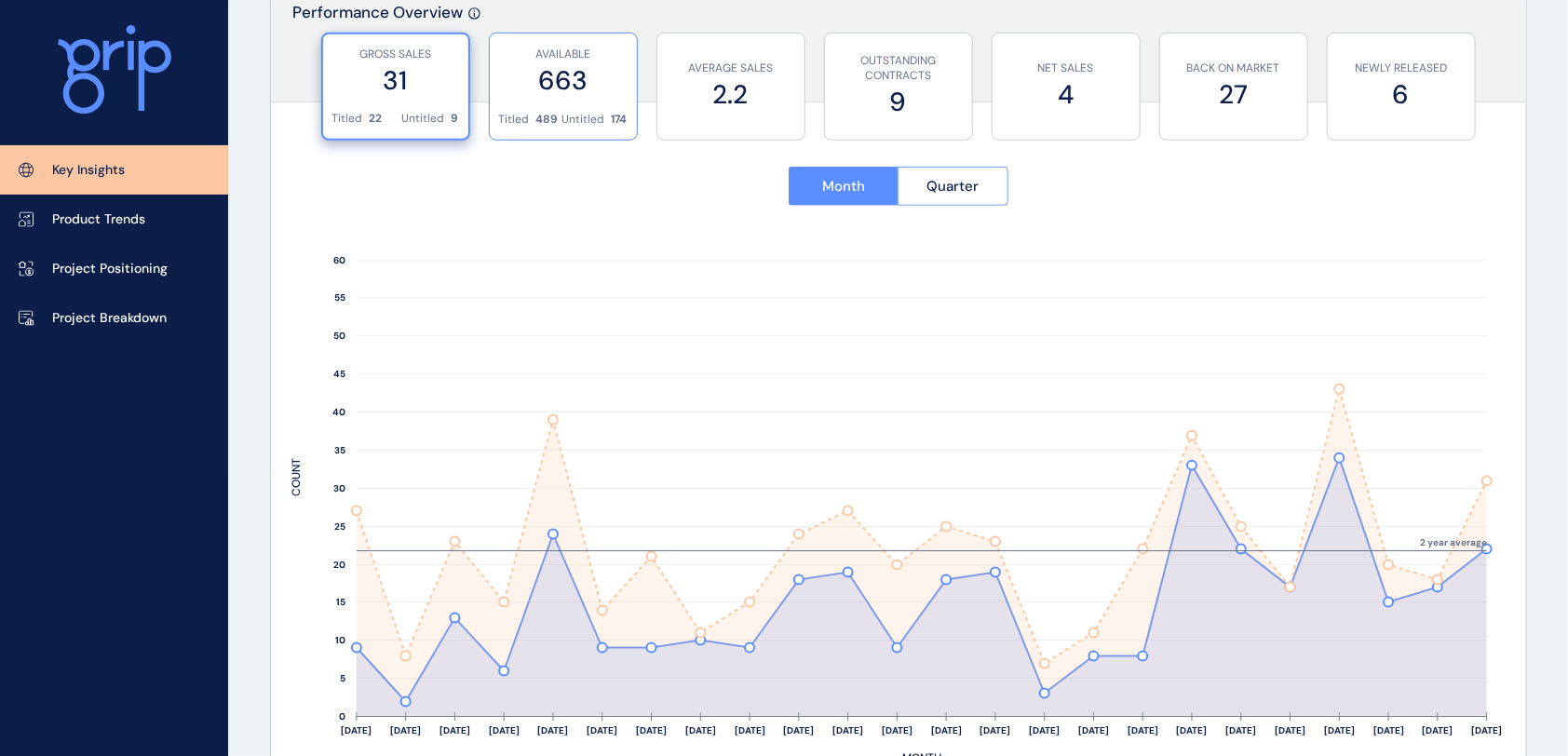 click on "AVAILABLE 663" at bounding box center [563, 73] 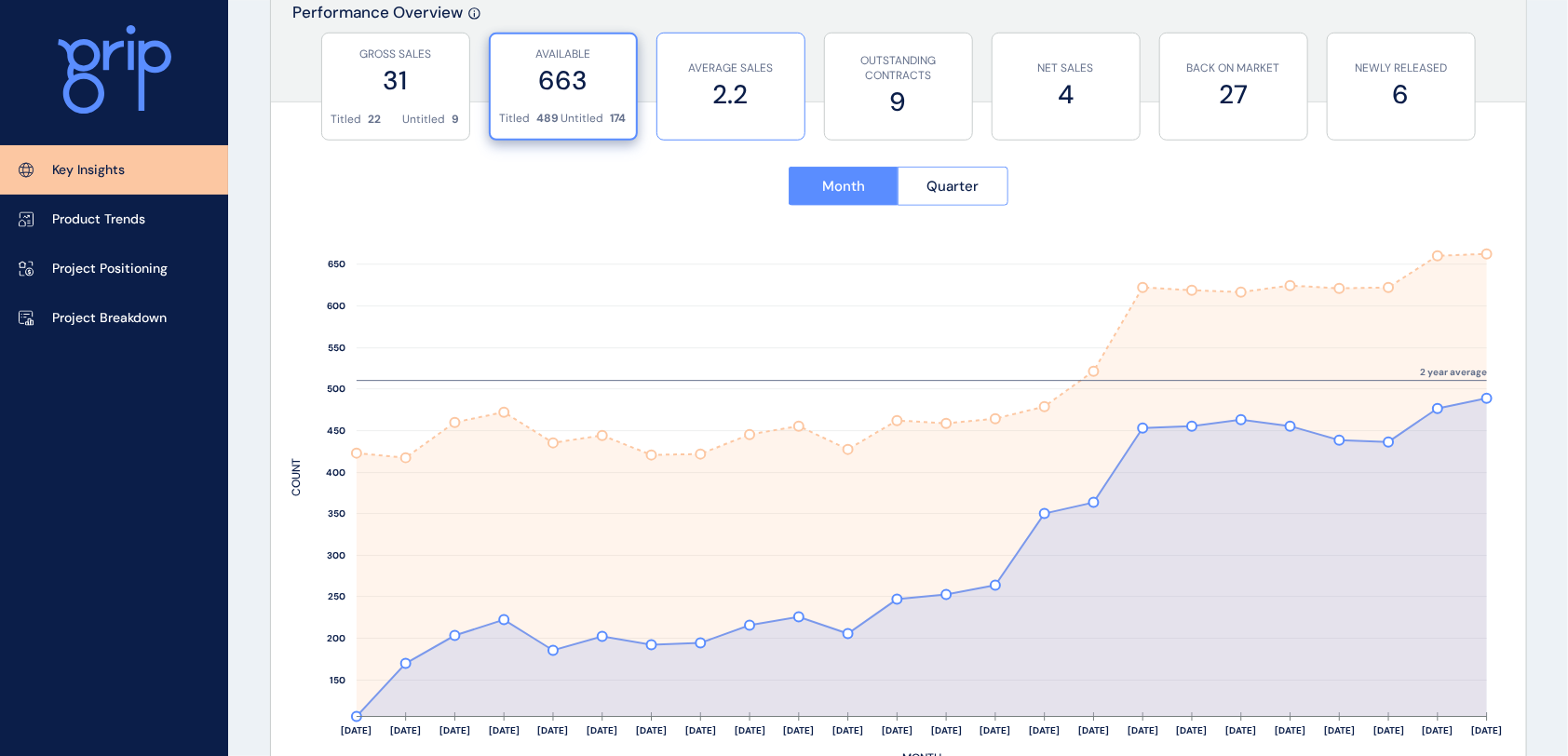 click on "2.2" at bounding box center (731, 94) 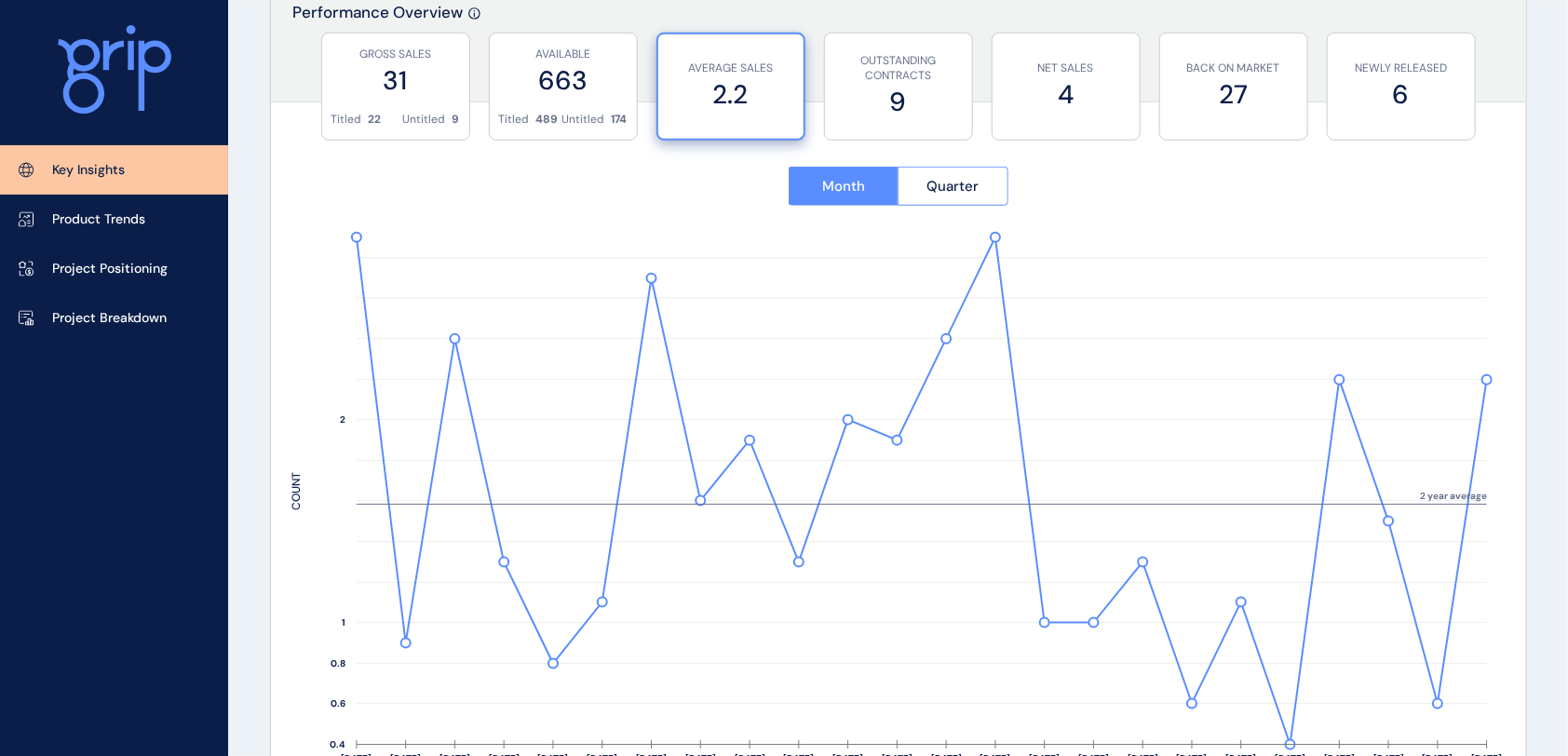 drag, startPoint x: 641, startPoint y: 216, endPoint x: 986, endPoint y: 144, distance: 352.433 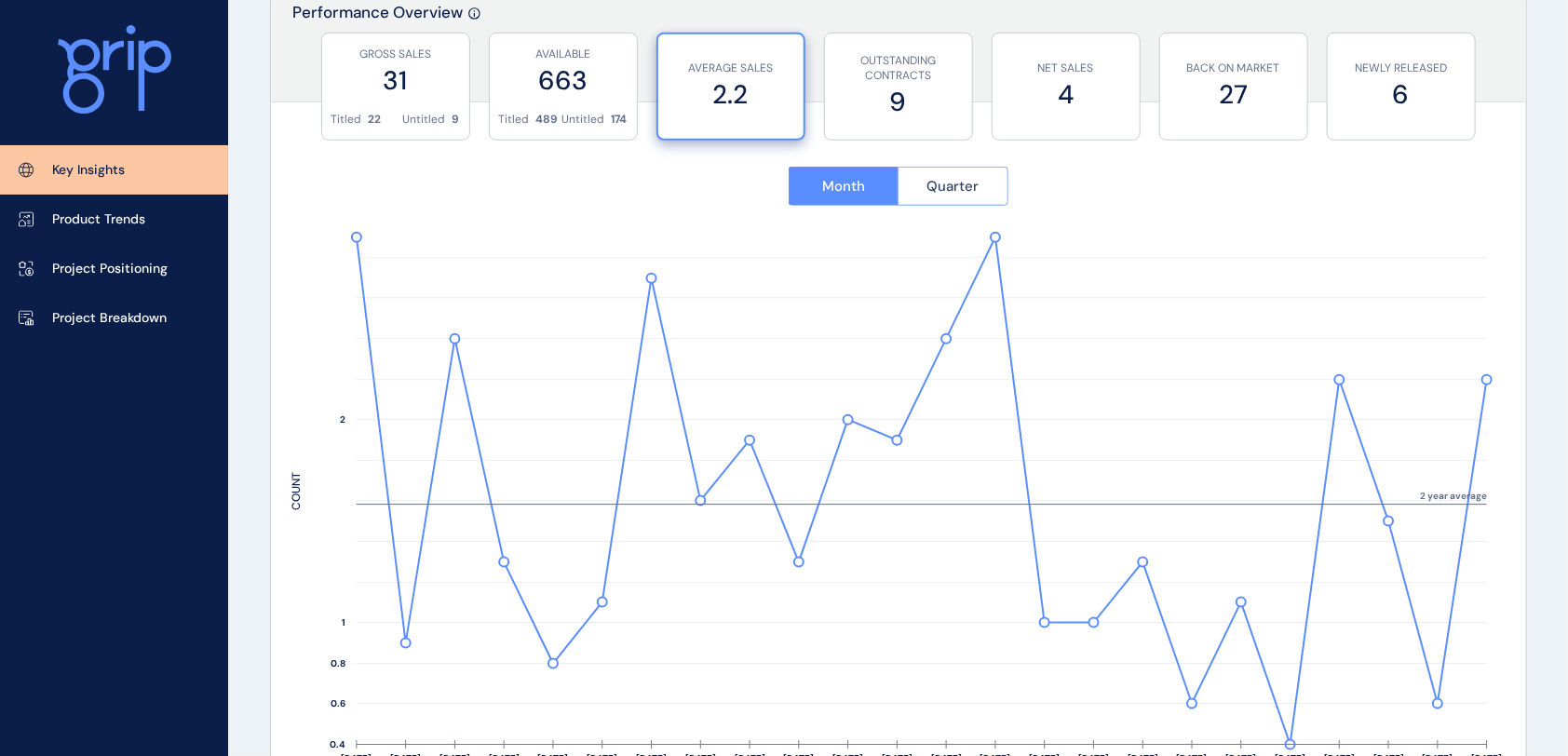 click on "Quarter" at bounding box center (953, 186) 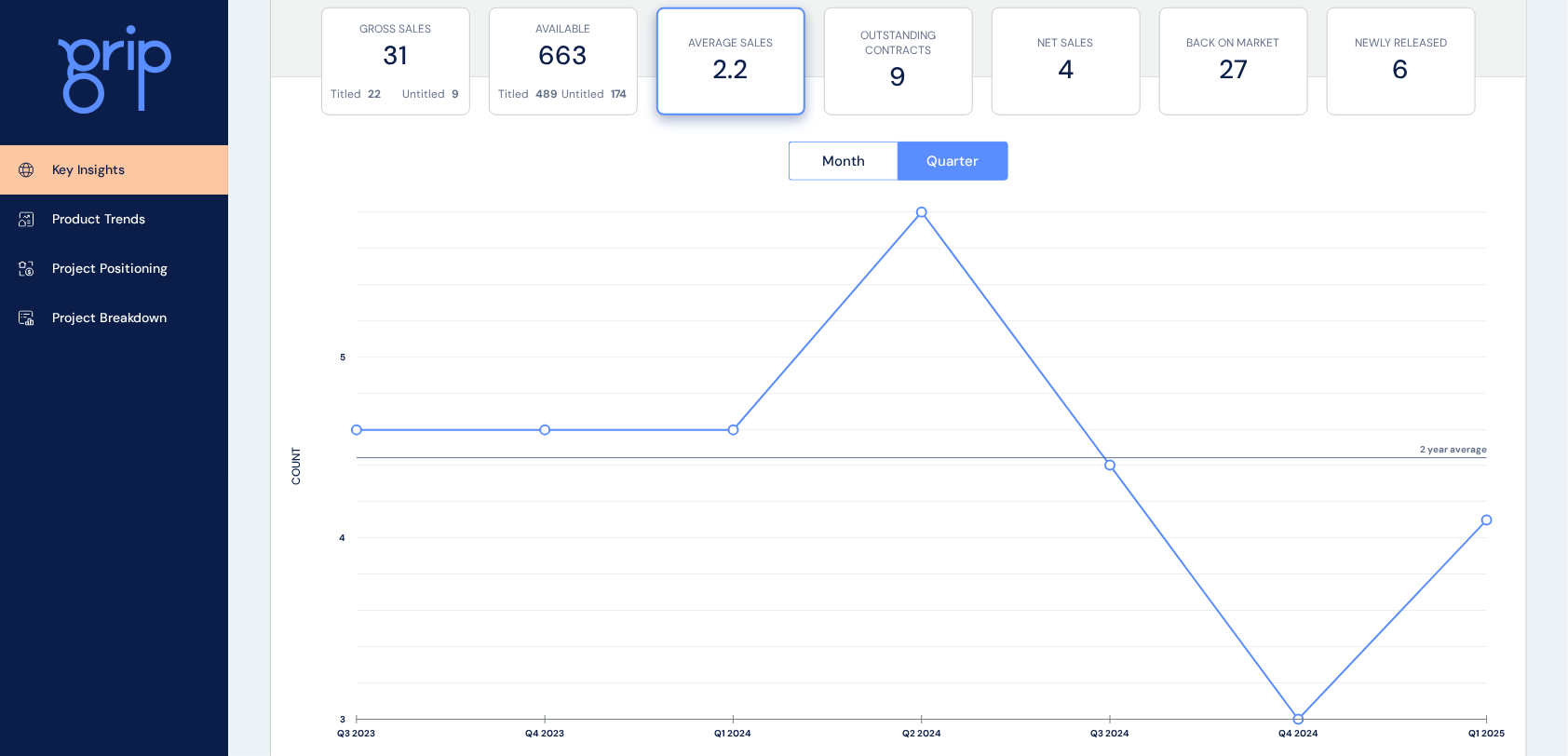 scroll, scrollTop: 741, scrollLeft: 0, axis: vertical 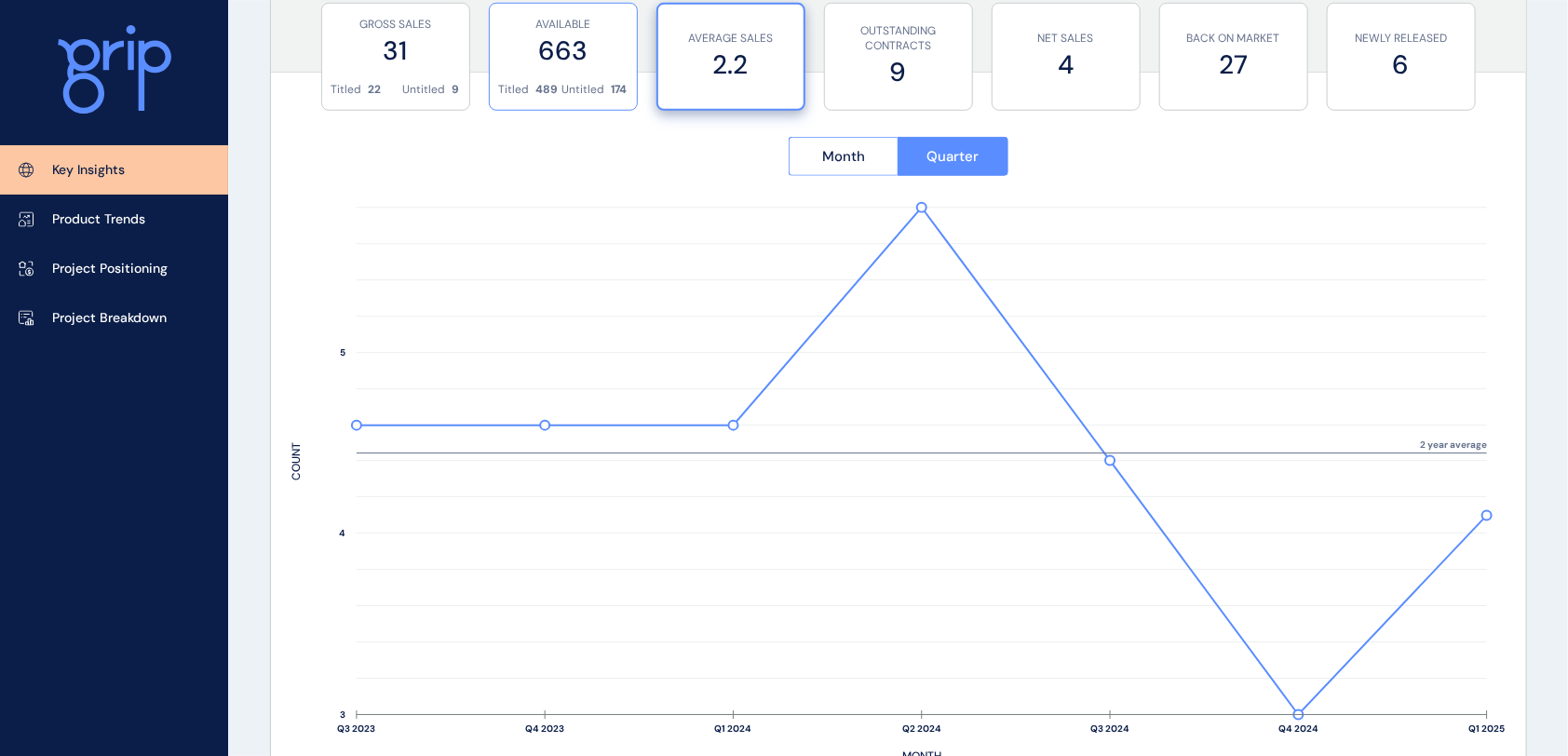 click on "Untitled" at bounding box center [584, 89] 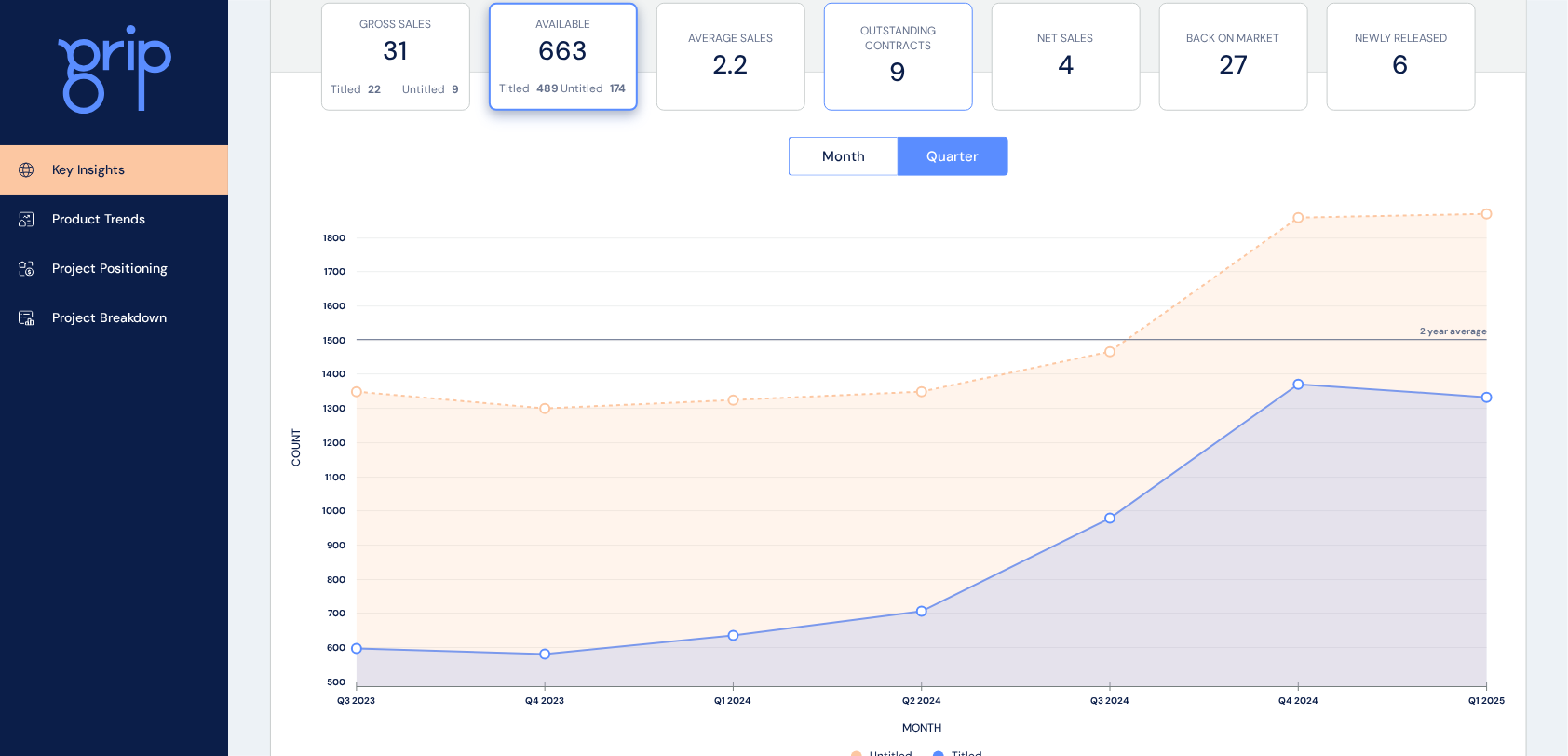 click on "9" at bounding box center [899, 72] 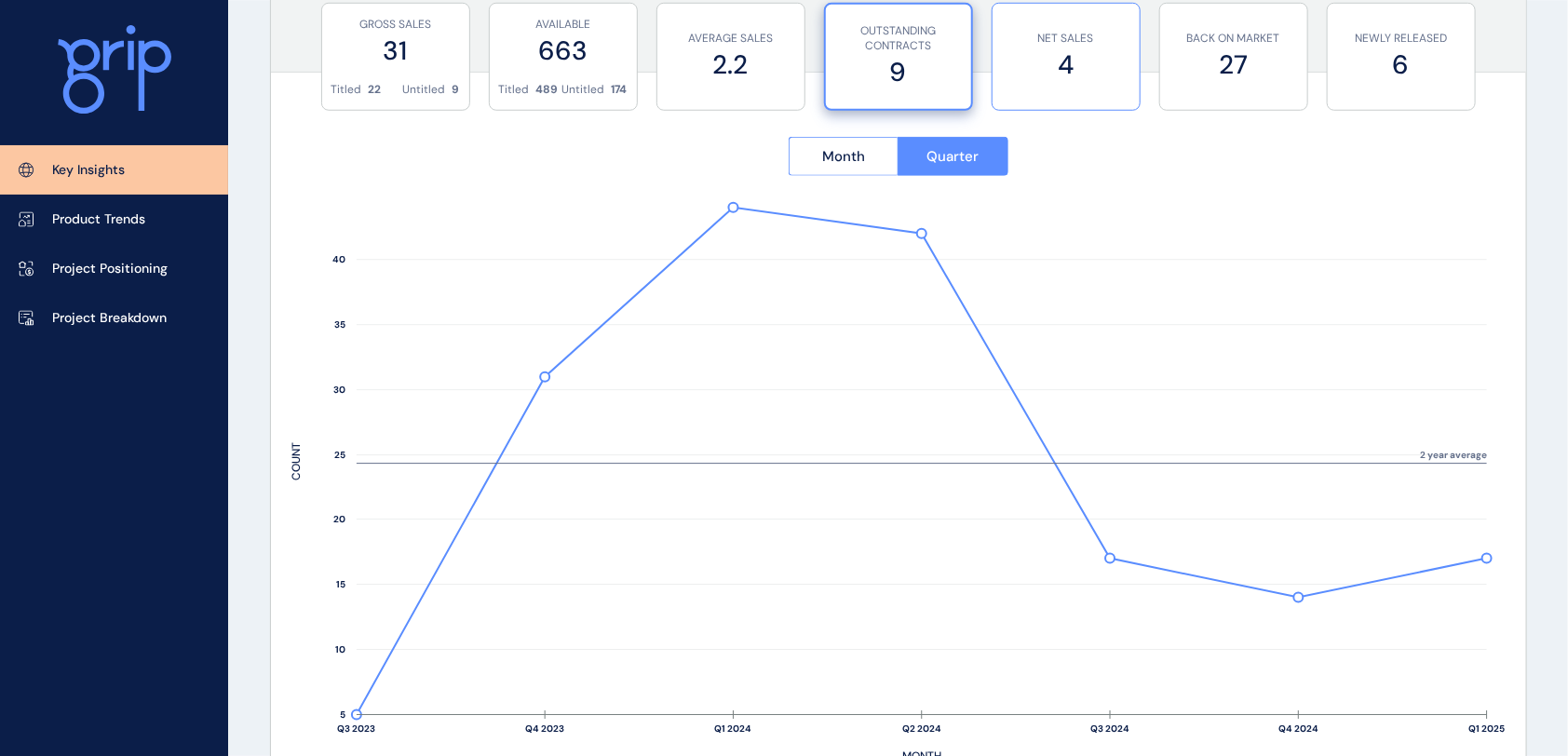 click on "4" at bounding box center [1066, 64] 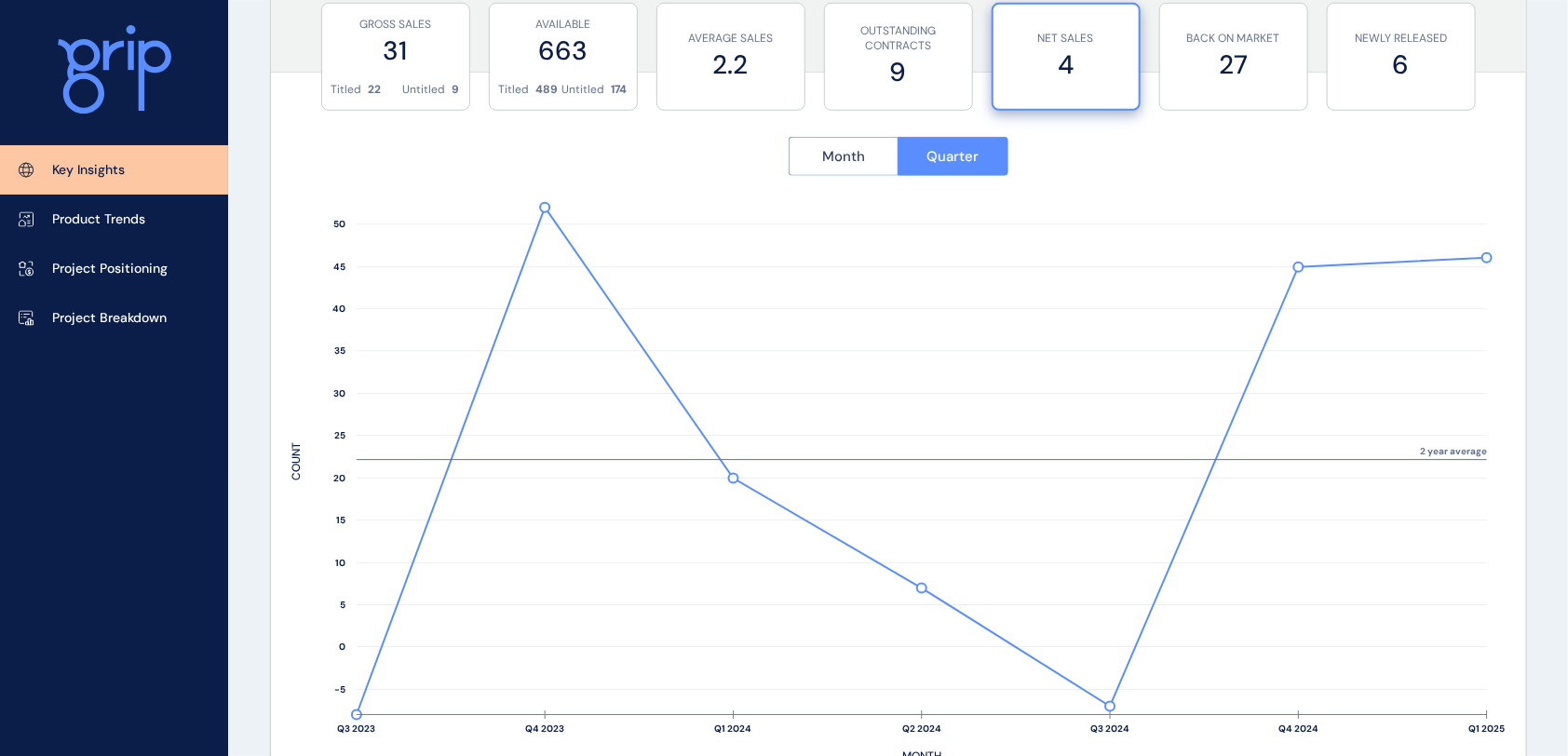 click on "Month" at bounding box center (844, 156) 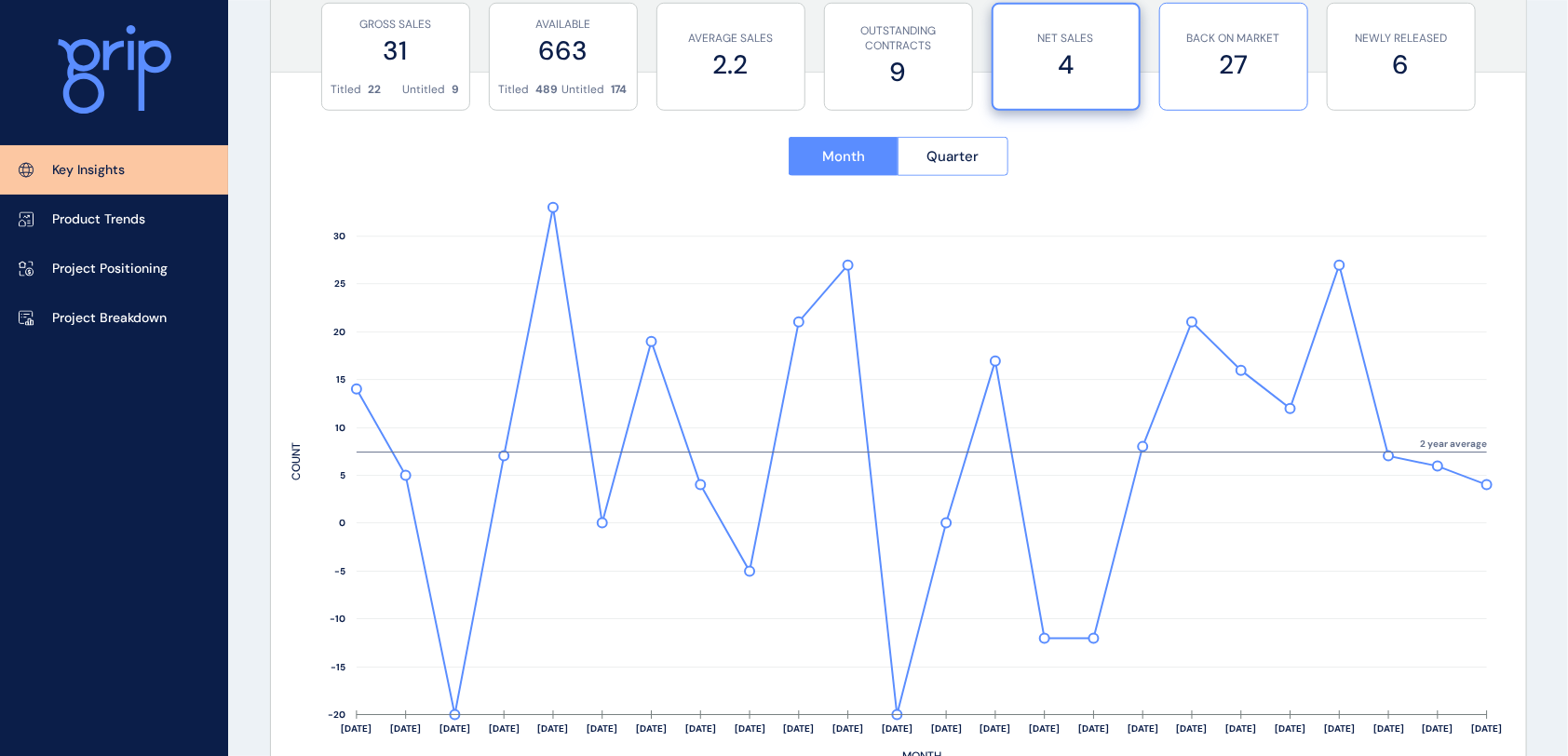 click on "27" at bounding box center (1234, 64) 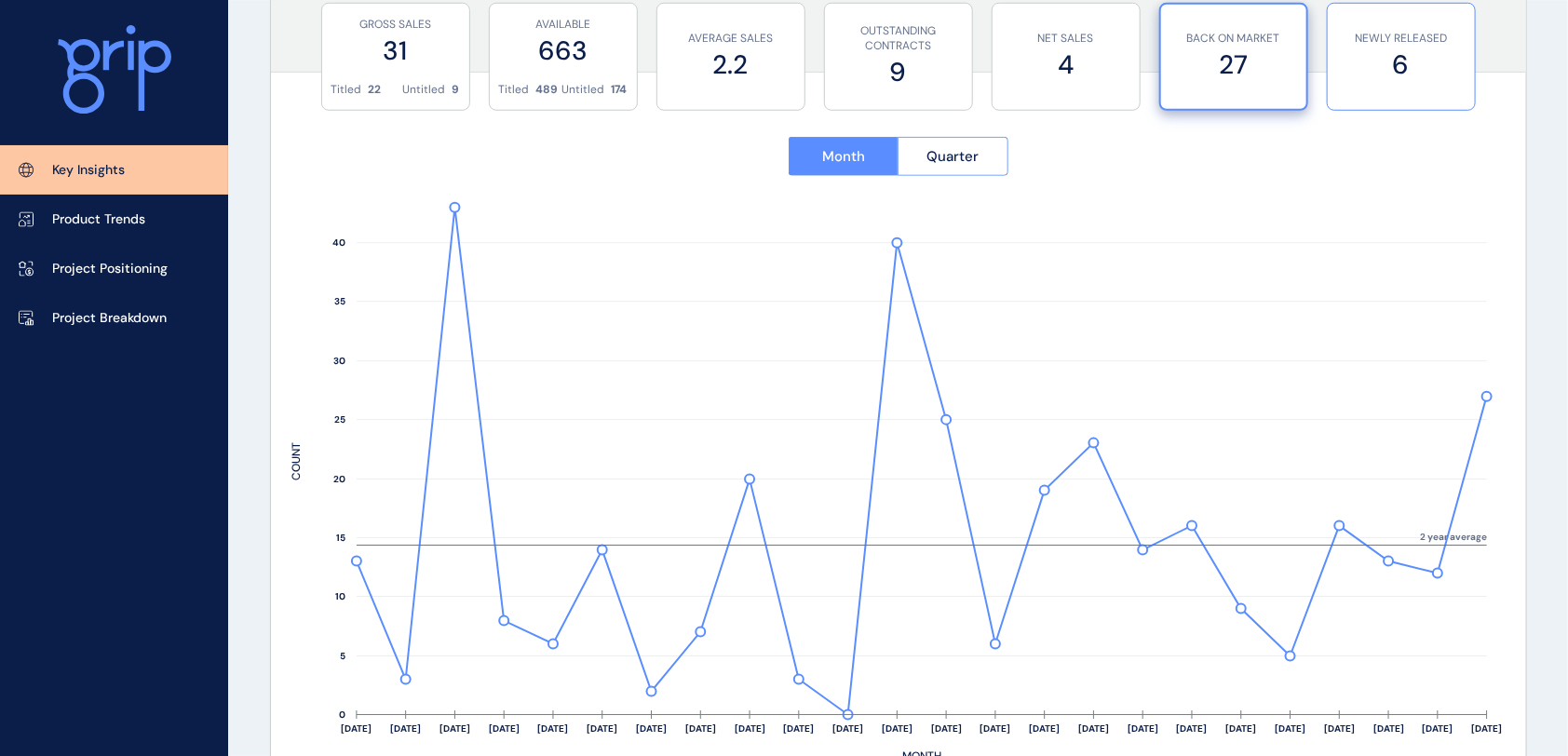 click on "6" at bounding box center (1401, 64) 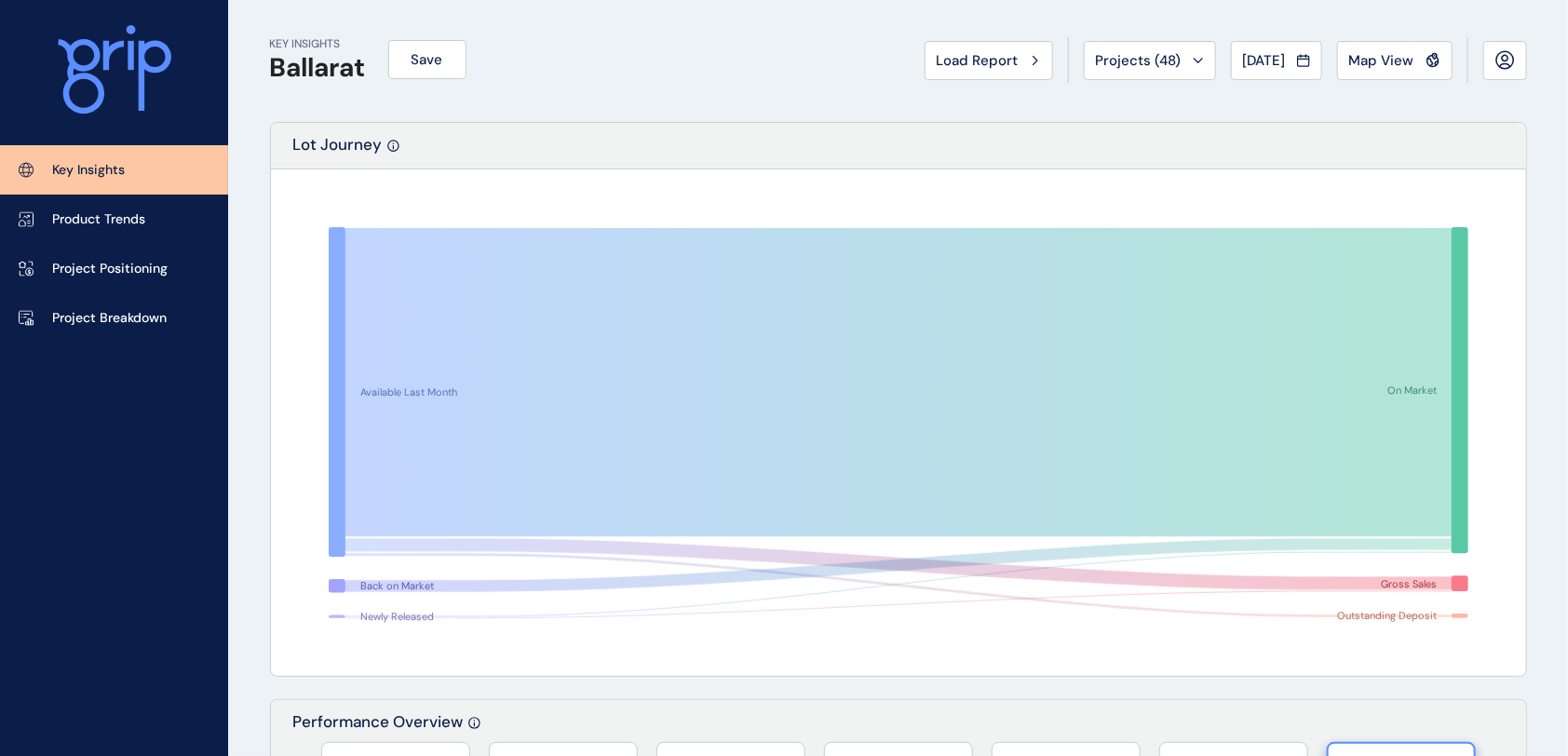 scroll, scrollTop: 0, scrollLeft: 0, axis: both 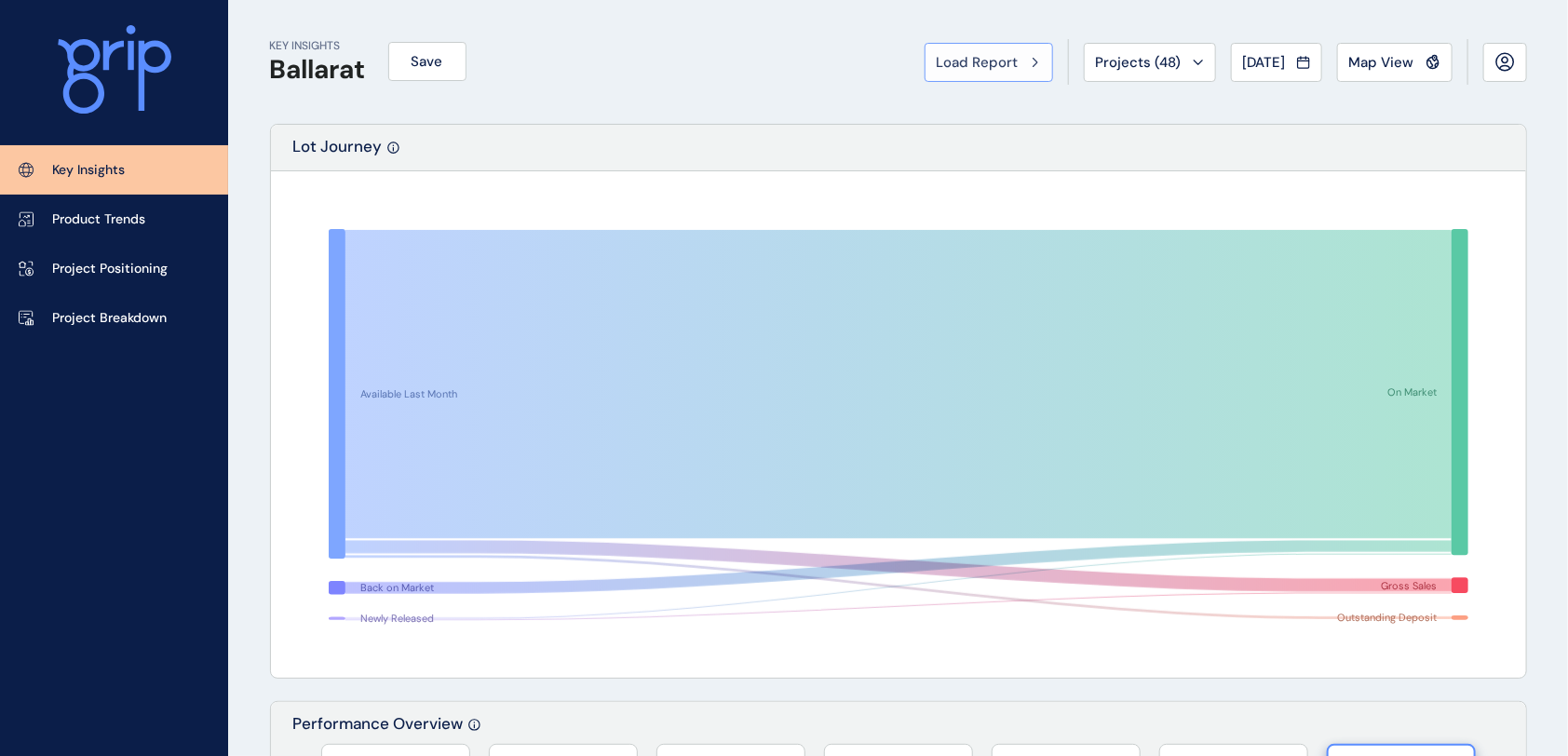 click on "Load Report" at bounding box center [978, 62] 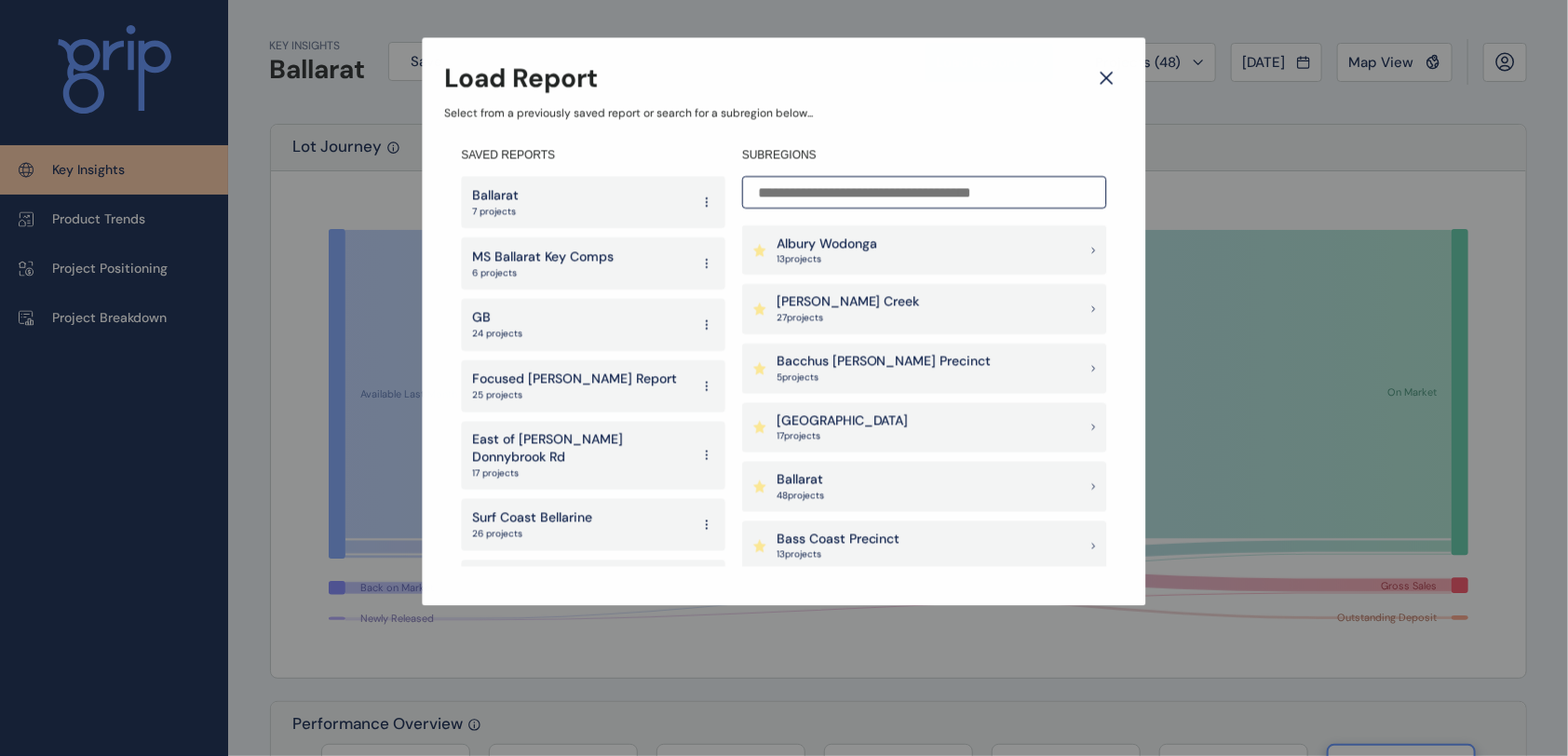click at bounding box center [924, 192] 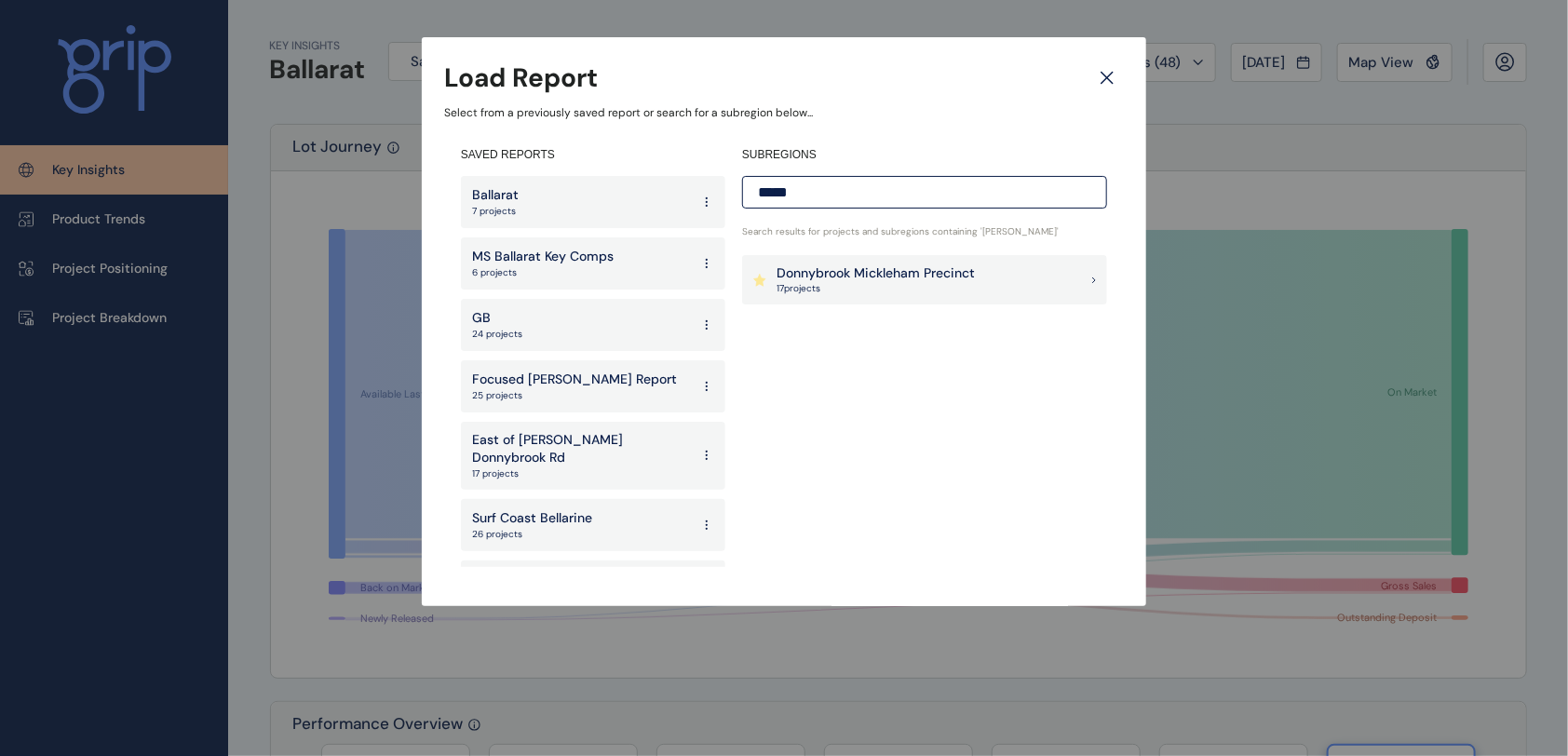 type on "*****" 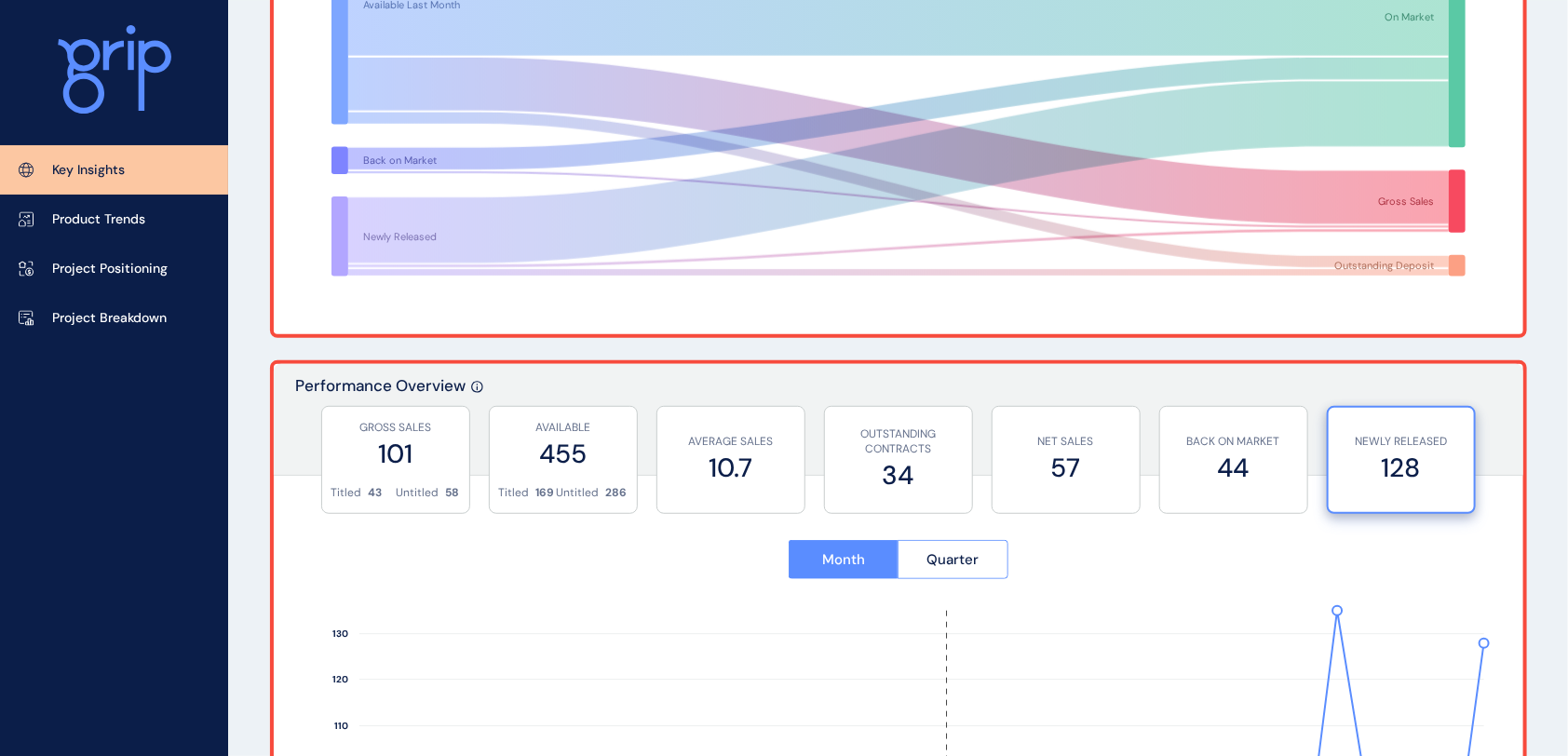 scroll, scrollTop: 0, scrollLeft: 0, axis: both 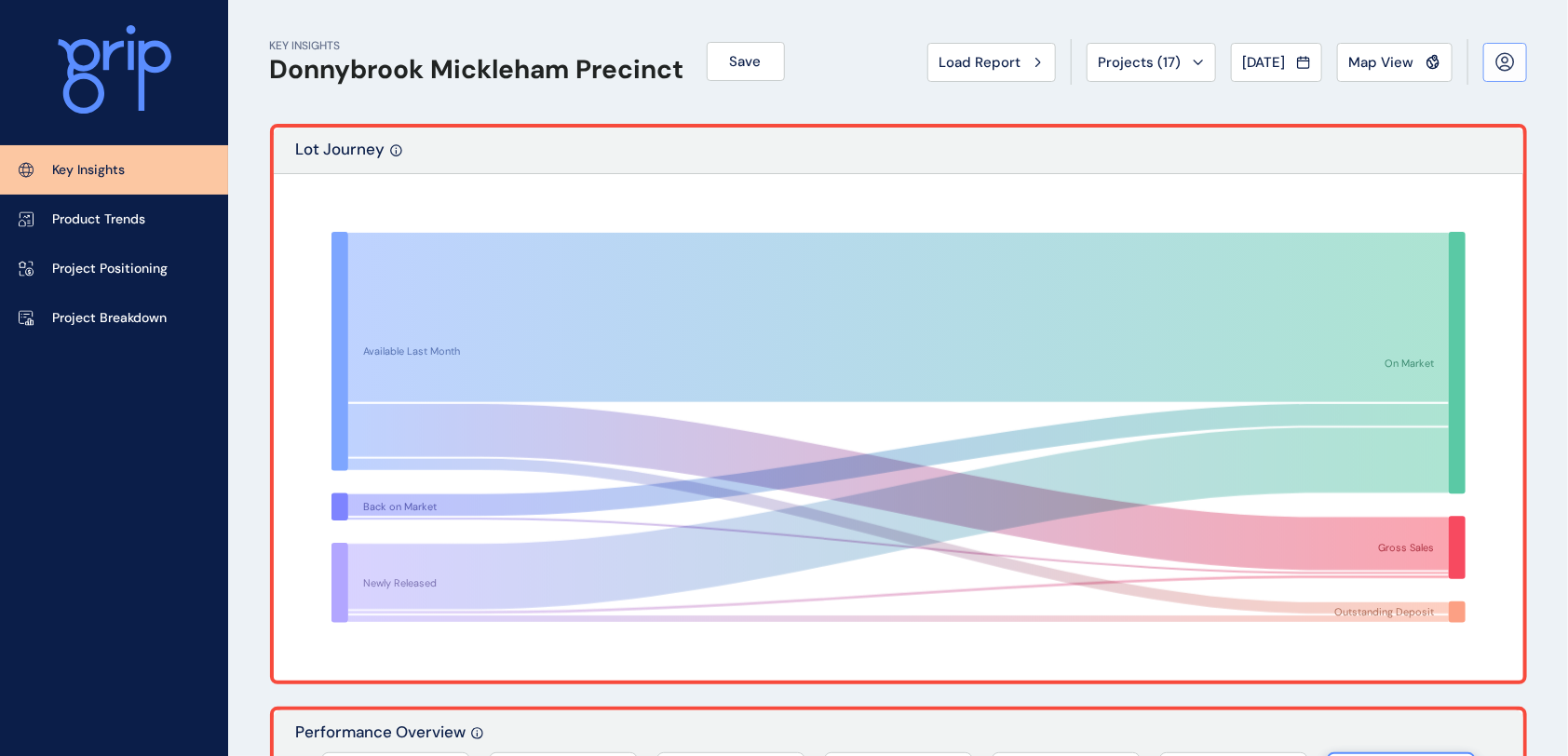 click 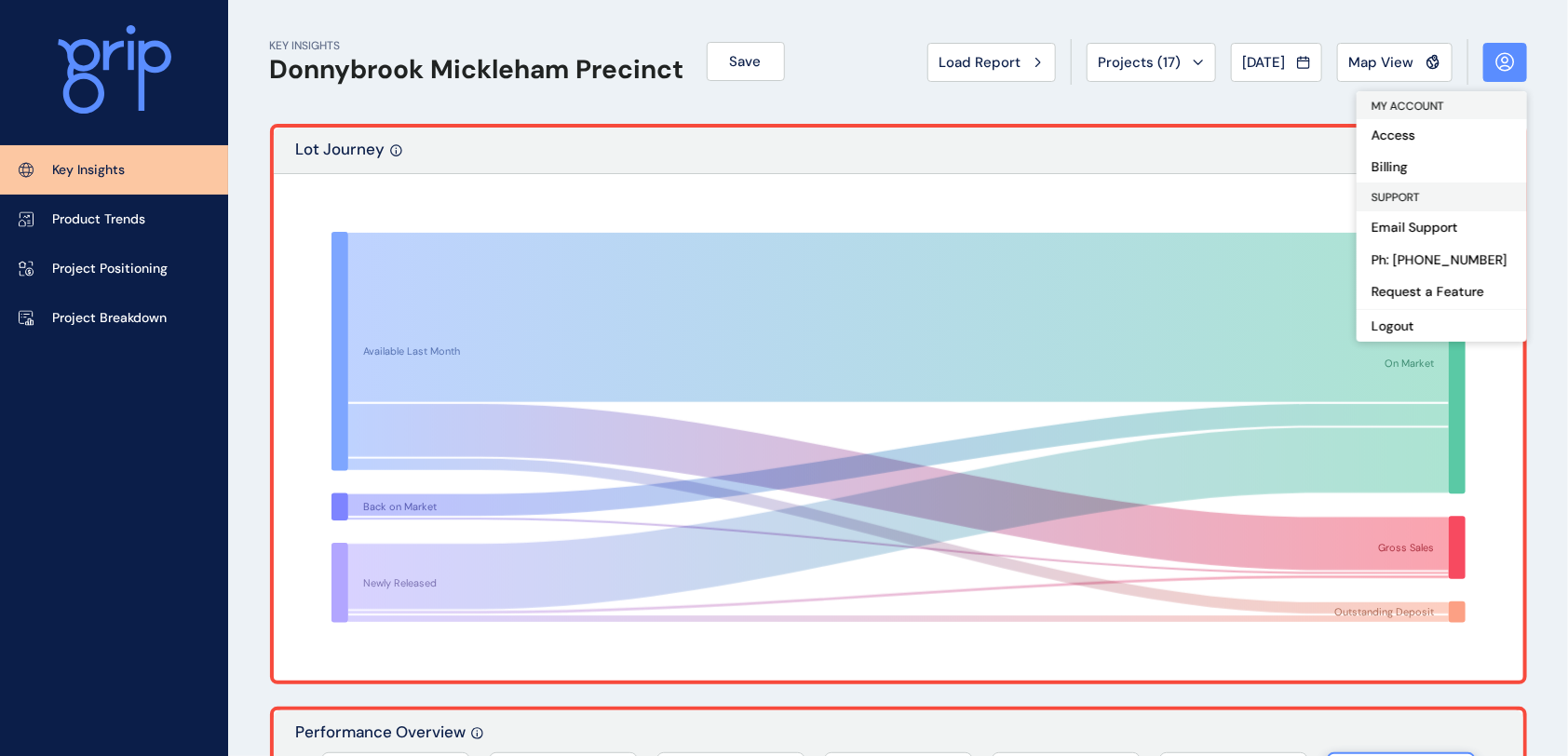 click on "KEY INSIGHTS Donnybrook Mickleham Precinct Save Load Report Projects ( 17 ) Jun 2025 2025 < > Jan No report is available for this period. New months are usually published 5 business days after the month start. Feb No report is available for this period. New months are usually published 5 business days after the month start. Mar No report is available for this period. New months are usually published 5 business days after the month start. Apr No report is available for this period. New months are usually published 5 business days after the month start. May No report is available for this period. New months are usually published 5 business days after the month start. Jun No report is available for this period. New months are usually published 5 business days after the month start. Jul No report is available for this period. New months are usually published 5 business days after the month start. Aug No report is available for this period. New months are usually published 5 business days after the month start." at bounding box center (899, 61) 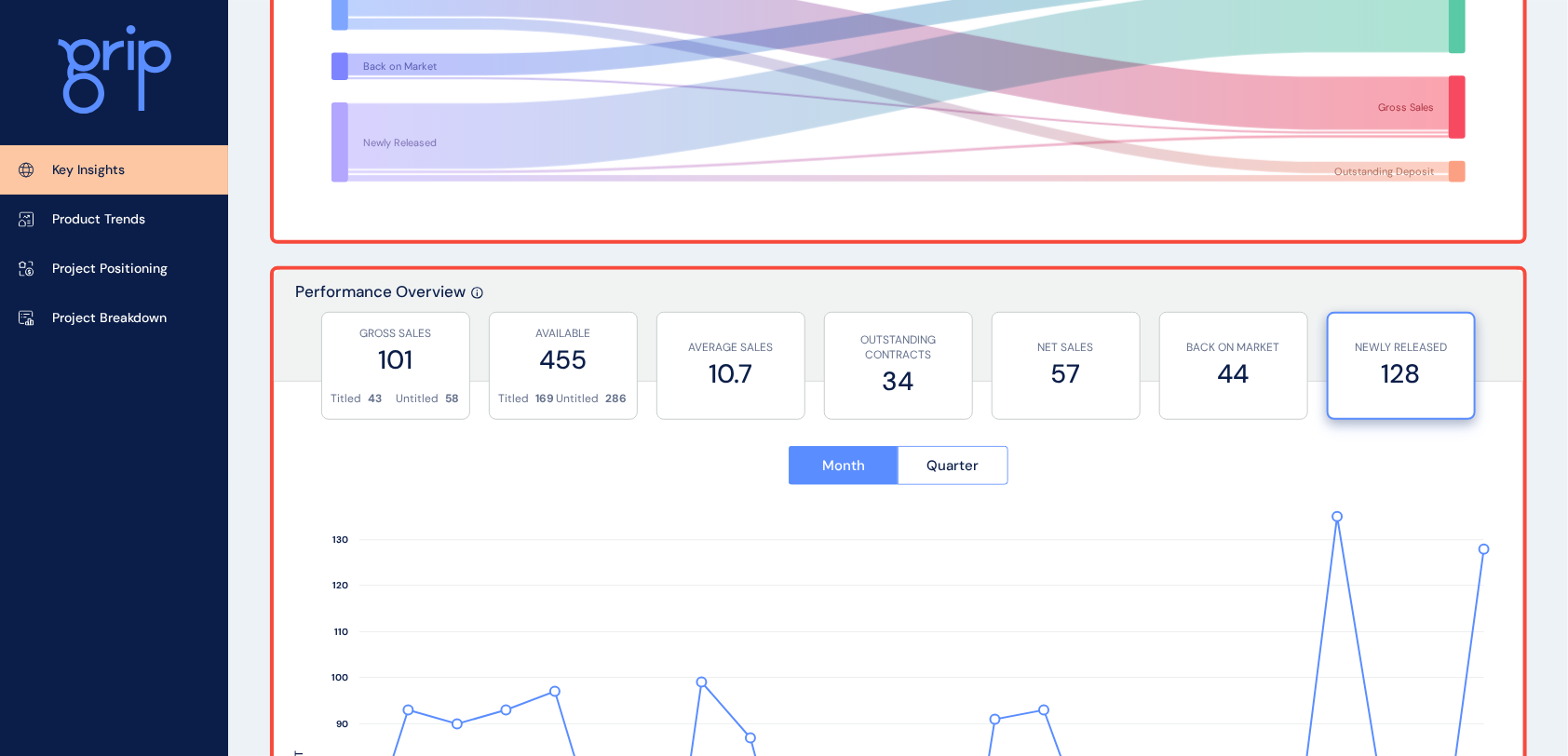 scroll, scrollTop: 496, scrollLeft: 0, axis: vertical 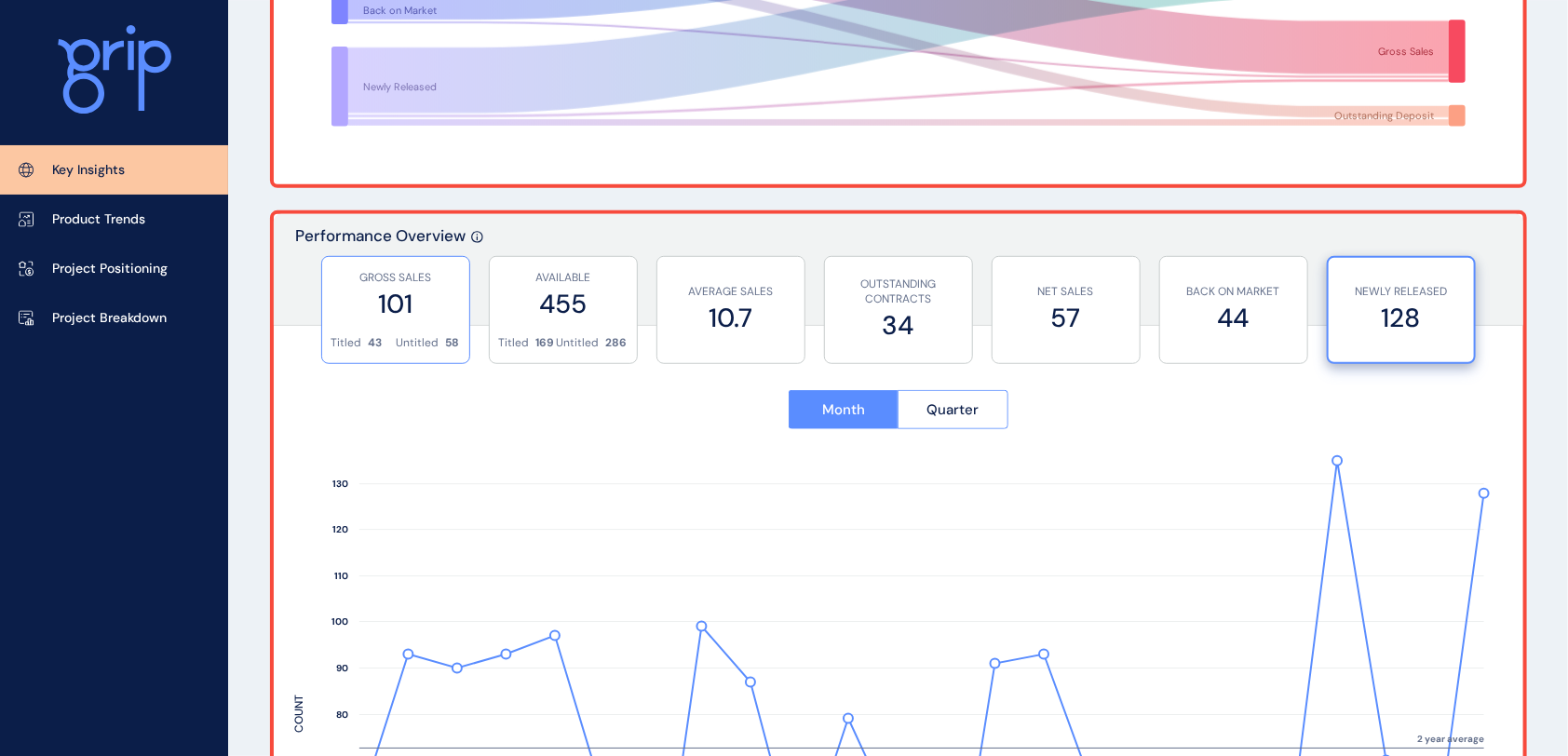 click on "101" at bounding box center [396, 304] 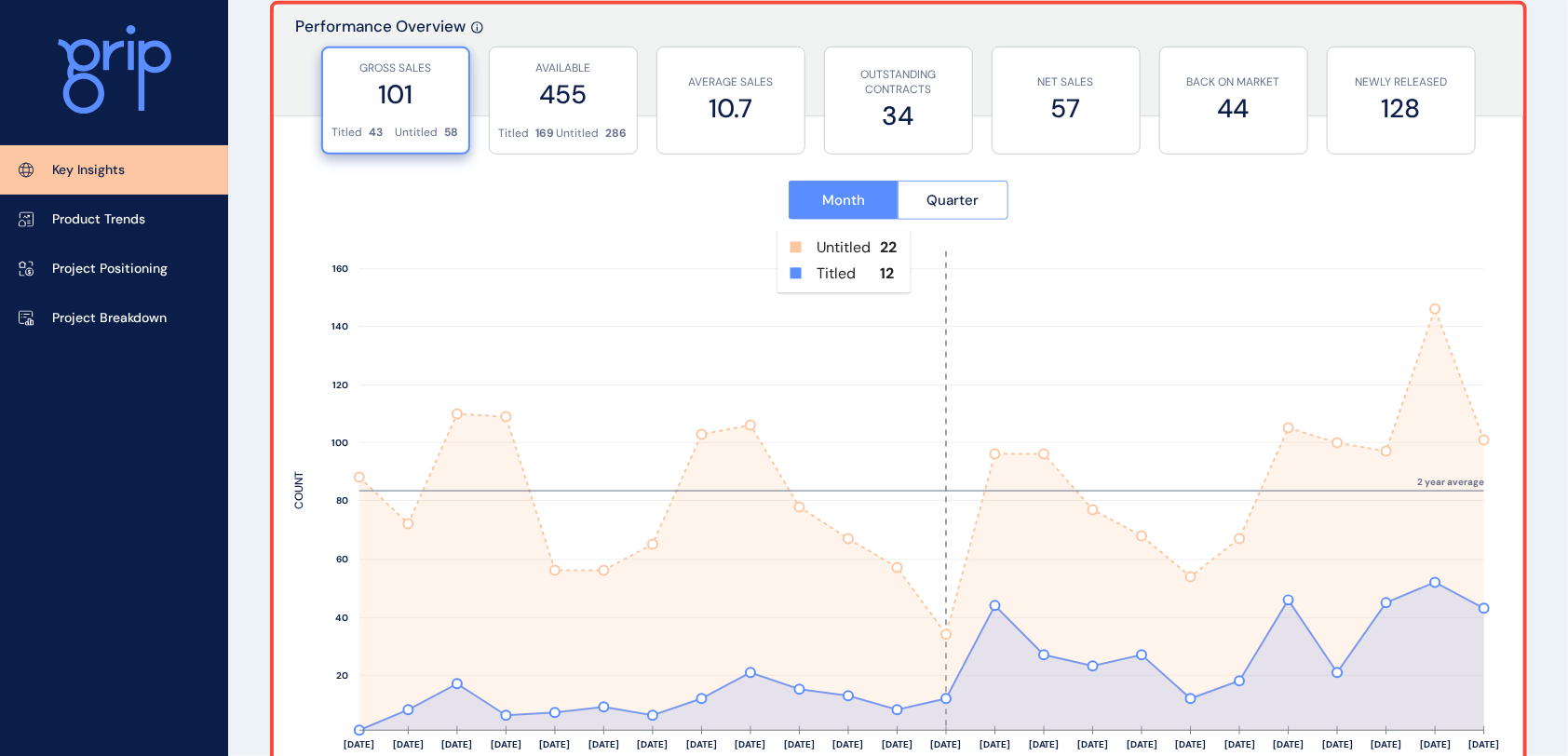 scroll, scrollTop: 745, scrollLeft: 0, axis: vertical 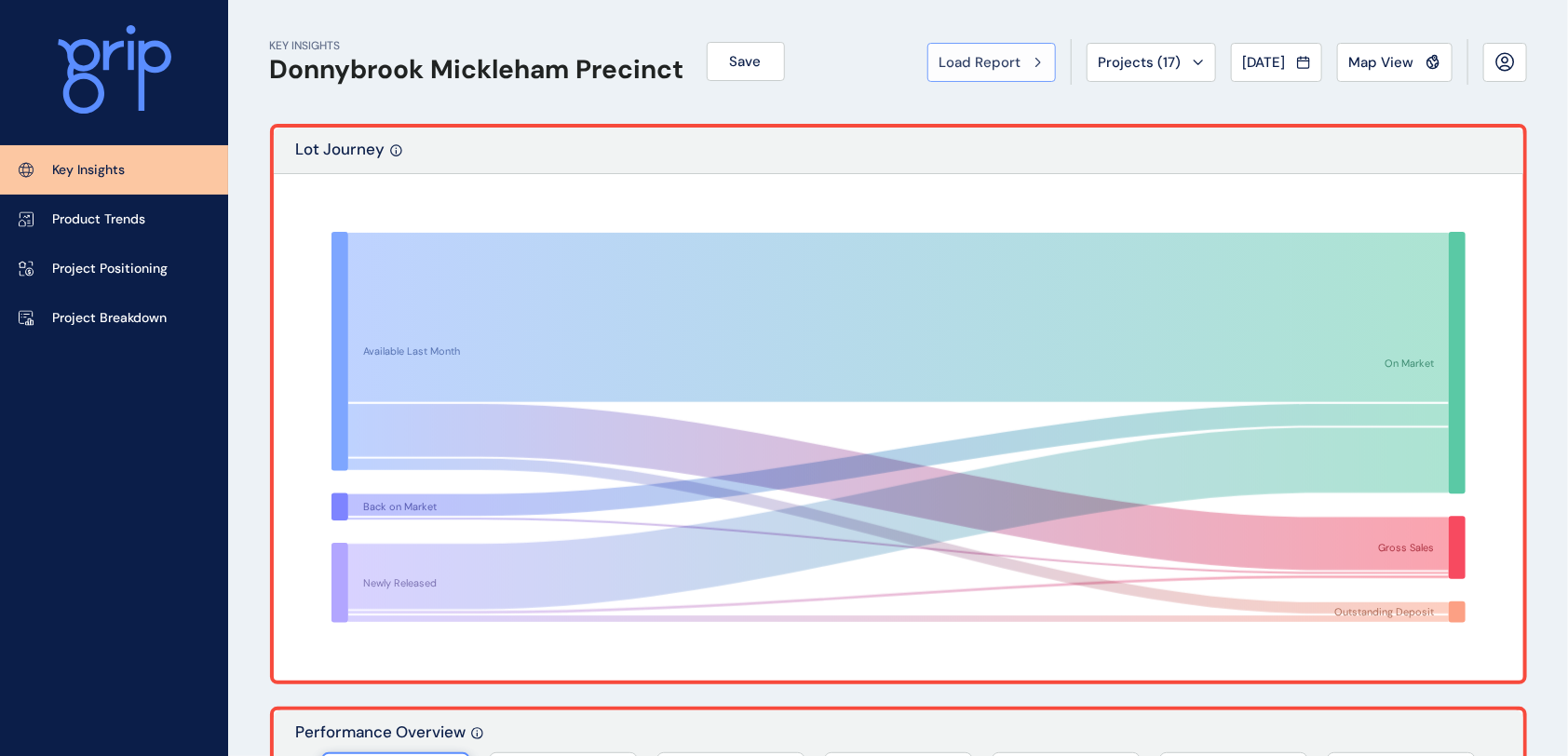 click on "Load Report" at bounding box center [980, 62] 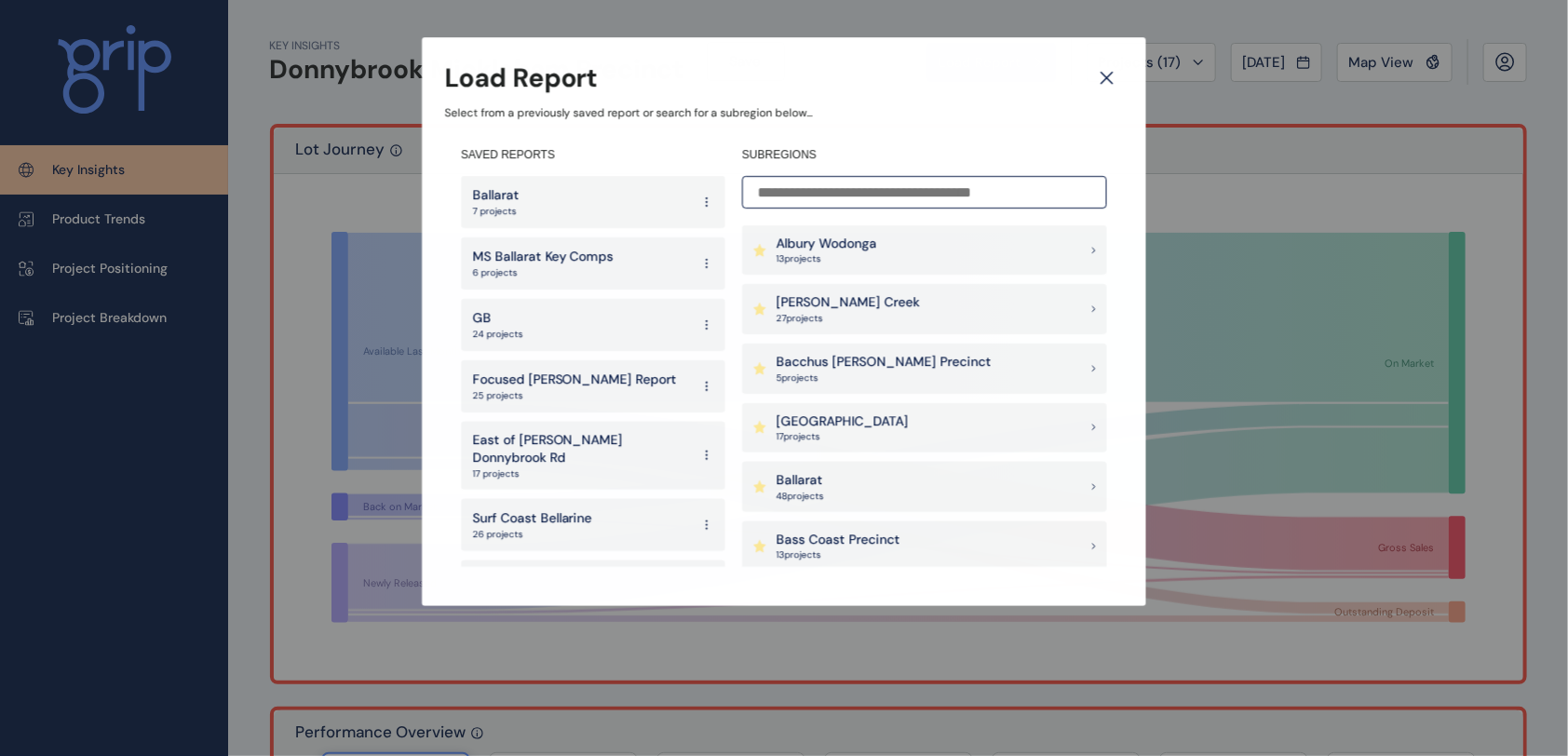 click at bounding box center [925, 192] 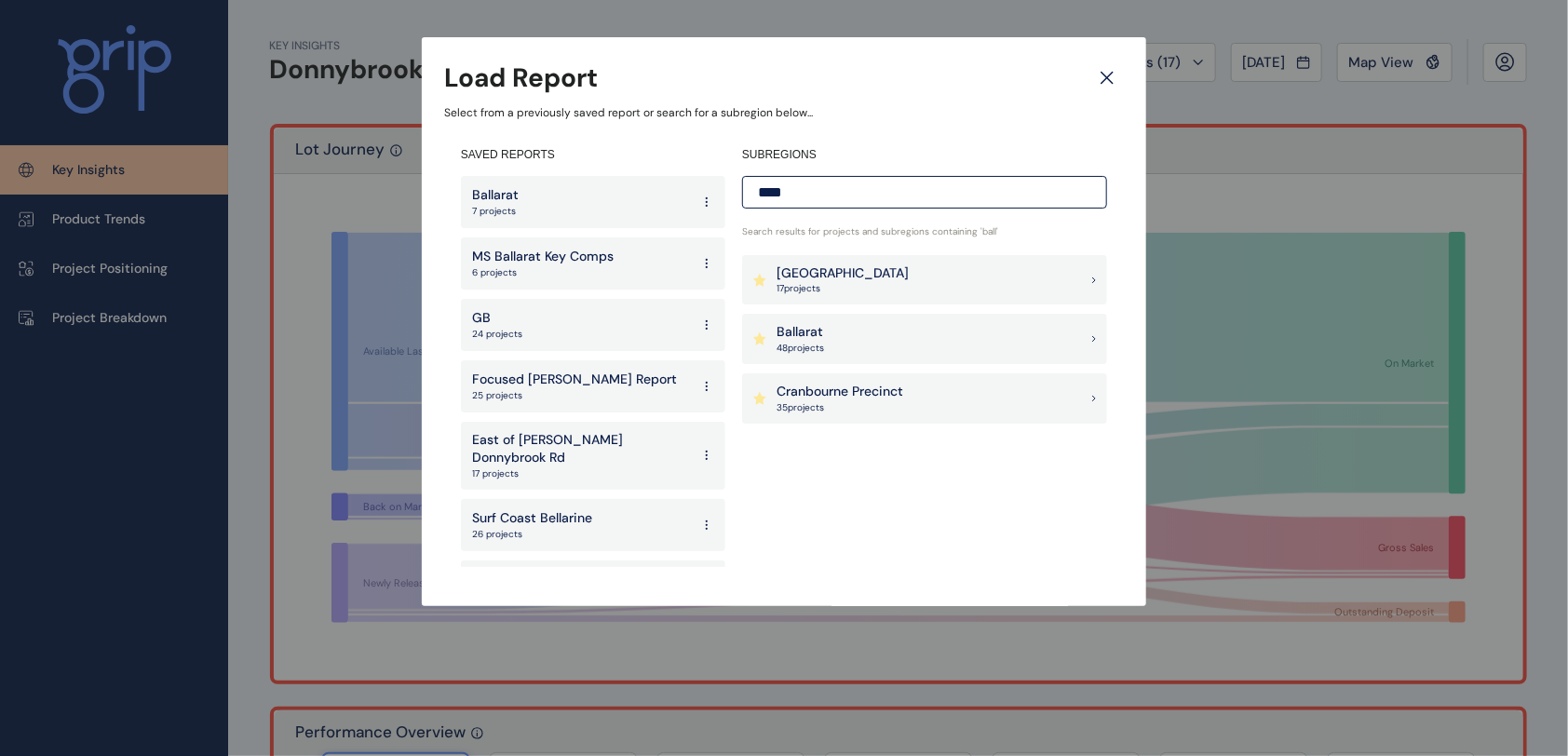 type on "****" 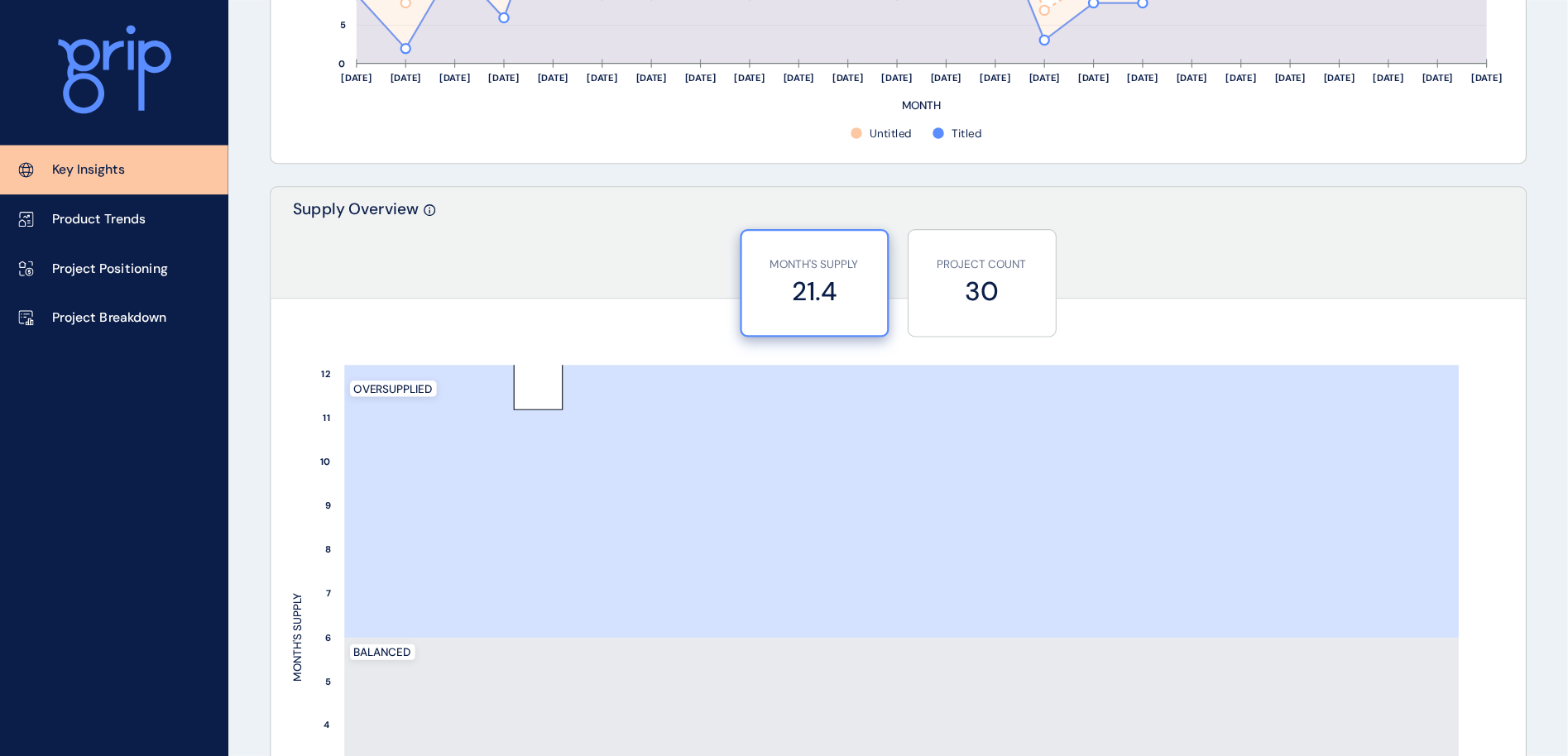 scroll, scrollTop: 1323, scrollLeft: 0, axis: vertical 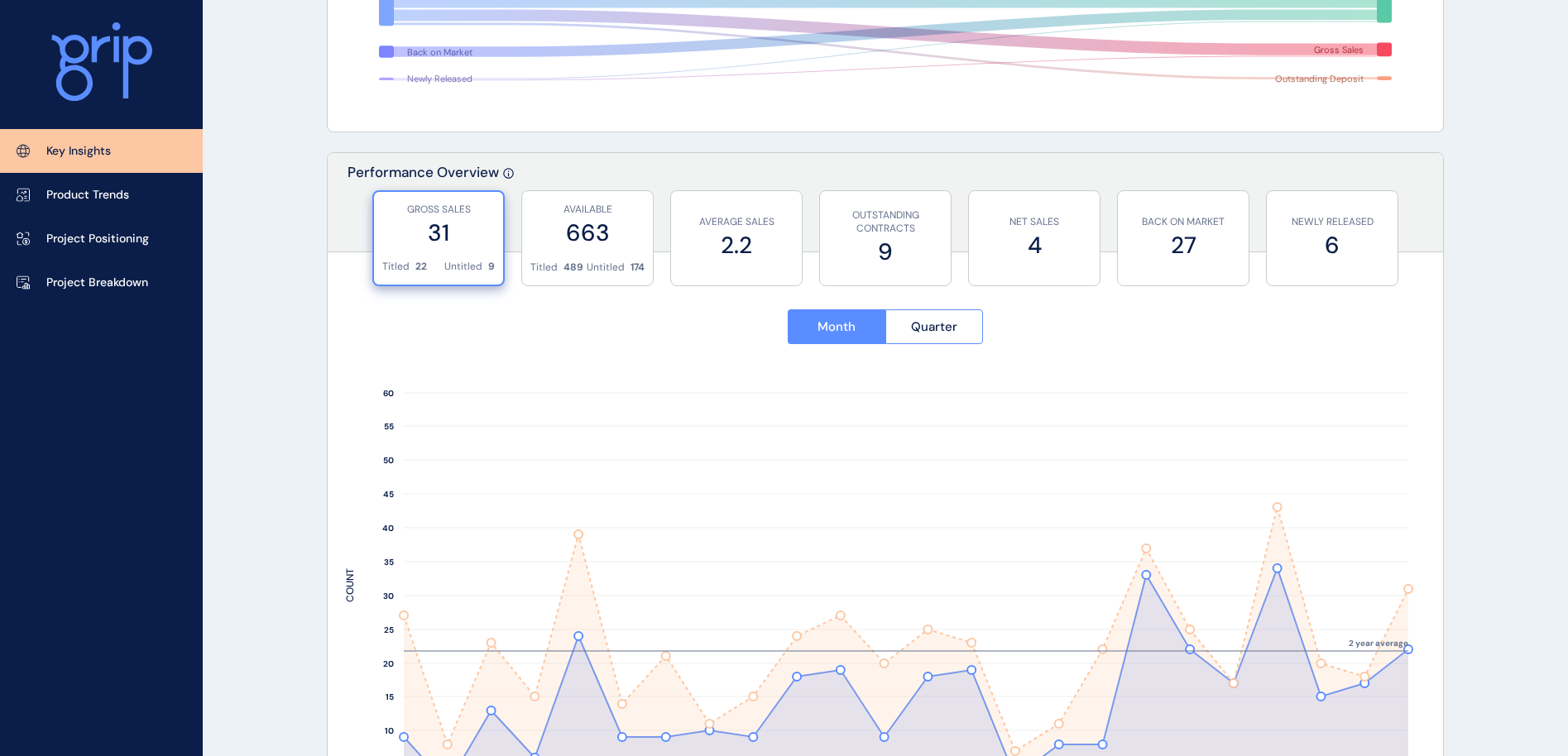 drag, startPoint x: 1575, startPoint y: 350, endPoint x: 1564, endPoint y: 122, distance: 228.2652 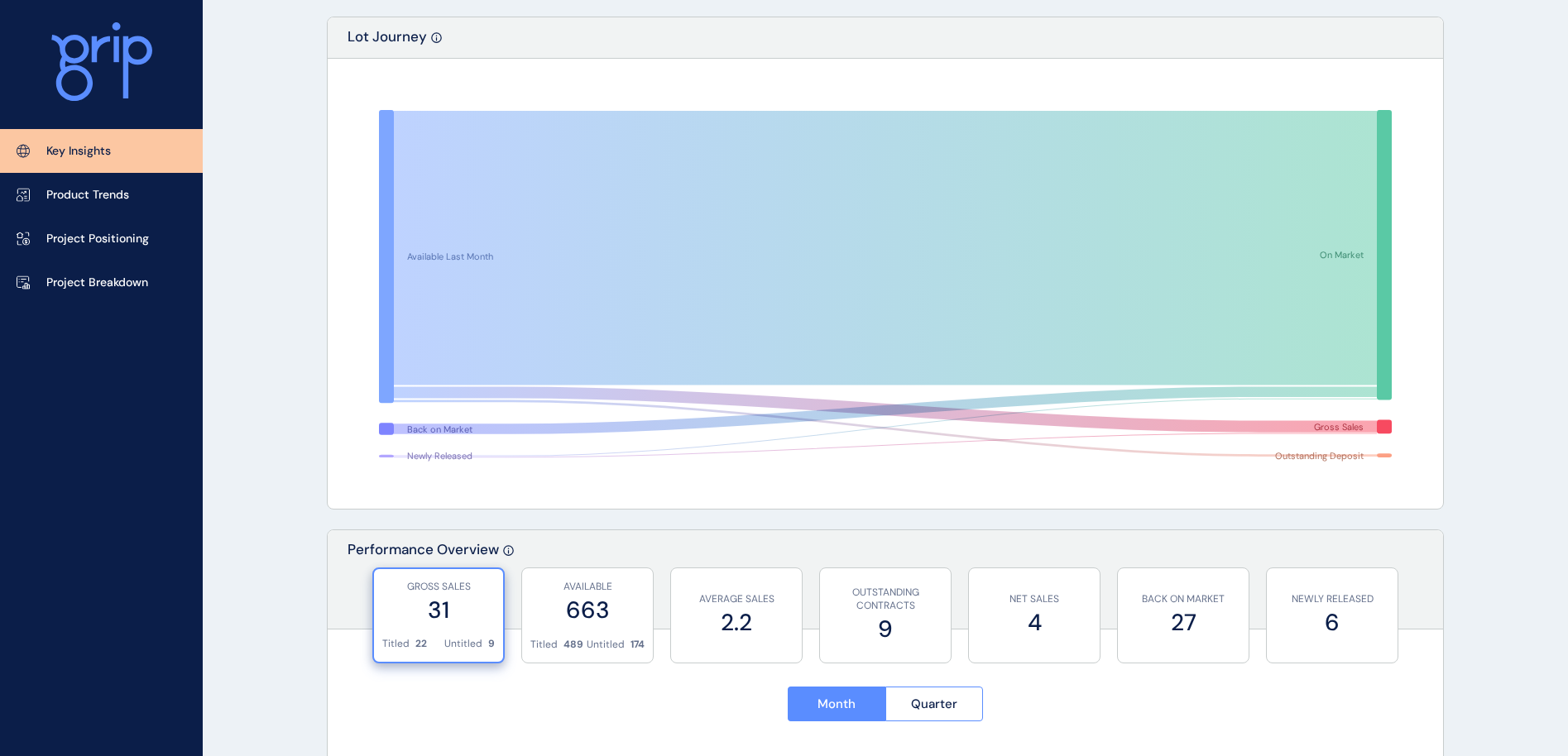 scroll, scrollTop: 0, scrollLeft: 0, axis: both 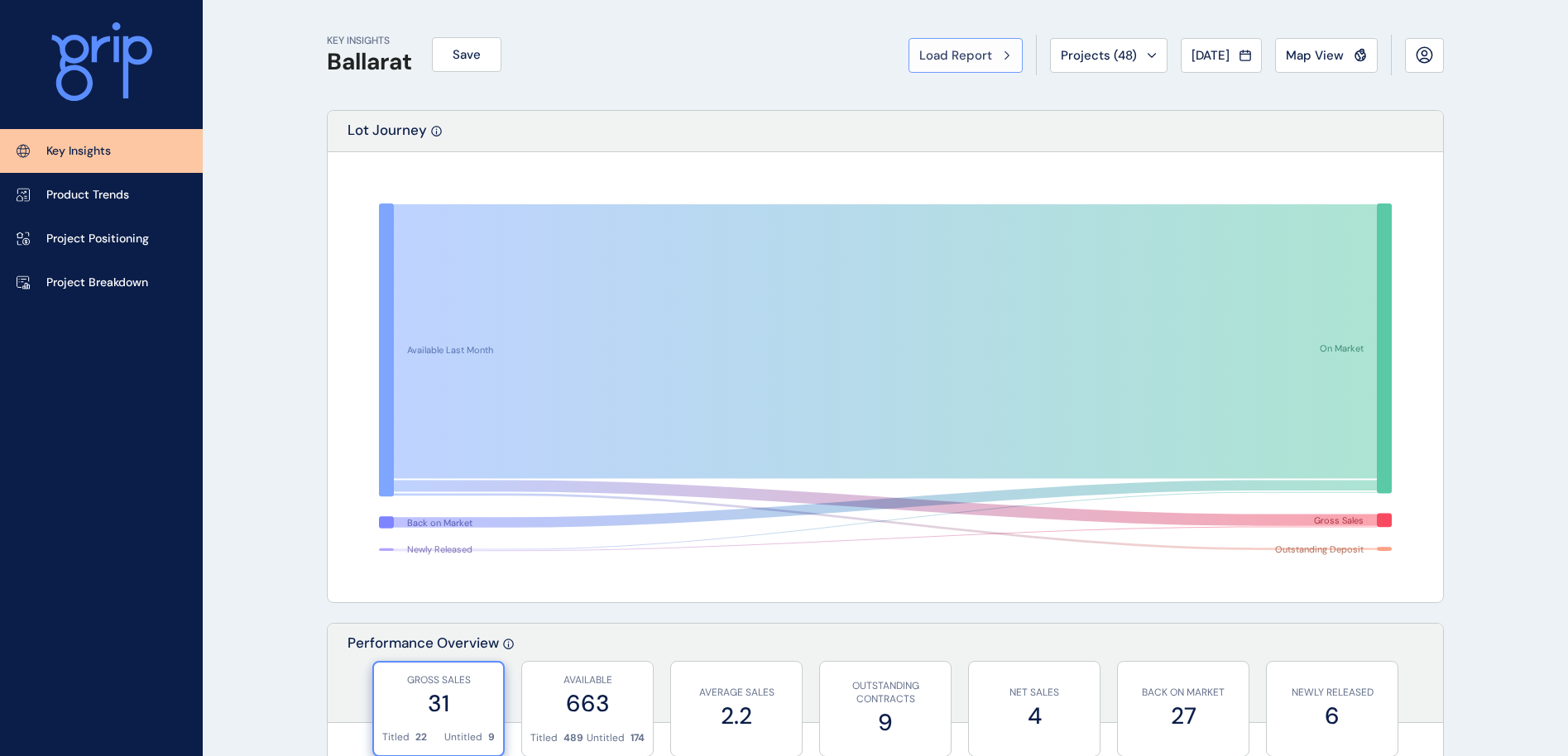 click on "Load Report" at bounding box center [956, 55] 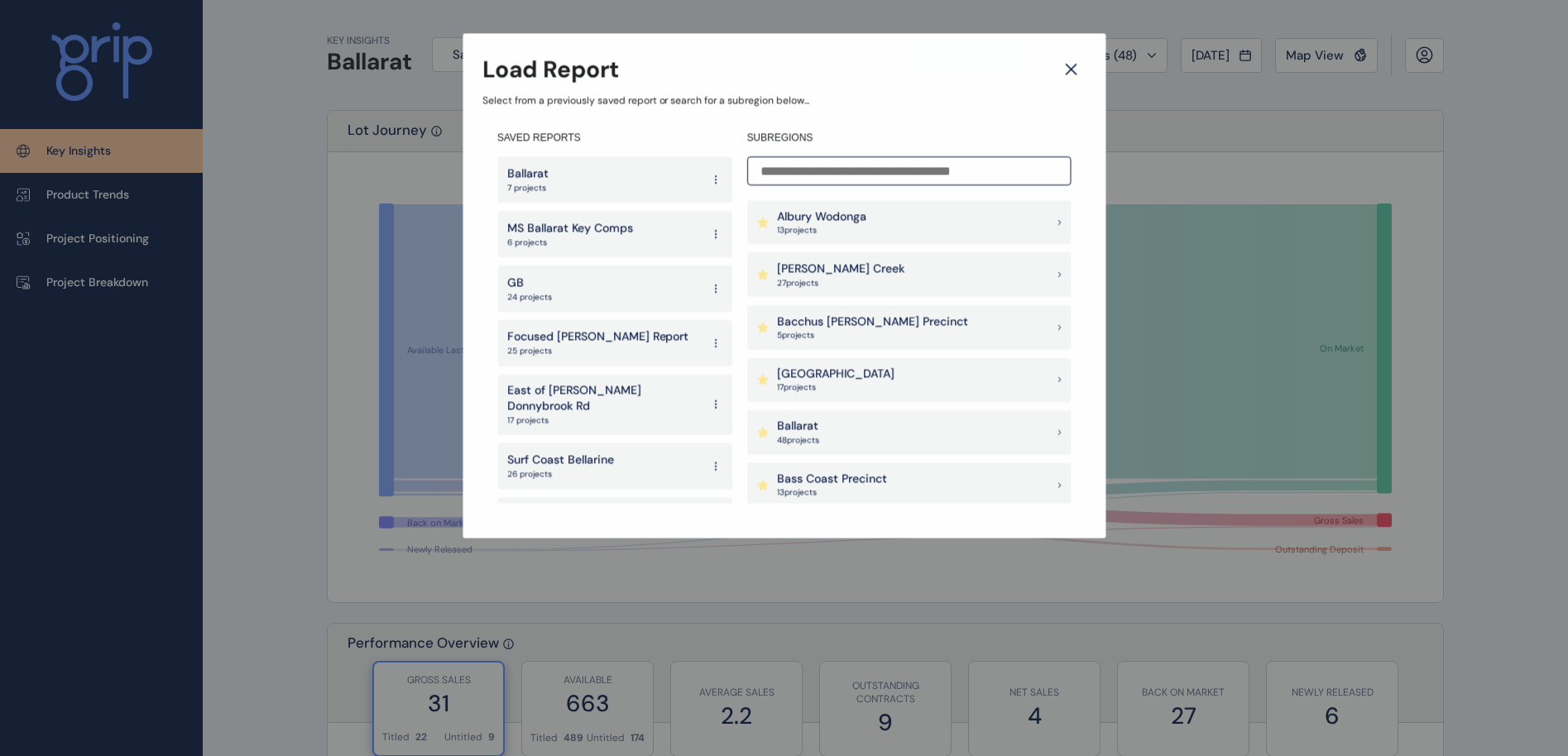click at bounding box center [909, 170] 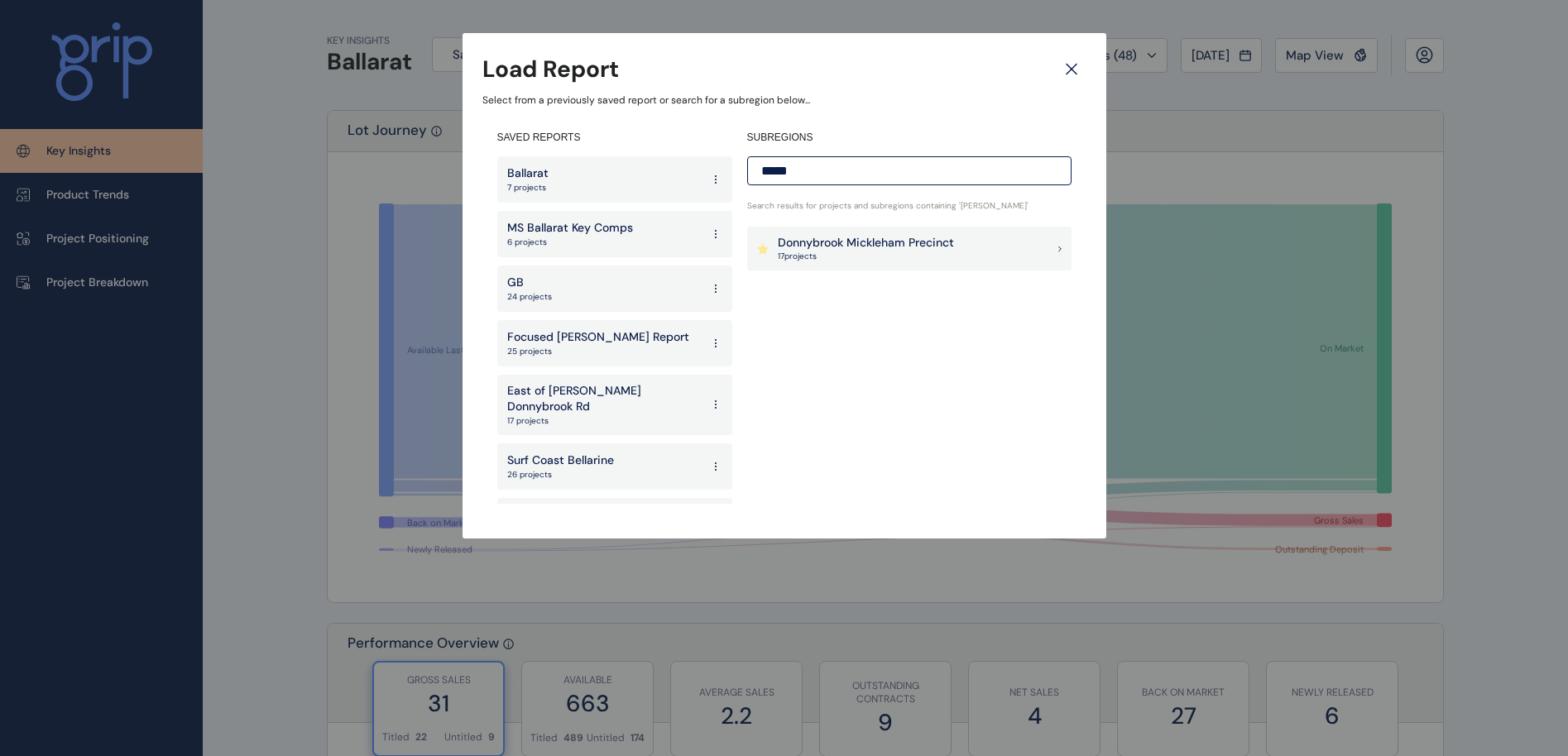 type on "*****" 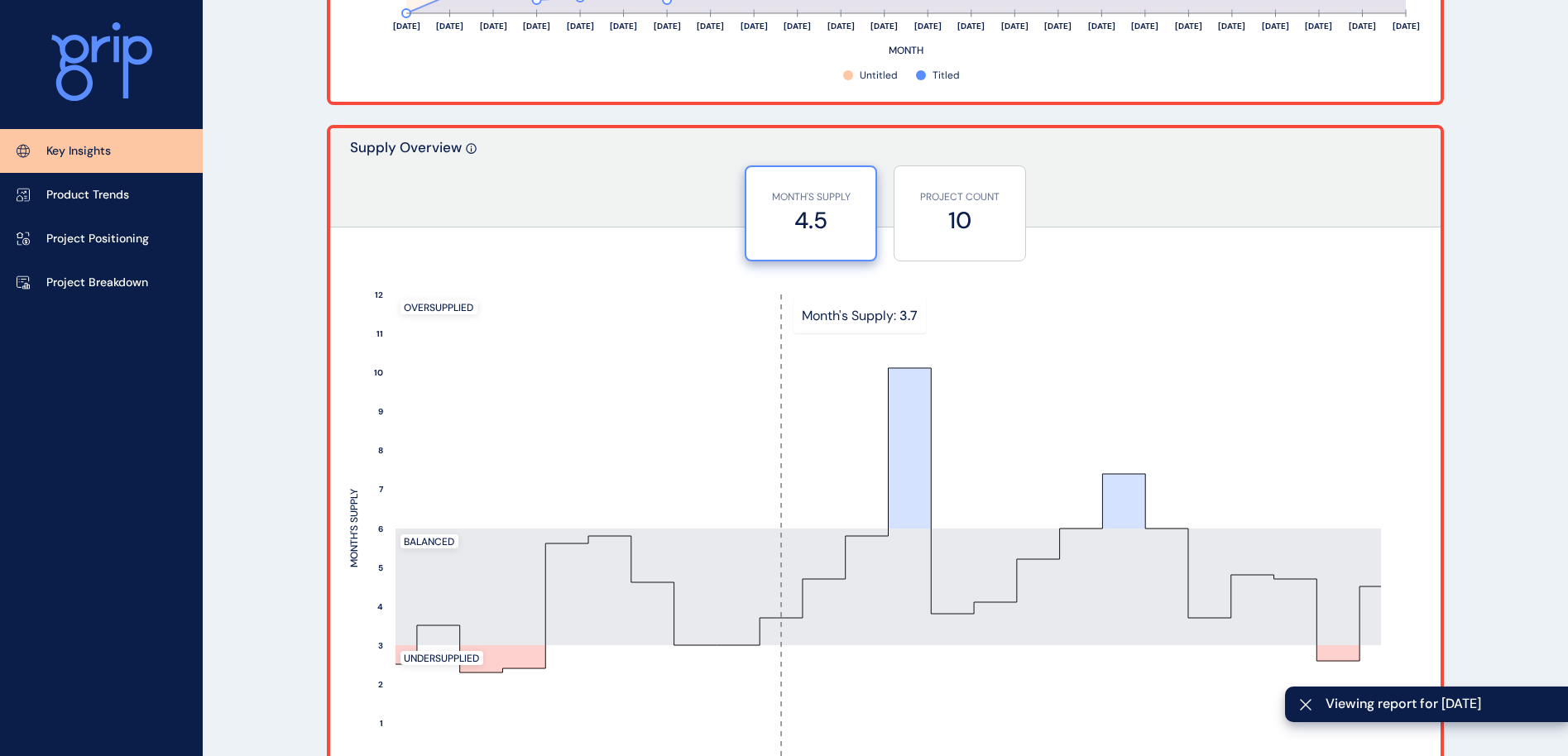 scroll, scrollTop: 1367, scrollLeft: 0, axis: vertical 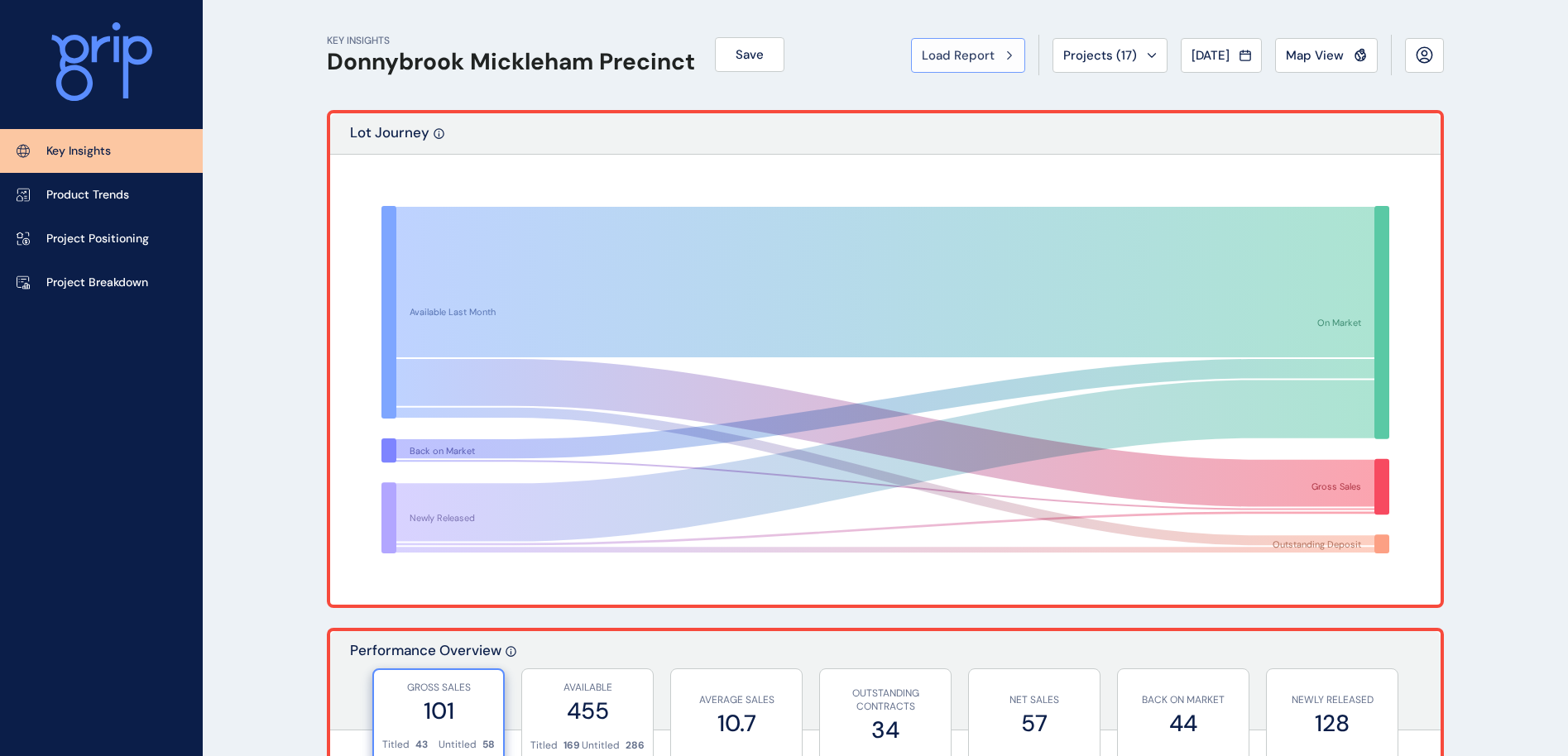 click on "Load Report" at bounding box center (958, 55) 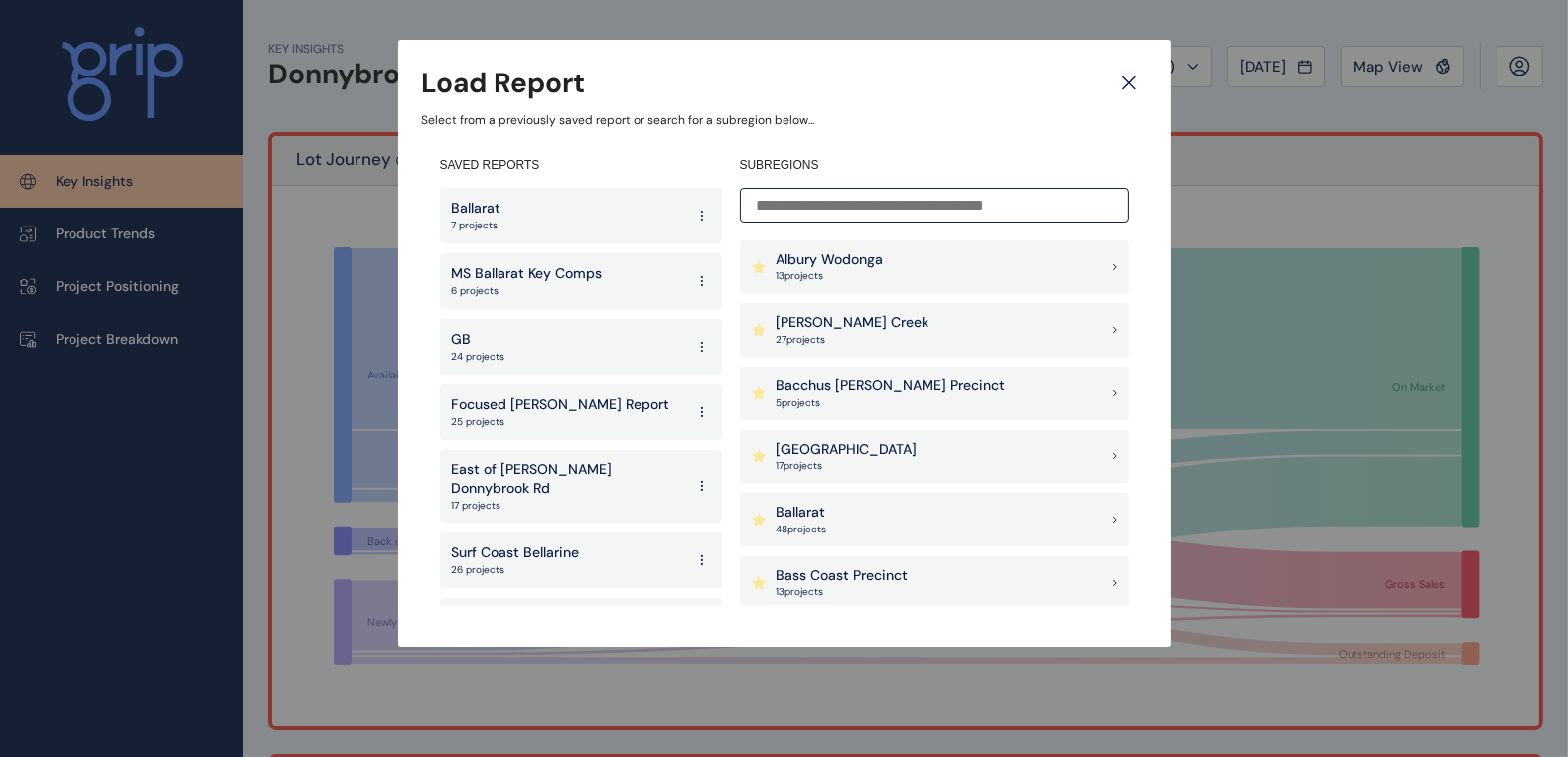click at bounding box center [934, 205] 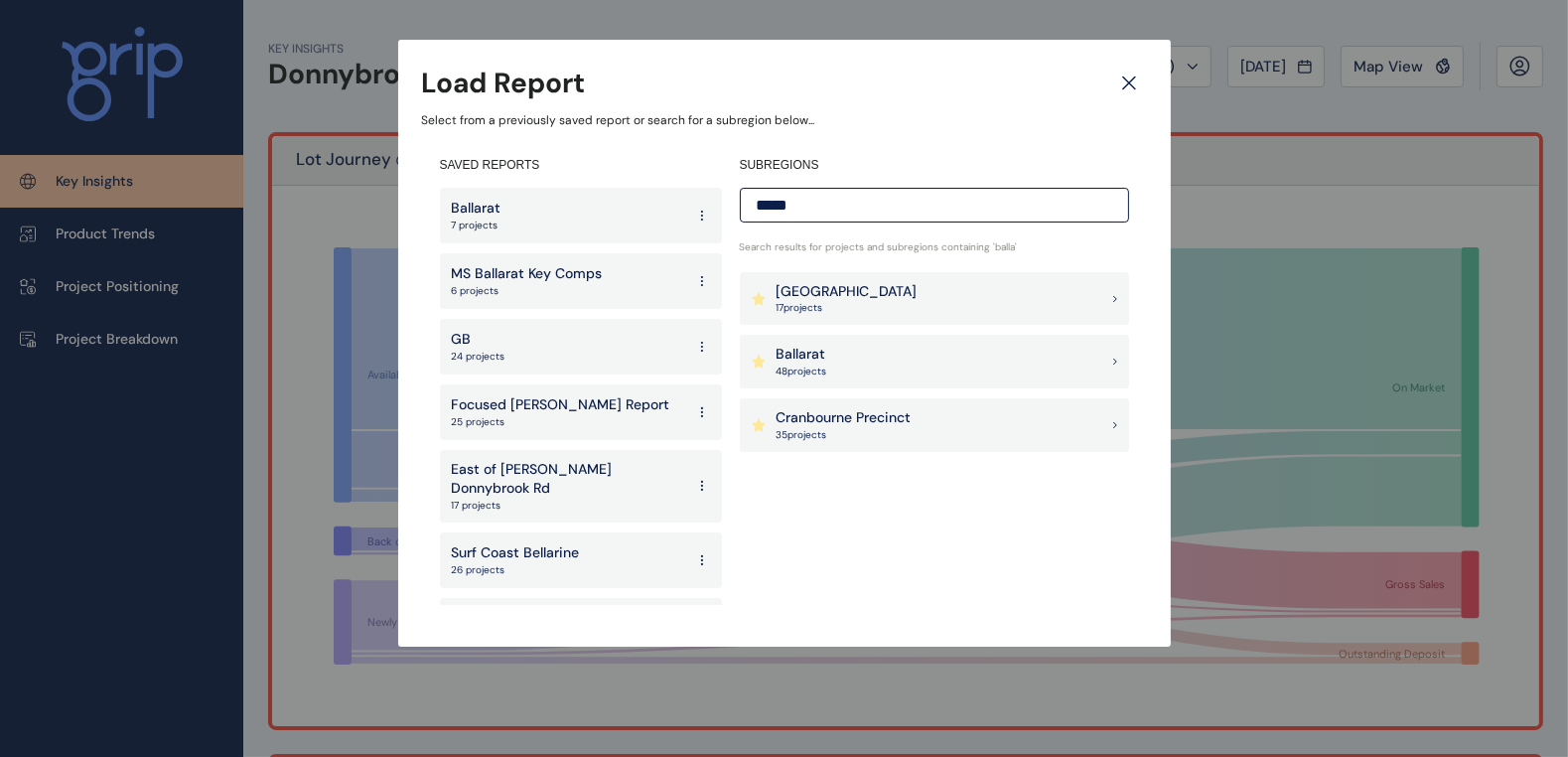 type on "*****" 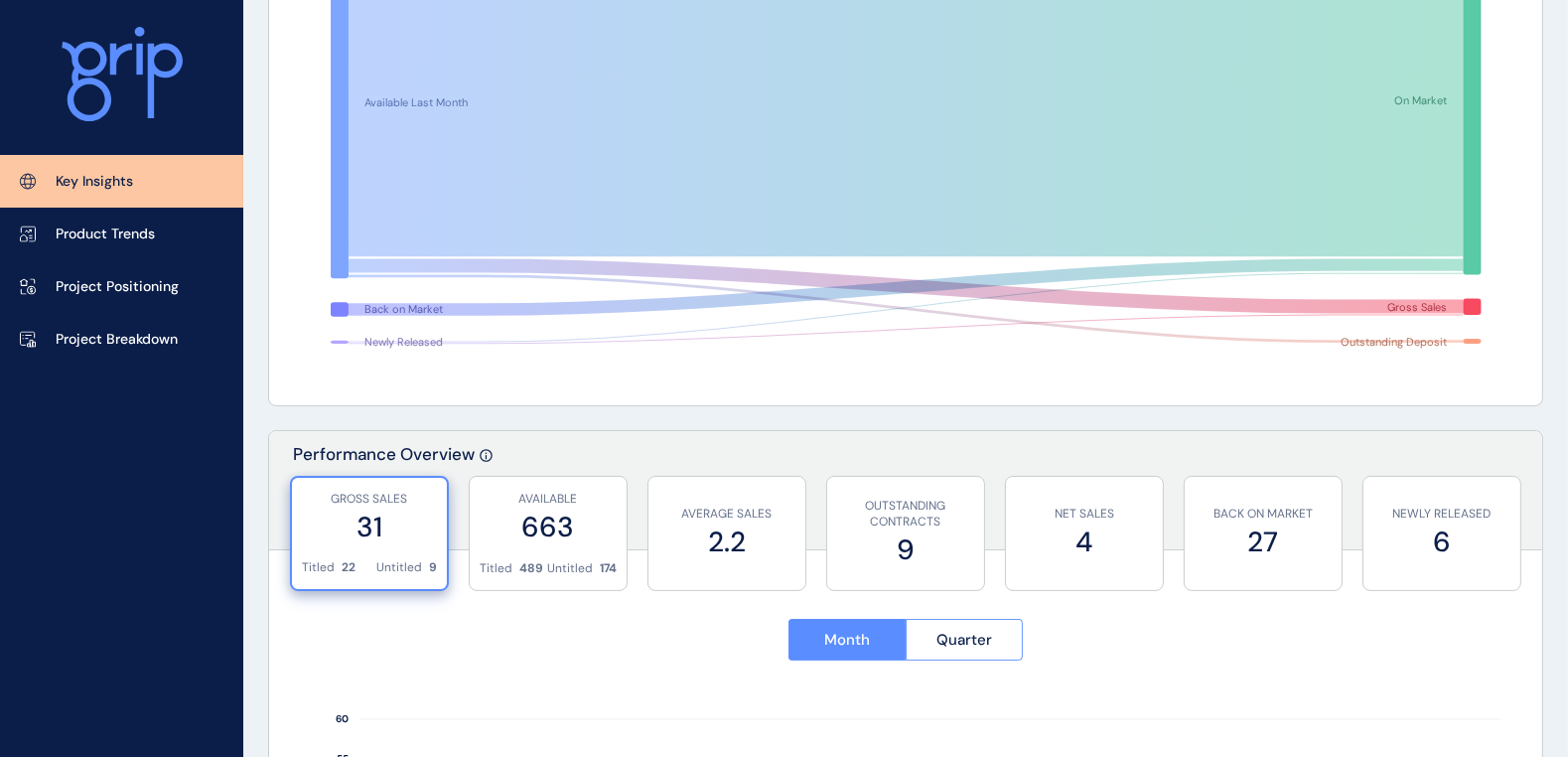 scroll, scrollTop: 0, scrollLeft: 0, axis: both 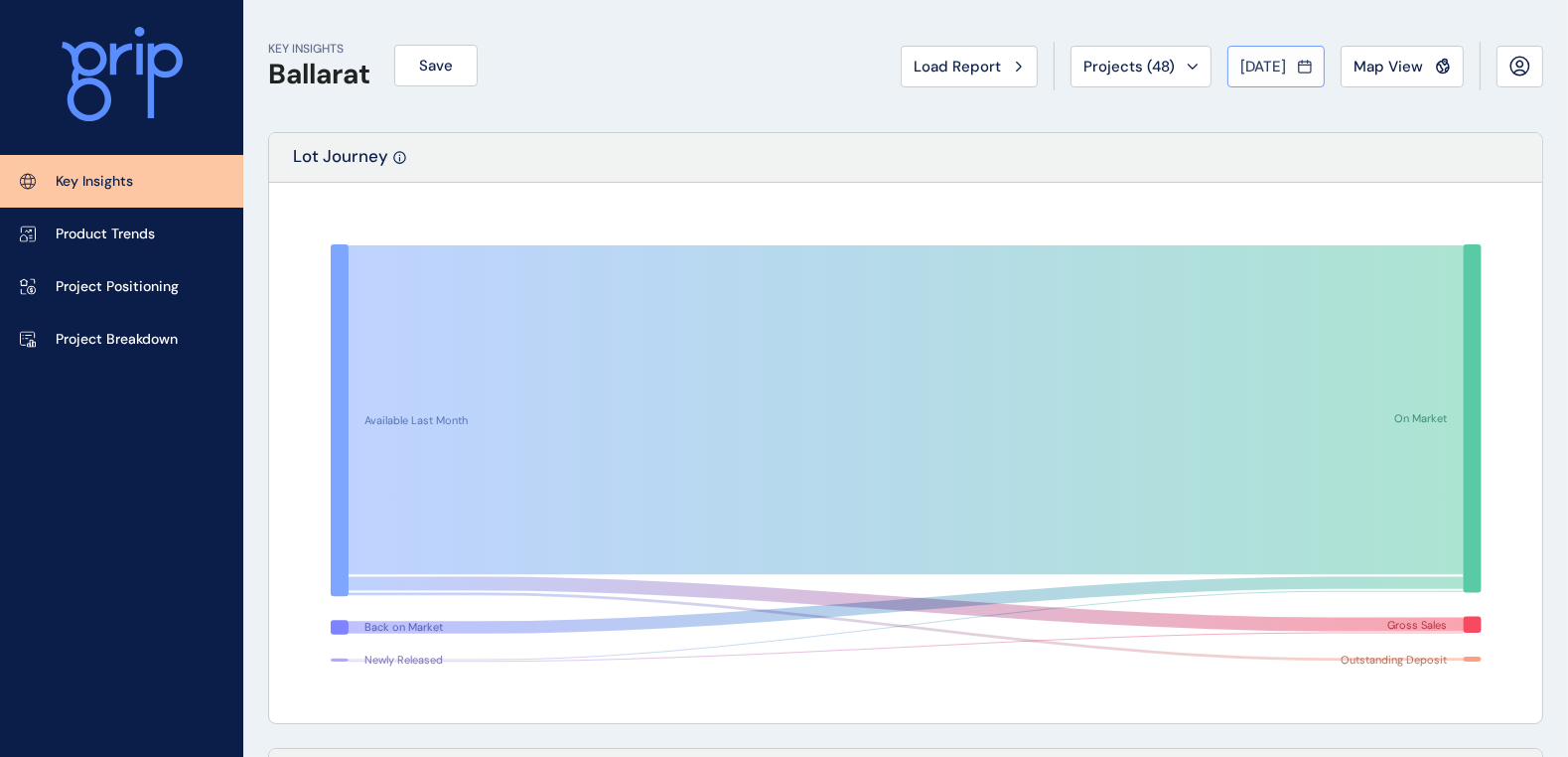 click on "[DATE]" at bounding box center [1276, 67] 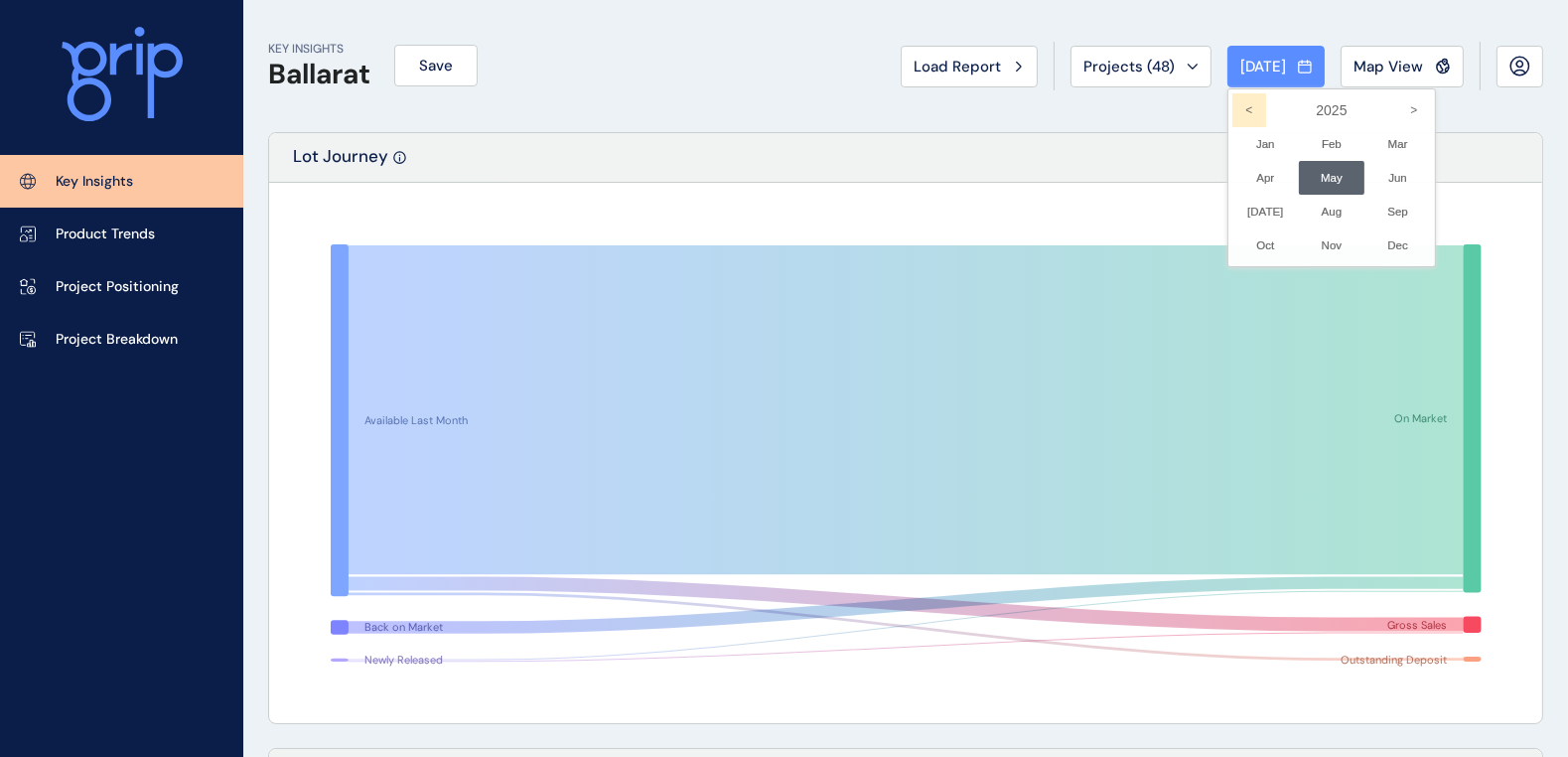 click on "<" at bounding box center (1249, 110) 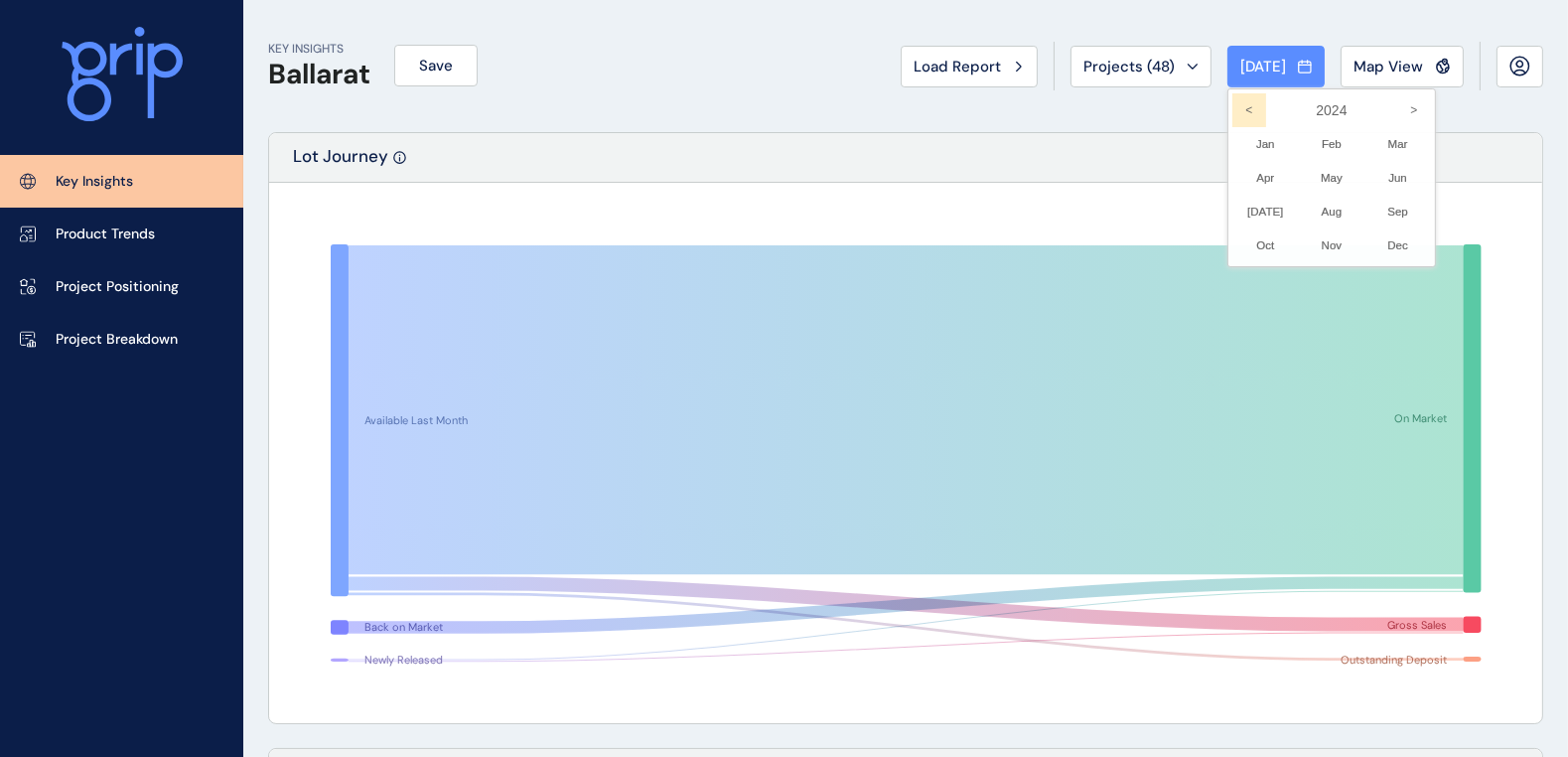 click on "<" at bounding box center (1249, 110) 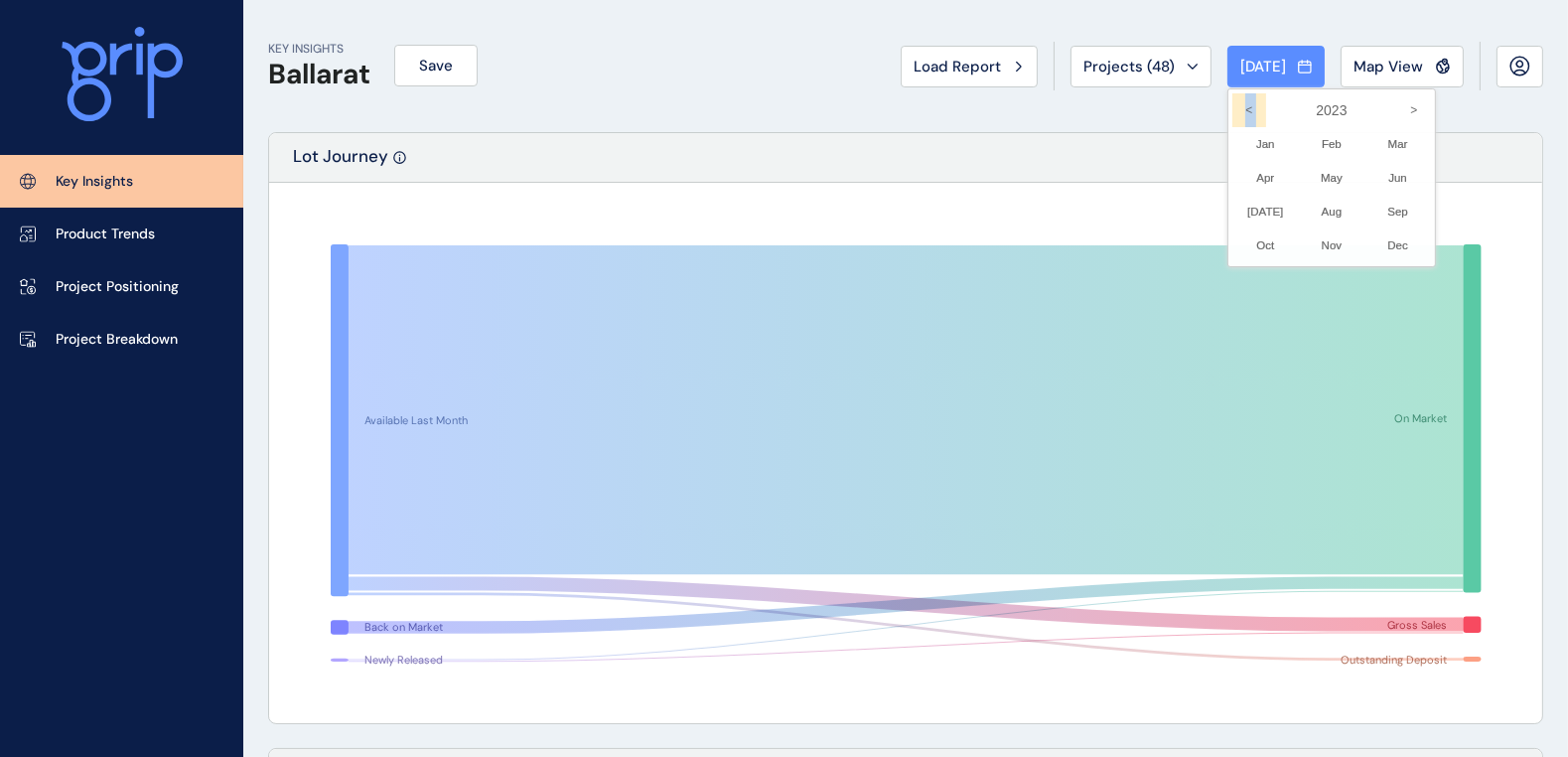 click on "<" at bounding box center (1249, 110) 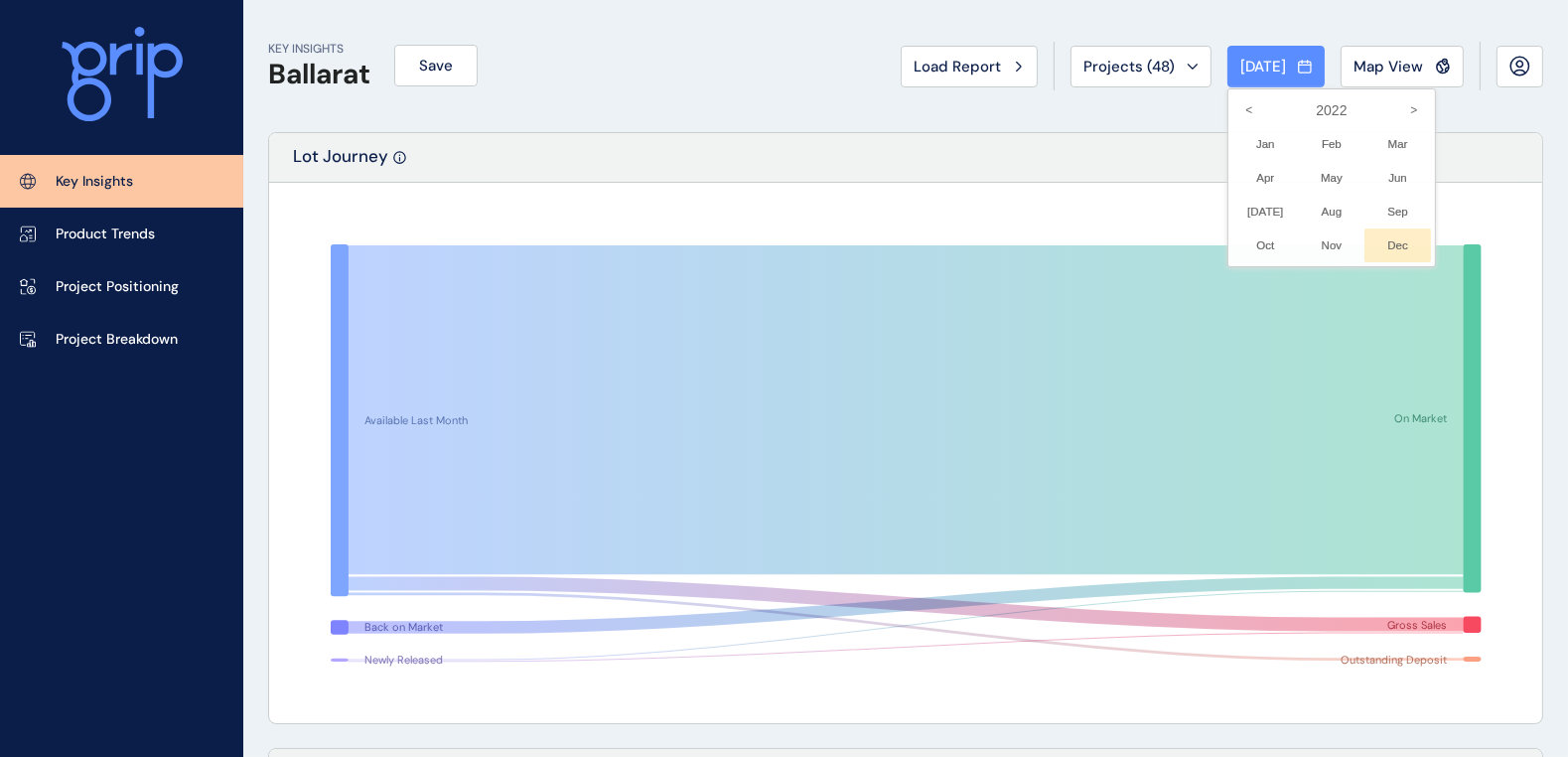 click on "Dec No report is available for this period. New months are usually published 5 business days after the month start." at bounding box center (1397, 245) 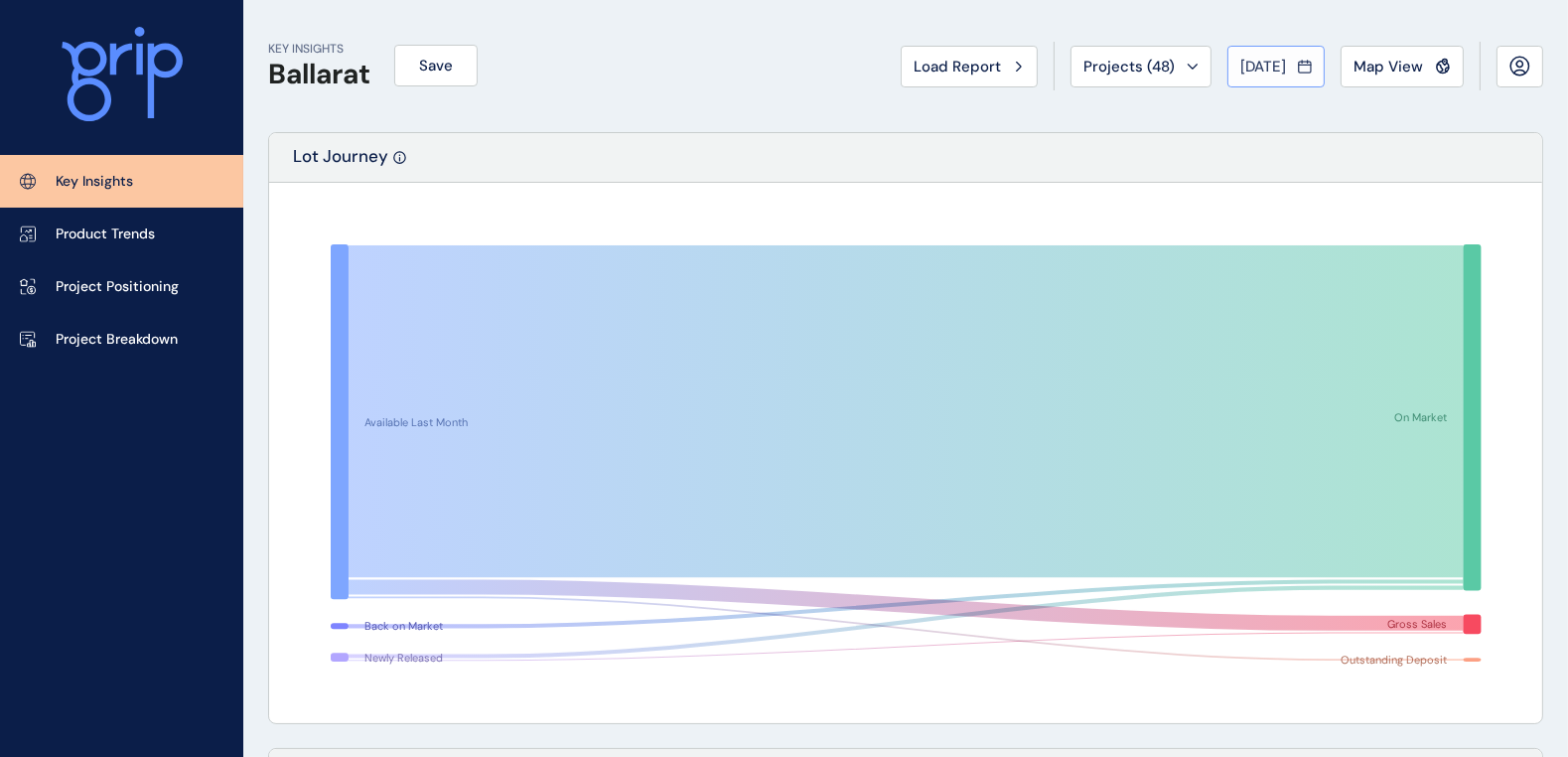 click on "[DATE]" at bounding box center (1276, 67) 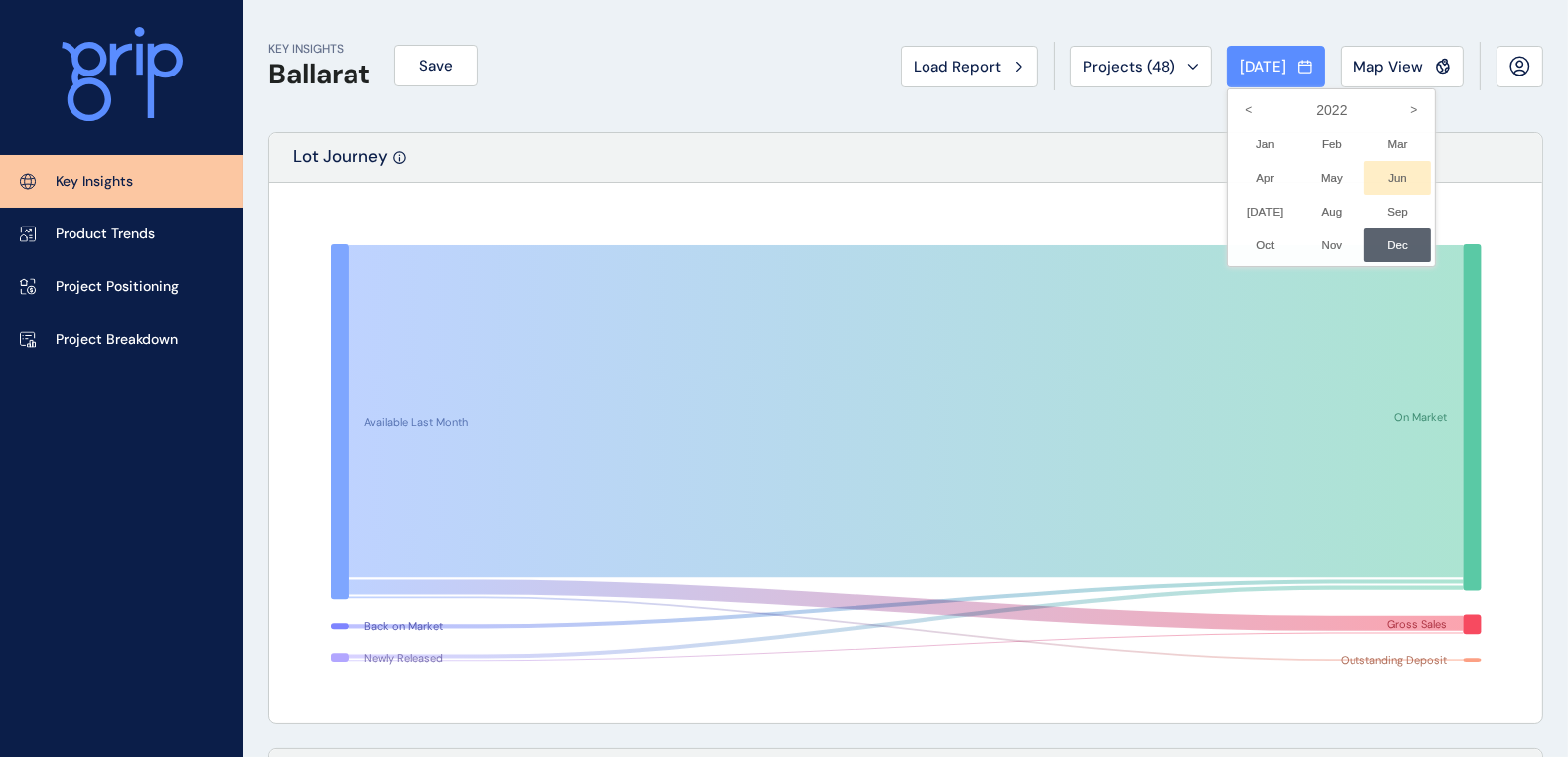 click on "Jun No report is available for this period. New months are usually published 5 business days after the month start." at bounding box center (1397, 178) 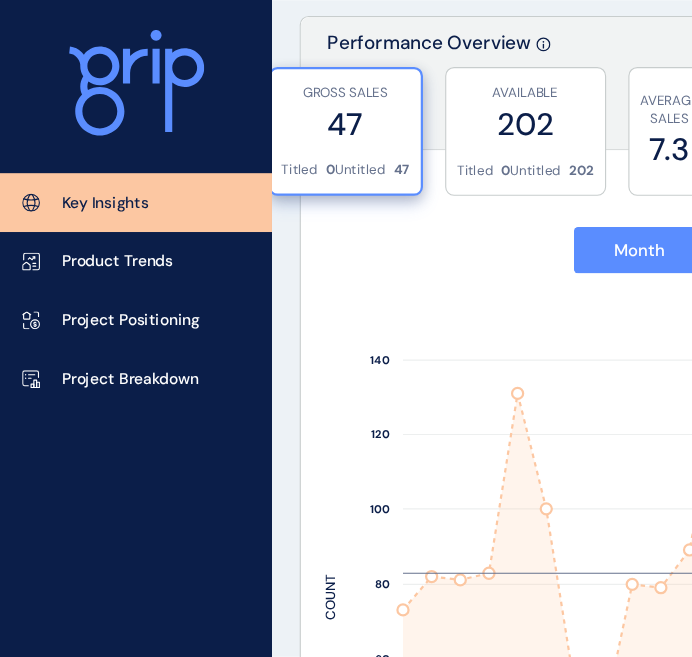 scroll, scrollTop: 739, scrollLeft: 0, axis: vertical 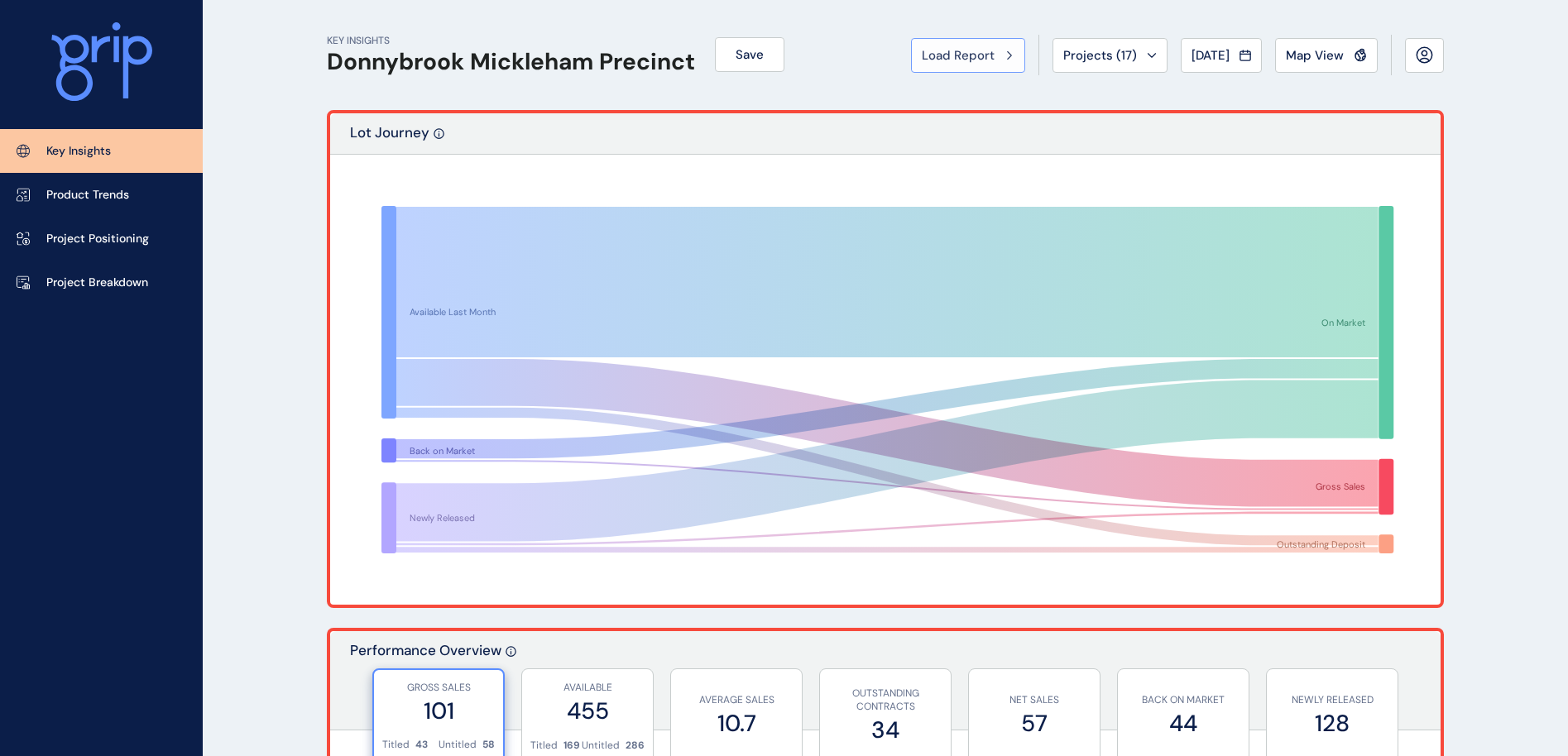 click on "Load Report" at bounding box center (958, 55) 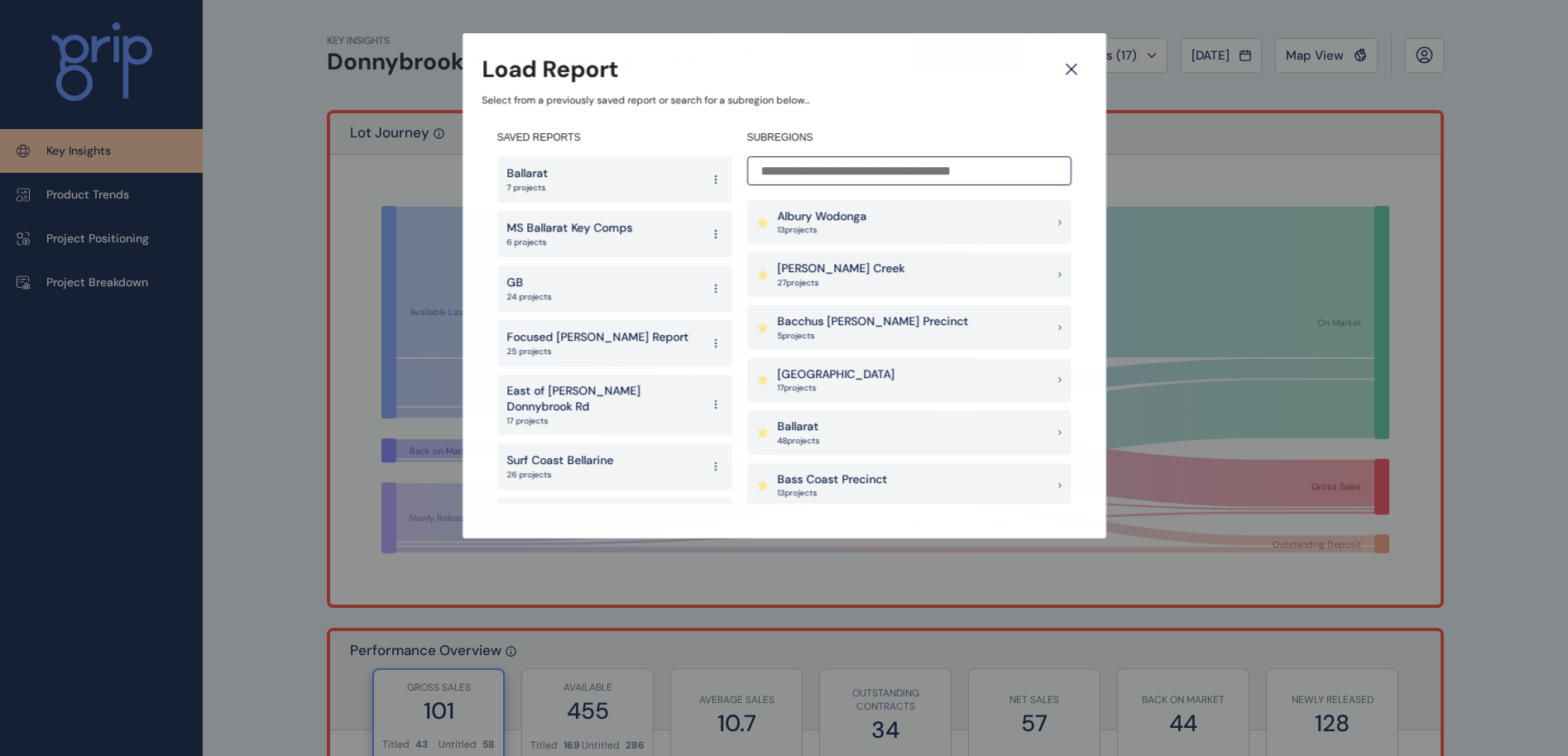 click at bounding box center (909, 170) 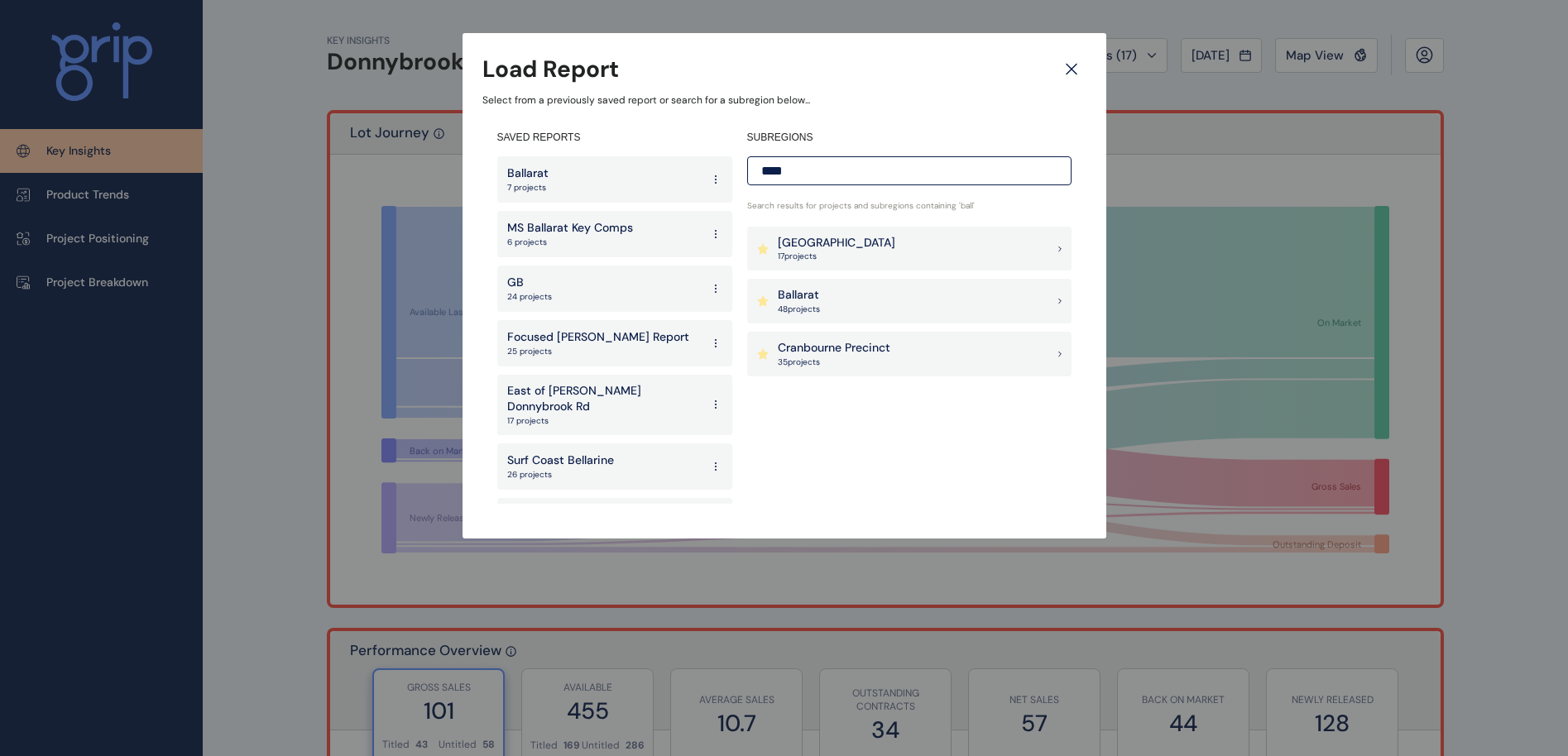 type on "****" 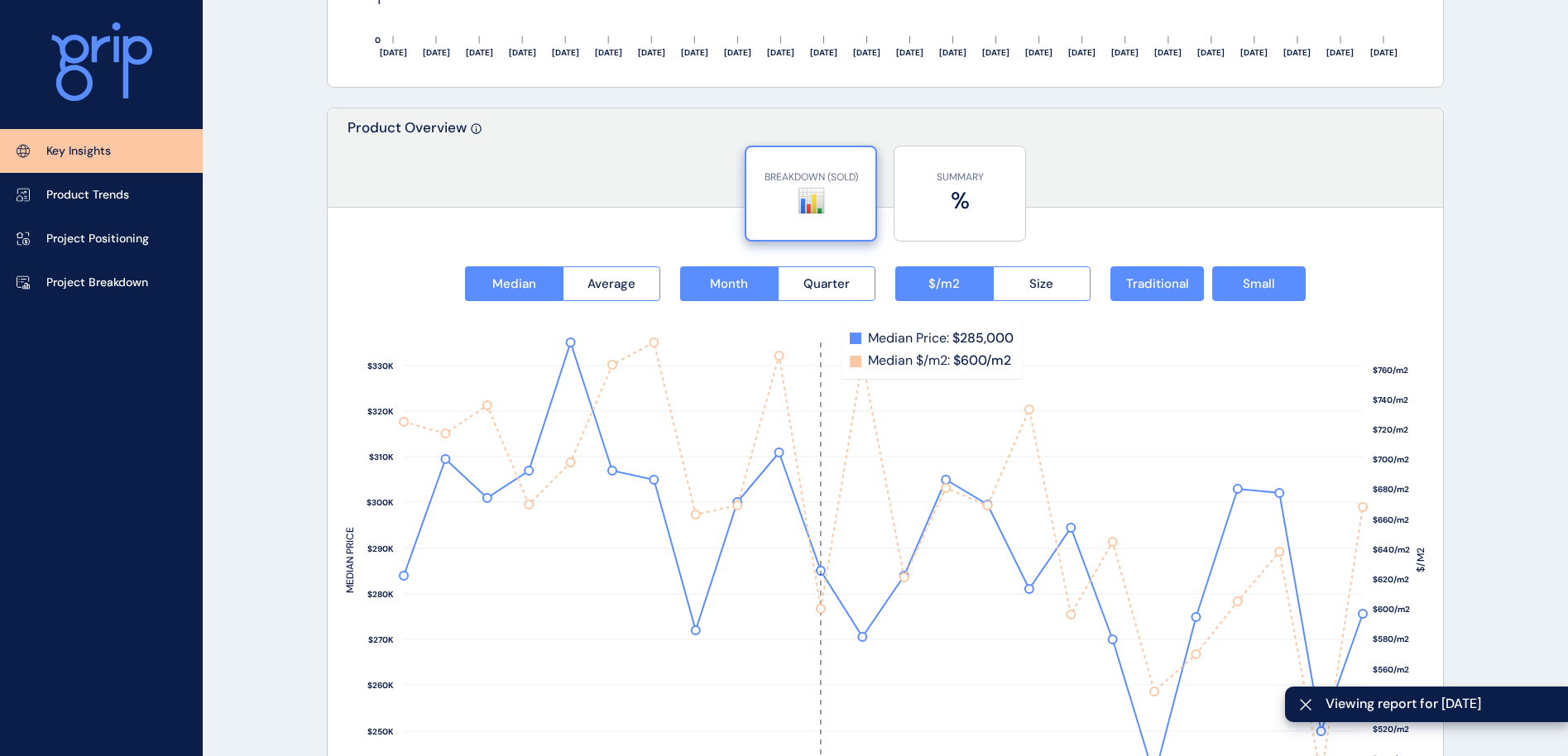 scroll, scrollTop: 2097, scrollLeft: 0, axis: vertical 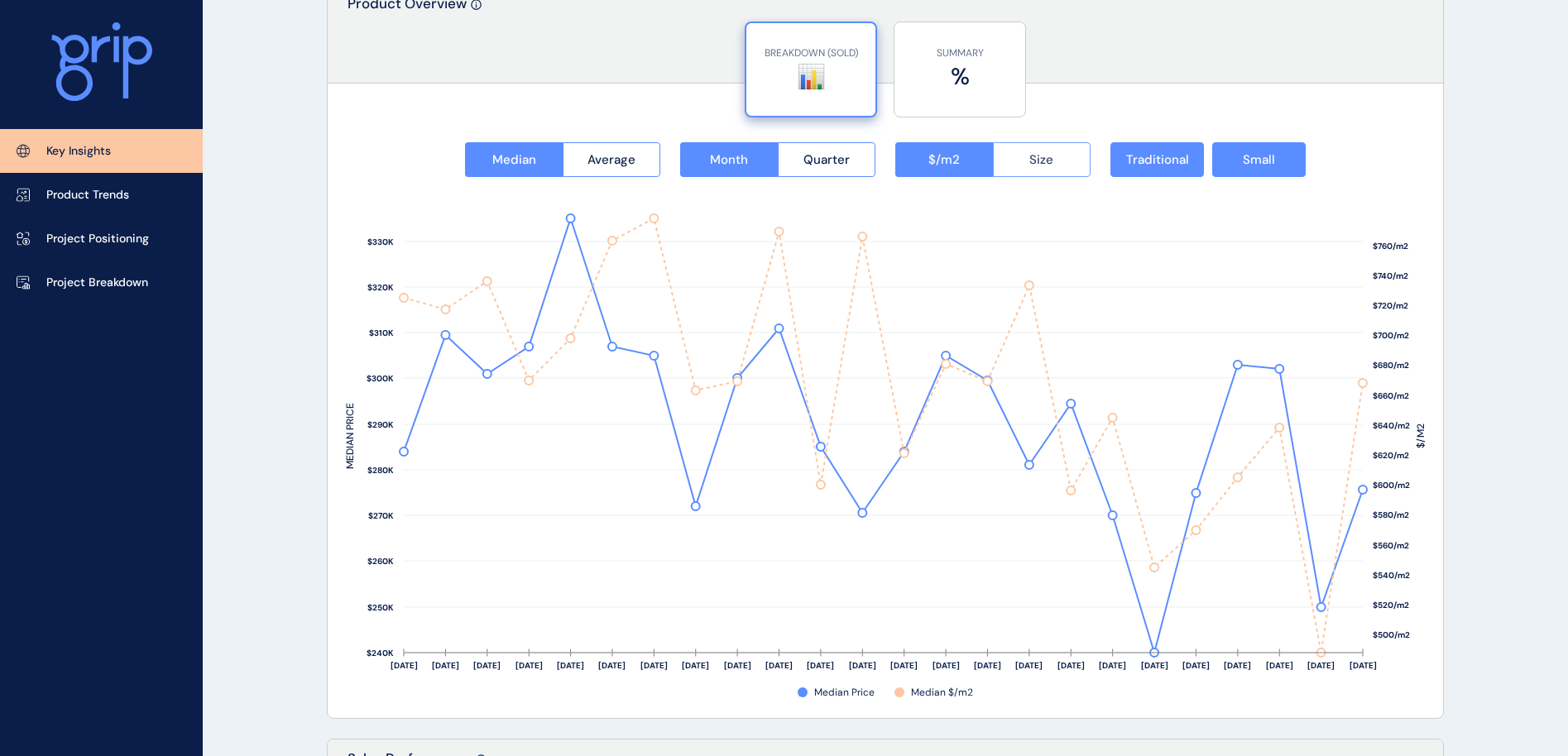 click on "Size" at bounding box center (1041, 160) 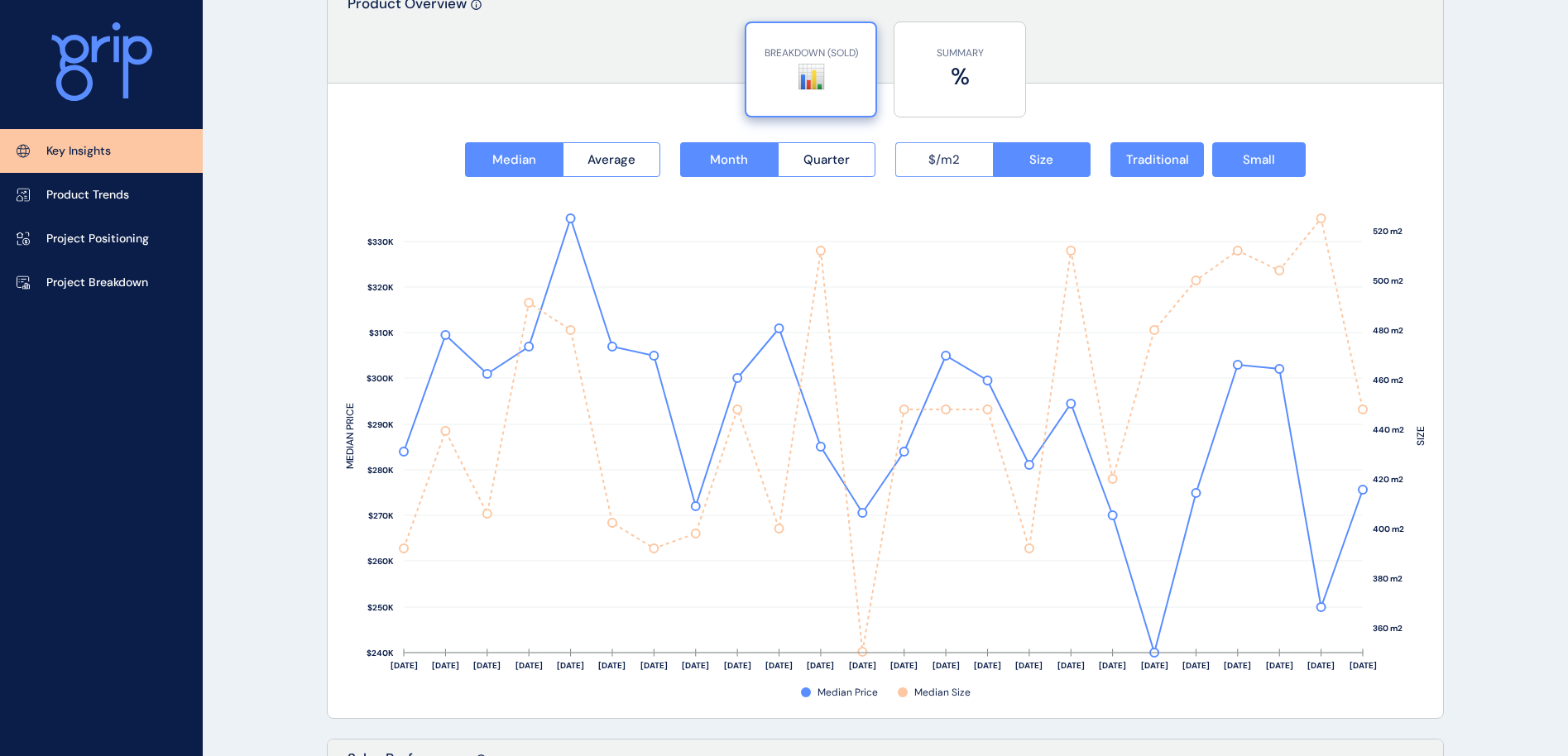 click on "$/m2" at bounding box center (944, 160) 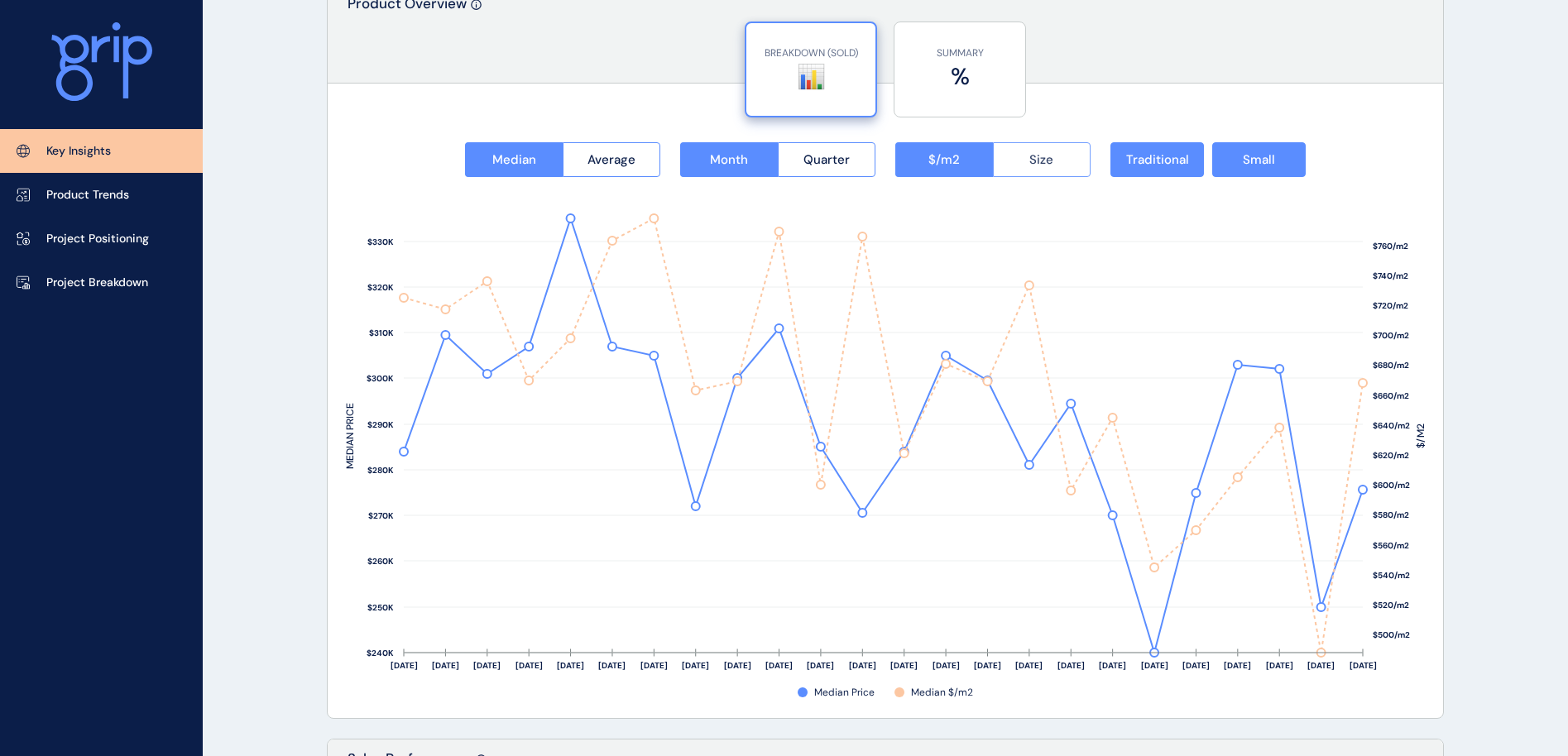 click on "Size" at bounding box center [1041, 160] 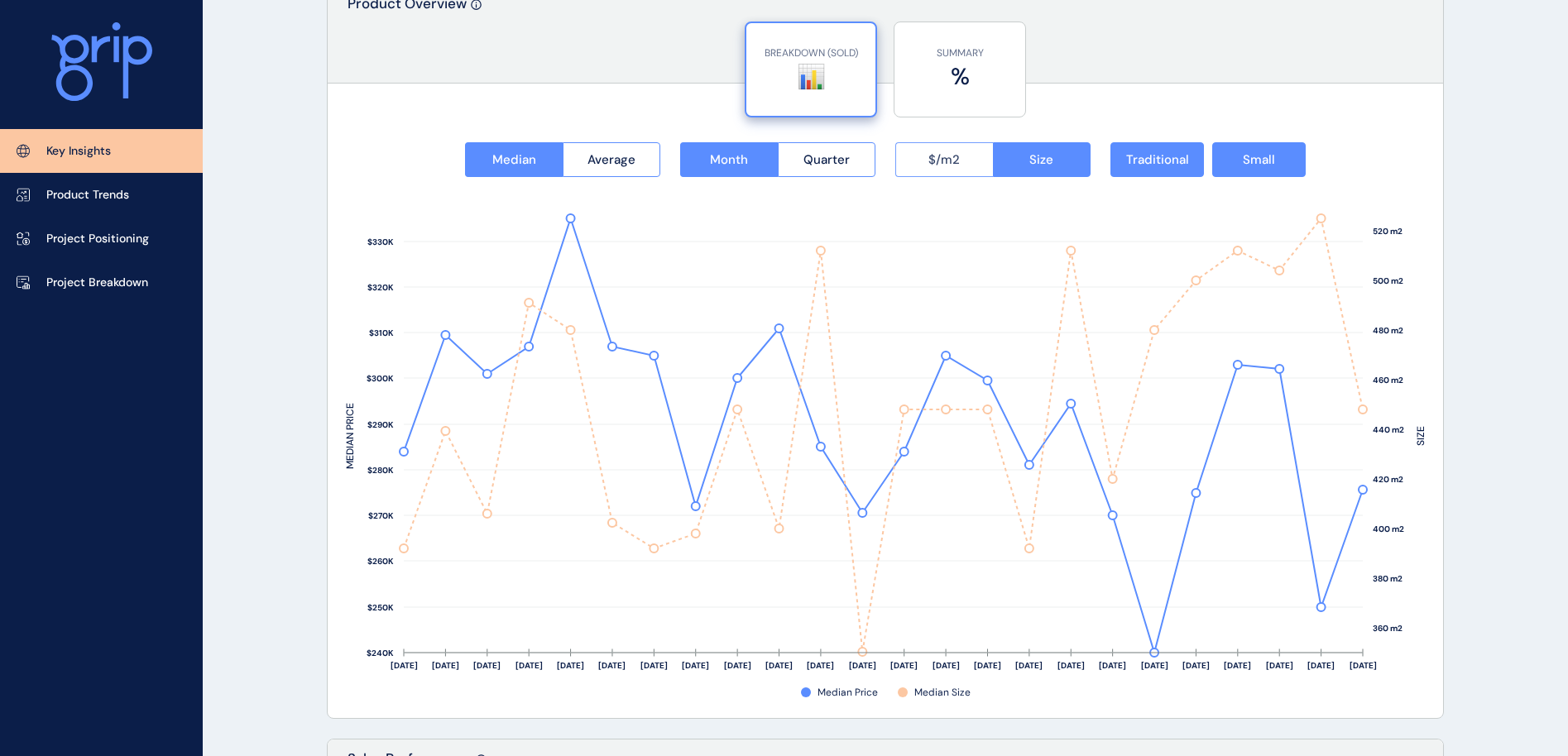 click on "$/m2" at bounding box center (944, 160) 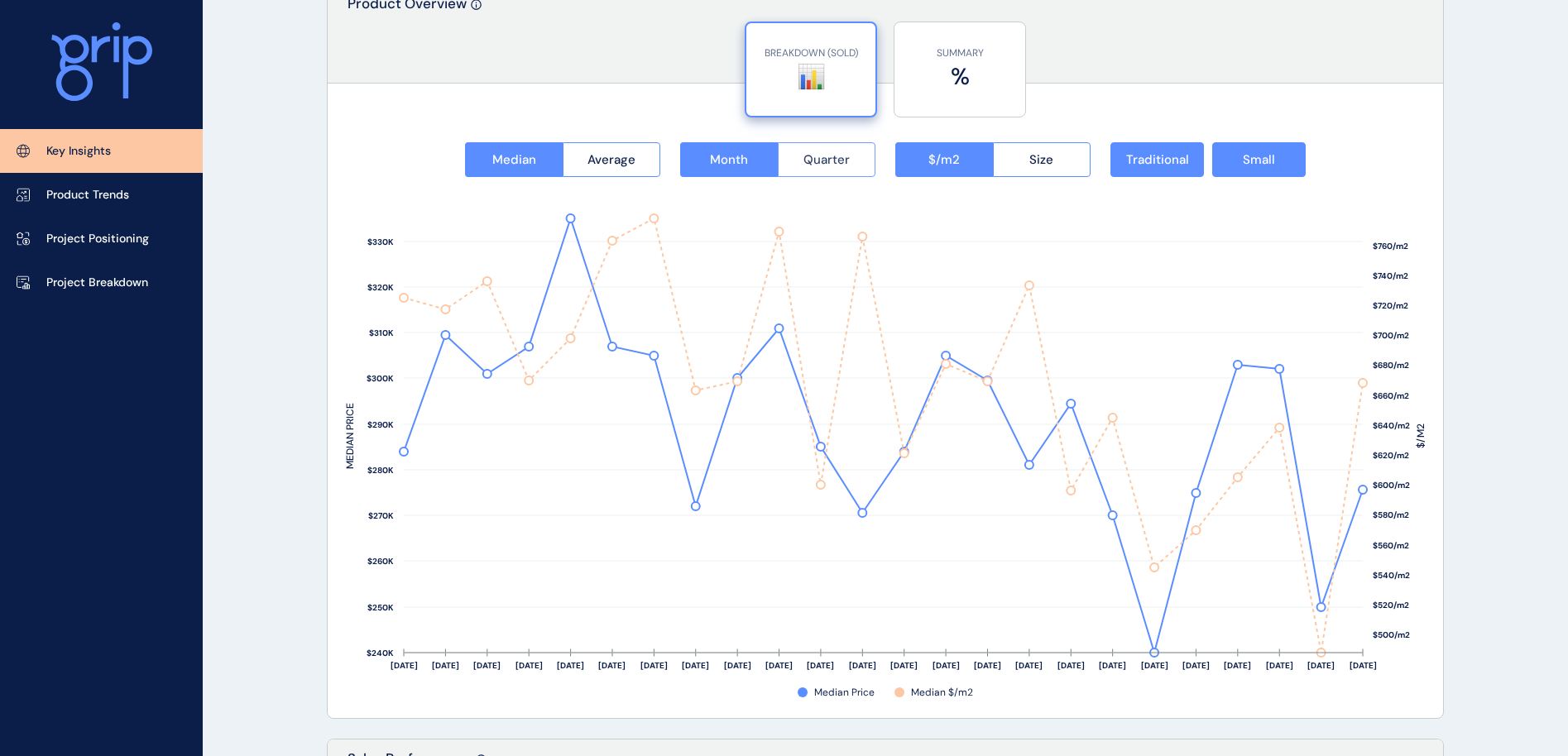 click on "Quarter" at bounding box center [827, 160] 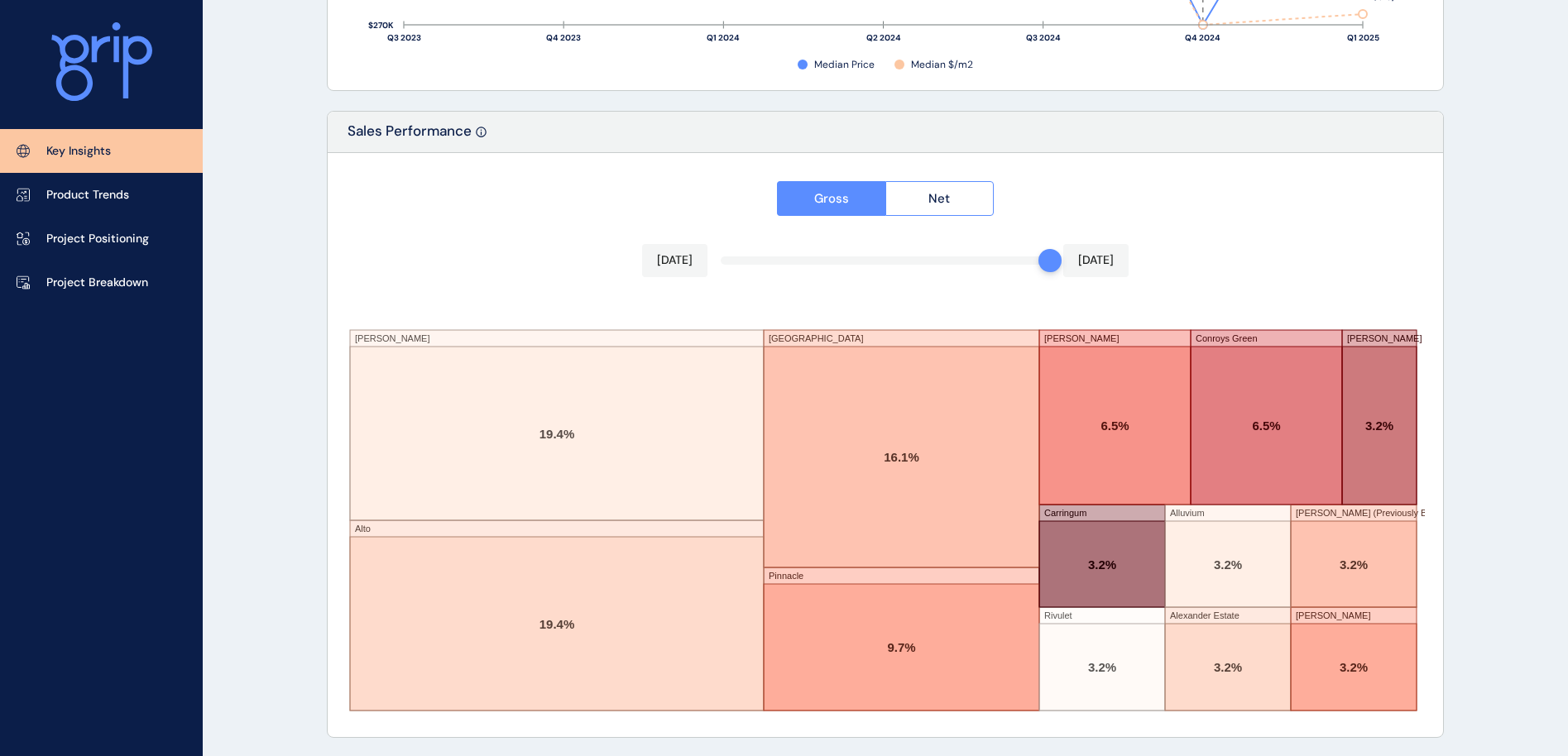 scroll, scrollTop: 2726, scrollLeft: 0, axis: vertical 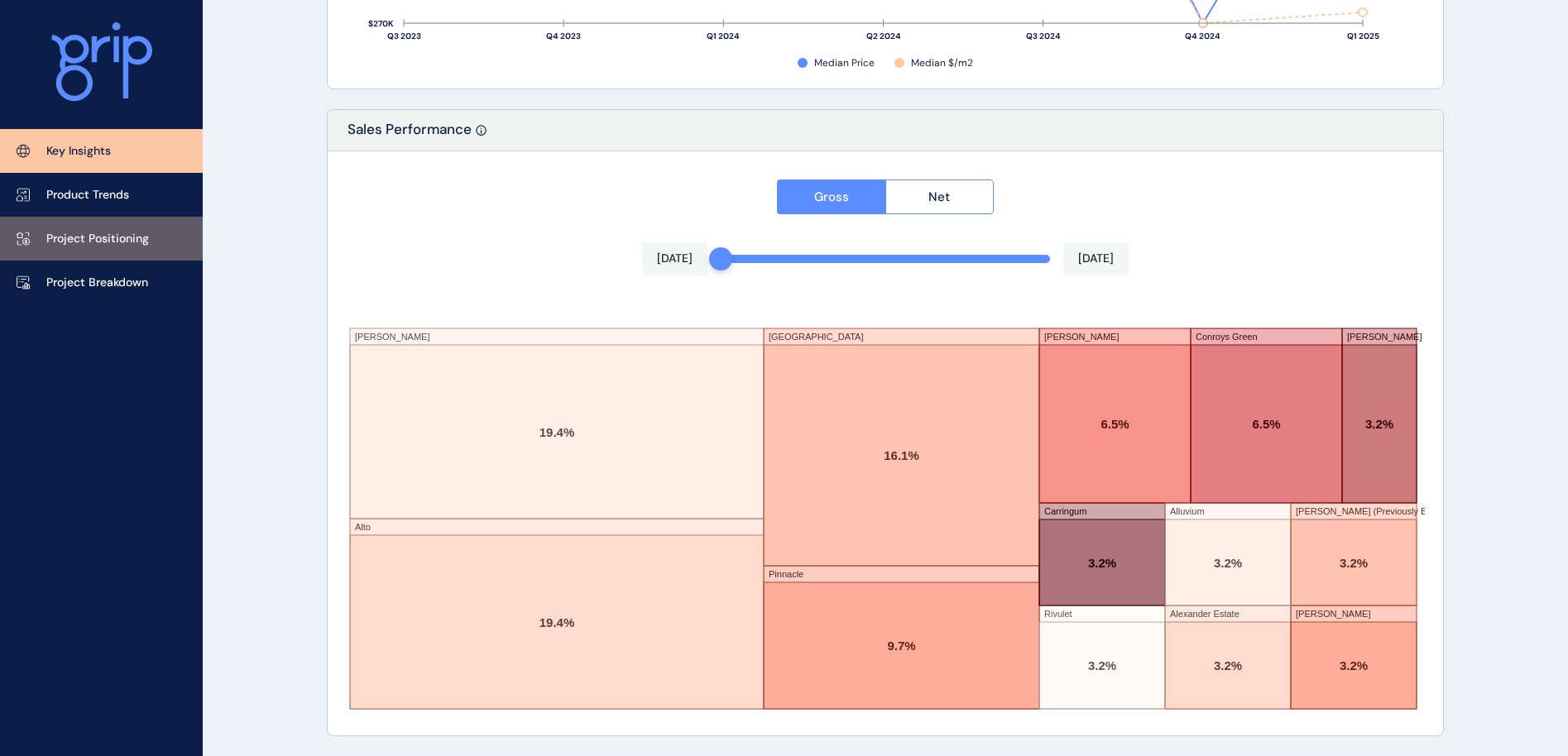drag, startPoint x: 1036, startPoint y: 260, endPoint x: 0, endPoint y: 231, distance: 1036.4058 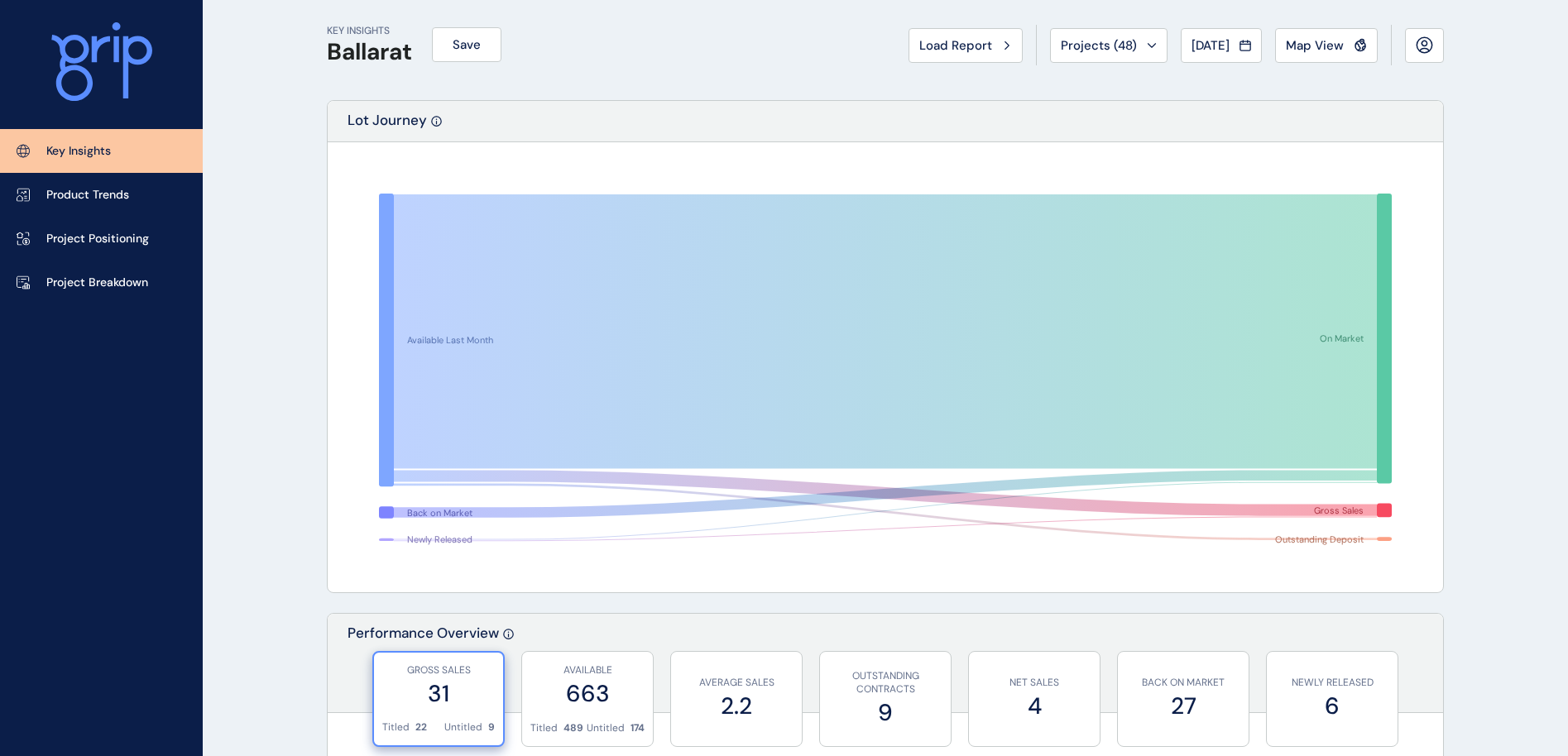 scroll, scrollTop: 0, scrollLeft: 0, axis: both 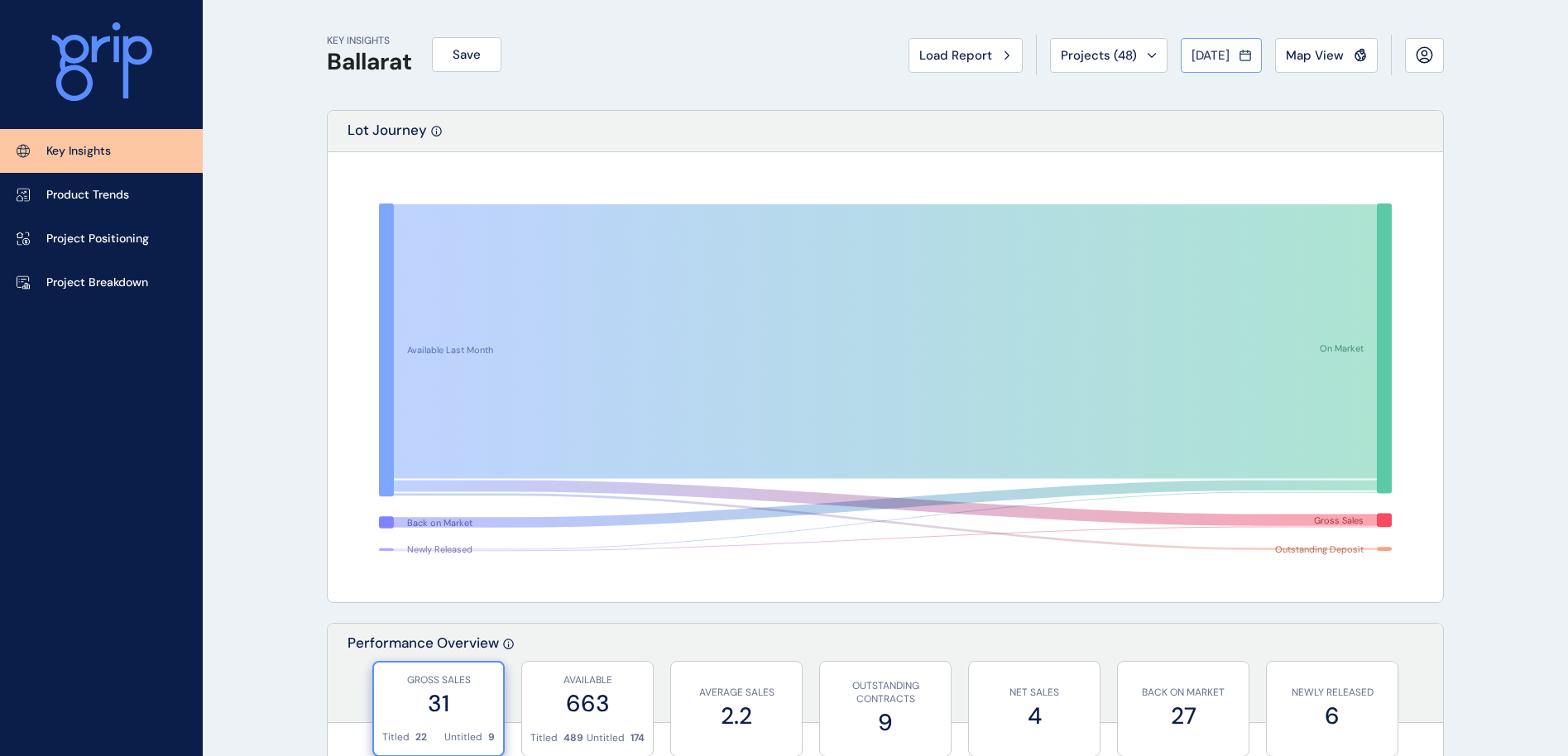 click on "[DATE]" at bounding box center (1221, 55) 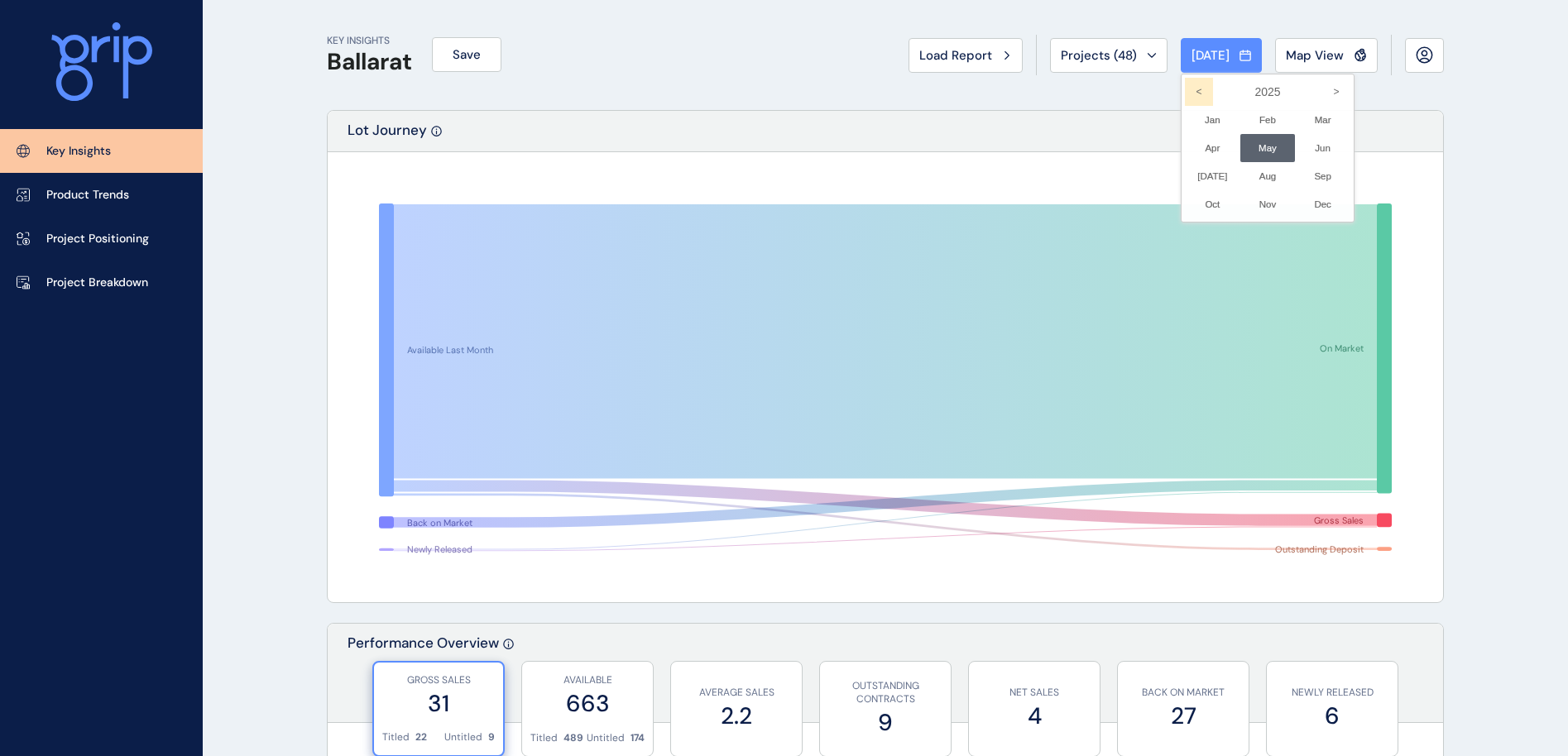click on "<" at bounding box center (1199, 92) 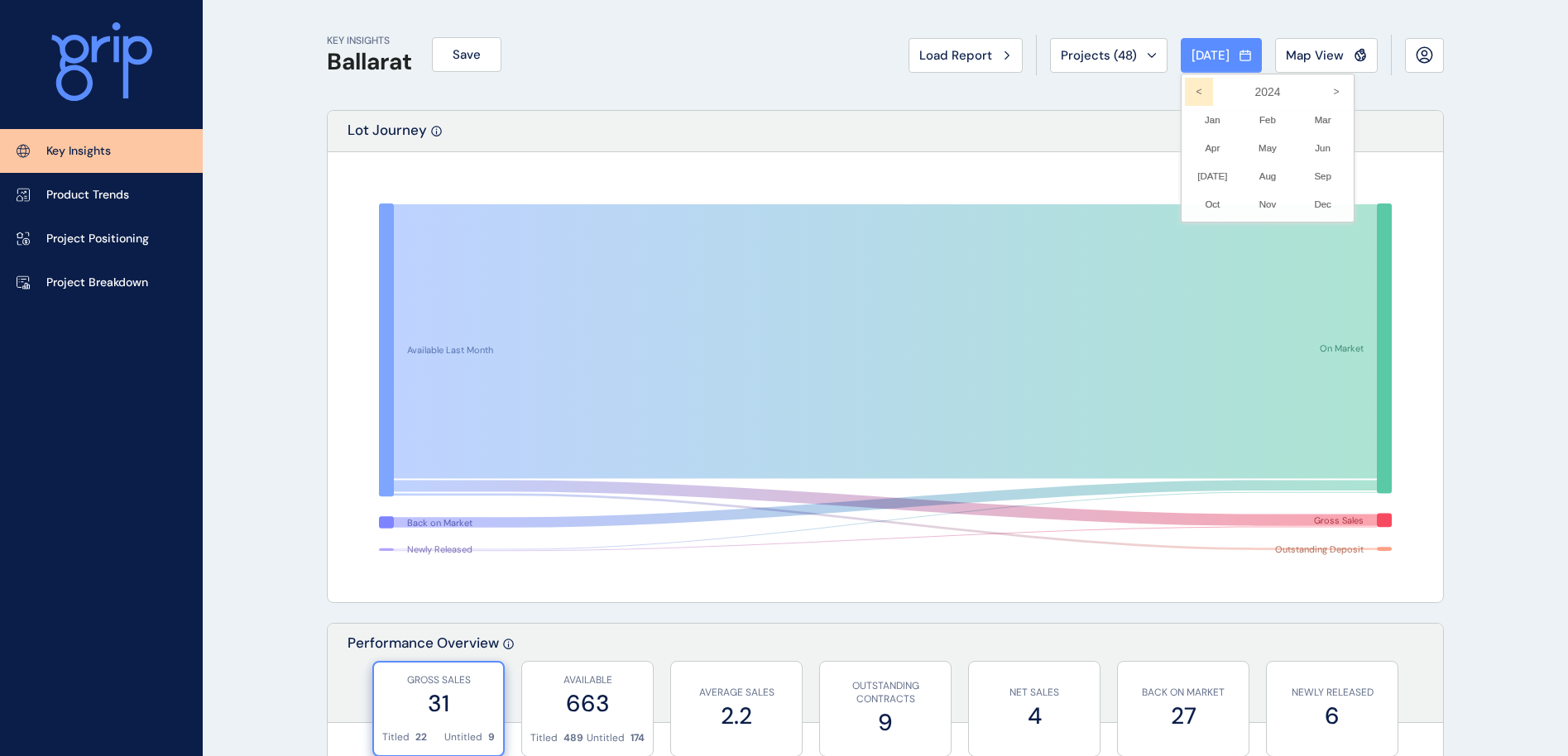 click on "<" at bounding box center [1199, 92] 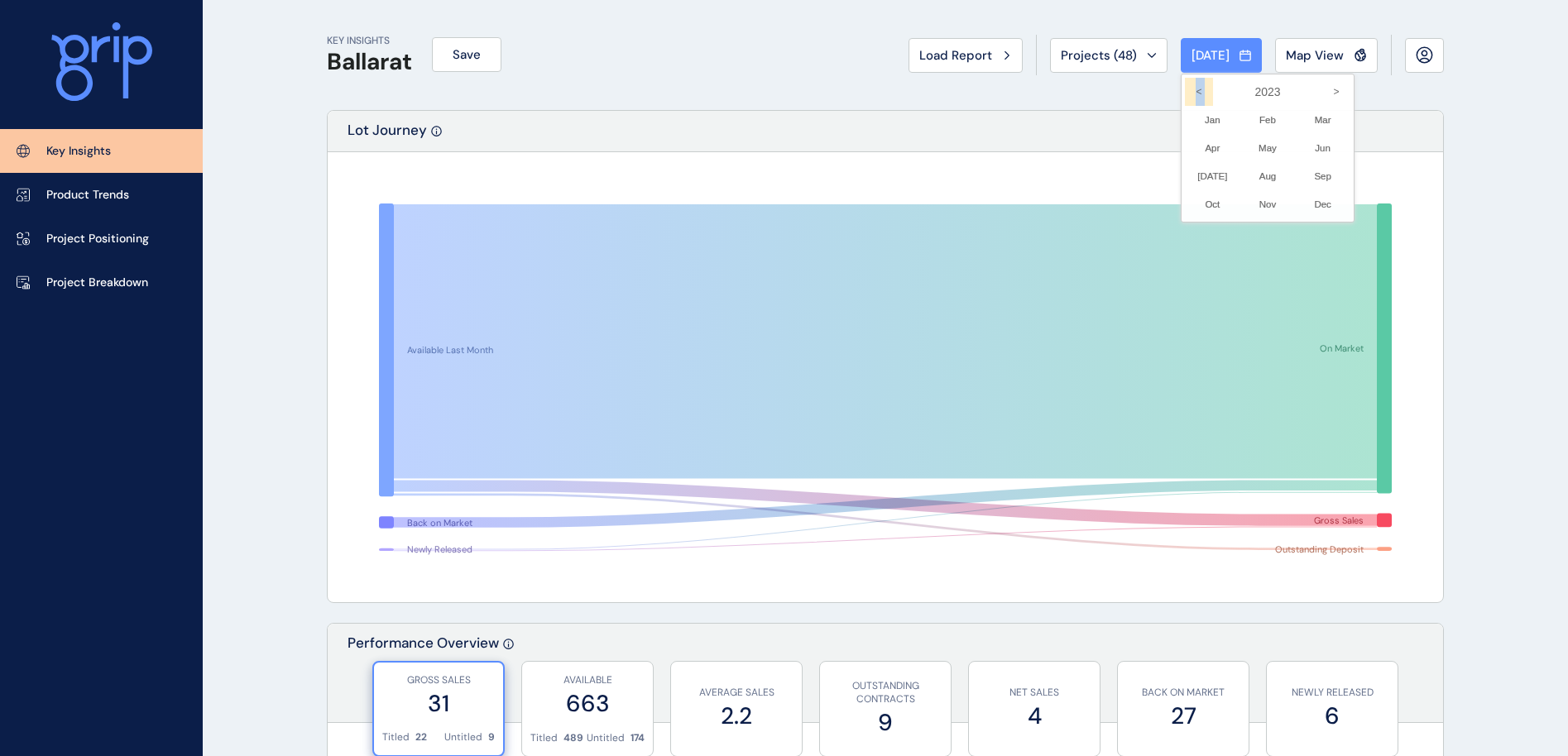click on "<" at bounding box center (1199, 92) 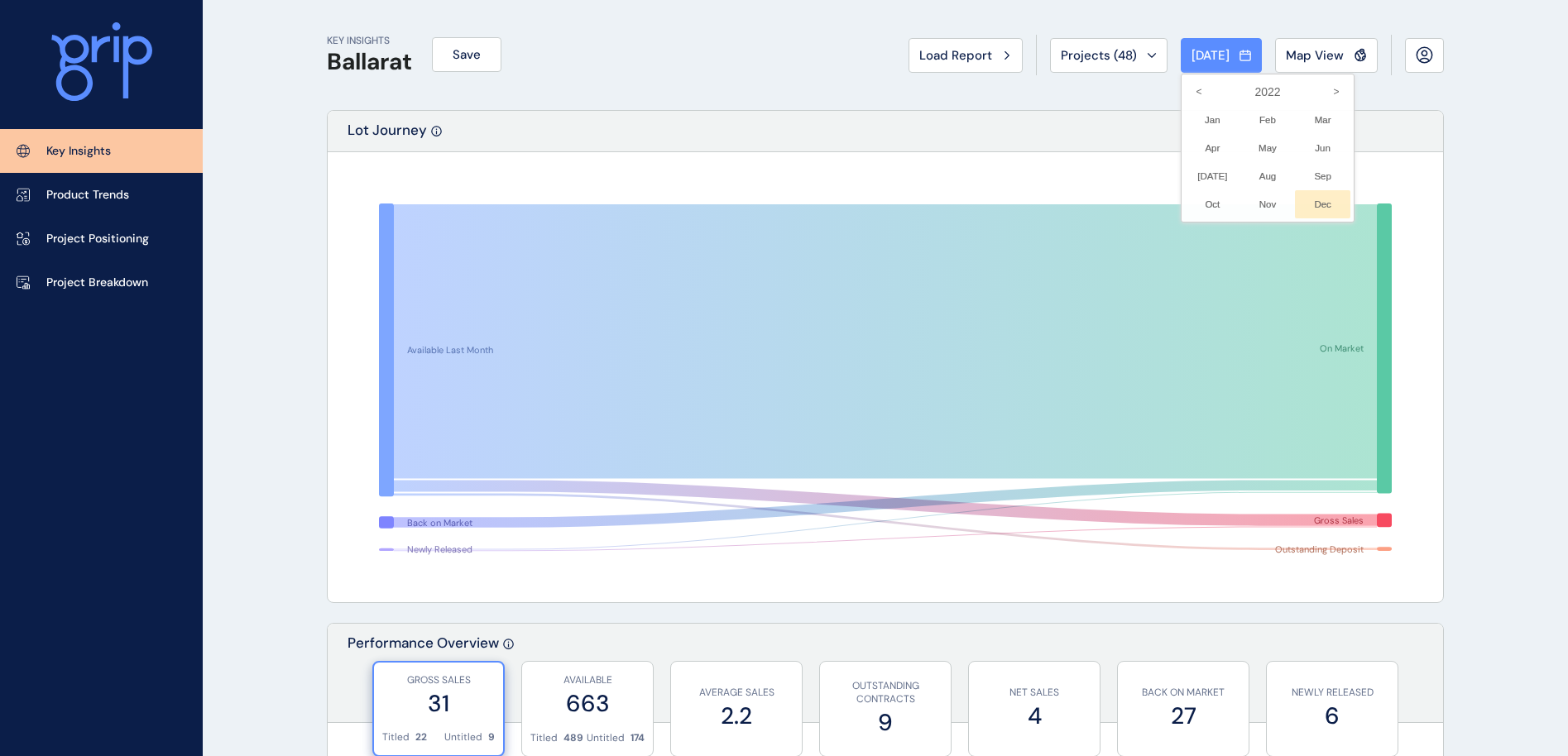 click on "Dec No report is available for this period. New months are usually published 5 business days after the month start." at bounding box center (1322, 204) 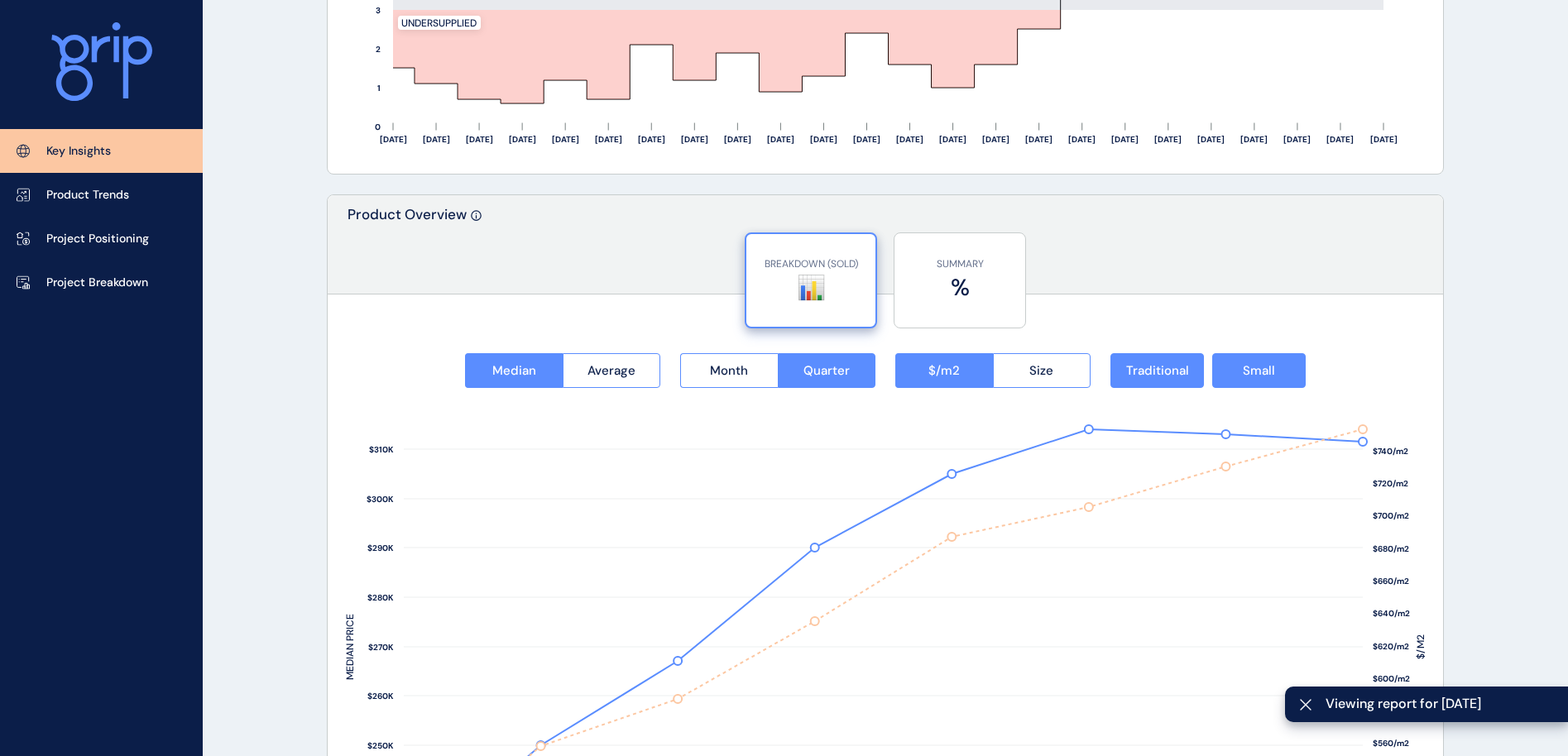 scroll, scrollTop: 2726, scrollLeft: 0, axis: vertical 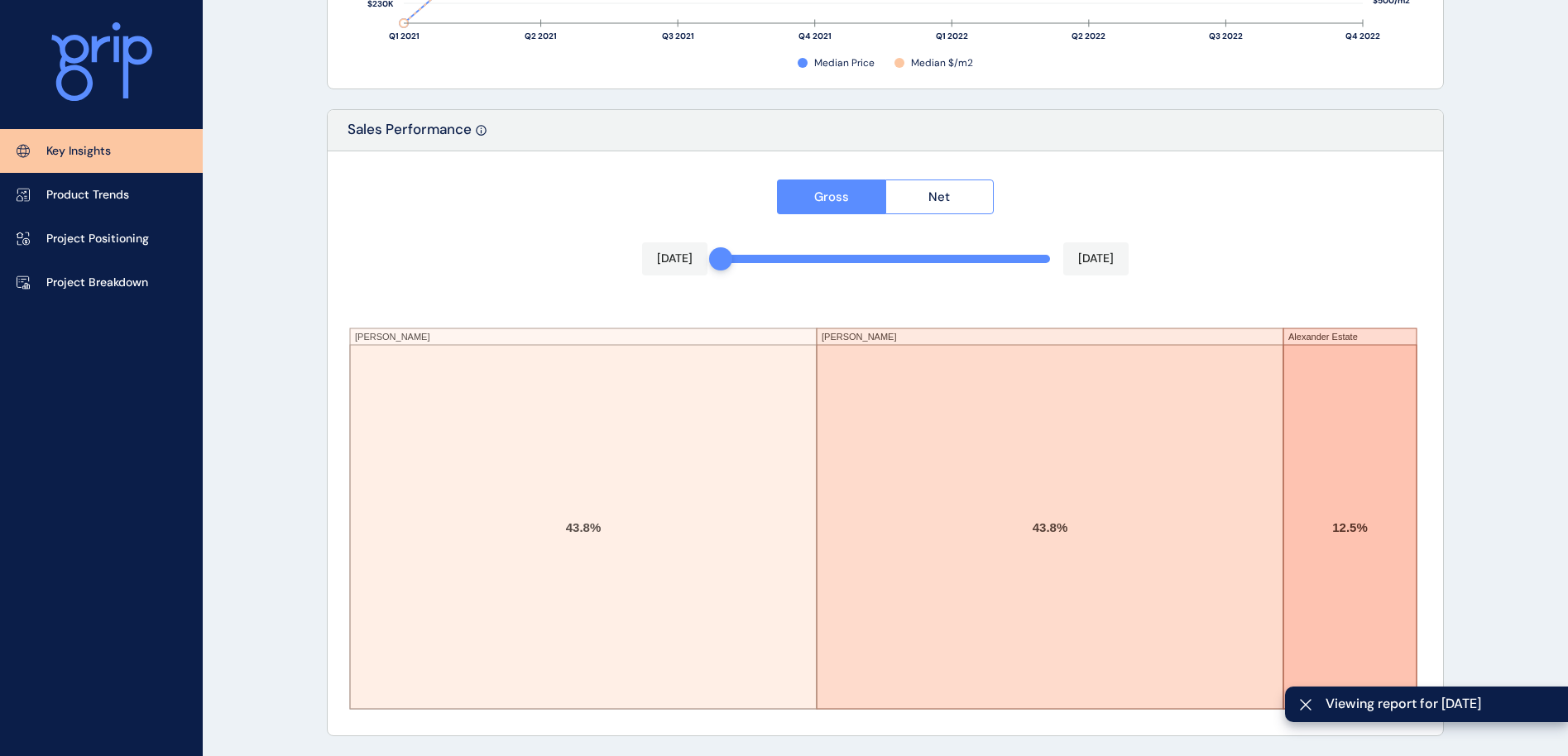 drag, startPoint x: 1040, startPoint y: 248, endPoint x: 640, endPoint y: 267, distance: 400.451 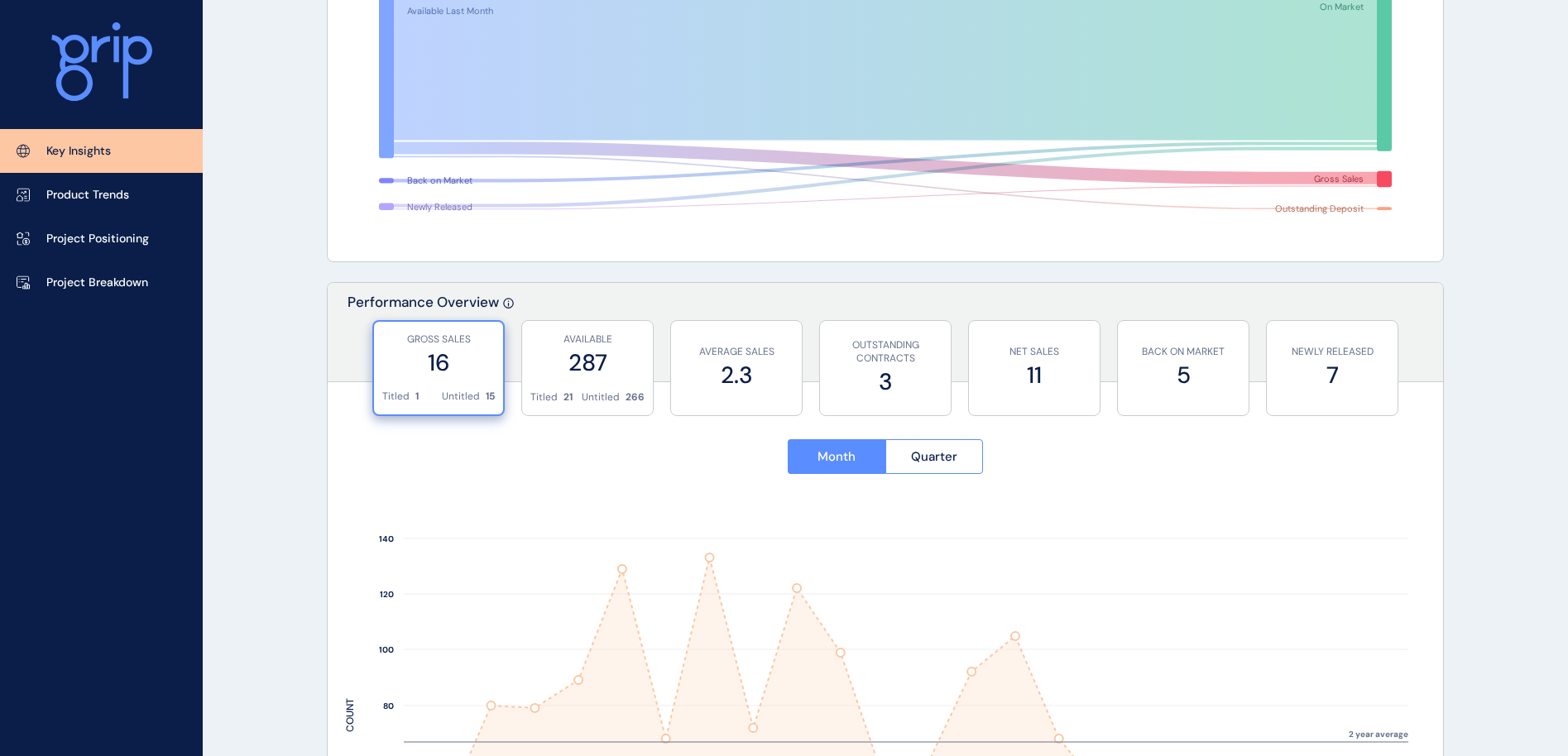 scroll, scrollTop: 0, scrollLeft: 0, axis: both 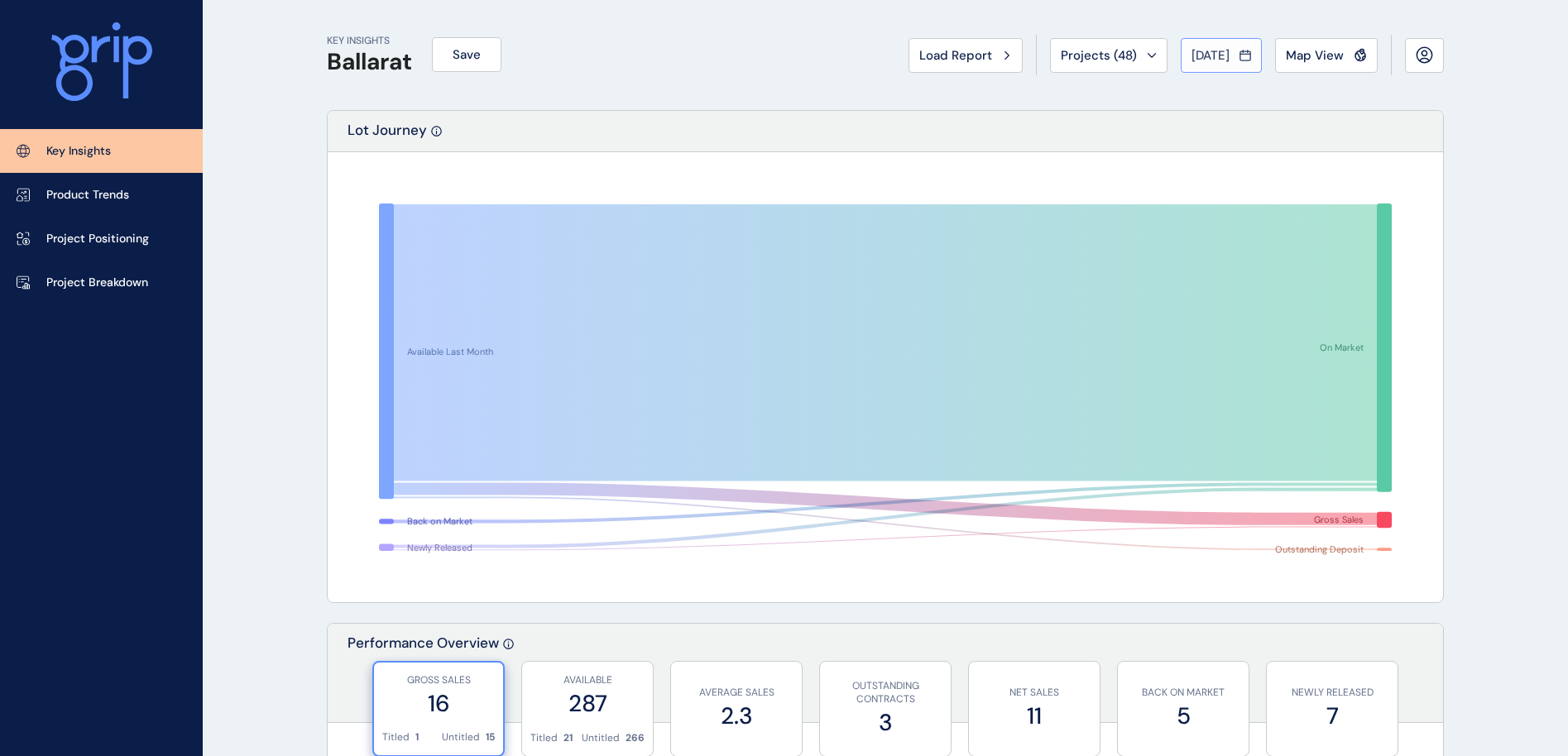 click on "[DATE]" at bounding box center (1211, 55) 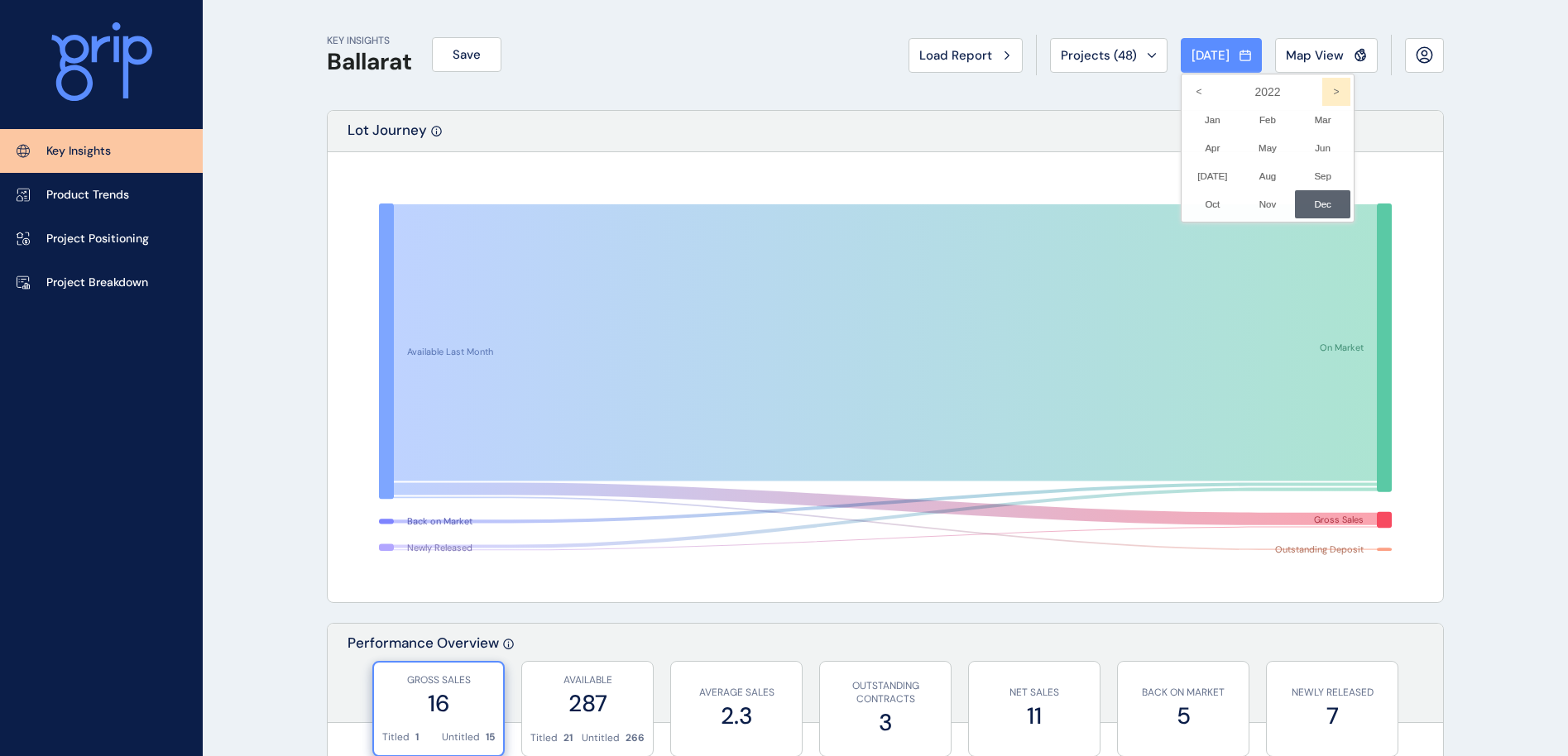 click on ">" at bounding box center (1336, 92) 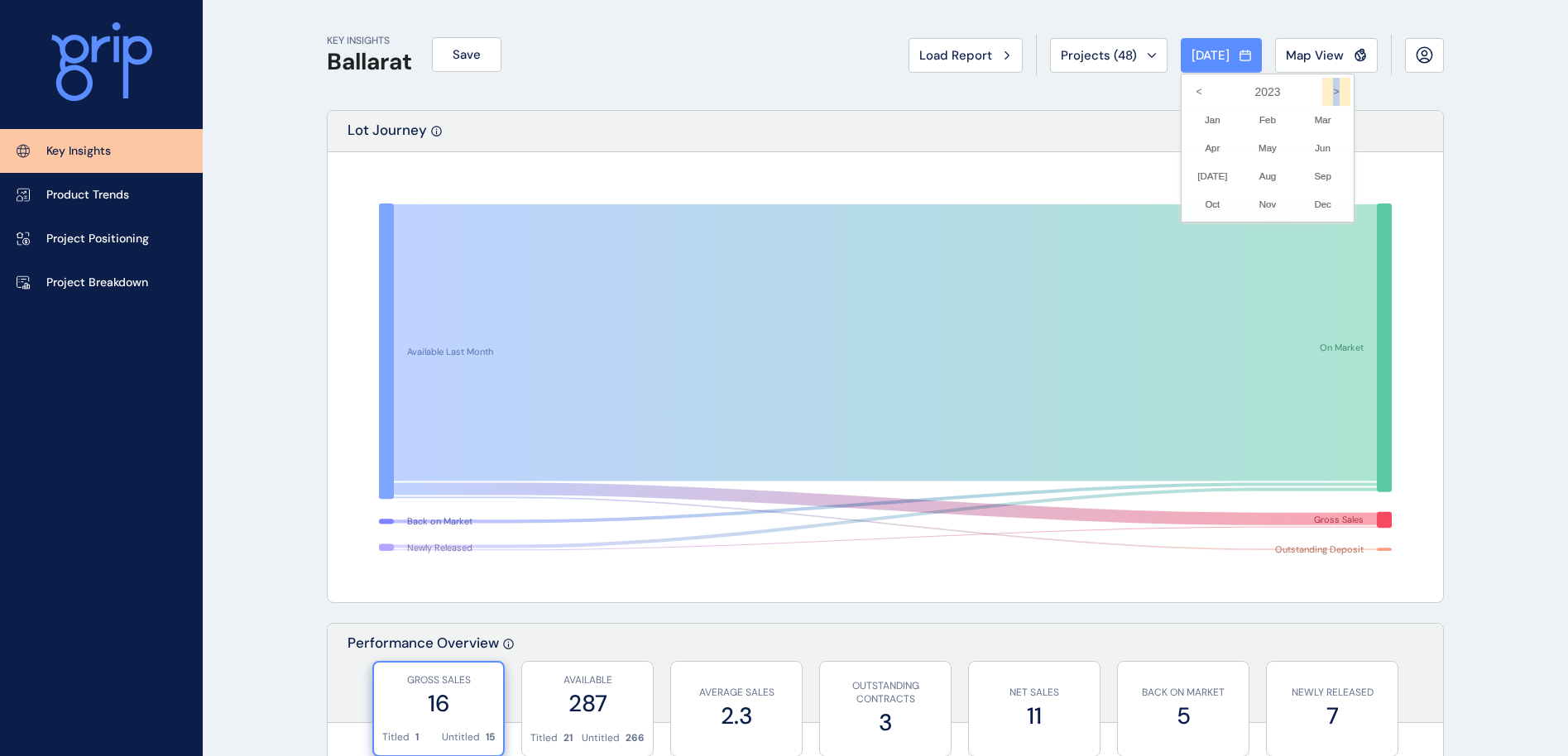 click on ">" at bounding box center [1336, 92] 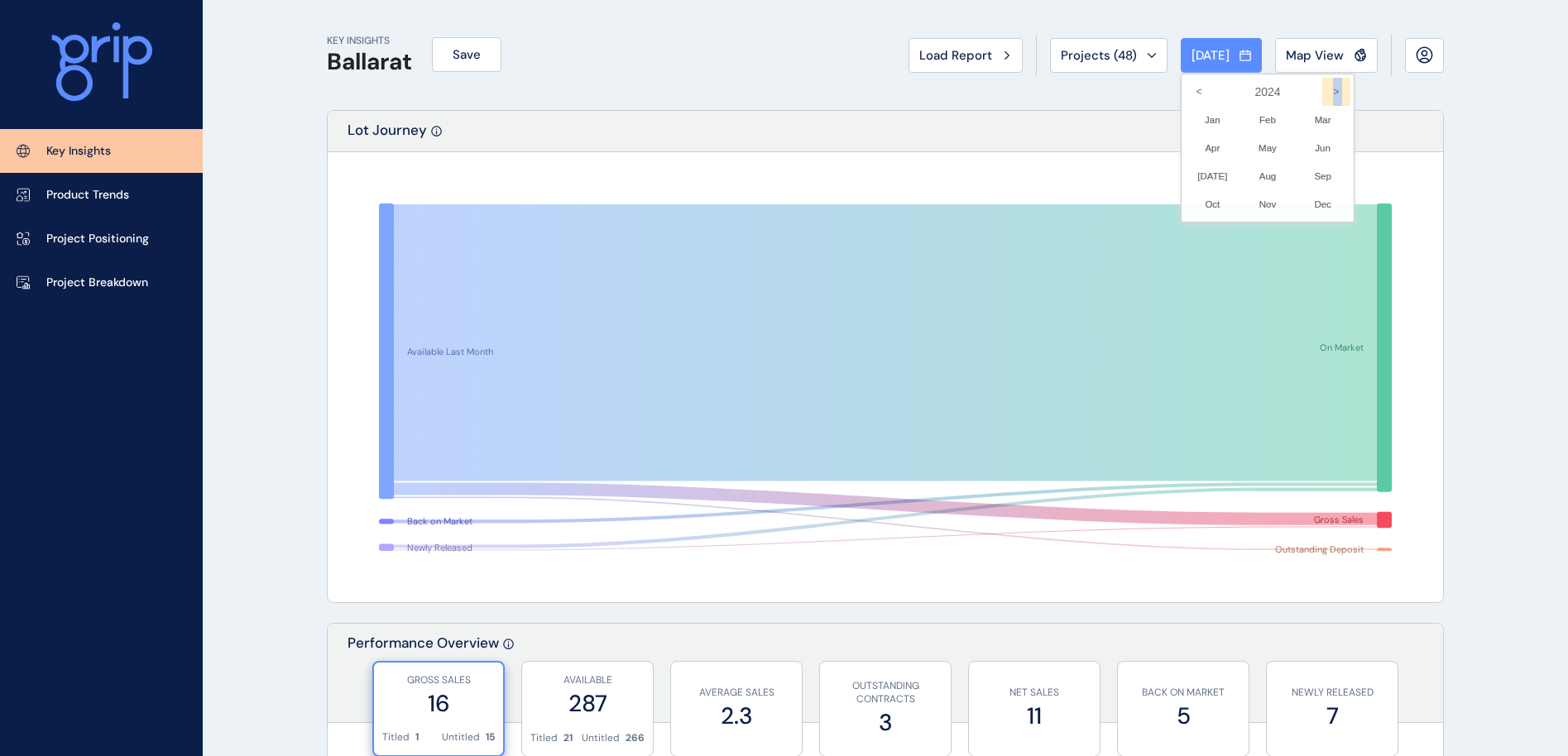 click on ">" at bounding box center (1336, 92) 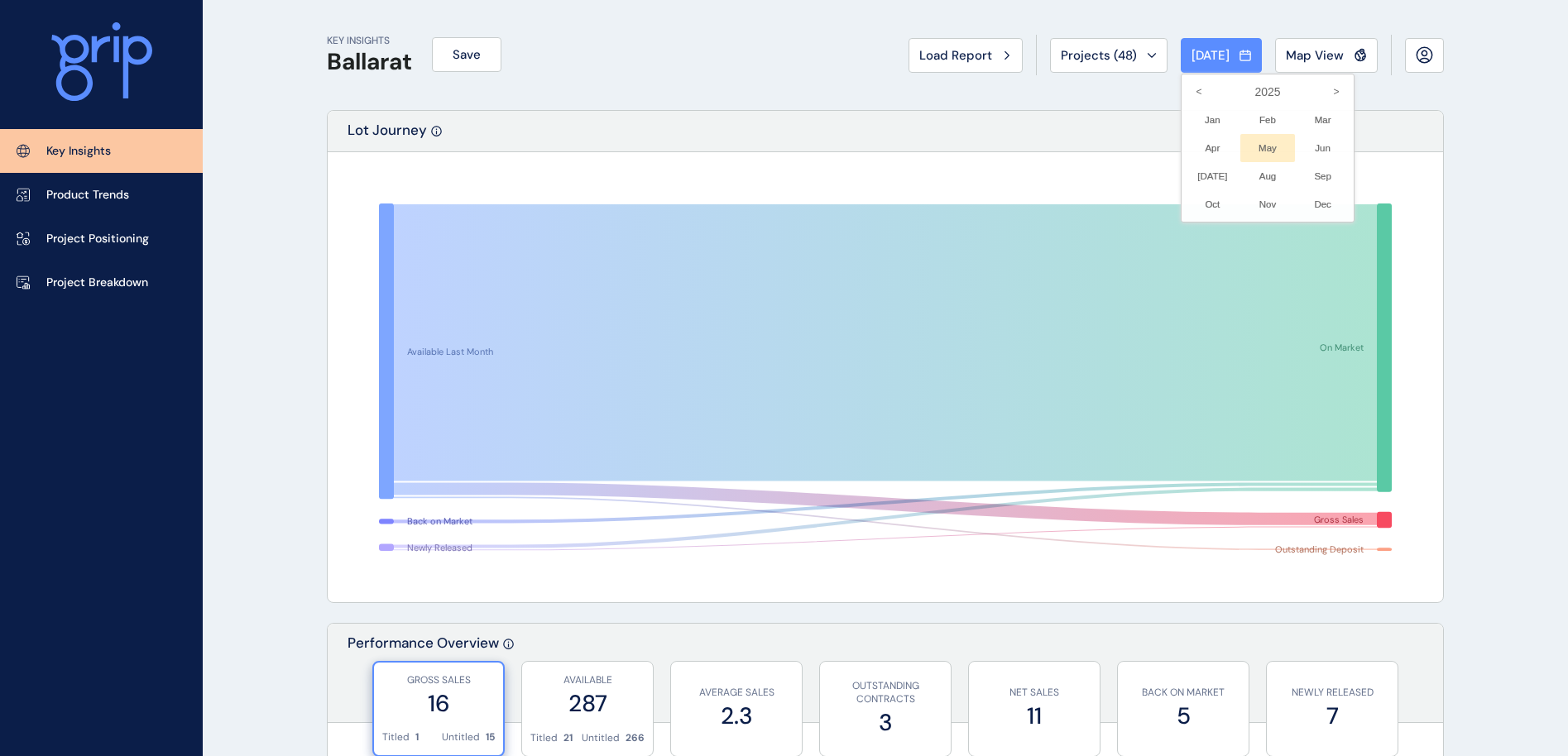 click on "May No report is available for this period. New months are usually published 5 business days after the month start." at bounding box center [1268, 148] 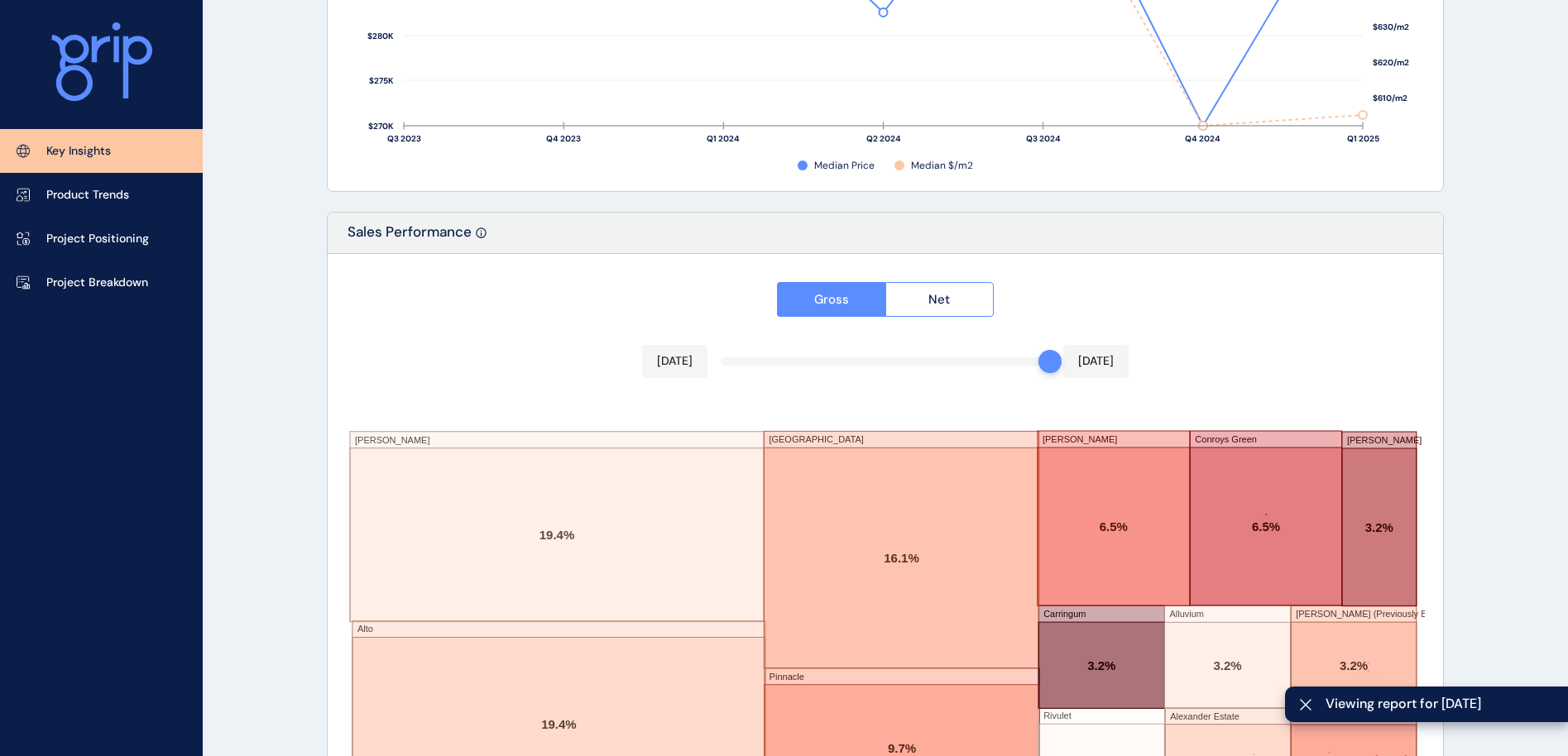 scroll, scrollTop: 2726, scrollLeft: 0, axis: vertical 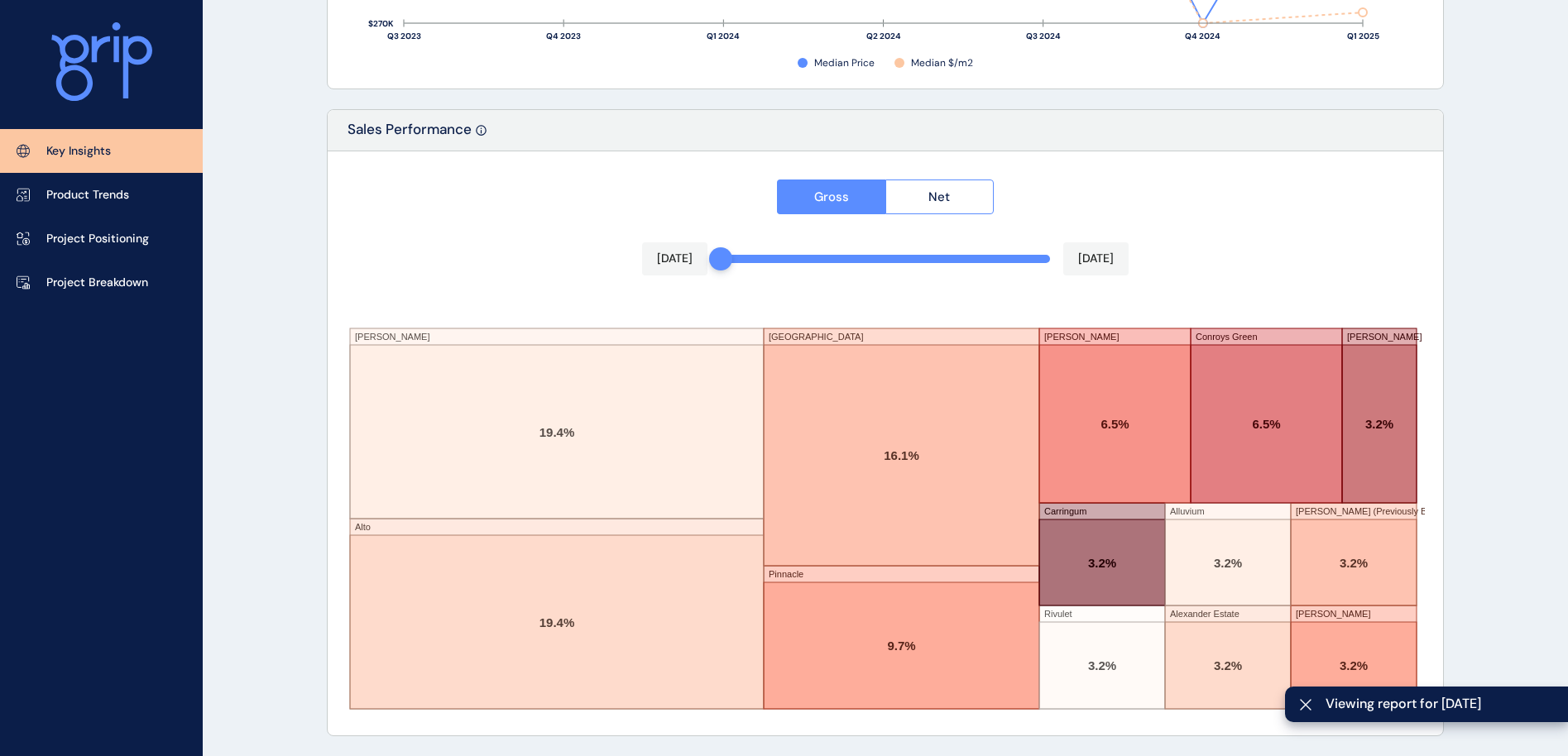 drag, startPoint x: 1038, startPoint y: 259, endPoint x: 621, endPoint y: 235, distance: 417.69008 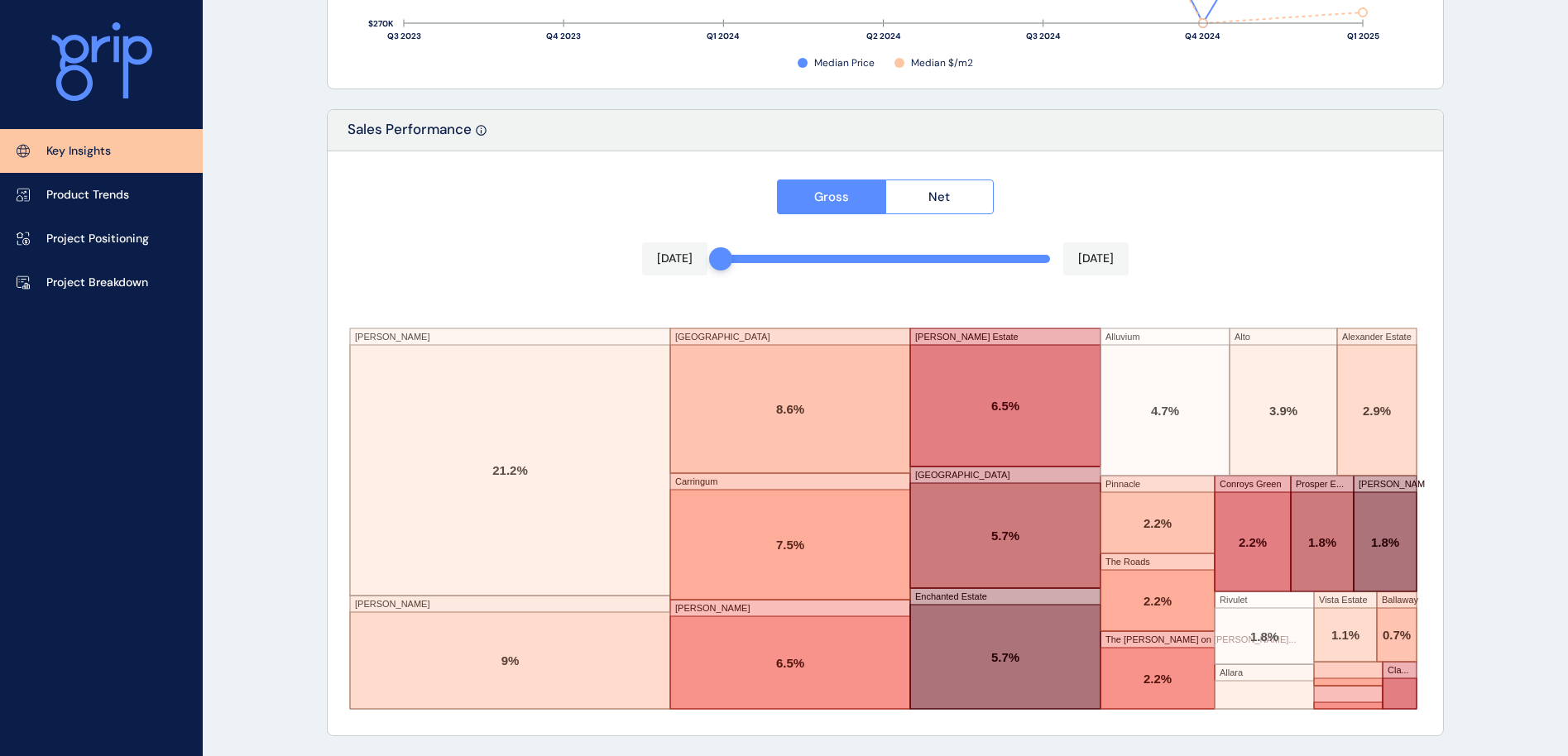 click on "Gross Net [DATE] [DATE] [PERSON_NAME] Providence Carringum [PERSON_NAME][GEOGRAPHIC_DATA] [GEOGRAPHIC_DATA] [GEOGRAPHIC_DATA] Alluvium [GEOGRAPHIC_DATA] [GEOGRAPHIC_DATA] [GEOGRAPHIC_DATA][PERSON_NAME] on [GEOGRAPHIC_DATA]... Conroys Green Prosper E... [PERSON_NAME] [PERSON_NAME] Rivulet Allara Vista Estate [GEOGRAPHIC_DATA]... 21.2% 9% 8.6% 7.5% 6.5% 6.5% 5.7% 5.7% 4.7% 3.9% 2.9% 2.2% 2.2% 2.2% 2.2% 1.8% 1.8% 1.8% 1.1% 0.7%" at bounding box center [885, 443] 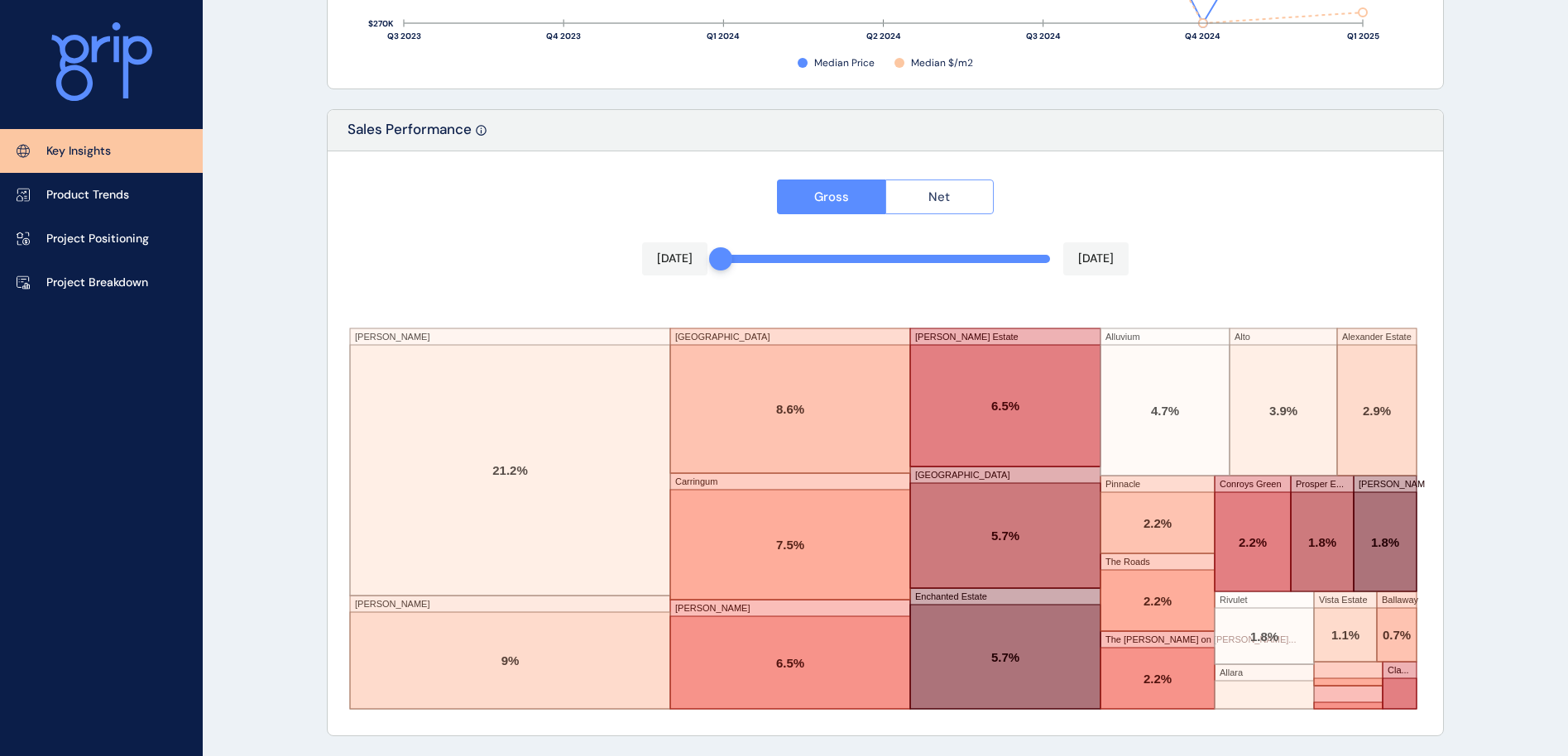 click on "Net" at bounding box center [939, 197] 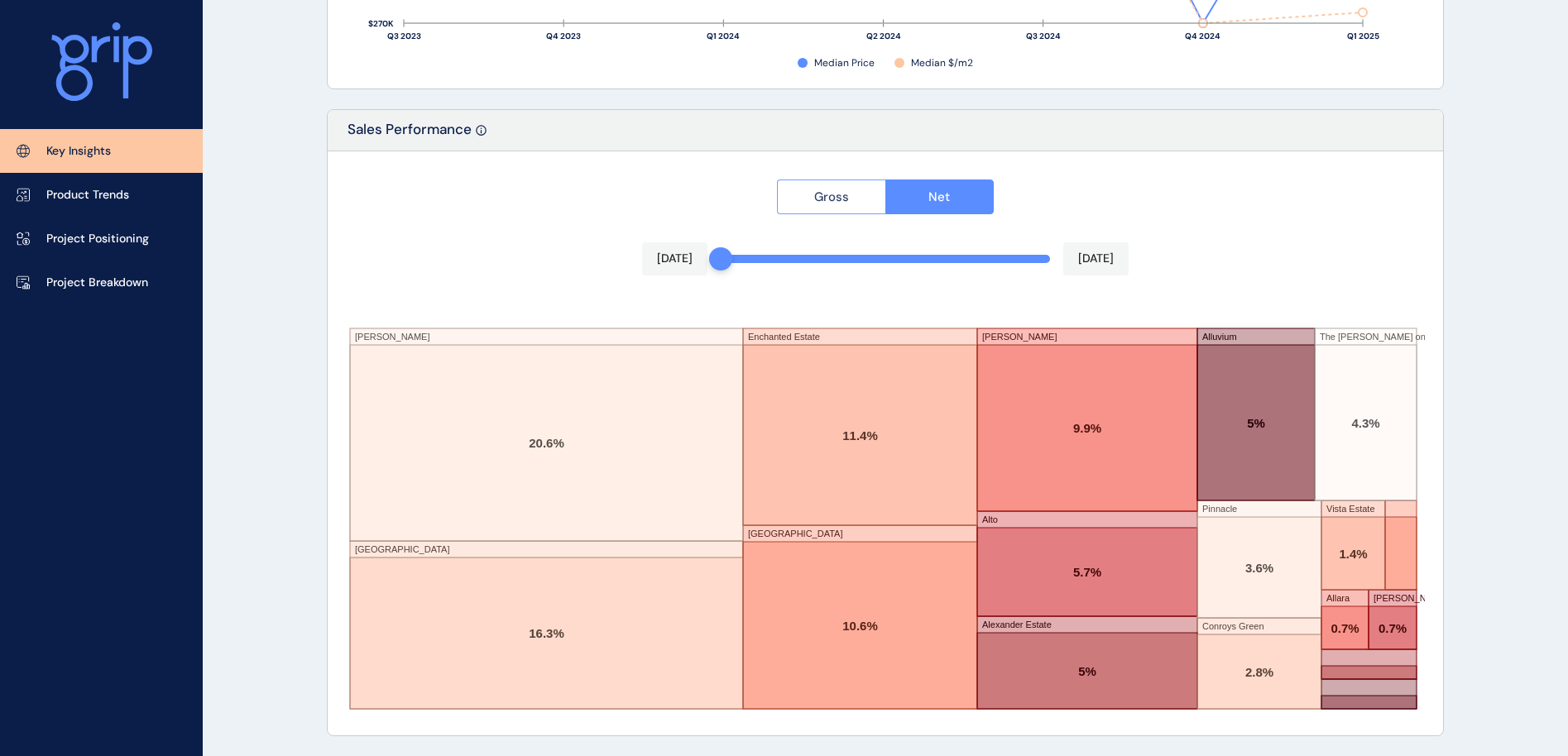 click on "Gross" at bounding box center [832, 197] 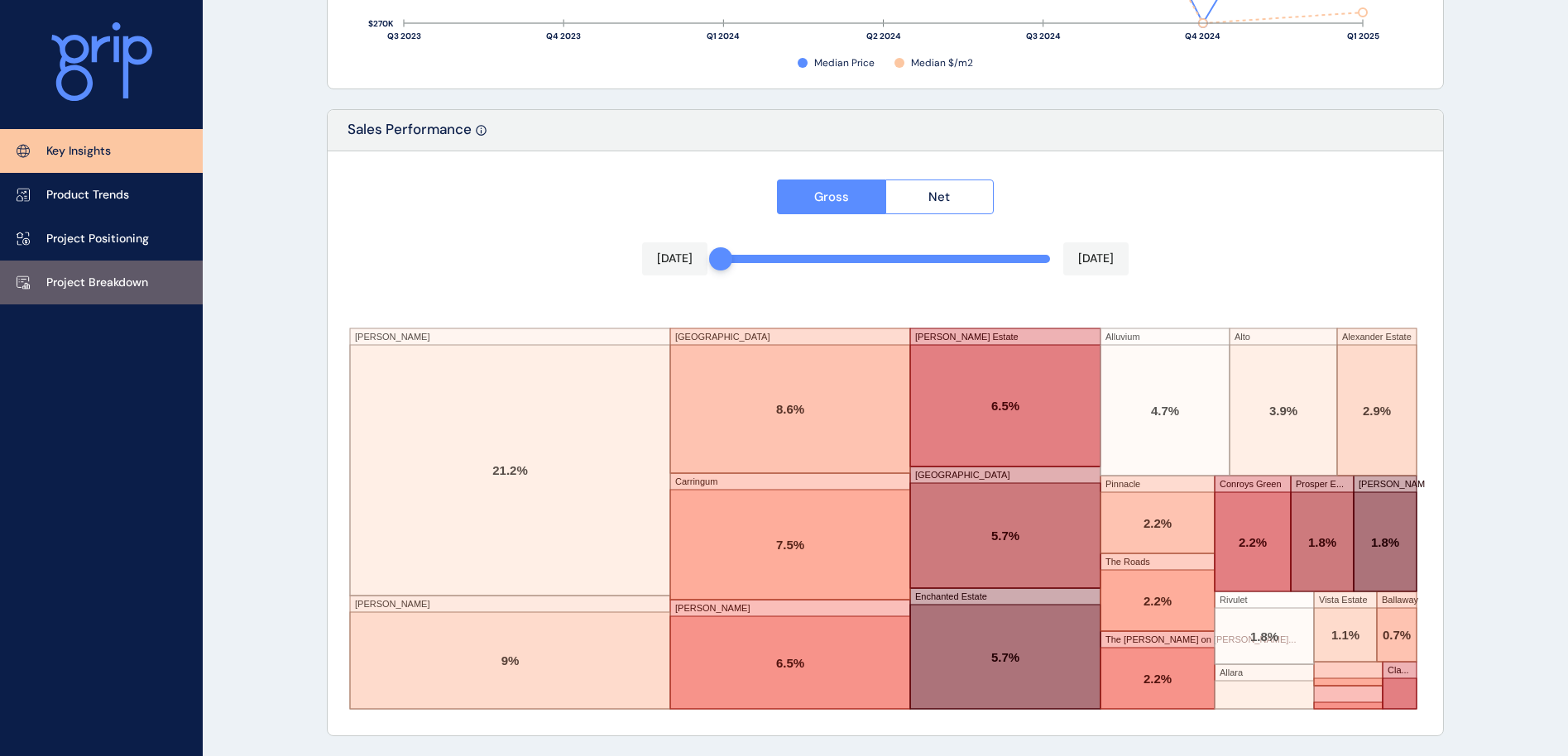 click on "Project Breakdown" at bounding box center (97, 283) 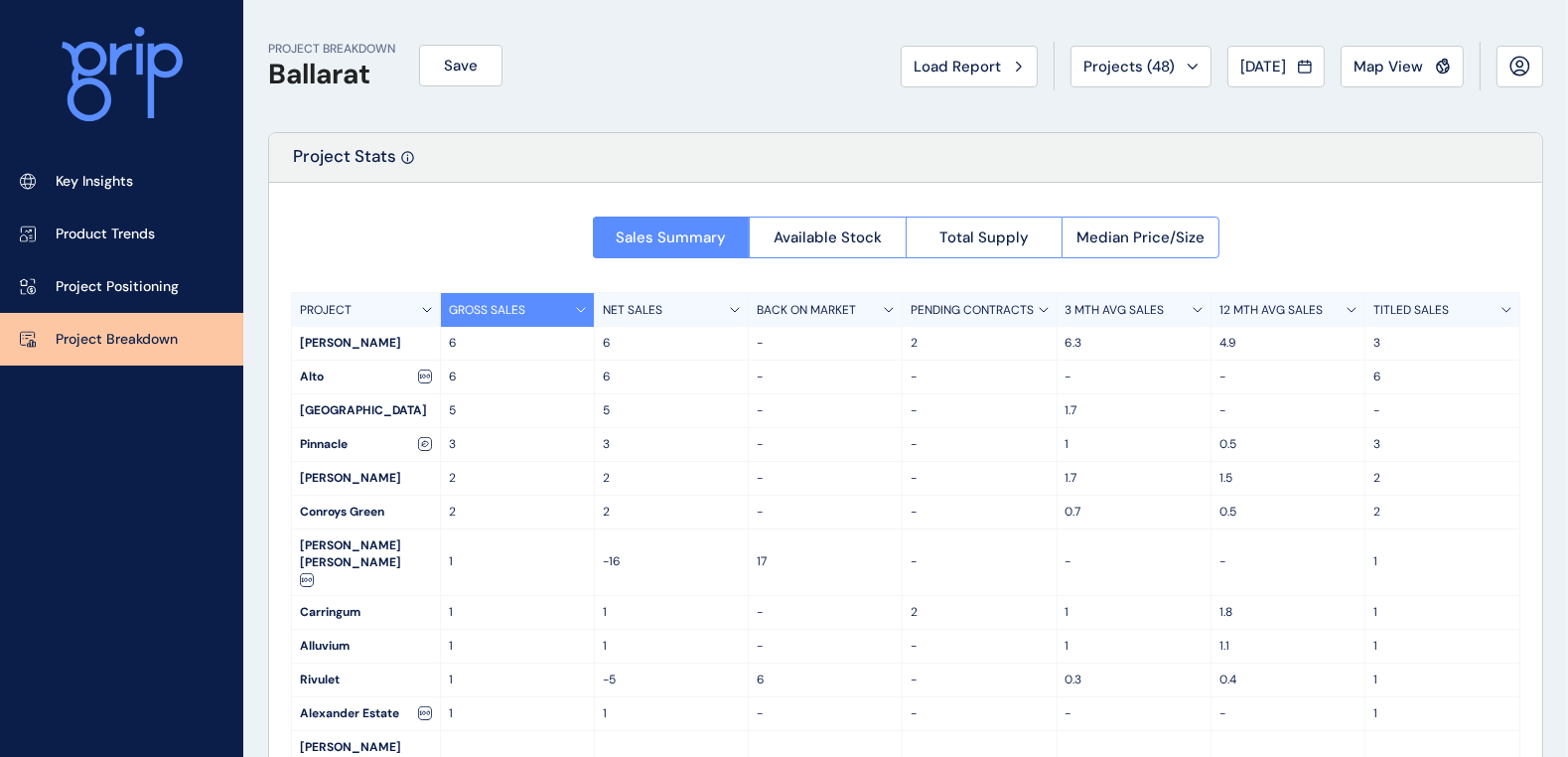 click on "12 MTH AVG SALES" at bounding box center [1271, 310] 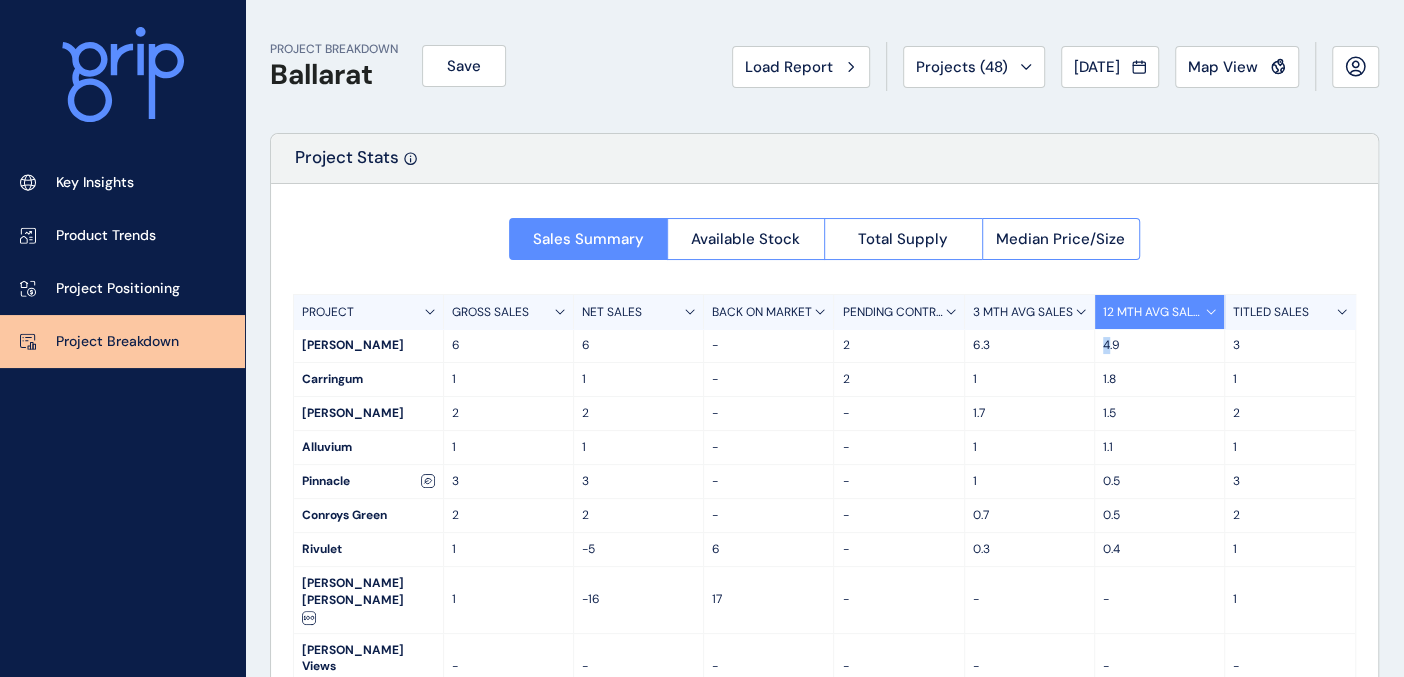 click on "4.9" at bounding box center [1159, 345] 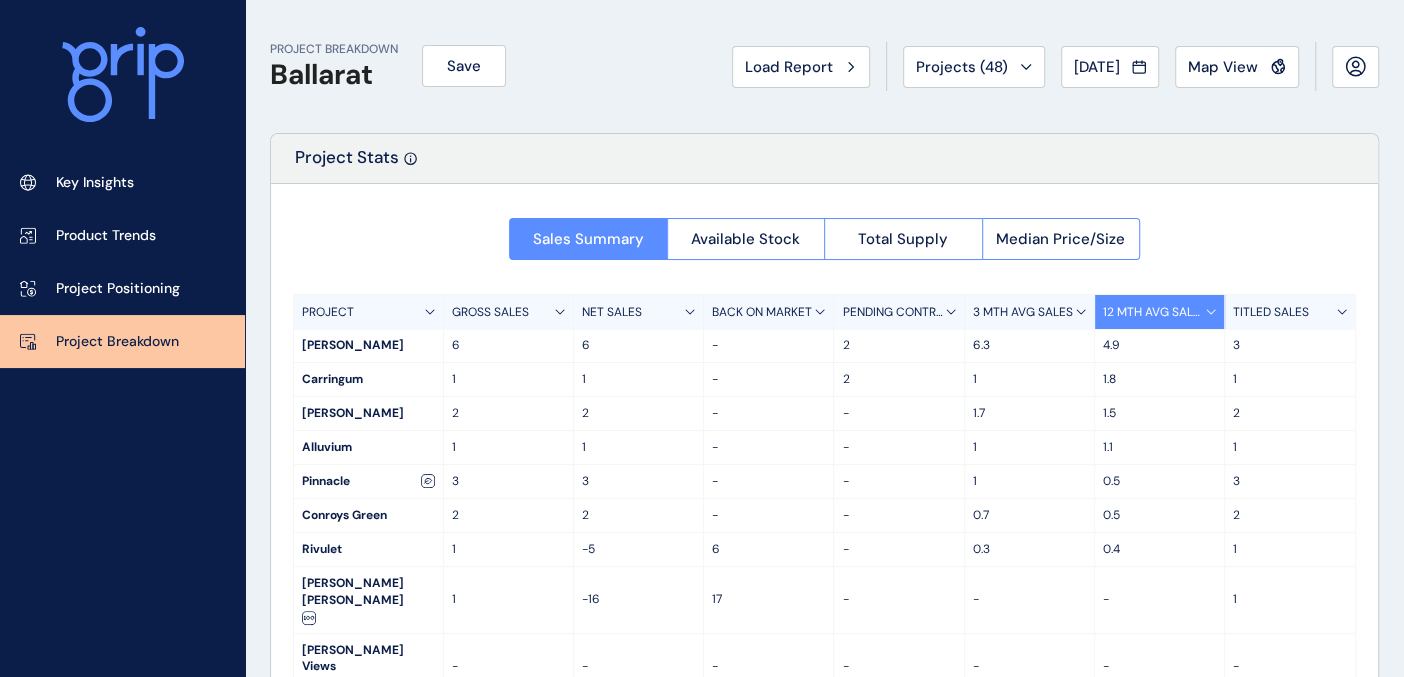 click on "6.3" at bounding box center [1029, 345] 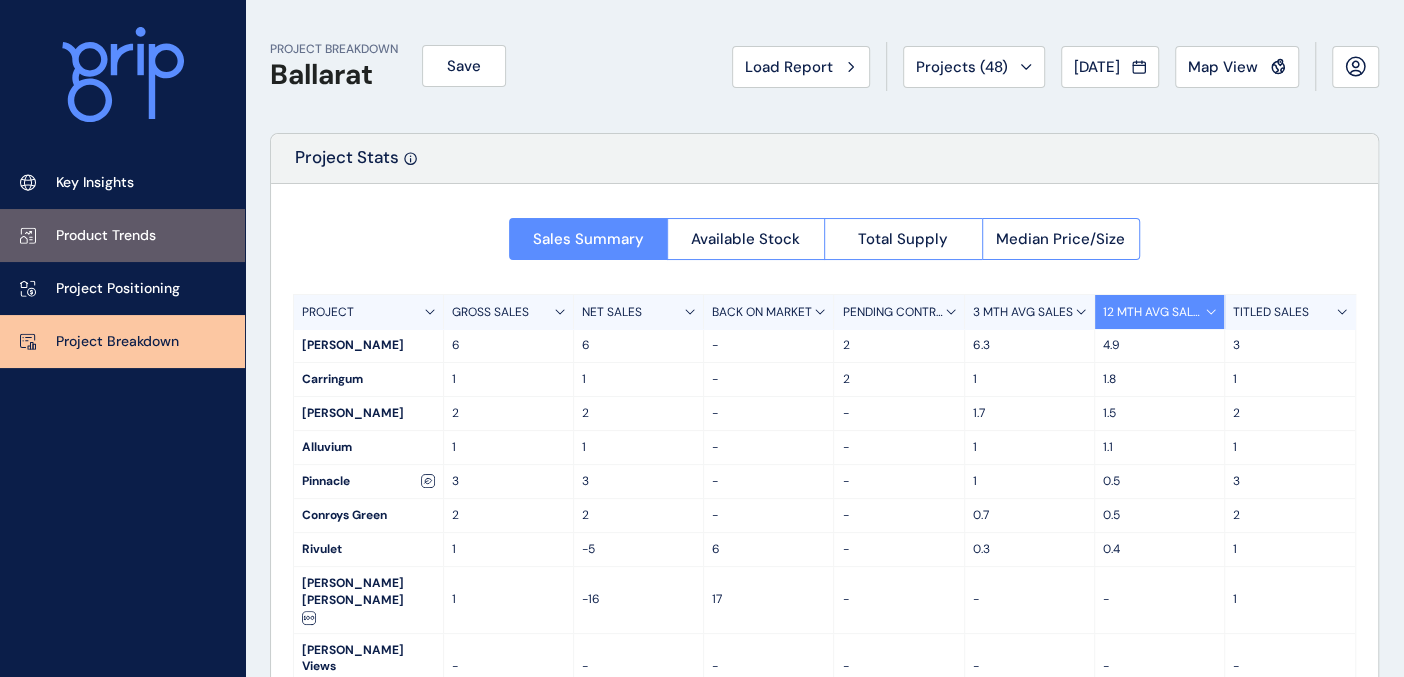 click on "Product Trends" at bounding box center (106, 236) 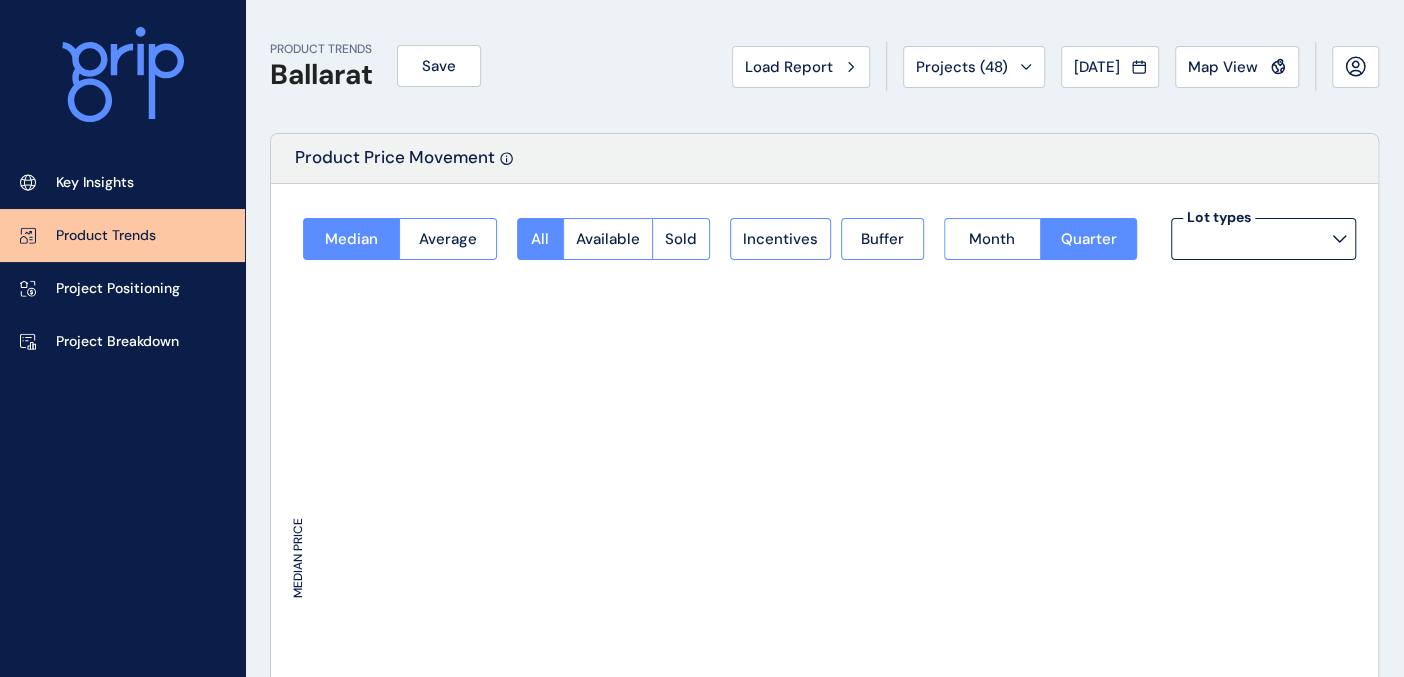 type on "*********" 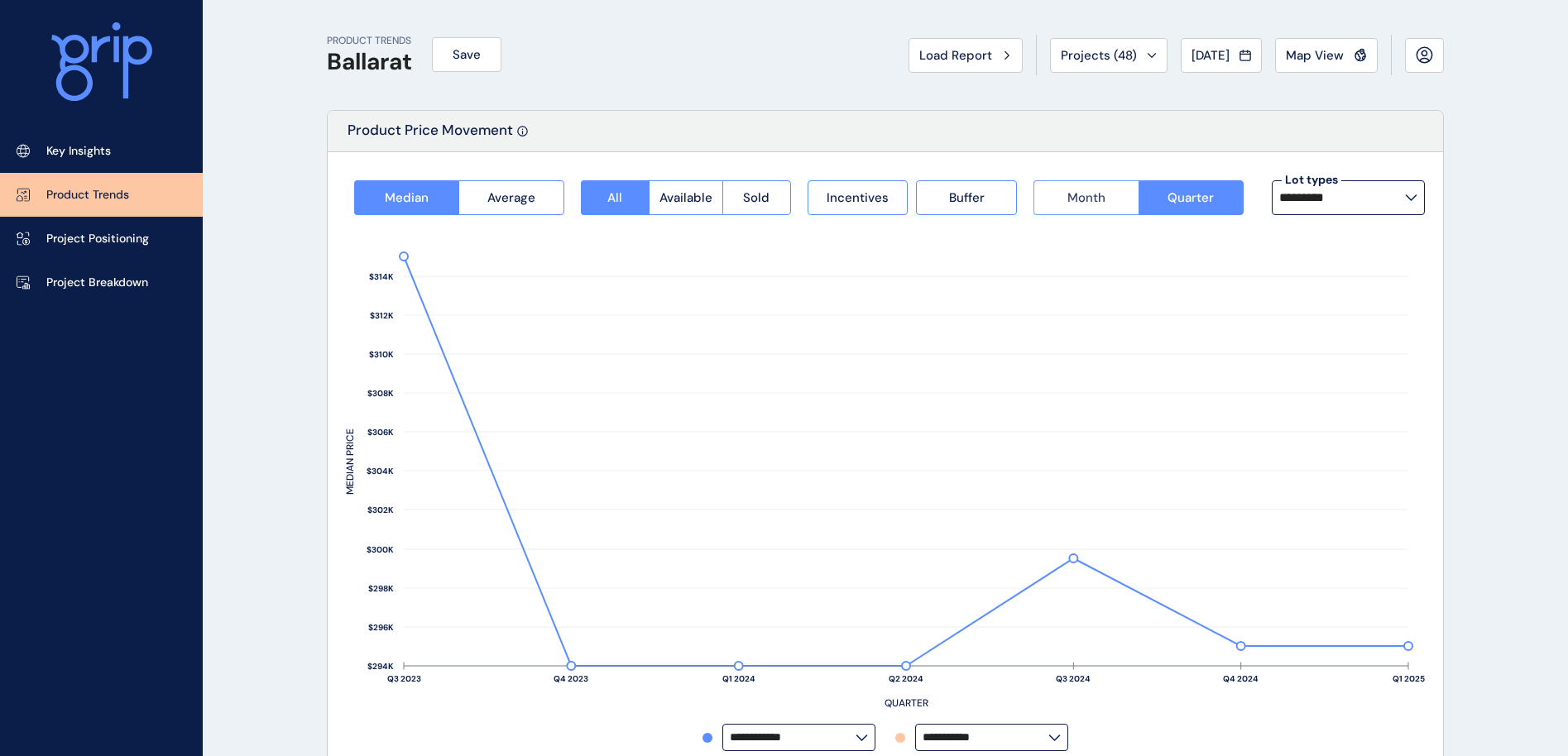 click on "Month" at bounding box center (1086, 198) 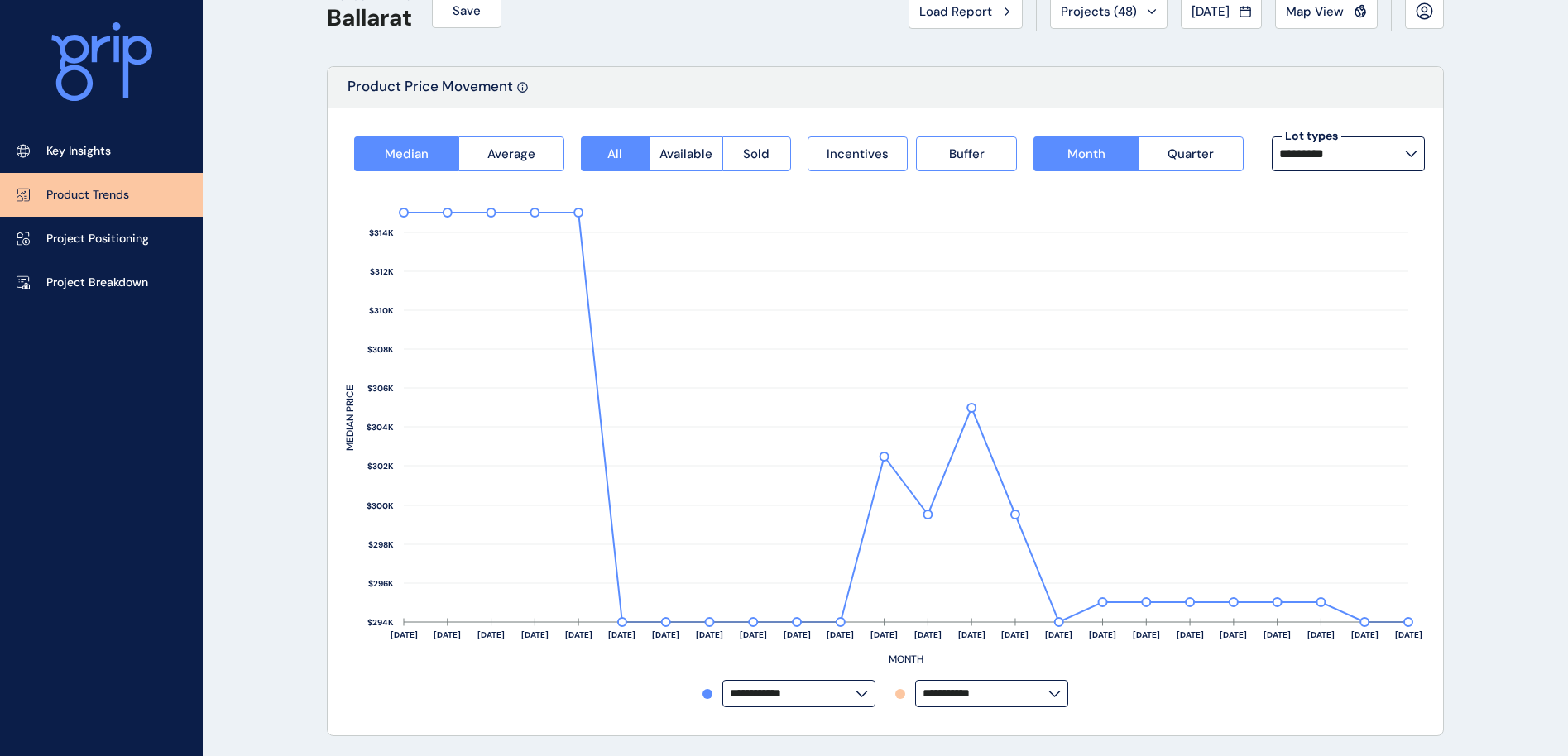 scroll, scrollTop: 50, scrollLeft: 0, axis: vertical 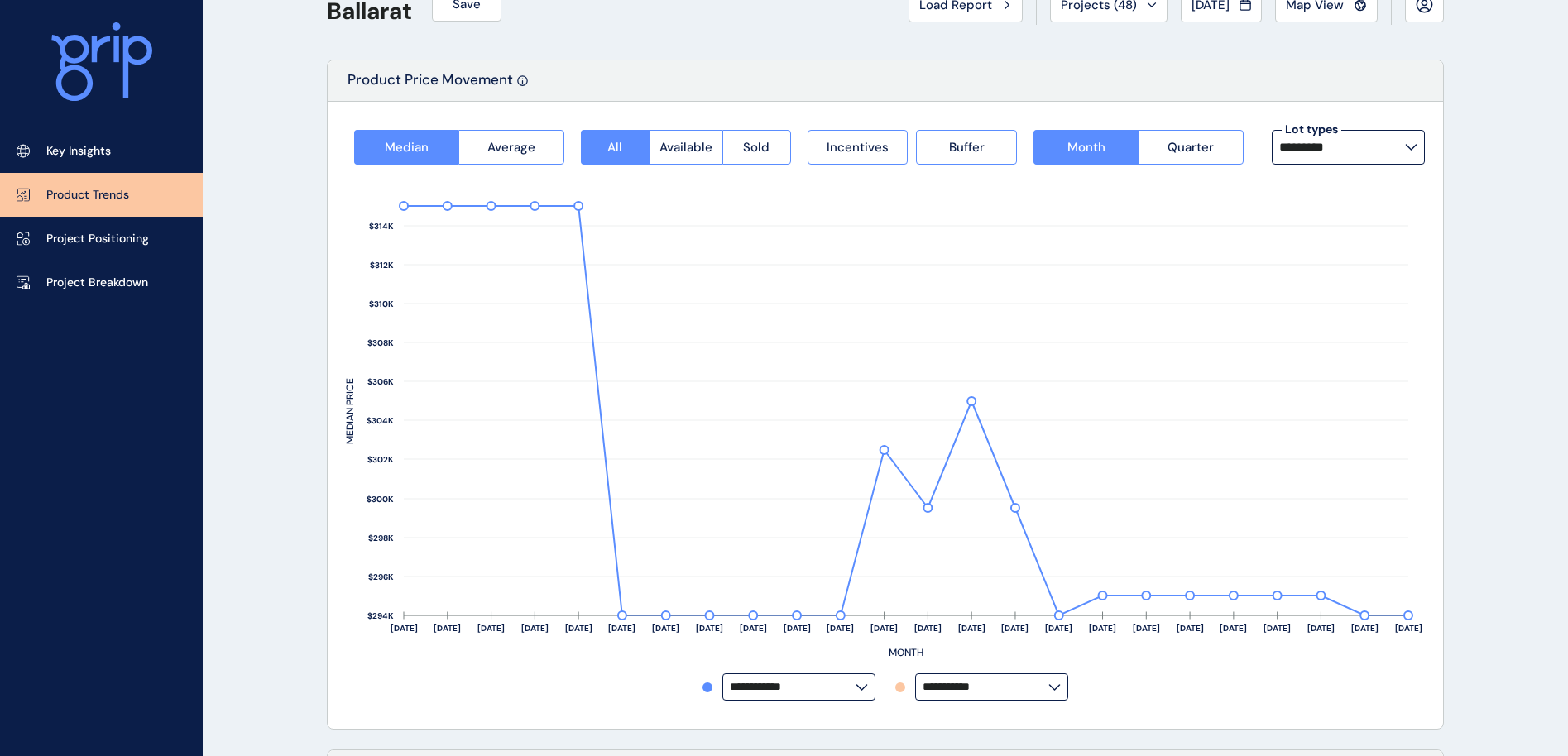 click 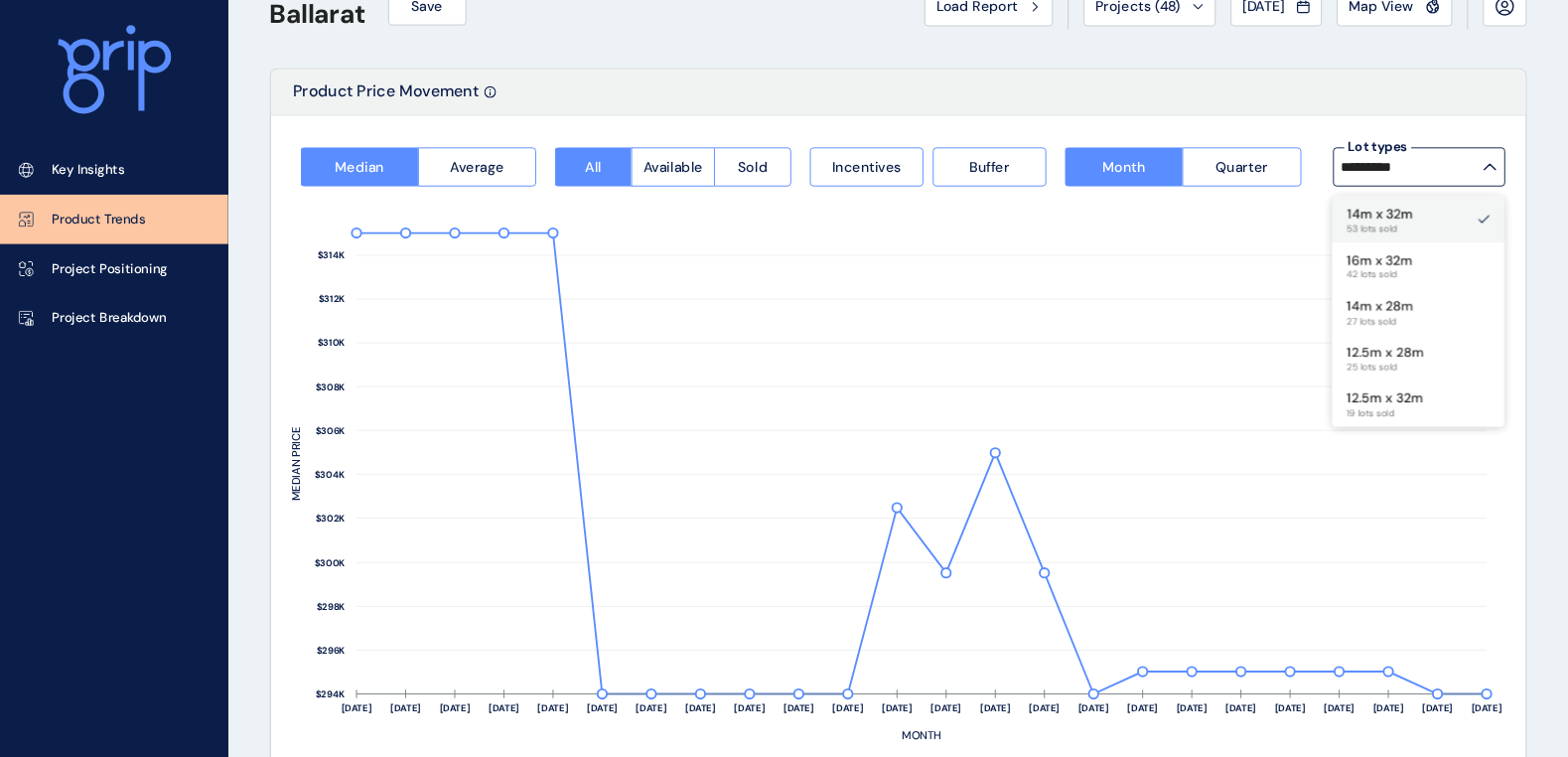 scroll, scrollTop: 59, scrollLeft: 0, axis: vertical 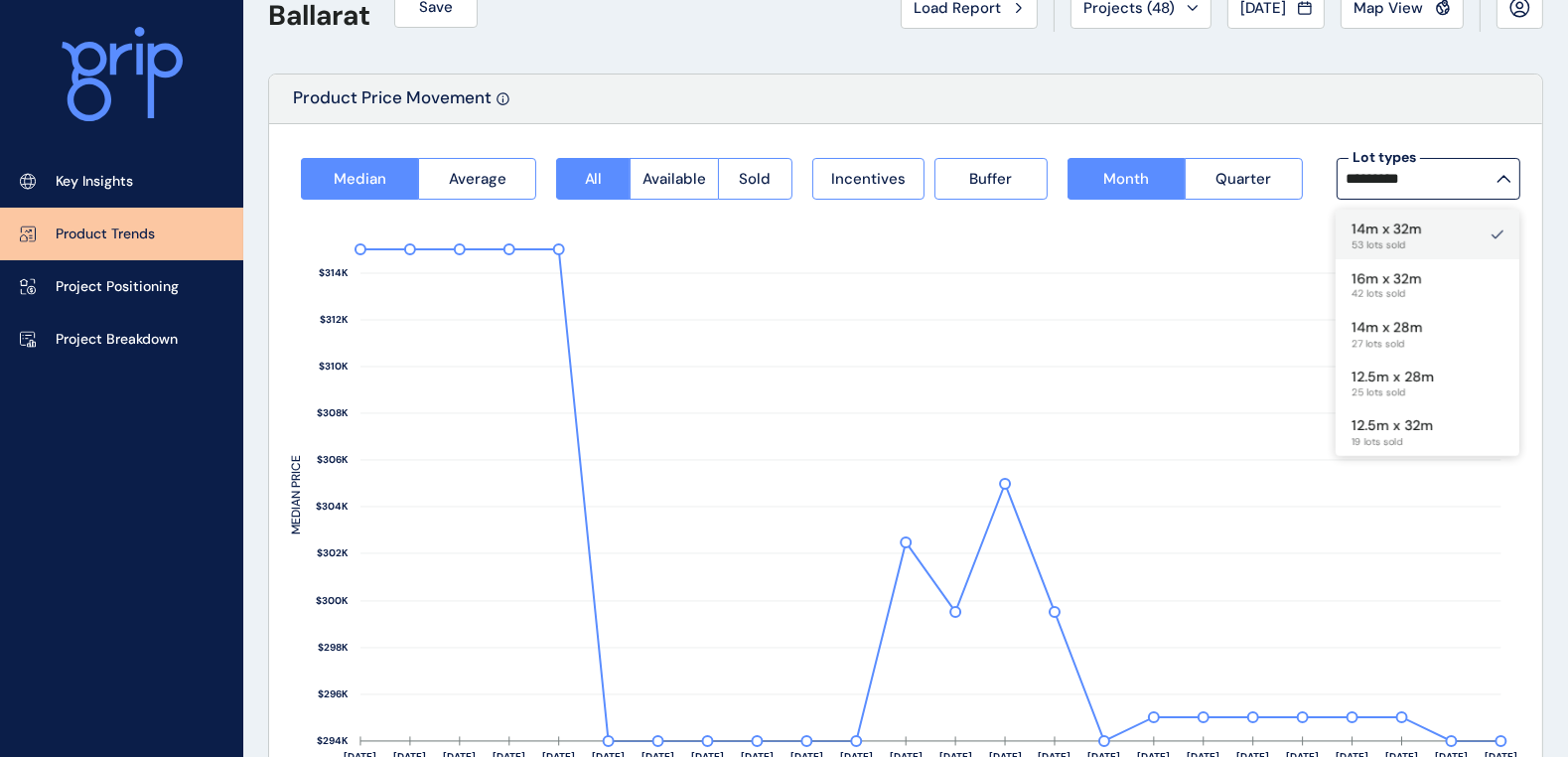 click on "14m x 32m" at bounding box center [1386, 229] 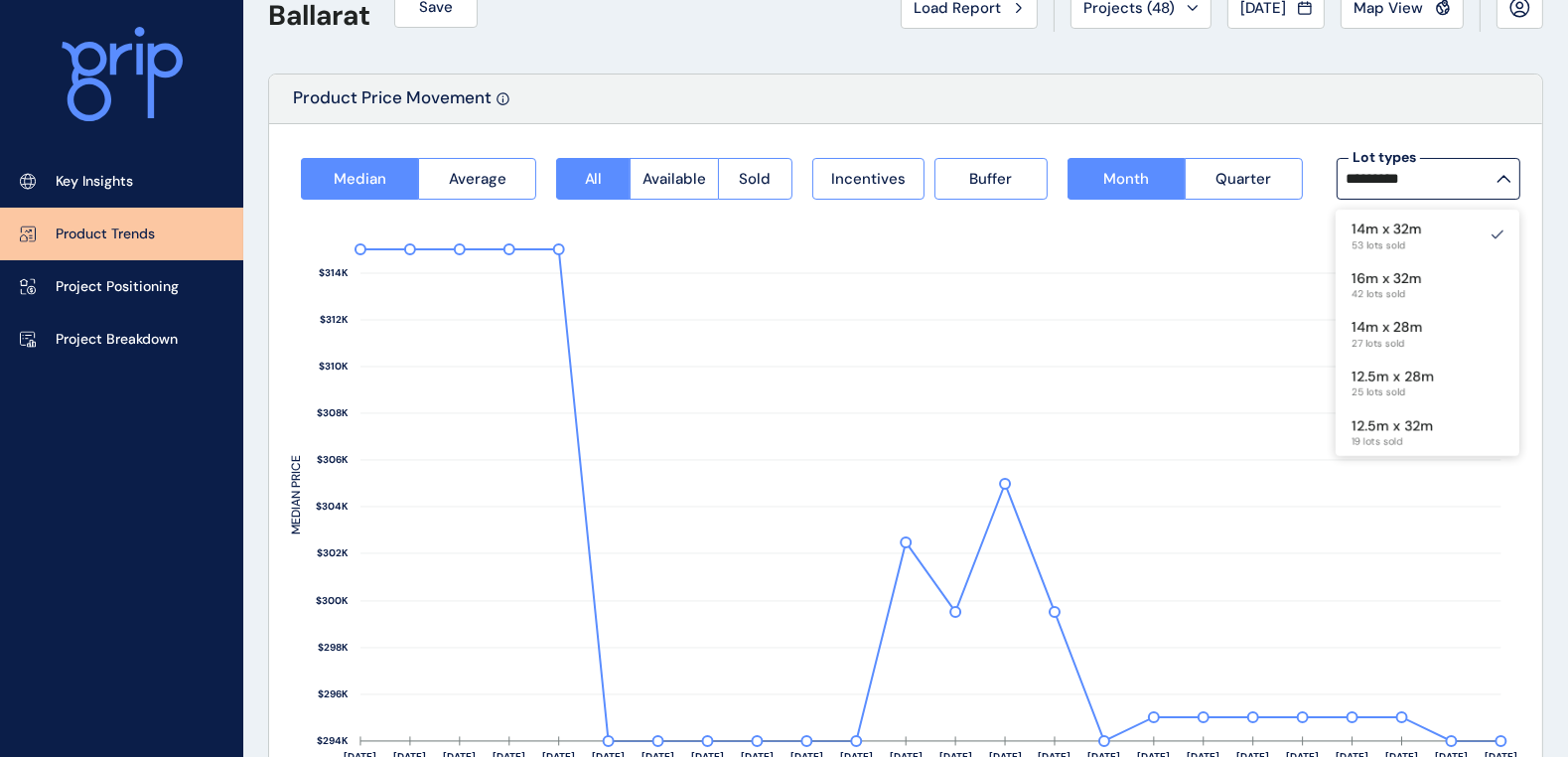 click on "**********" at bounding box center (906, 501) 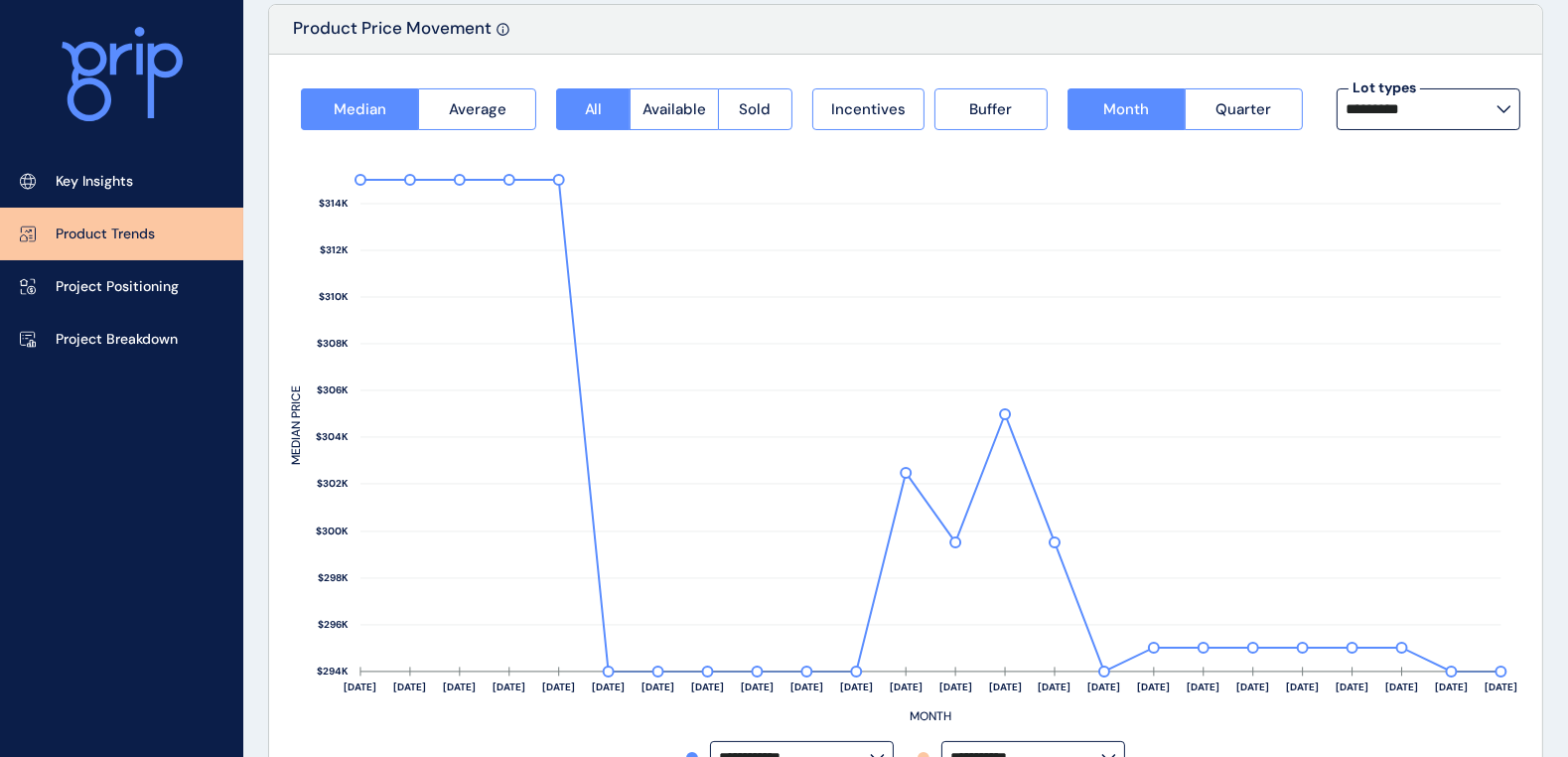 scroll, scrollTop: 130, scrollLeft: 0, axis: vertical 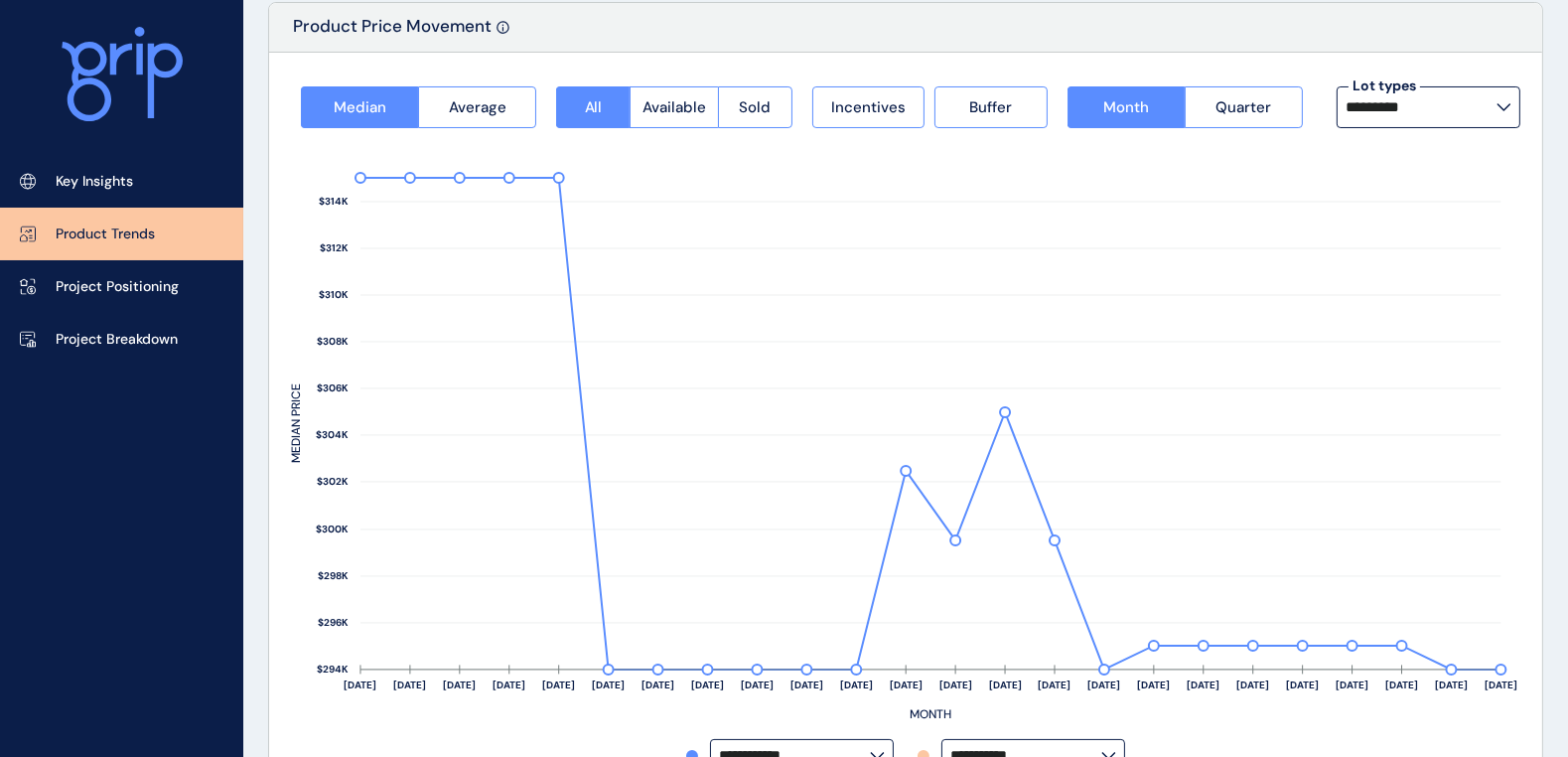 click 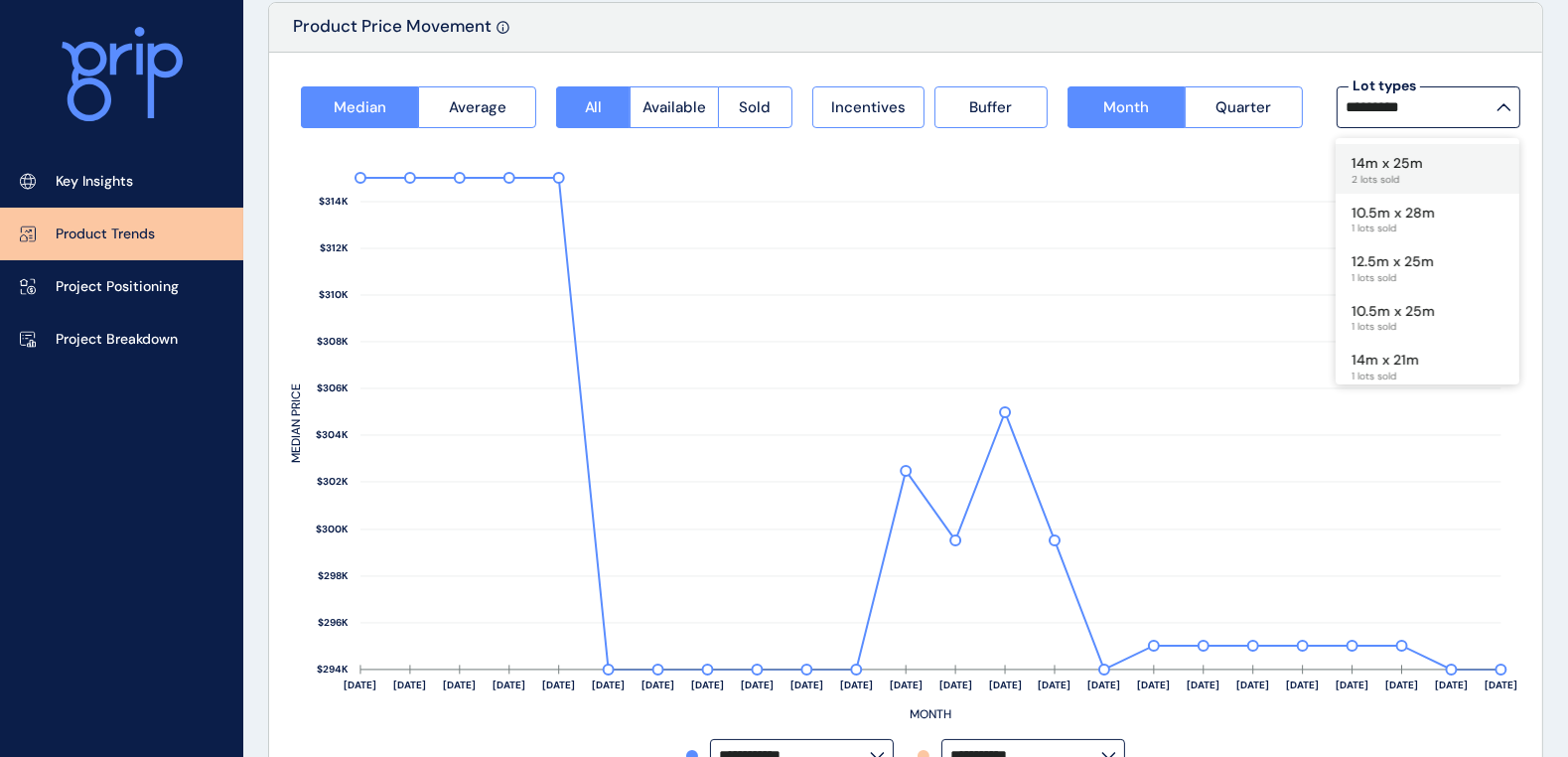 scroll, scrollTop: 0, scrollLeft: 0, axis: both 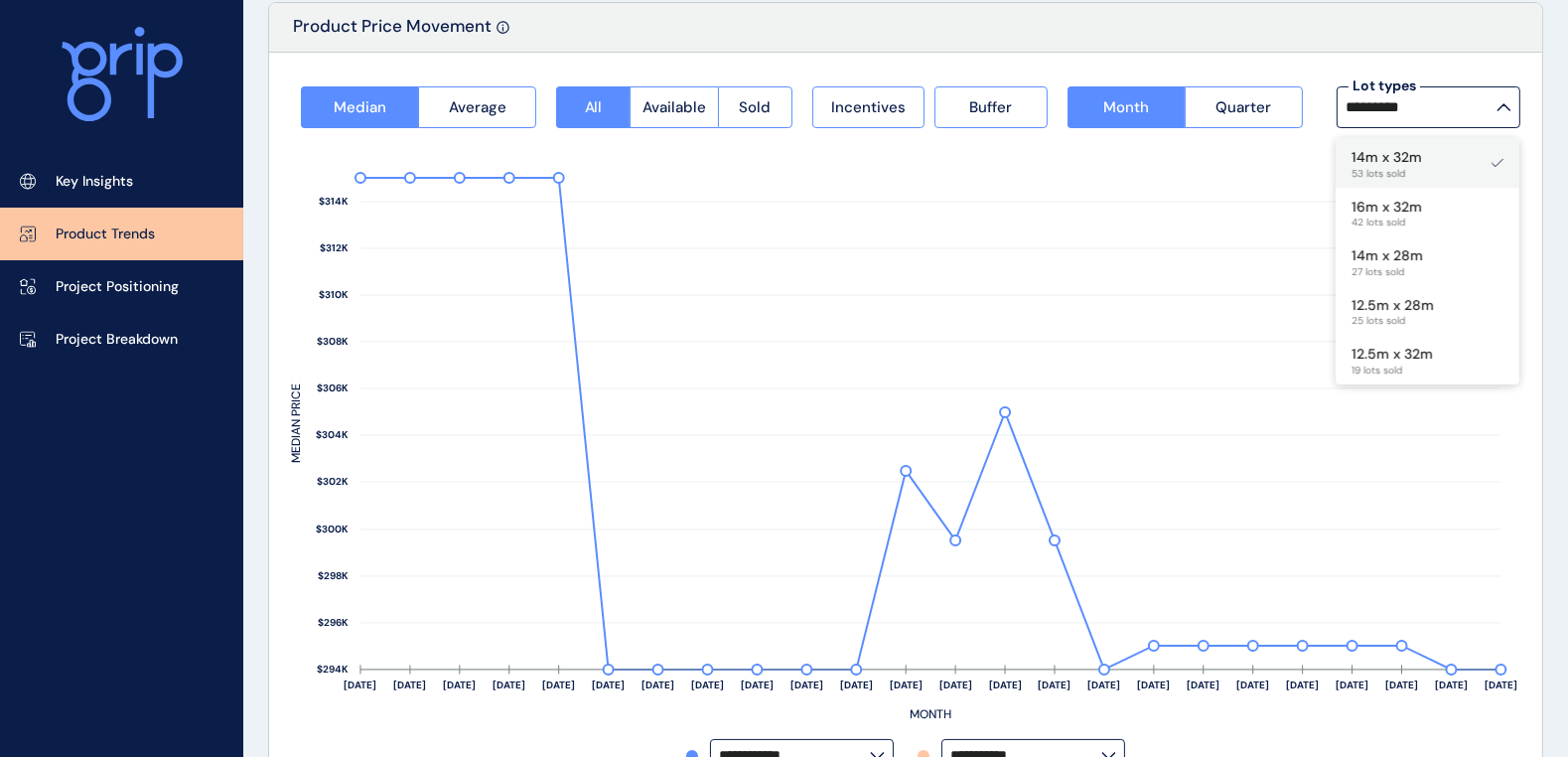 click on "53 lots sold" at bounding box center (1386, 174) 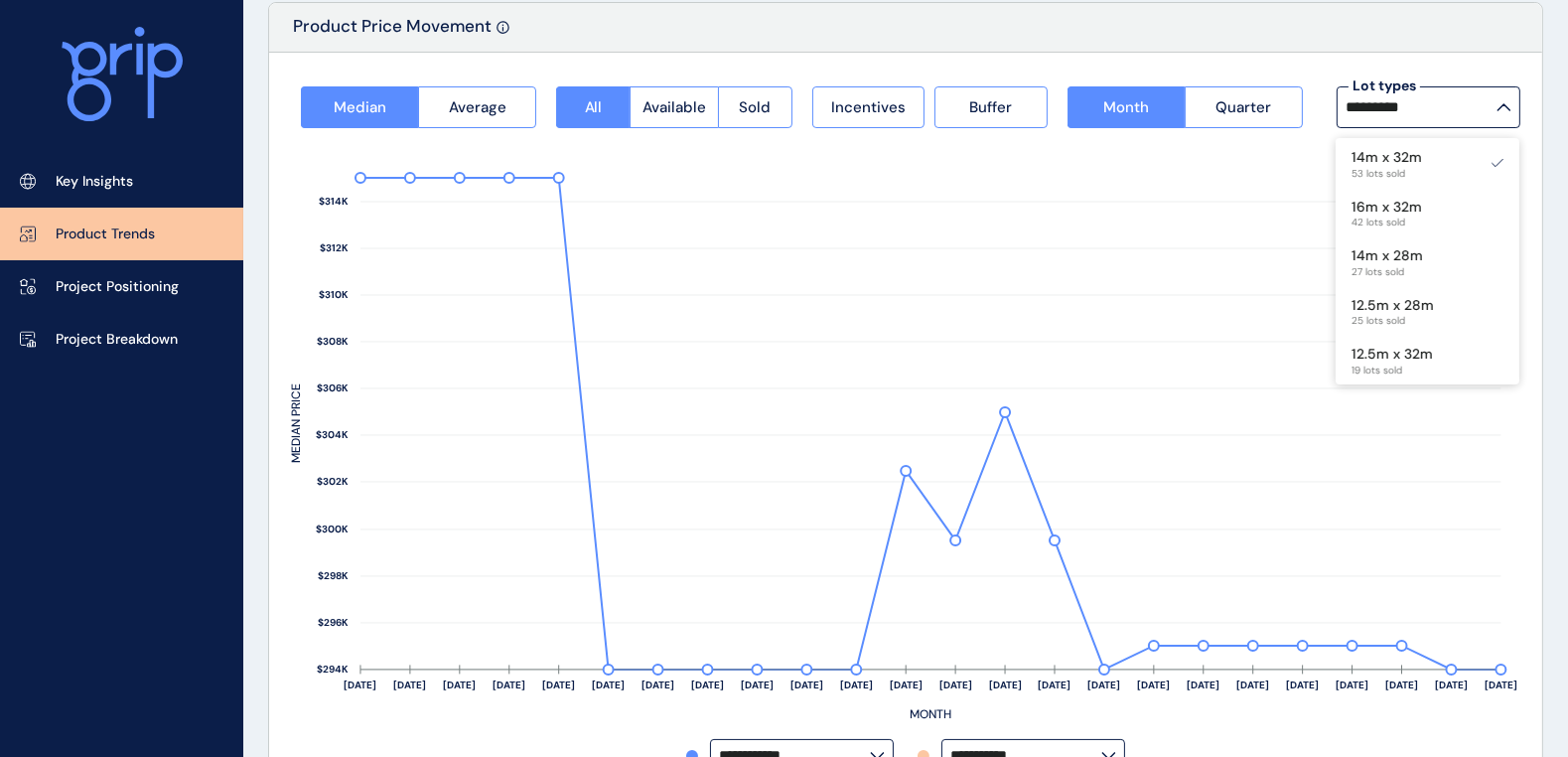 click on "**********" at bounding box center (906, 429) 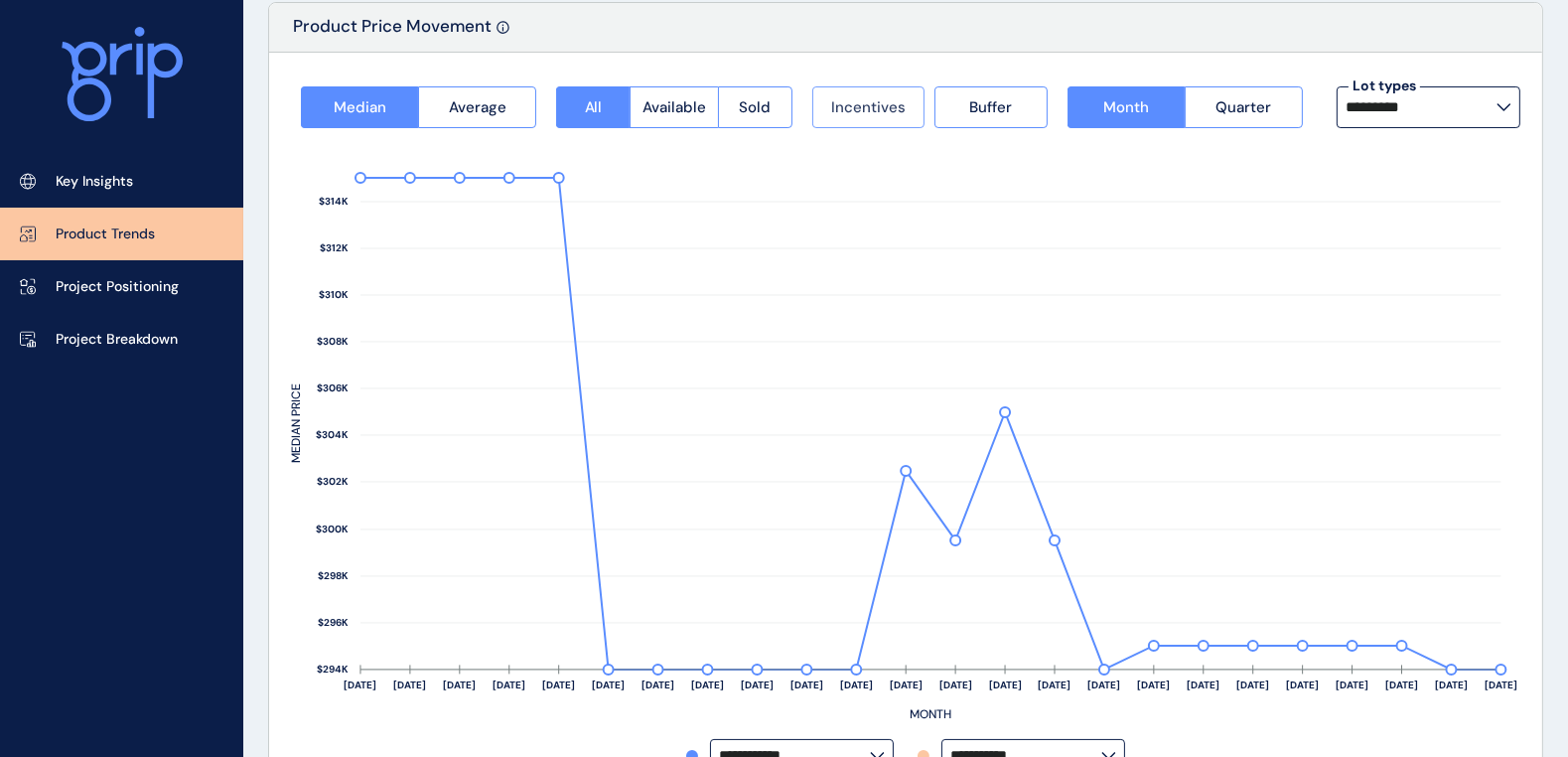 click on "Incentives" at bounding box center [868, 107] 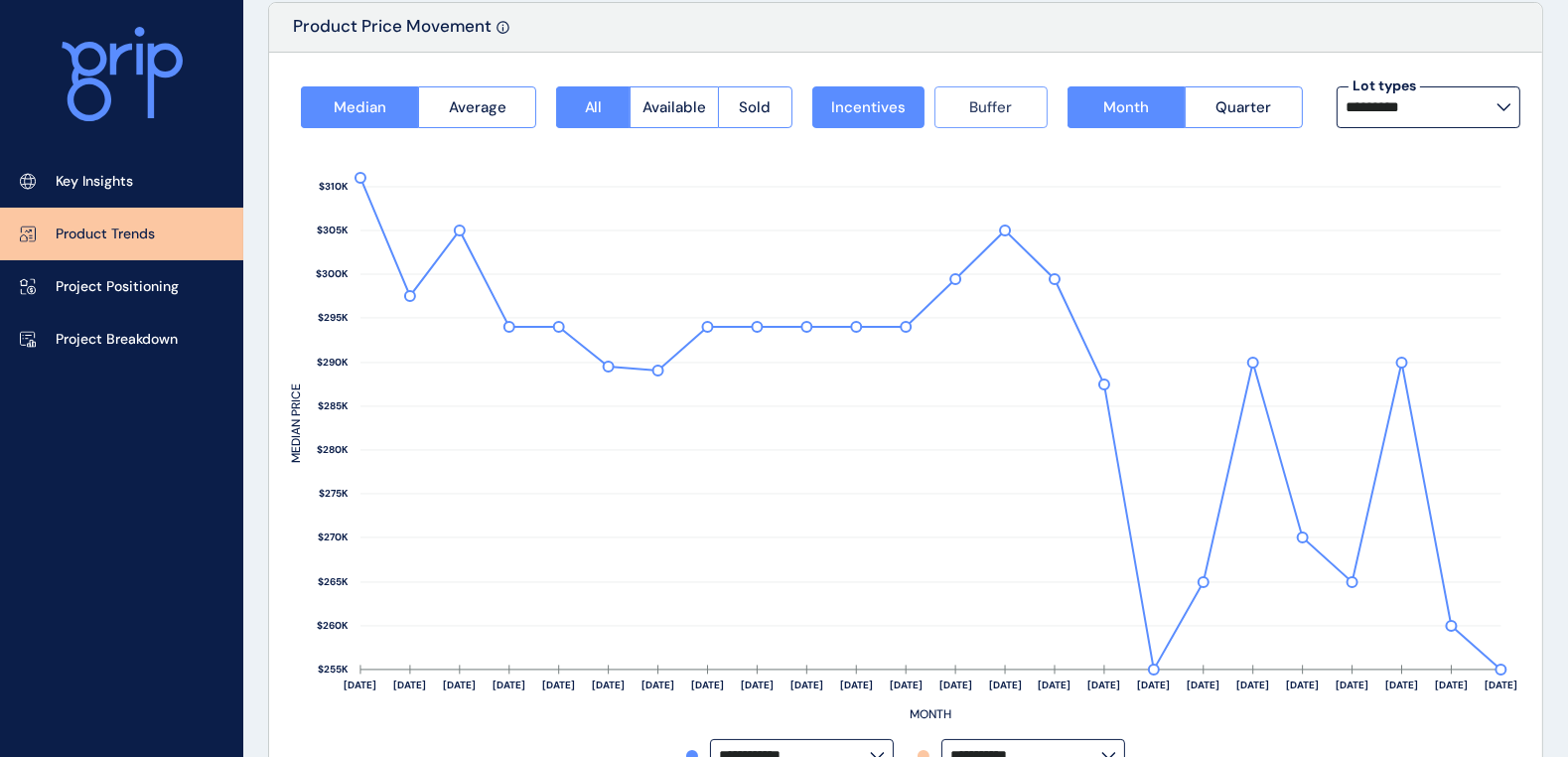 click on "Buffer" at bounding box center [991, 107] 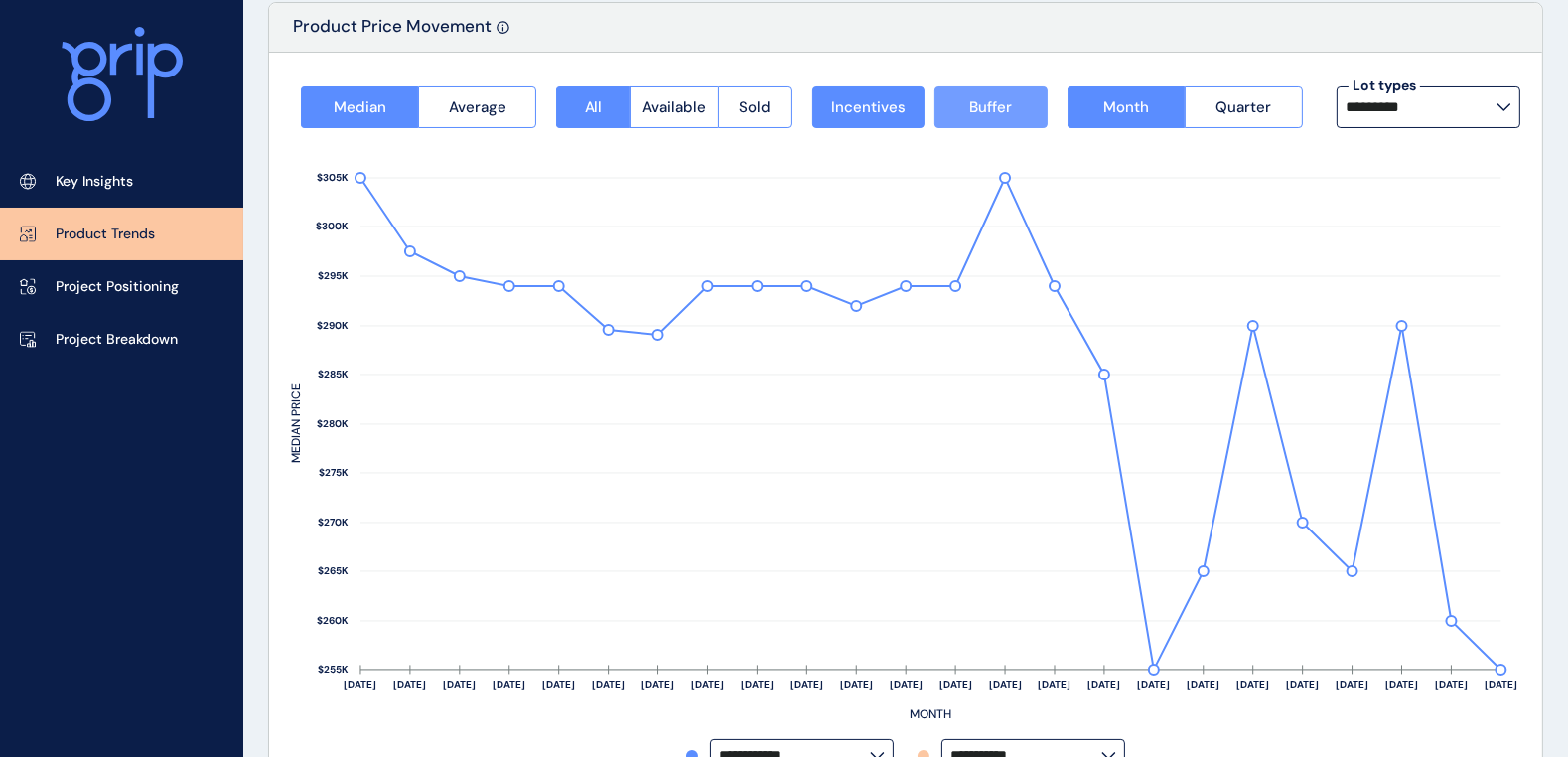 click on "Buffer" at bounding box center [991, 107] 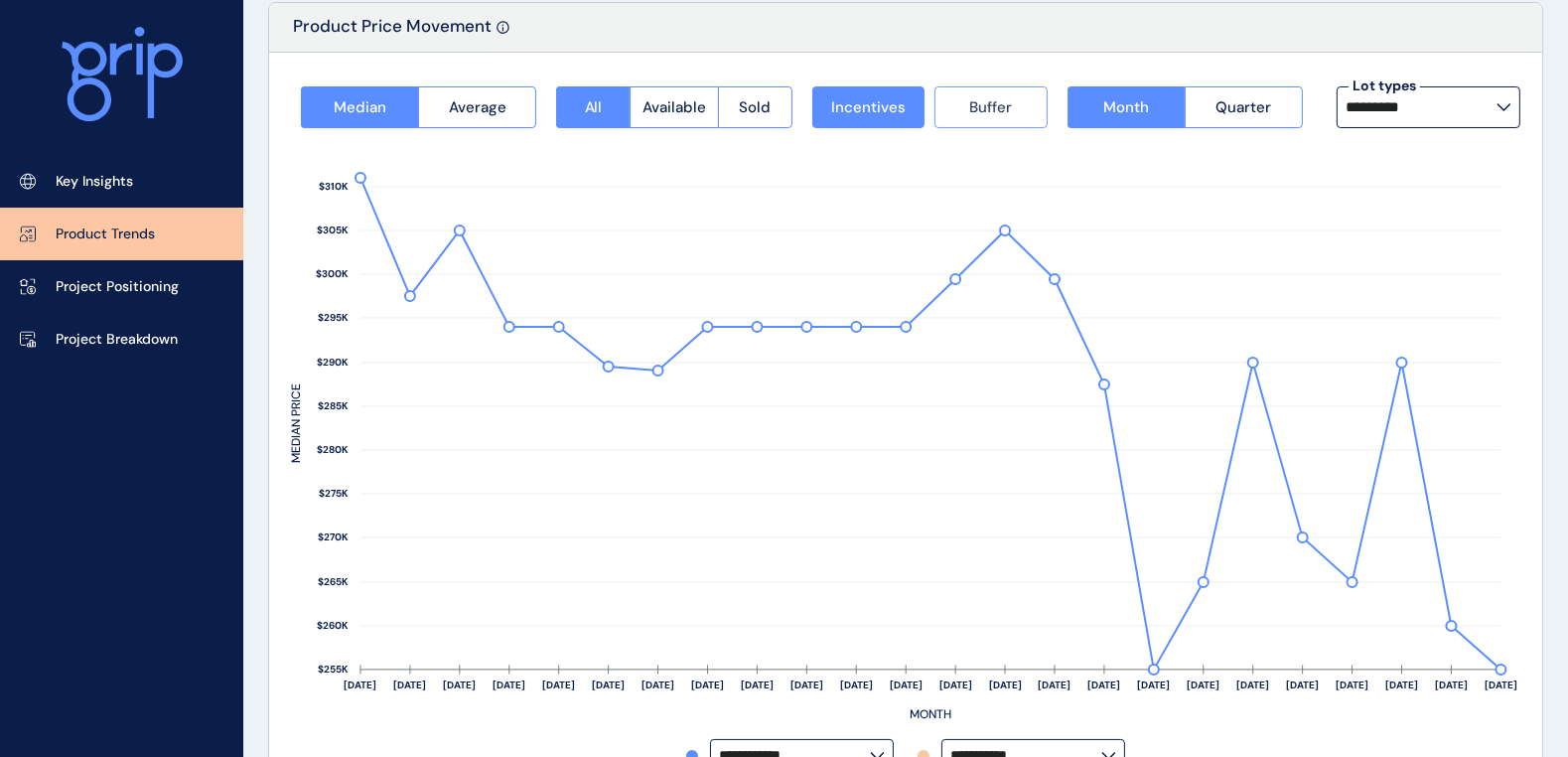 click on "Buffer" at bounding box center [990, 107] 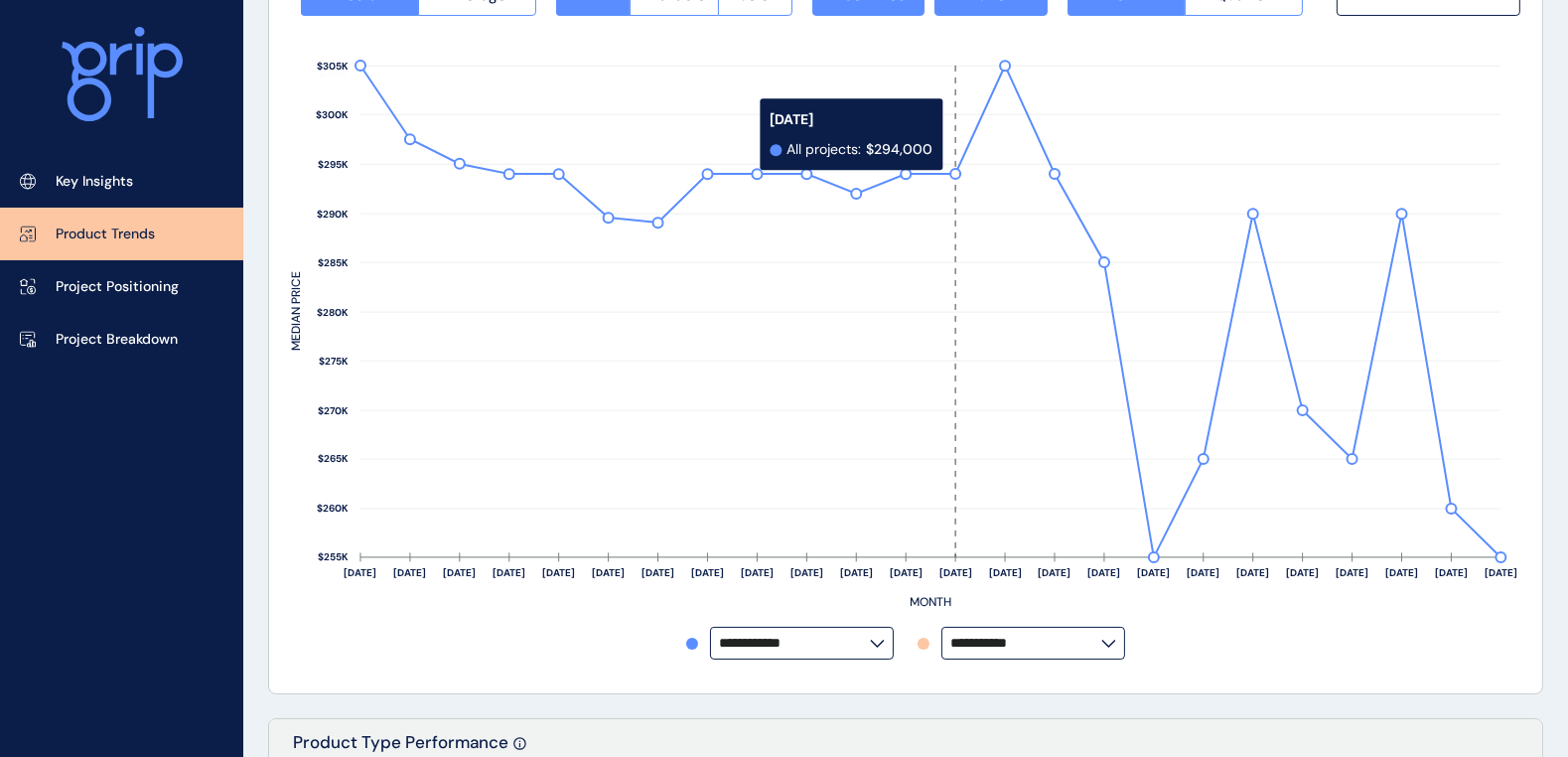 scroll, scrollTop: 378, scrollLeft: 0, axis: vertical 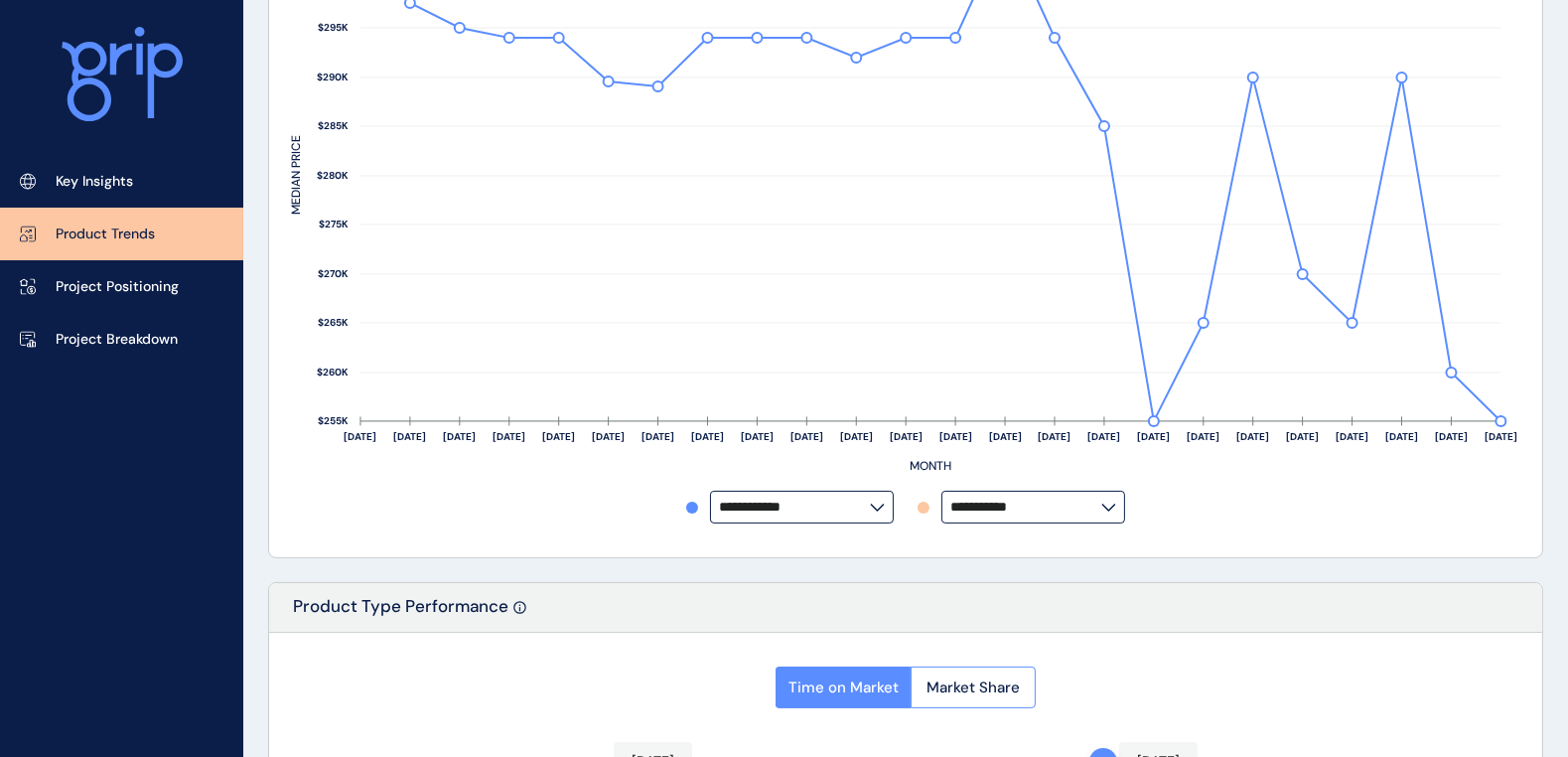 click on "**********" at bounding box center [1033, 507] 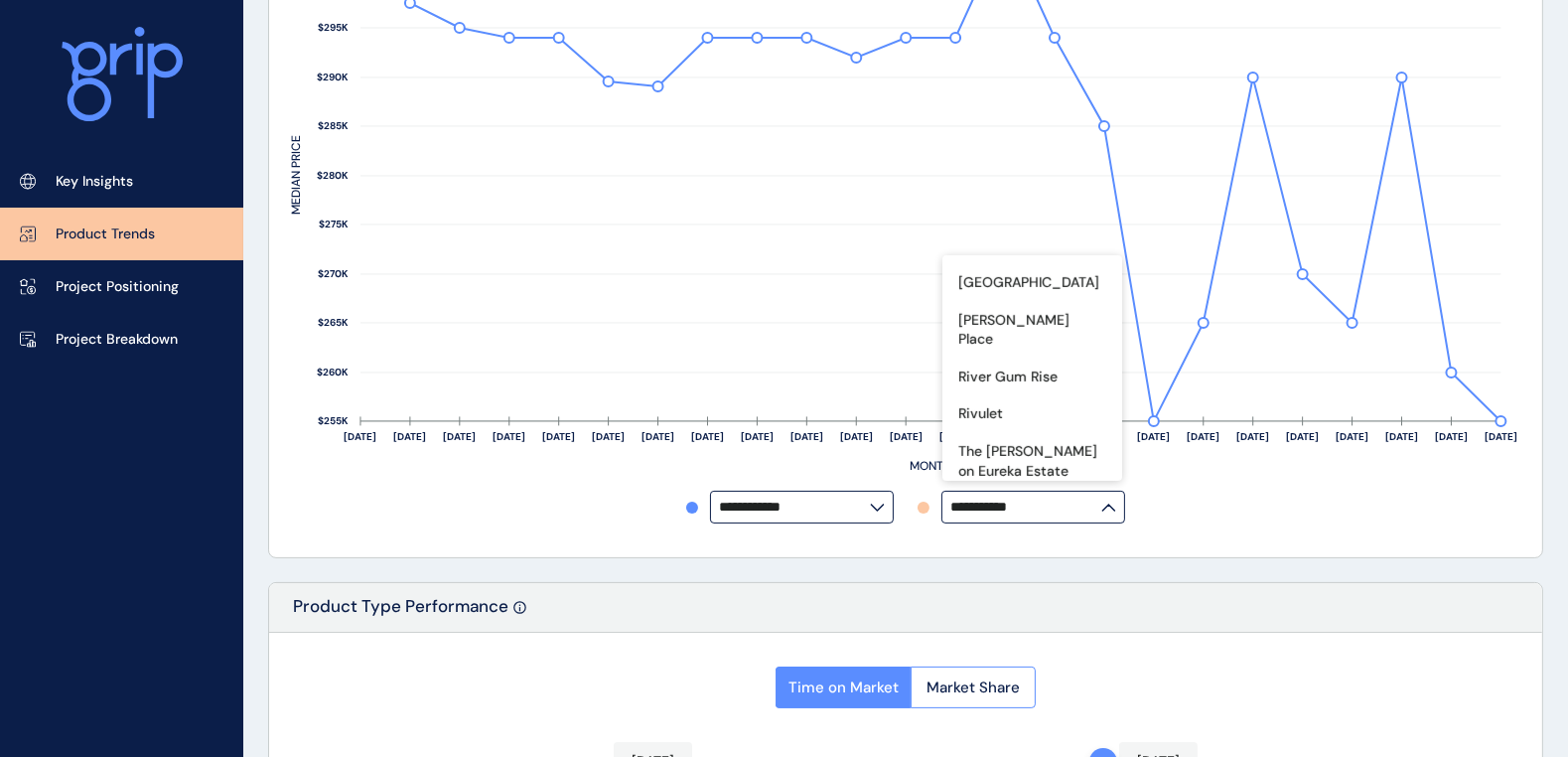 scroll, scrollTop: 1613, scrollLeft: 0, axis: vertical 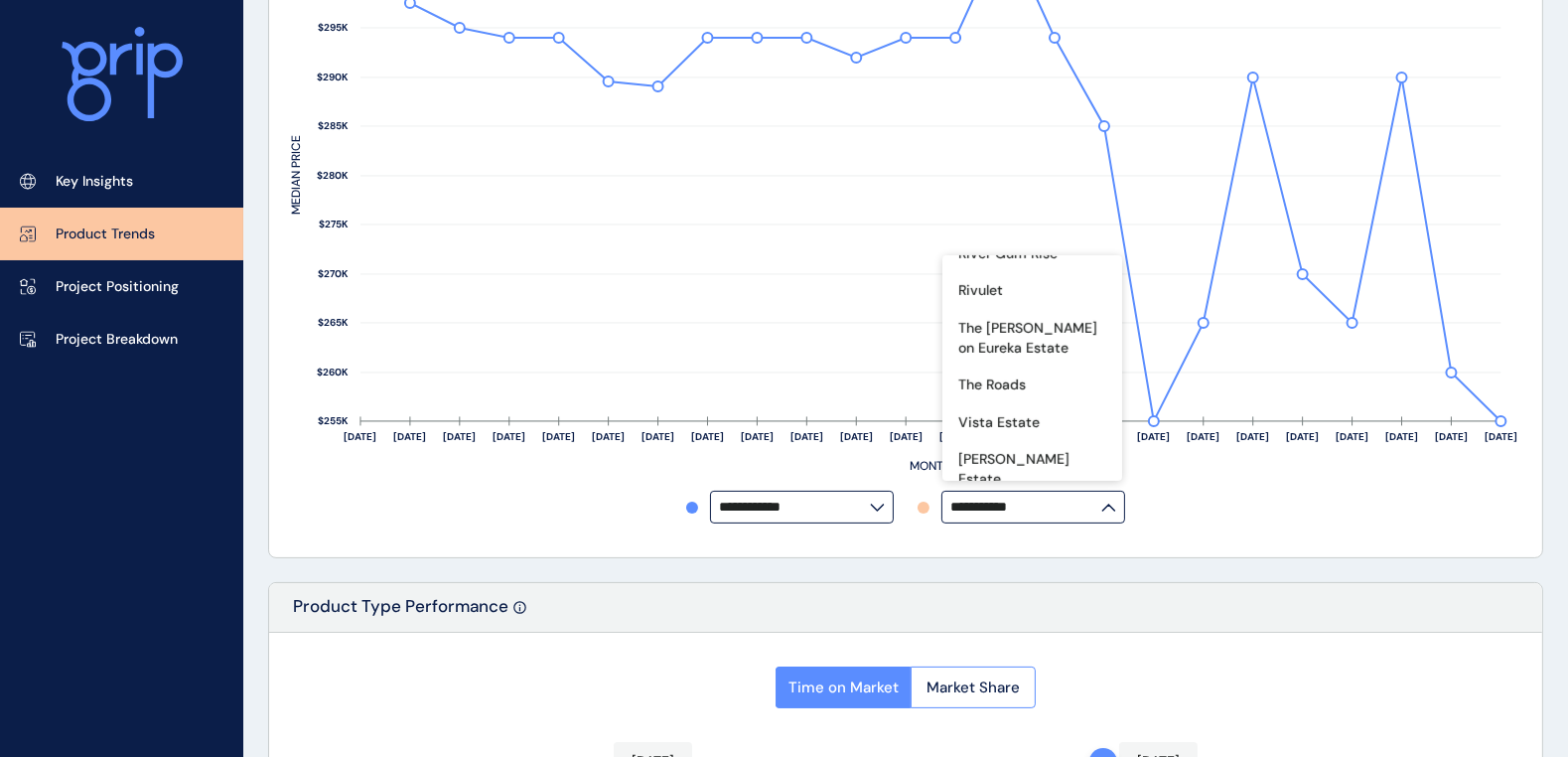 click on "[PERSON_NAME]" at bounding box center (1014, 554) 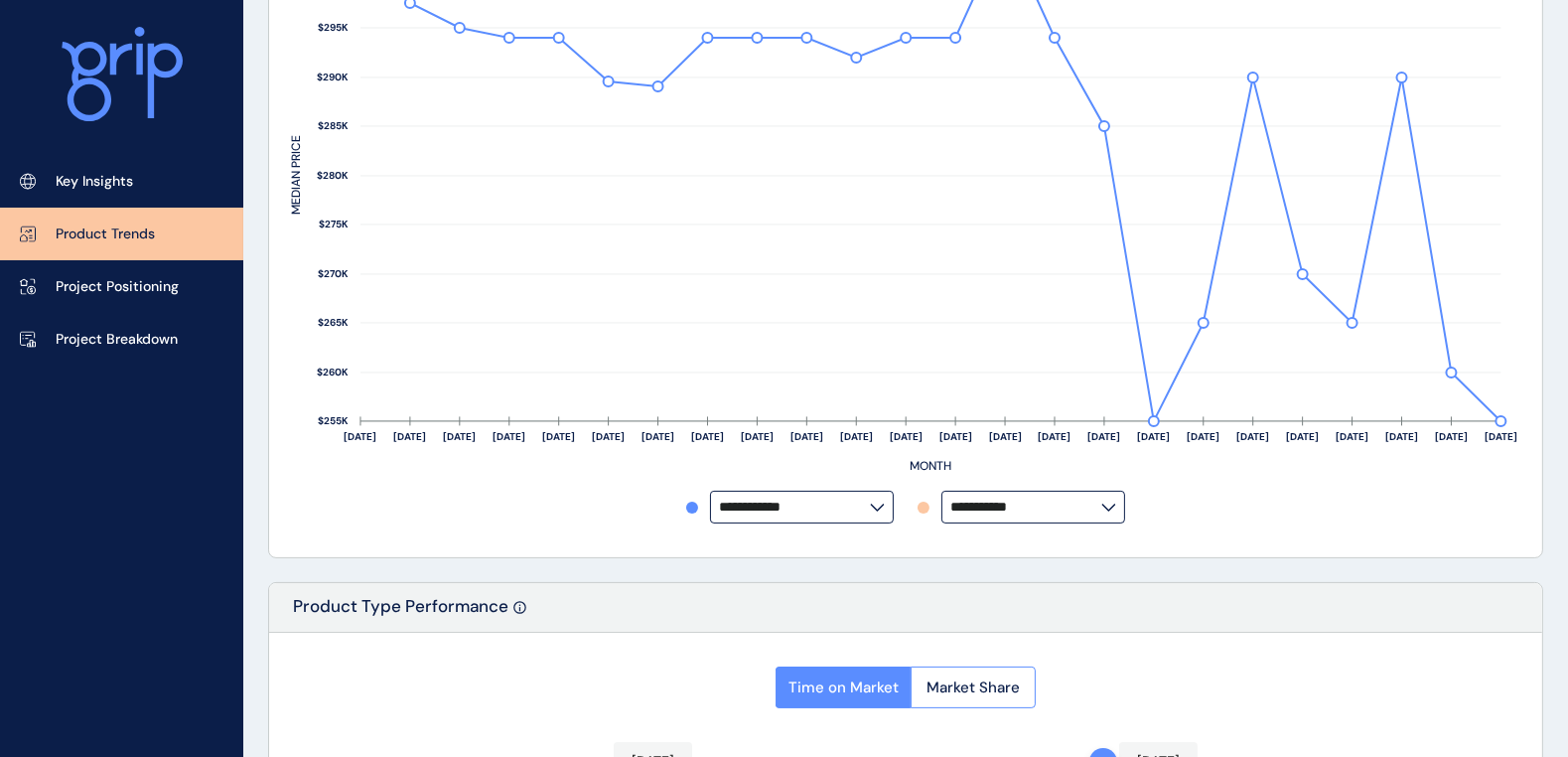 drag, startPoint x: 1251, startPoint y: 506, endPoint x: 1253, endPoint y: 518, distance: 12.165525 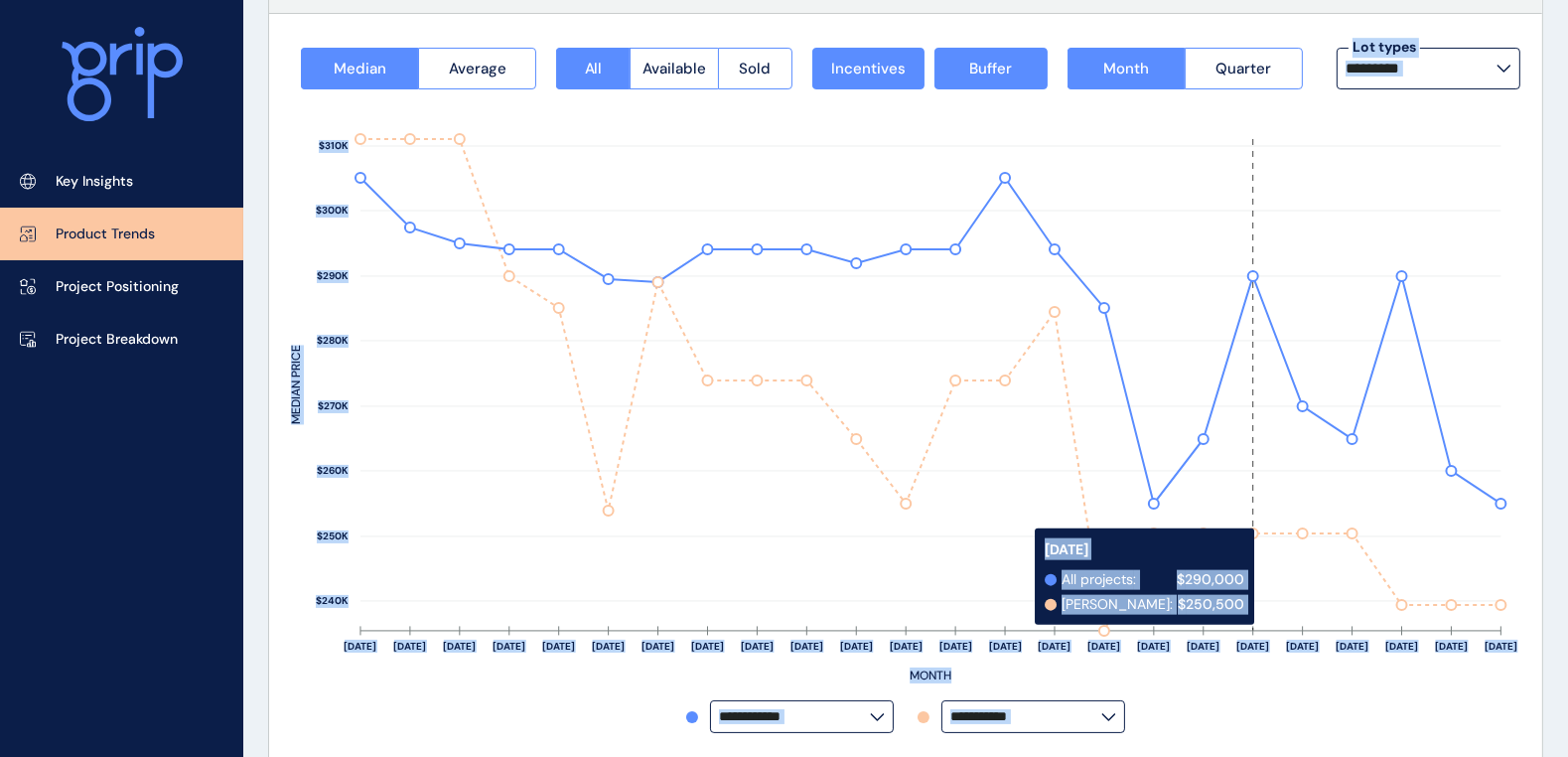 scroll, scrollTop: 130, scrollLeft: 0, axis: vertical 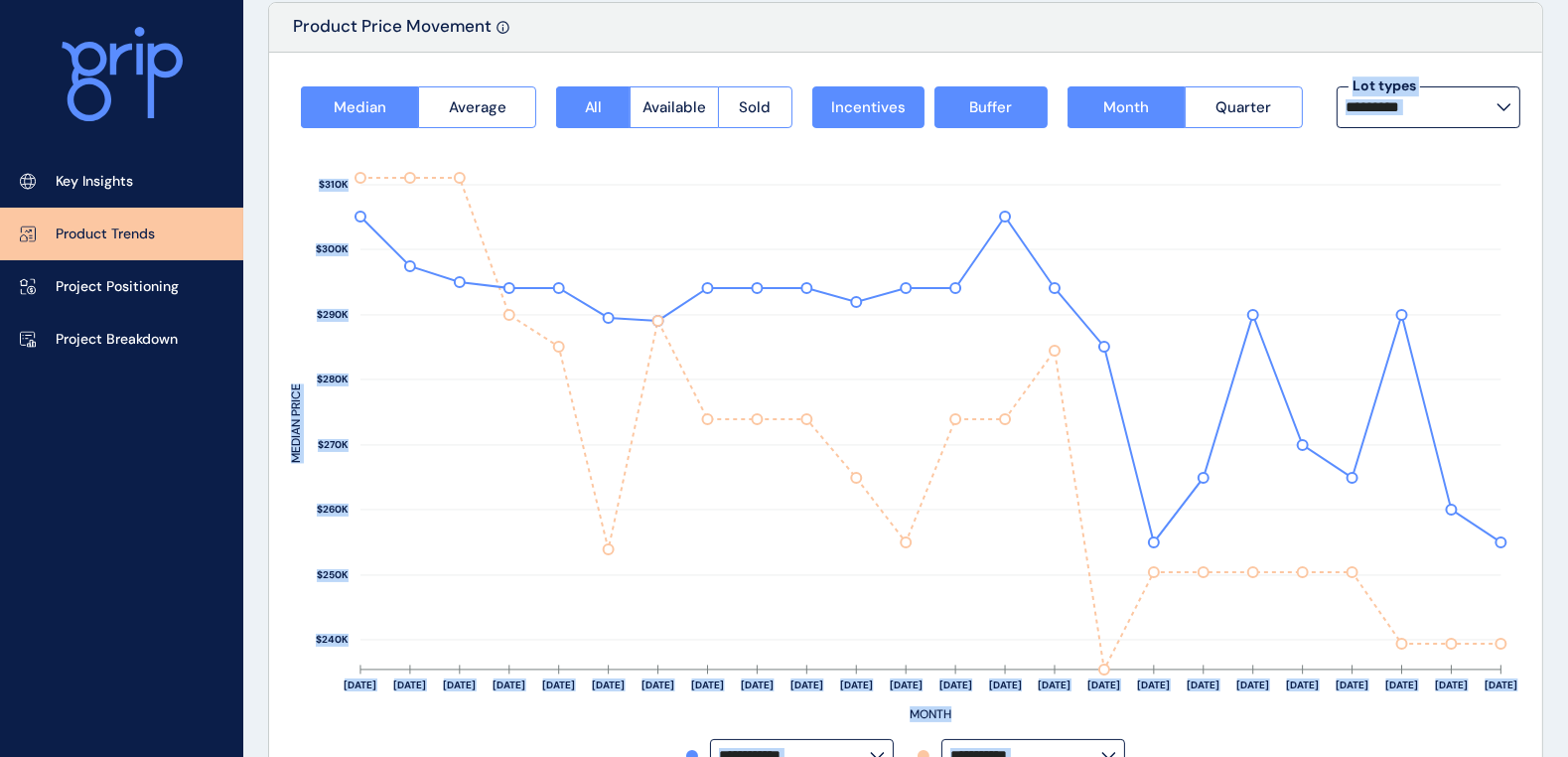 click 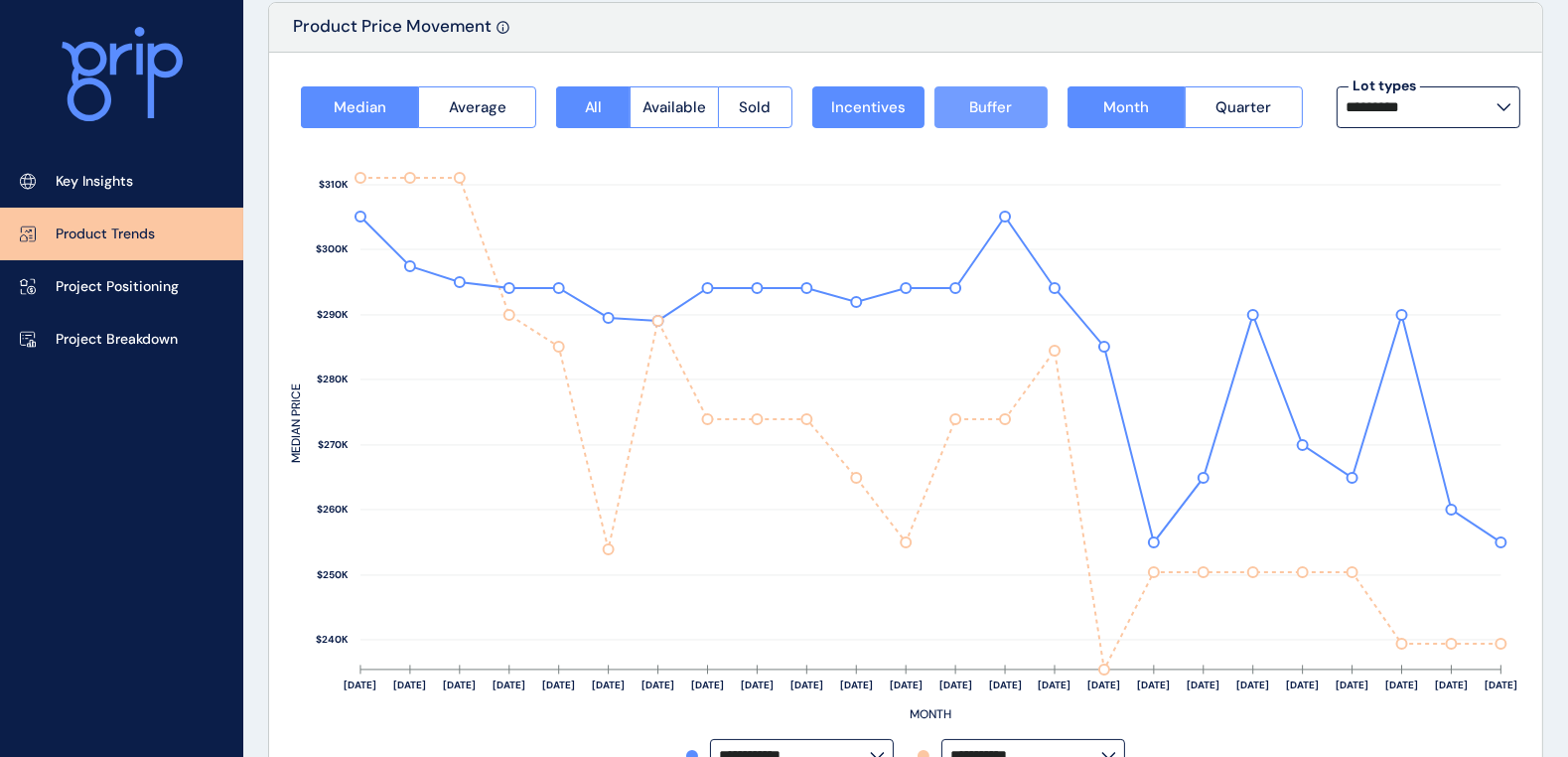 click on "Buffer" at bounding box center (991, 107) 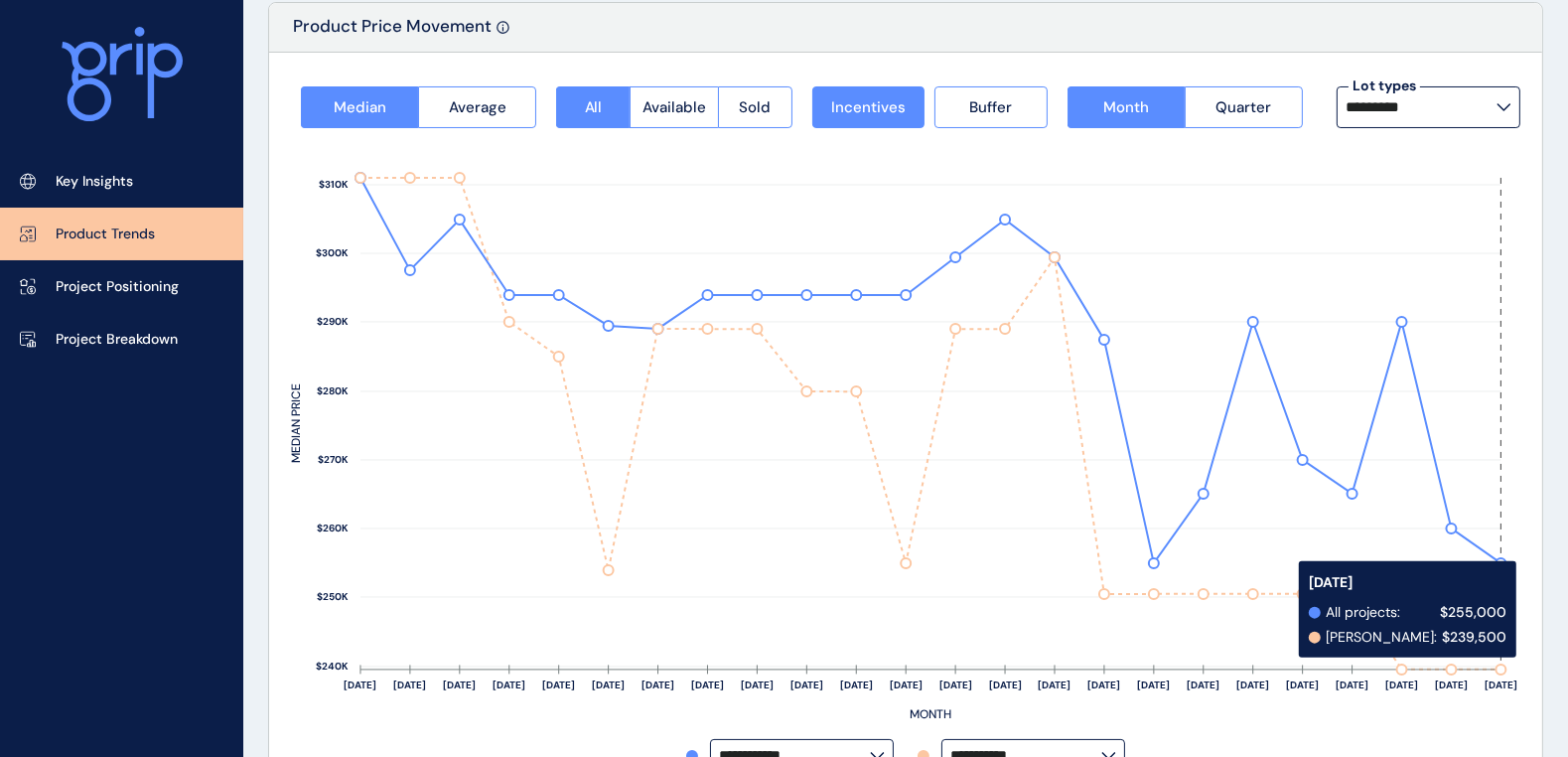 type 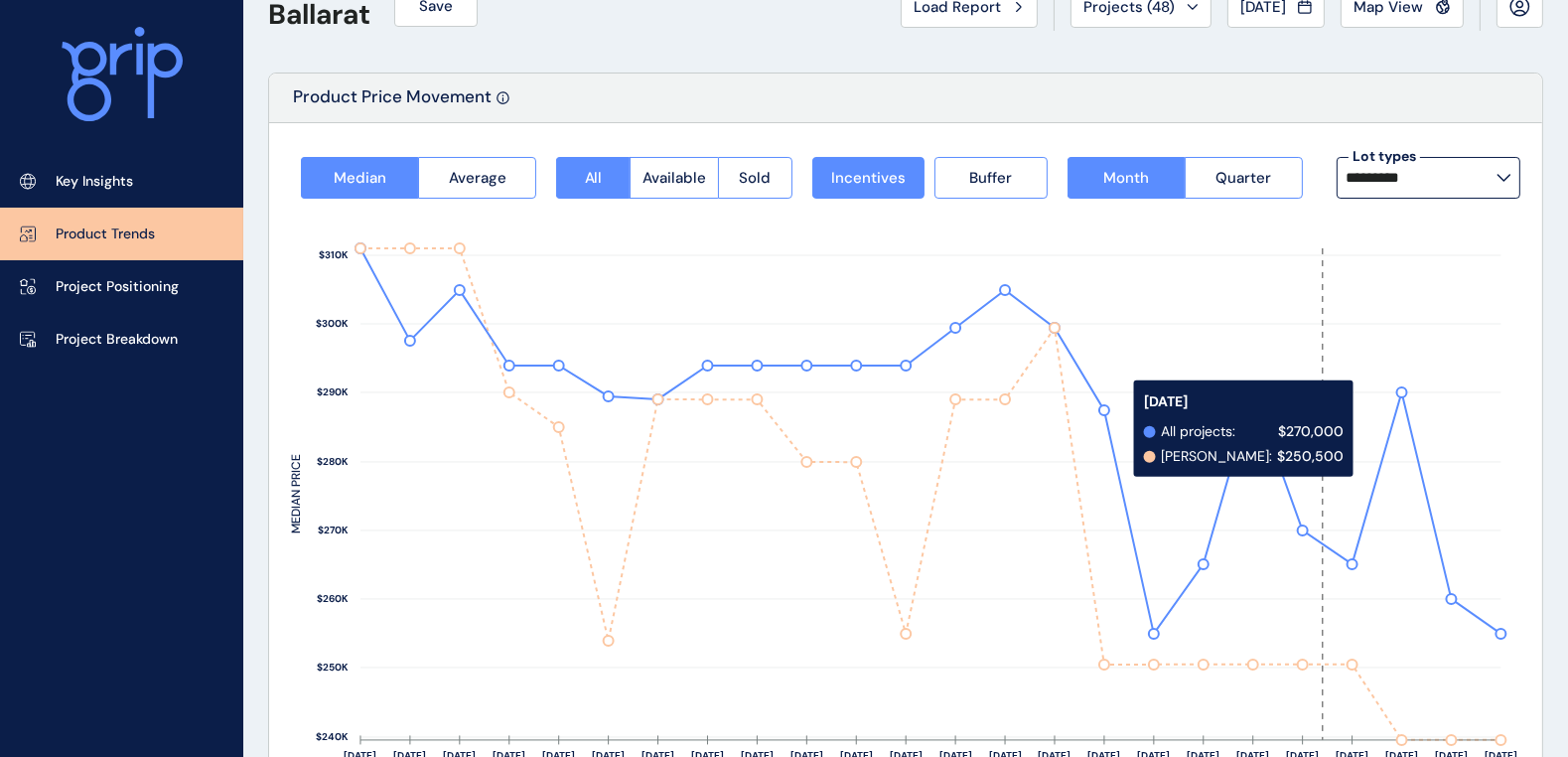 scroll, scrollTop: 0, scrollLeft: 0, axis: both 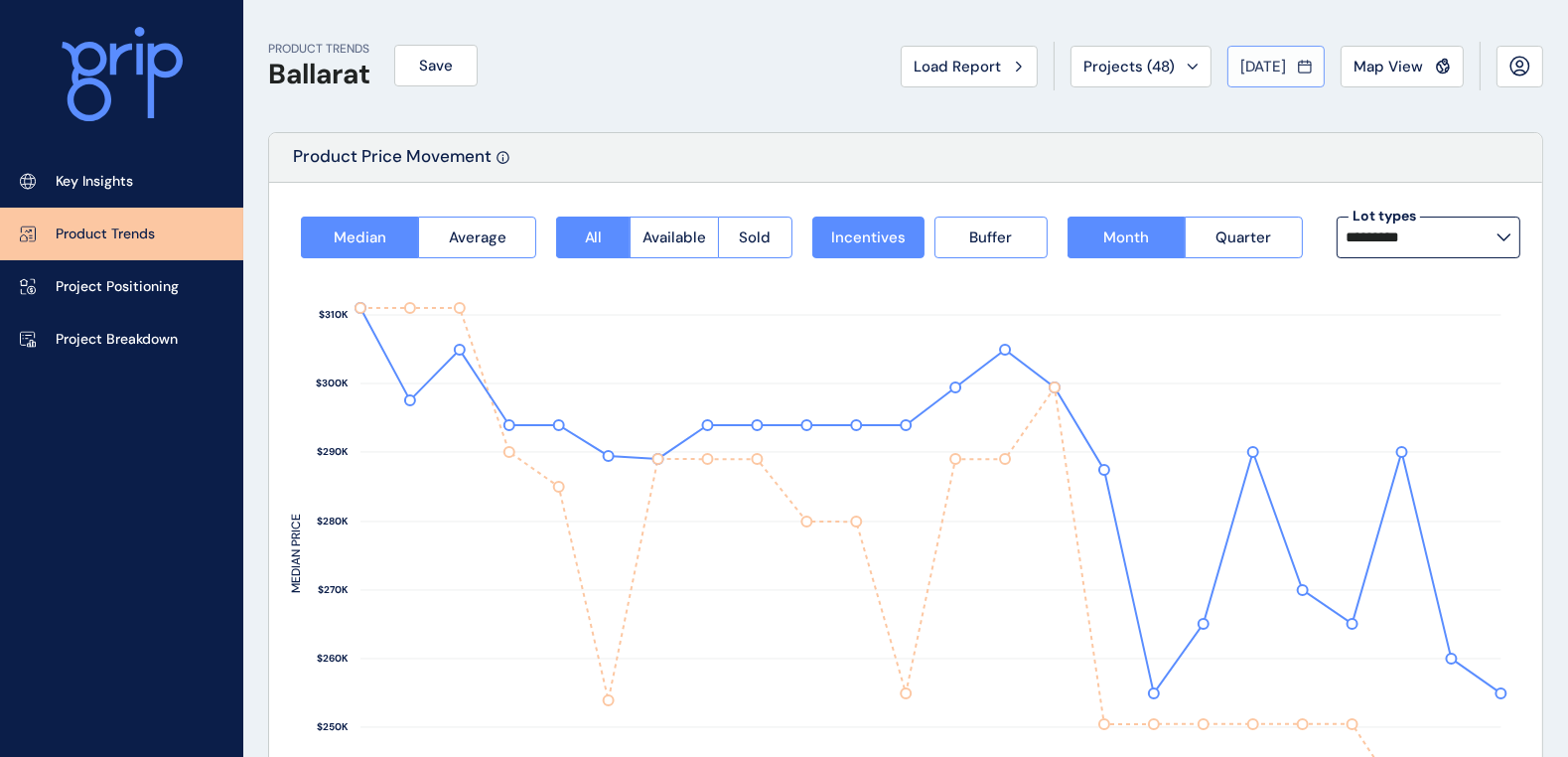 click on "[DATE]" at bounding box center [1263, 67] 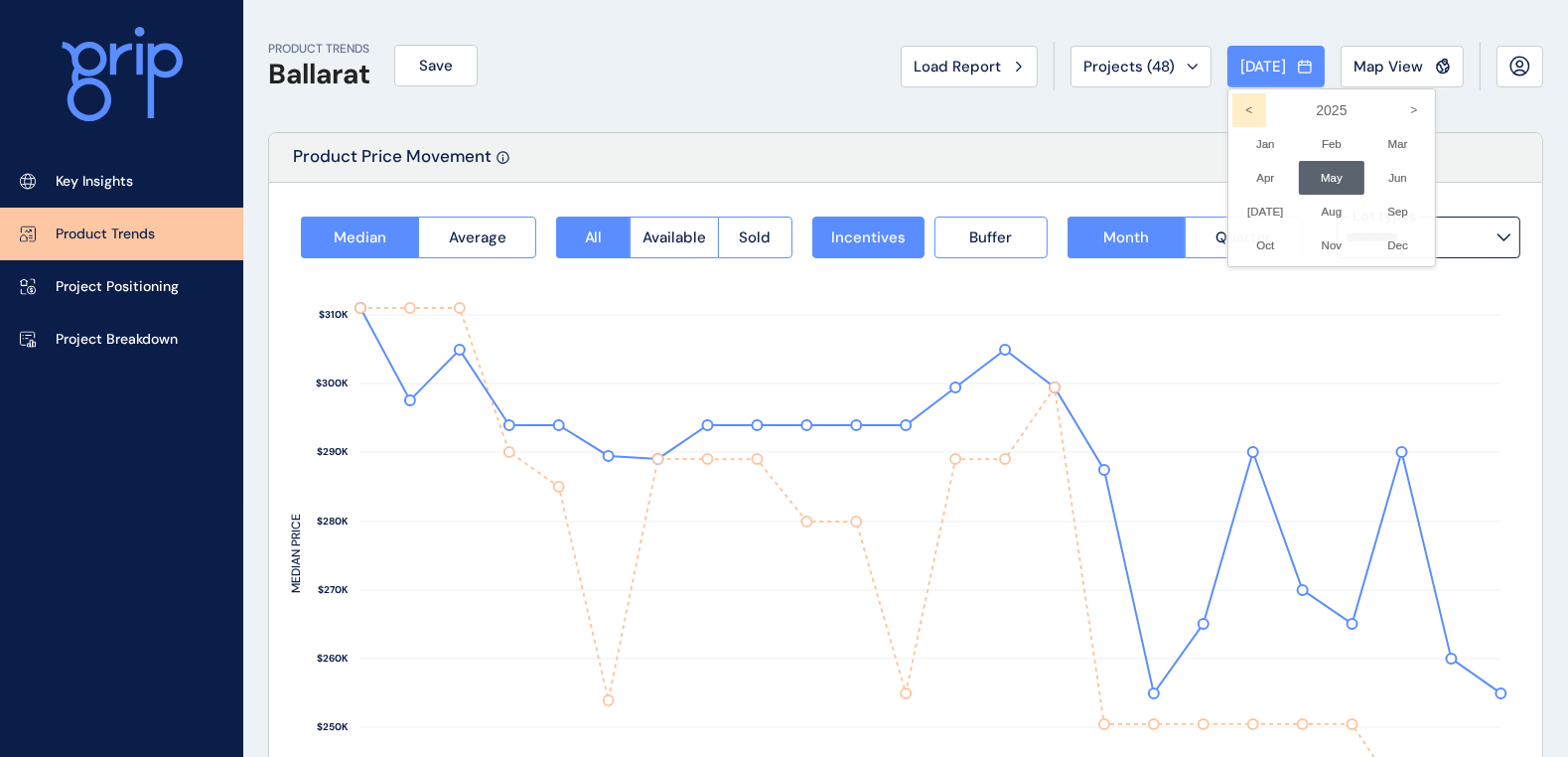 click on "<" at bounding box center (1249, 110) 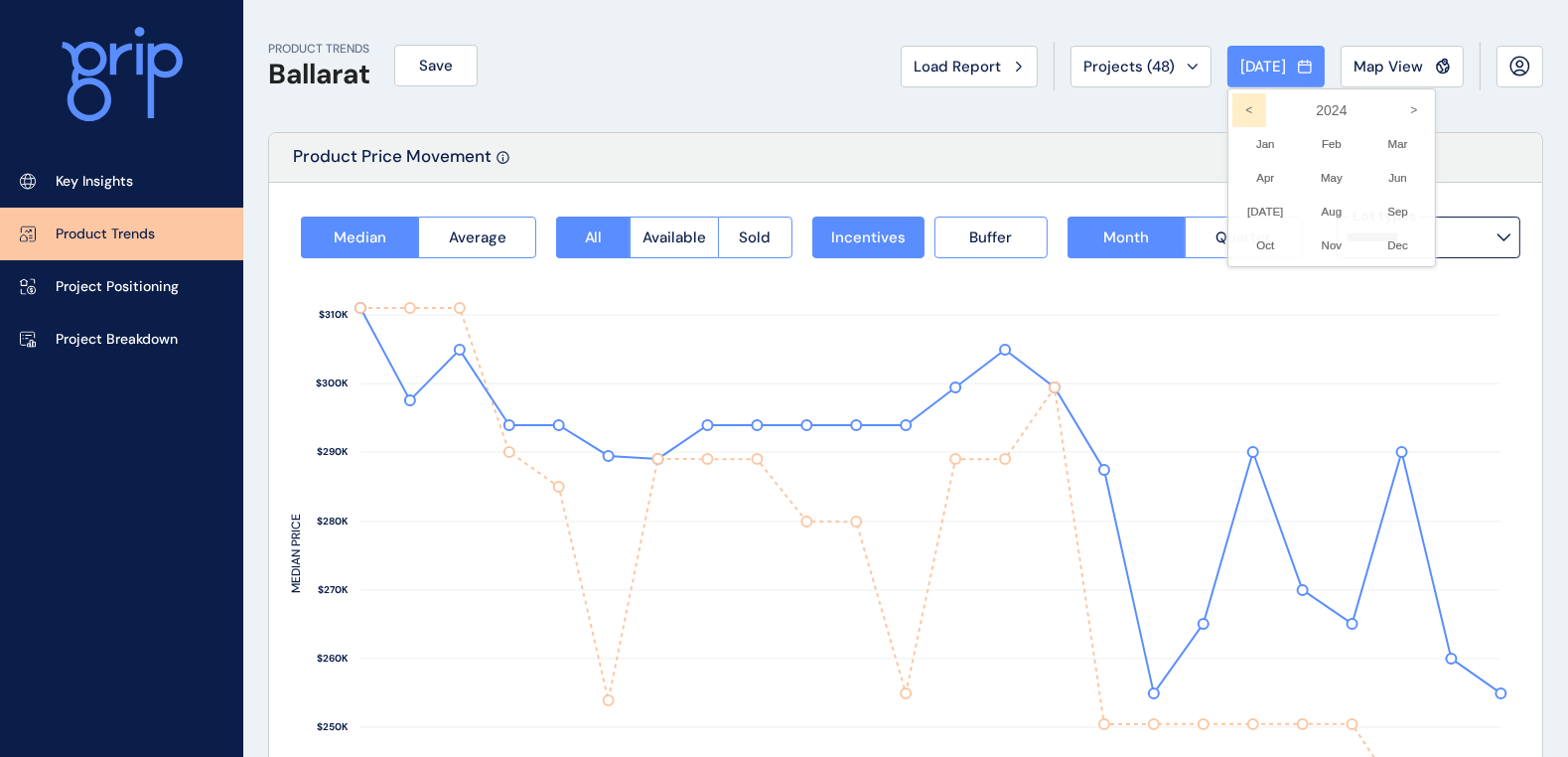 click on "<" at bounding box center [1249, 110] 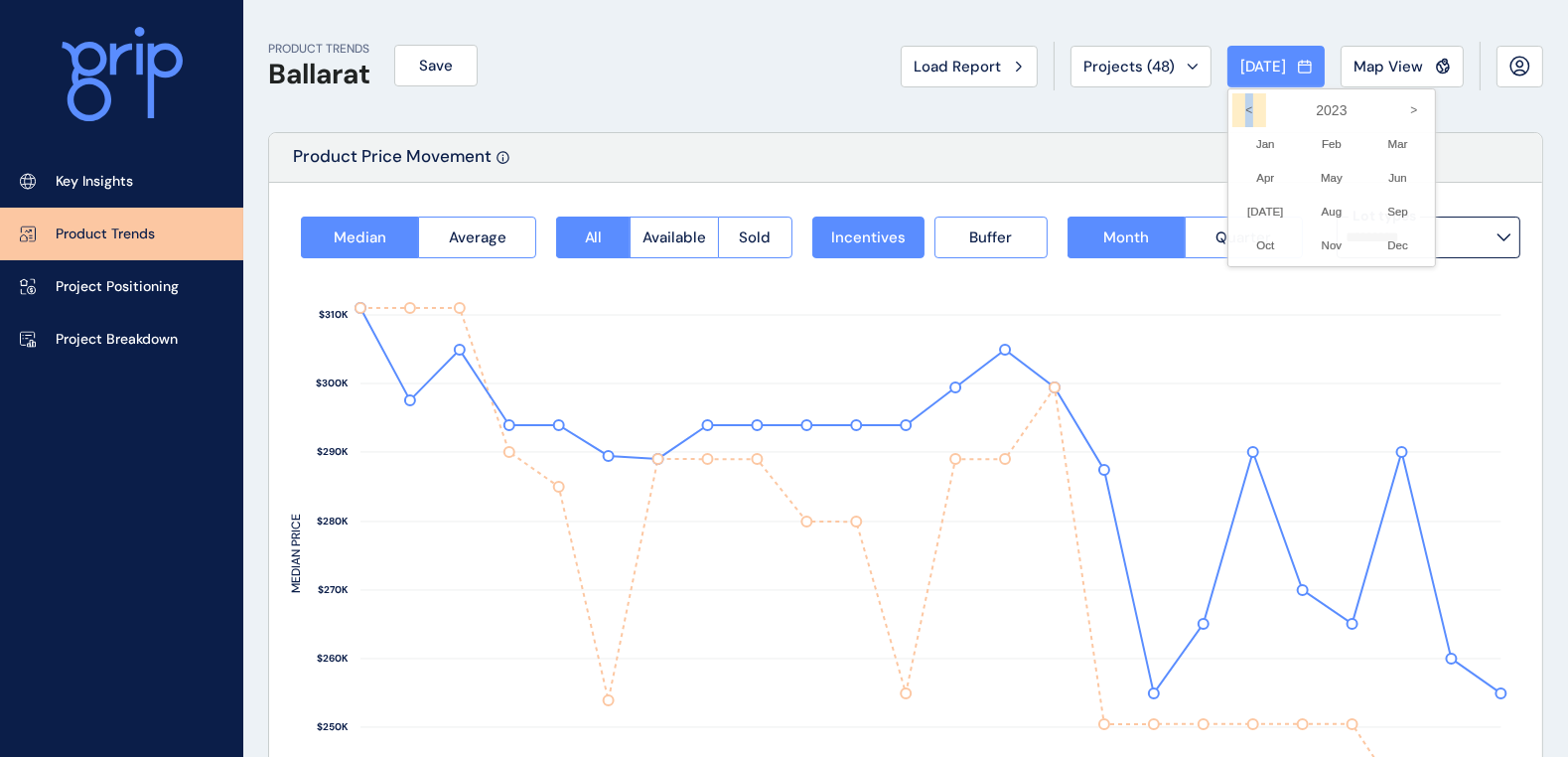 click on "<" at bounding box center [1249, 110] 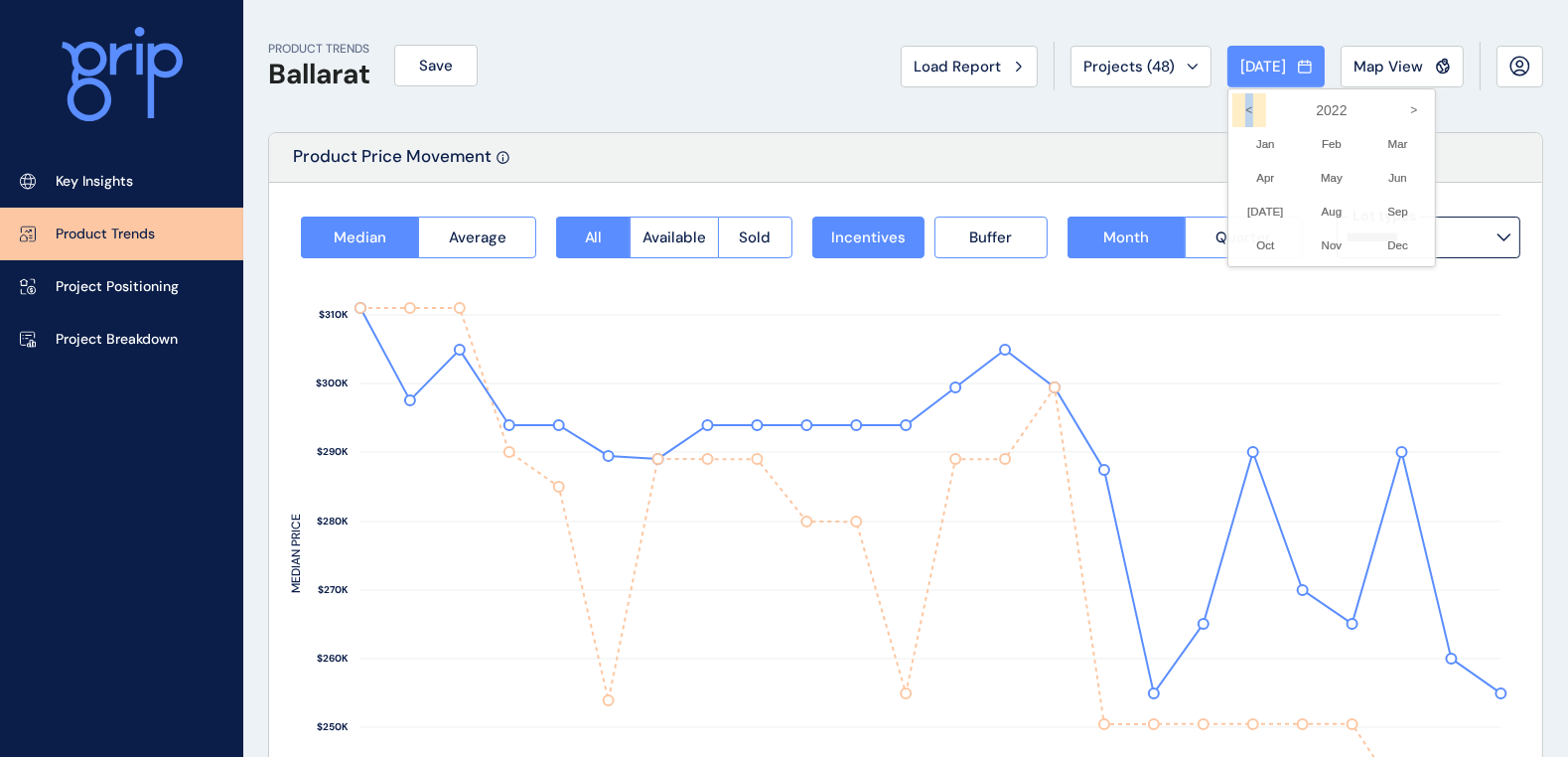 click on "<" at bounding box center [1249, 110] 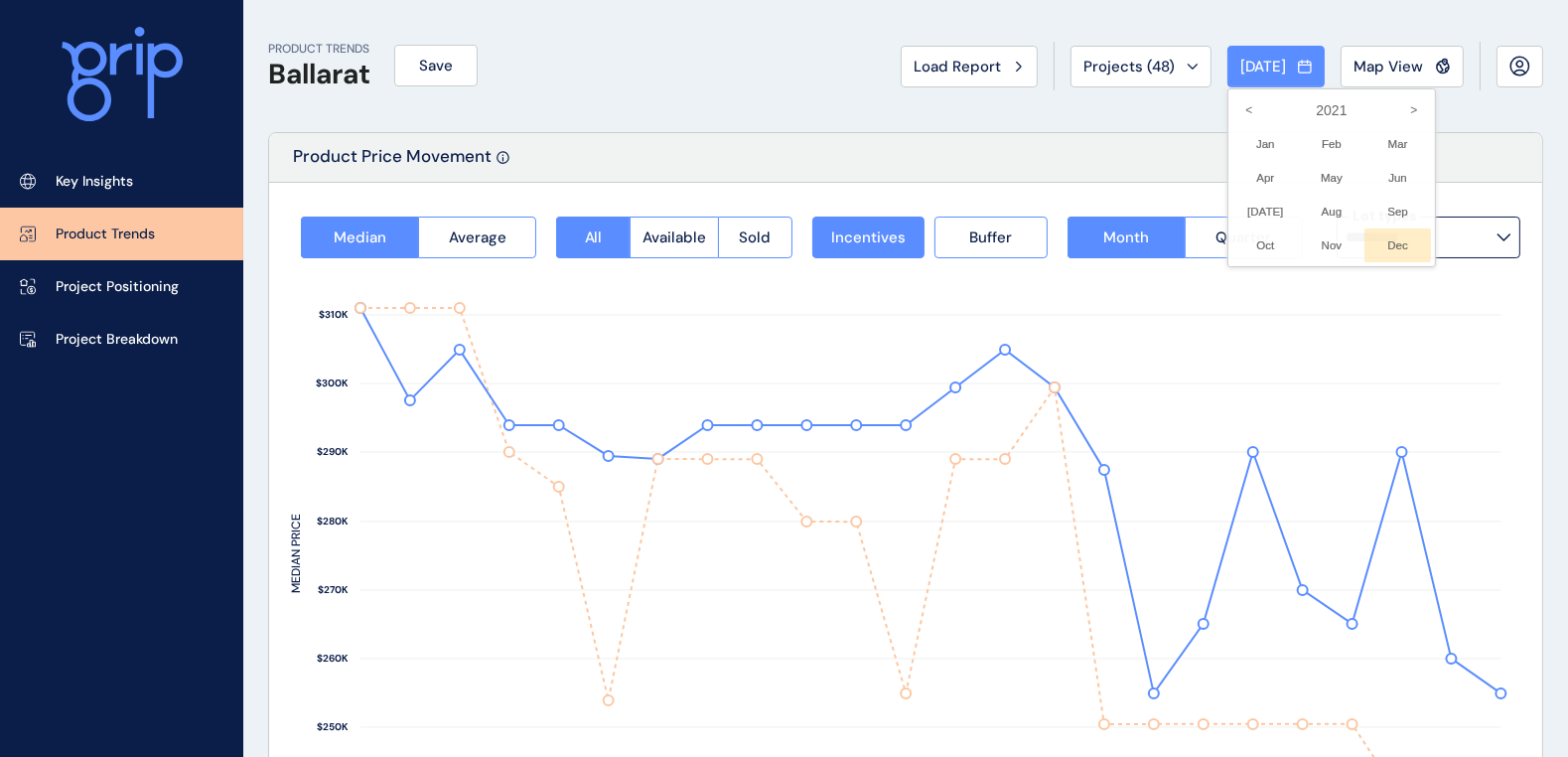 click on "Dec No report is available for this period. New months are usually published 5 business days after the month start." at bounding box center (1397, 245) 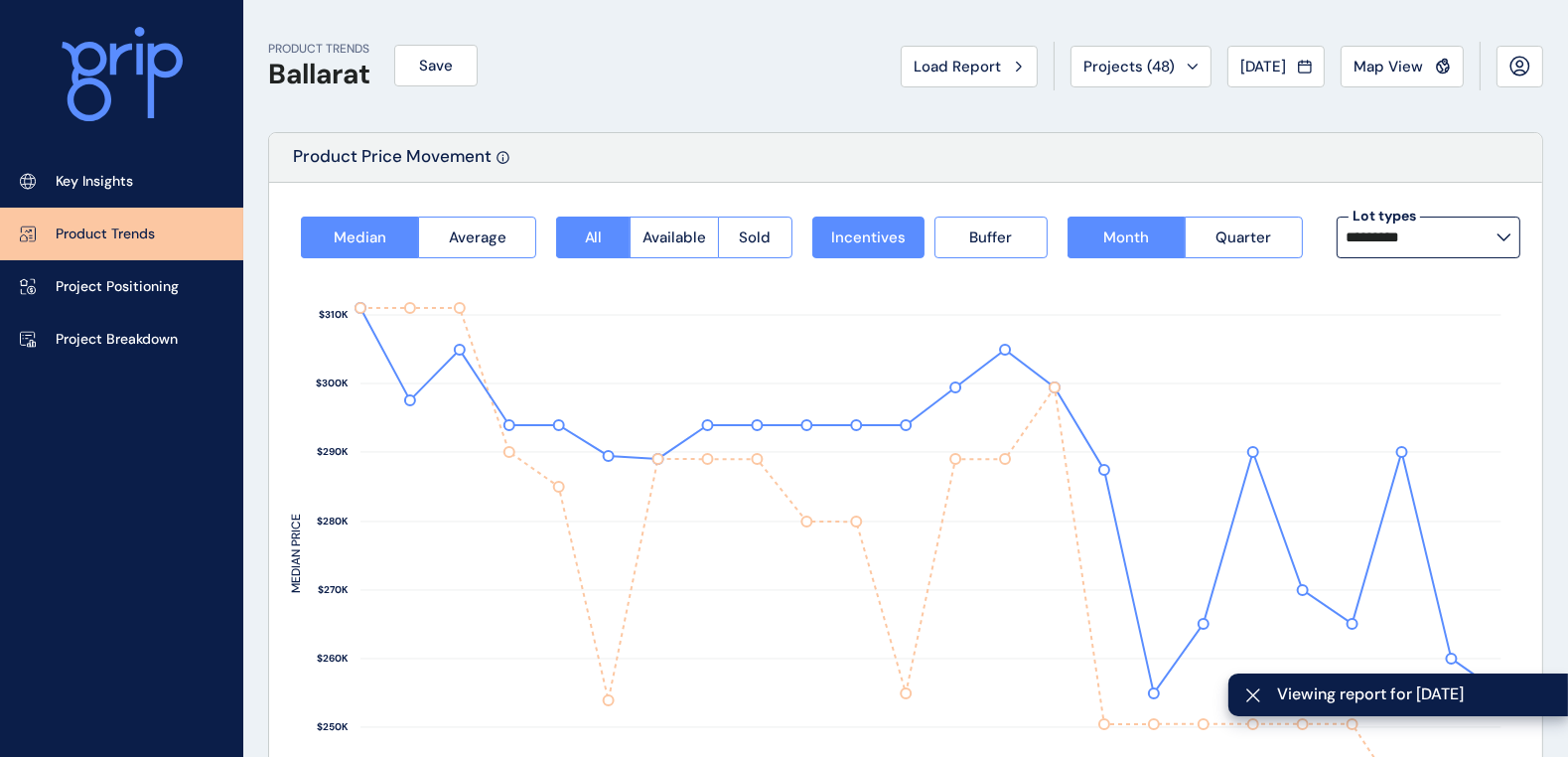 type on "*********" 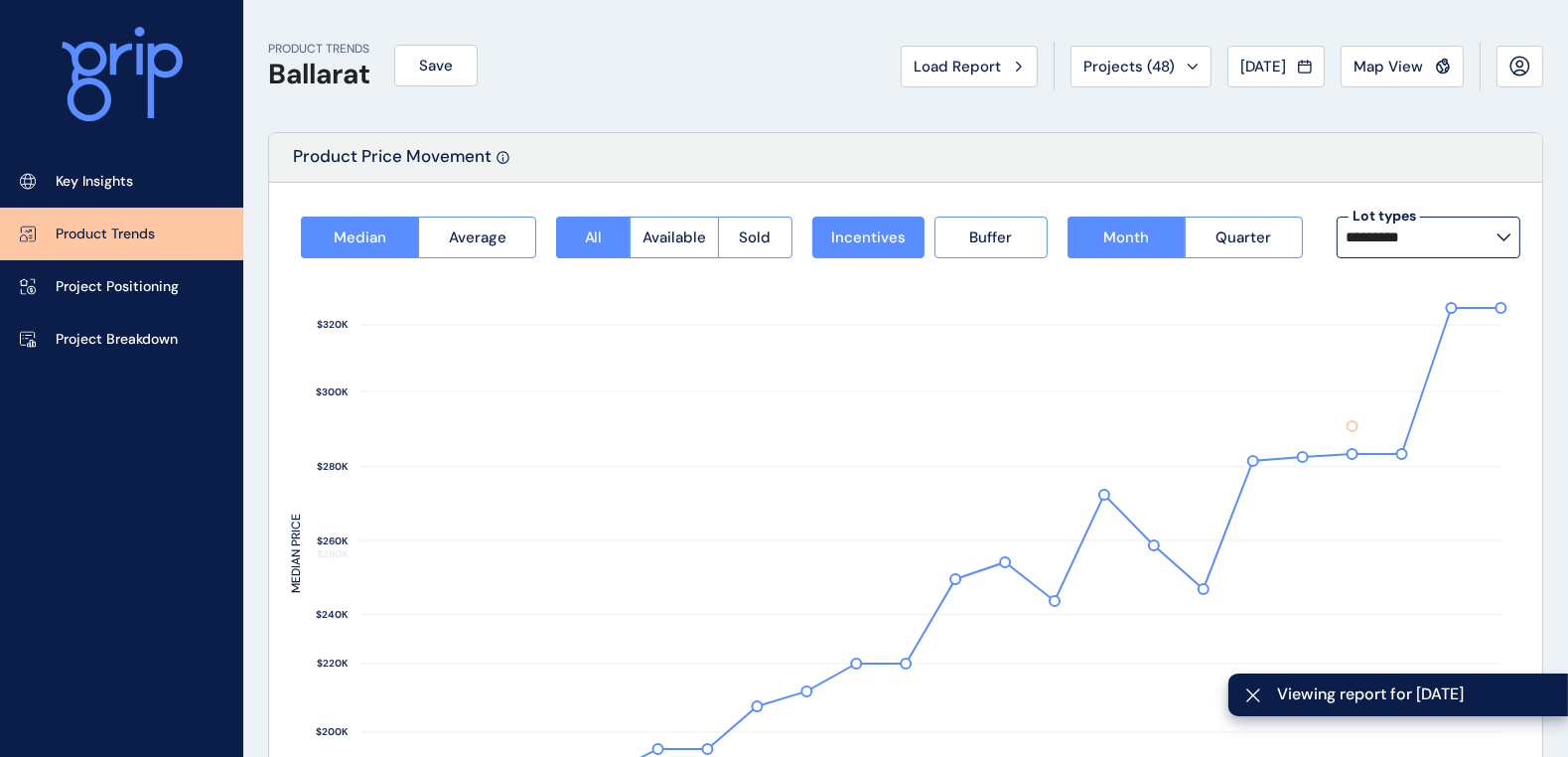click on "*********" at bounding box center (1428, 237) 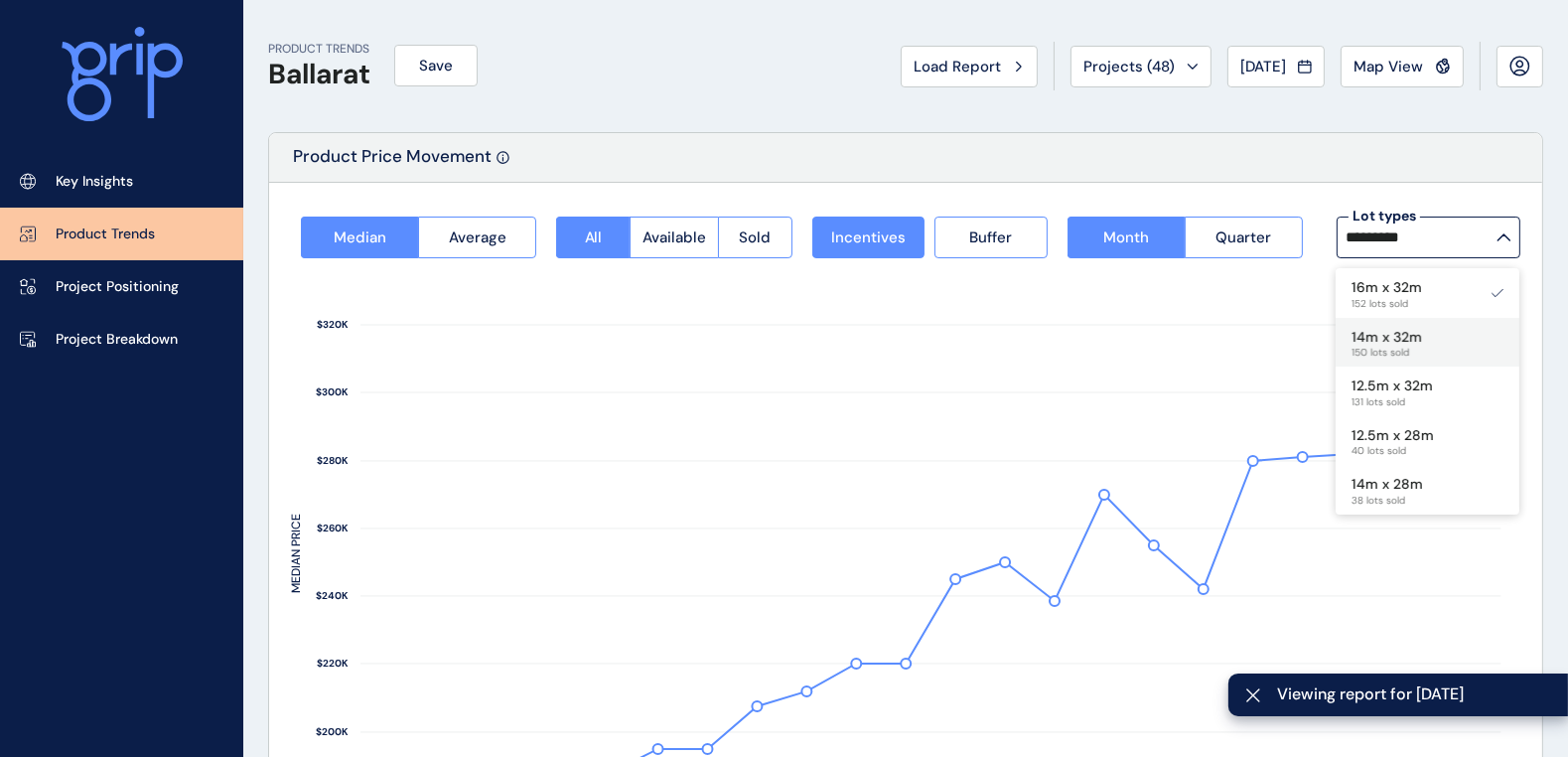 click on "14m x 32m" at bounding box center (1386, 338) 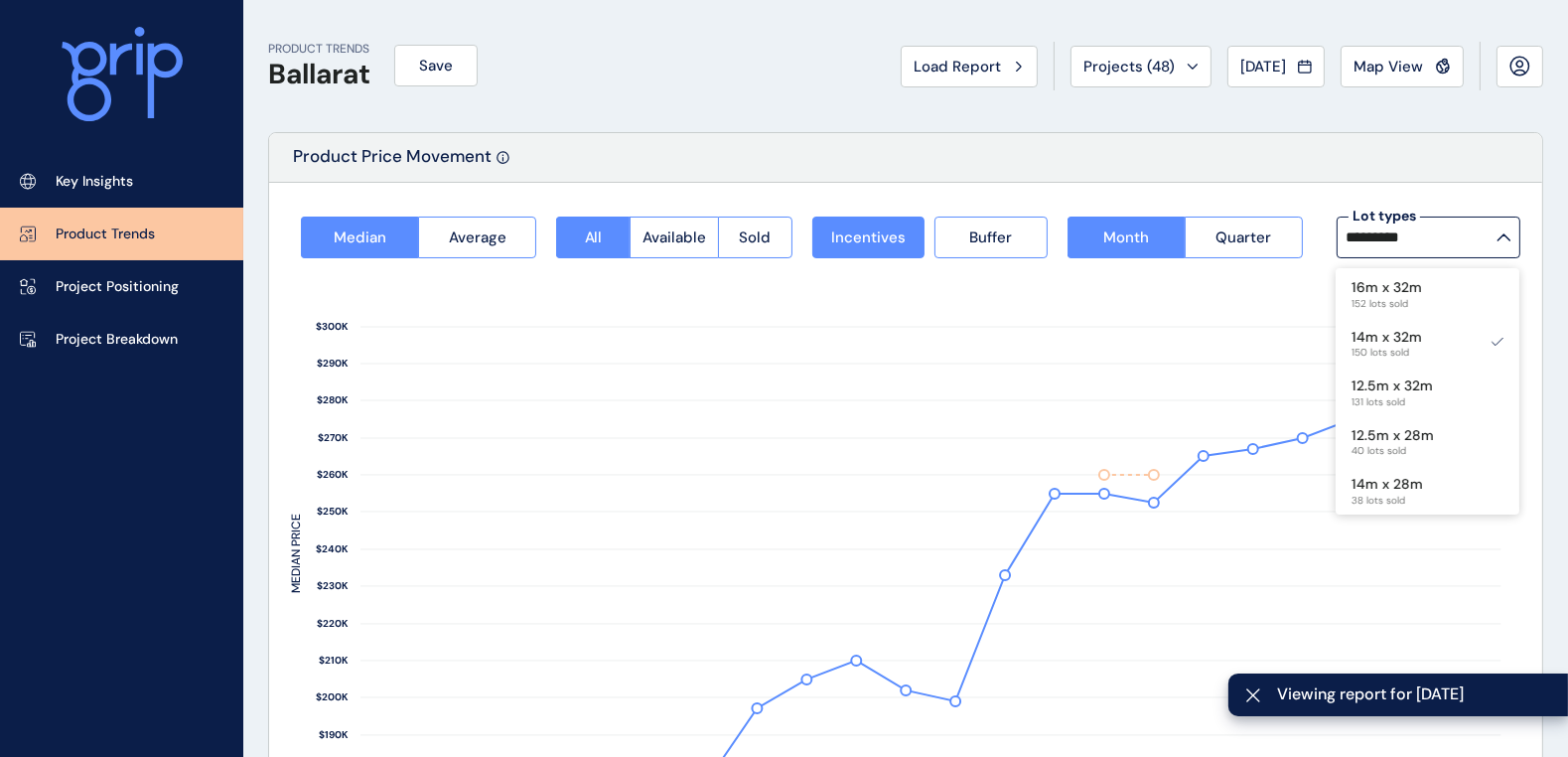 click on "Product Price Movement" at bounding box center [906, 158] 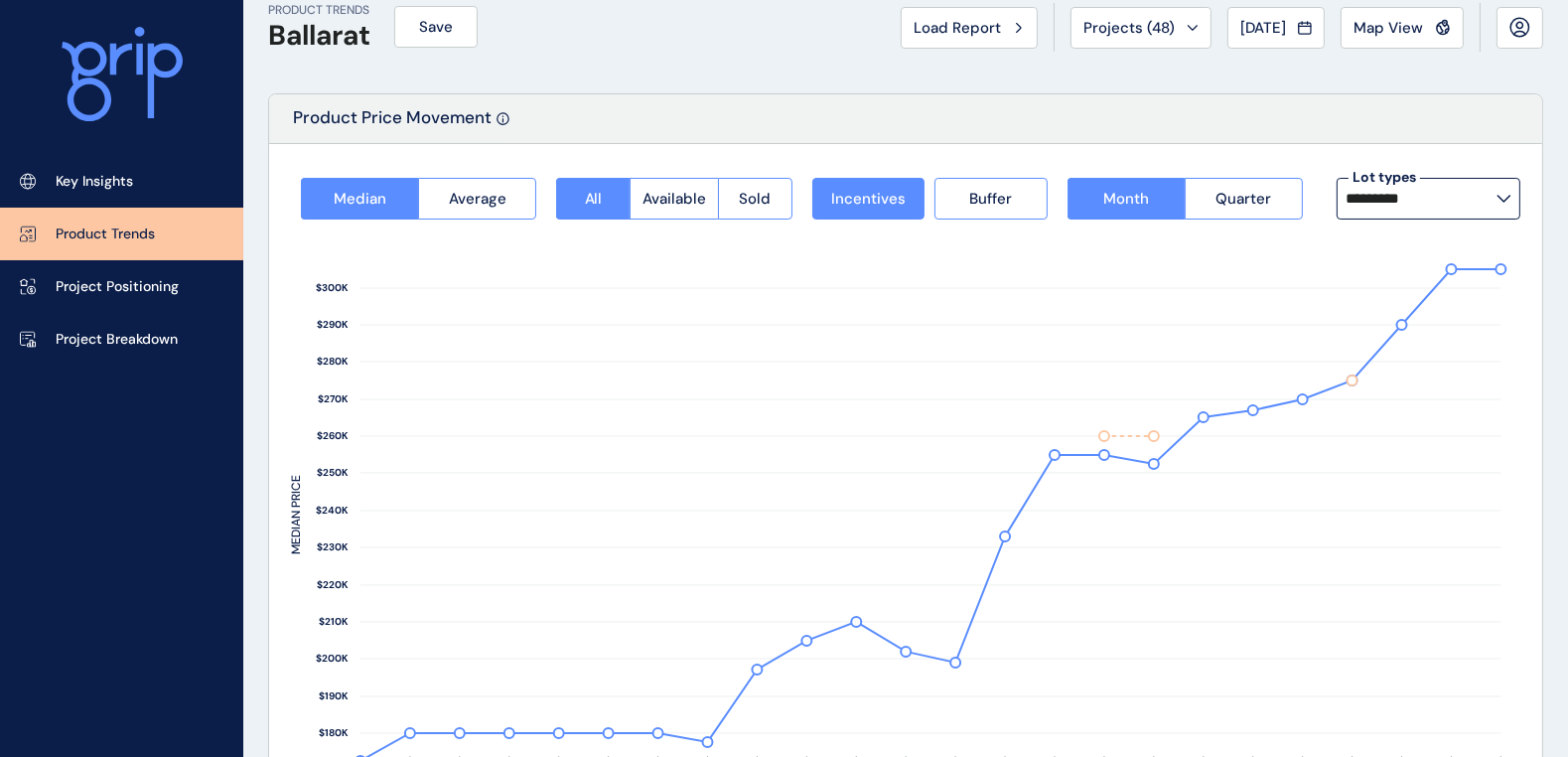 scroll, scrollTop: 0, scrollLeft: 0, axis: both 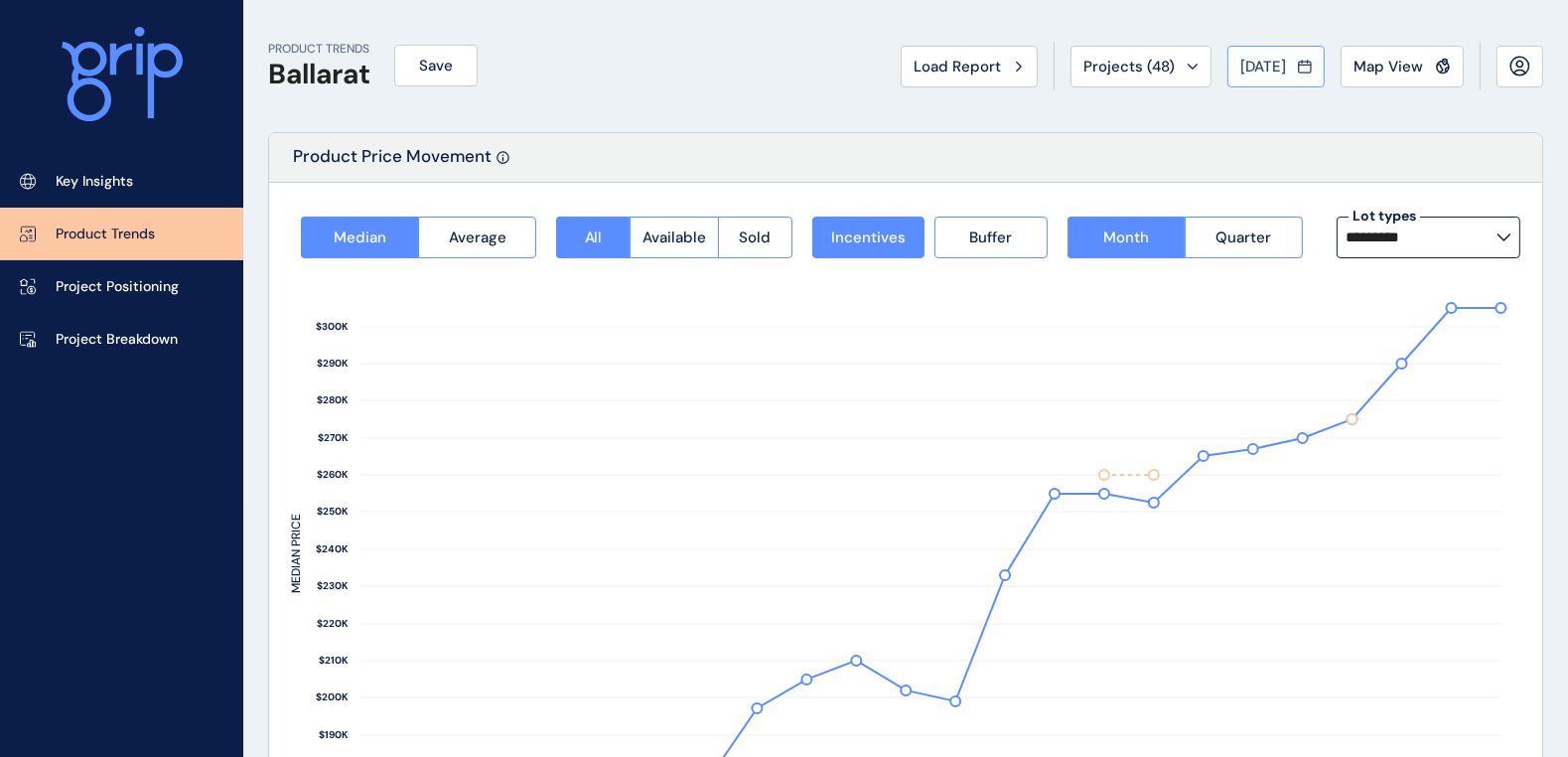 click on "[DATE]" at bounding box center [1276, 67] 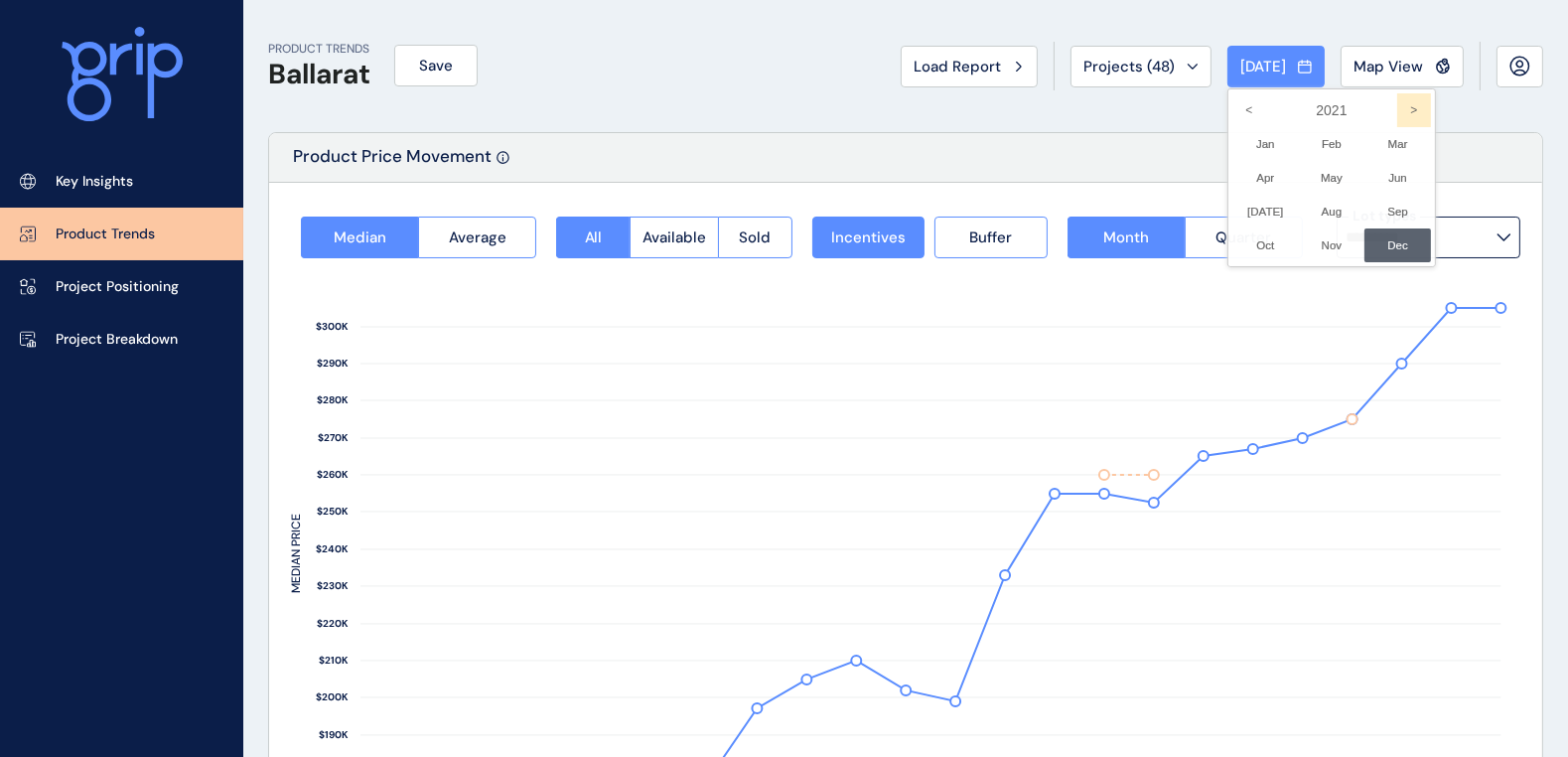 click on ">" at bounding box center (1414, 110) 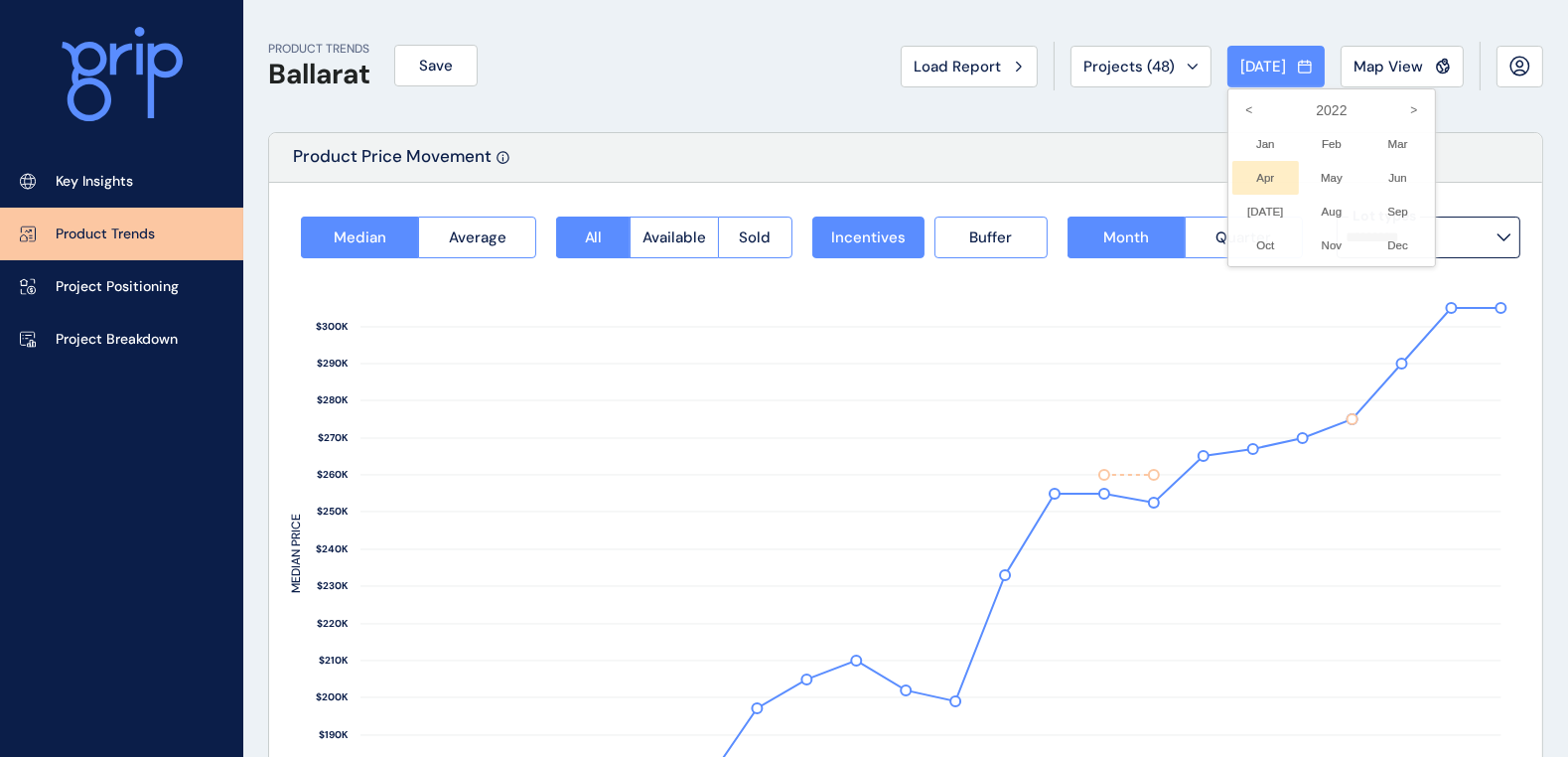click on "Apr No report is available for this period. New months are usually published 5 business days after the month start." at bounding box center (1265, 178) 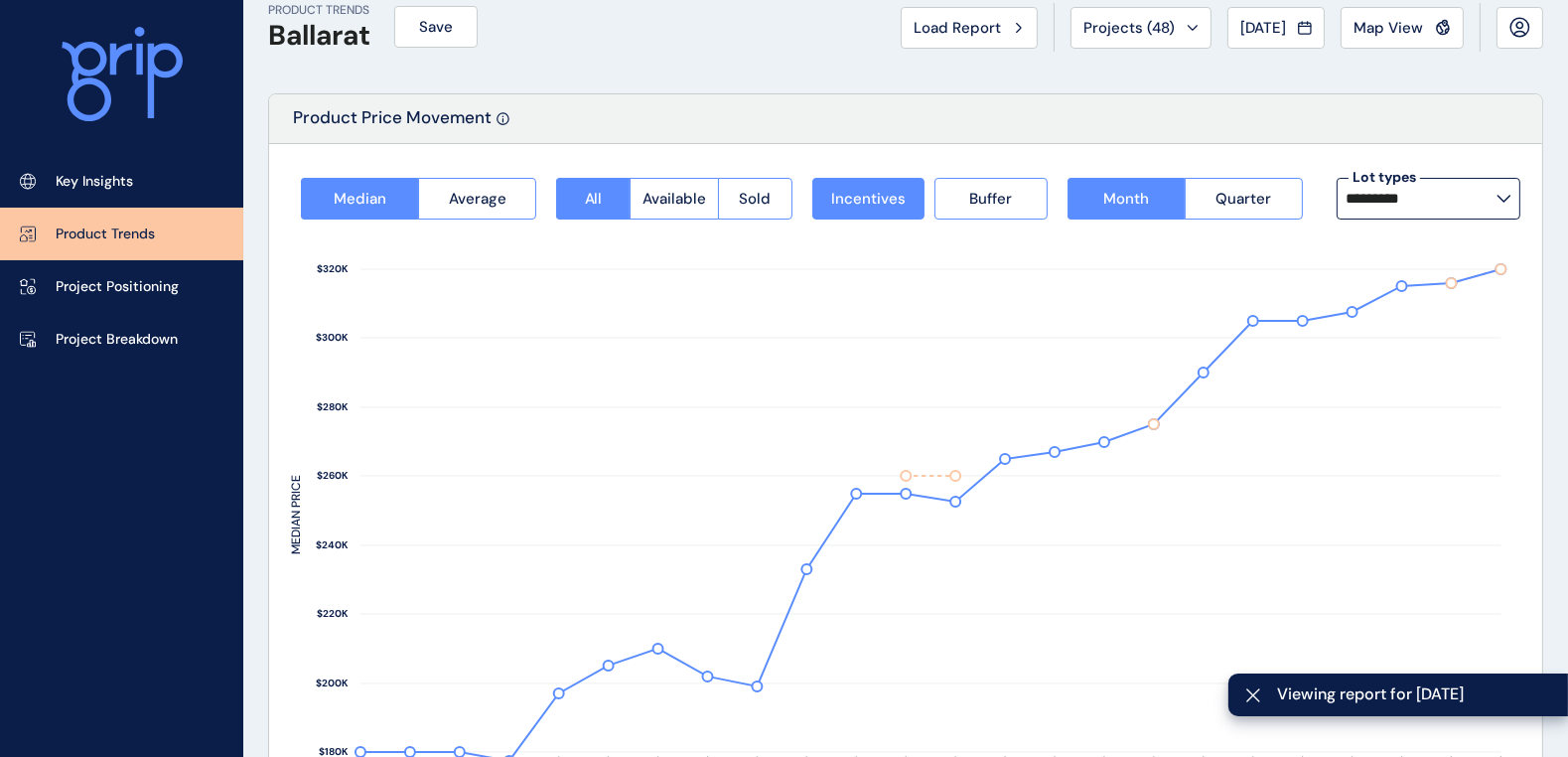 scroll, scrollTop: 0, scrollLeft: 0, axis: both 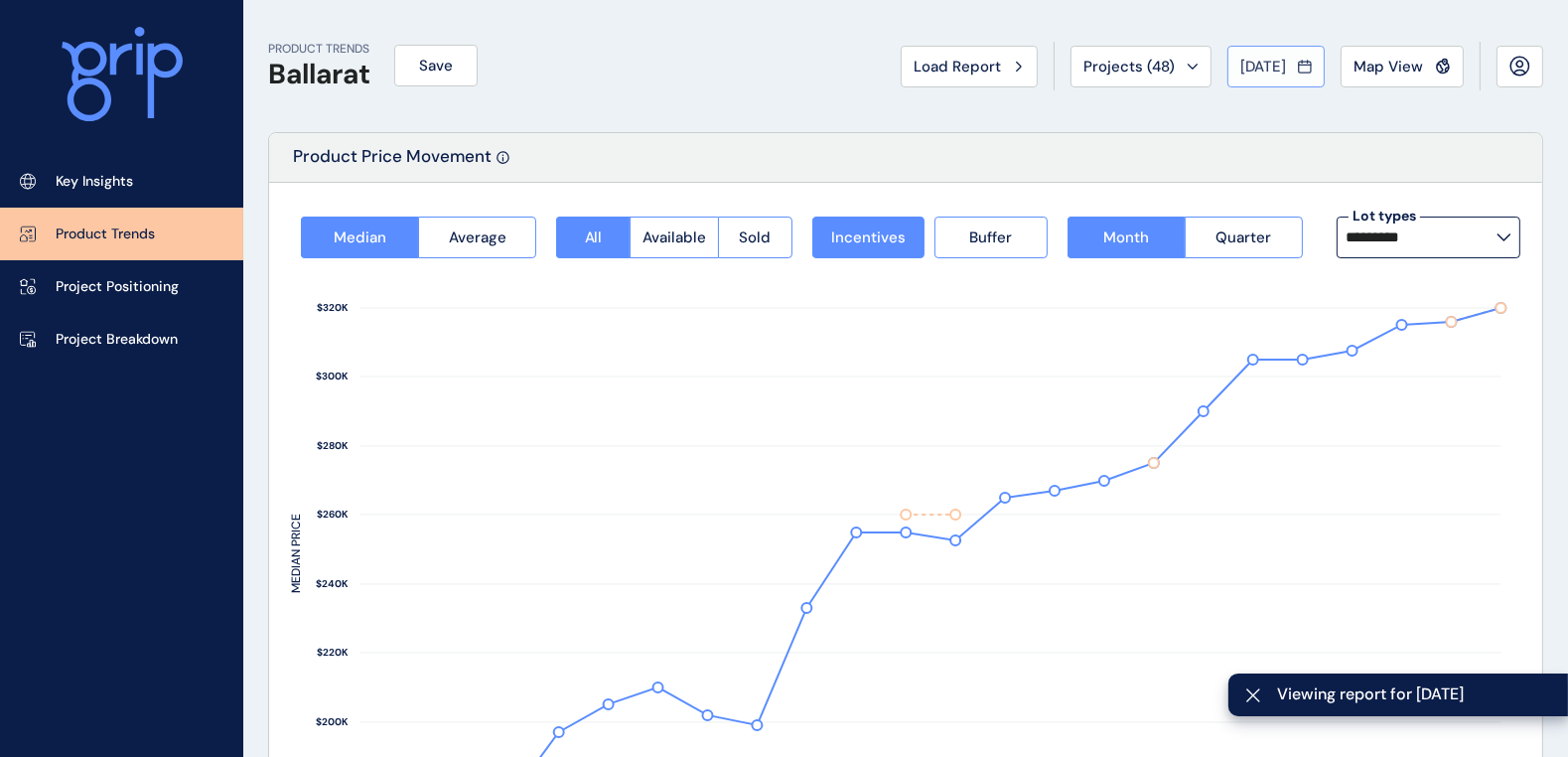 click on "[DATE]" at bounding box center (1276, 67) 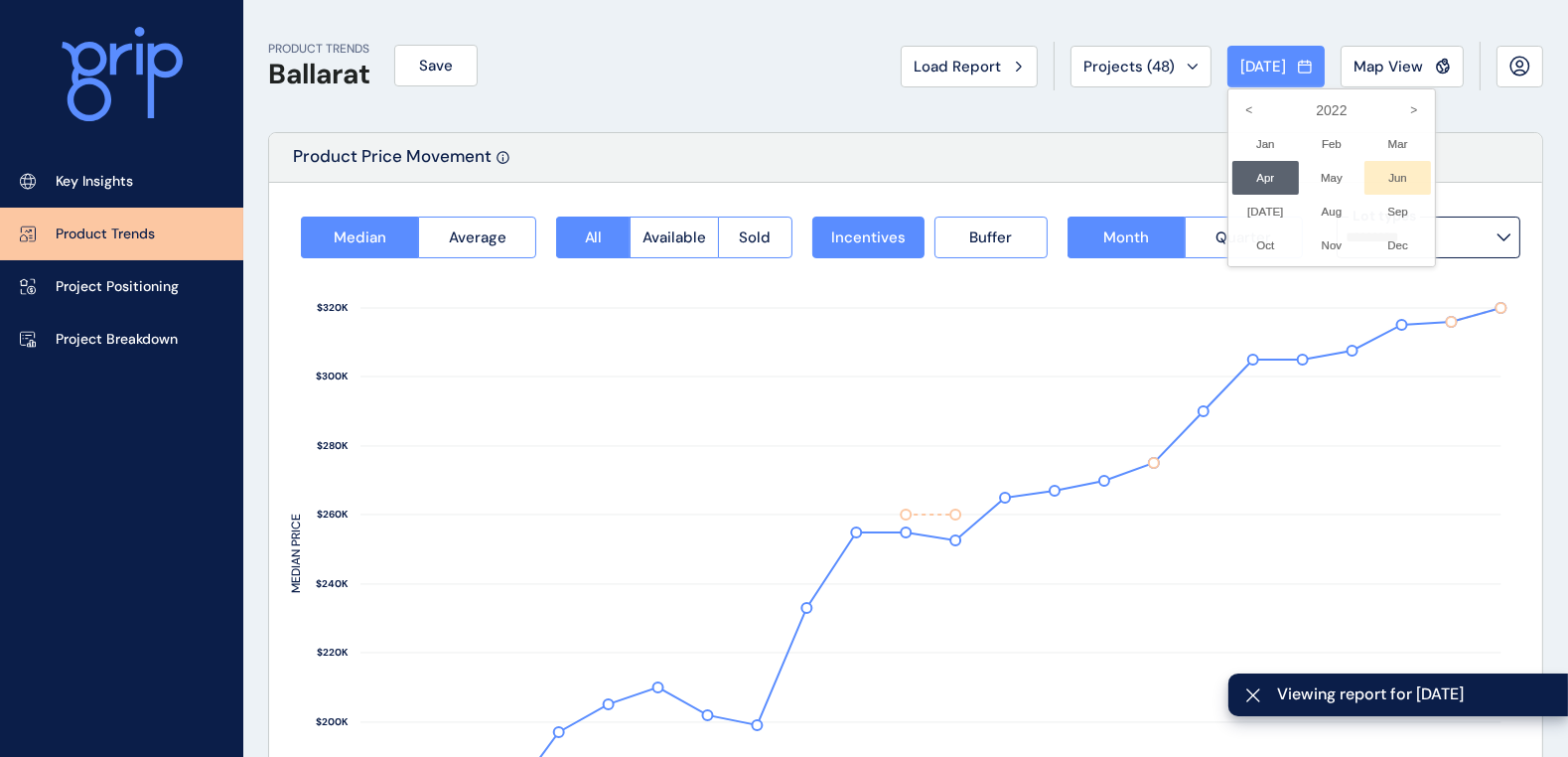 click on "Jun No report is available for this period. New months are usually published 5 business days after the month start." at bounding box center [1397, 178] 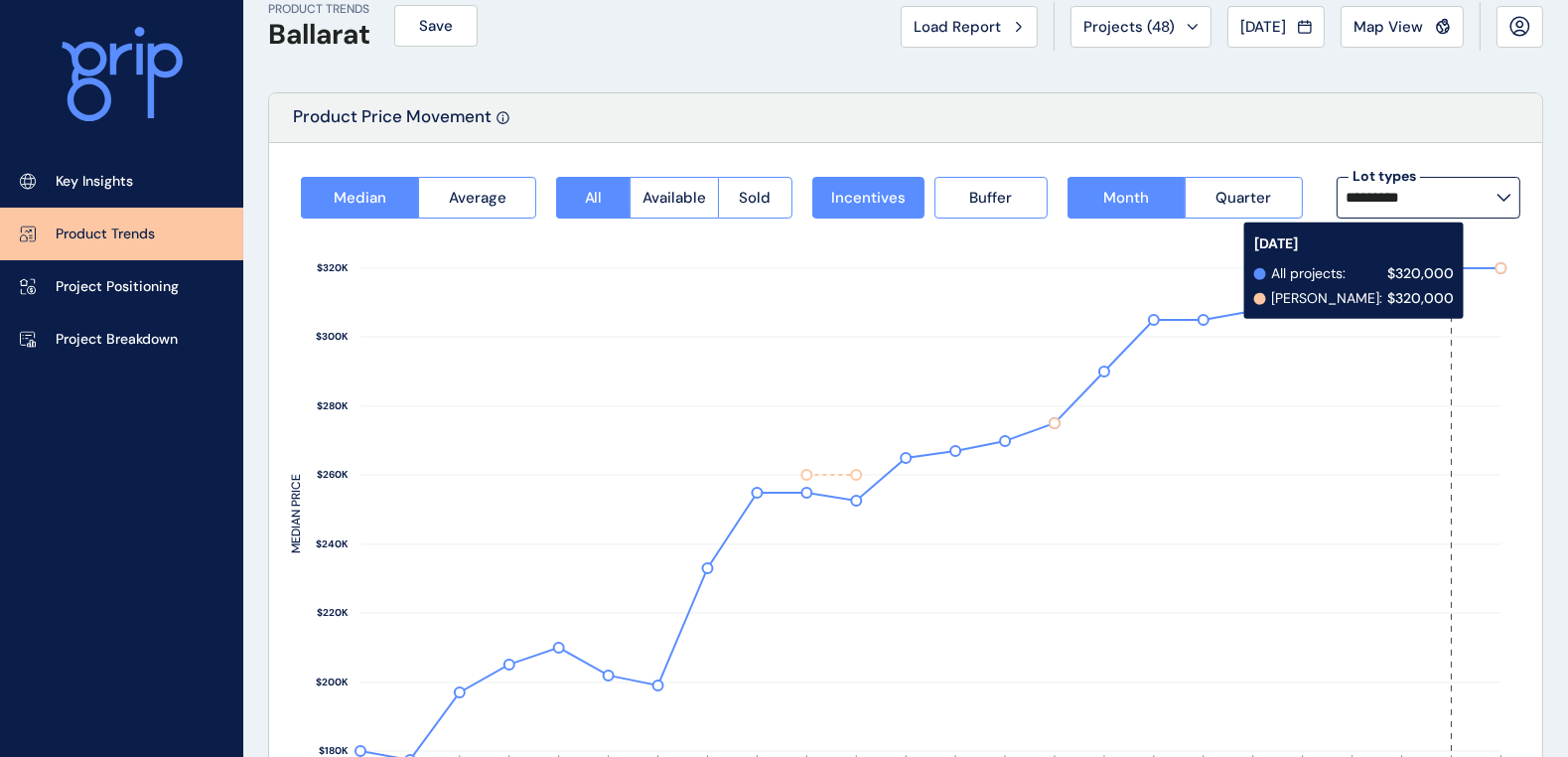scroll, scrollTop: 0, scrollLeft: 0, axis: both 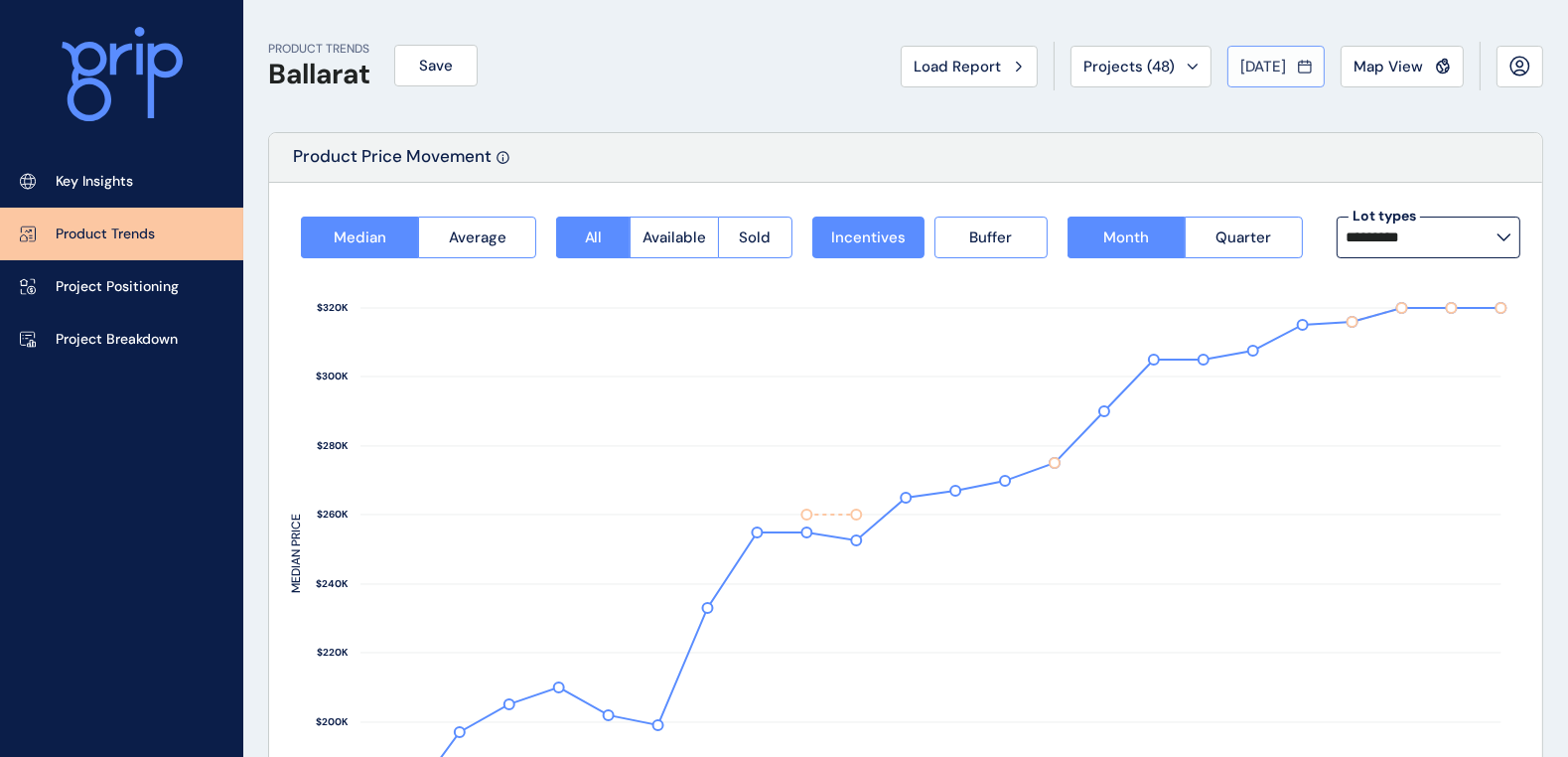 click on "[DATE]" at bounding box center (1263, 67) 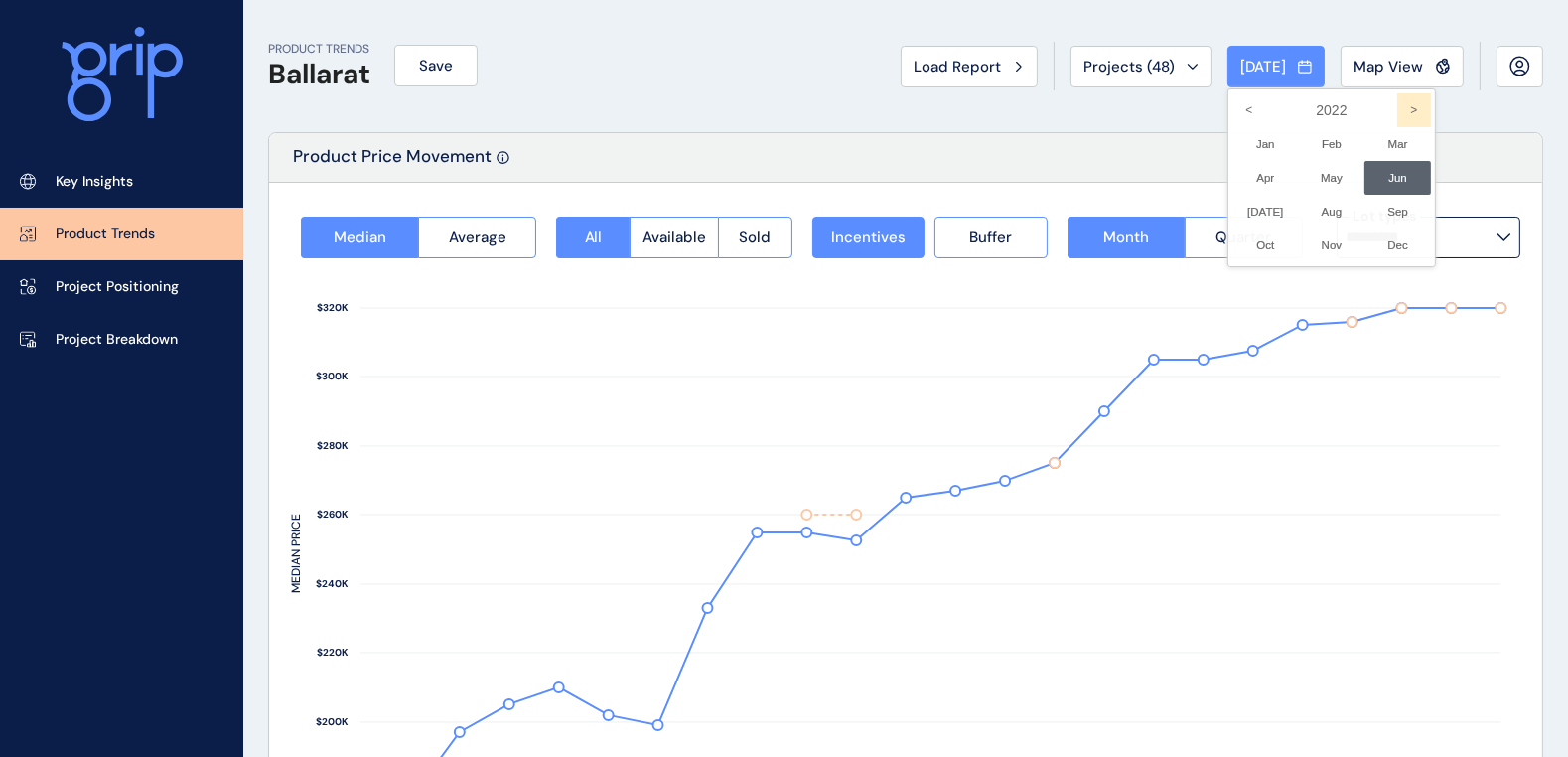 click on ">" at bounding box center (1414, 110) 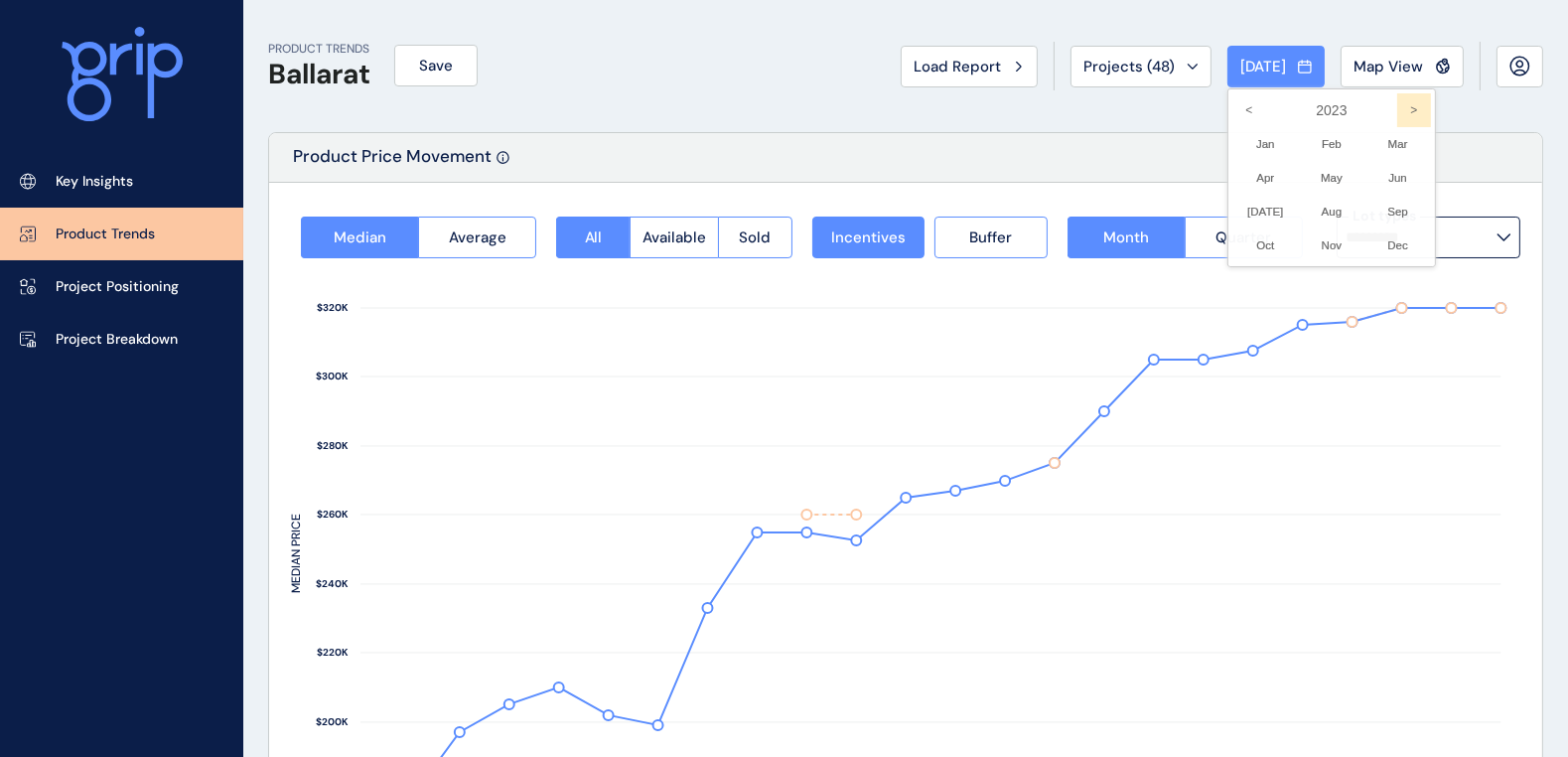 click on ">" at bounding box center [1414, 110] 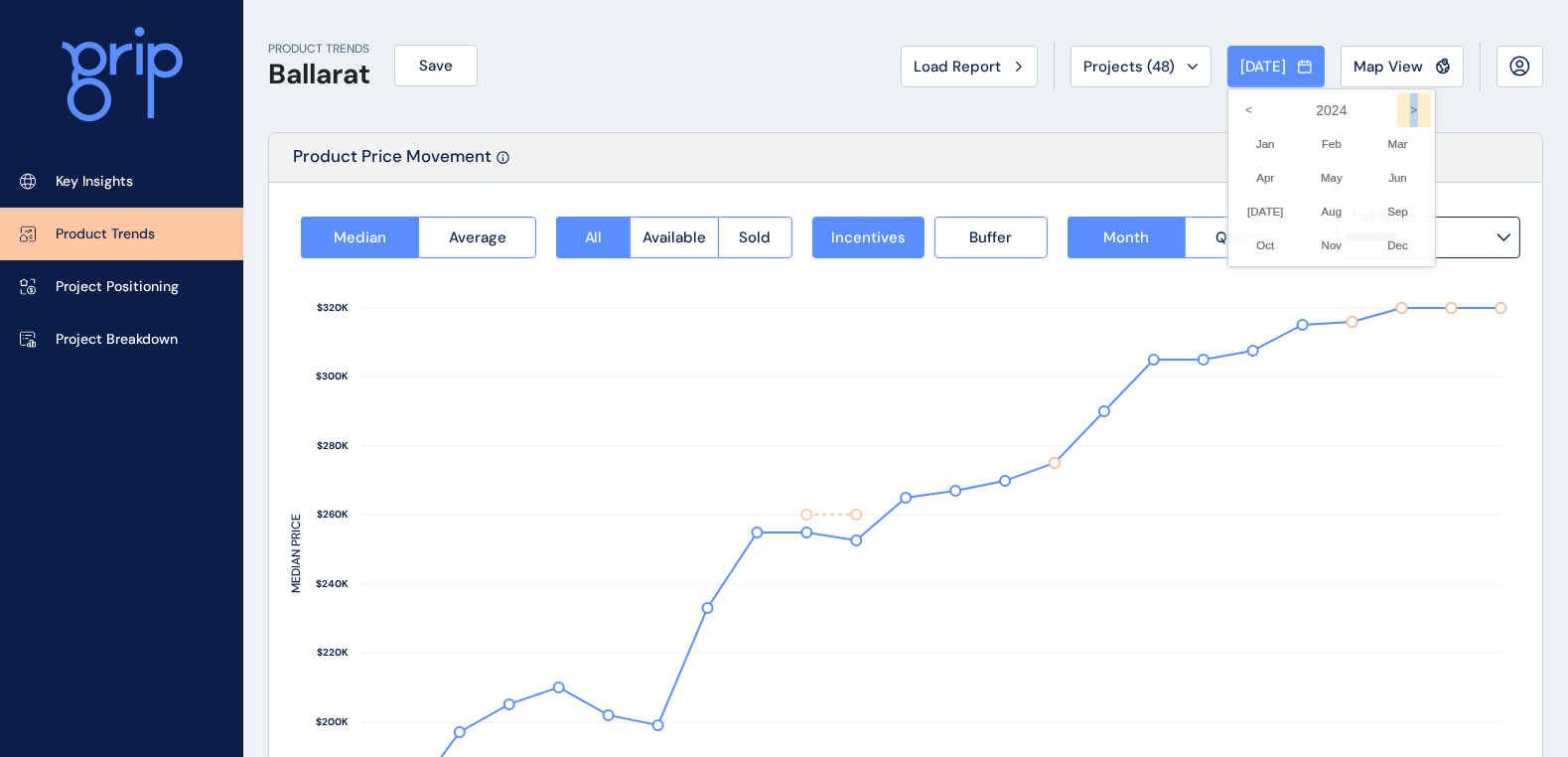 click on ">" at bounding box center [1414, 110] 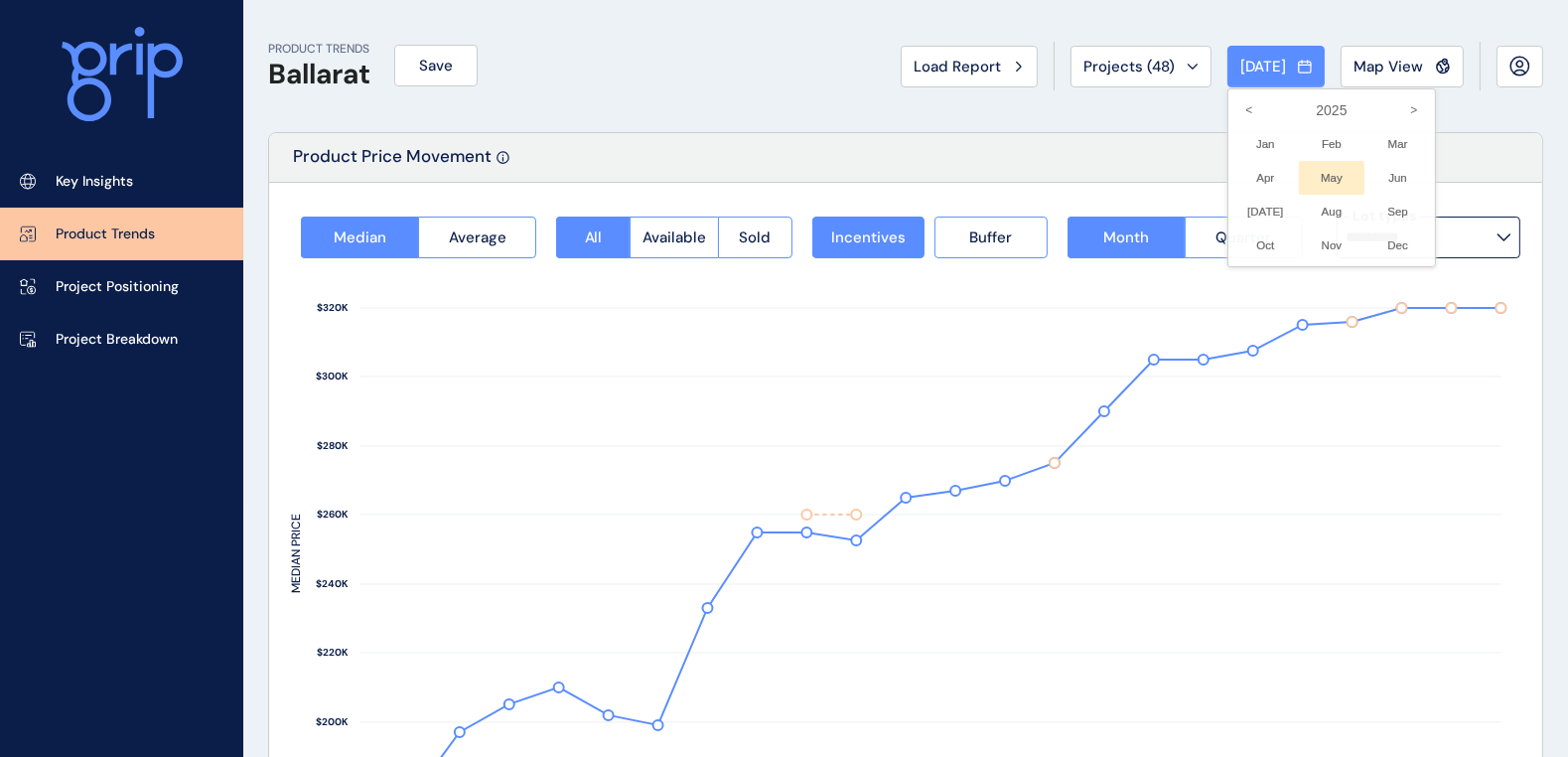 click on "May No report is available for this period. New months are usually published 5 business days after the month start." at bounding box center (1332, 178) 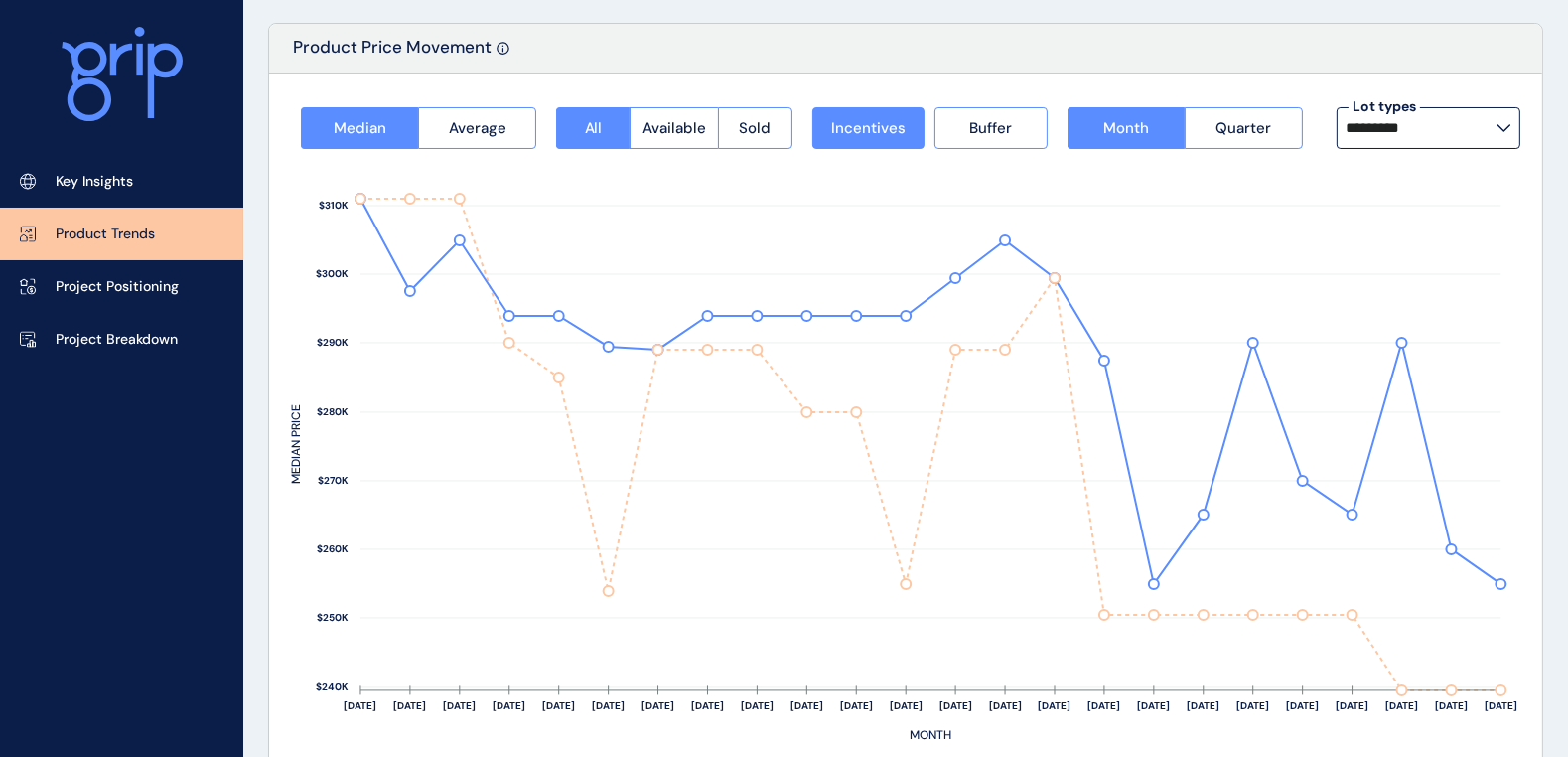 scroll, scrollTop: 373, scrollLeft: 0, axis: vertical 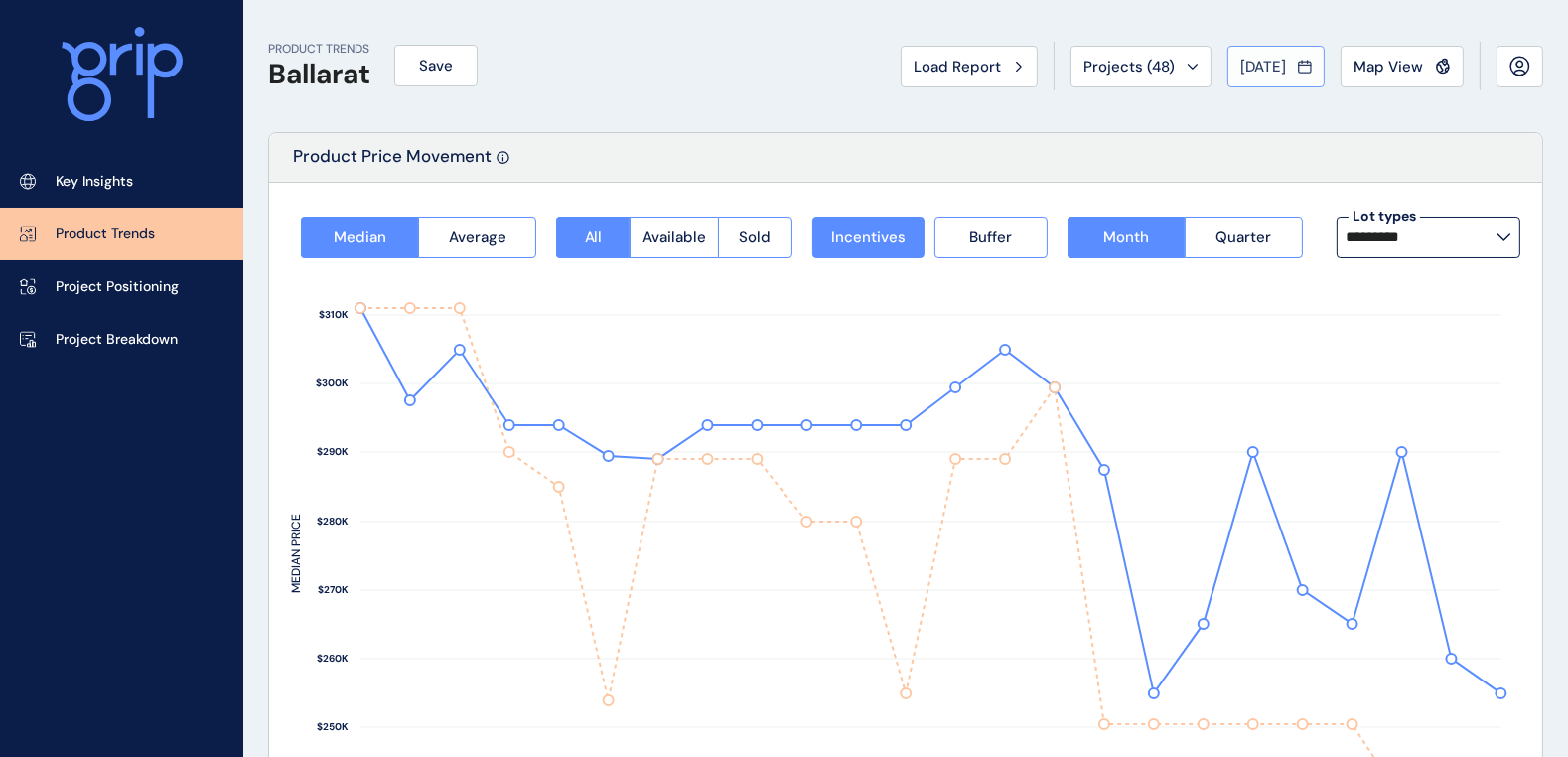 click on "[DATE]" at bounding box center [1276, 67] 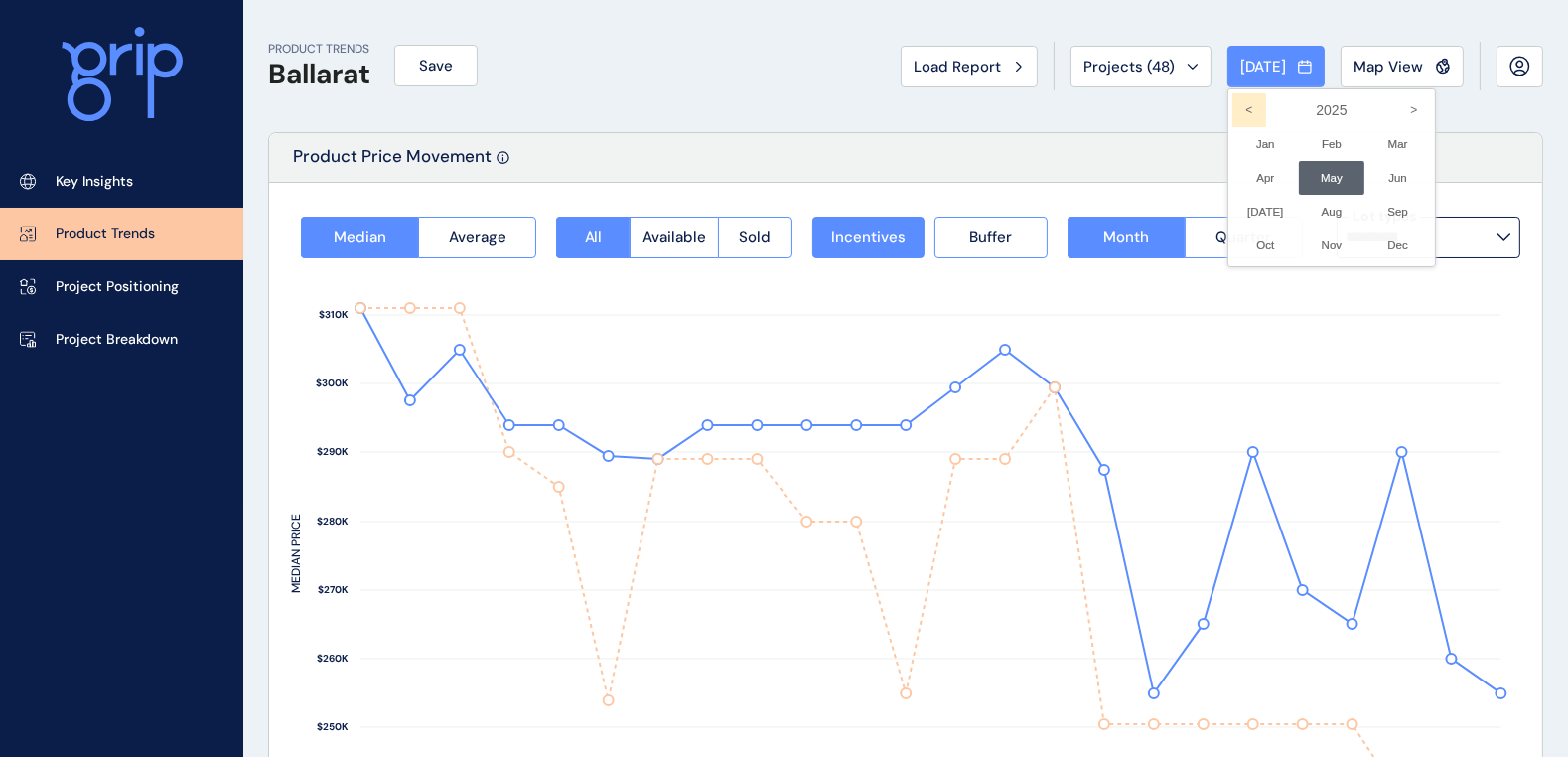 click on "<" at bounding box center [1249, 110] 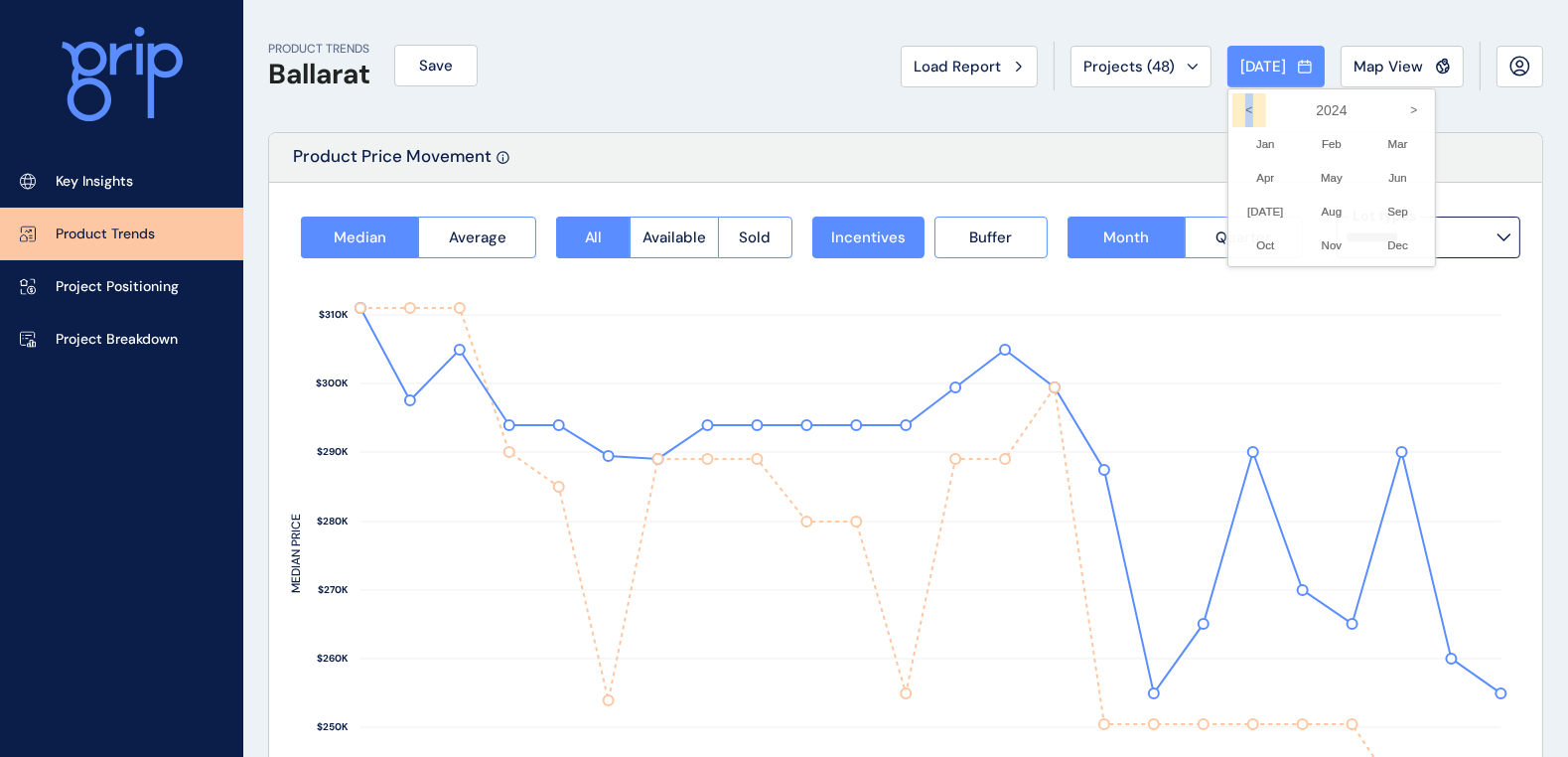 click on "<" at bounding box center (1249, 110) 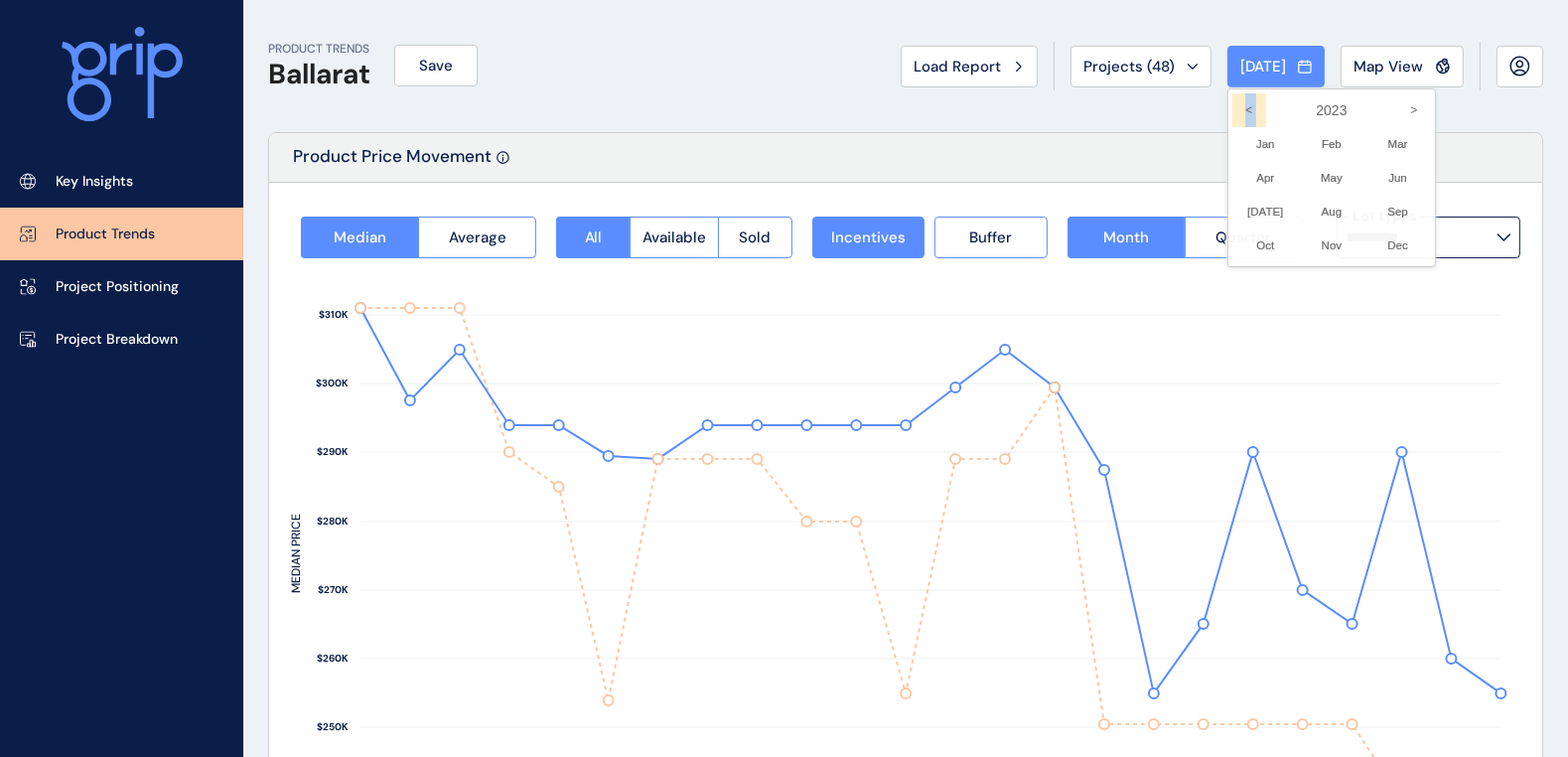 click on "<" at bounding box center [1249, 110] 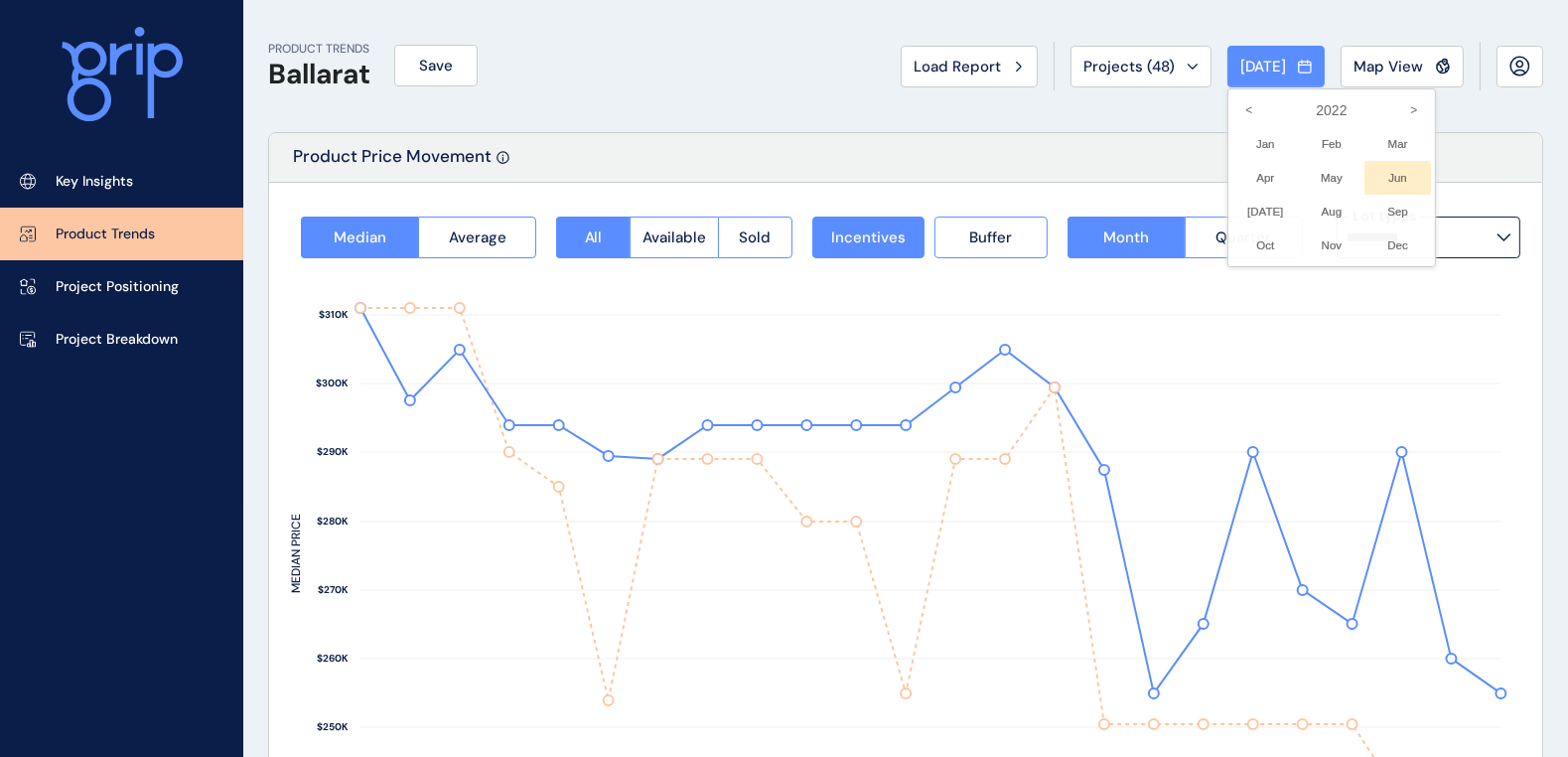 click on "Jun No report is available for this period. New months are usually published 5 business days after the month start." at bounding box center [1397, 178] 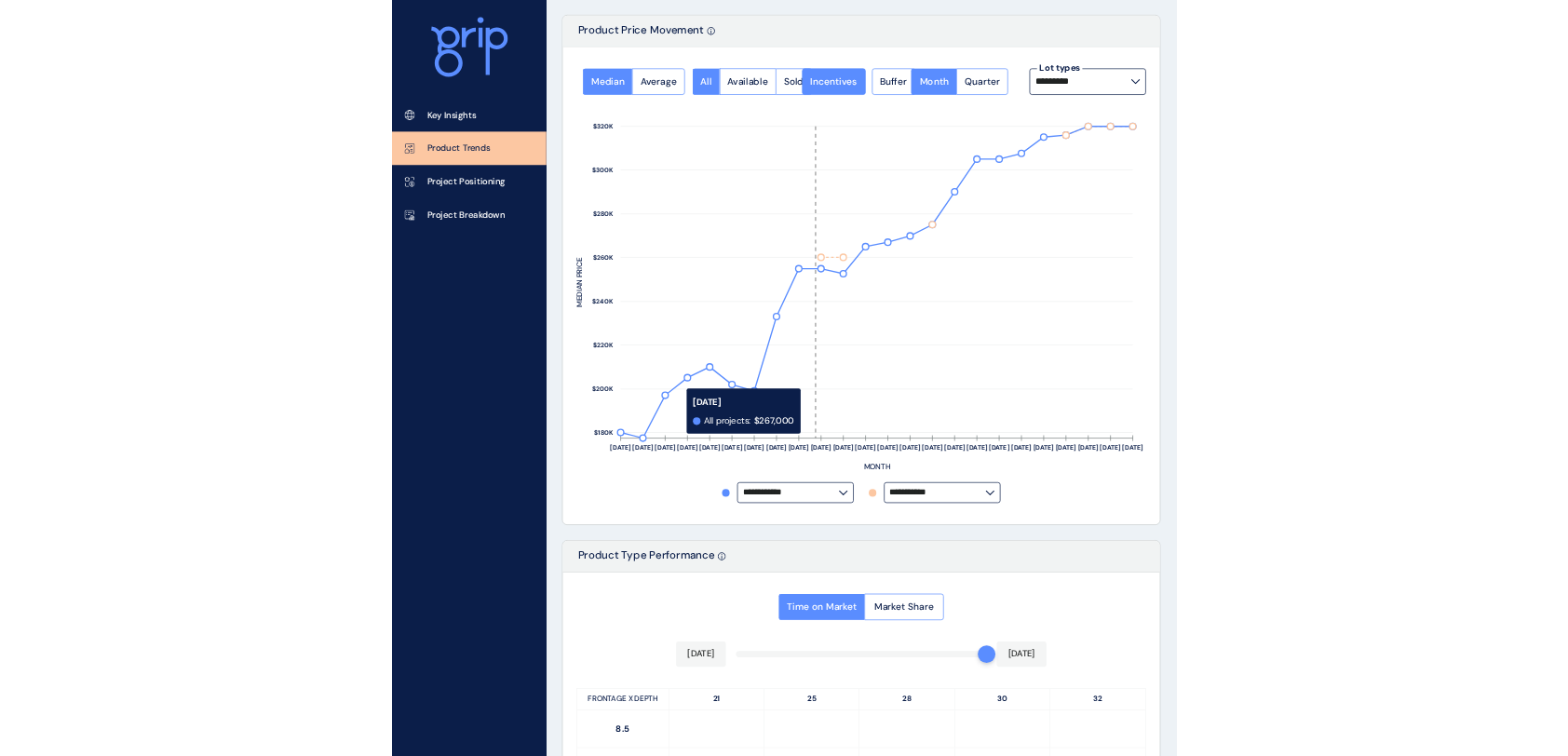scroll, scrollTop: 45, scrollLeft: 0, axis: vertical 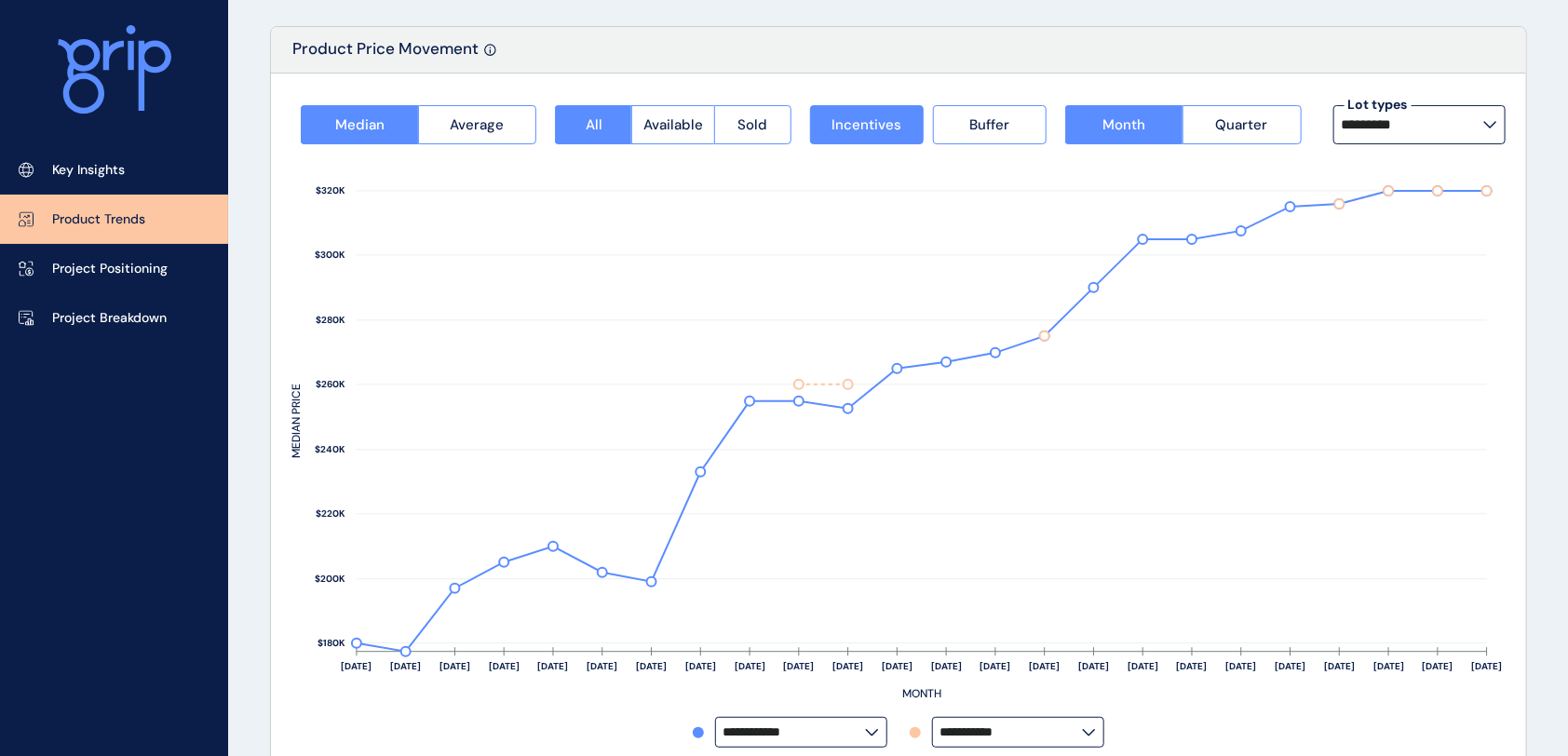 click 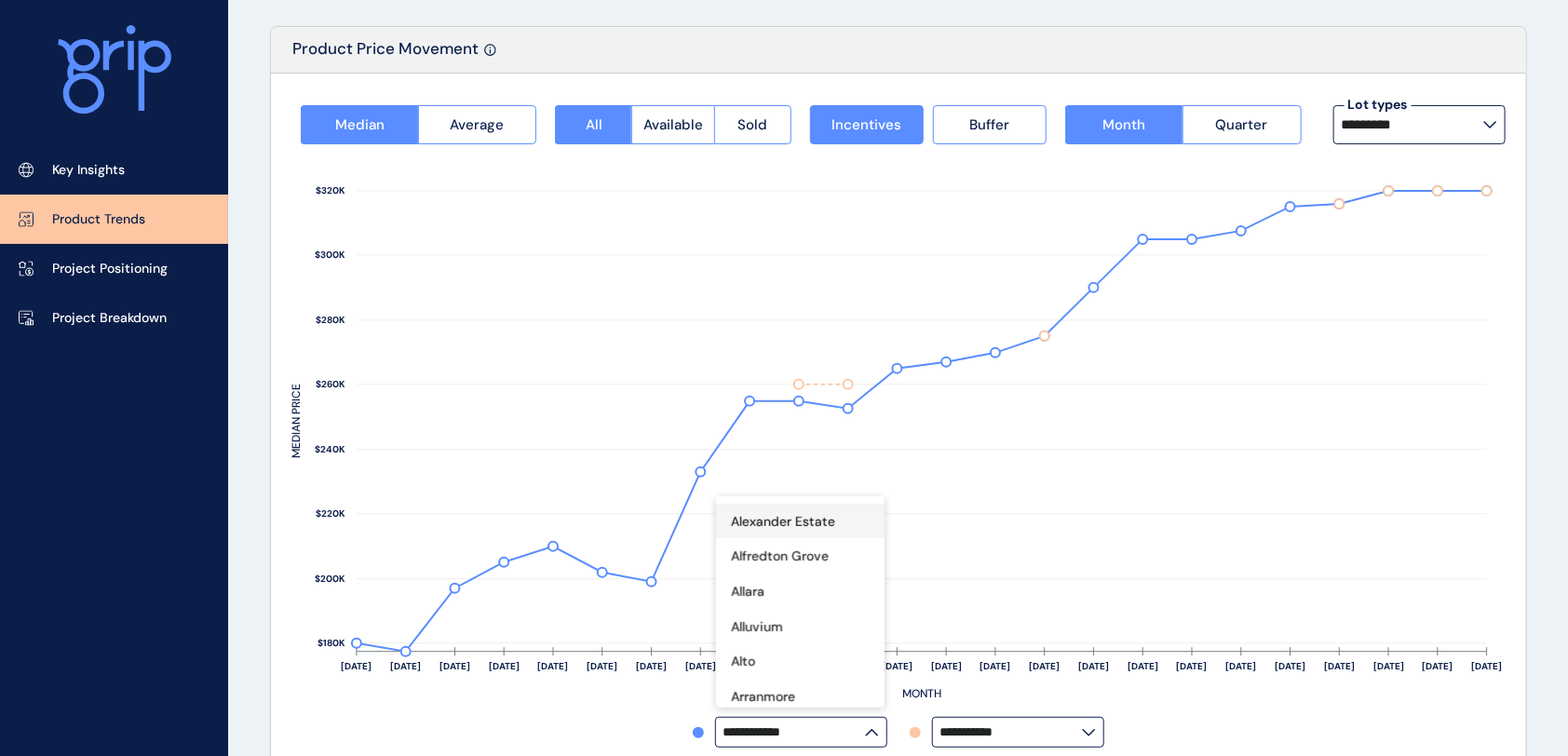 scroll, scrollTop: 248, scrollLeft: 0, axis: vertical 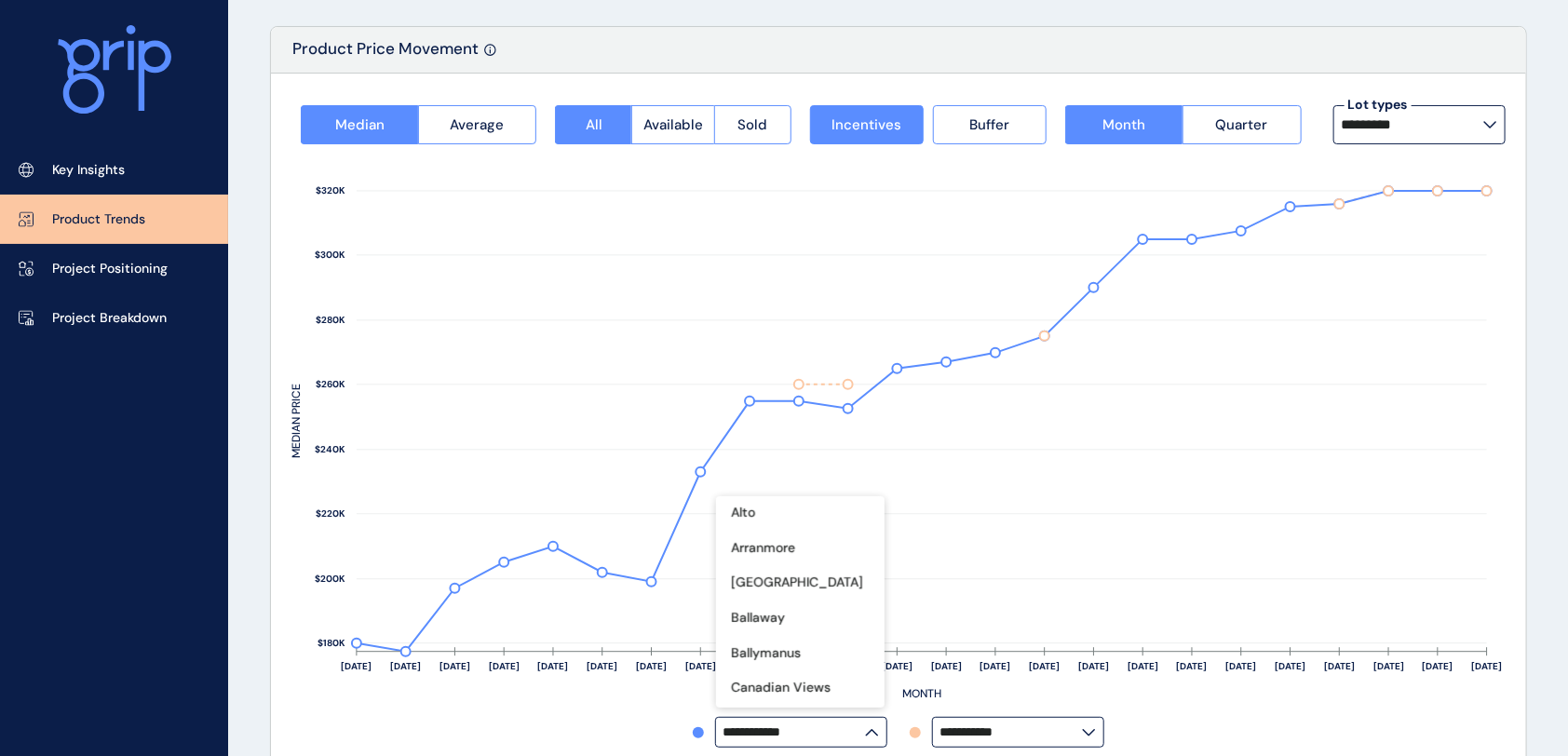 click 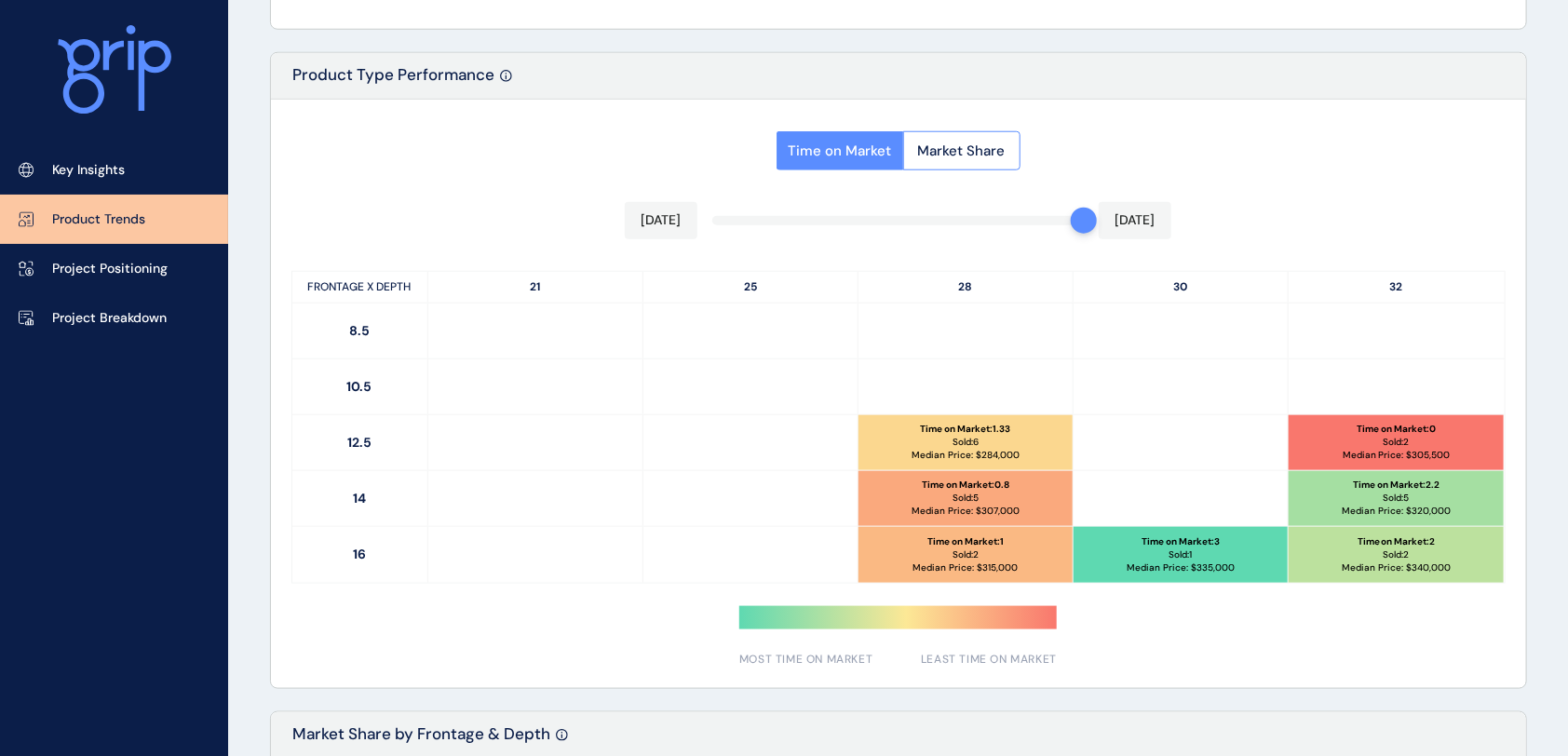 scroll, scrollTop: 850, scrollLeft: 0, axis: vertical 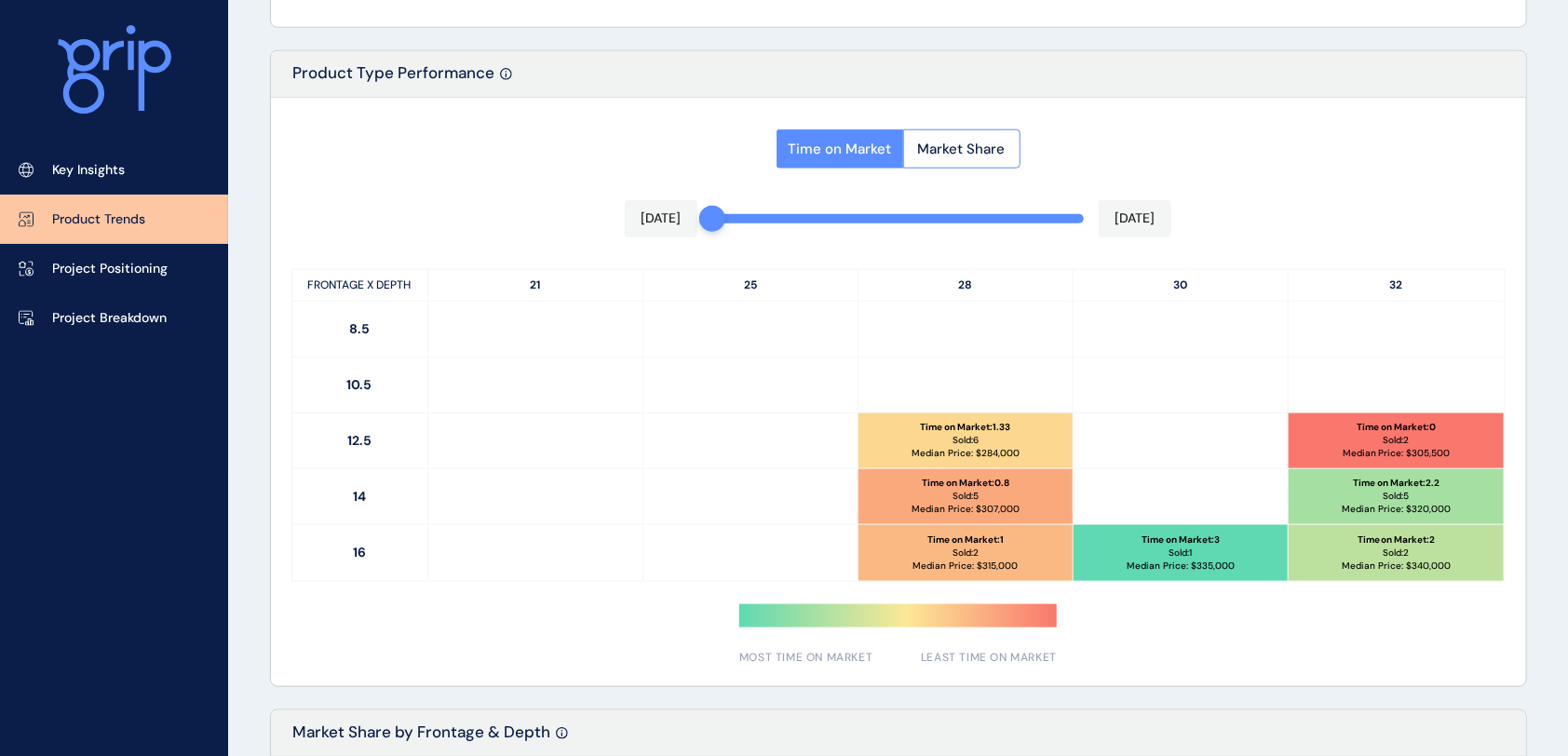 drag, startPoint x: 1073, startPoint y: 212, endPoint x: 663, endPoint y: 244, distance: 411.24688 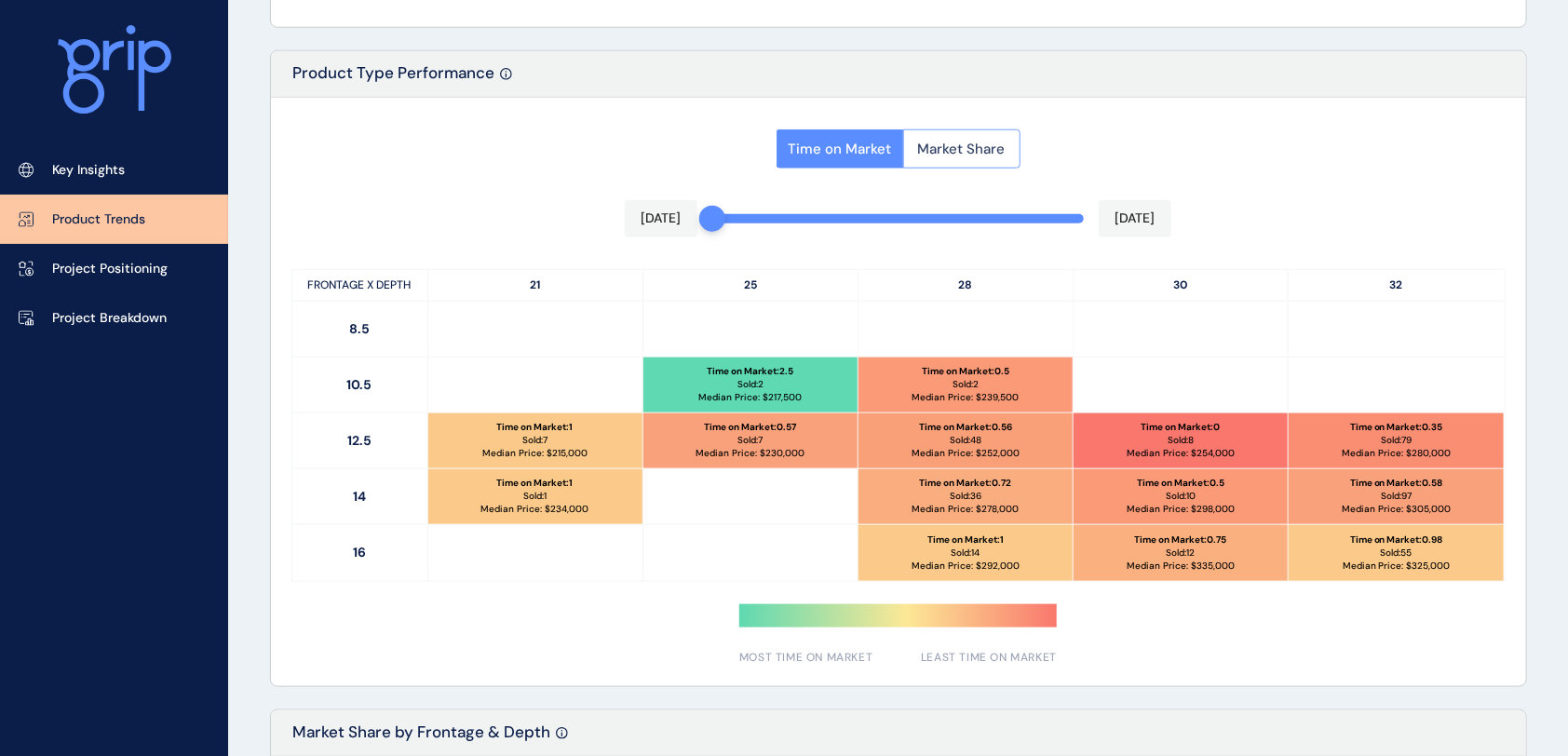 click on "Market Share" at bounding box center (962, 149) 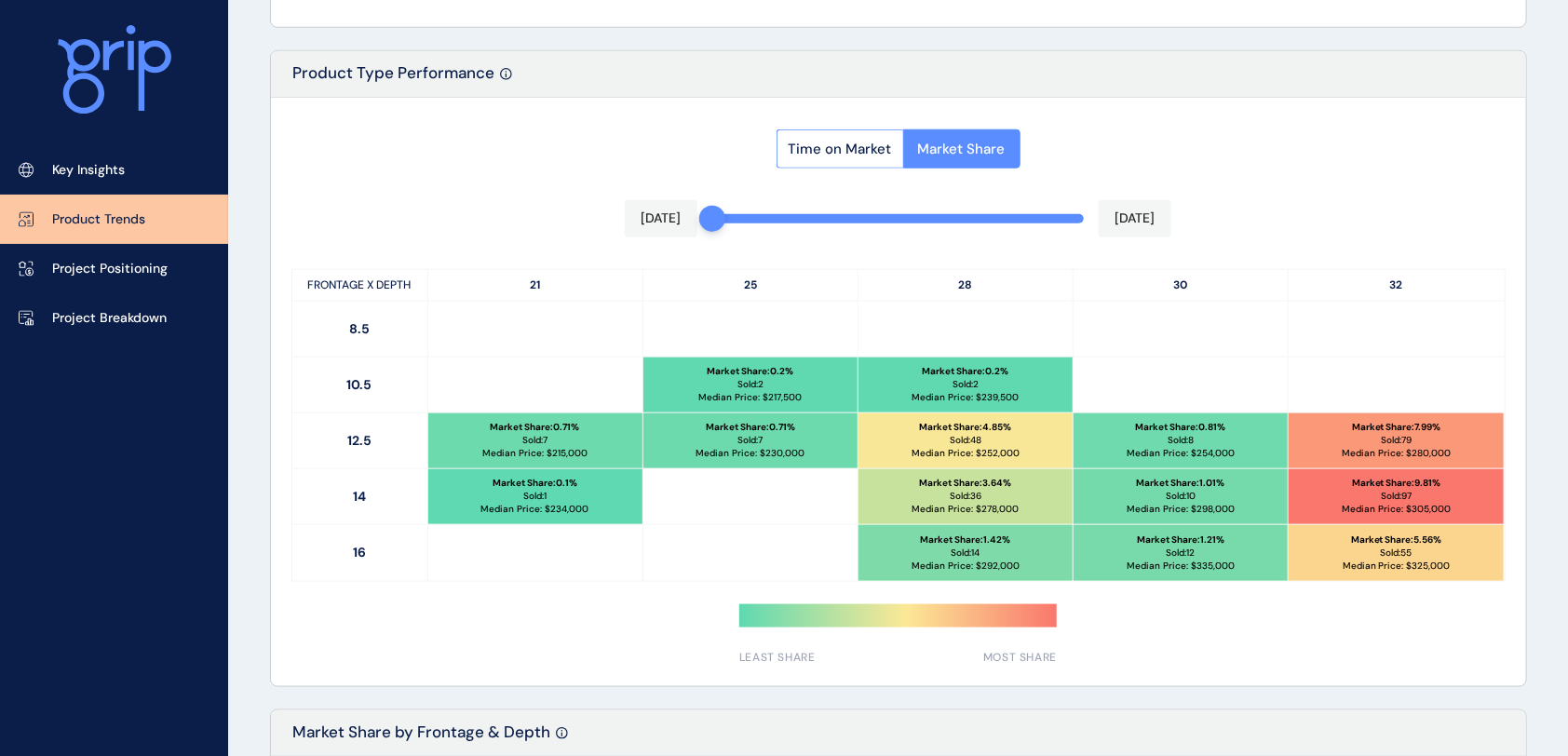type 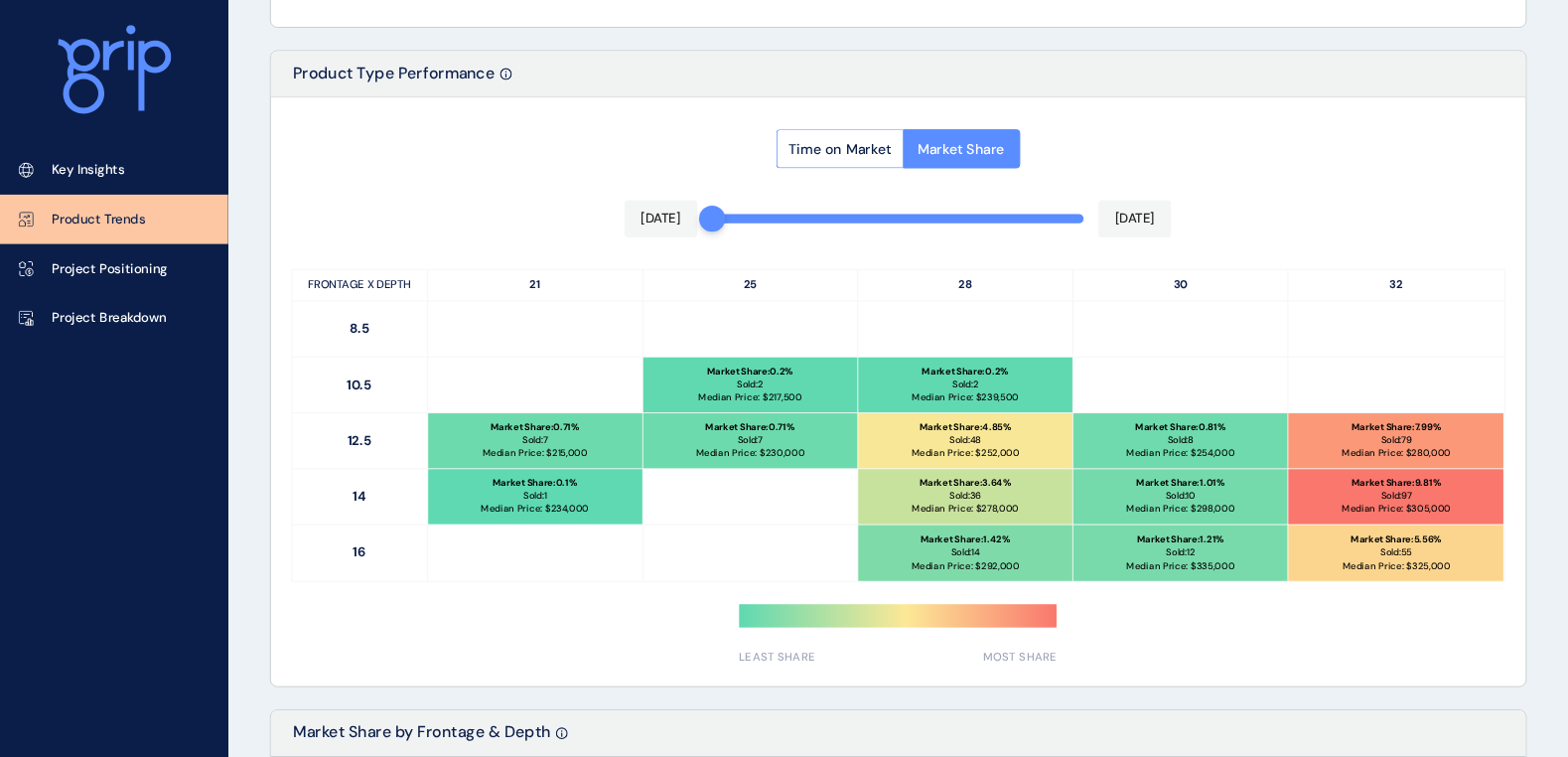 scroll, scrollTop: 907, scrollLeft: 0, axis: vertical 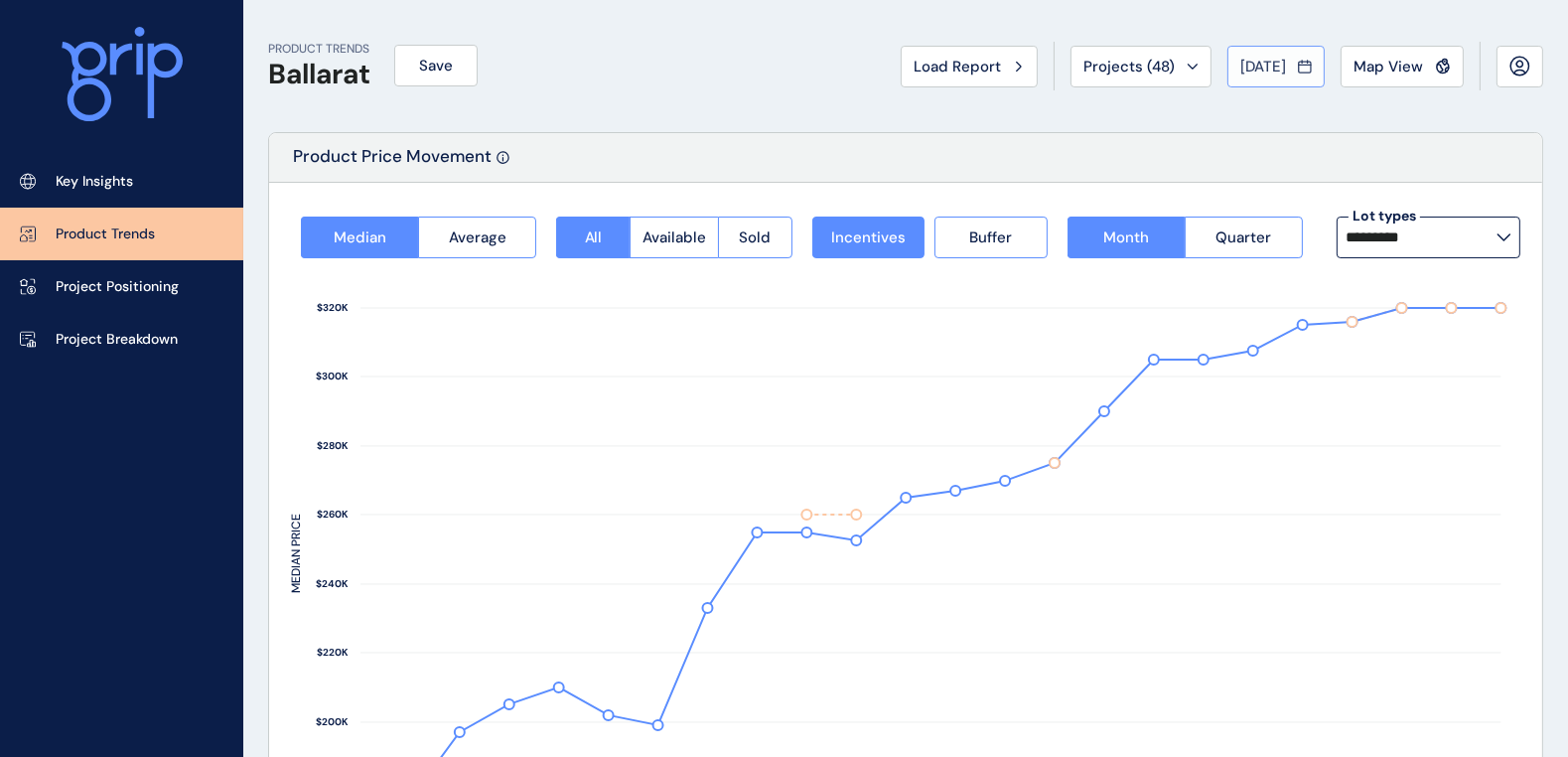 click on "[DATE]" at bounding box center (1276, 67) 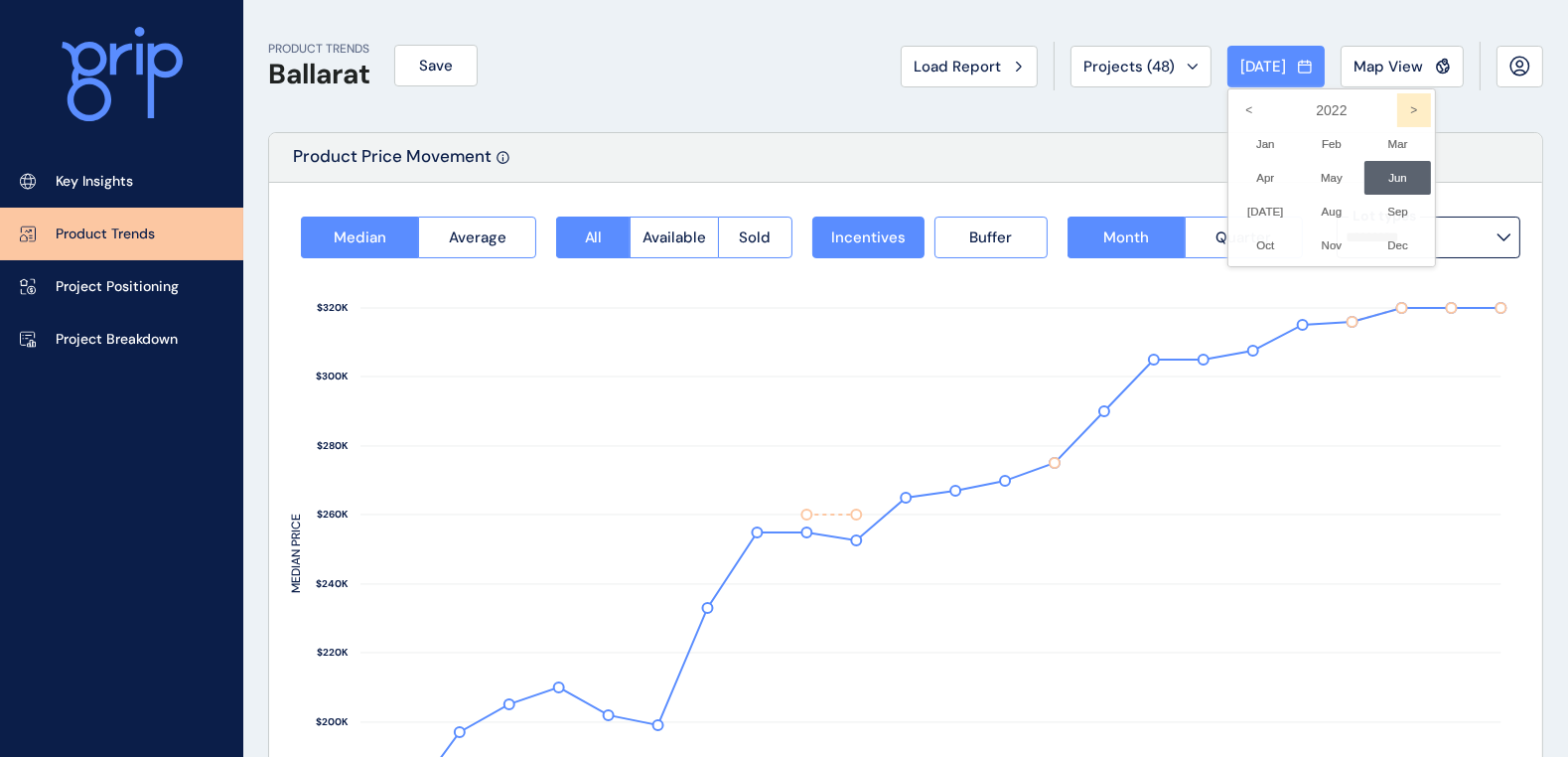 click on ">" at bounding box center [1414, 110] 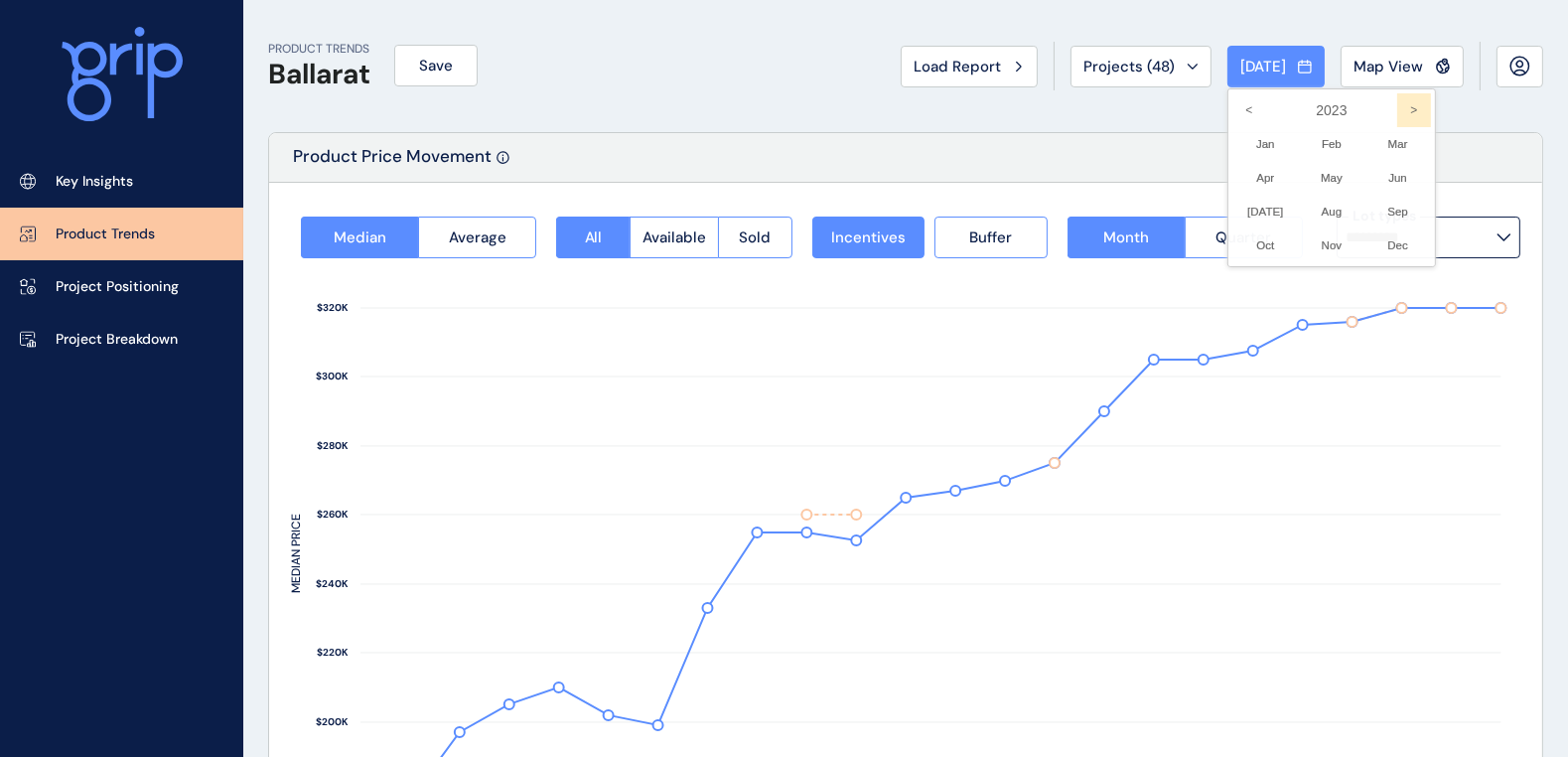 click on ">" at bounding box center [1414, 110] 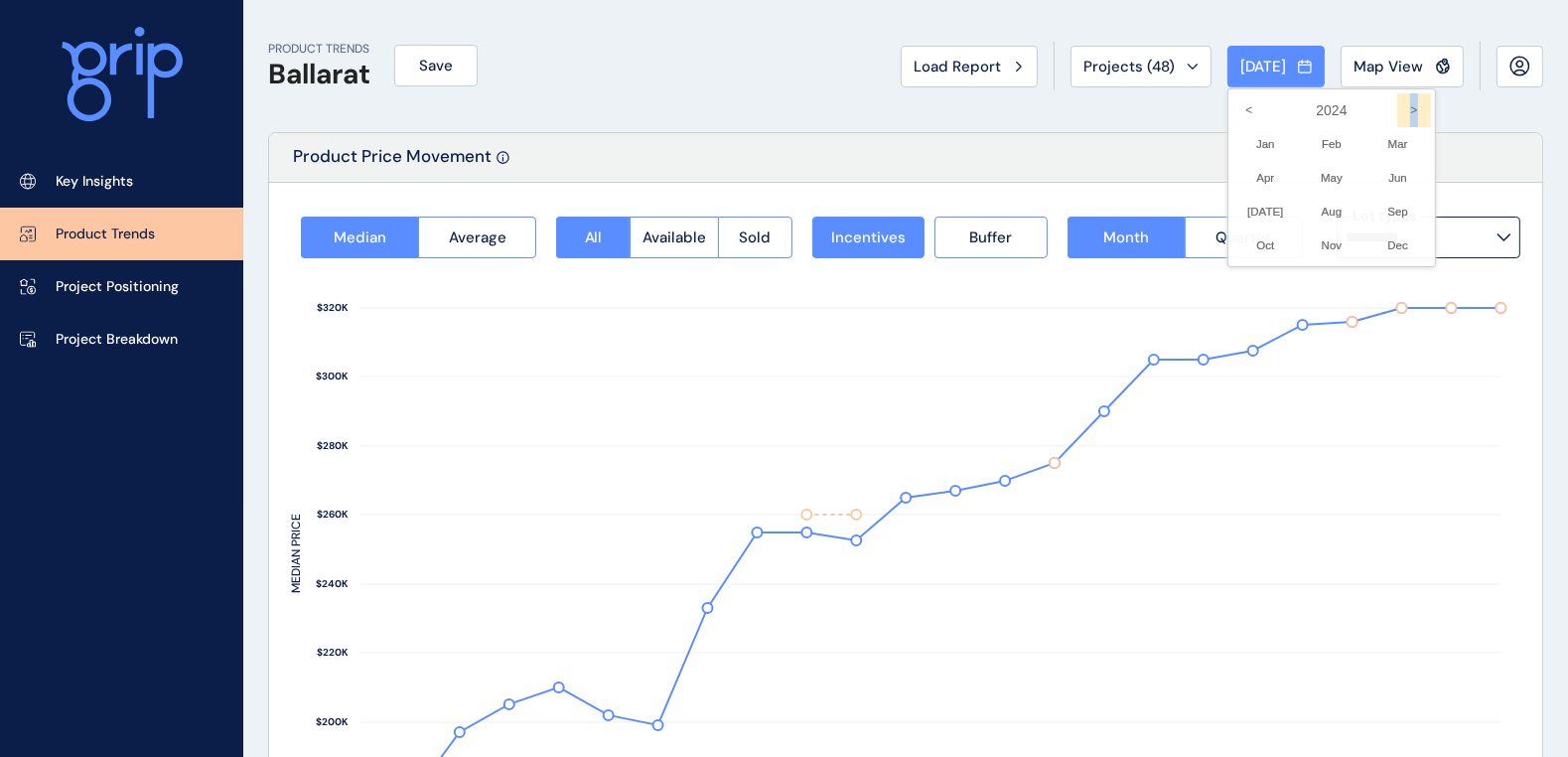 click on ">" at bounding box center [1414, 110] 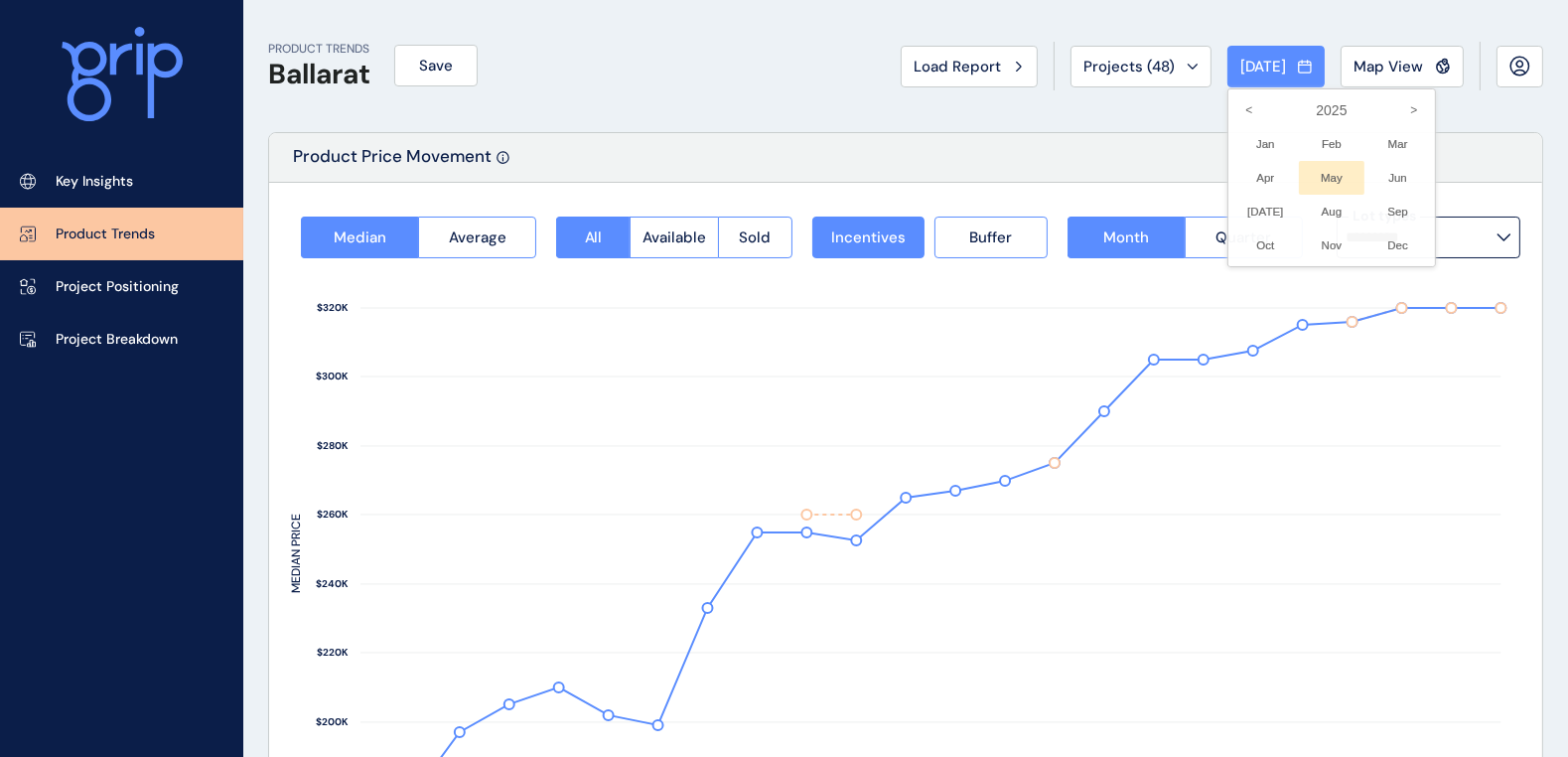 click on "May No report is available for this period. New months are usually published 5 business days after the month start." at bounding box center (1332, 178) 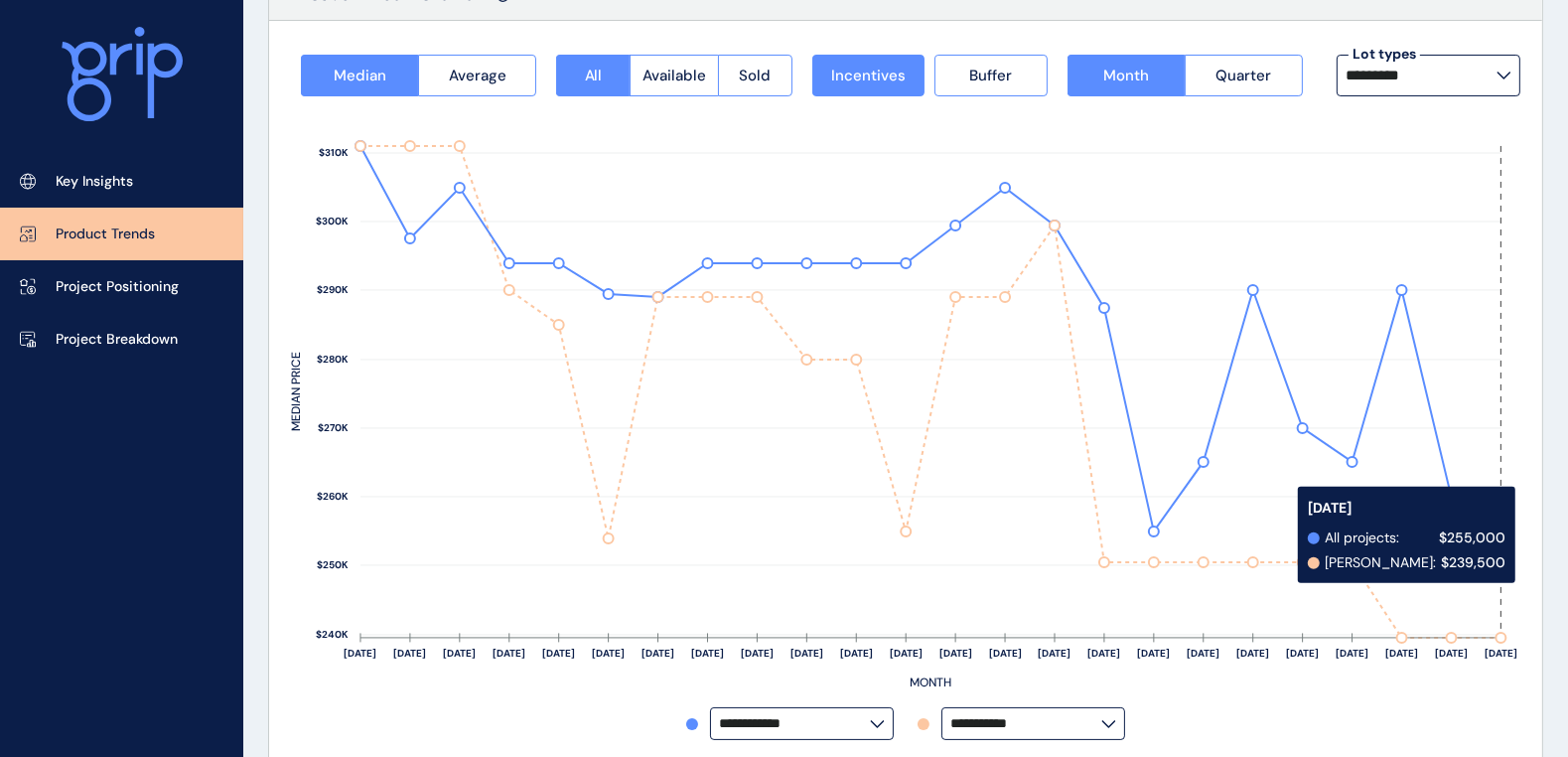 scroll, scrollTop: 123, scrollLeft: 0, axis: vertical 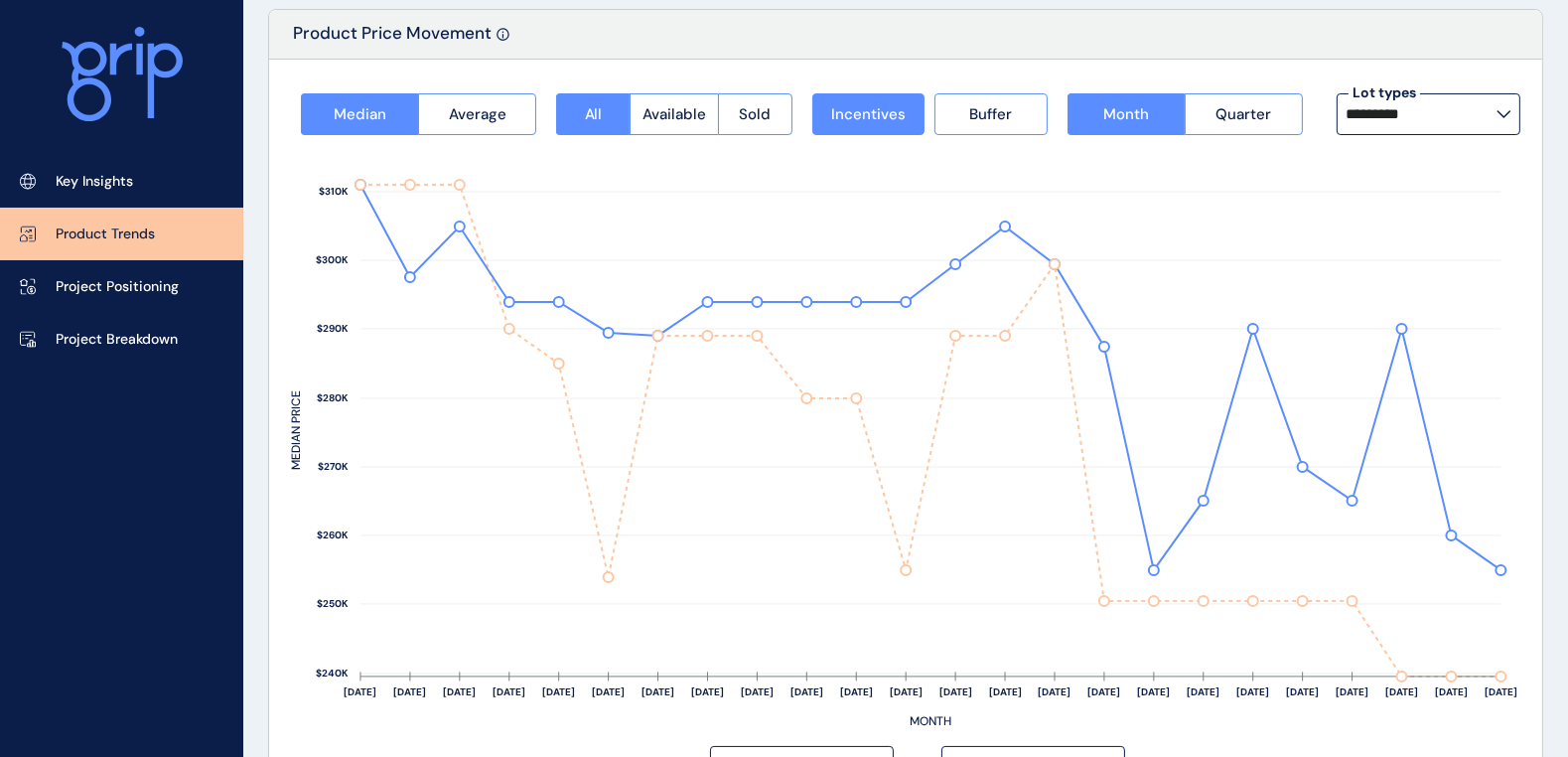 drag, startPoint x: 1350, startPoint y: 117, endPoint x: 1416, endPoint y: 111, distance: 66.27217 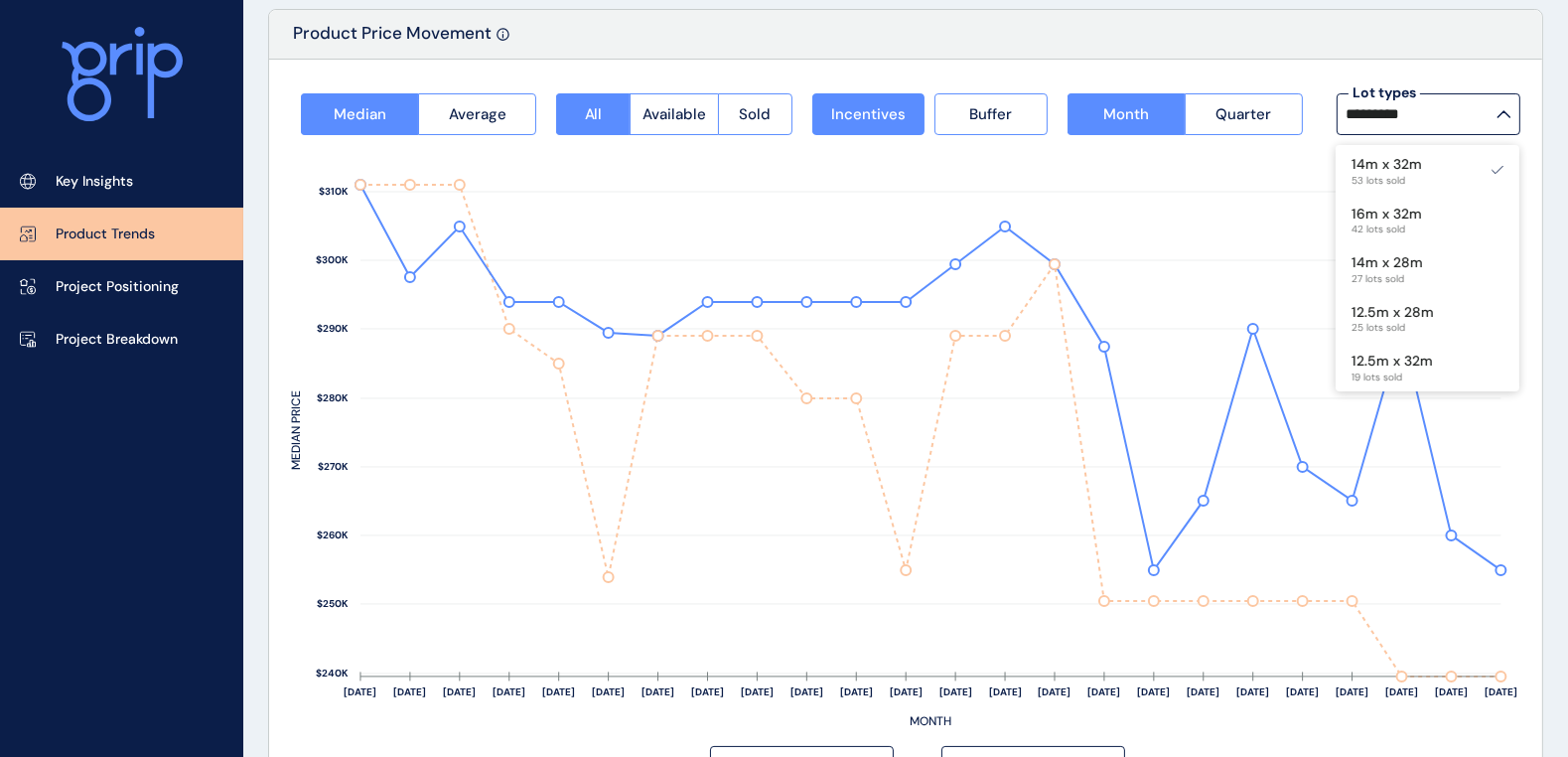 click on "*********" at bounding box center [1421, 114] 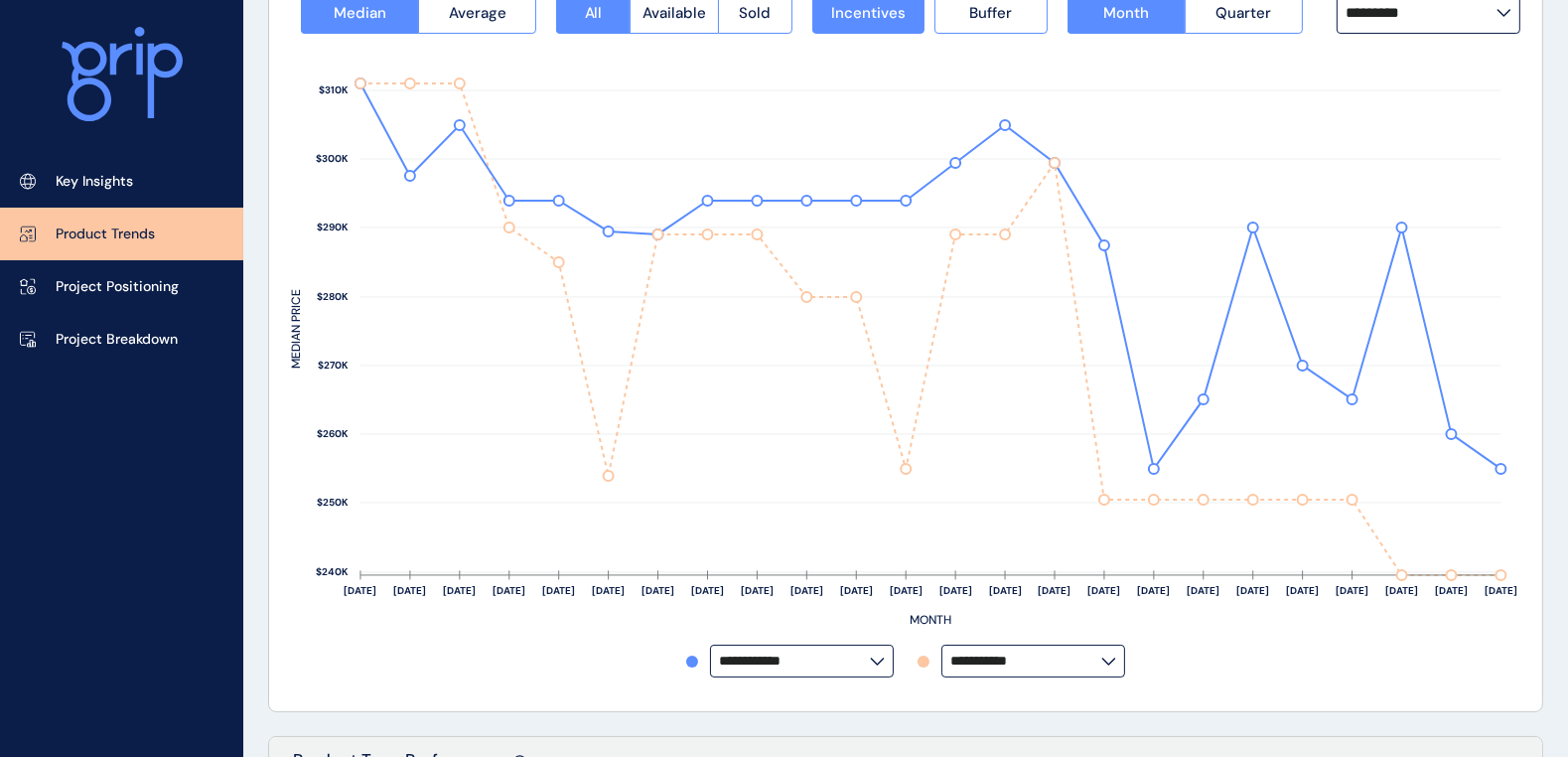 scroll, scrollTop: 247, scrollLeft: 0, axis: vertical 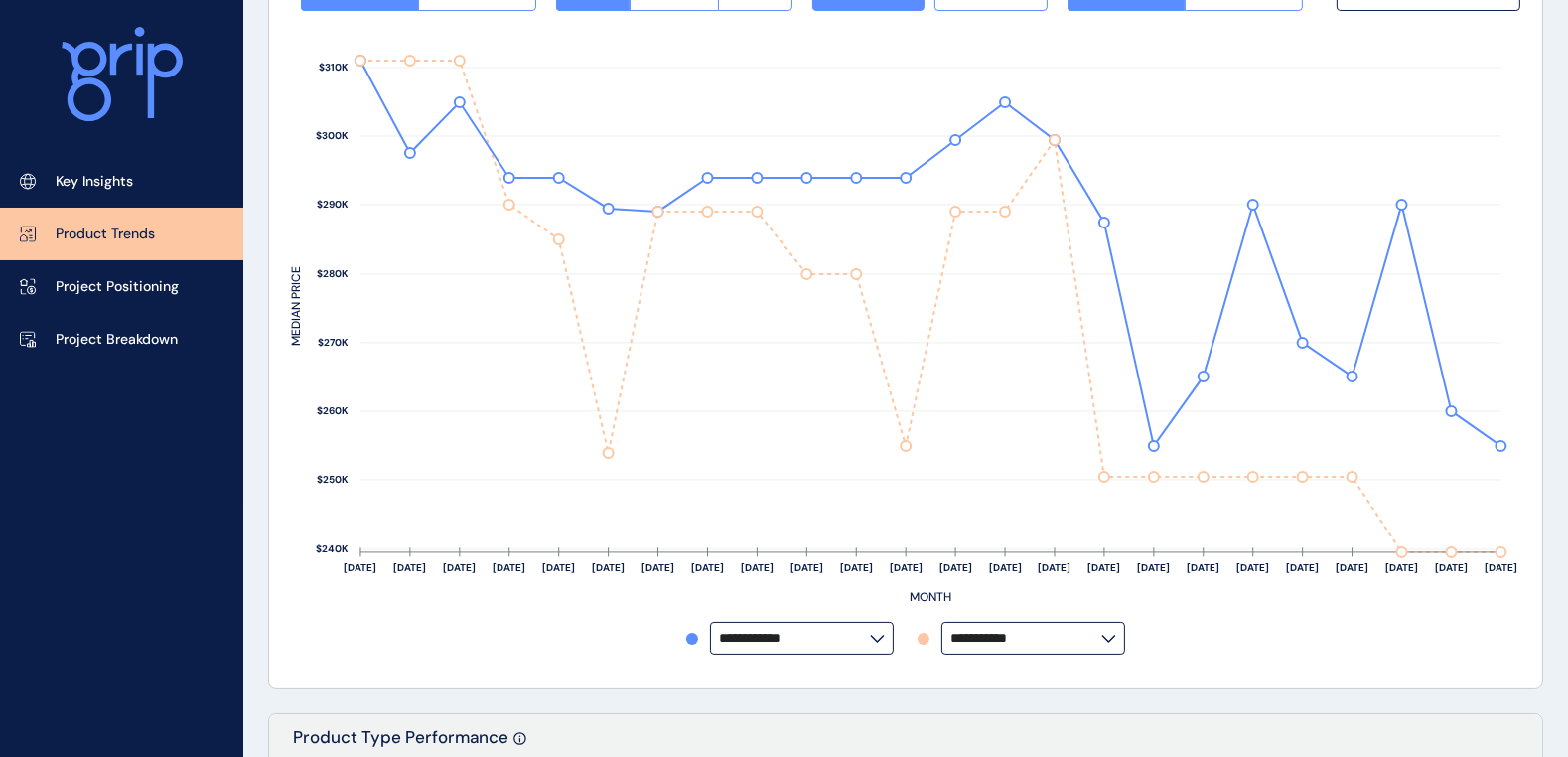 click 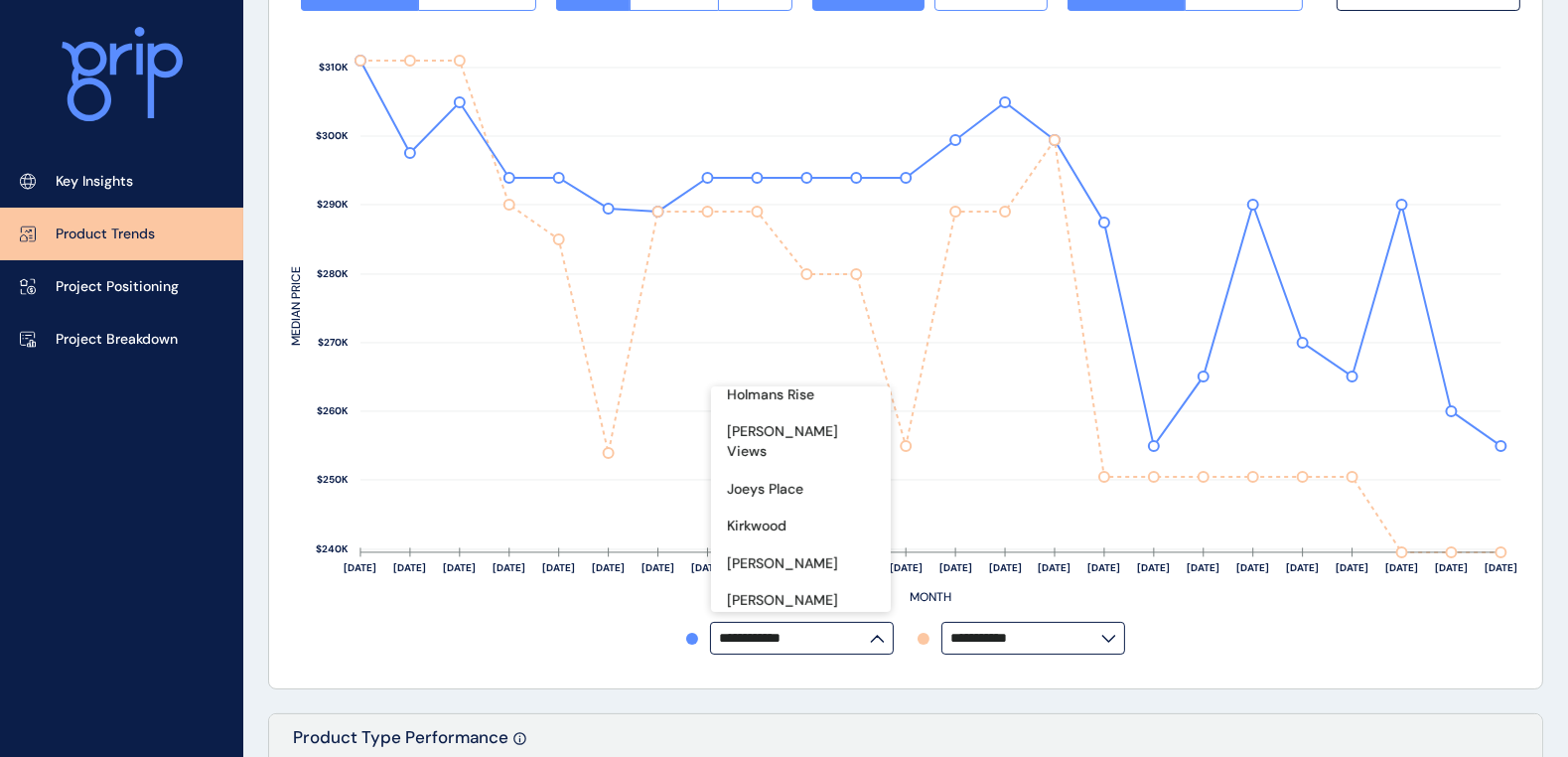 scroll, scrollTop: 1118, scrollLeft: 0, axis: vertical 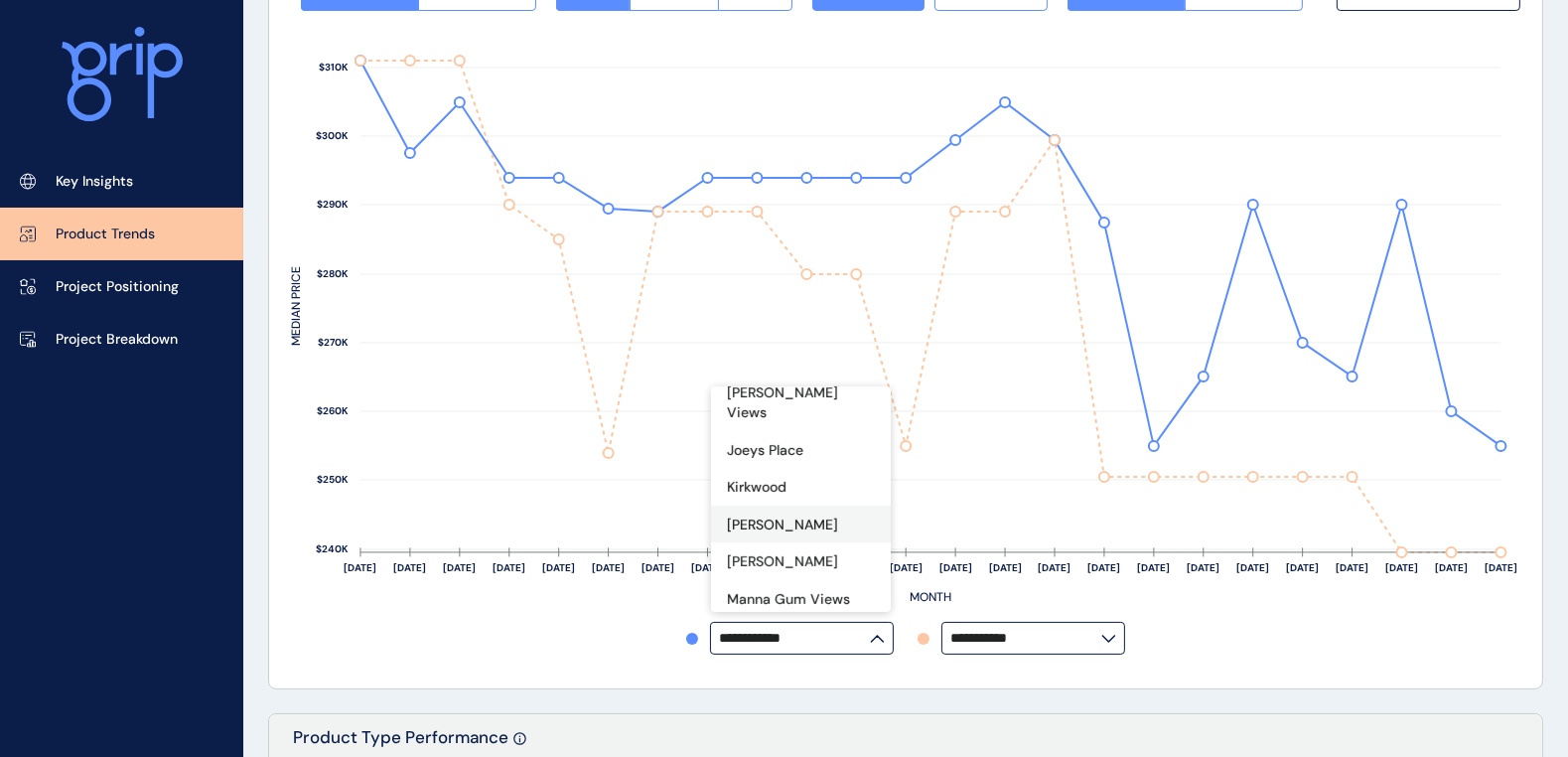click on "[PERSON_NAME]" at bounding box center (800, 525) 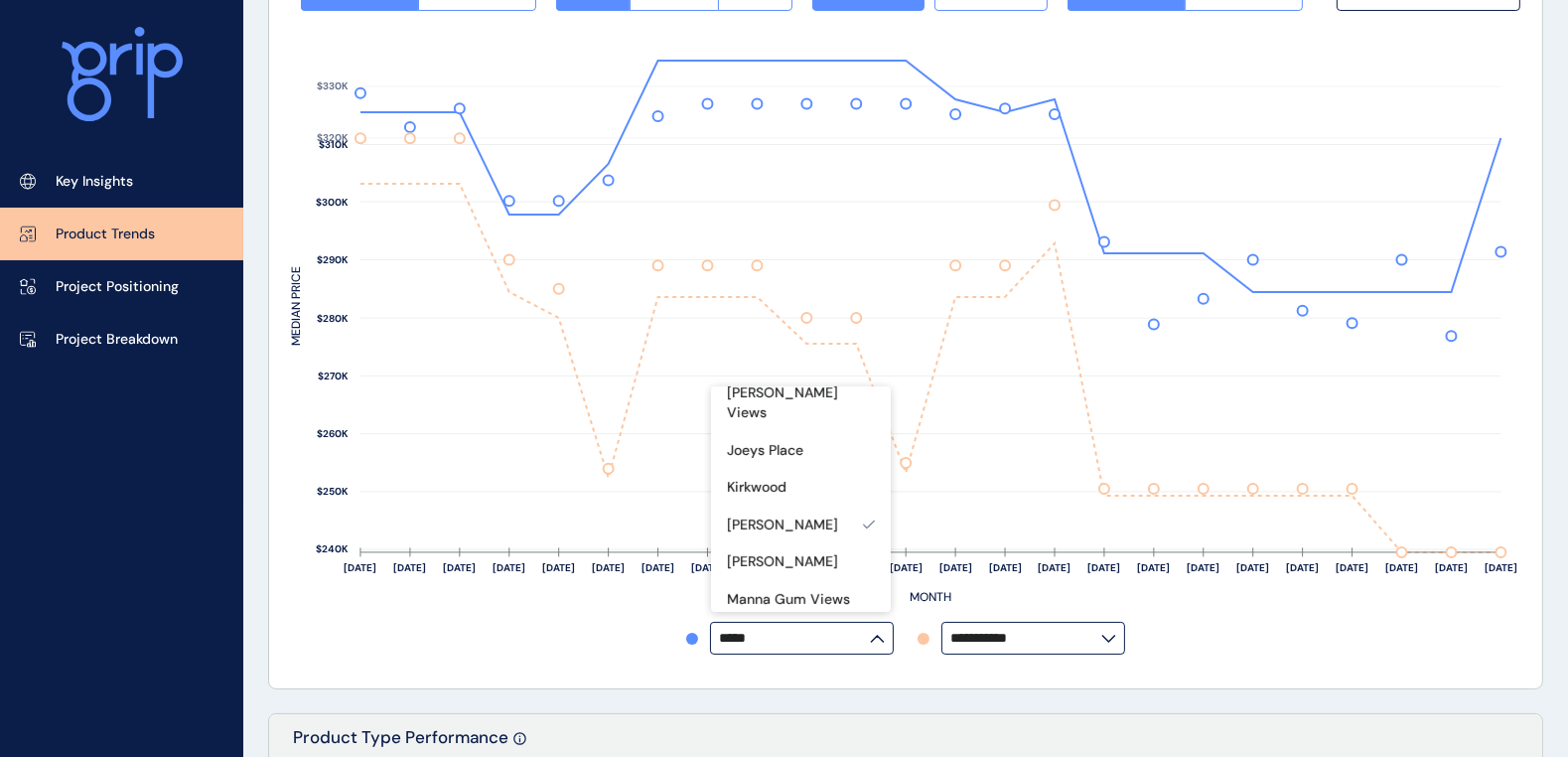 click on "[DATE] [DATE] ’[DATE] Sep ’[DATE] Nov ’[DATE] Jan ’[DATE] Mar ’[DATE] May ’[DATE] [DATE] ’[DATE] Sep ’[DATE] Nov ’[DATE] Jan ’[DATE] Mar ’[DATE] May ’25 MONTH $240K $250K $260K $270K $280K $290K $300K $310K $320K $330K MEDIAN PRICE" at bounding box center [906, 319] 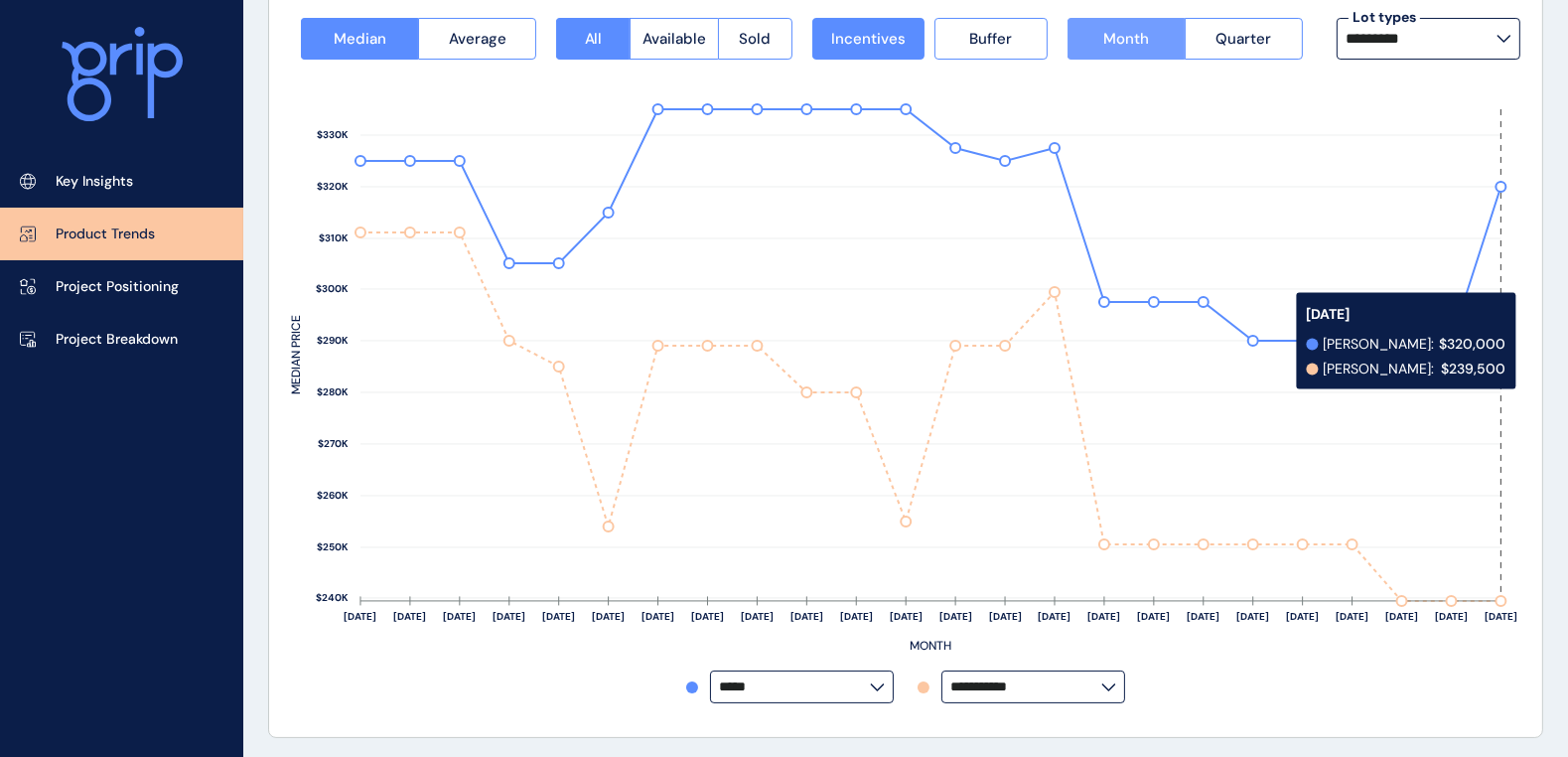 scroll, scrollTop: 123, scrollLeft: 0, axis: vertical 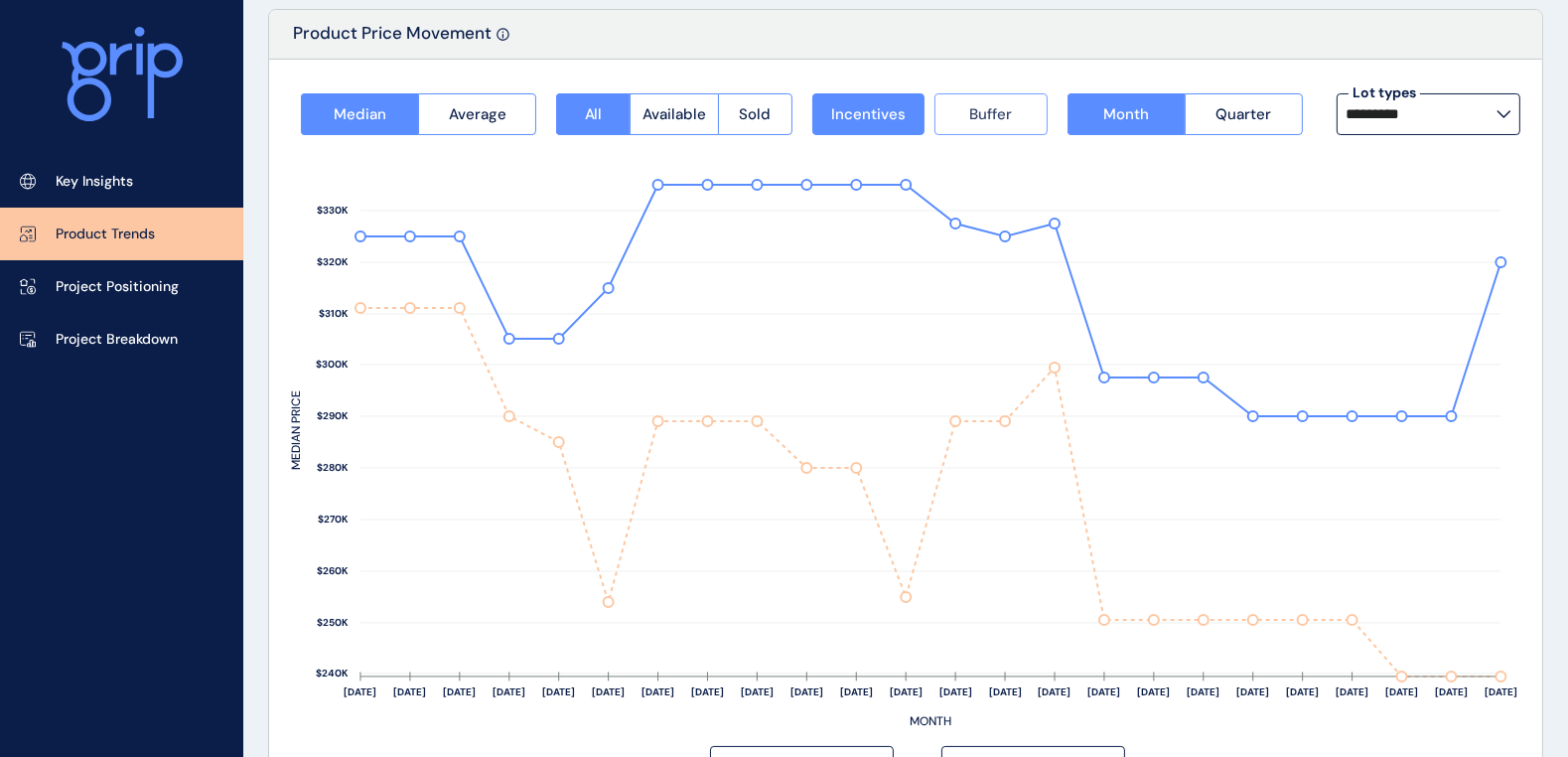 click on "Buffer" at bounding box center (990, 114) 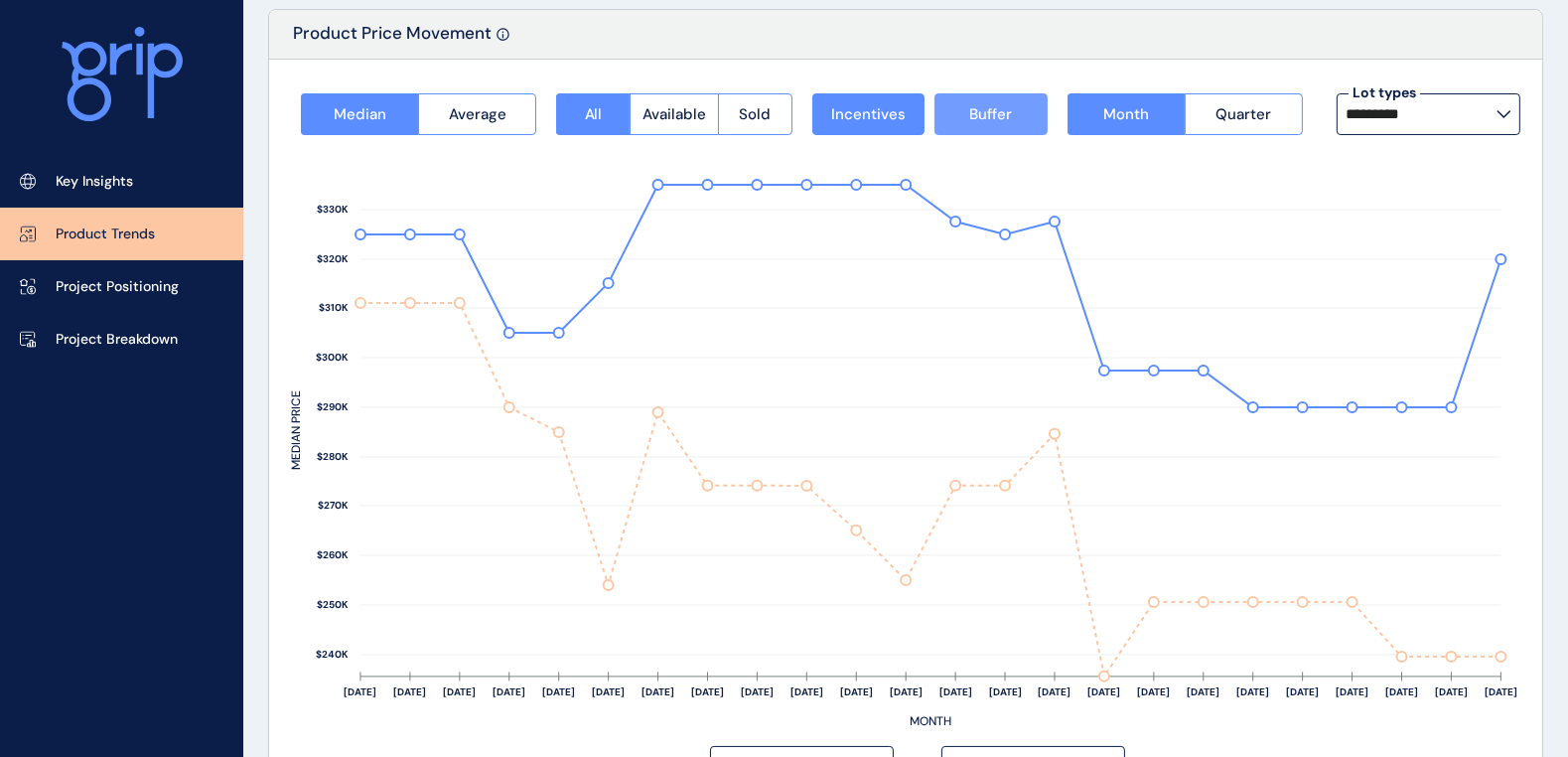 click on "Buffer" at bounding box center (990, 114) 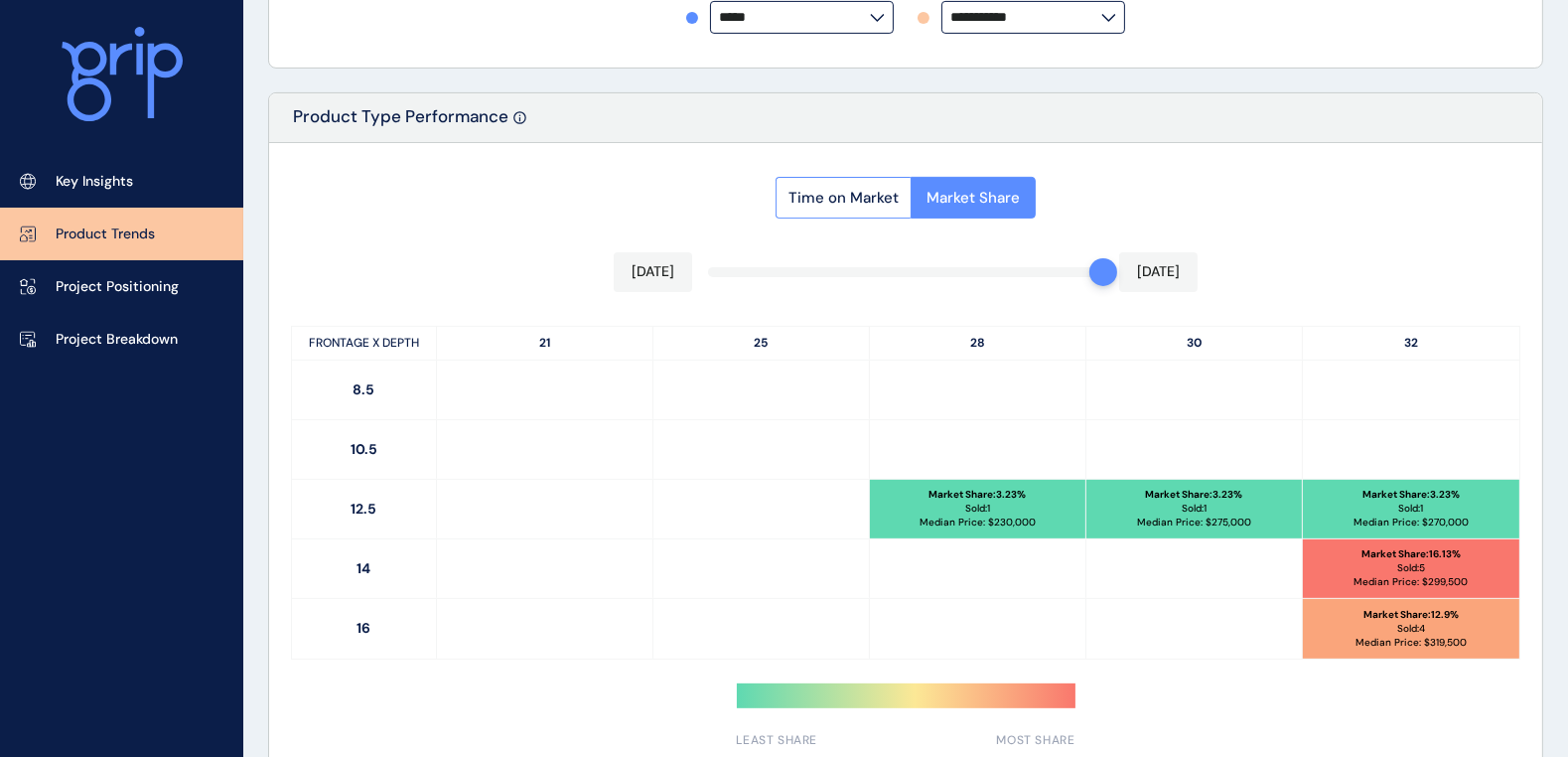 scroll, scrollTop: 992, scrollLeft: 0, axis: vertical 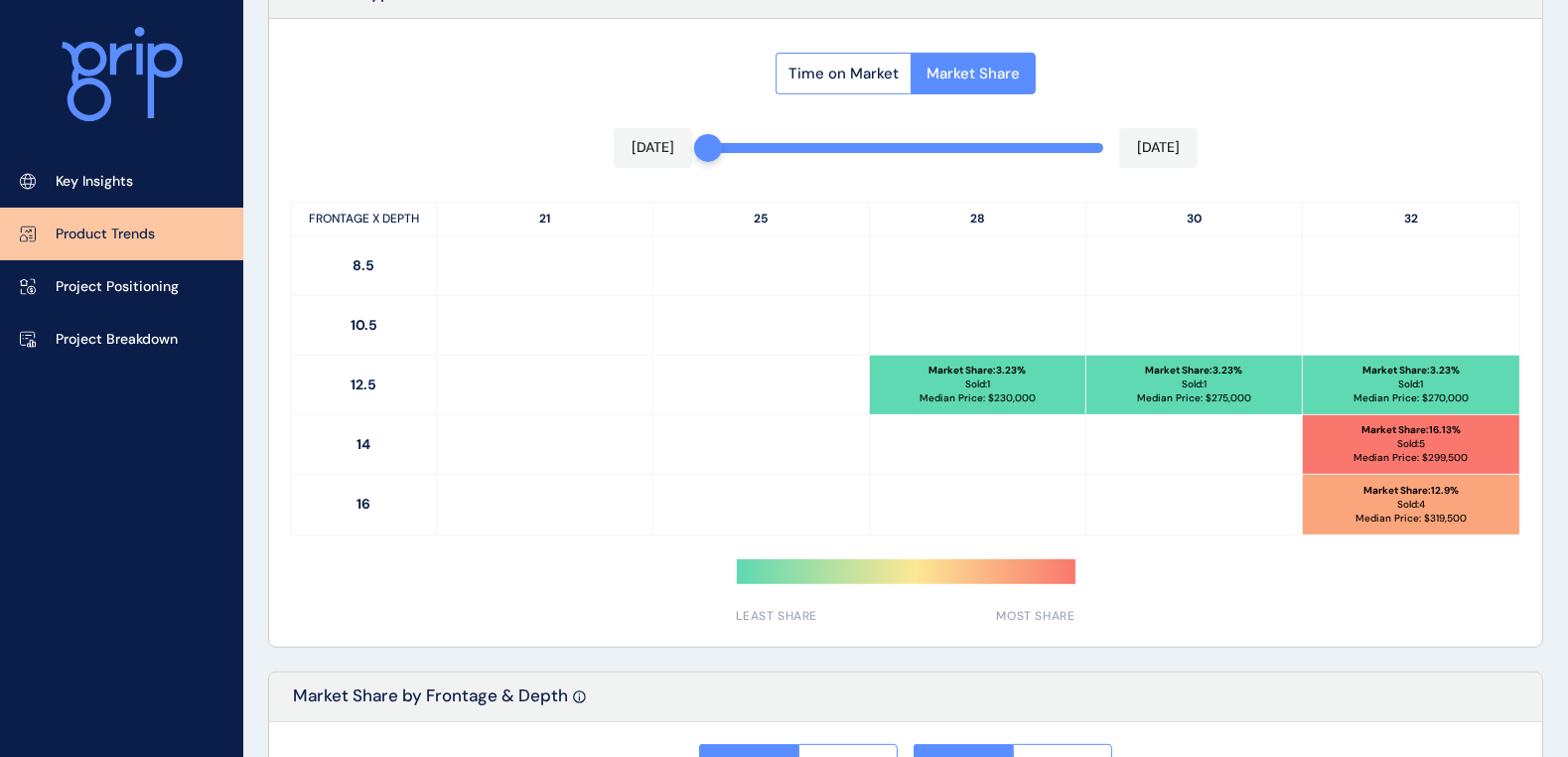 drag, startPoint x: 1095, startPoint y: 146, endPoint x: 1011, endPoint y: 152, distance: 84.214 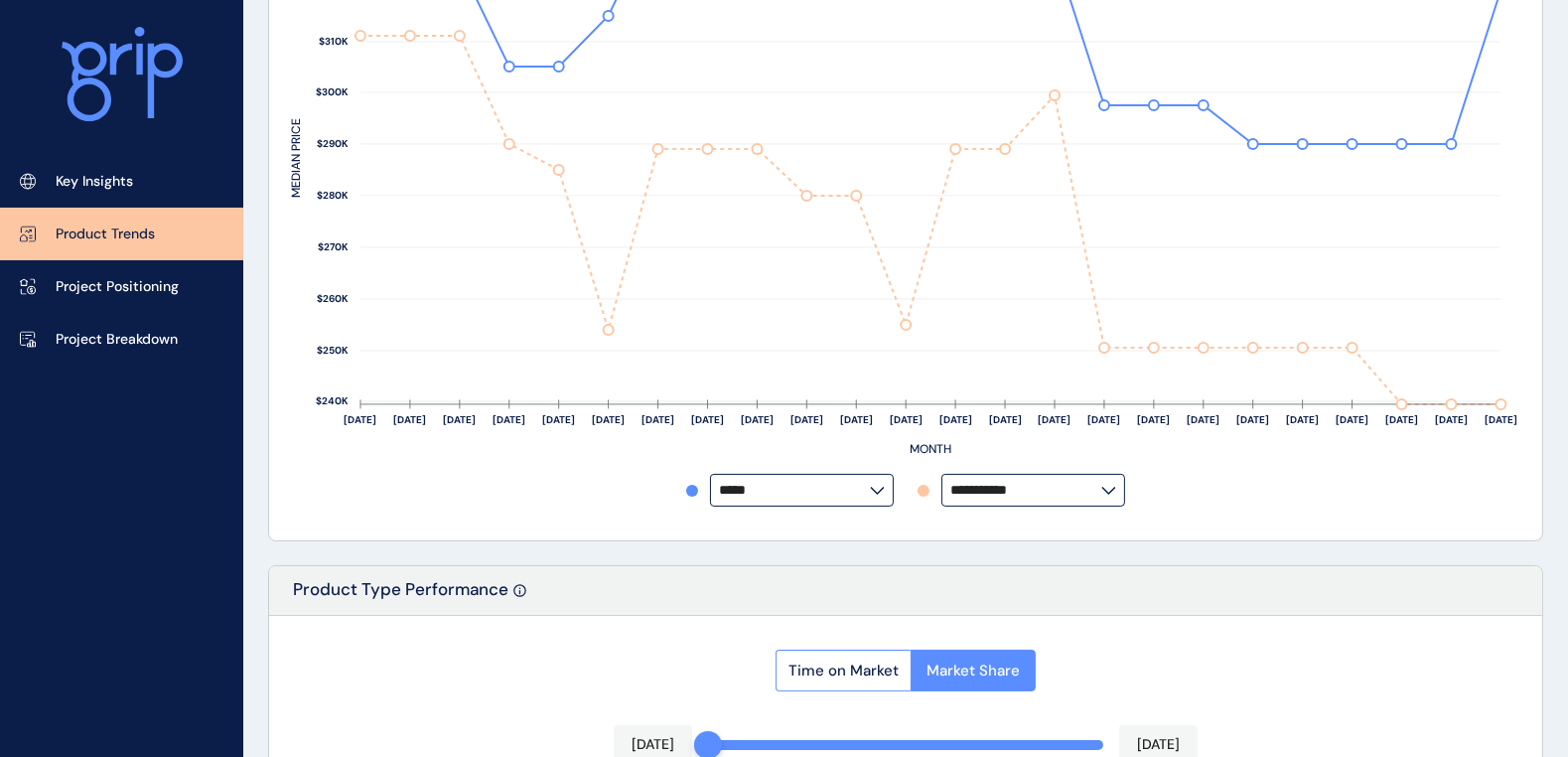 scroll, scrollTop: 0, scrollLeft: 0, axis: both 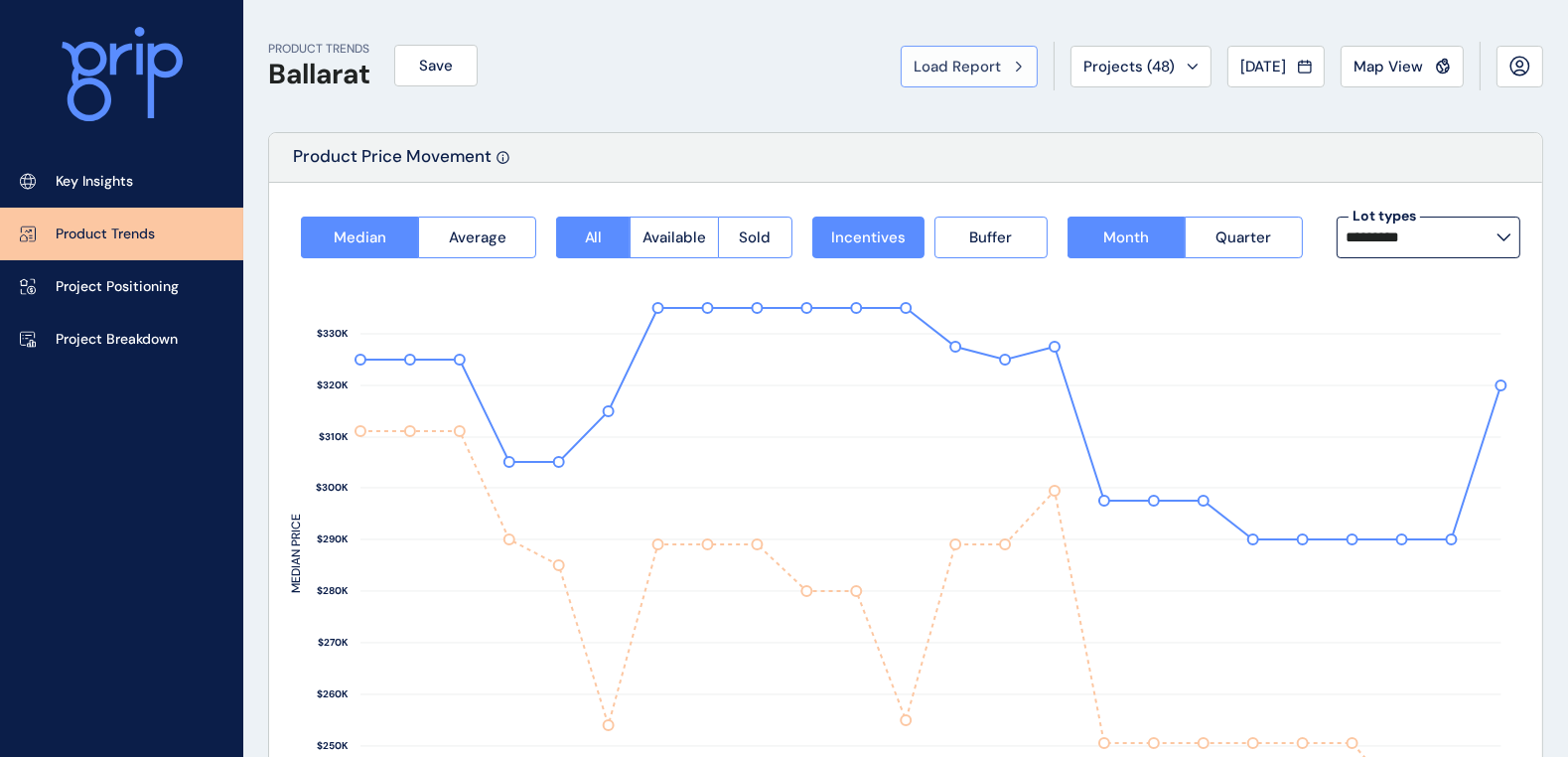 click on "Load Report" at bounding box center (957, 67) 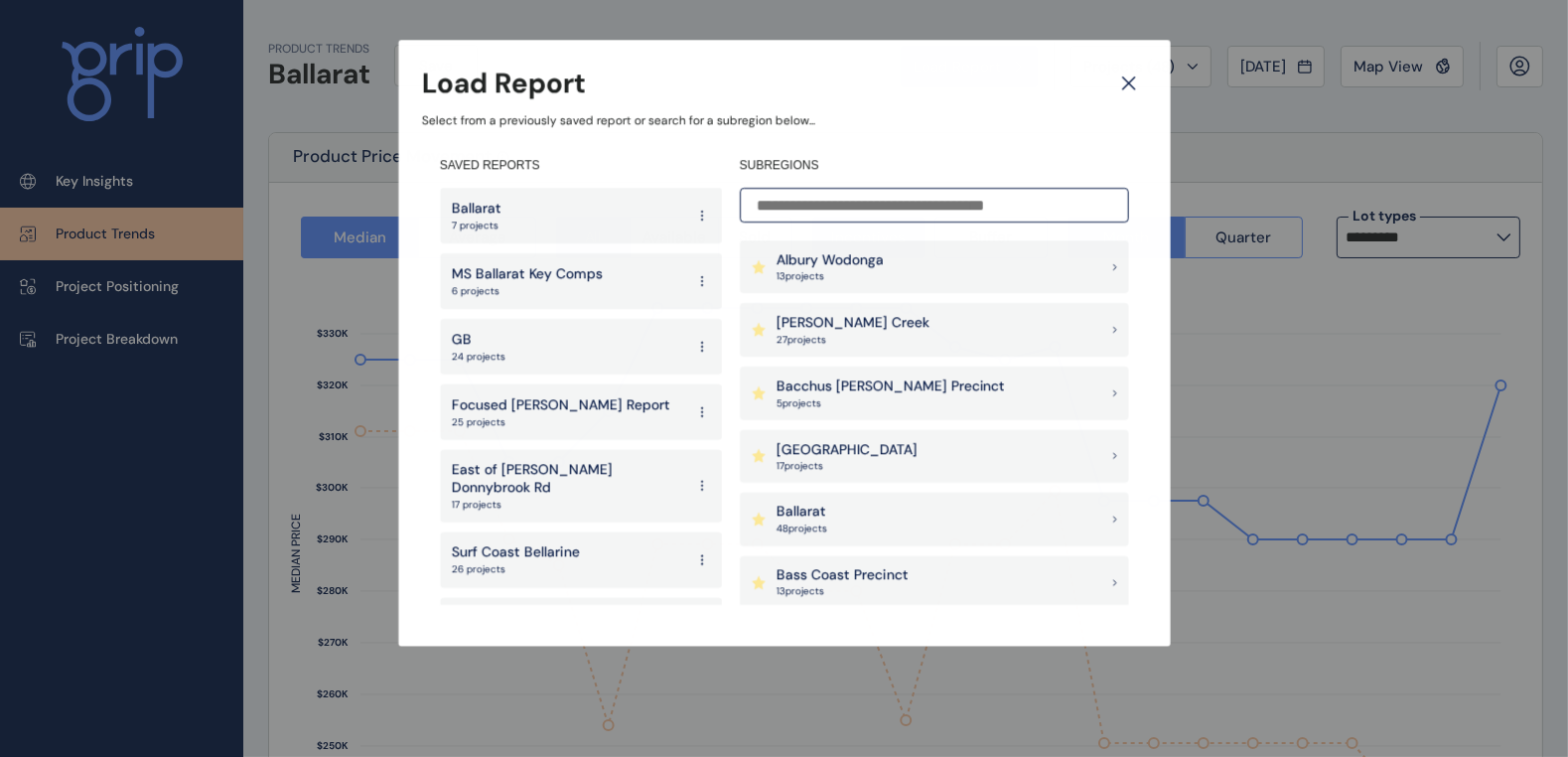 click at bounding box center (934, 205) 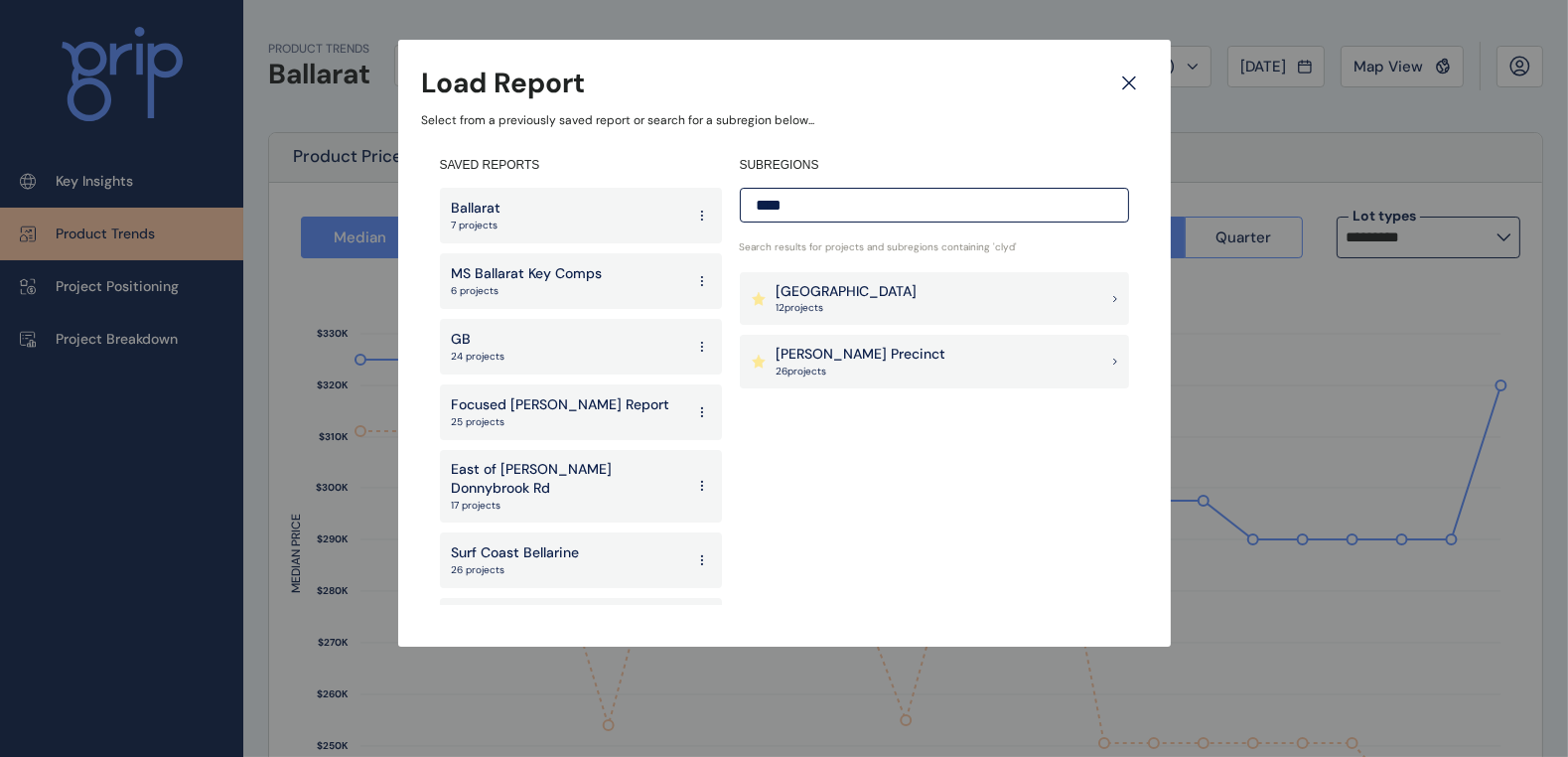 type on "****" 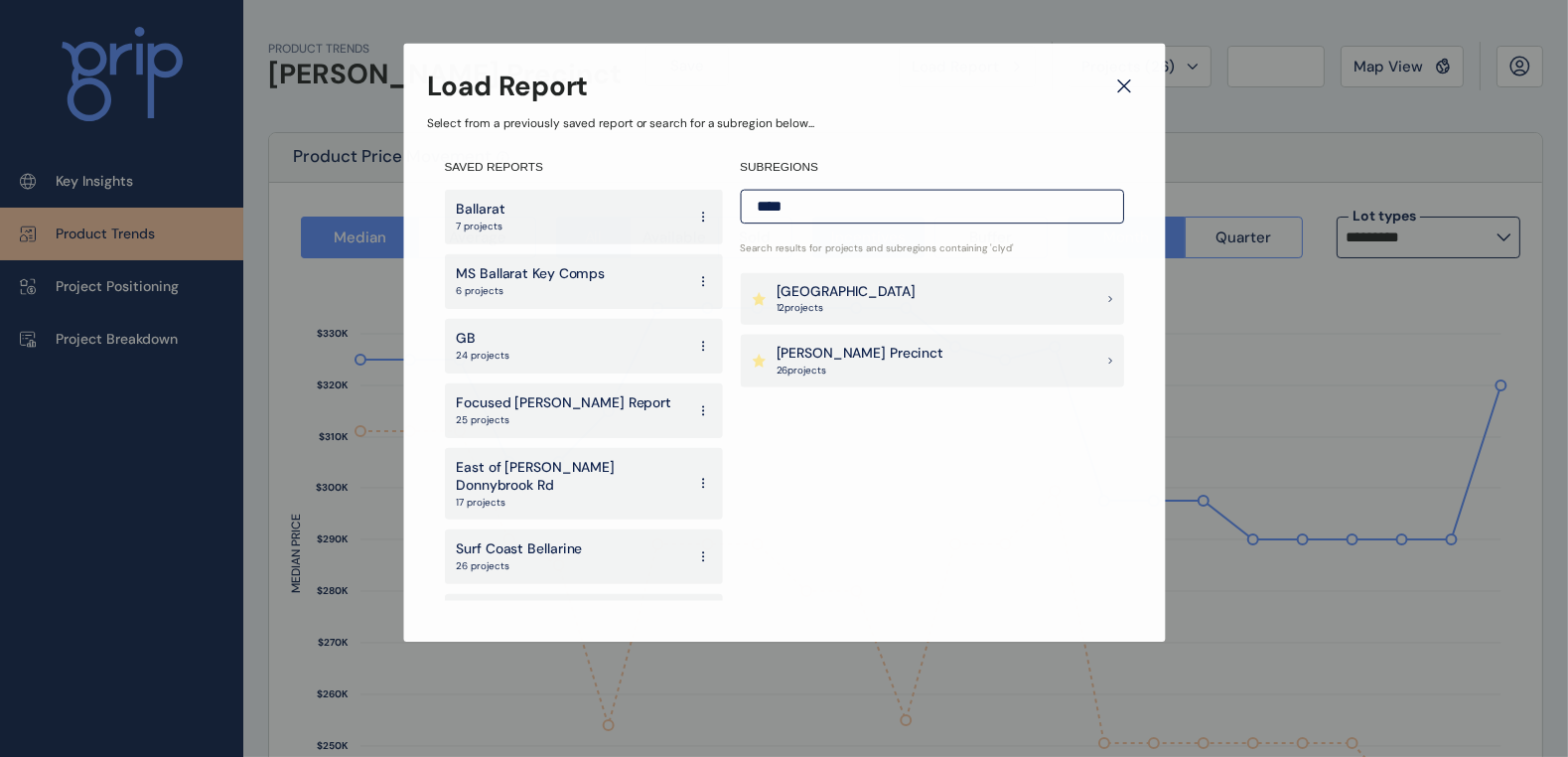 type on "**********" 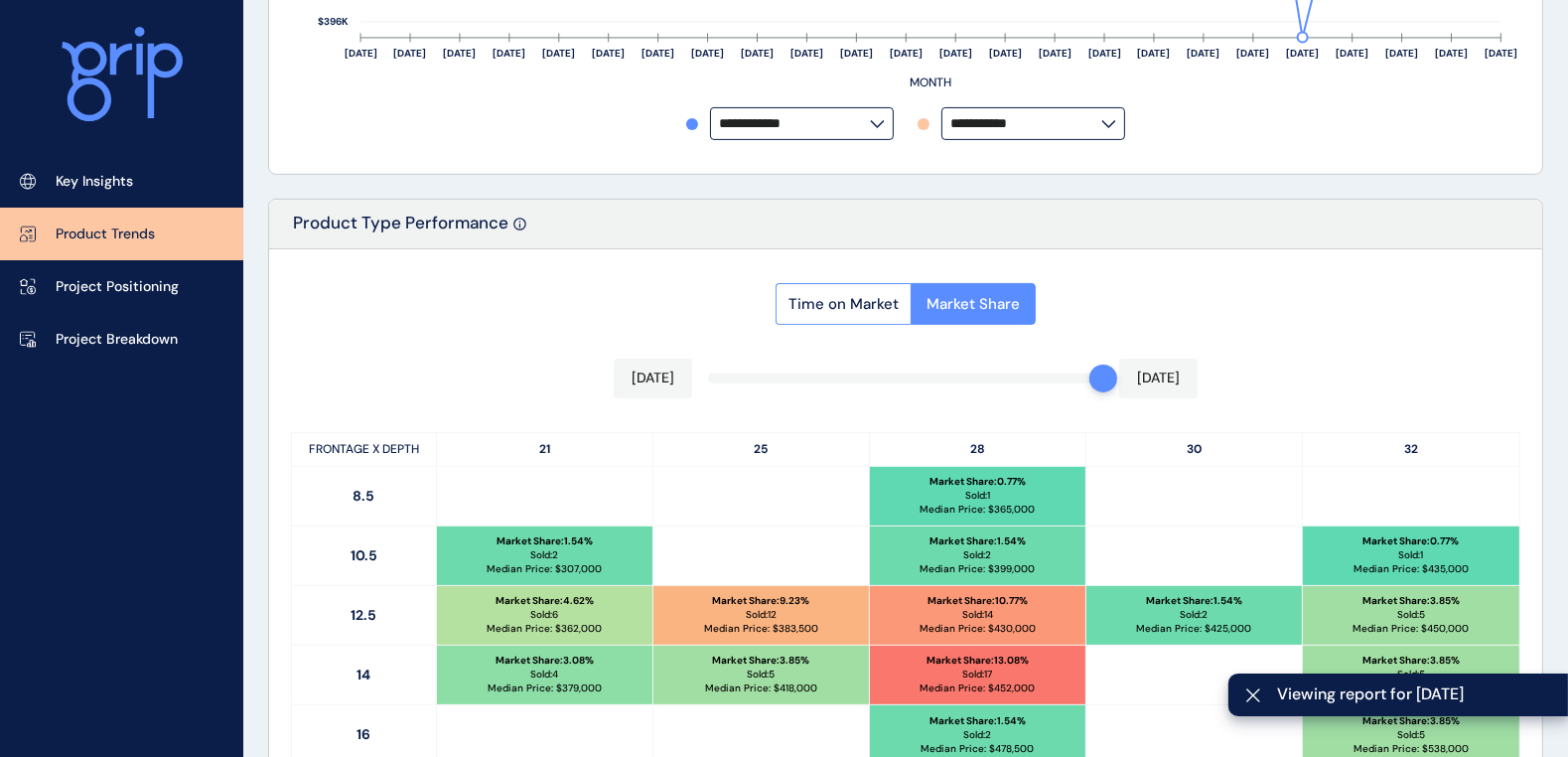 scroll, scrollTop: 868, scrollLeft: 0, axis: vertical 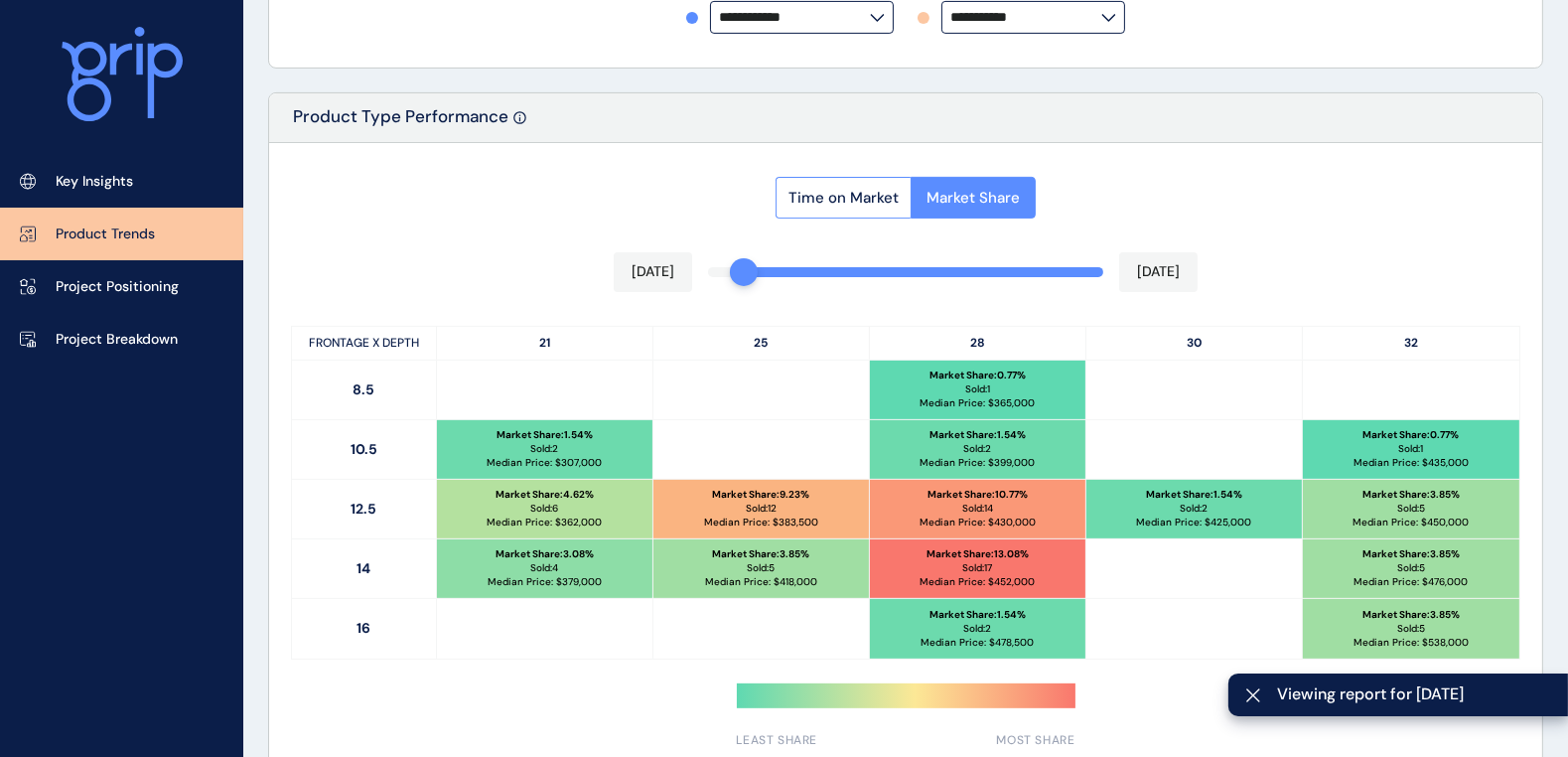 drag, startPoint x: 1097, startPoint y: 272, endPoint x: 760, endPoint y: 282, distance: 337.14834 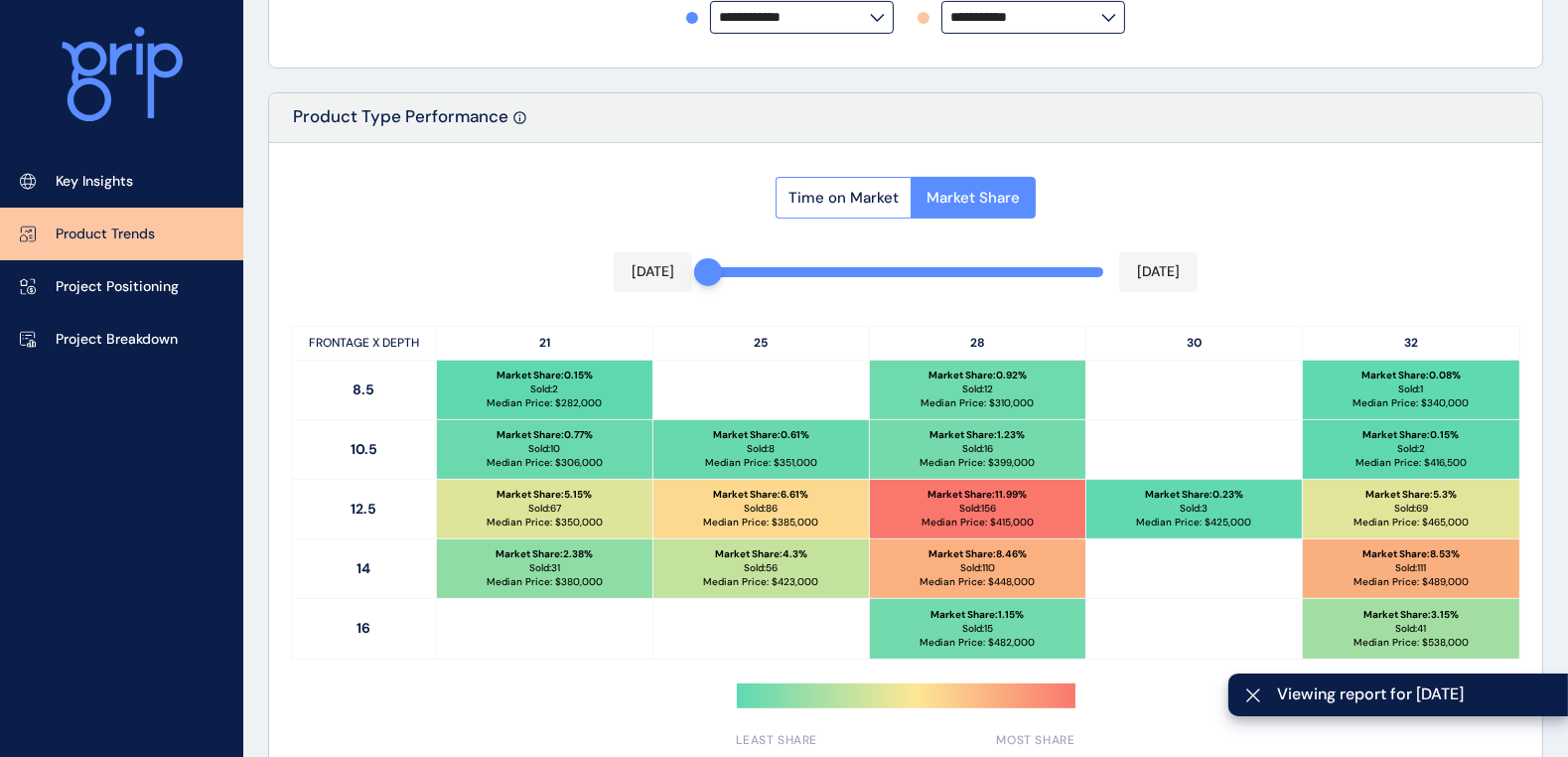 drag, startPoint x: 747, startPoint y: 271, endPoint x: 700, endPoint y: 298, distance: 54.20332 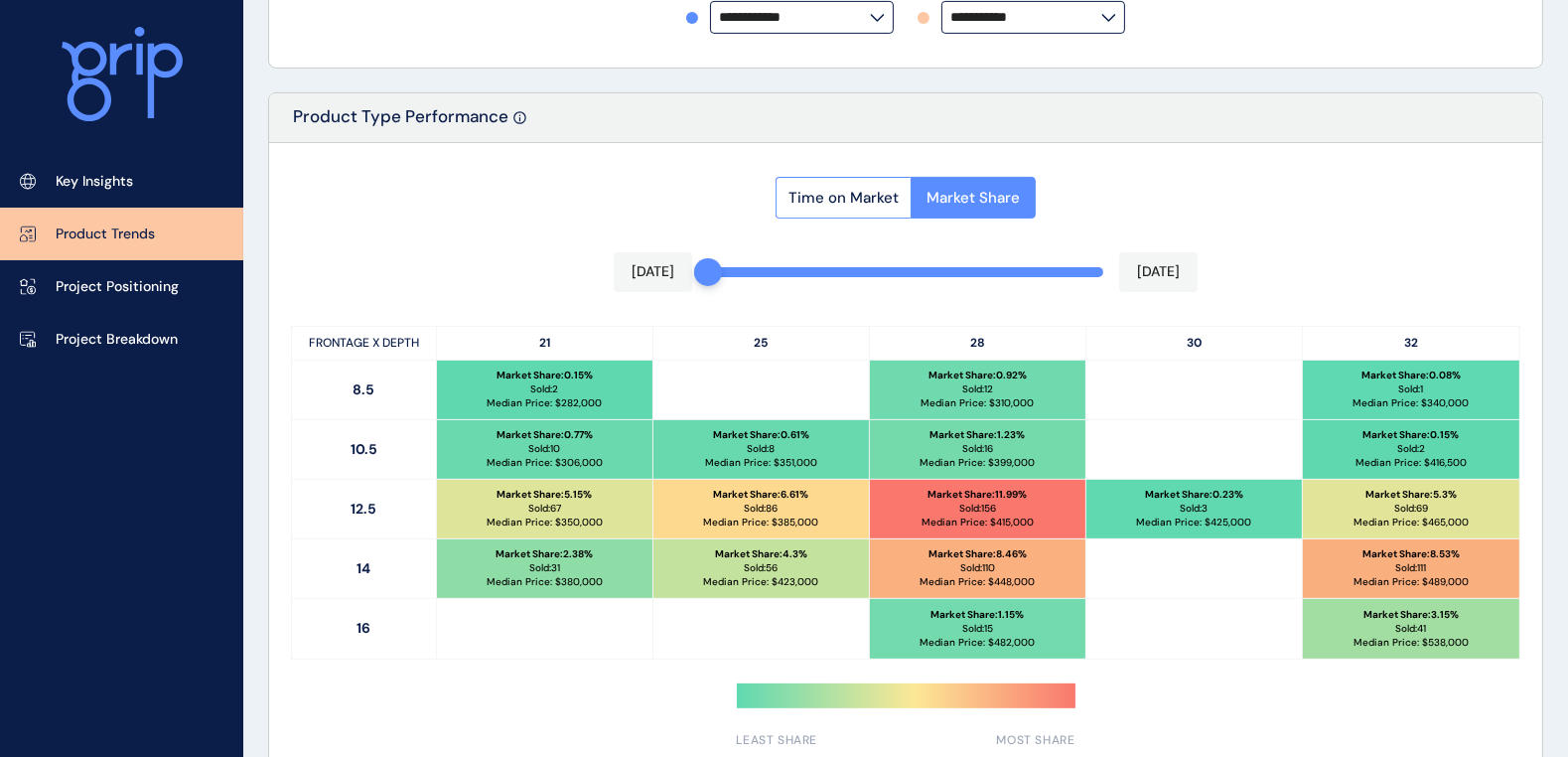 scroll, scrollTop: 992, scrollLeft: 0, axis: vertical 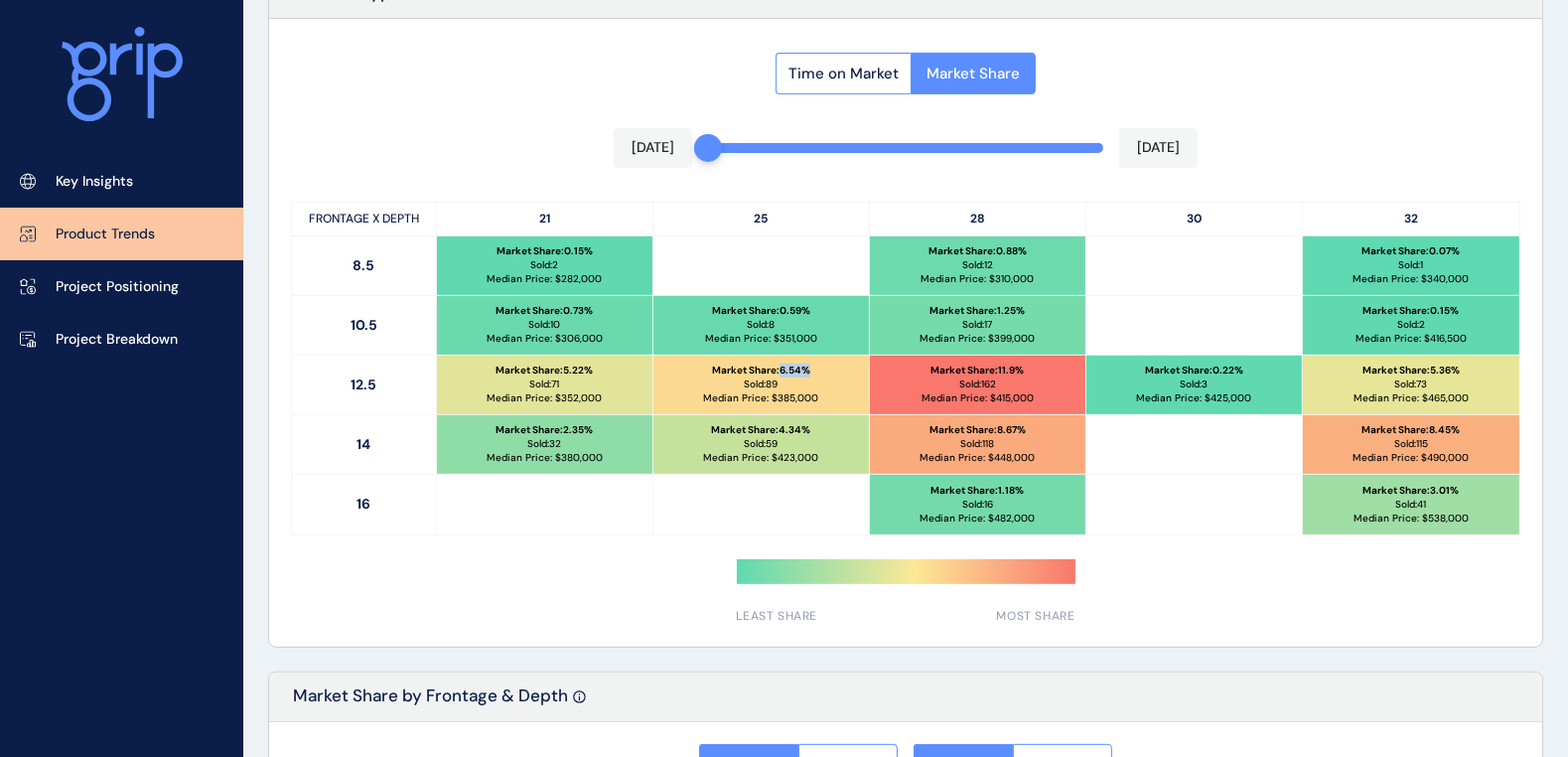 drag, startPoint x: 780, startPoint y: 372, endPoint x: 816, endPoint y: 370, distance: 36.055513 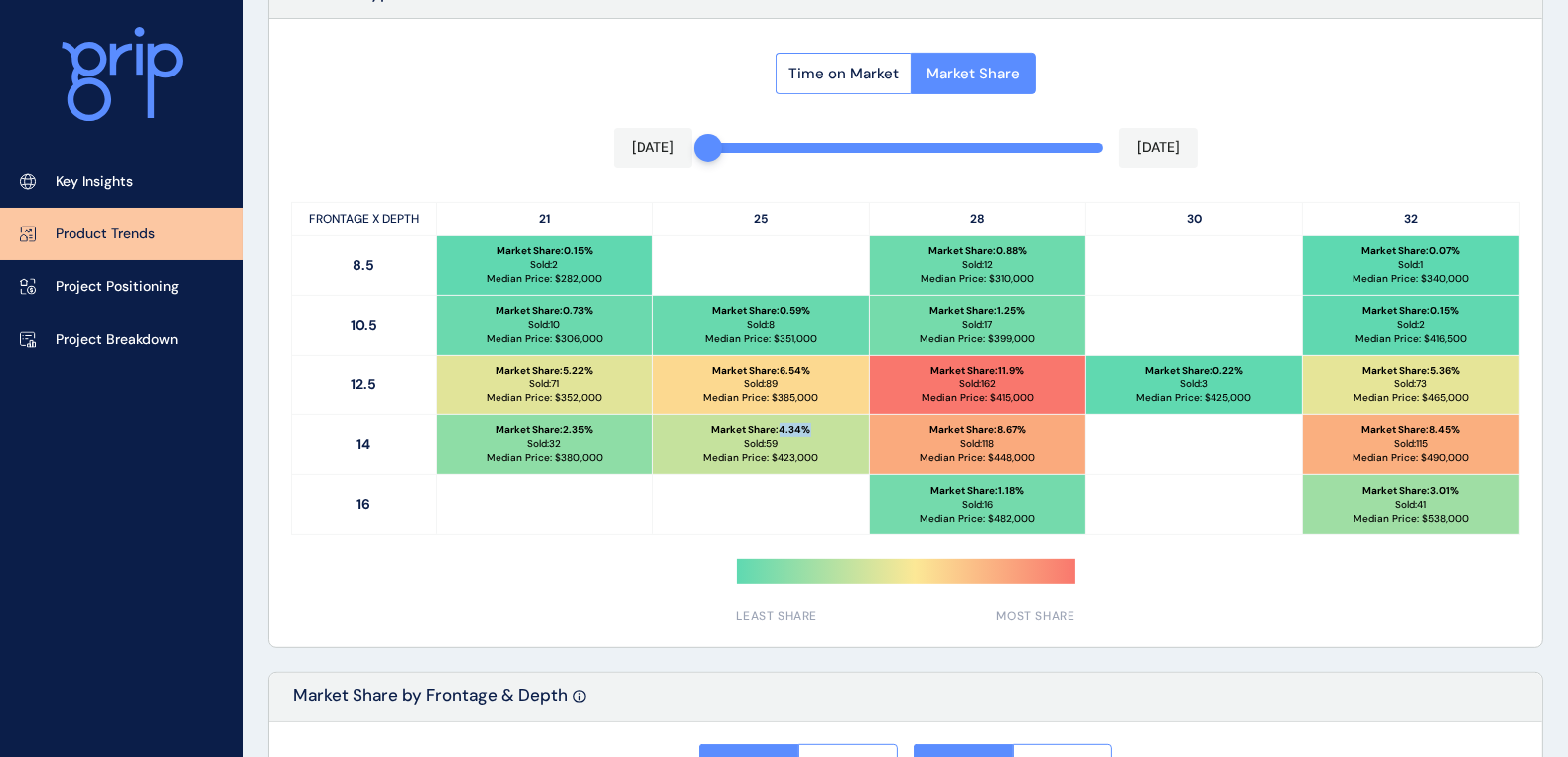 drag, startPoint x: 780, startPoint y: 430, endPoint x: 809, endPoint y: 421, distance: 30.364453 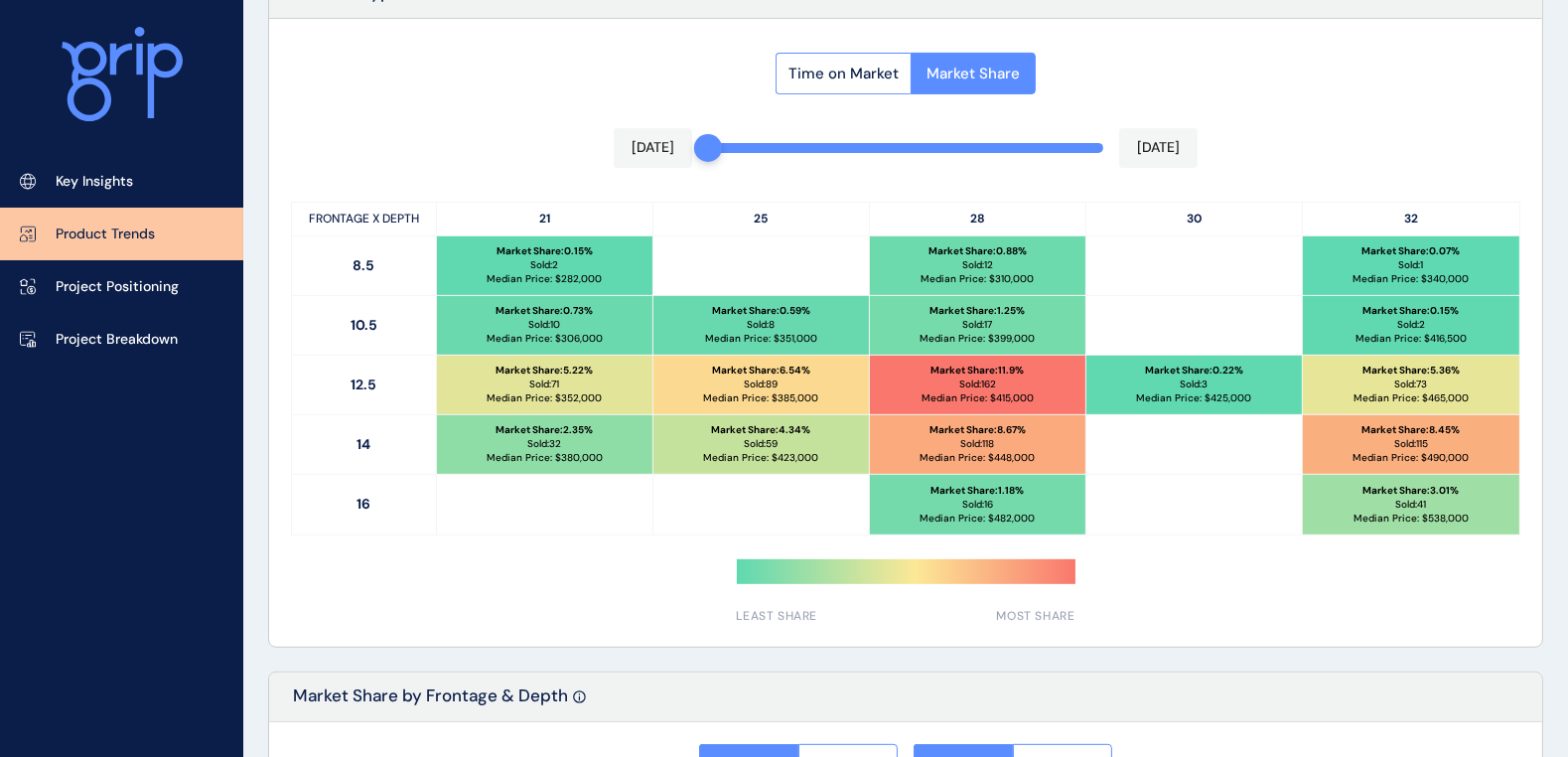click at bounding box center (762, 505) 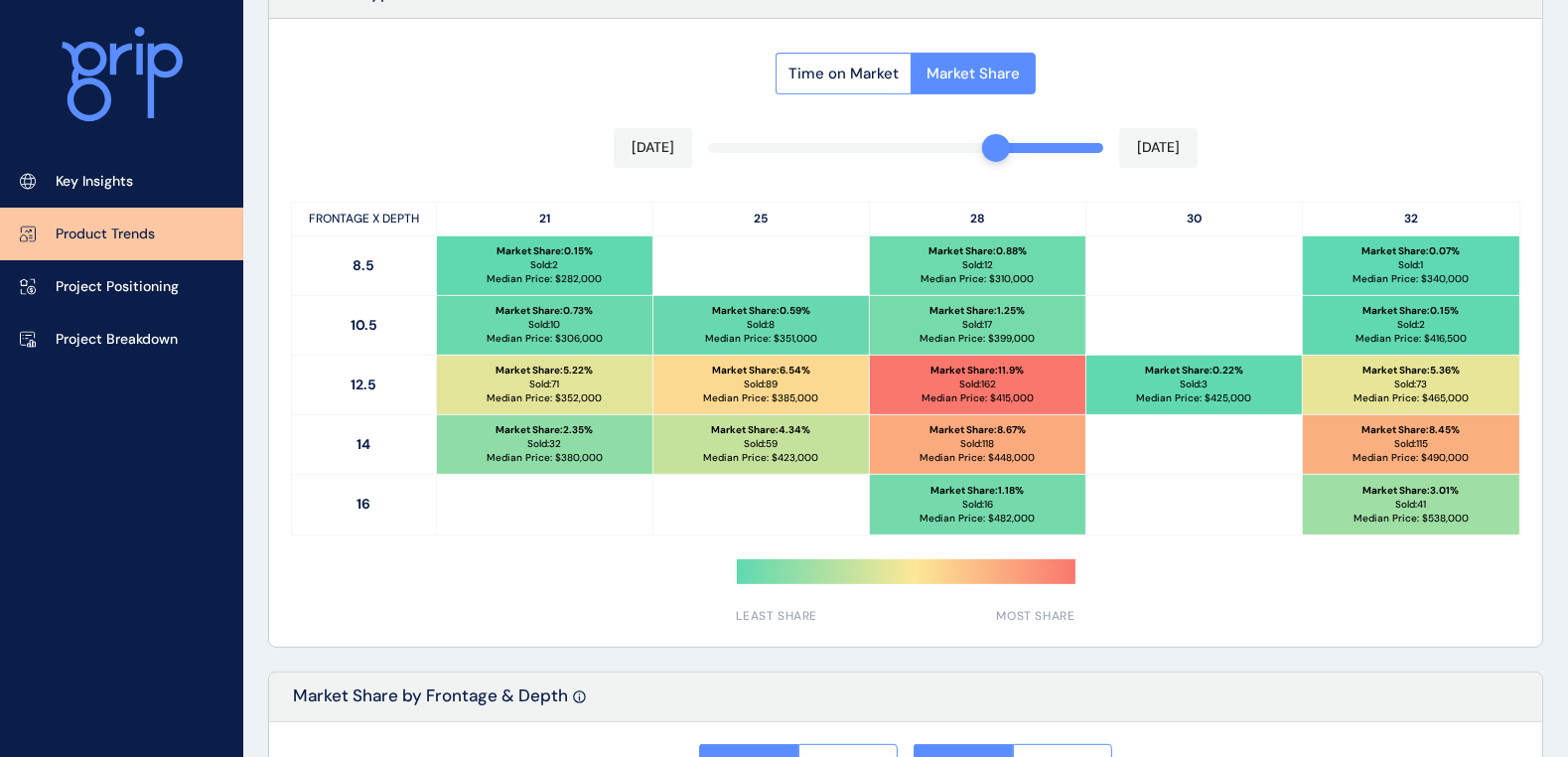 drag, startPoint x: 709, startPoint y: 148, endPoint x: 999, endPoint y: 144, distance: 290.0276 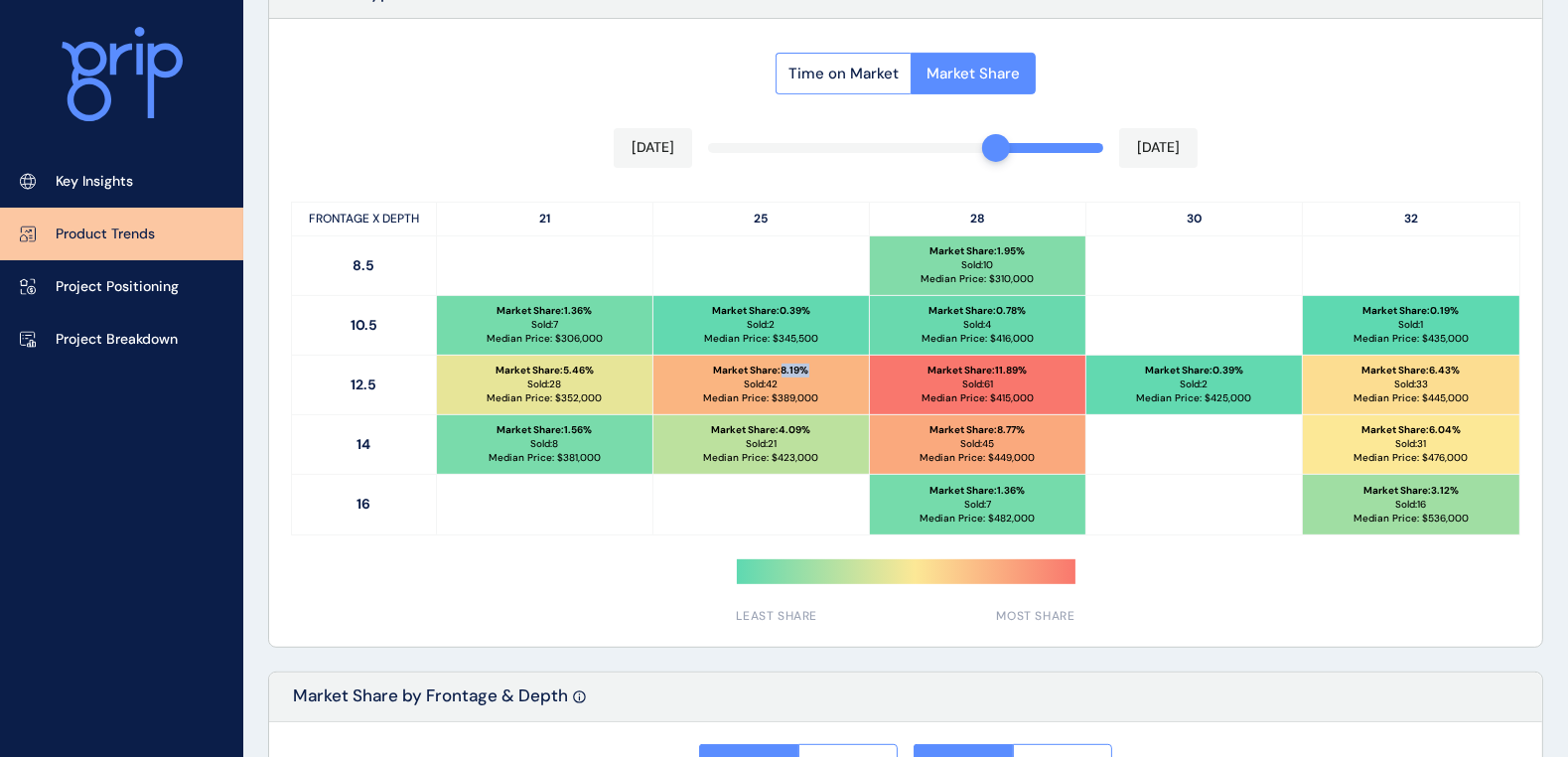 drag, startPoint x: 814, startPoint y: 367, endPoint x: 779, endPoint y: 367, distance: 35 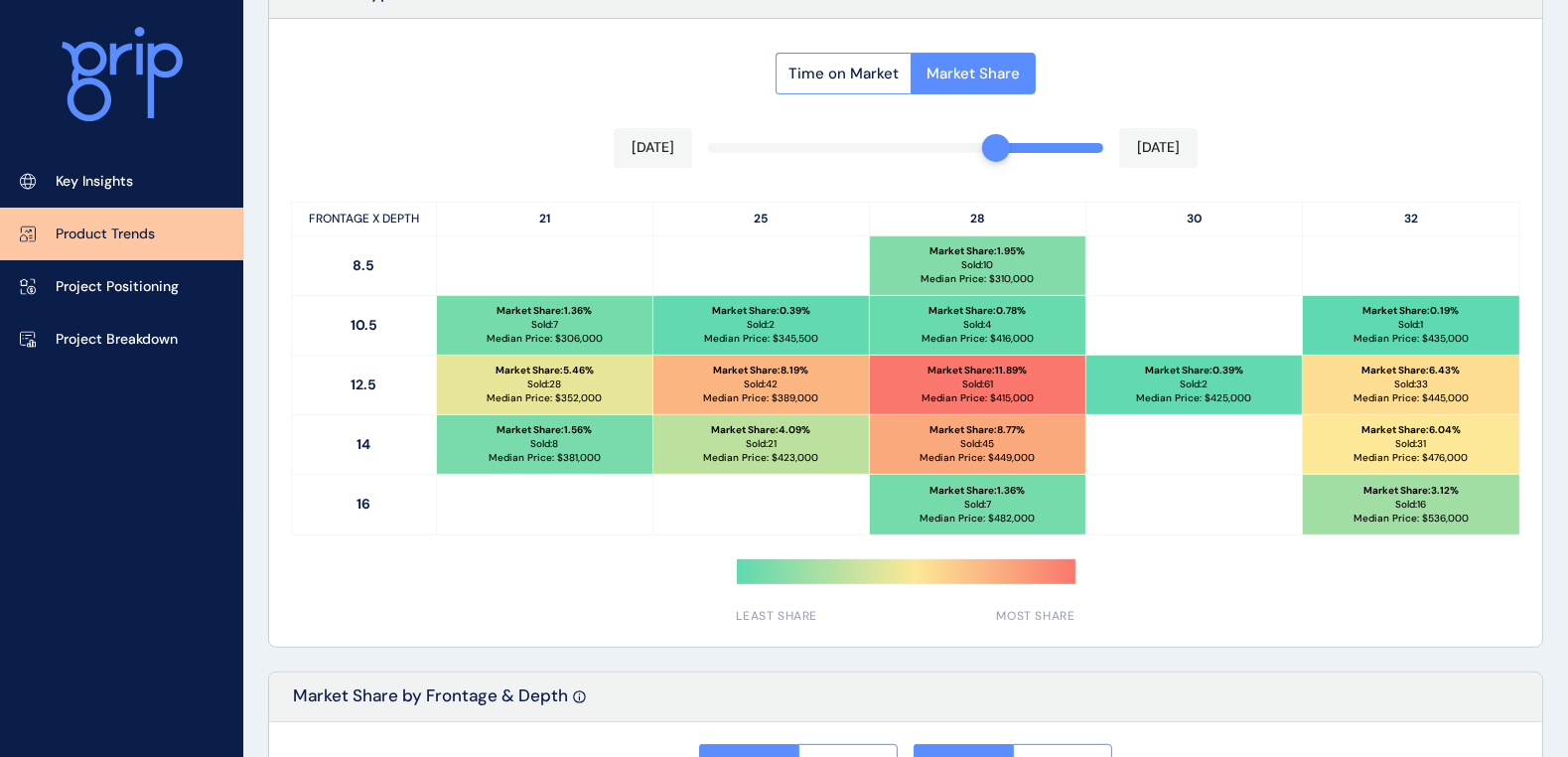 click on "Market Share :  4.09 %" at bounding box center [762, 430] 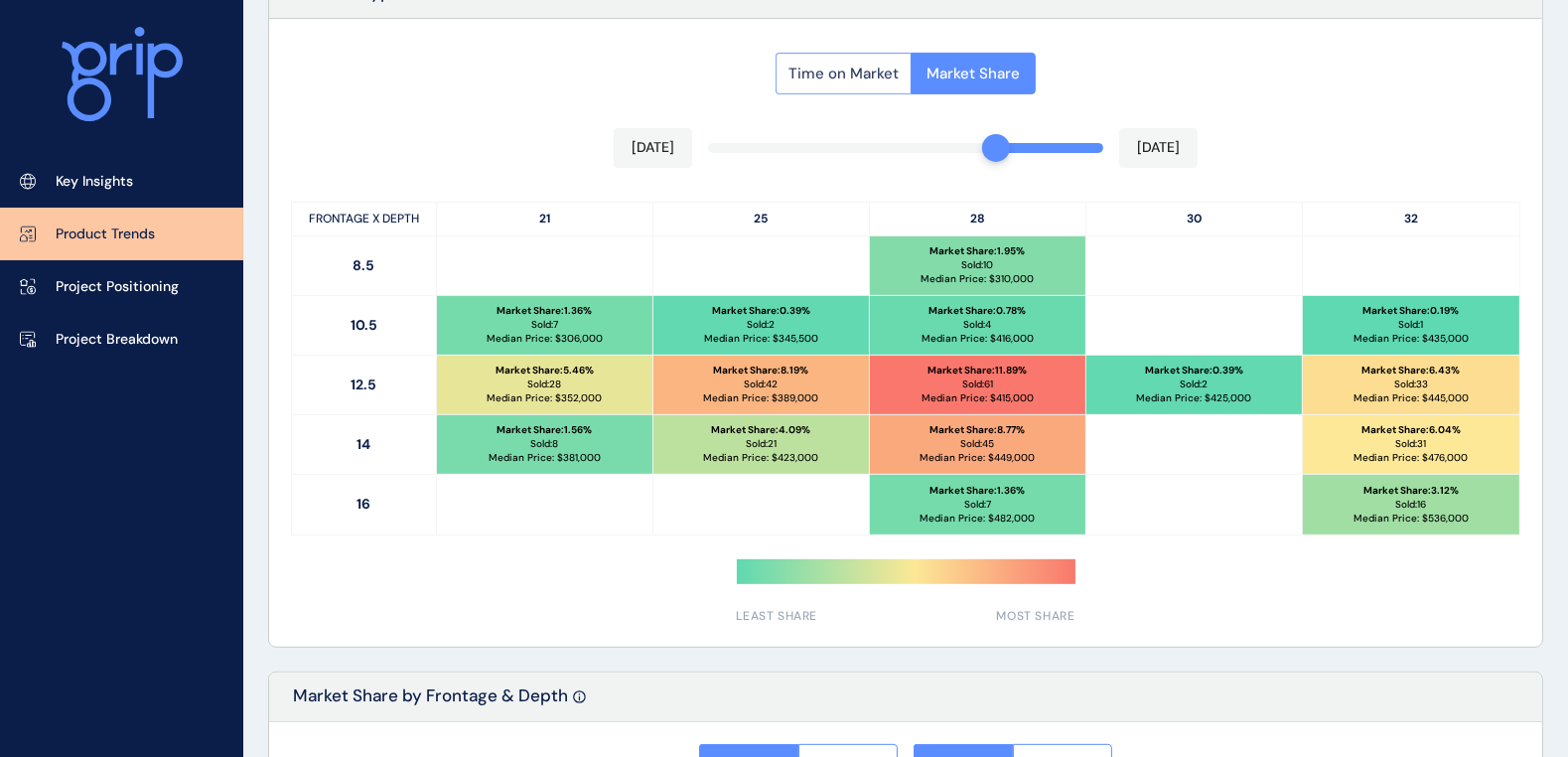 click on "Time on Market" at bounding box center [843, 74] 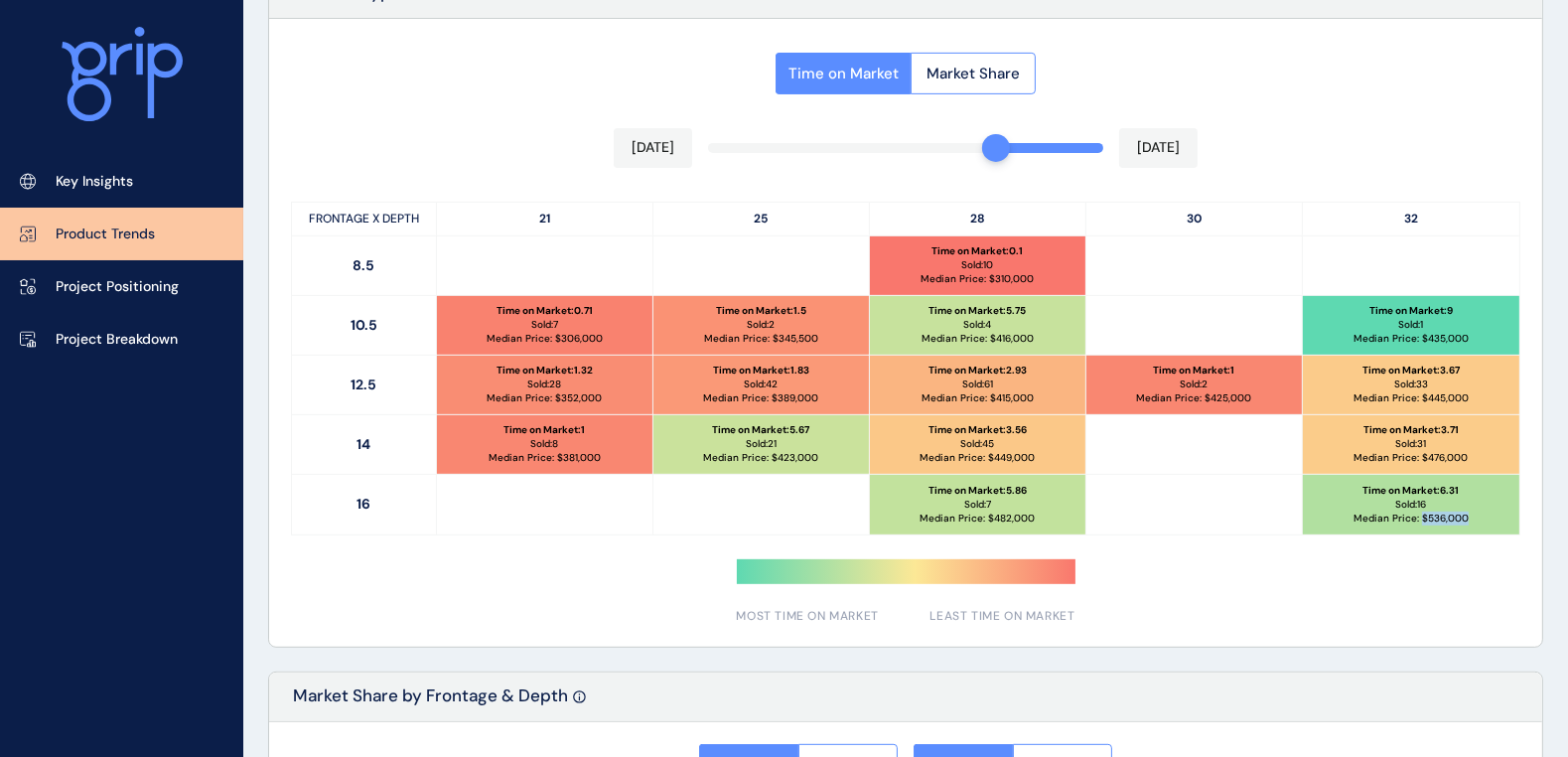 drag, startPoint x: 1484, startPoint y: 517, endPoint x: 1420, endPoint y: 526, distance: 64.629715 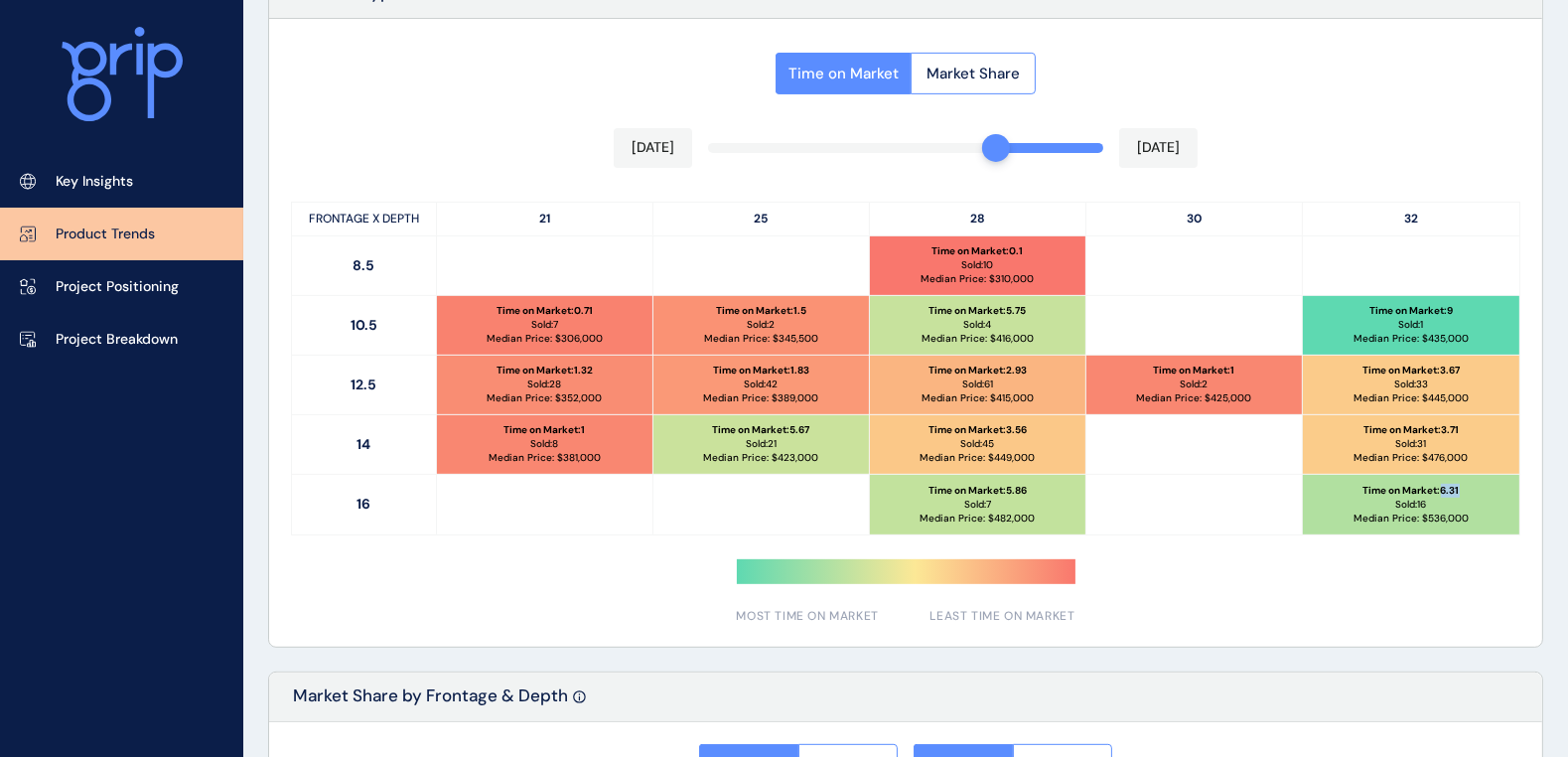 drag, startPoint x: 1441, startPoint y: 489, endPoint x: 1464, endPoint y: 487, distance: 23.086793 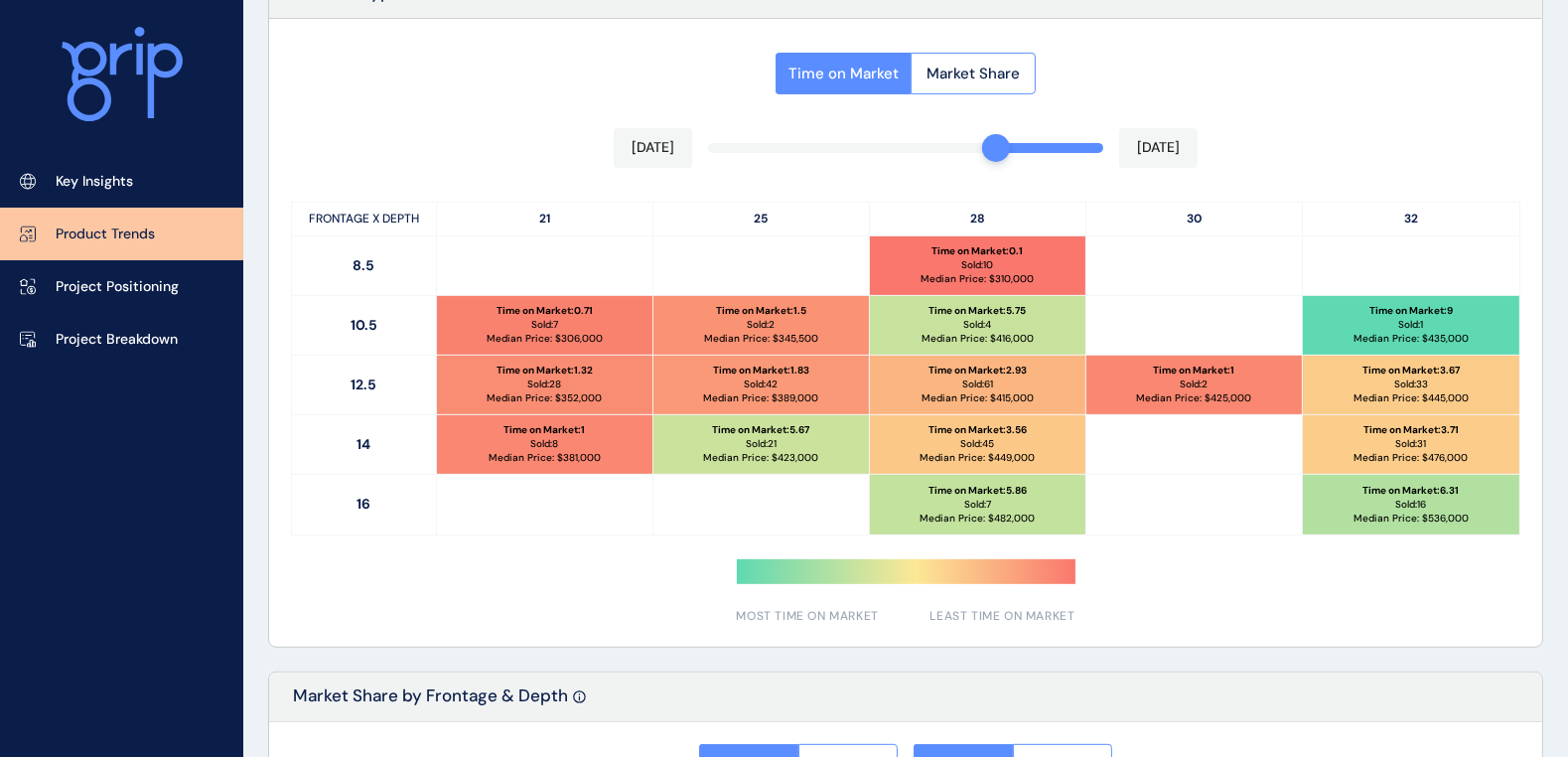 click on "Time on Market :  3.71" at bounding box center [1411, 430] 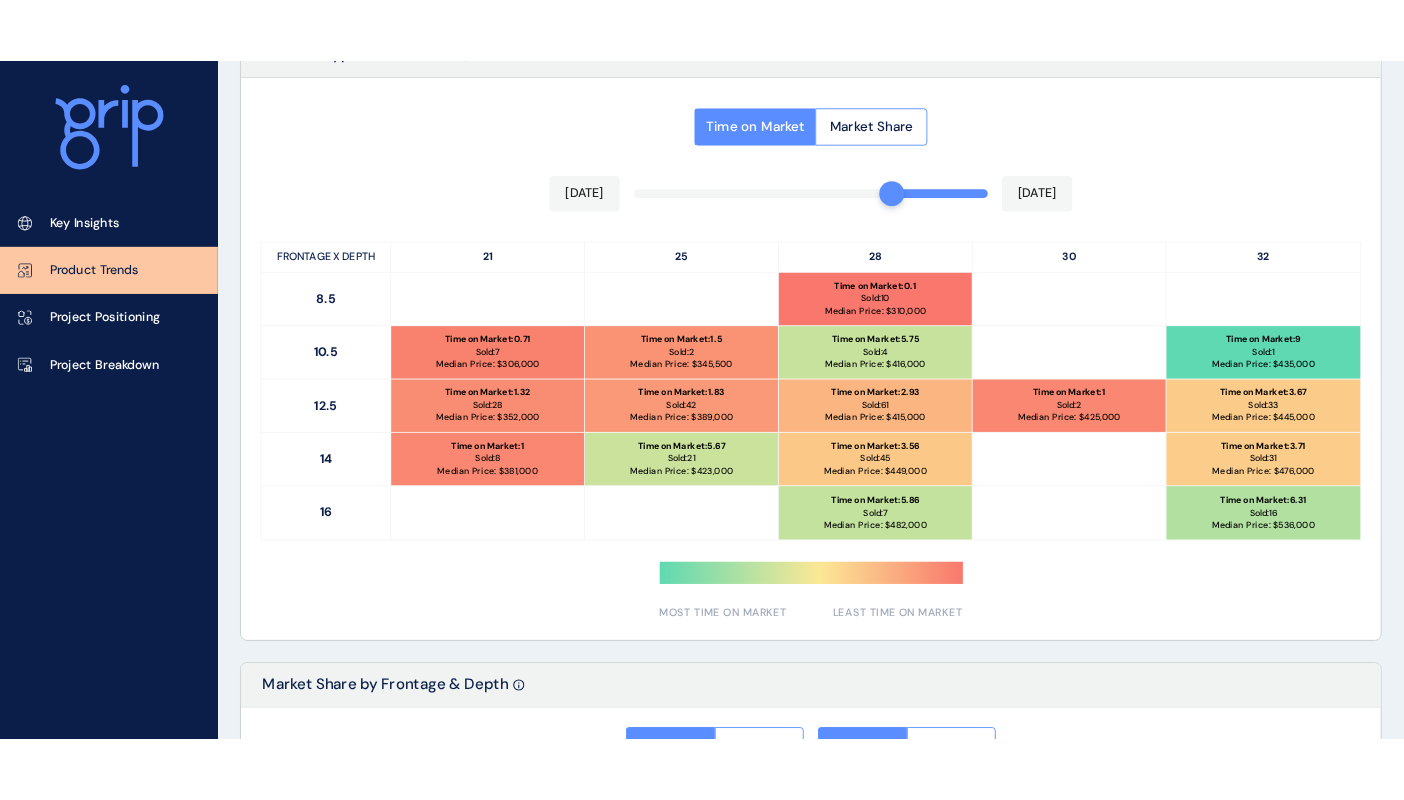 scroll, scrollTop: 999, scrollLeft: 0, axis: vertical 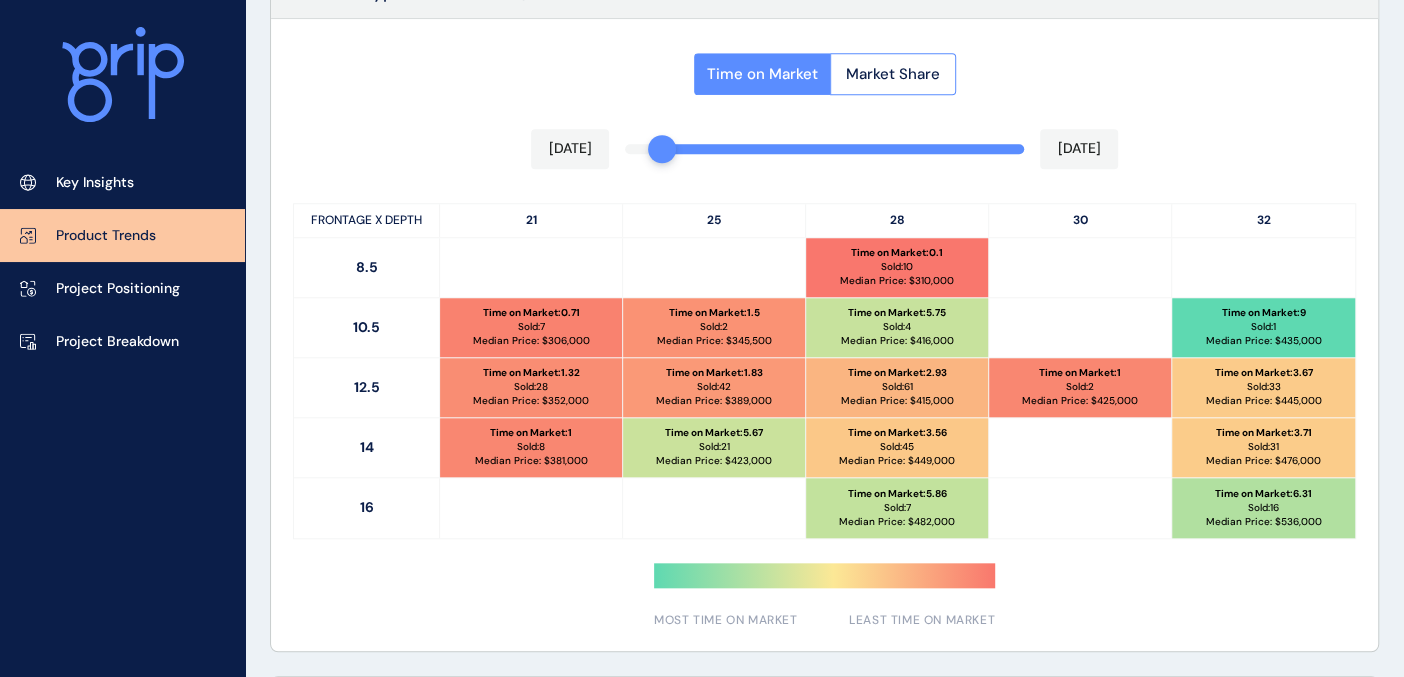 drag, startPoint x: 916, startPoint y: 156, endPoint x: 554, endPoint y: 179, distance: 362.72992 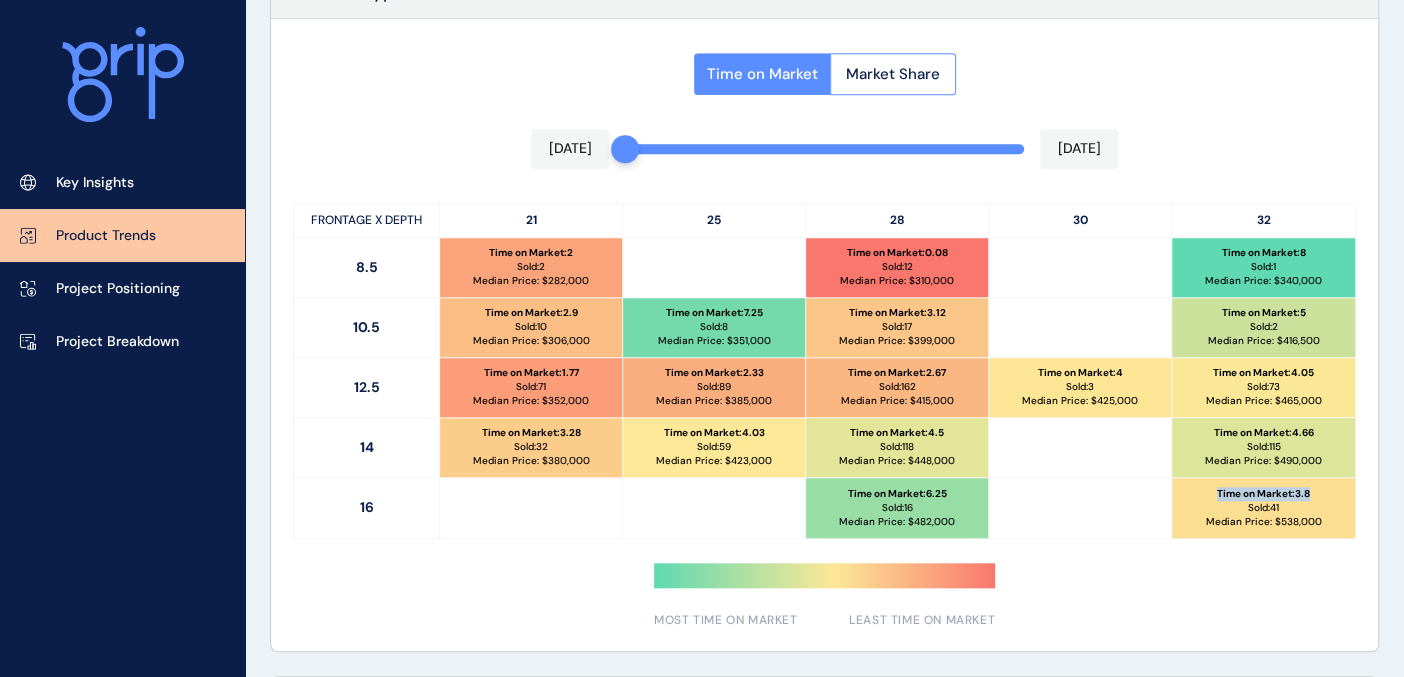 drag, startPoint x: 1315, startPoint y: 491, endPoint x: 1208, endPoint y: 492, distance: 107.00467 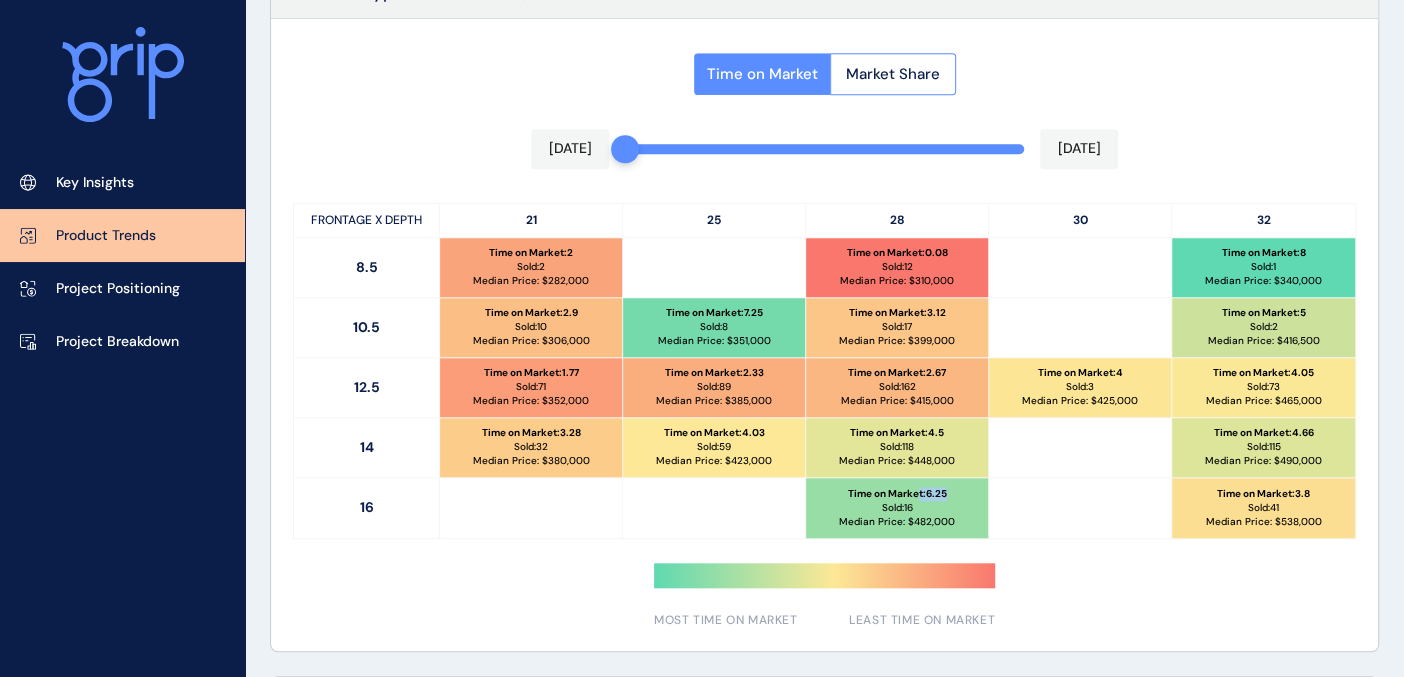 drag, startPoint x: 950, startPoint y: 491, endPoint x: 917, endPoint y: 492, distance: 33.01515 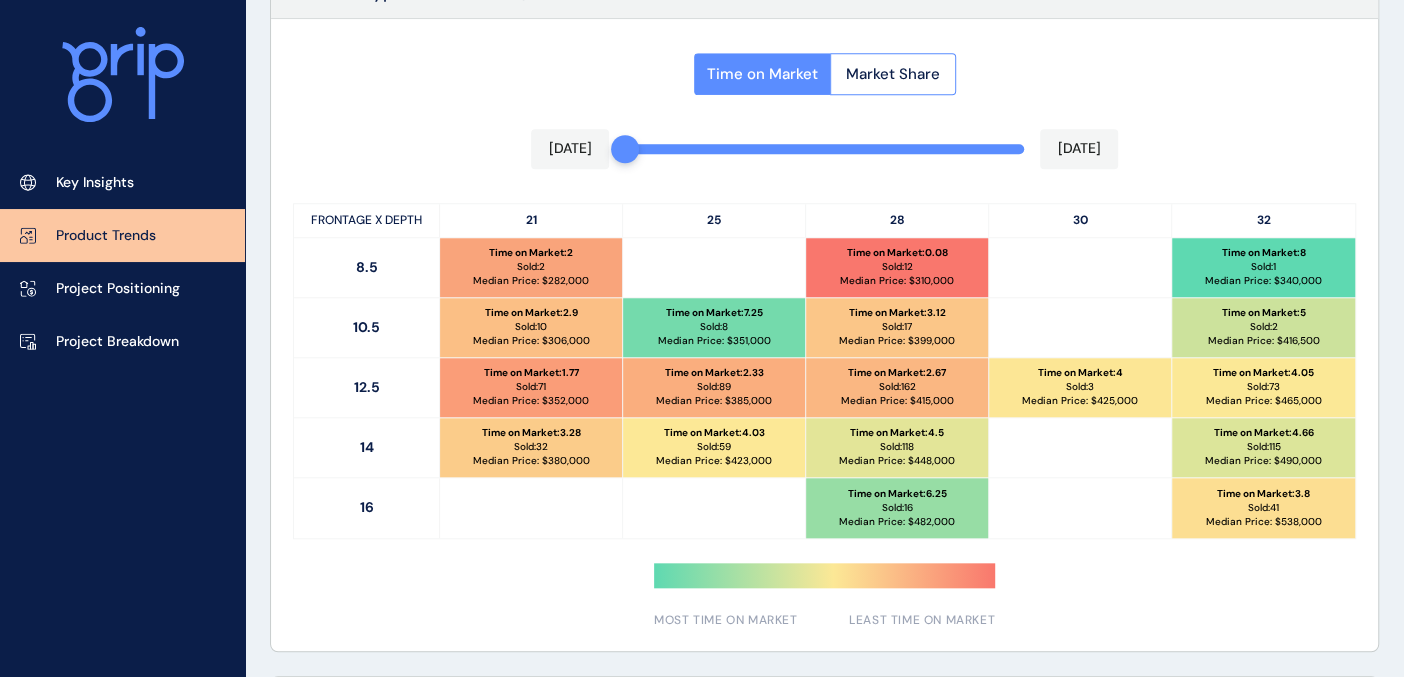 click on "Time on Market :  3.8" at bounding box center (1263, 494) 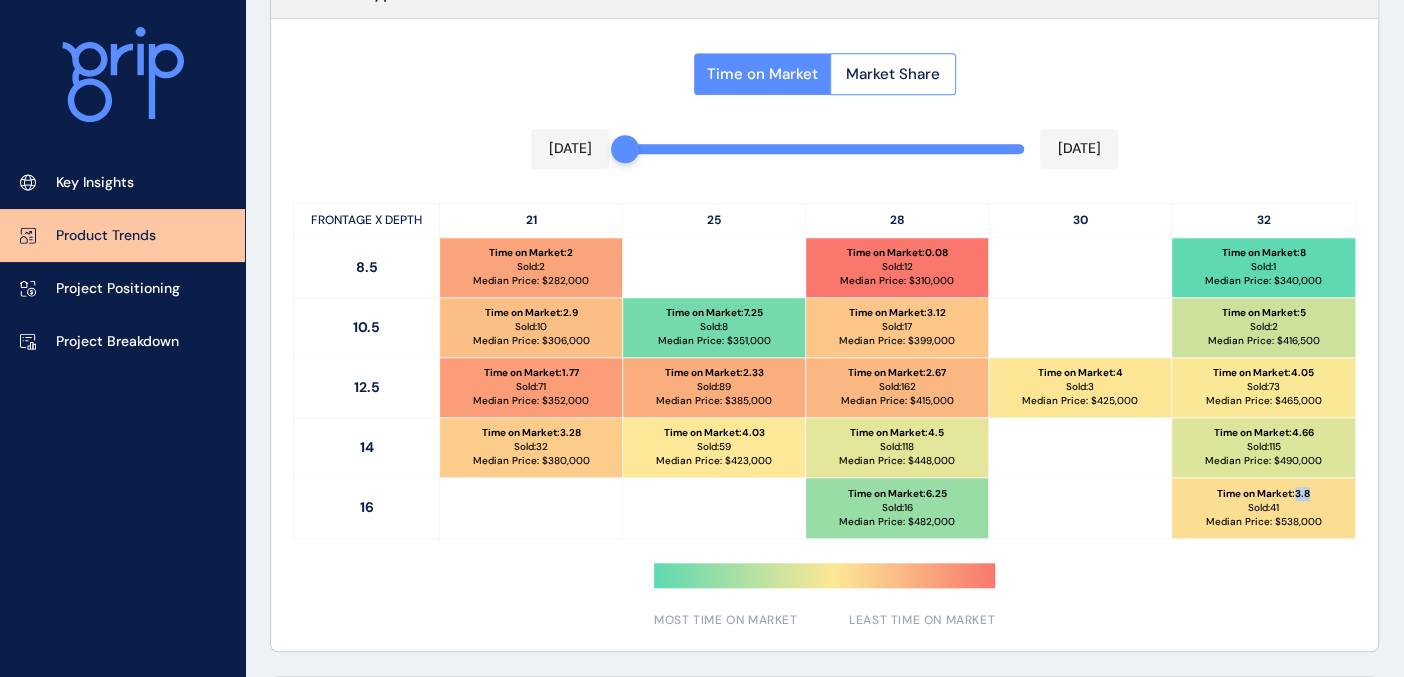 drag, startPoint x: 1314, startPoint y: 492, endPoint x: 1298, endPoint y: 492, distance: 16 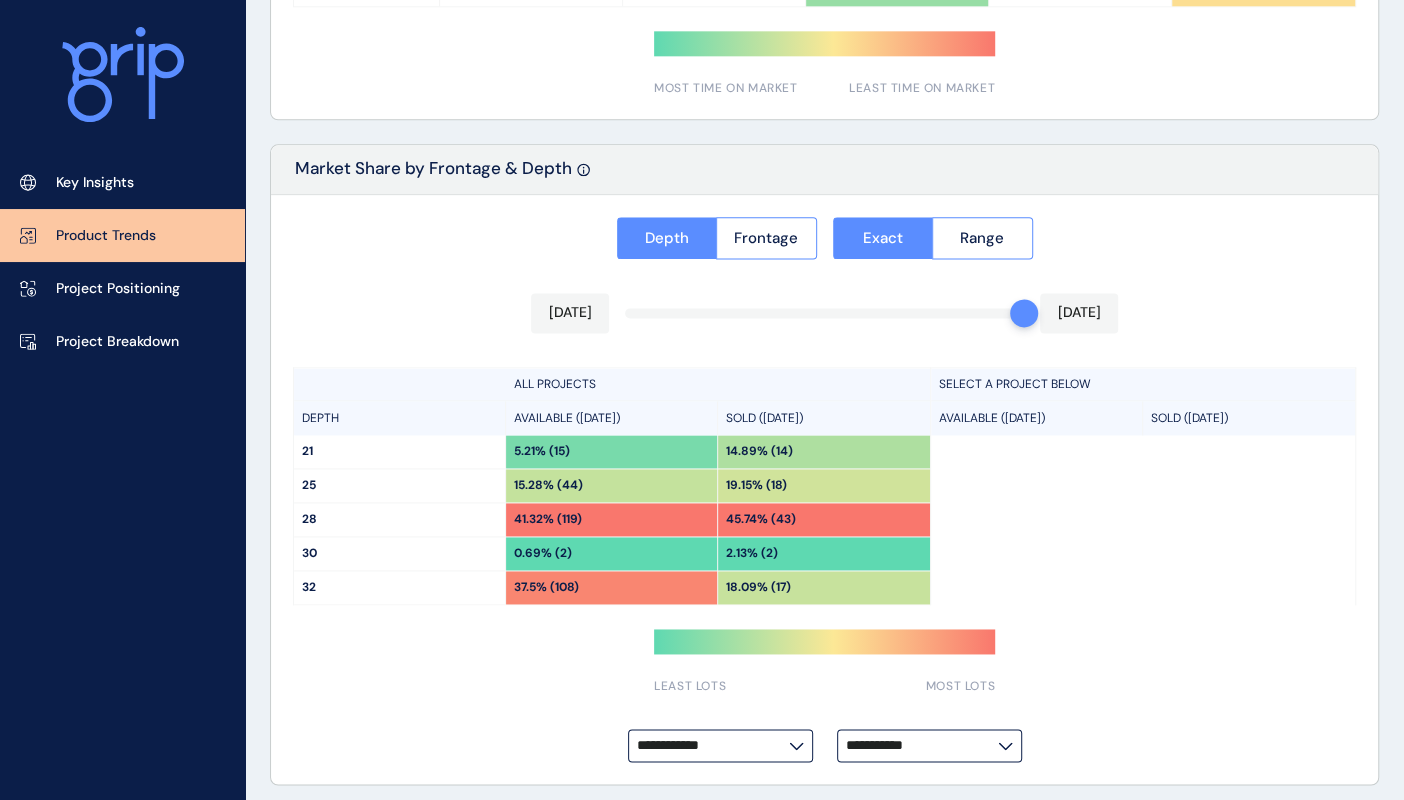 scroll, scrollTop: 1537, scrollLeft: 0, axis: vertical 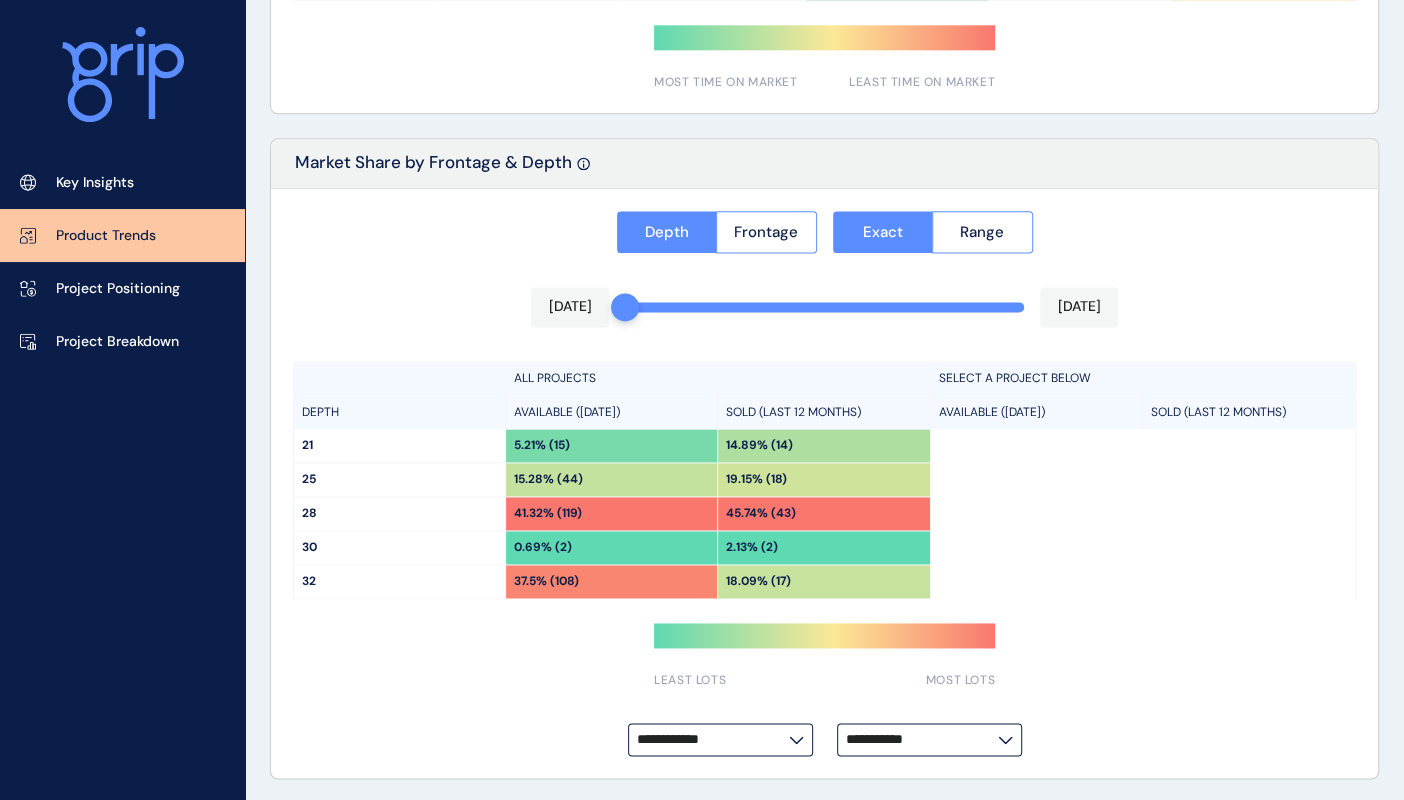 drag, startPoint x: 1016, startPoint y: 314, endPoint x: 591, endPoint y: 312, distance: 425.0047 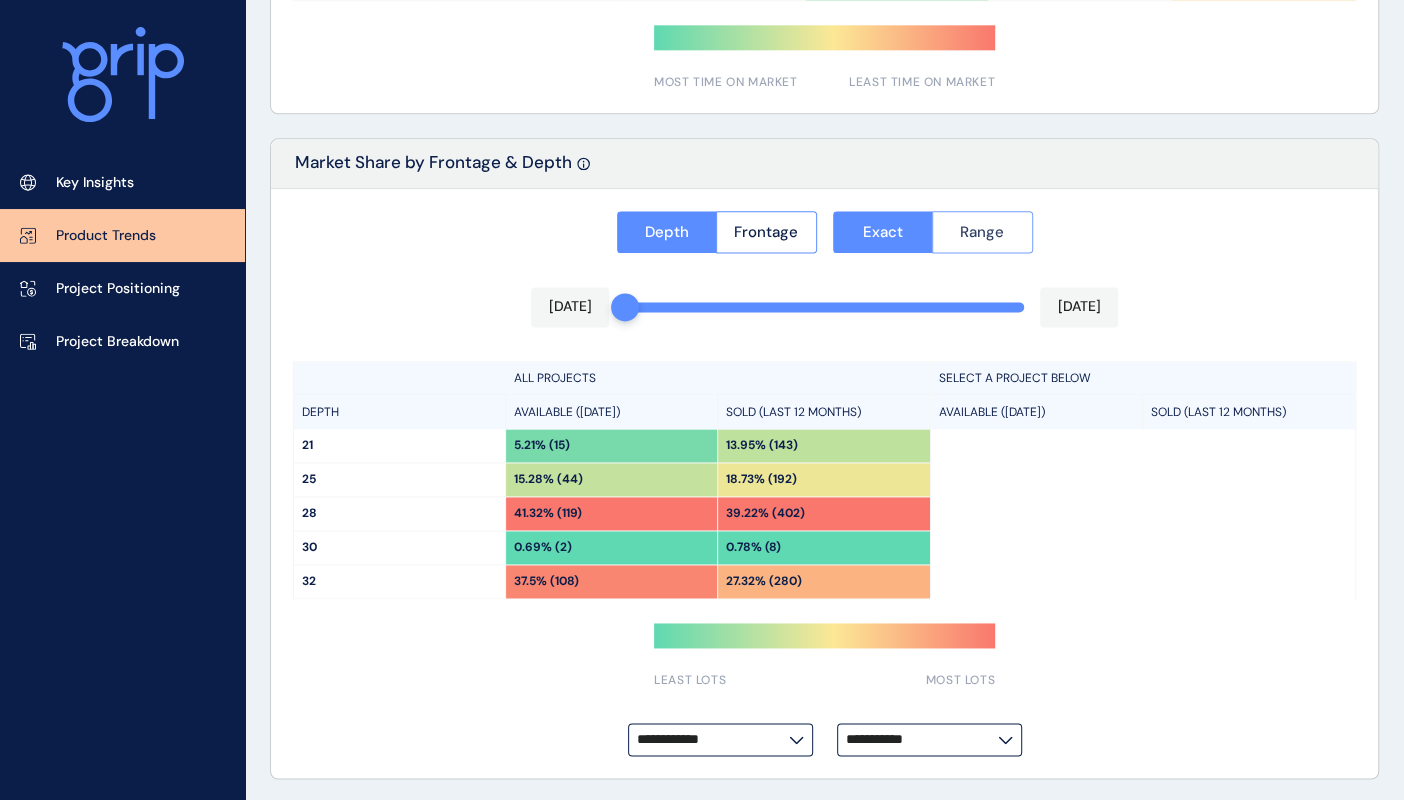 click on "Range" at bounding box center (982, 232) 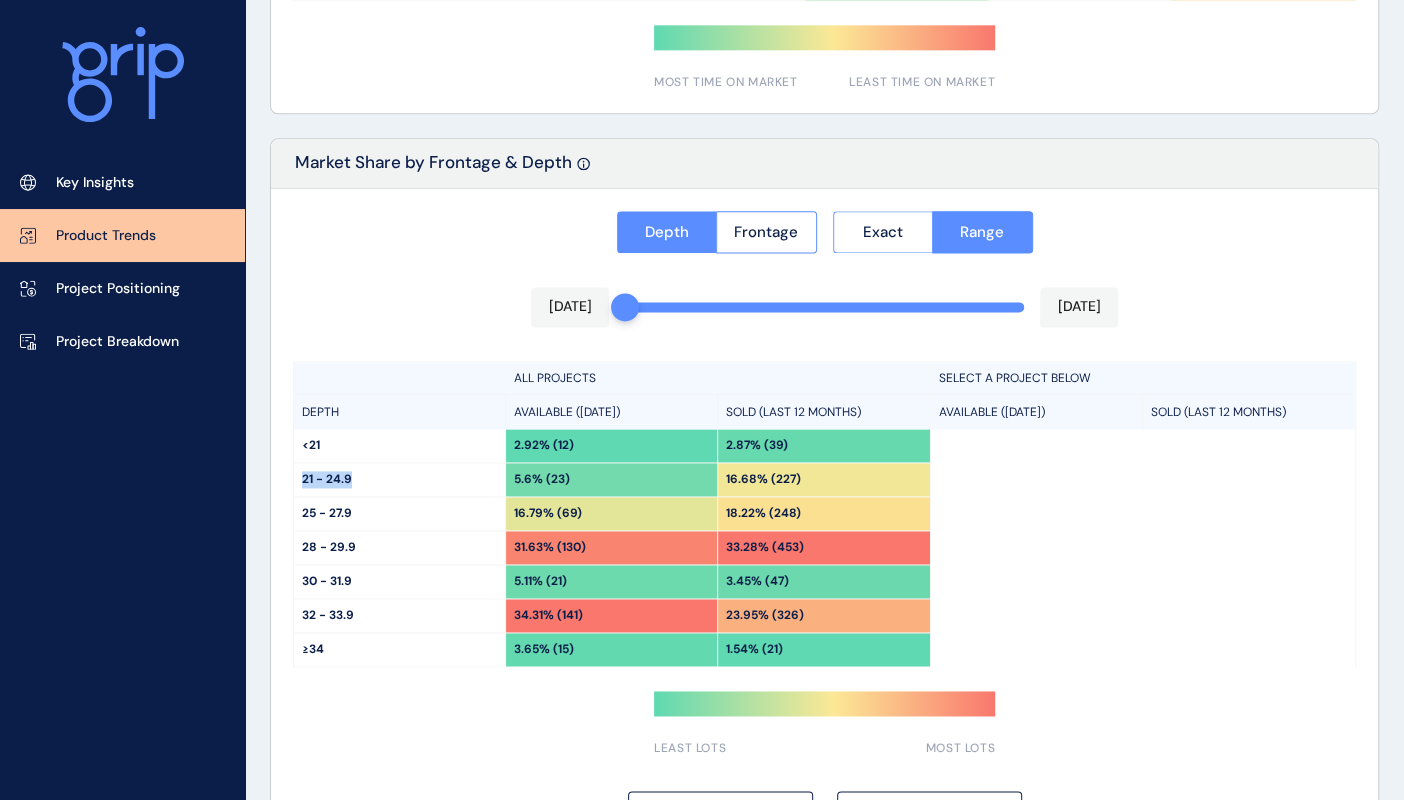 drag, startPoint x: 302, startPoint y: 477, endPoint x: 368, endPoint y: 471, distance: 66.27216 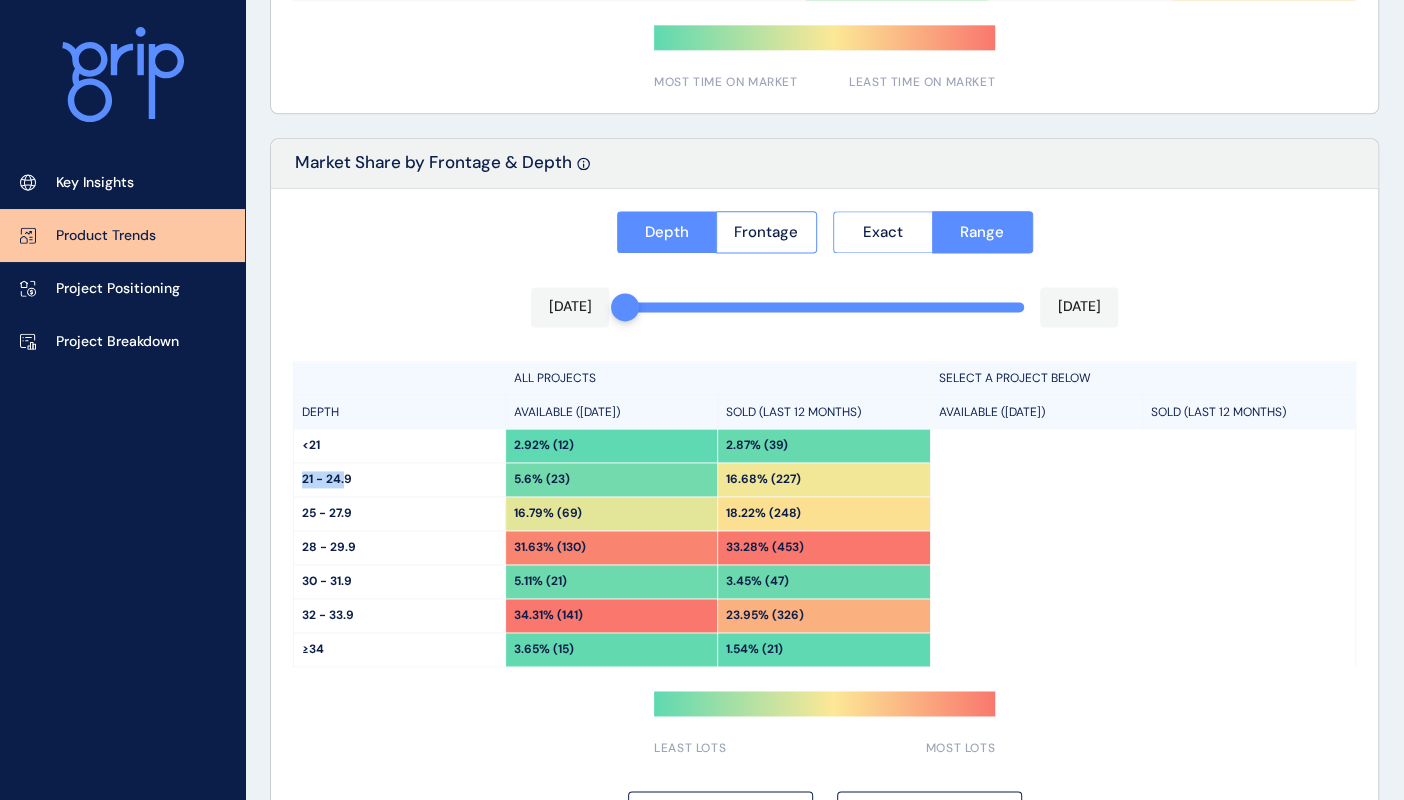 drag, startPoint x: 301, startPoint y: 481, endPoint x: 343, endPoint y: 476, distance: 42.296574 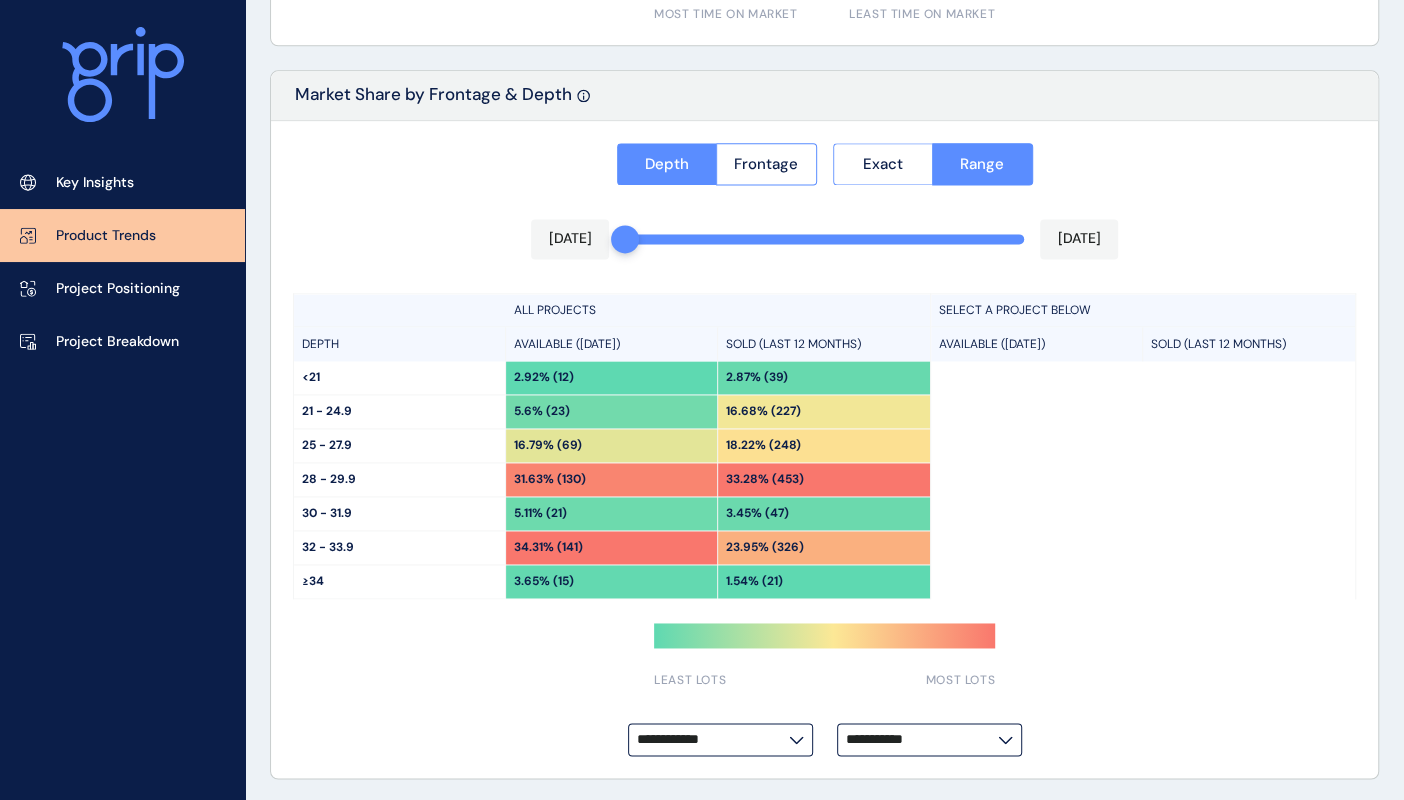 click on "**********" at bounding box center (929, 739) 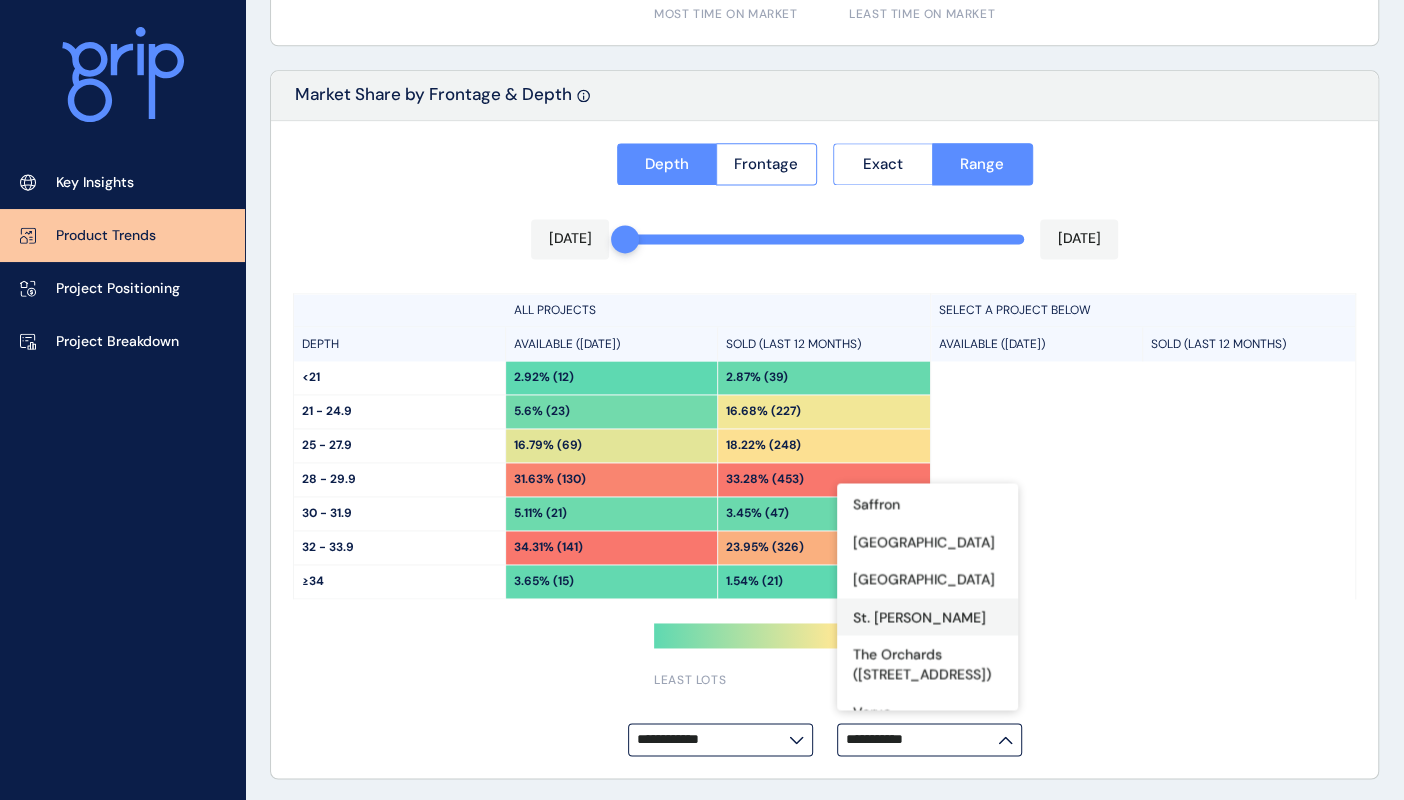 scroll, scrollTop: 697, scrollLeft: 0, axis: vertical 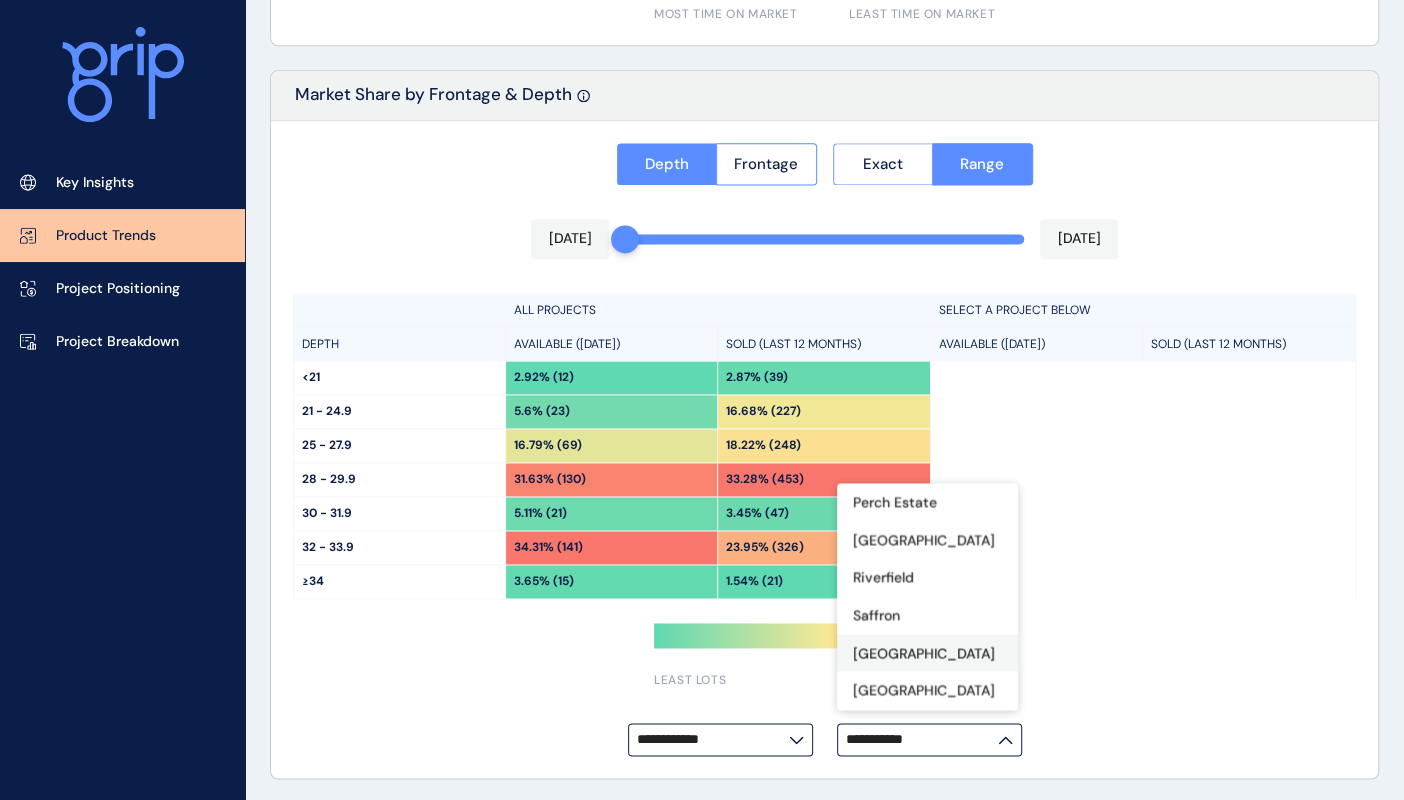 click on "[GEOGRAPHIC_DATA]" at bounding box center (924, 654) 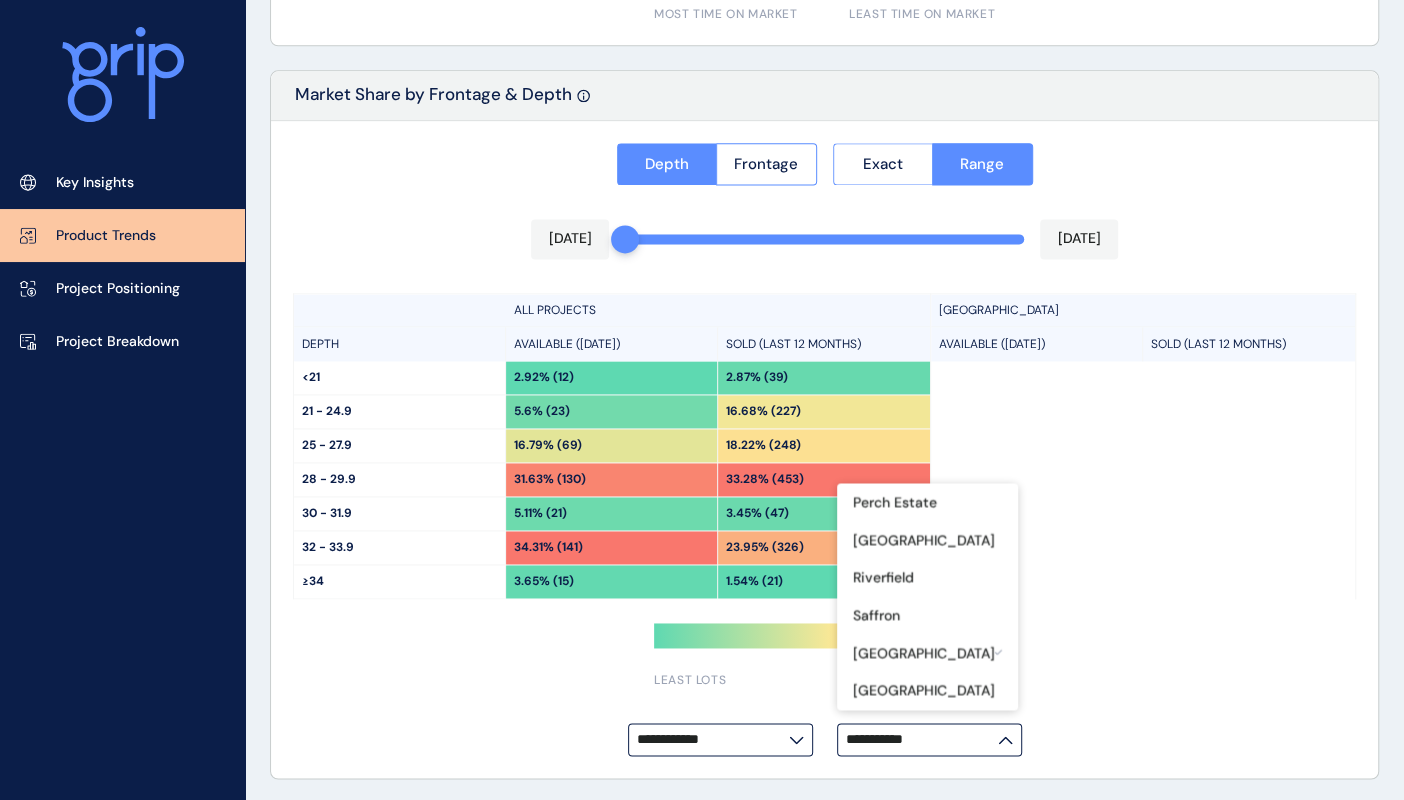 click on "PRODUCT TRENDS [PERSON_NAME] Precinct Save Load Report Projects ( 26 ) [DATE] 2025 < > Jan No report is available for this period. New months are usually published 5 business days after the month start. Feb No report is available for this period. New months are usually published 5 business days after the month start. Mar No report is available for this period. New months are usually published 5 business days after the month start. Apr No report is available for this period. New months are usually published 5 business days after the month start. May No report is available for this period. New months are usually published 5 business days after the month start. Jun No report is available for this period. New months are usually published 5 business days after the month start. [DATE] No report is available for this period. New months are usually published 5 business days after the month start. Aug No report is available for this period. New months are usually published 5 business days after the month start. Sep Oct Nov Dec" at bounding box center (824, -401) 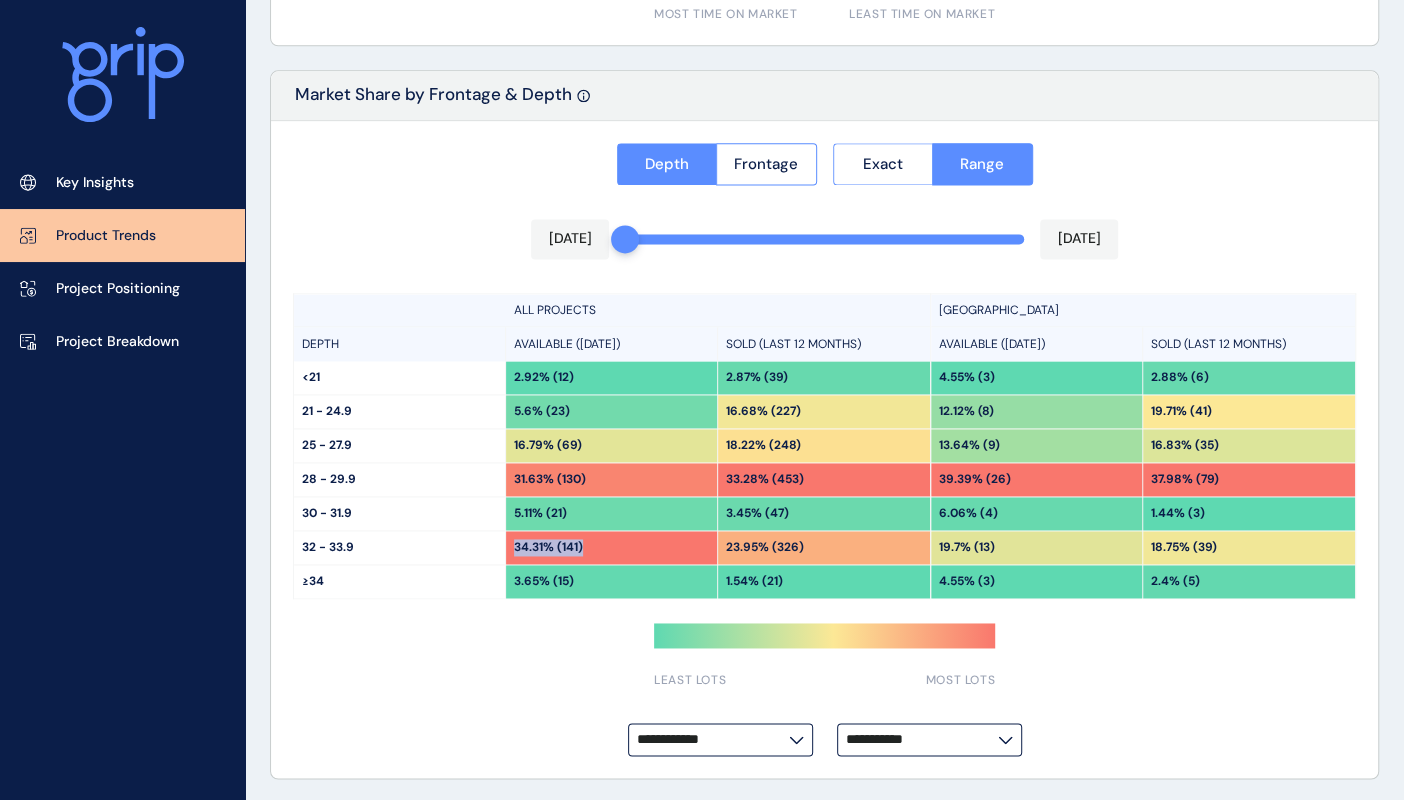 drag, startPoint x: 512, startPoint y: 545, endPoint x: 608, endPoint y: 551, distance: 96.18732 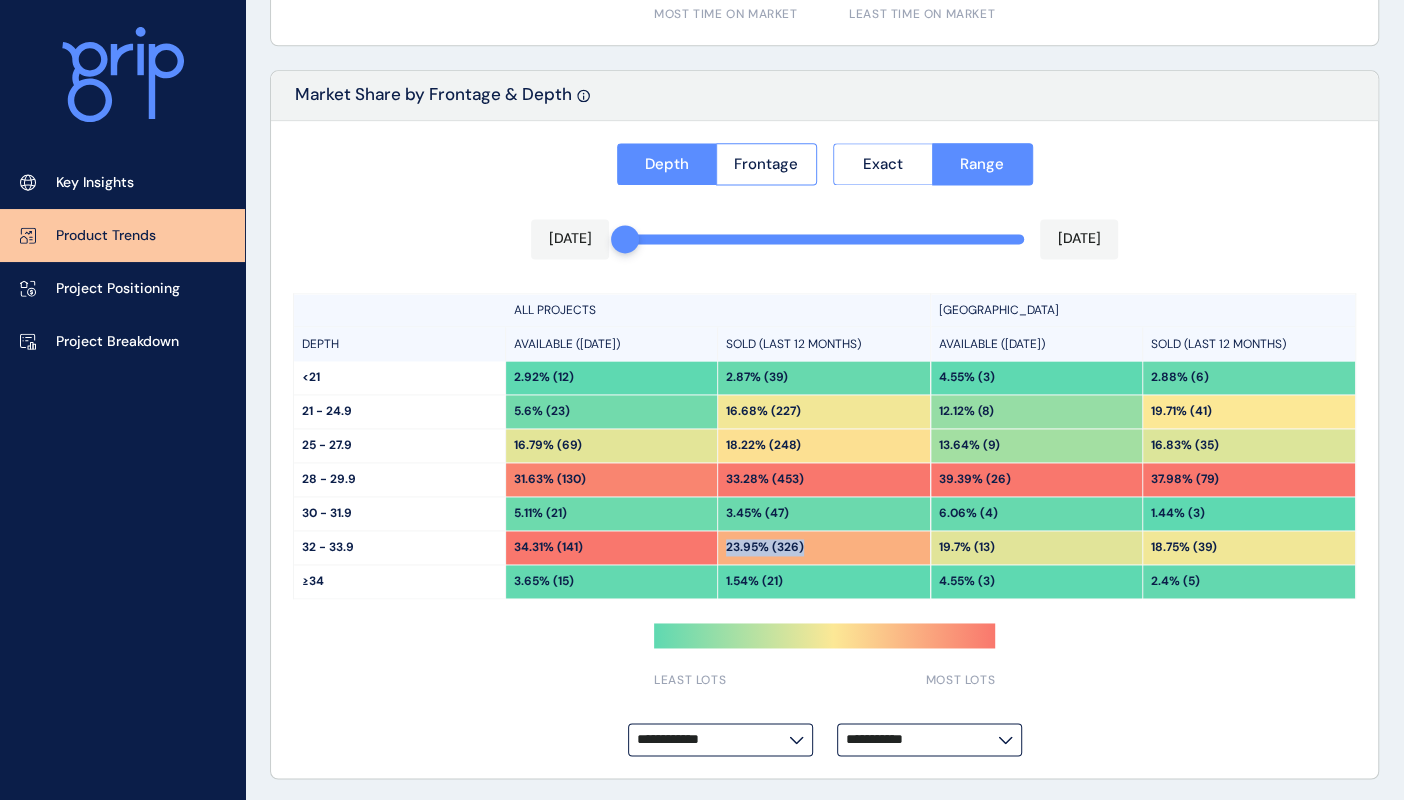 drag, startPoint x: 727, startPoint y: 545, endPoint x: 806, endPoint y: 537, distance: 79.40403 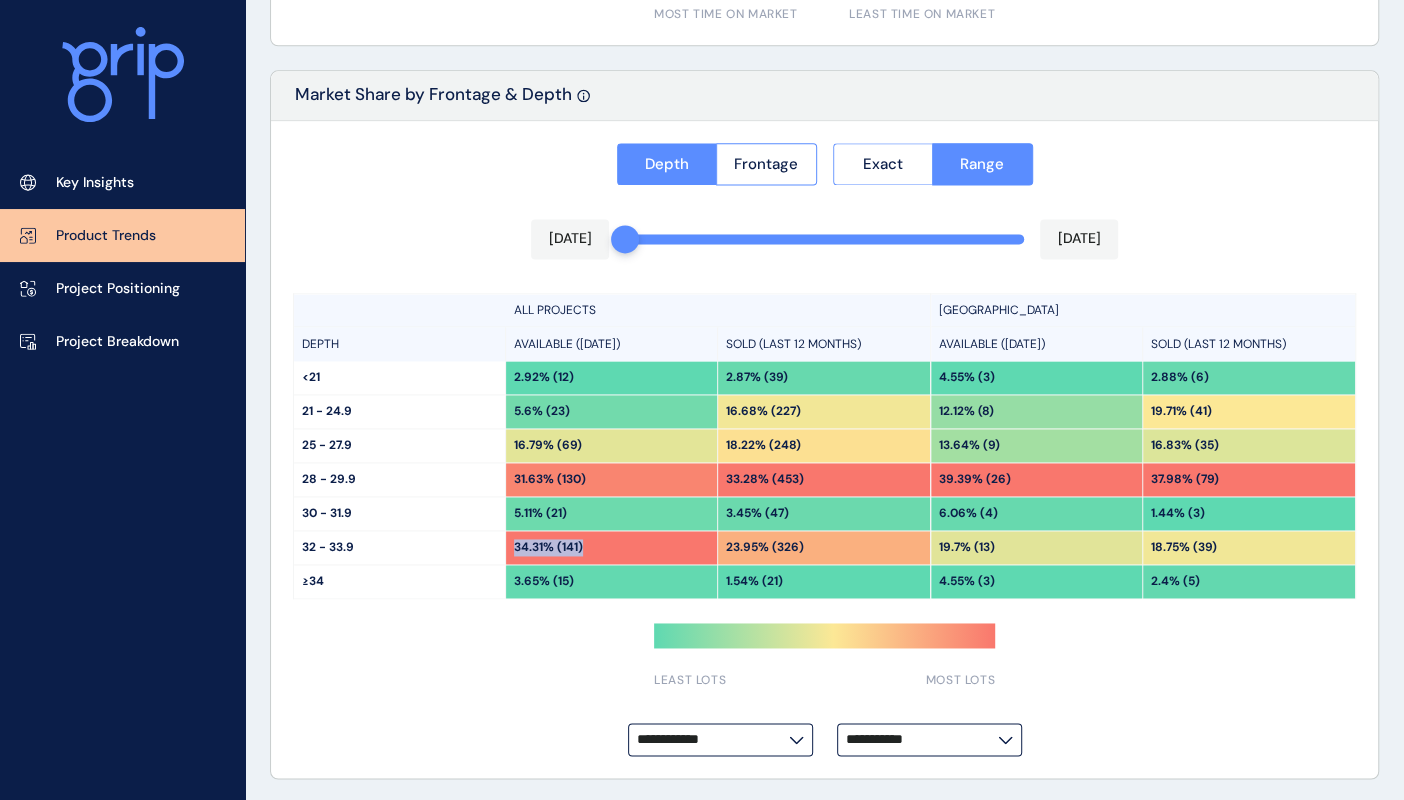 drag, startPoint x: 514, startPoint y: 545, endPoint x: 605, endPoint y: 541, distance: 91.08787 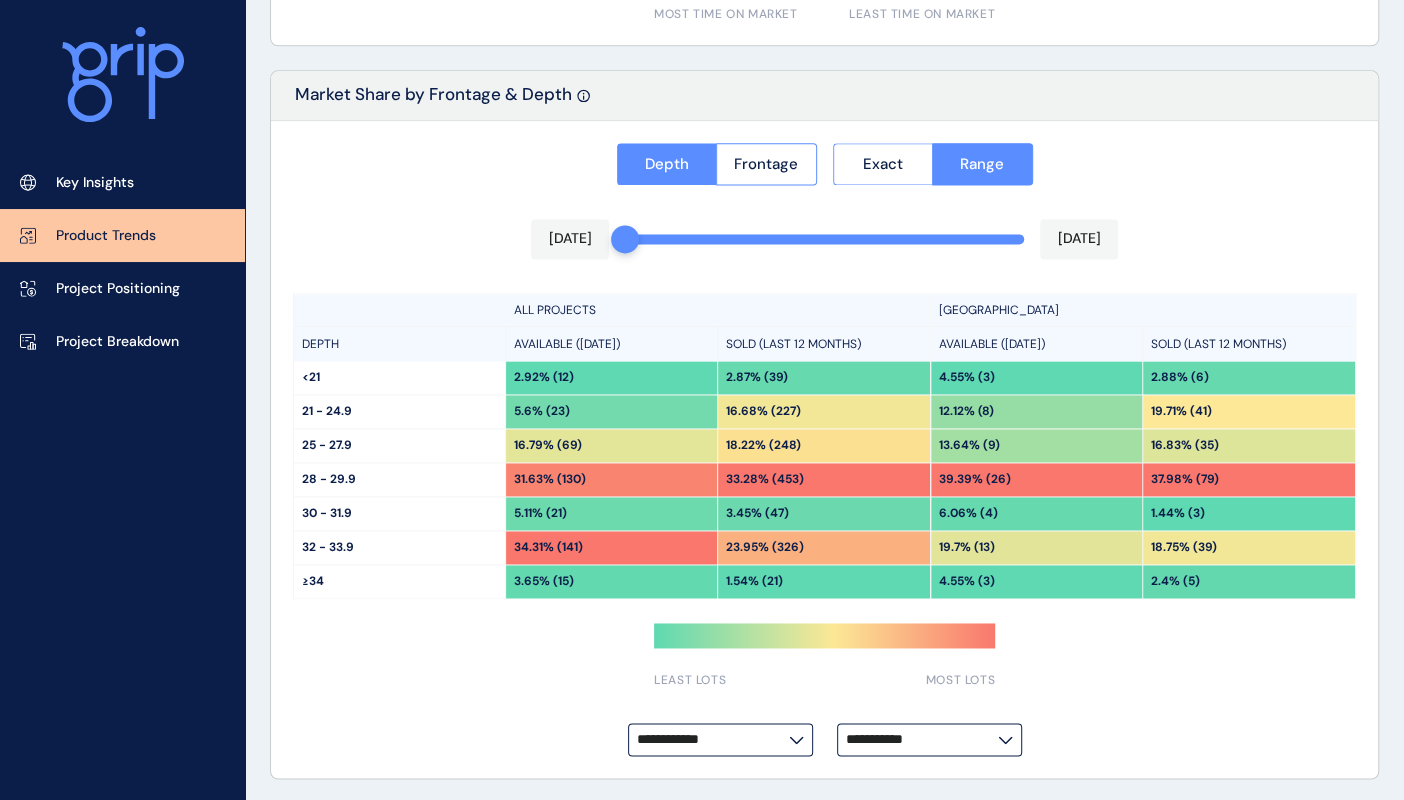 click on "23.95% (326)" at bounding box center (765, 547) 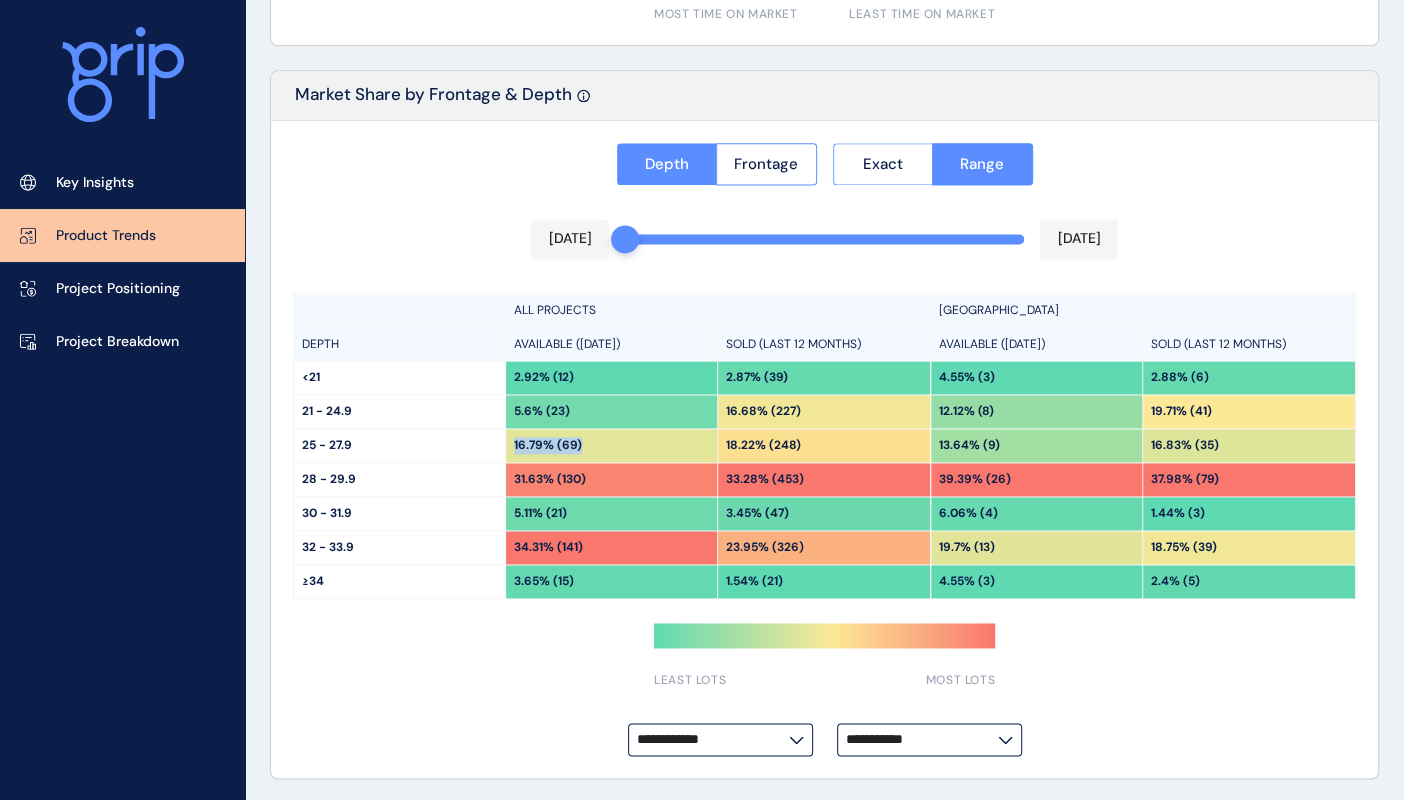 drag, startPoint x: 511, startPoint y: 440, endPoint x: 594, endPoint y: 446, distance: 83.21658 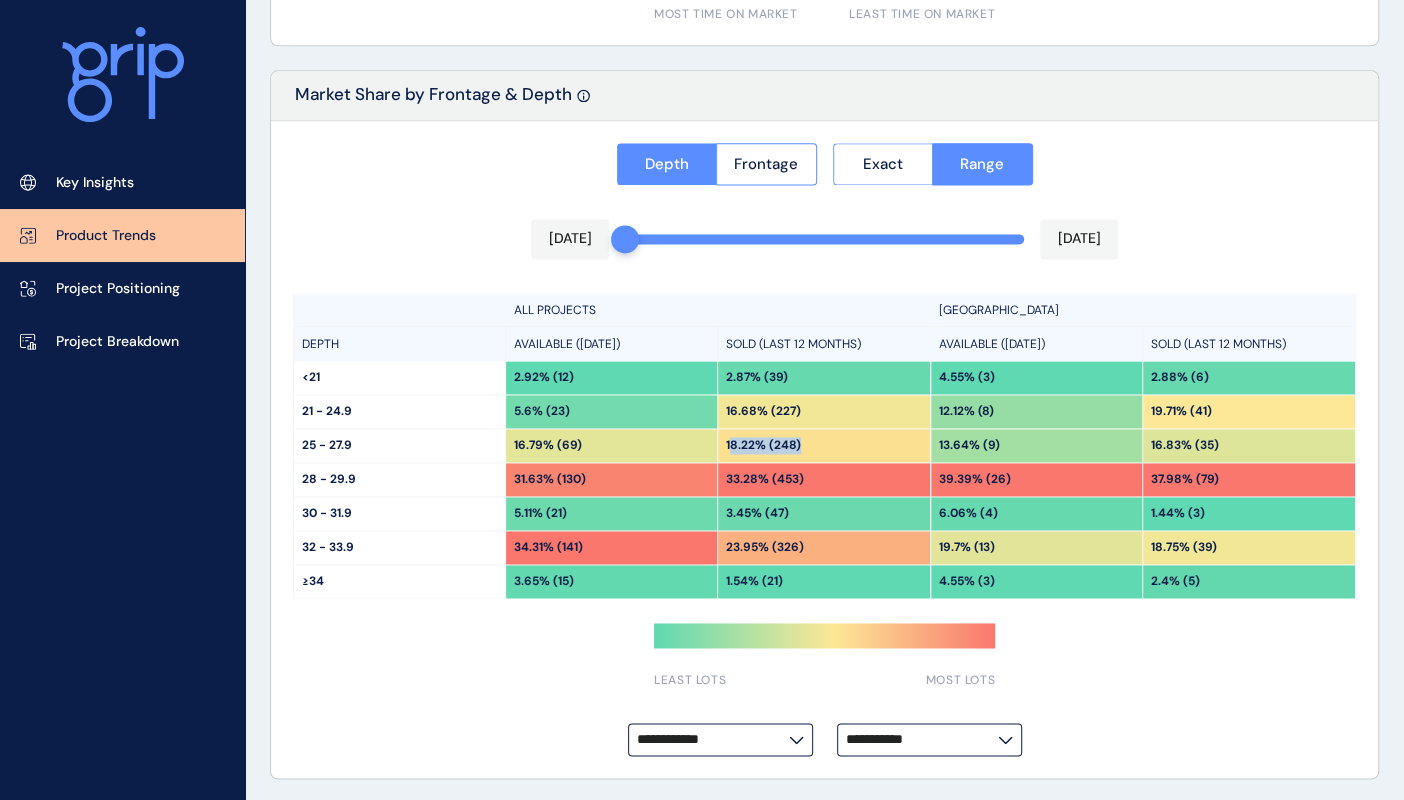 drag, startPoint x: 728, startPoint y: 442, endPoint x: 799, endPoint y: 439, distance: 71.063354 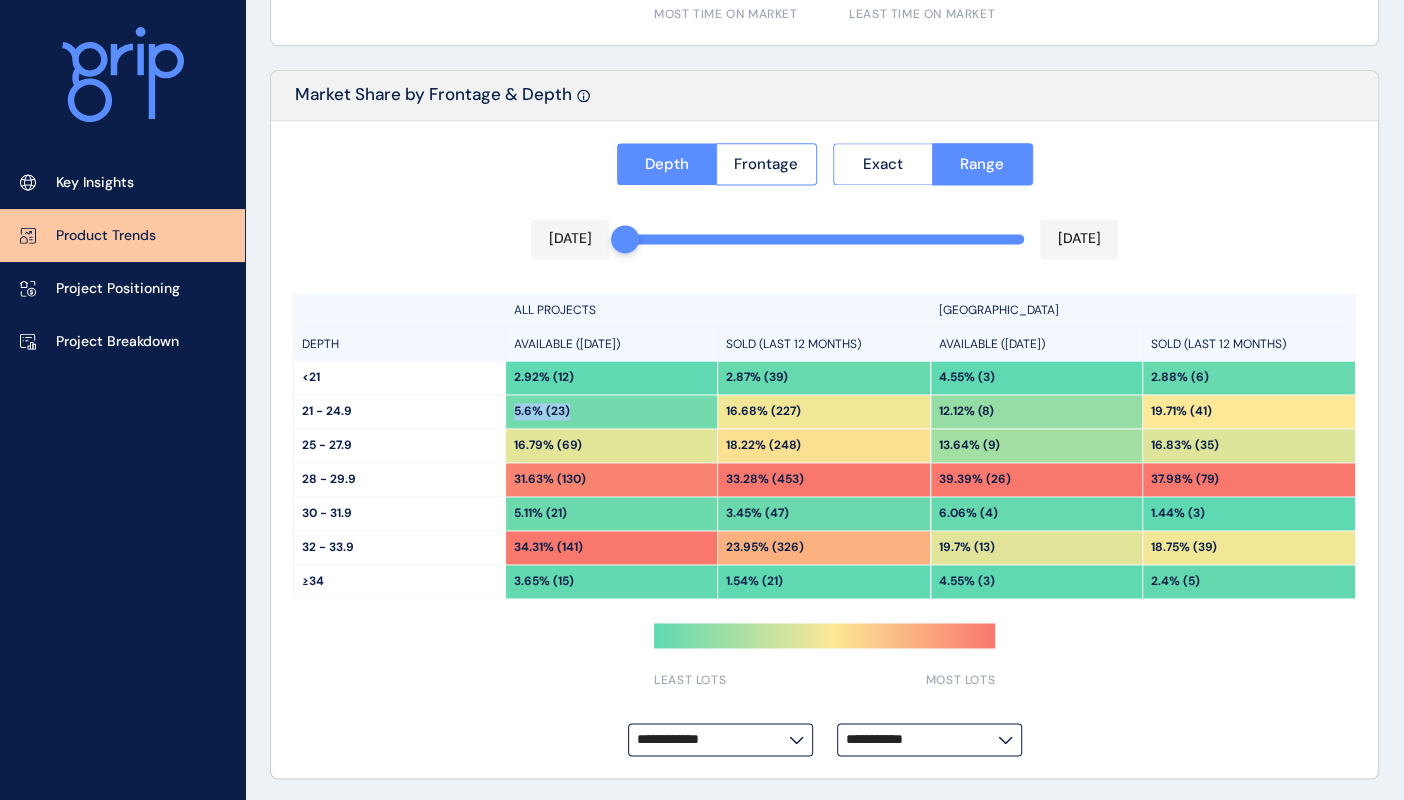 drag, startPoint x: 512, startPoint y: 408, endPoint x: 585, endPoint y: 408, distance: 73 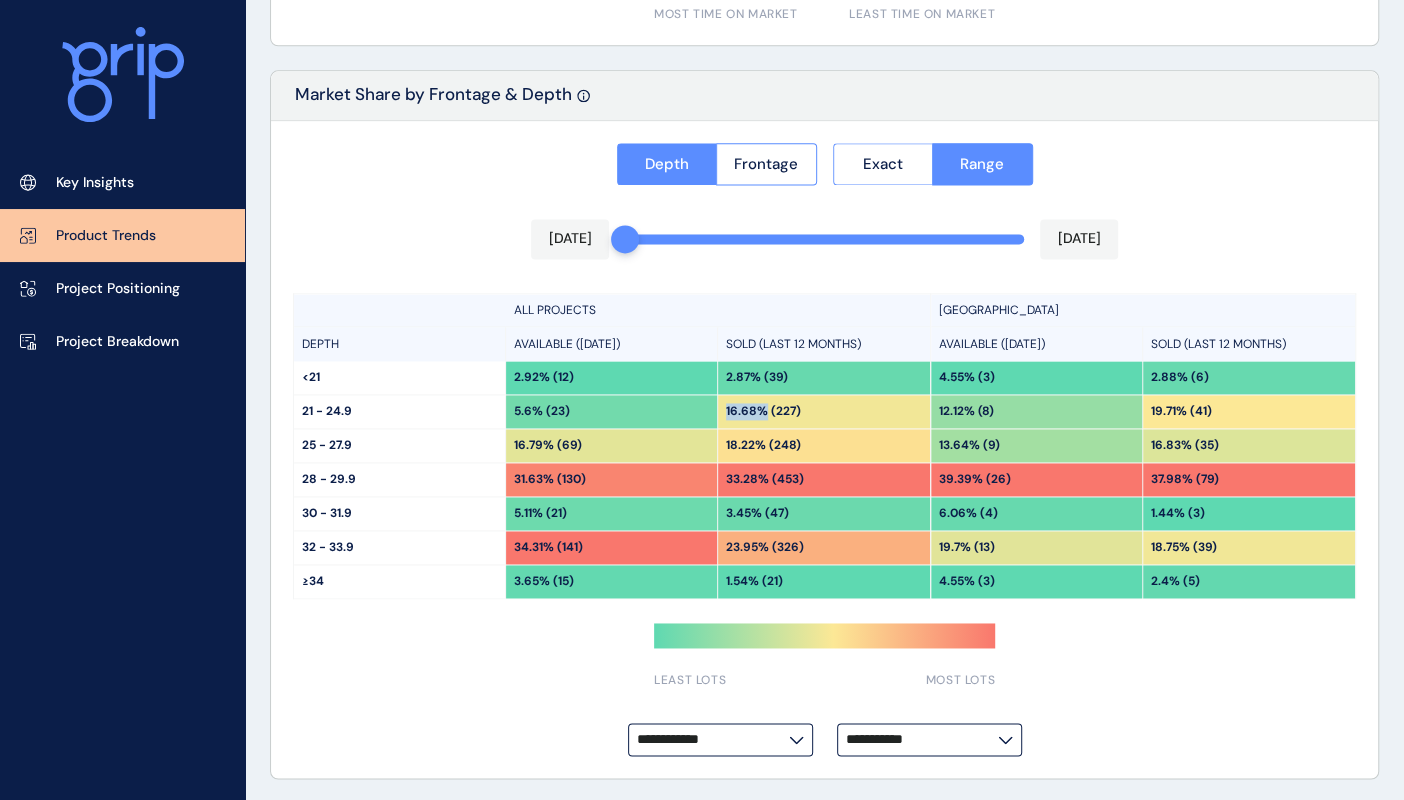 drag, startPoint x: 724, startPoint y: 406, endPoint x: 762, endPoint y: 406, distance: 38 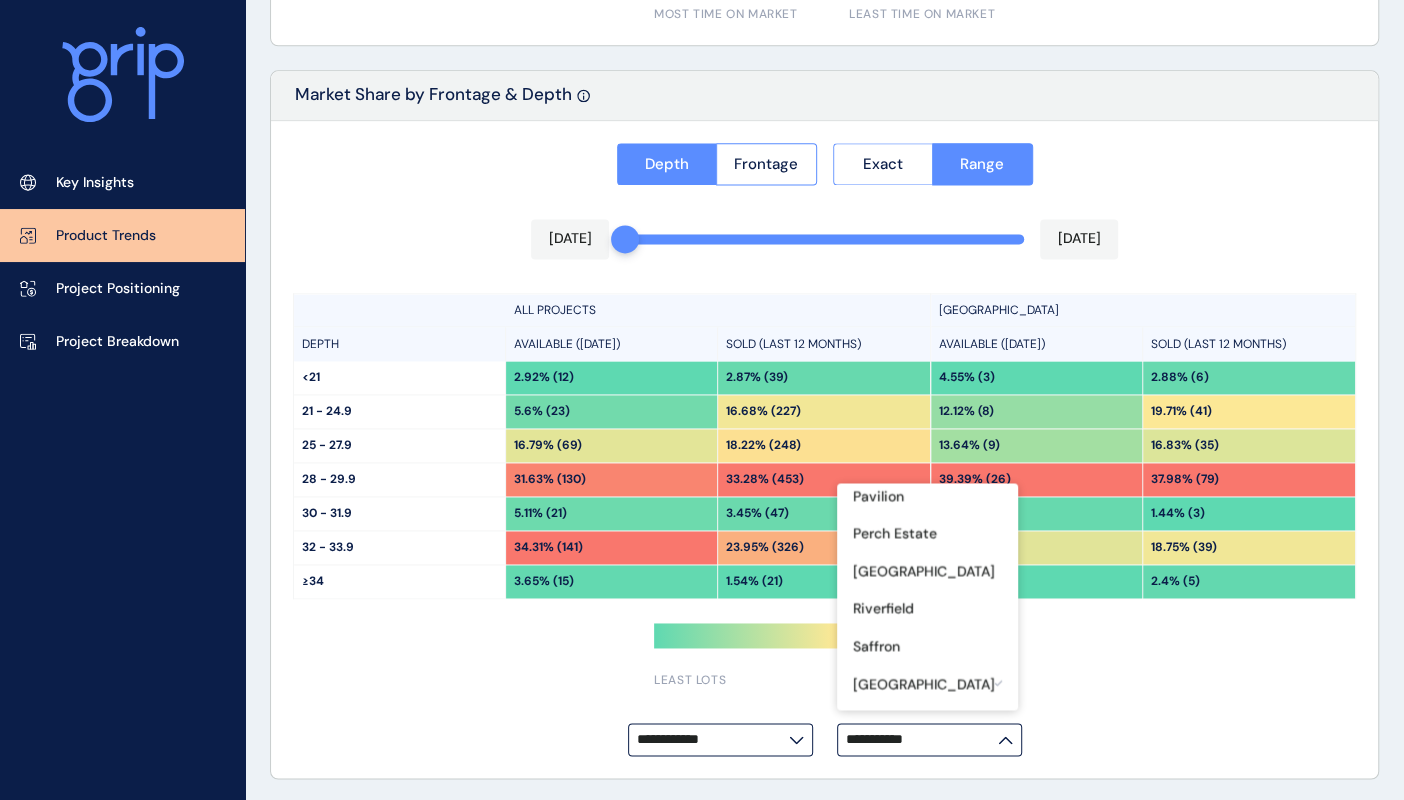 scroll, scrollTop: 555, scrollLeft: 0, axis: vertical 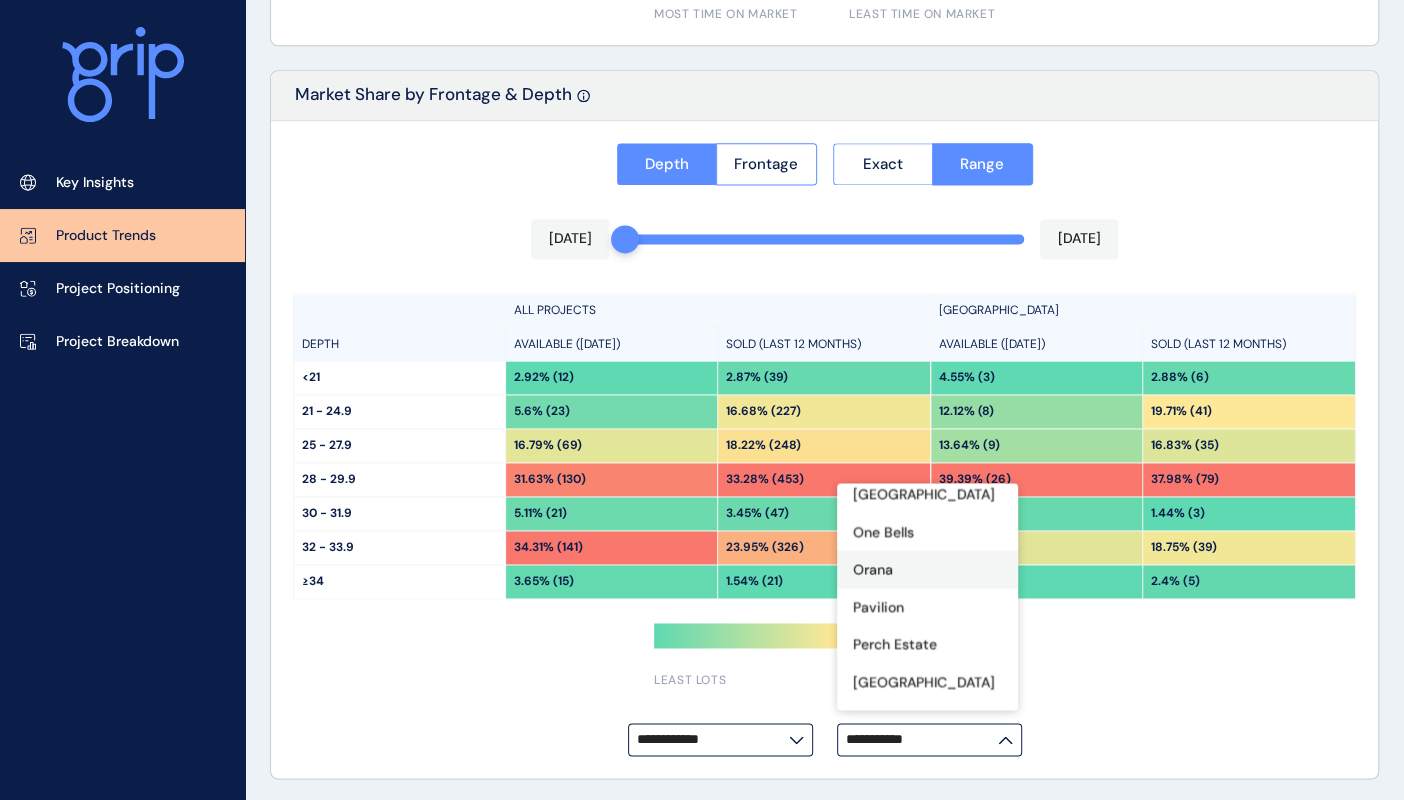 click on "Orana" at bounding box center [927, 569] 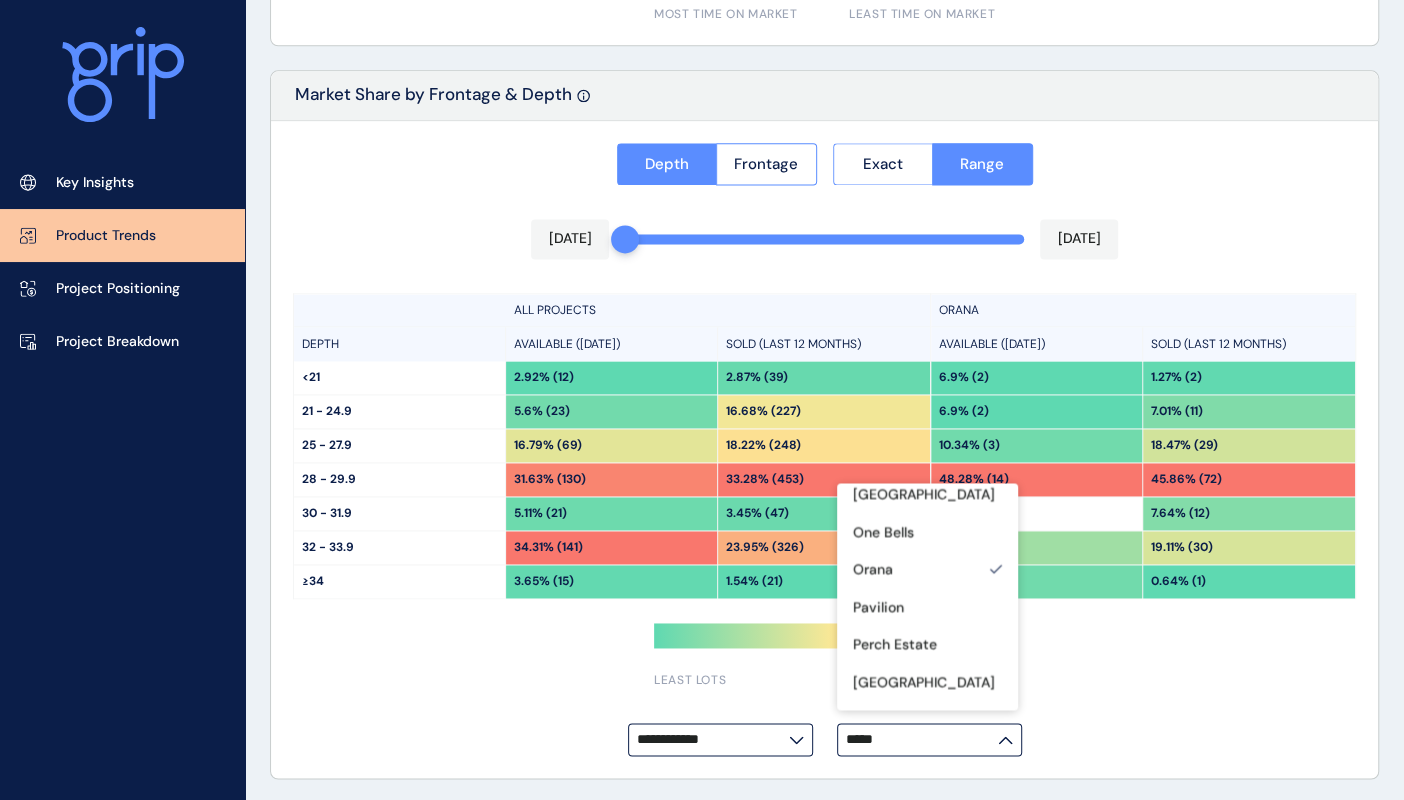 click on "**********" at bounding box center (824, 450) 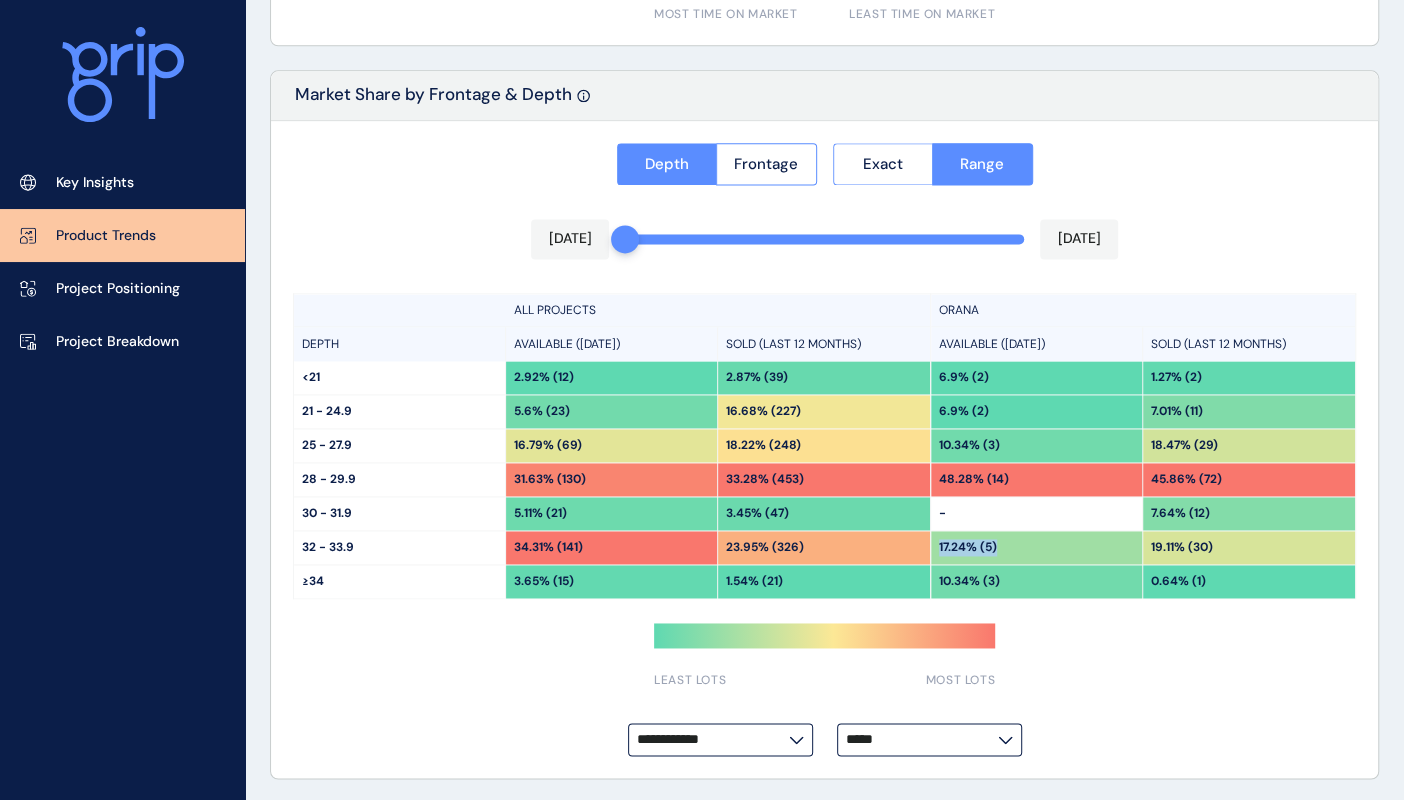 drag, startPoint x: 937, startPoint y: 545, endPoint x: 1002, endPoint y: 545, distance: 65 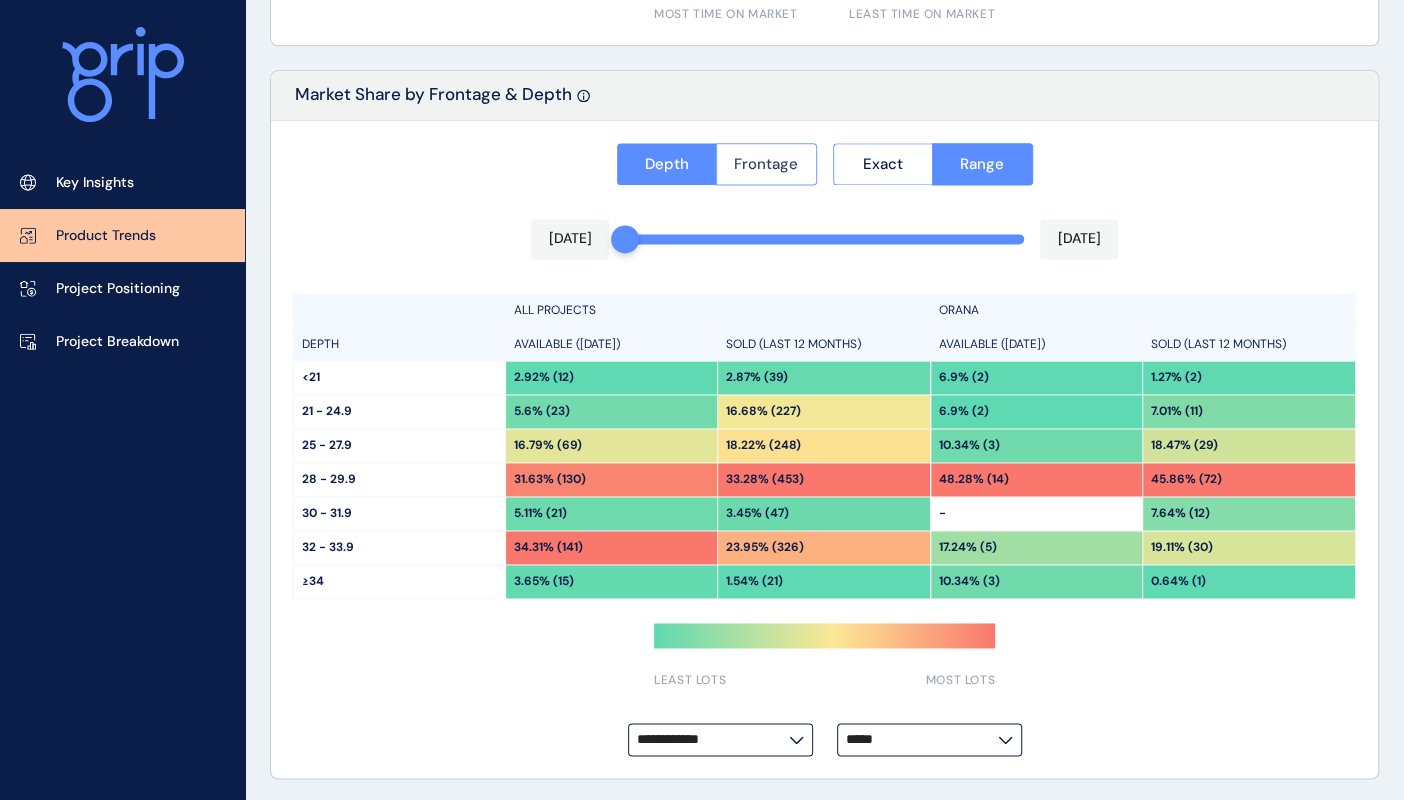 click on "Frontage" at bounding box center (766, 164) 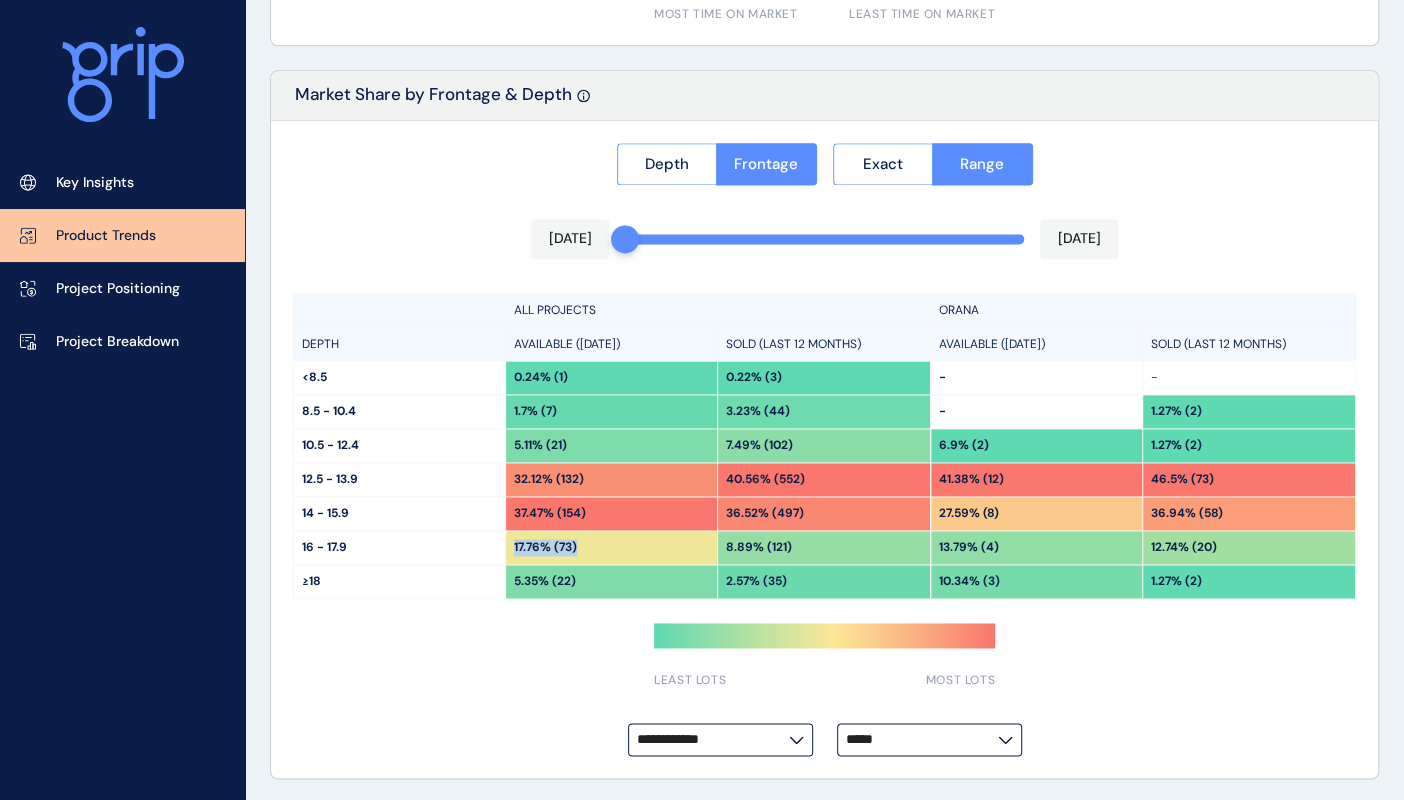 drag, startPoint x: 512, startPoint y: 545, endPoint x: 580, endPoint y: 545, distance: 68 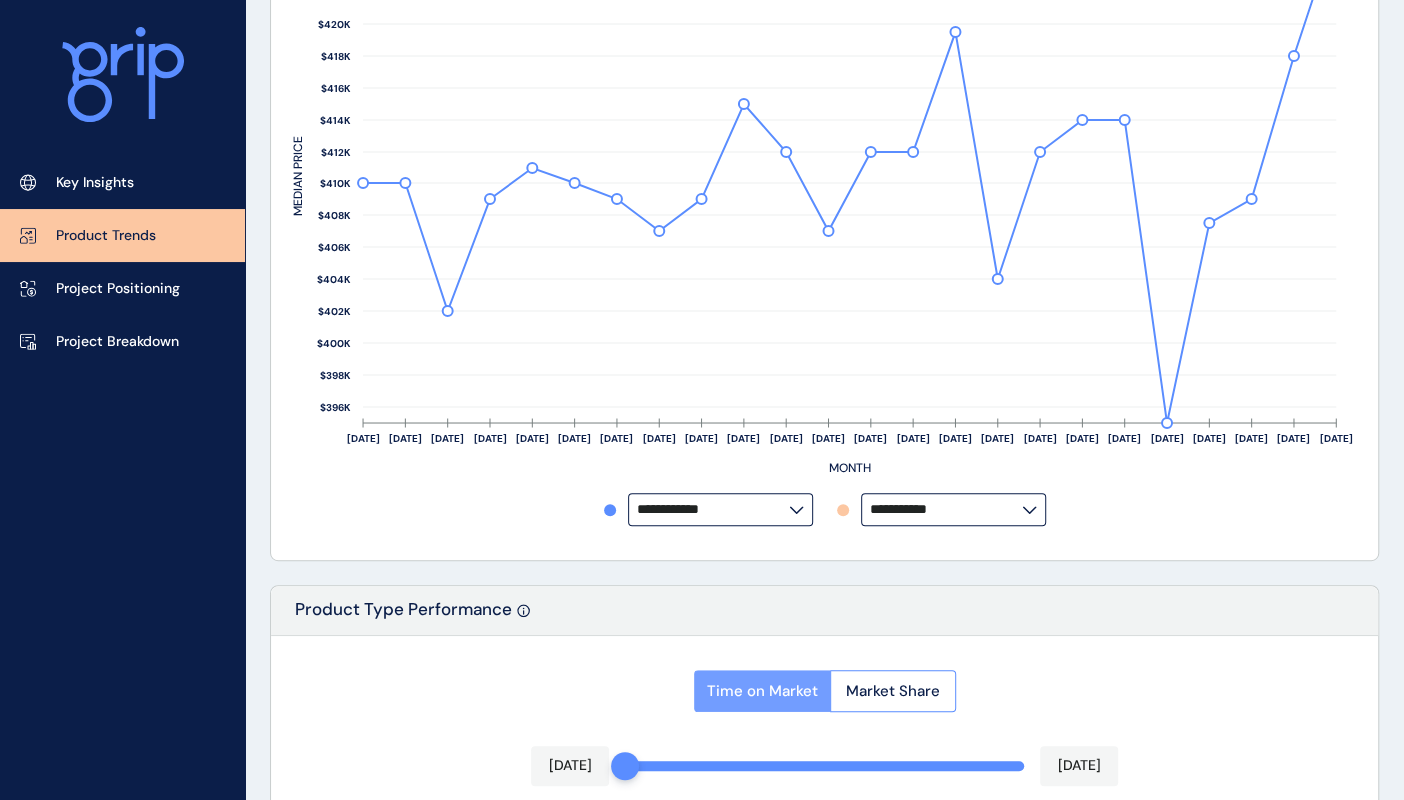 scroll, scrollTop: 160, scrollLeft: 0, axis: vertical 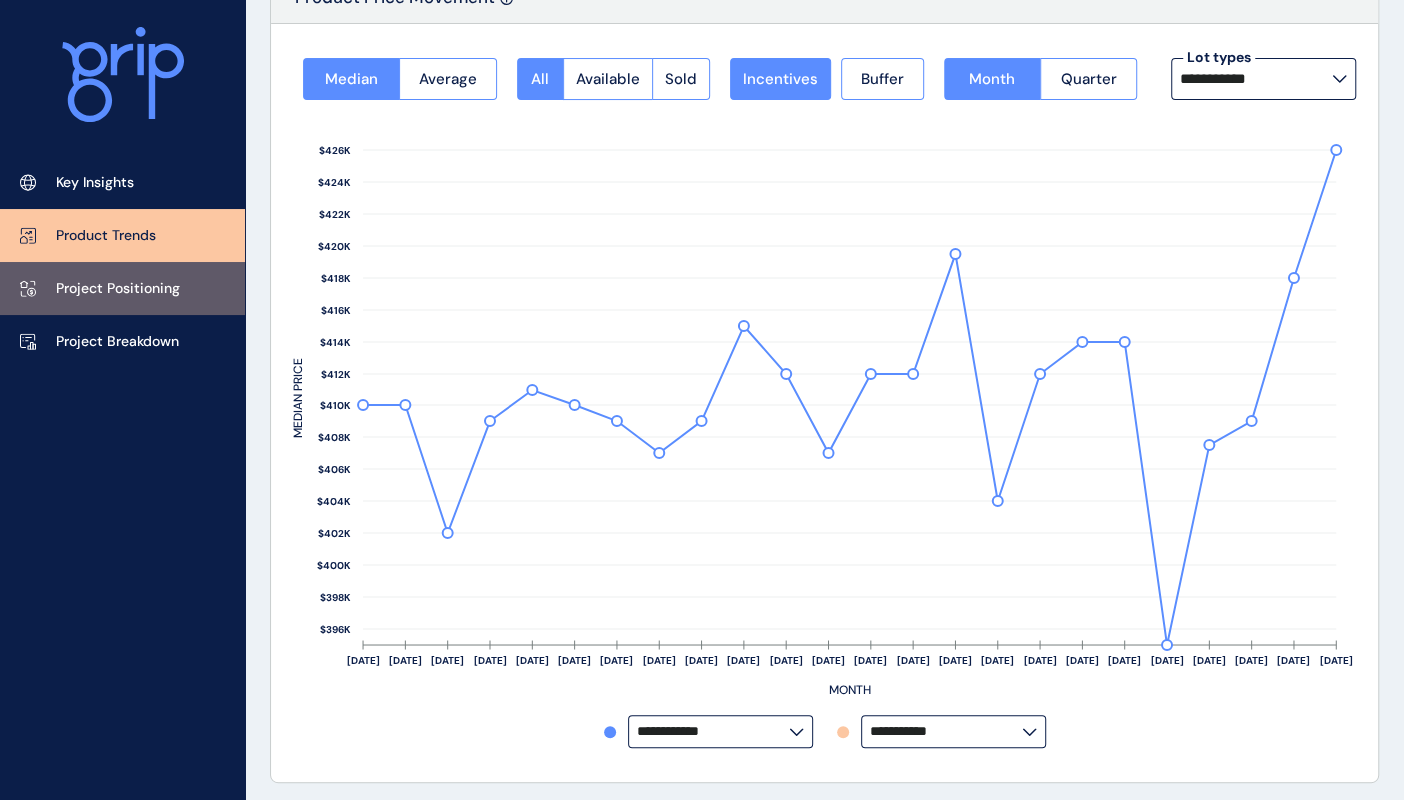 click on "Project Positioning" at bounding box center [118, 289] 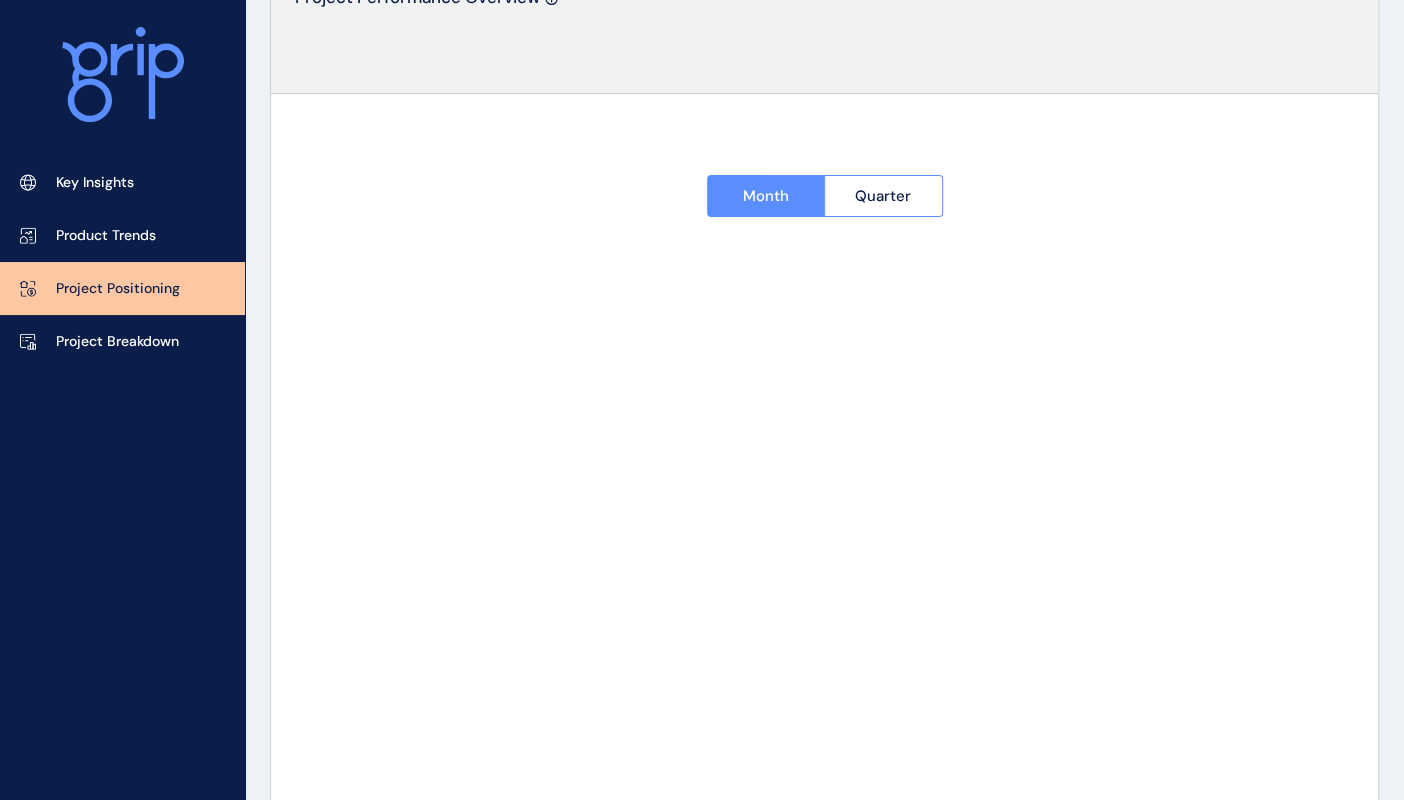 type on "**********" 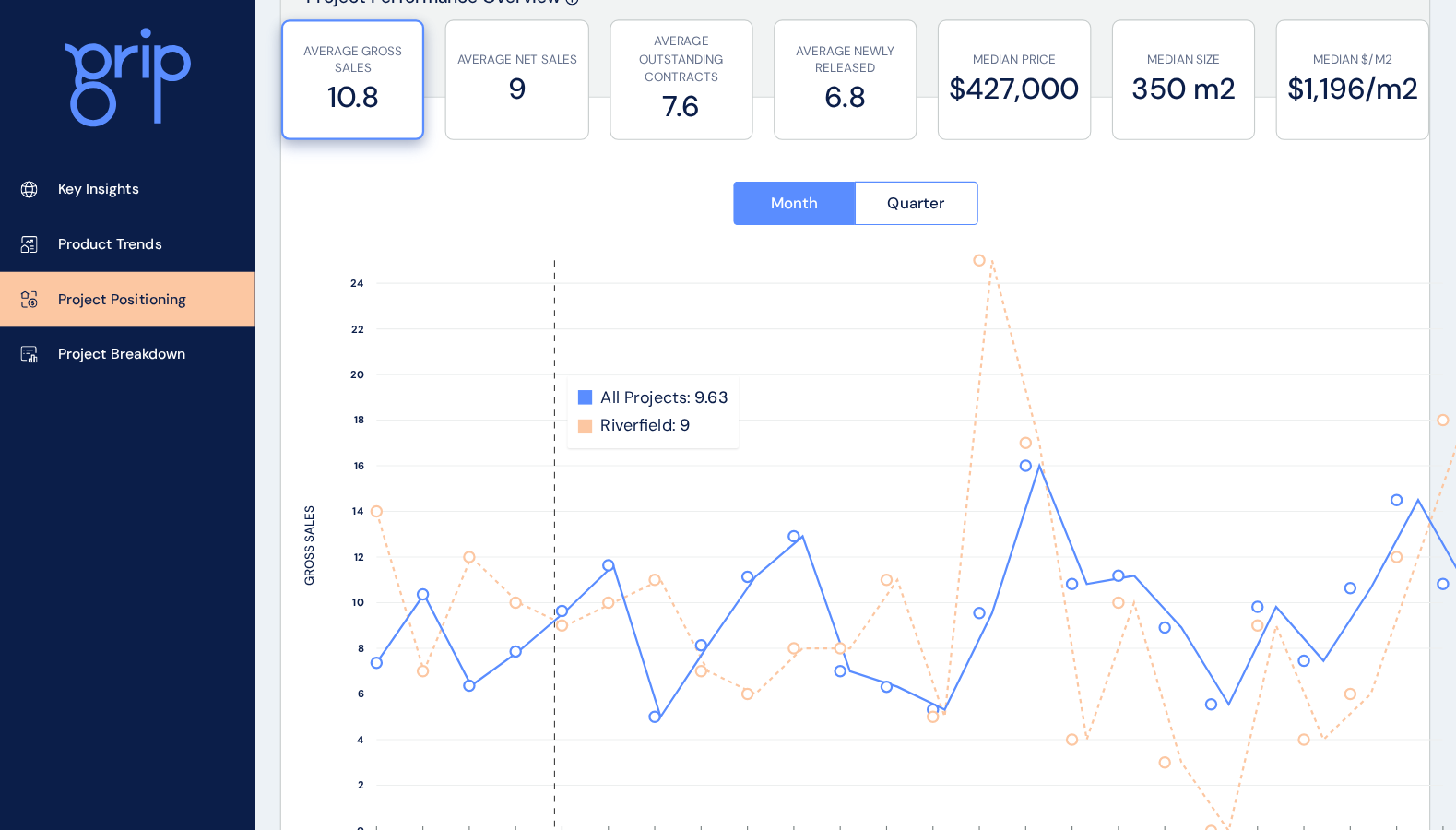 scroll, scrollTop: 148, scrollLeft: 0, axis: vertical 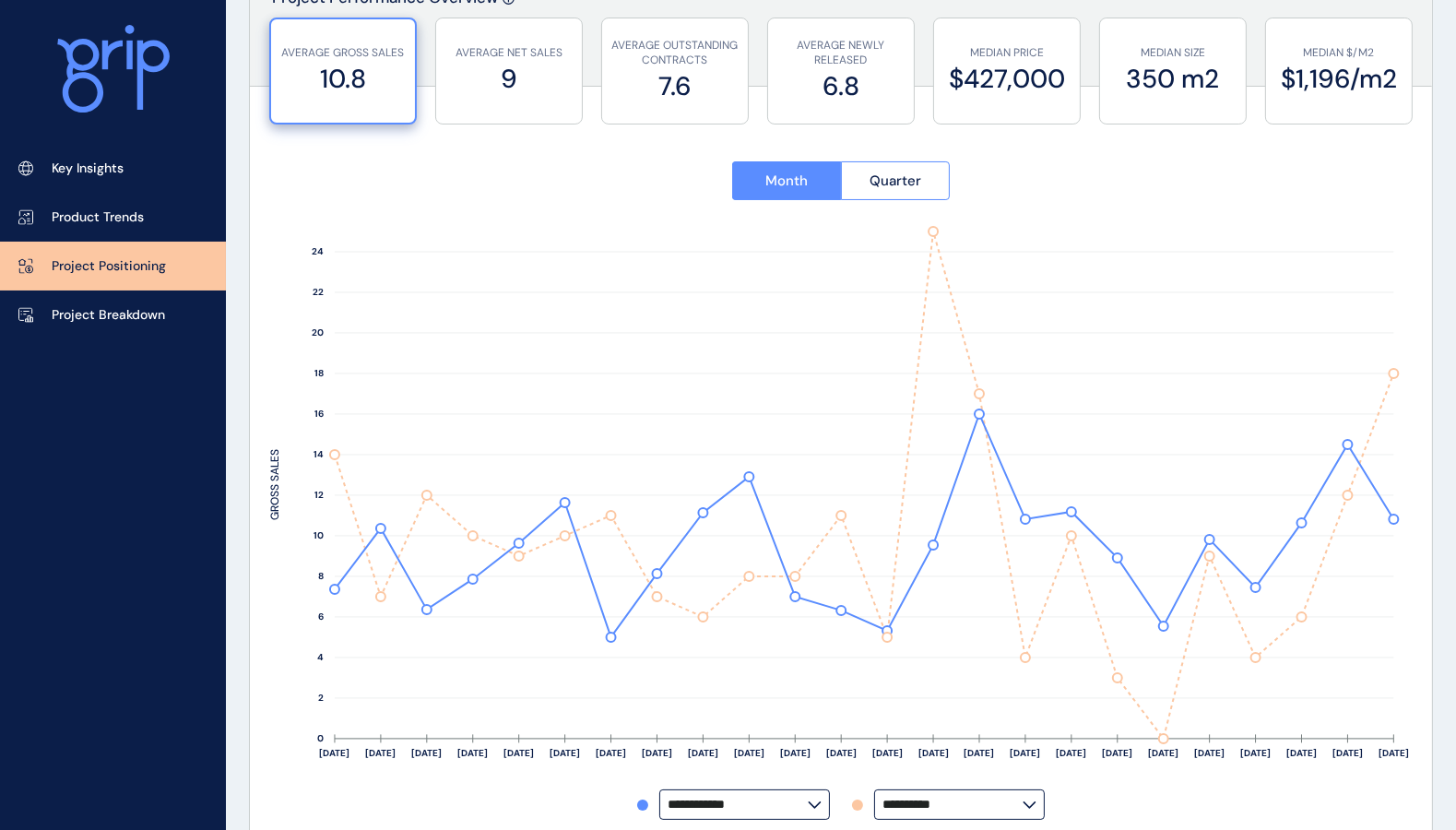 click on "**********" at bounding box center (953, 804) 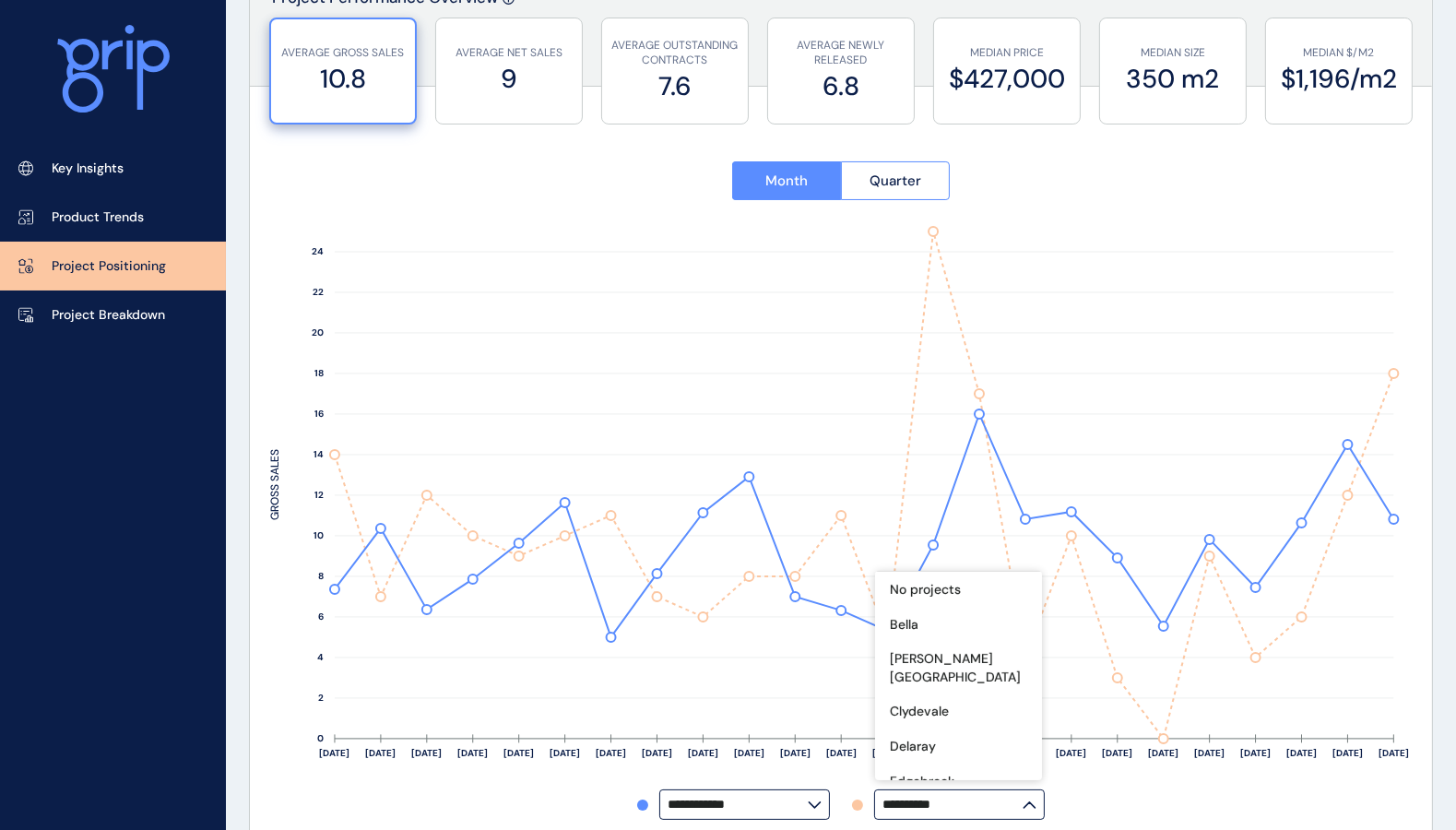 click on "[DATE] Aug ’[DATE] Oct ’[DATE] Dec ’[DATE] Feb ’[DATE] Apr ’[DATE] Jun ’[DATE] Aug ’[DATE] Oct ’[DATE] Dec ’[DATE] Feb ’[DATE] Apr ’[DATE] Jun ’25 0 2 4 6 8 10 12 14 16 18 20 22 24 GROSS SALES" at bounding box center (841, 508) 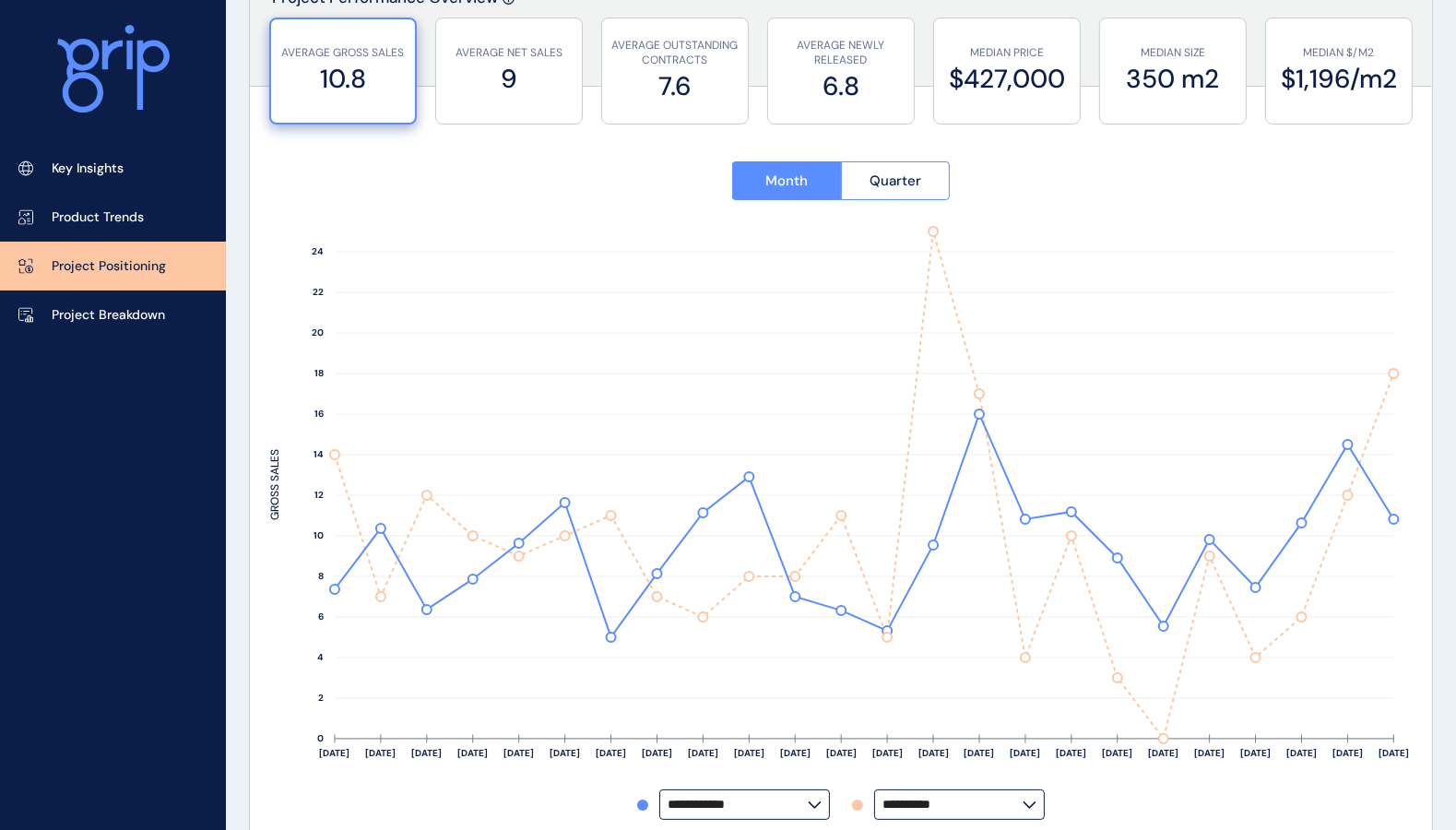 click on "**********" at bounding box center (738, 804) 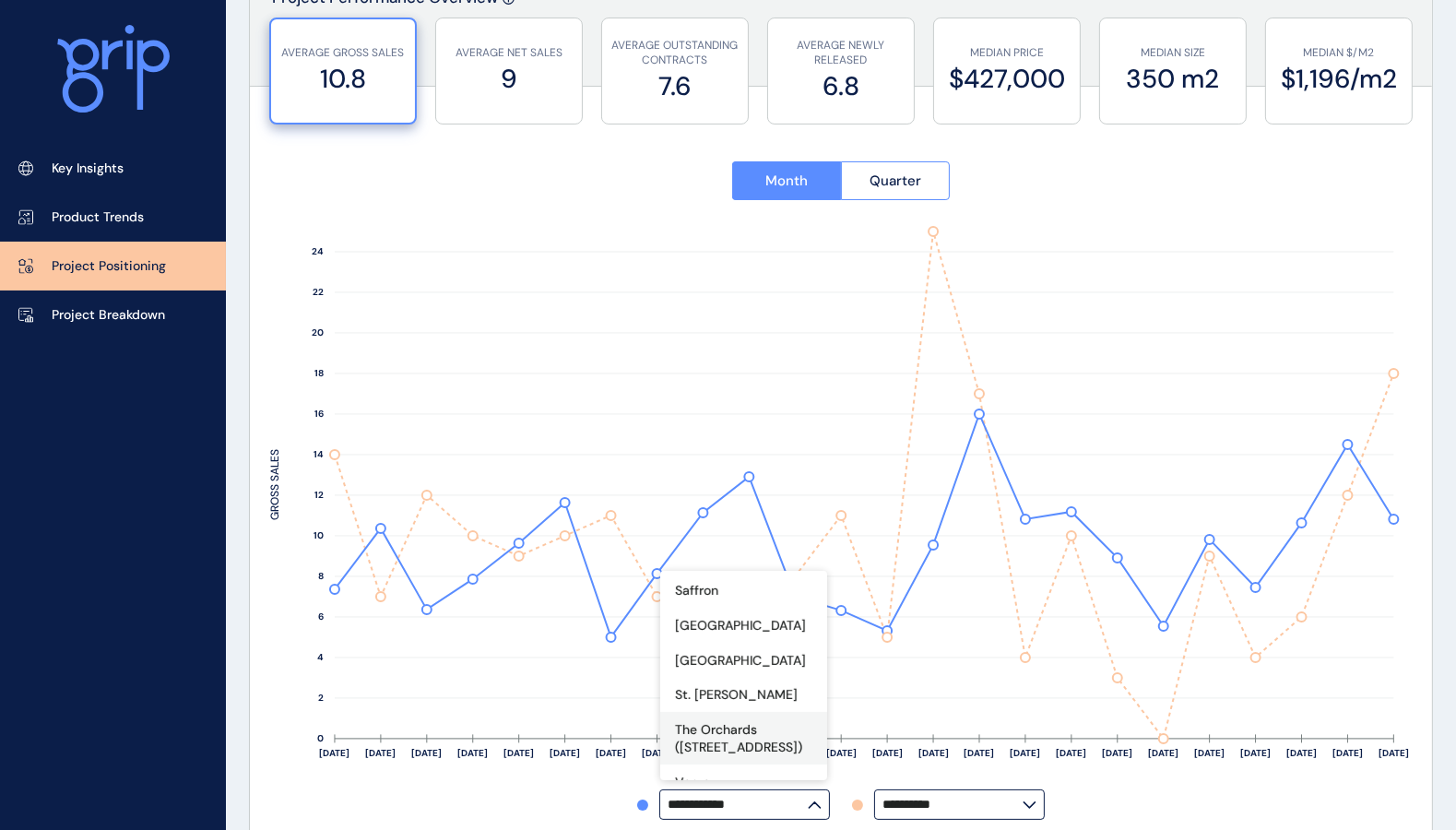 scroll, scrollTop: 595, scrollLeft: 0, axis: vertical 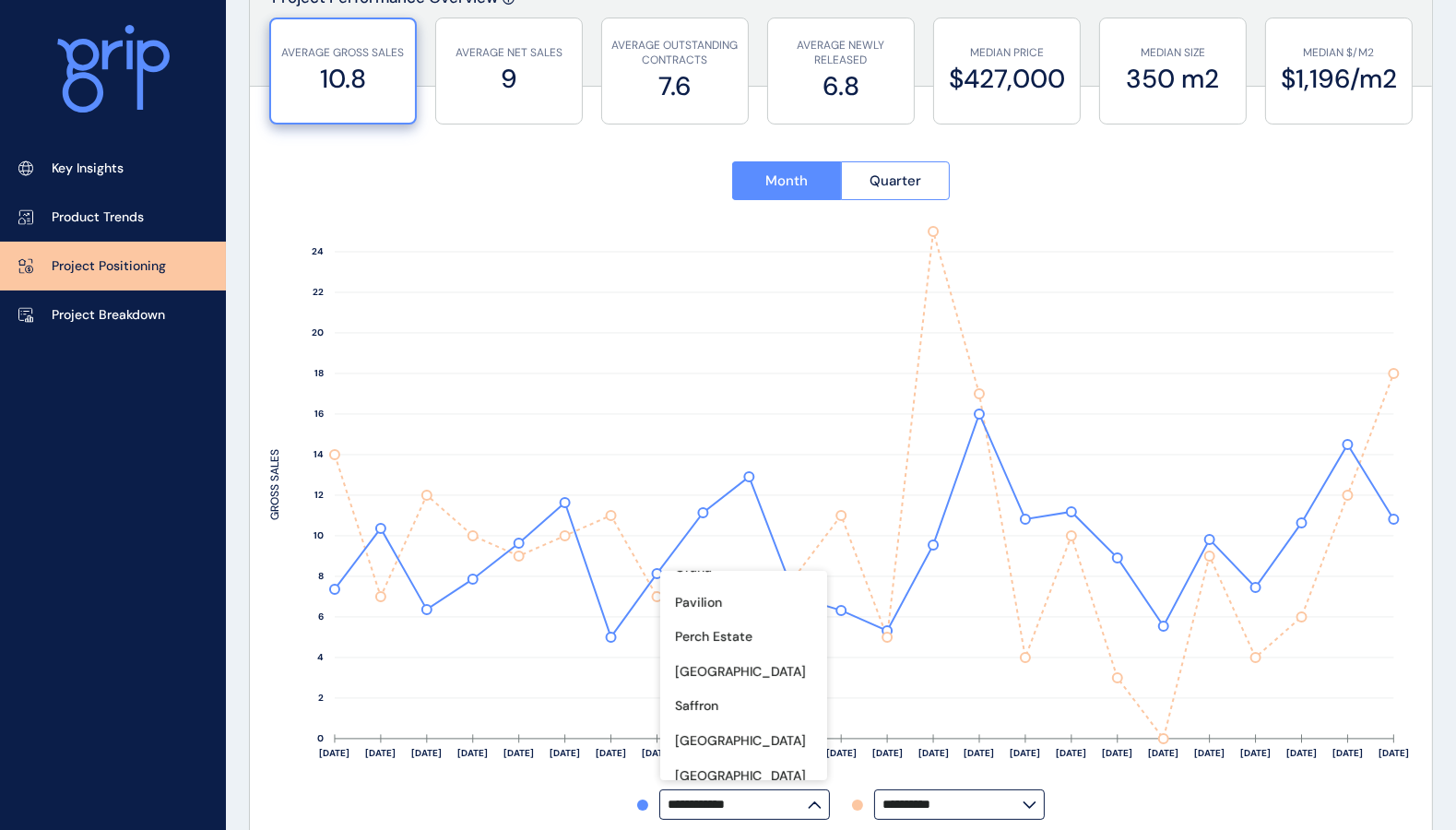 click on "**********" at bounding box center [959, 804] 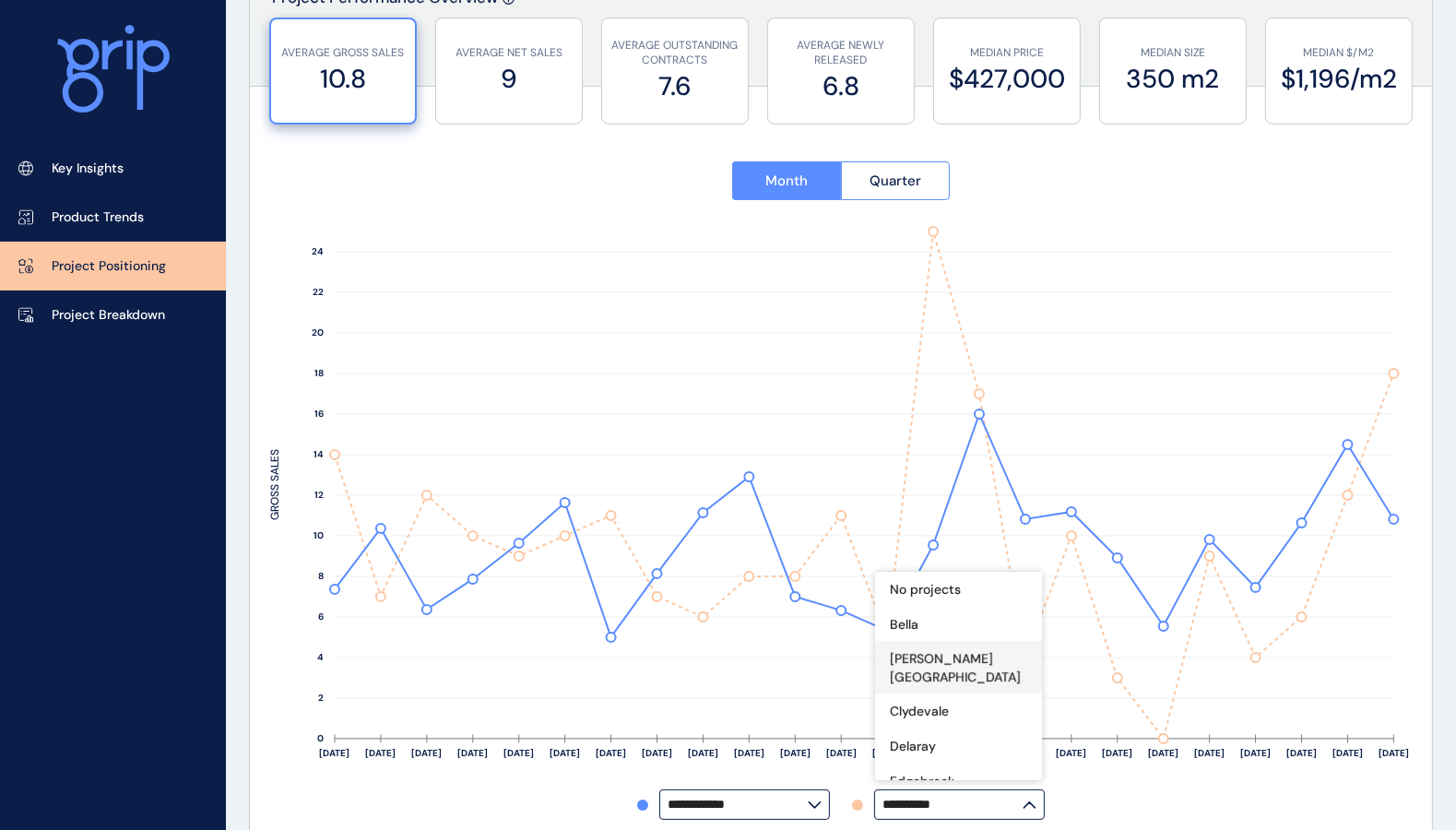 scroll, scrollTop: 114, scrollLeft: 0, axis: vertical 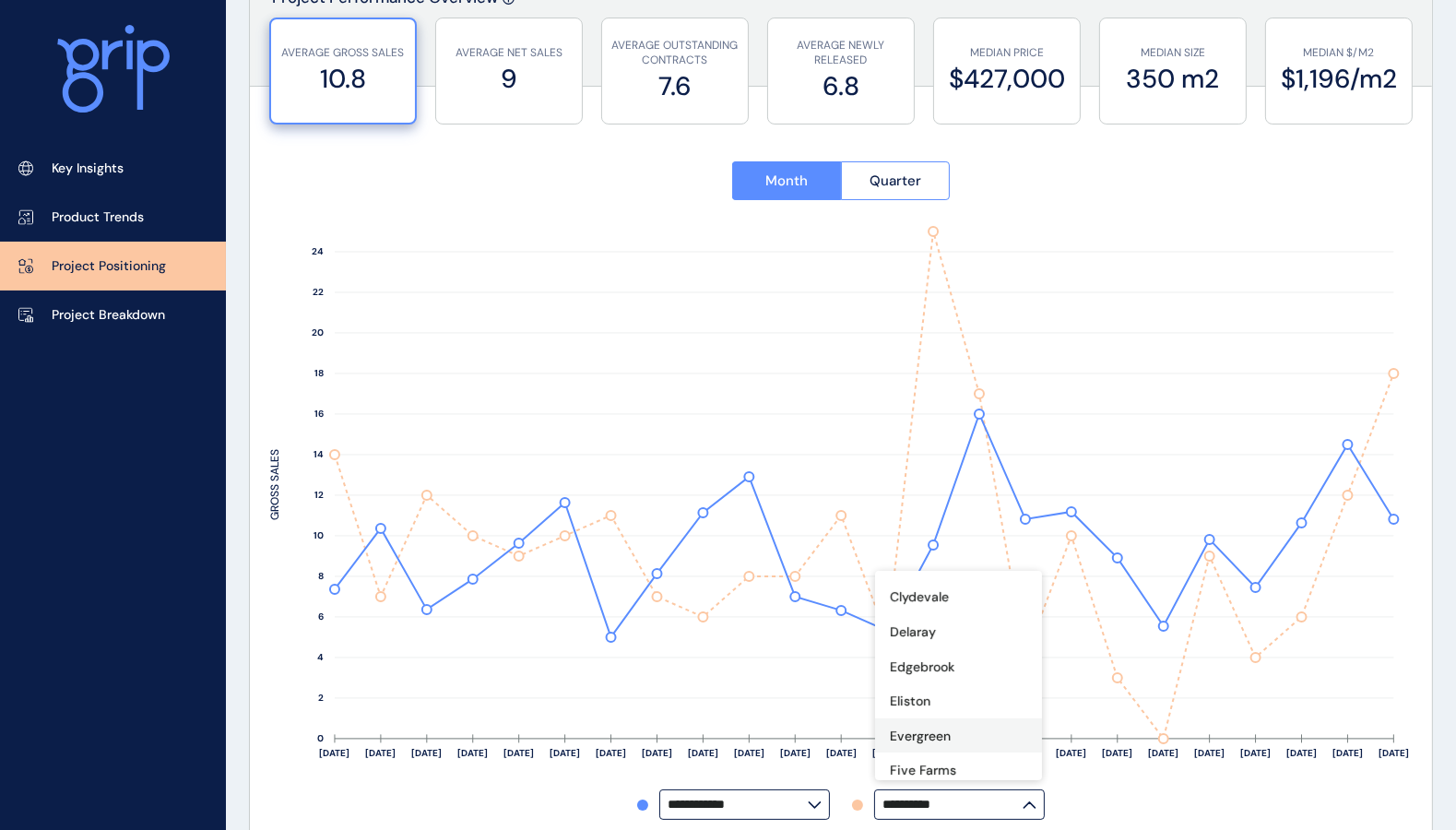 click on "Evergreen" at bounding box center [920, 737] 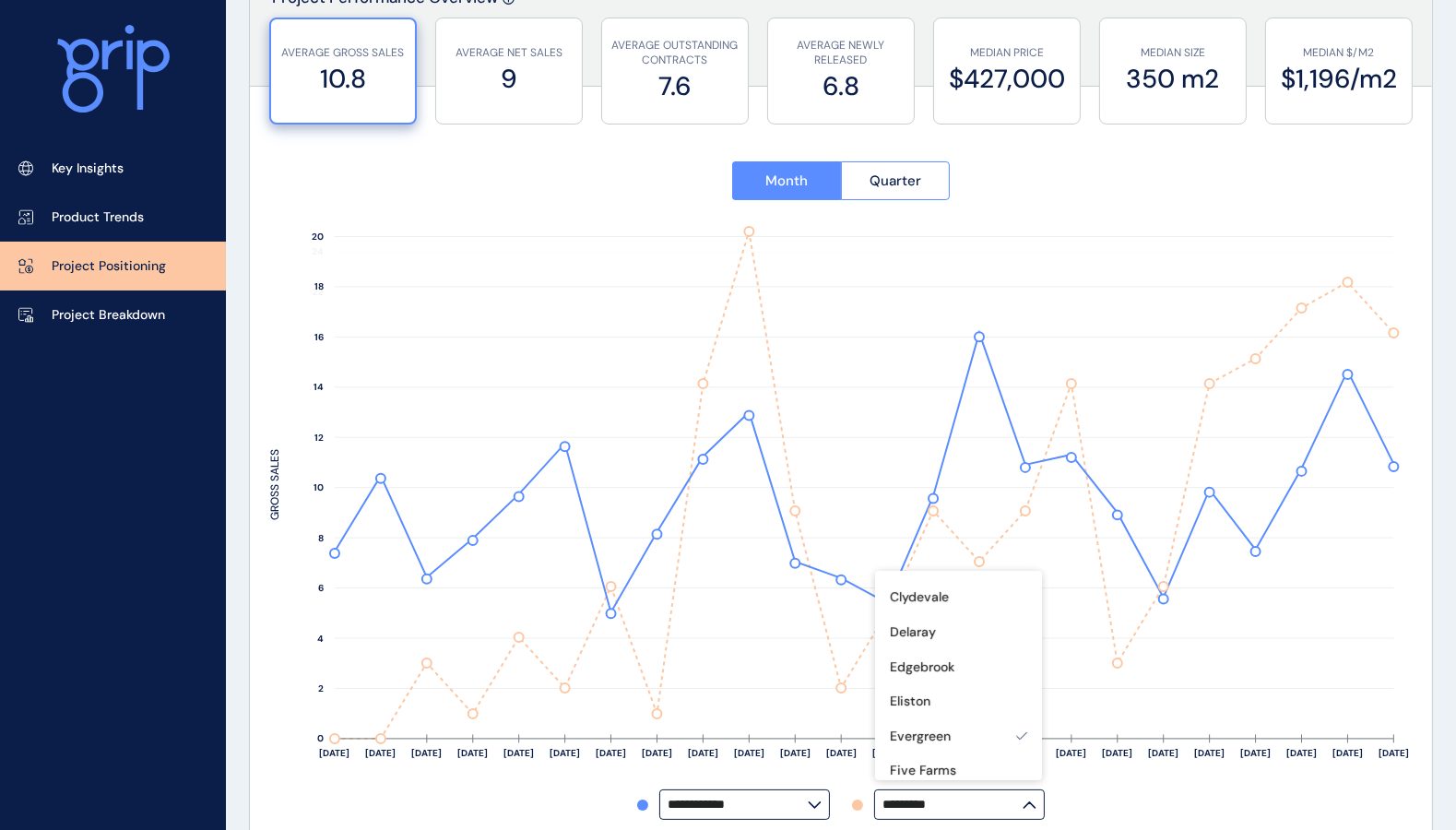 click 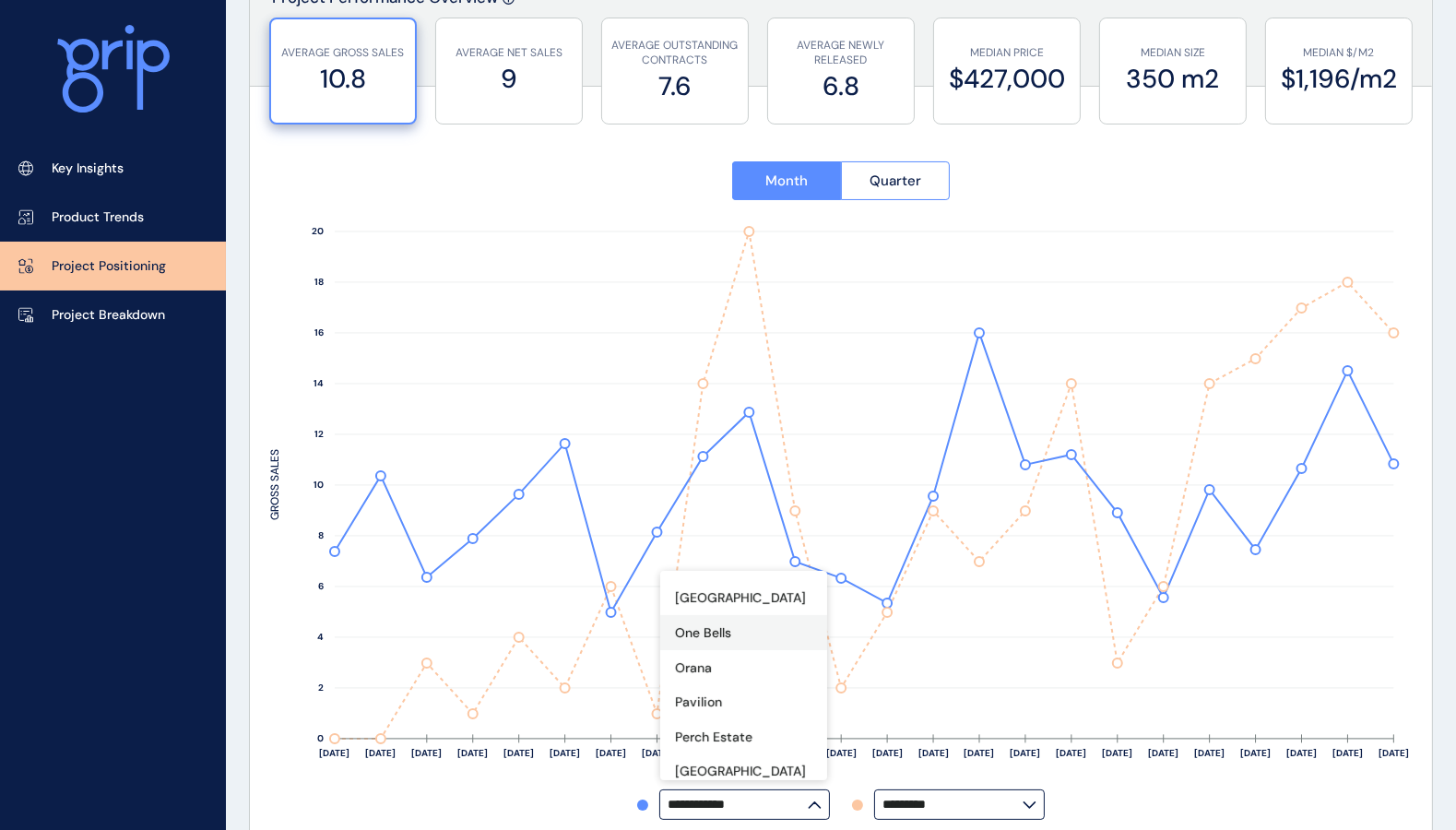 scroll, scrollTop: 576, scrollLeft: 0, axis: vertical 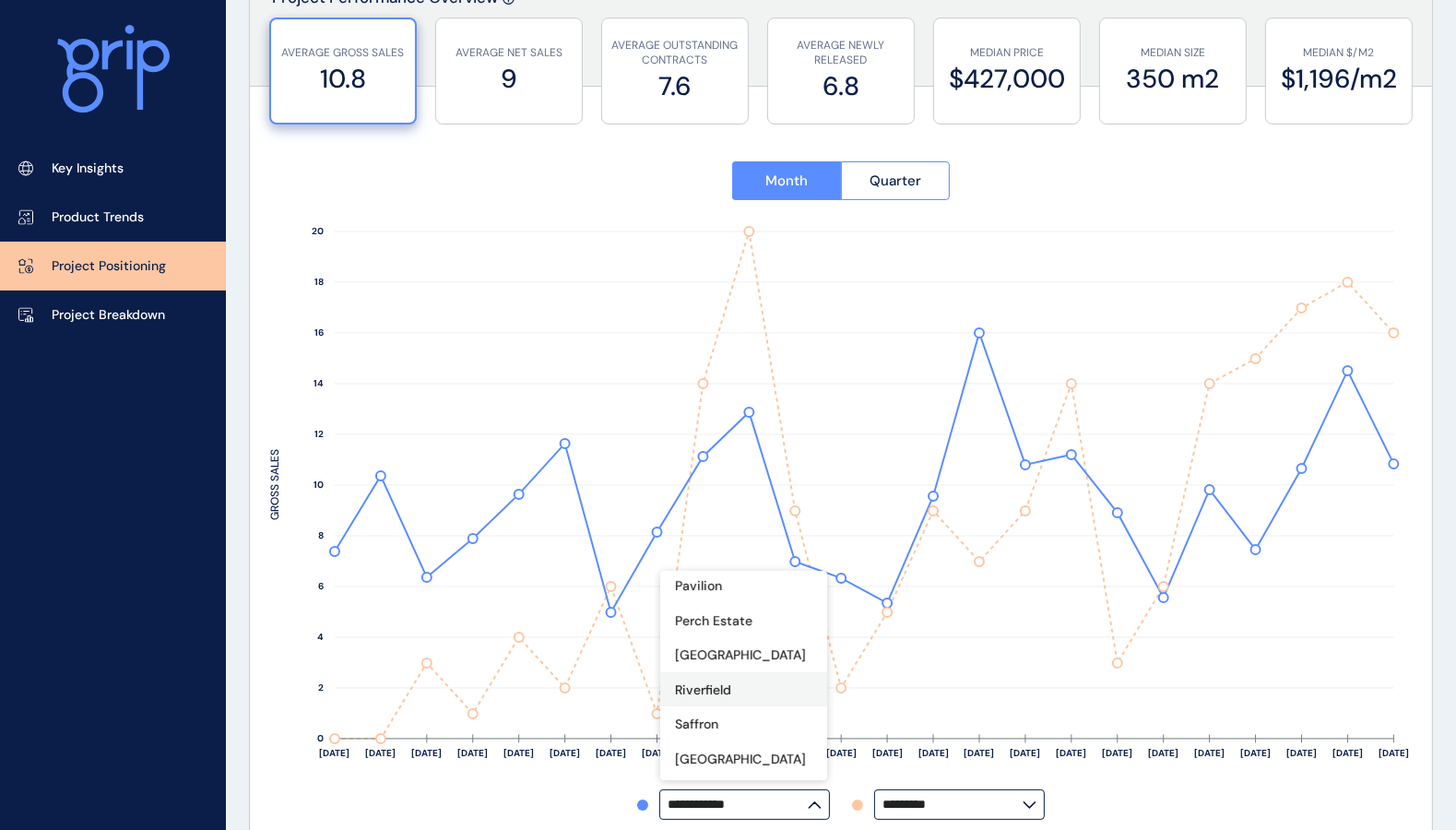 click on "Riverfield" at bounding box center (703, 691) 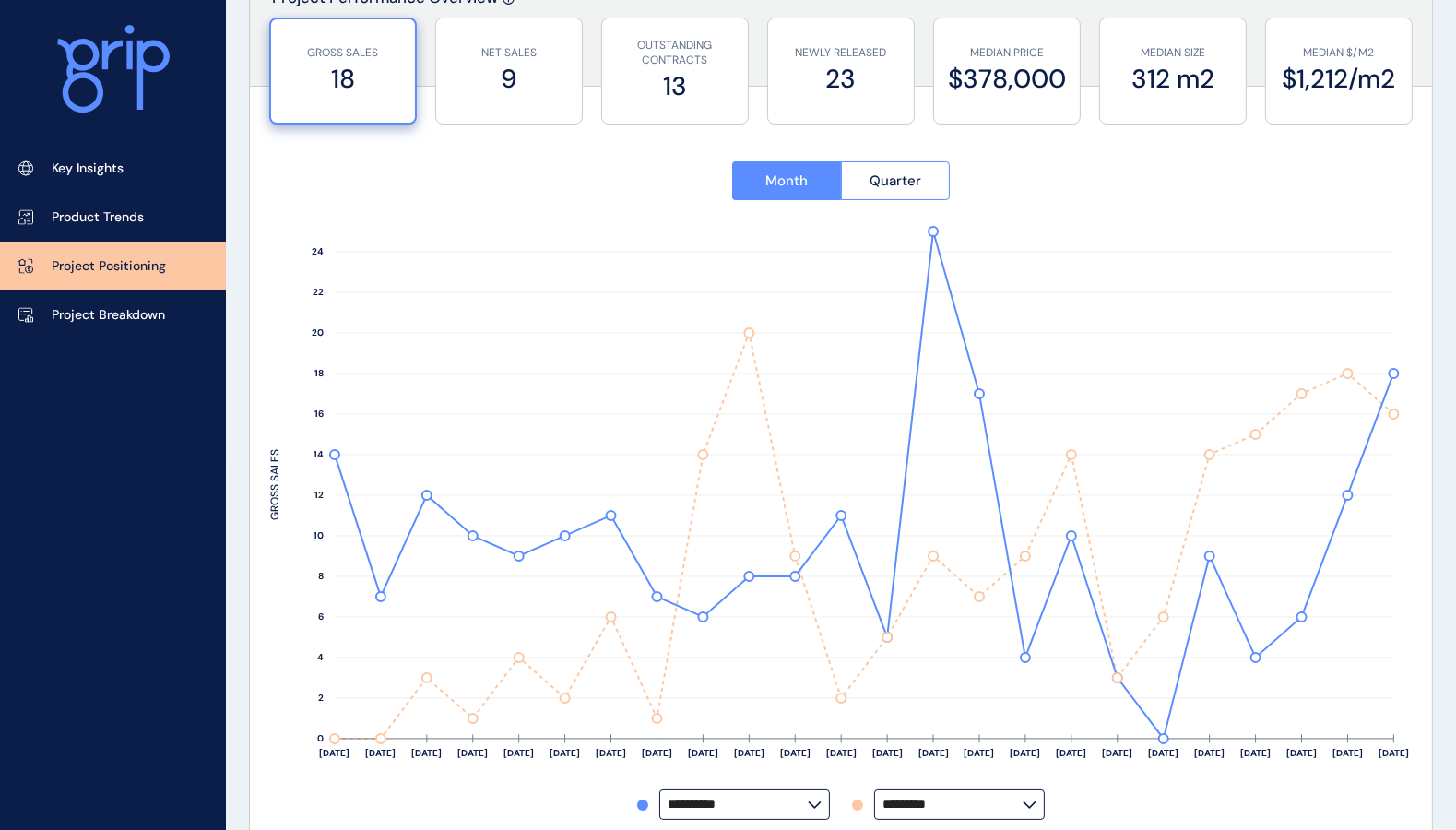 click on "[DATE] Aug ’[DATE] Oct ’[DATE] Dec ’[DATE] Feb ’[DATE] Apr ’[DATE] Jun ’[DATE] Aug ’[DATE] Oct ’[DATE] Dec ’[DATE] Feb ’[DATE] Apr ’[DATE] Jun ’25 0 2 4 6 8 10 12 14 16 18 20 22 24 GROSS SALES" at bounding box center [841, 508] 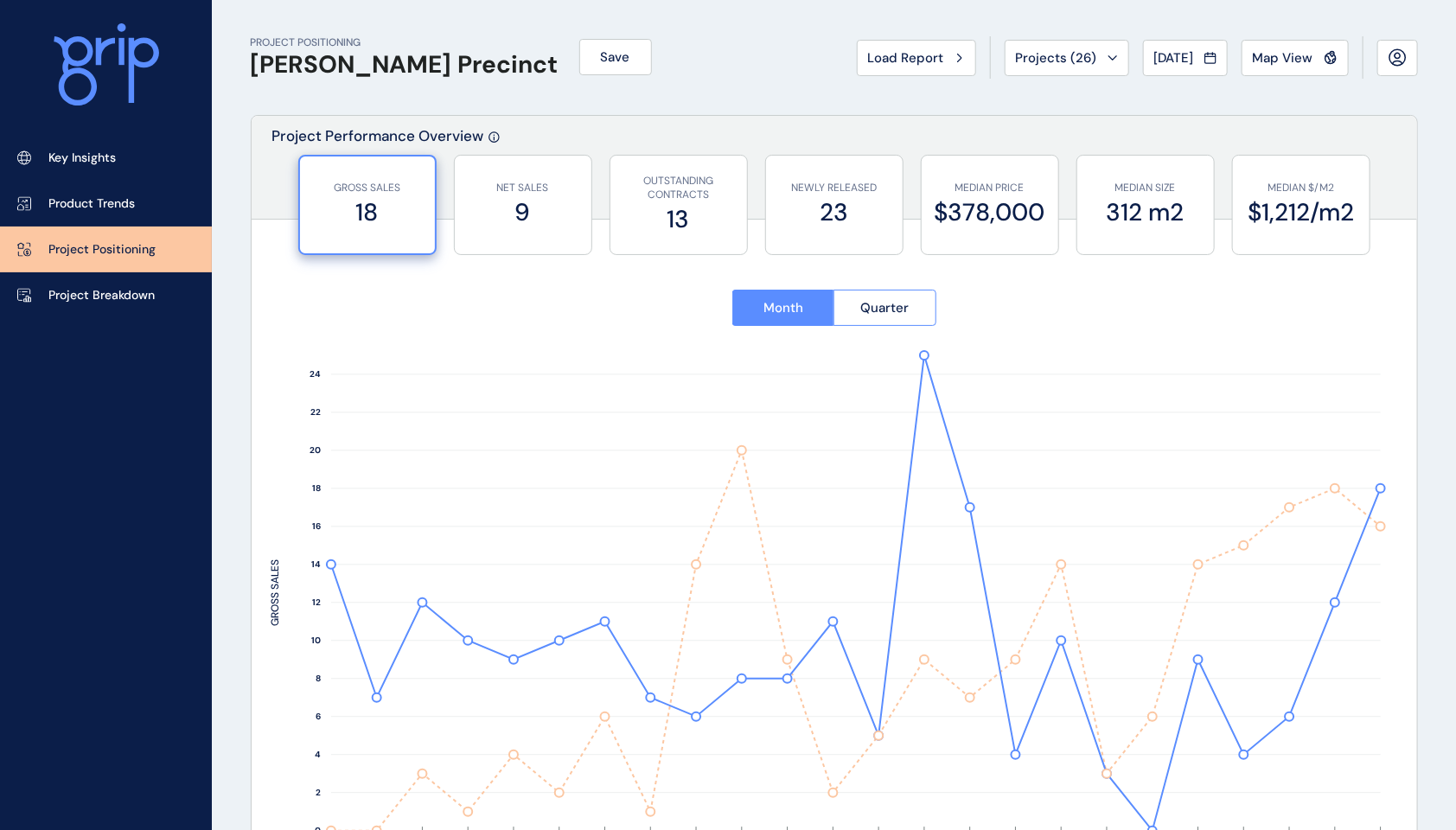 scroll, scrollTop: 0, scrollLeft: 0, axis: both 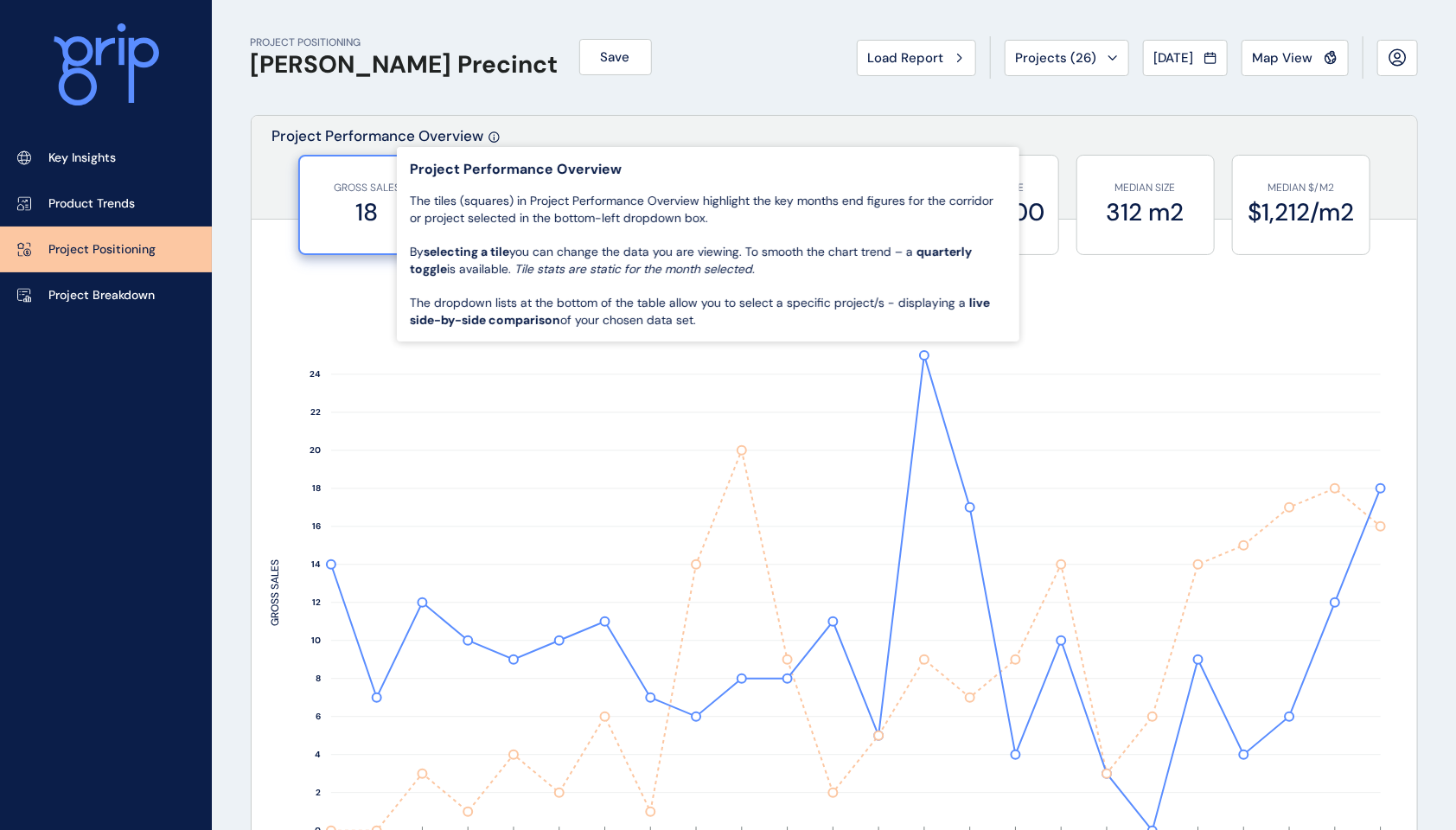 click on "PROJECT POSITIONING [PERSON_NAME] Precinct Save Load Report Projects ( 26 ) [DATE] 2025 < > Jan No report is available for this period. New months are usually published 5 business days after the month start. Feb No report is available for this period. New months are usually published 5 business days after the month start. Mar No report is available for this period. New months are usually published 5 business days after the month start. Apr No report is available for this period. New months are usually published 5 business days after the month start. May No report is available for this period. New months are usually published 5 business days after the month start. Jun No report is available for this period. New months are usually published 5 business days after the month start. [DATE] No report is available for this period. New months are usually published 5 business days after the month start. Aug No report is available for this period. New months are usually published 5 business days after the month start. Sep Oct" at bounding box center [834, 57] 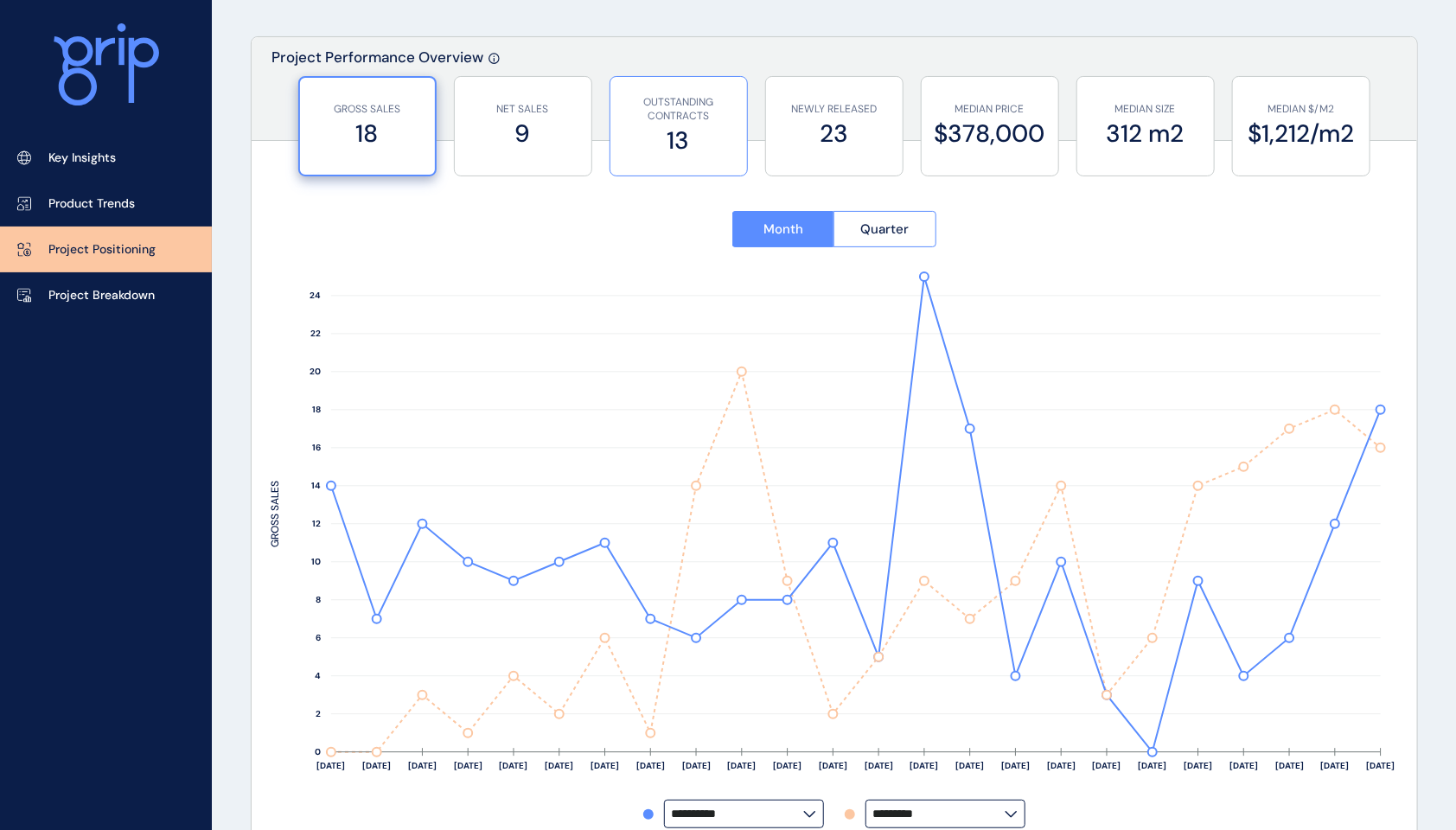 scroll, scrollTop: 115, scrollLeft: 0, axis: vertical 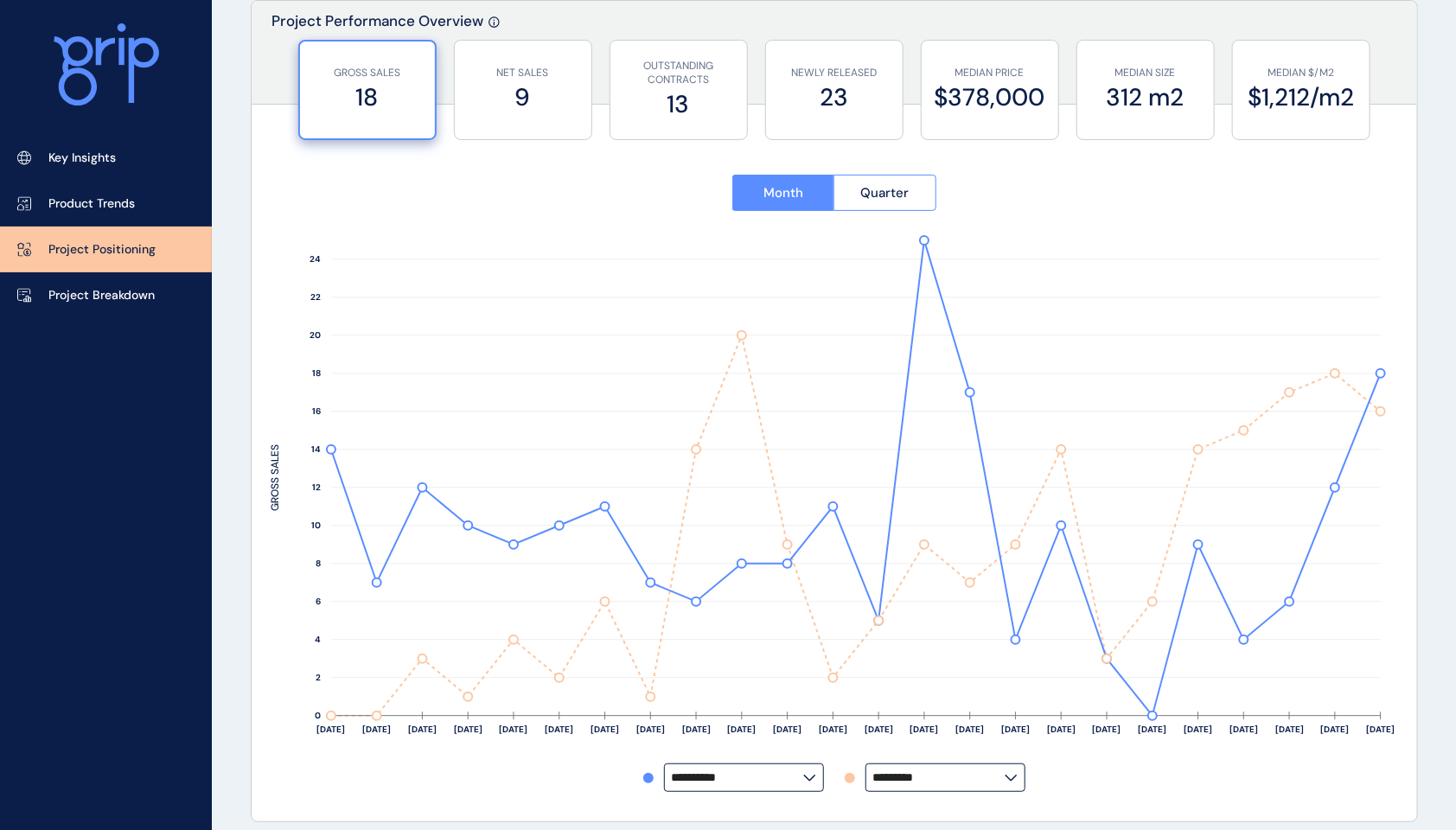 drag, startPoint x: 874, startPoint y: 782, endPoint x: 937, endPoint y: 772, distance: 63.78871 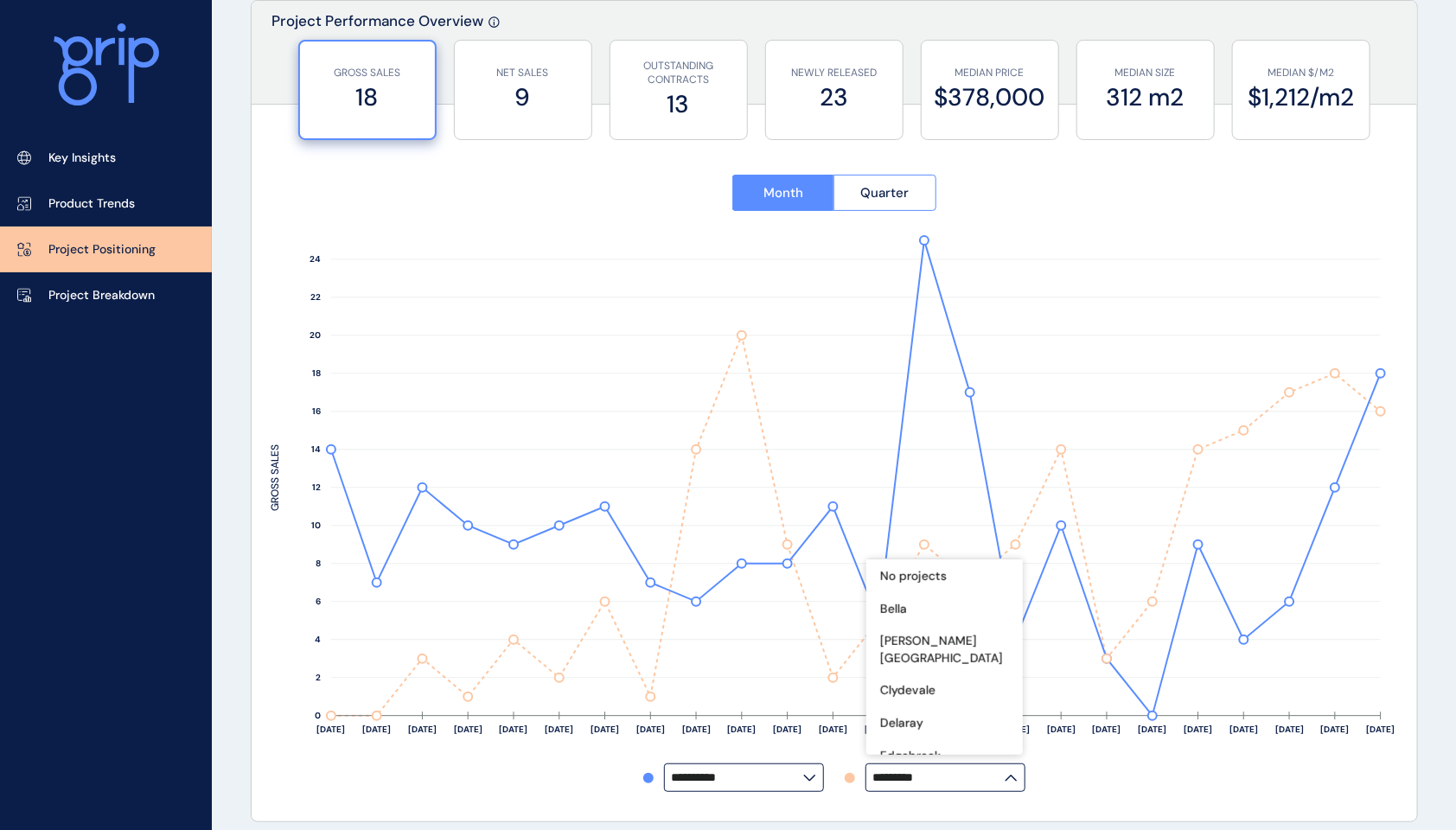 click on "GROSS SALES 18 NET SALES 9 OUTSTANDING CONTRACTS 13 NEWLY RELEASED 23 MEDIAN PRICE $378,000 MEDIAN SIZE 312 m2 MEDIAN $/M2 $1,212/m2" at bounding box center (834, 83) 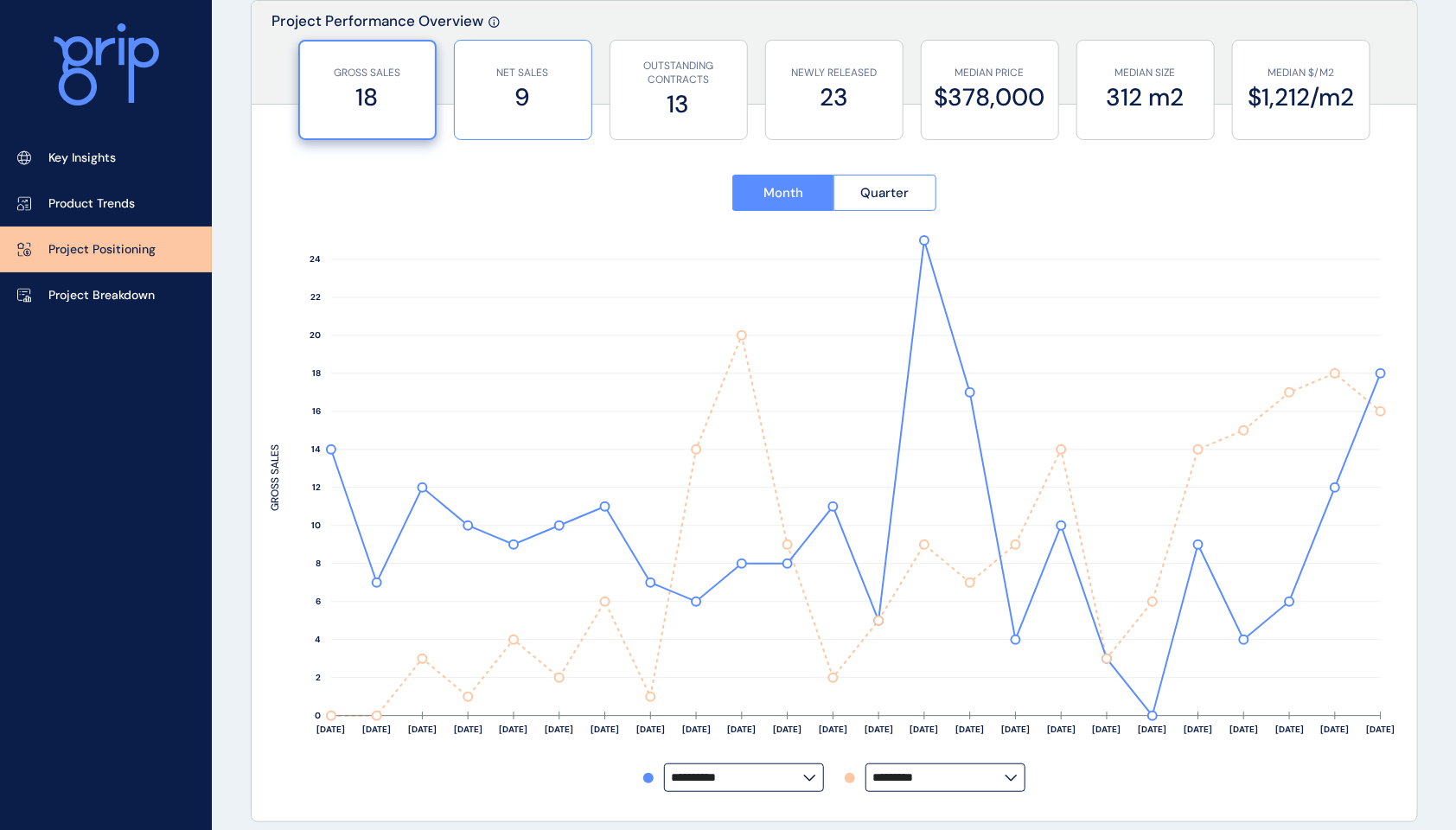 click on "9" at bounding box center [523, 97] 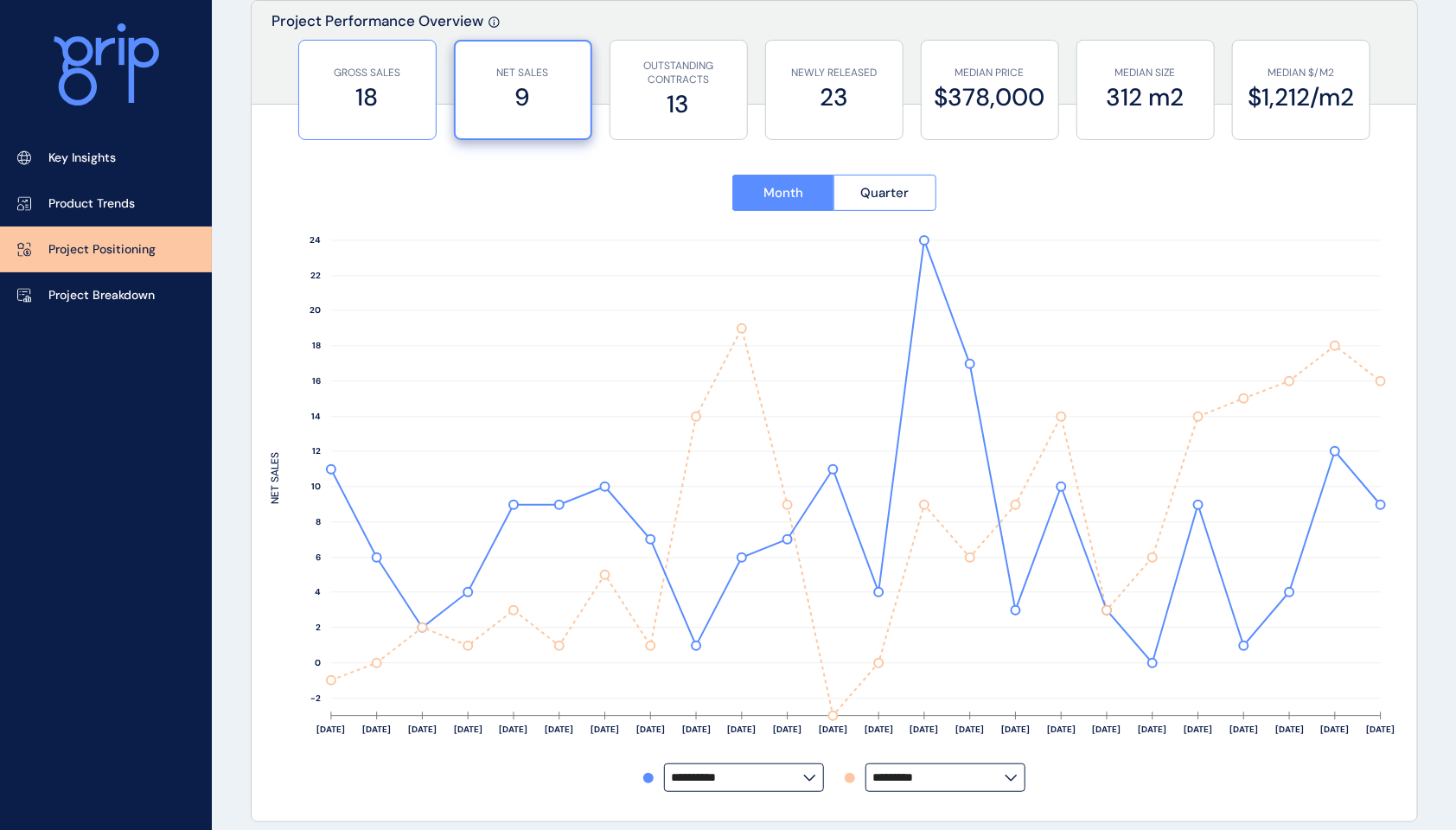 click on "18" at bounding box center [367, 97] 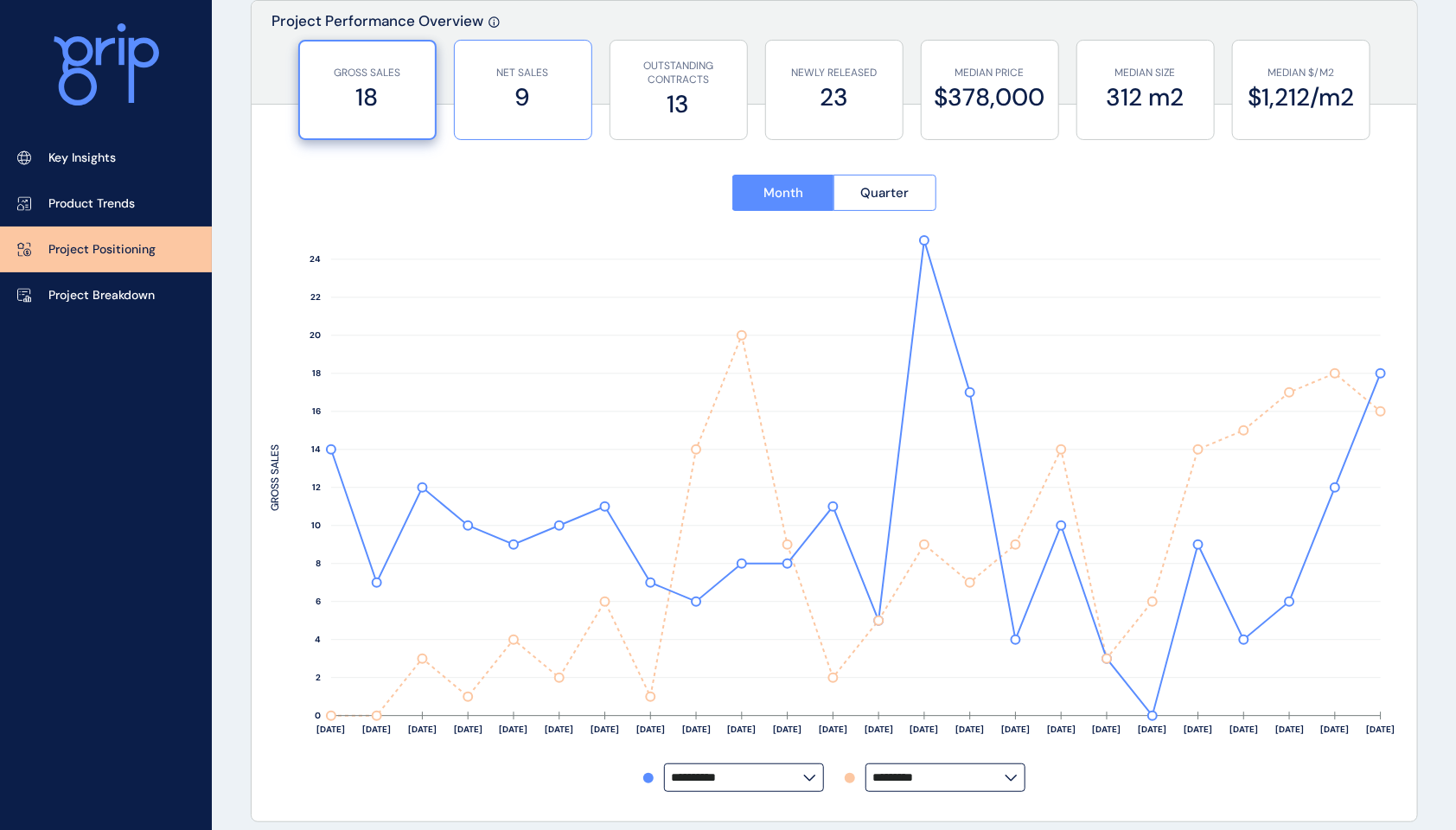 click on "NET SALES" at bounding box center (523, 73) 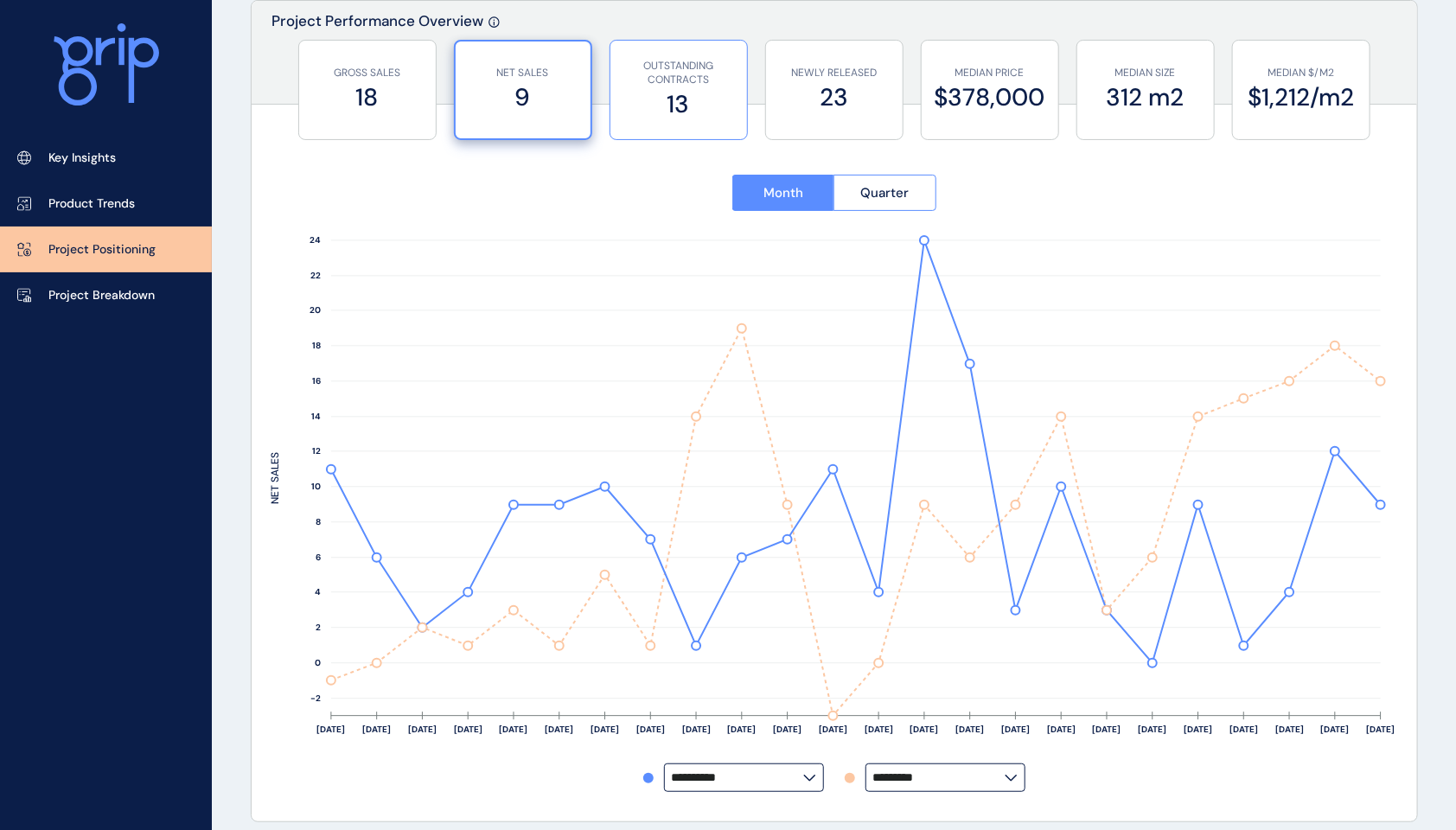 click on "13" at bounding box center [679, 104] 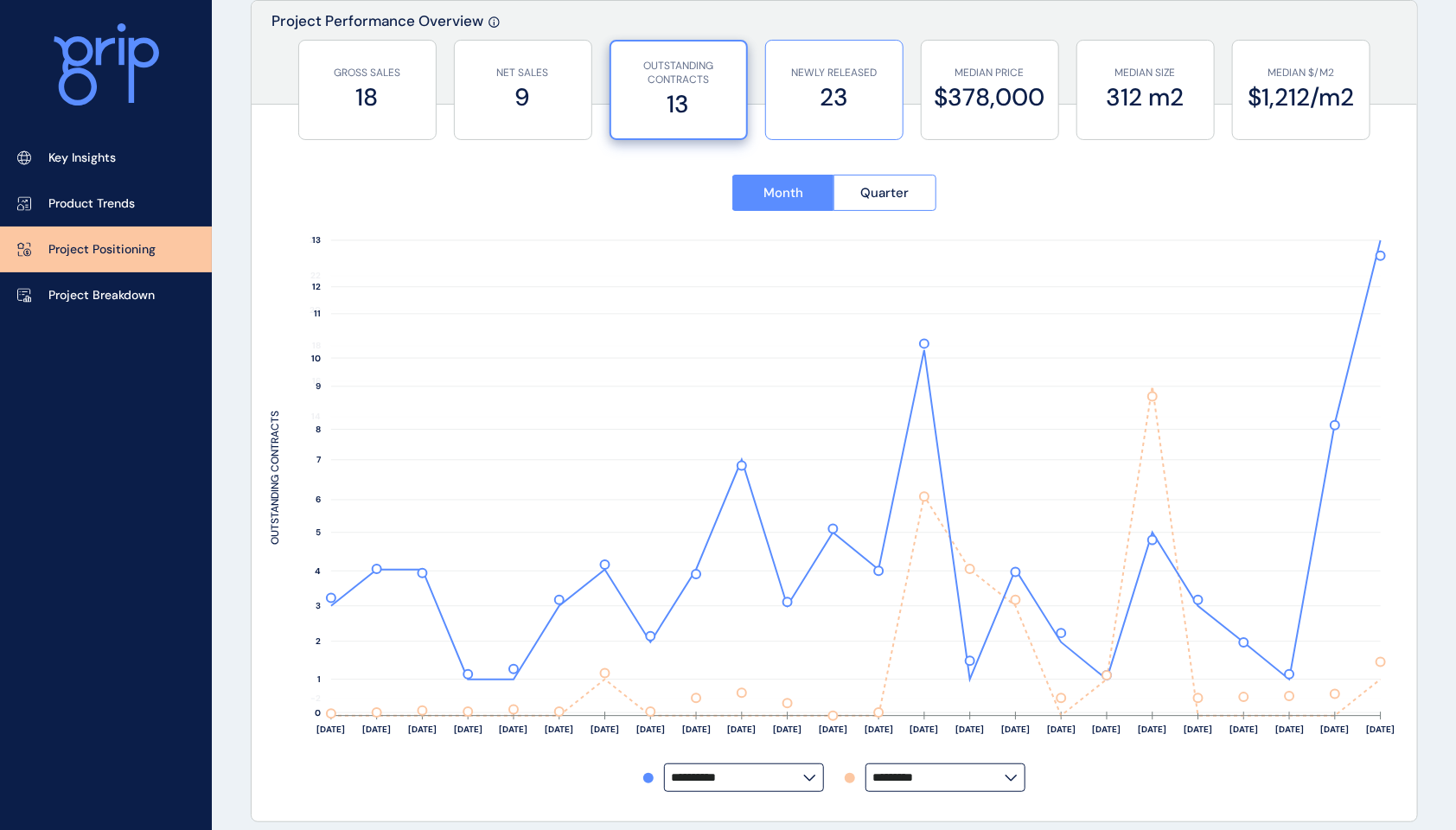 click on "23" at bounding box center (834, 97) 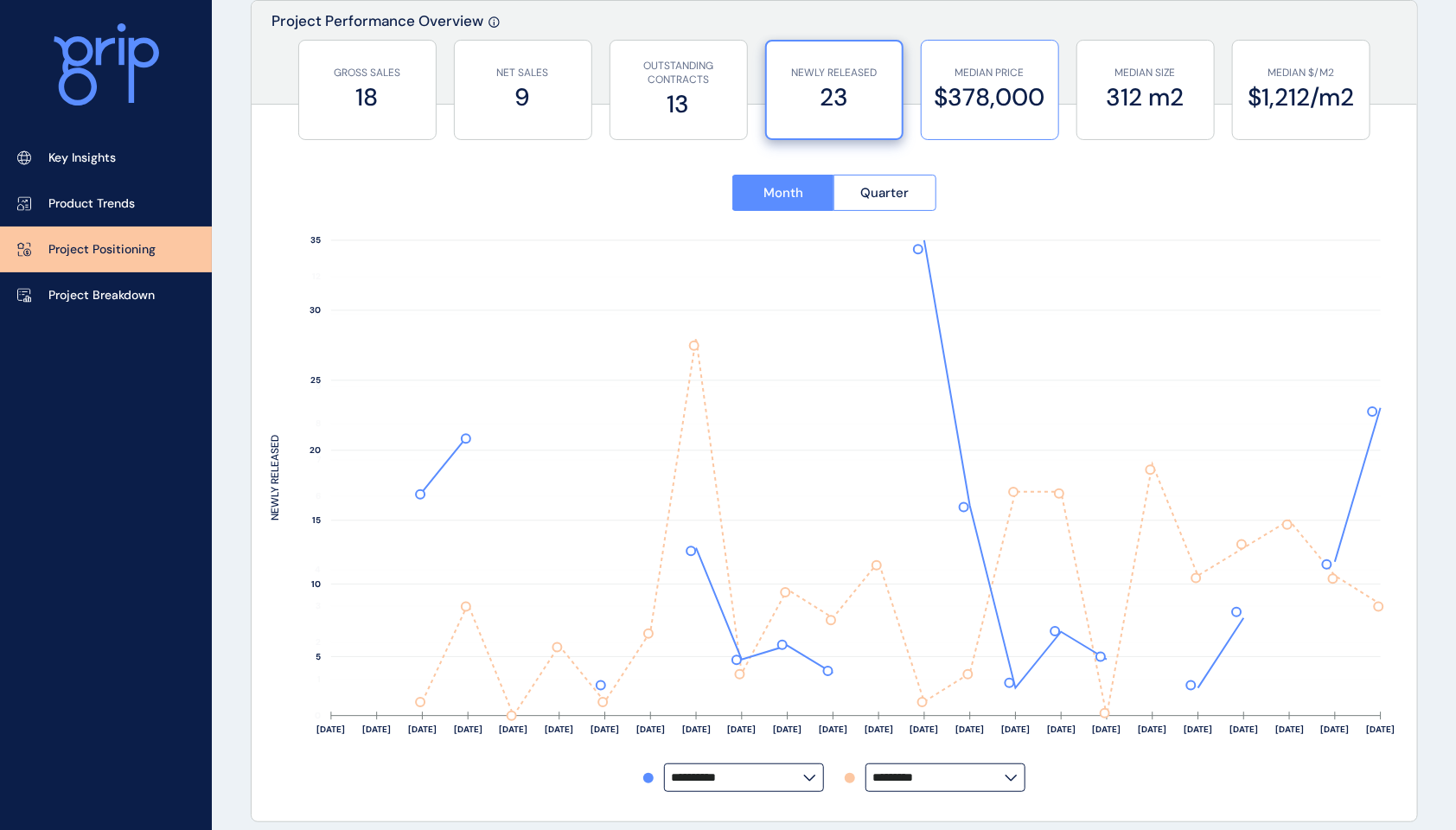 click on "$378,000" at bounding box center [990, 97] 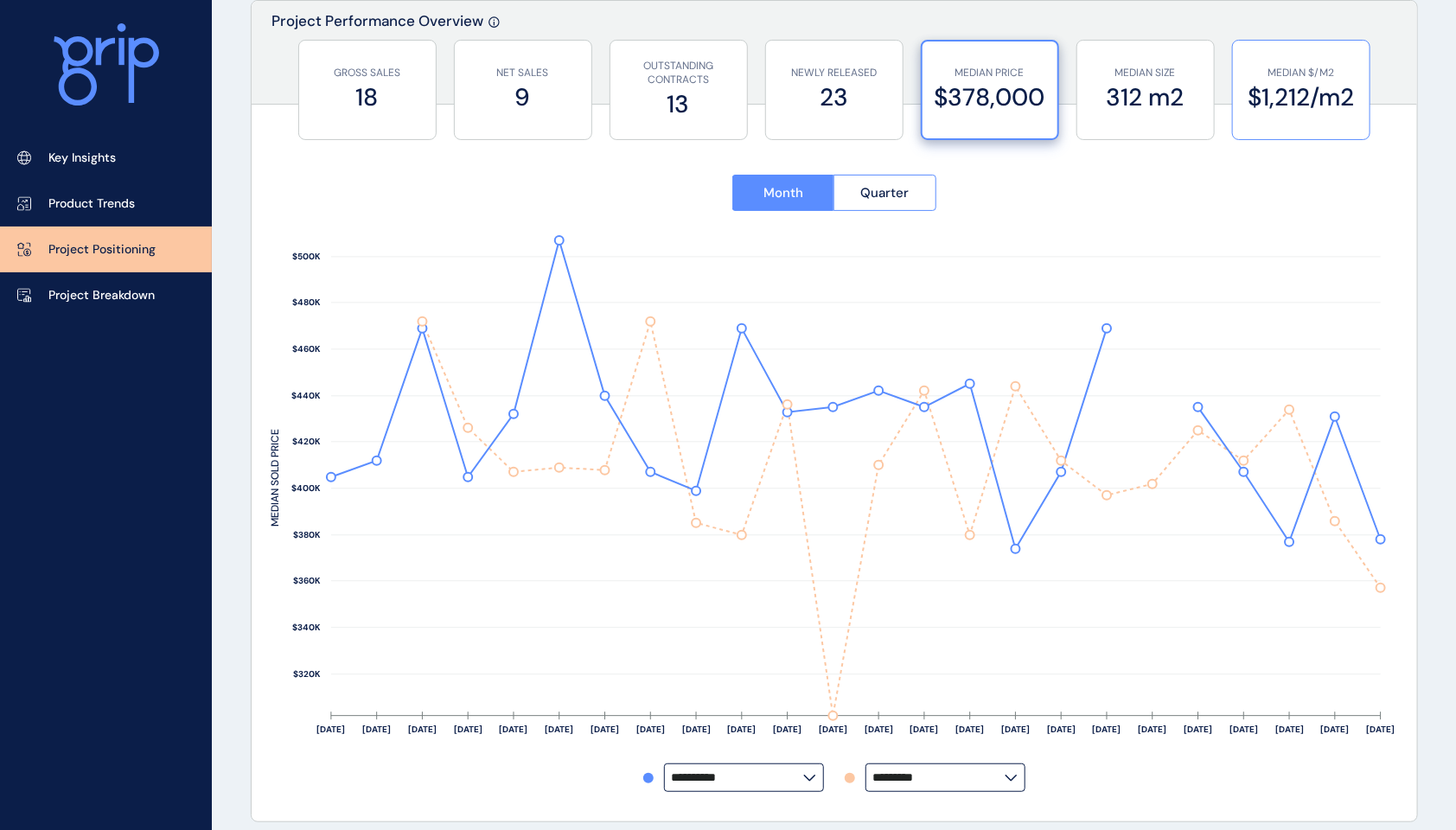 click on "MEDIAN $/M2 $1,212/m2" at bounding box center (1301, 90) 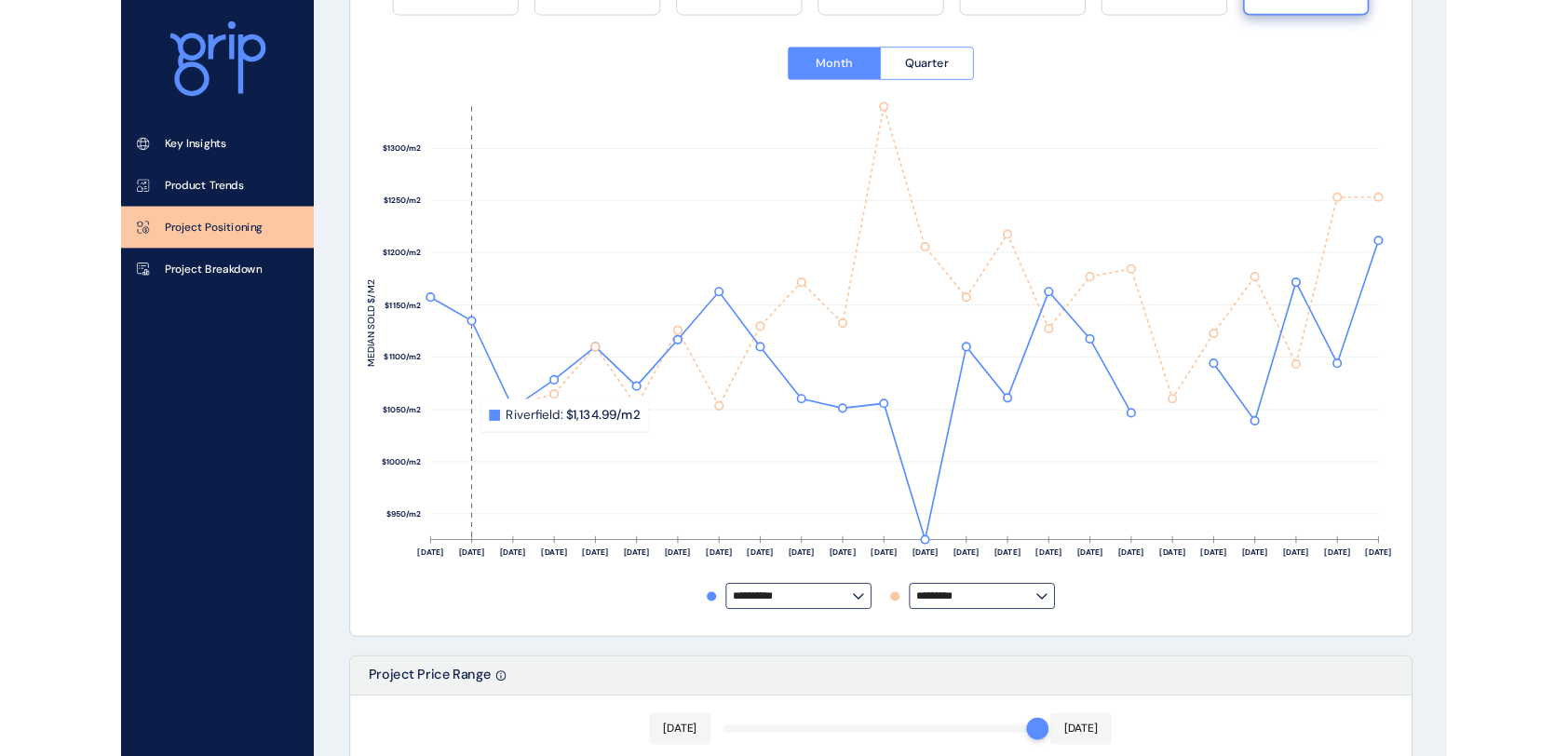 scroll, scrollTop: 124, scrollLeft: 0, axis: vertical 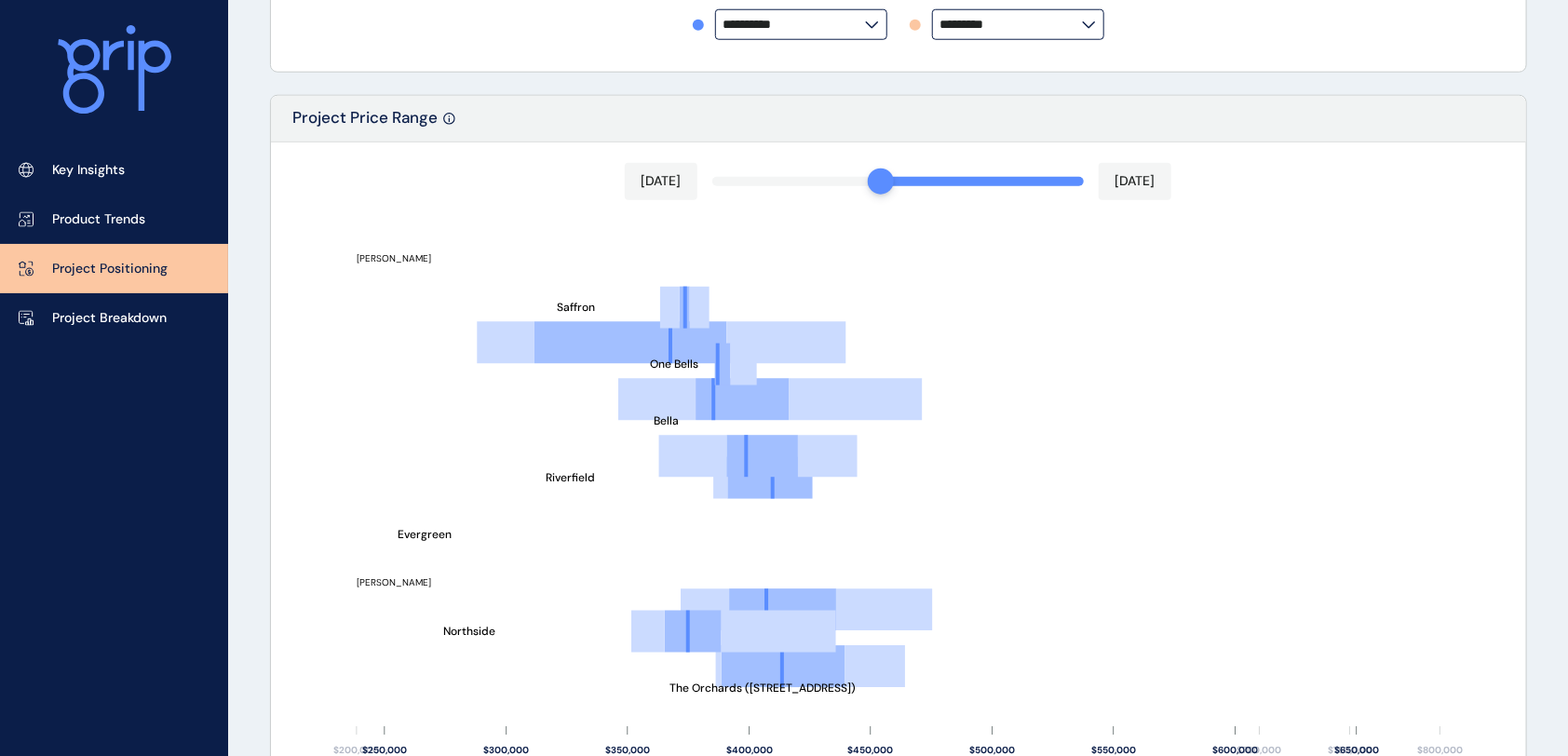 drag, startPoint x: 1081, startPoint y: 186, endPoint x: 892, endPoint y: 188, distance: 189.01058 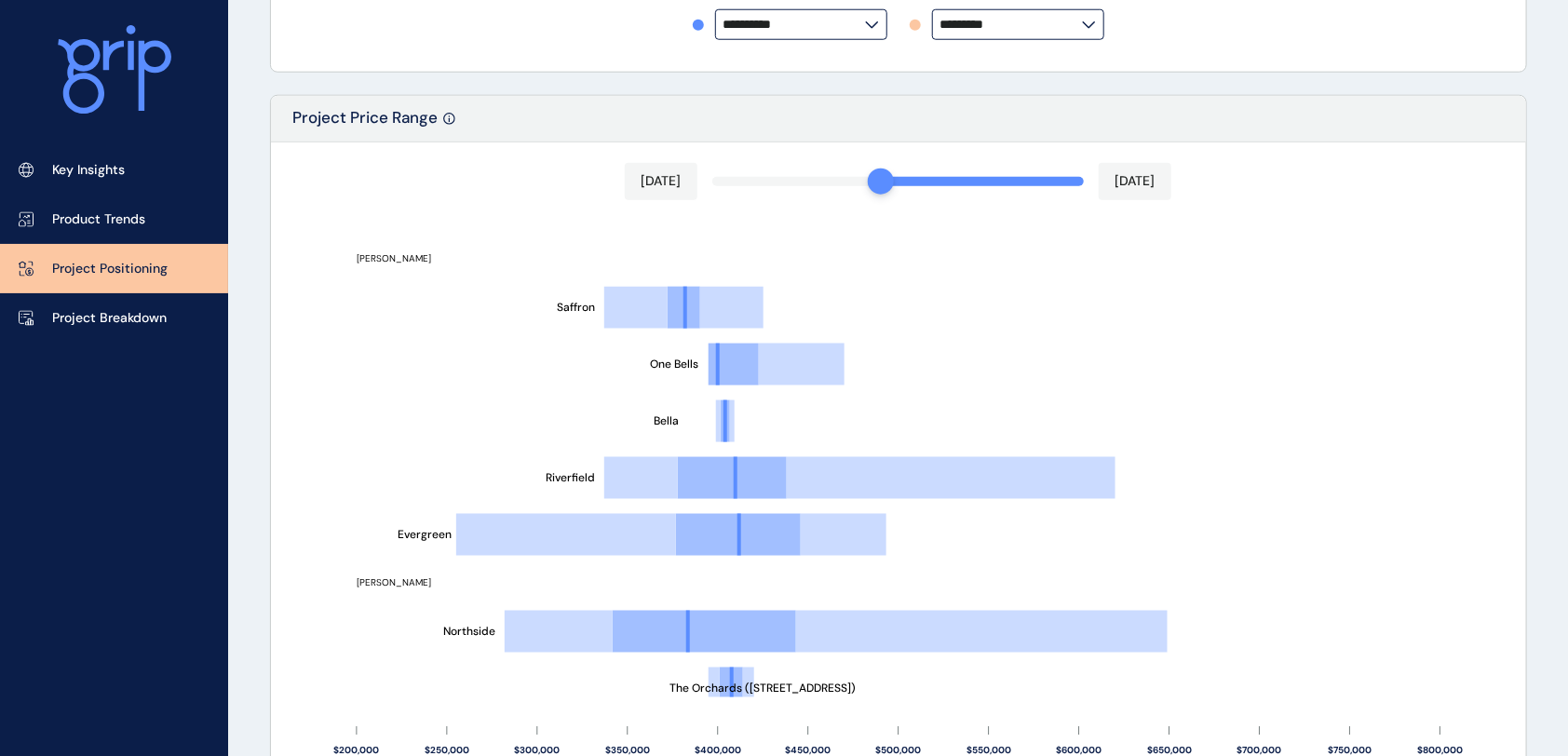 scroll, scrollTop: 977, scrollLeft: 0, axis: vertical 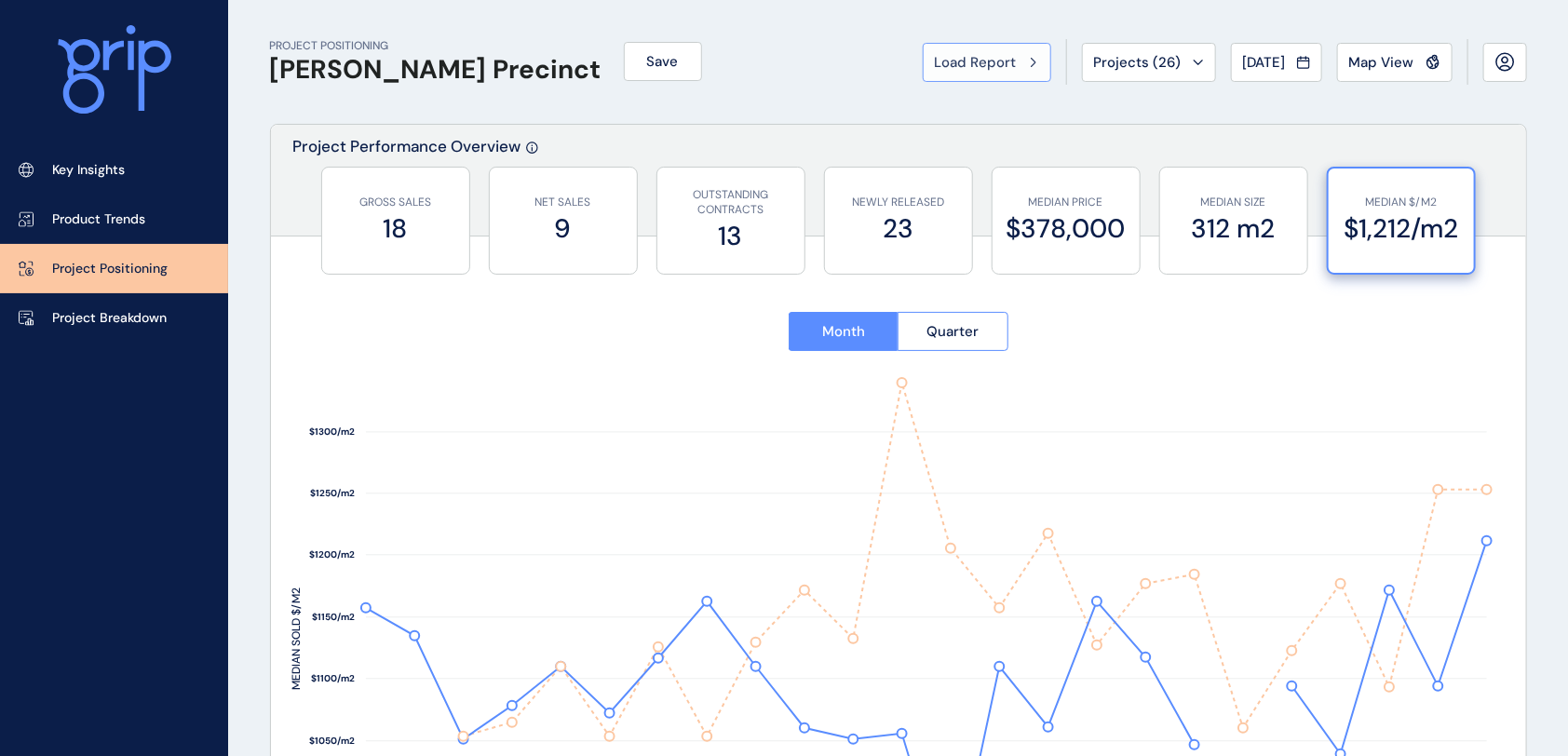 click on "Load Report" at bounding box center (976, 62) 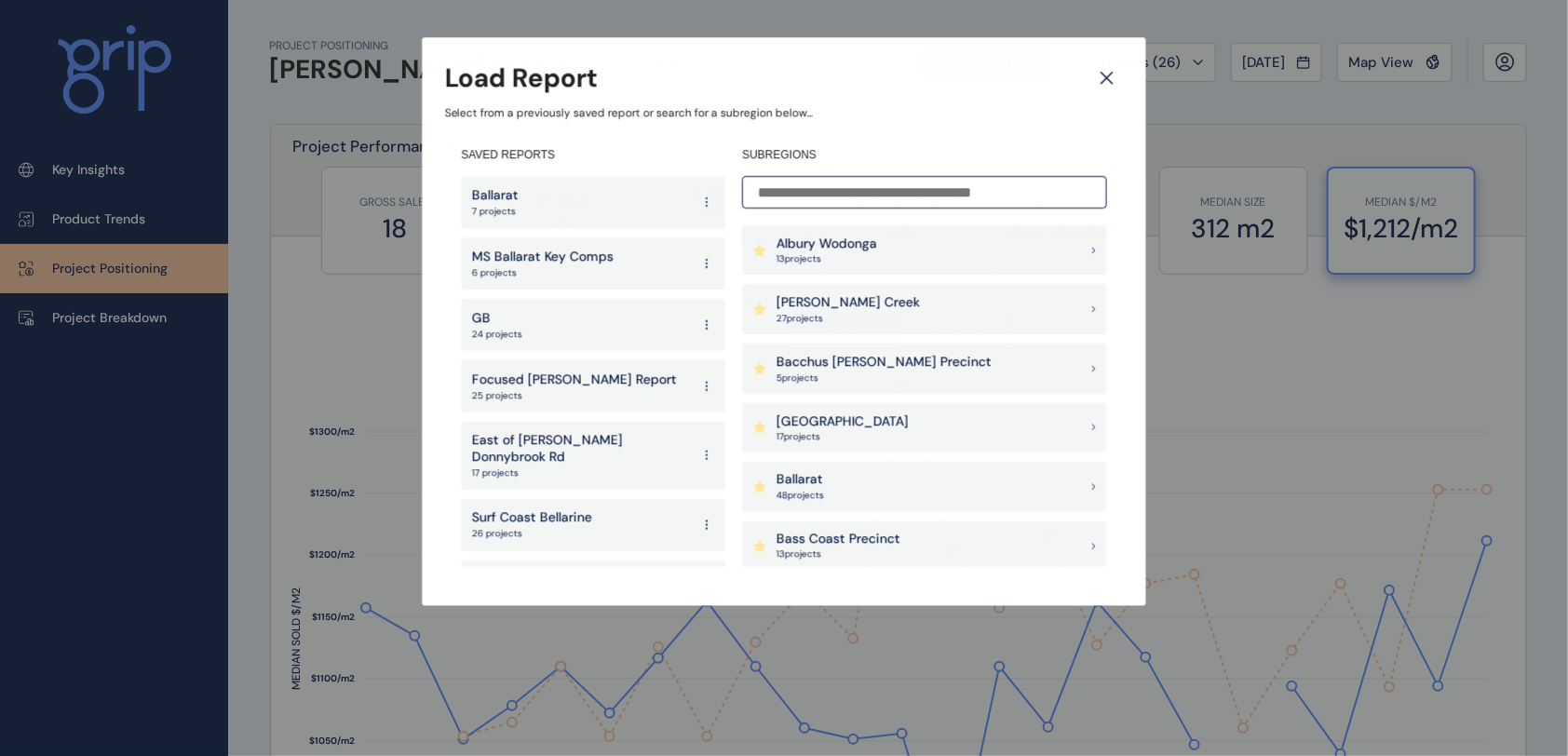 click at bounding box center [925, 192] 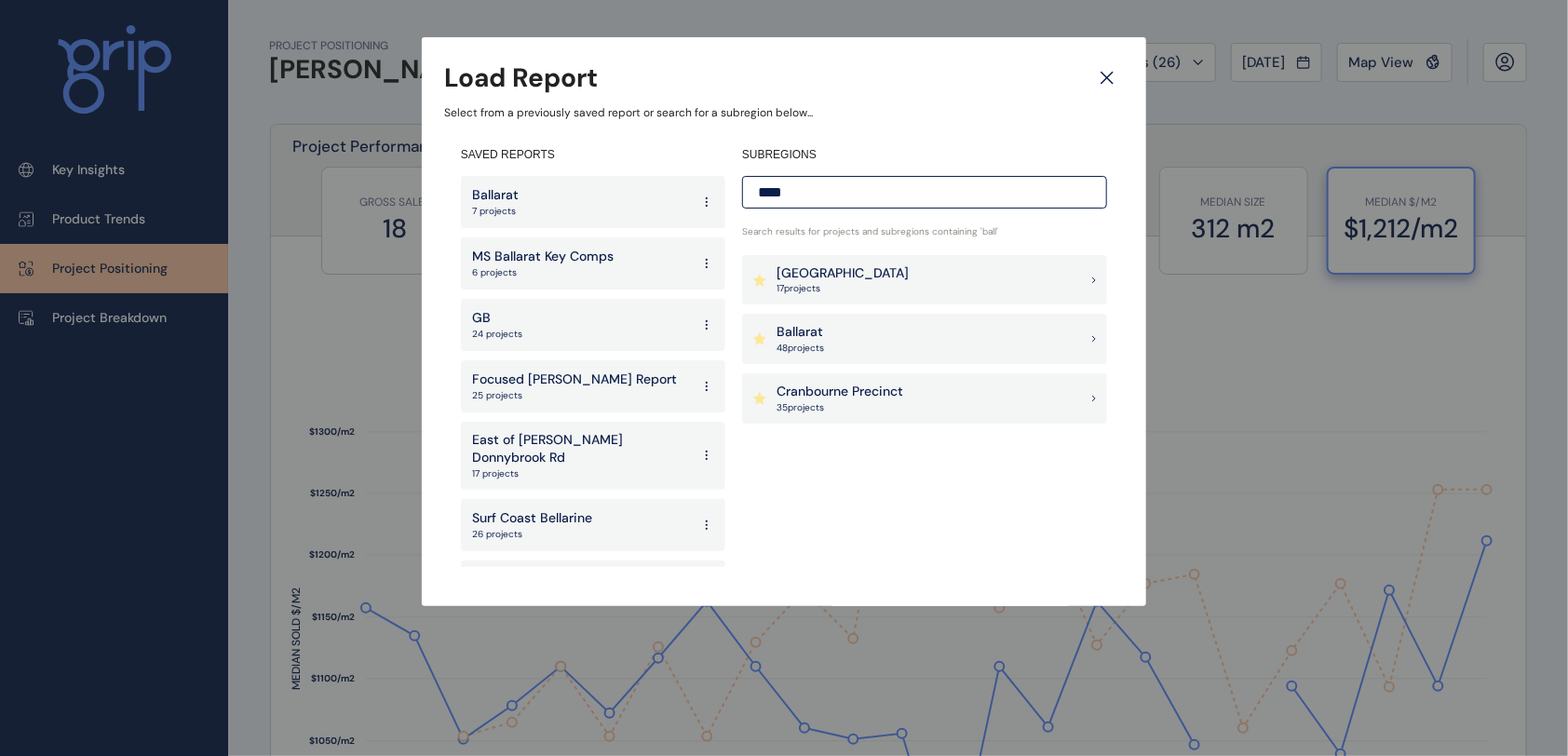 type on "****" 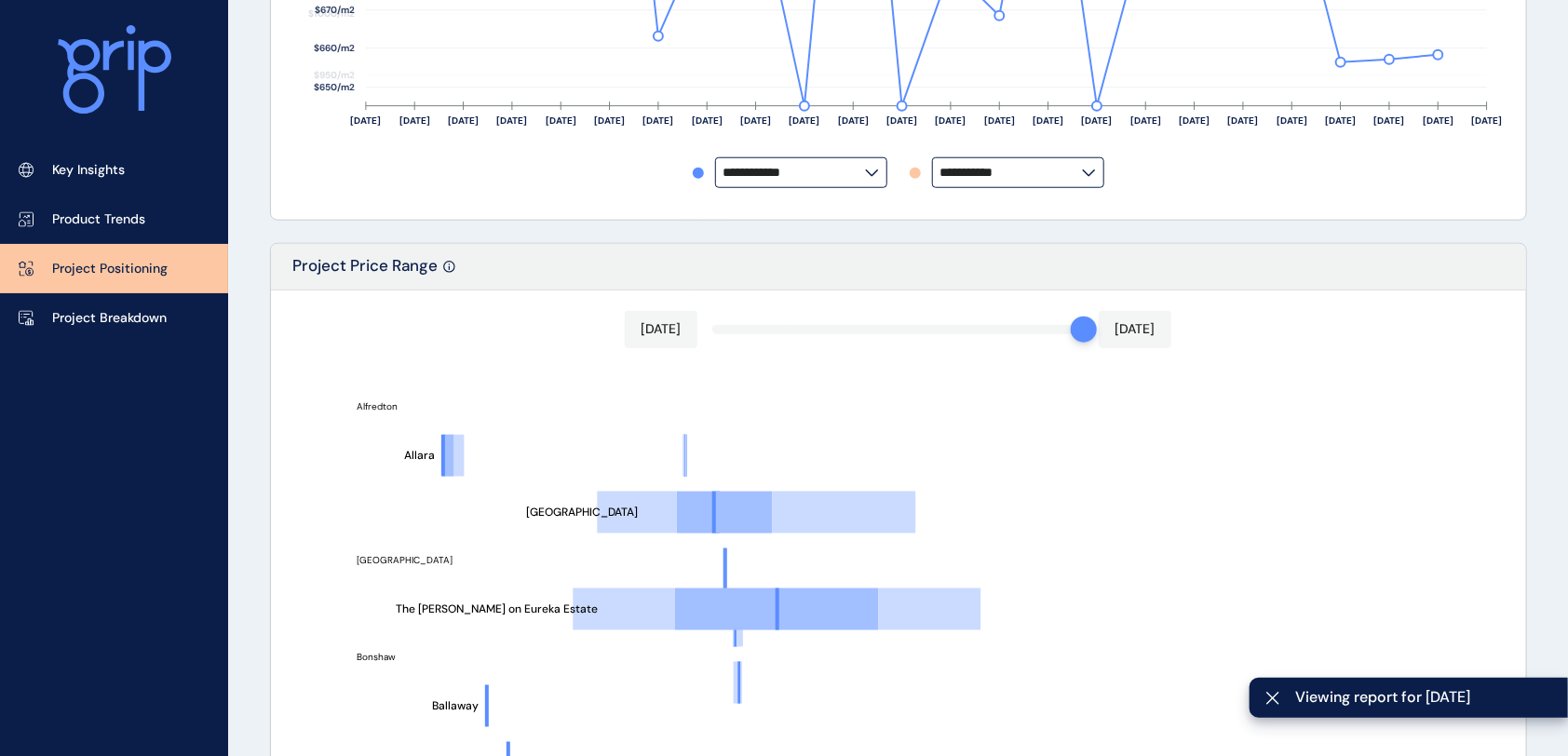 type on "****" 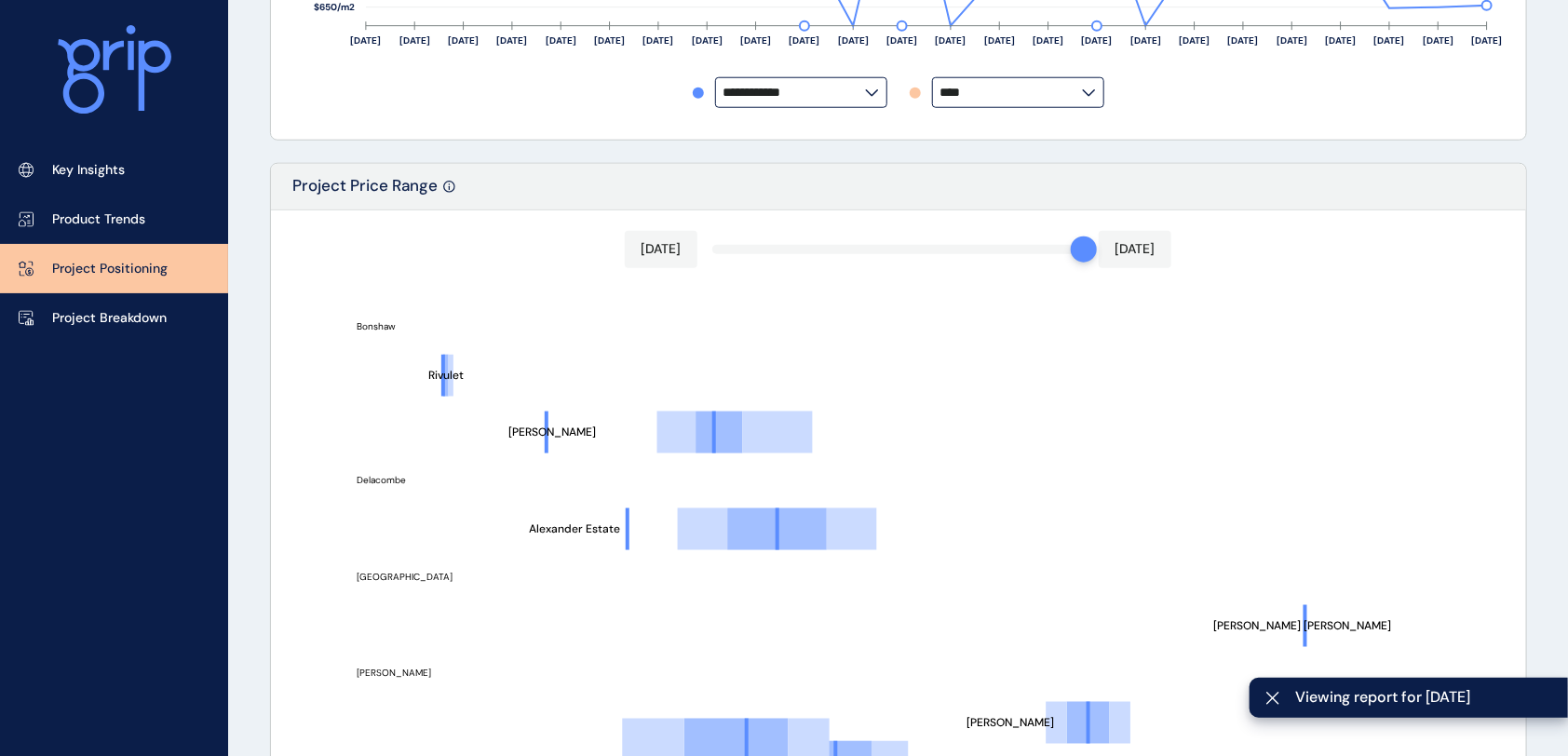 scroll, scrollTop: 992, scrollLeft: 0, axis: vertical 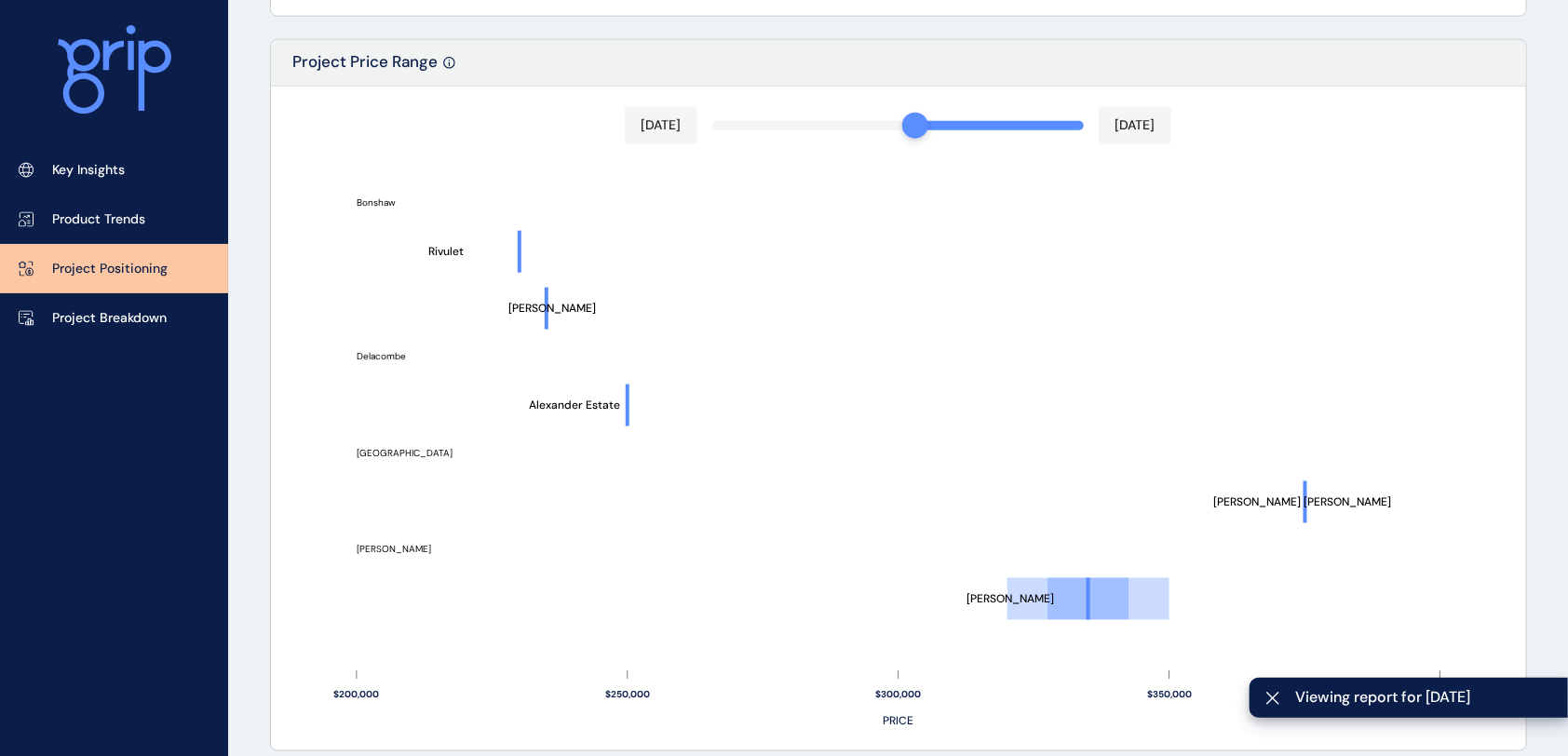 drag, startPoint x: 1075, startPoint y: 126, endPoint x: 908, endPoint y: 130, distance: 167.0479 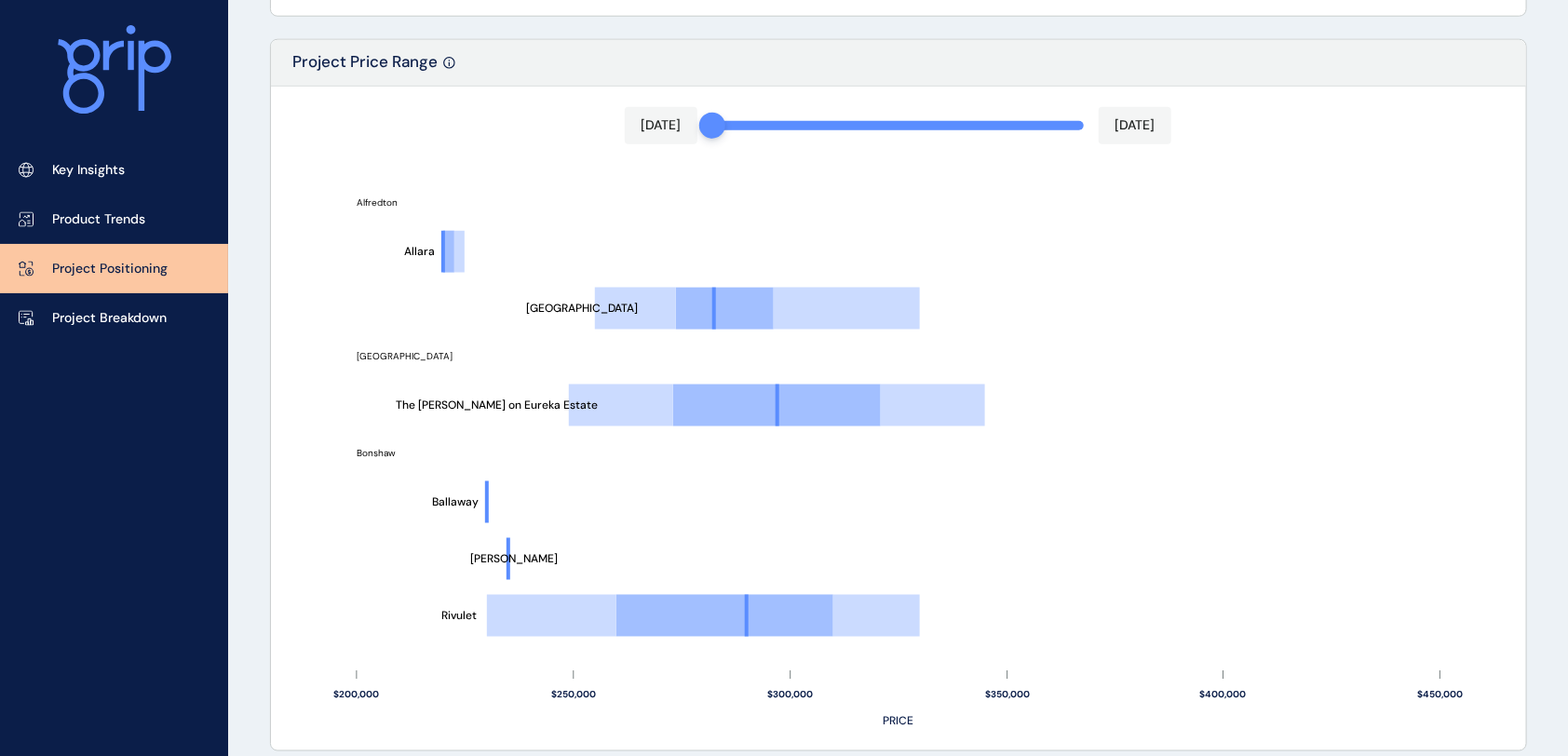 drag, startPoint x: 913, startPoint y: 117, endPoint x: 897, endPoint y: 119, distance: 16.124515 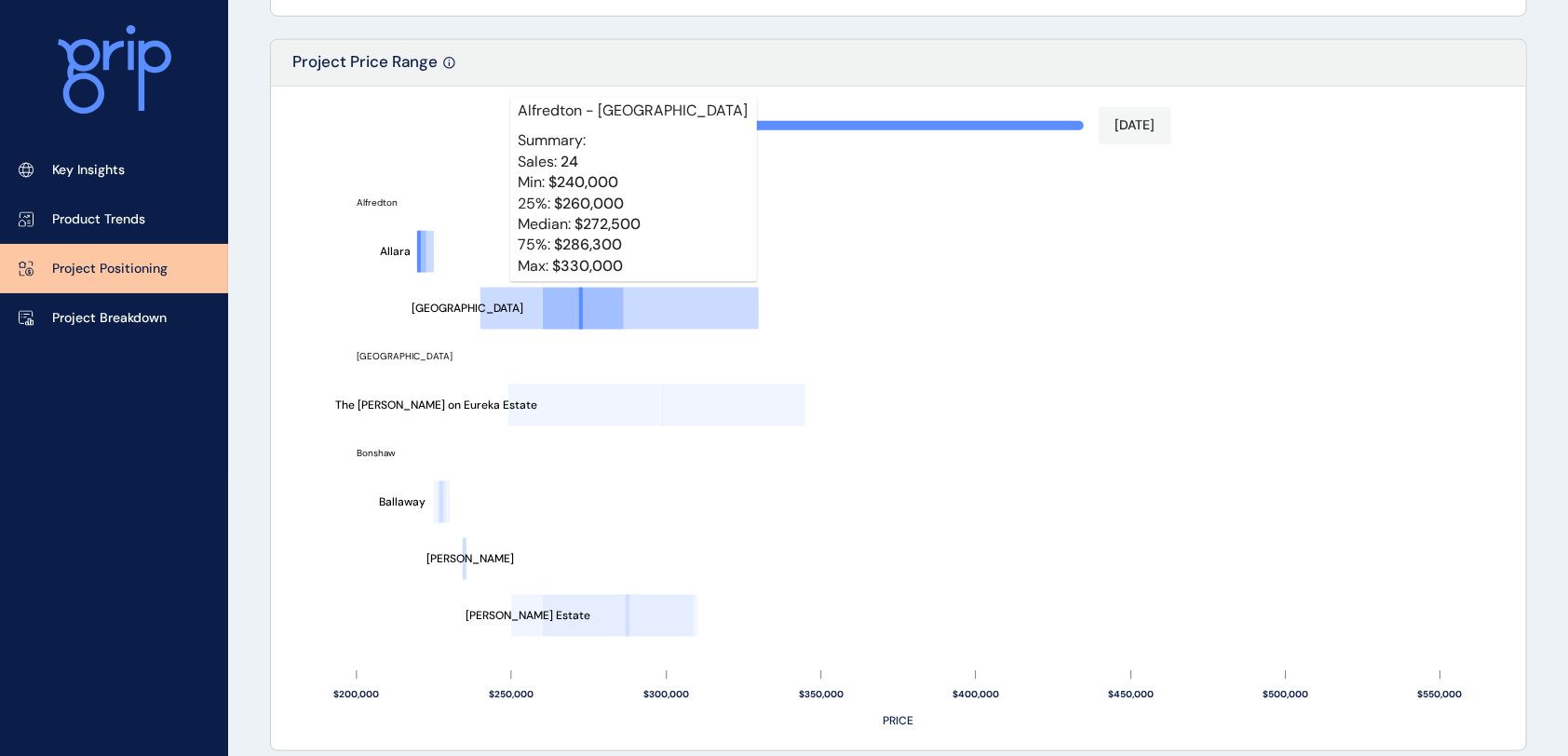 scroll, scrollTop: 124, scrollLeft: 0, axis: vertical 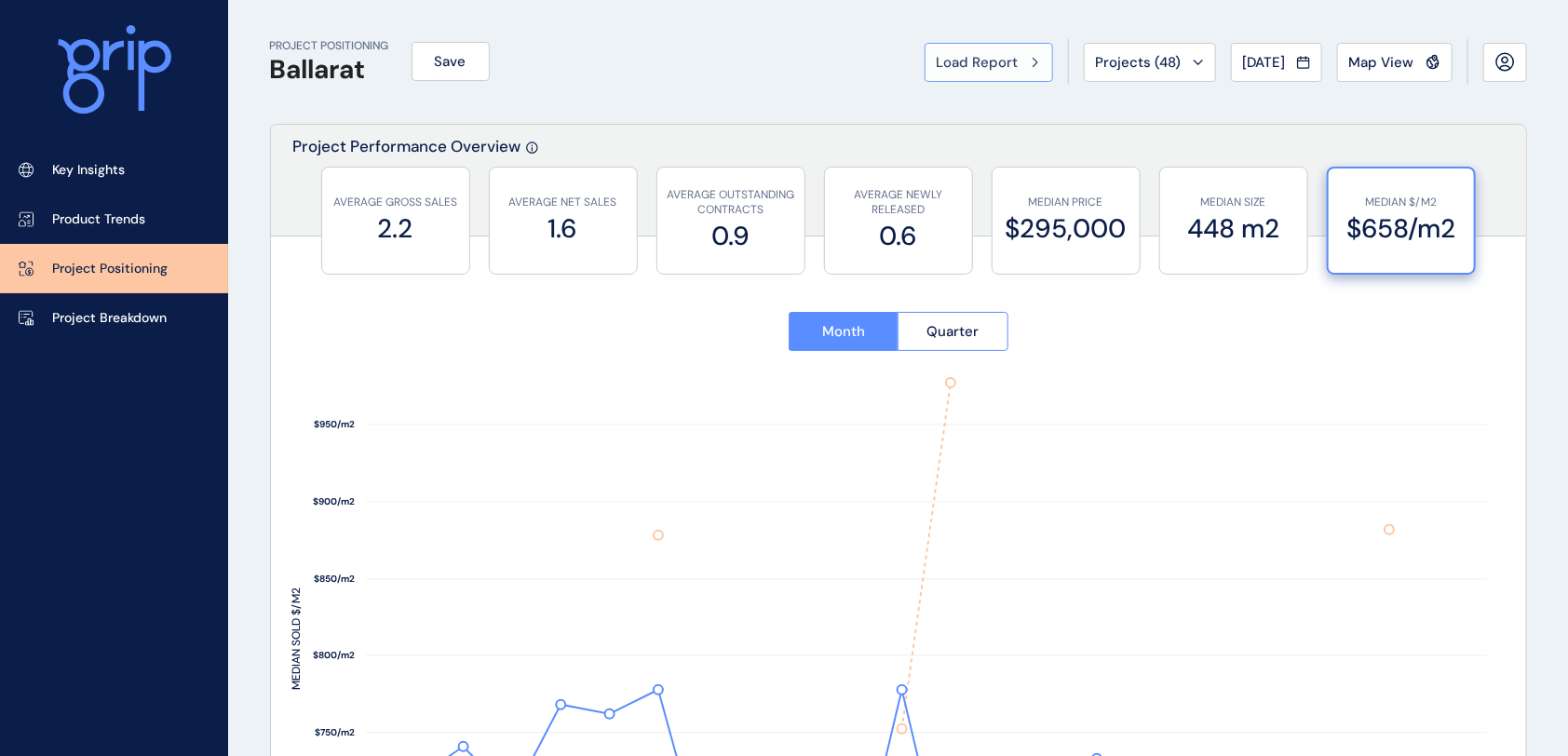 click on "Load Report" at bounding box center [978, 62] 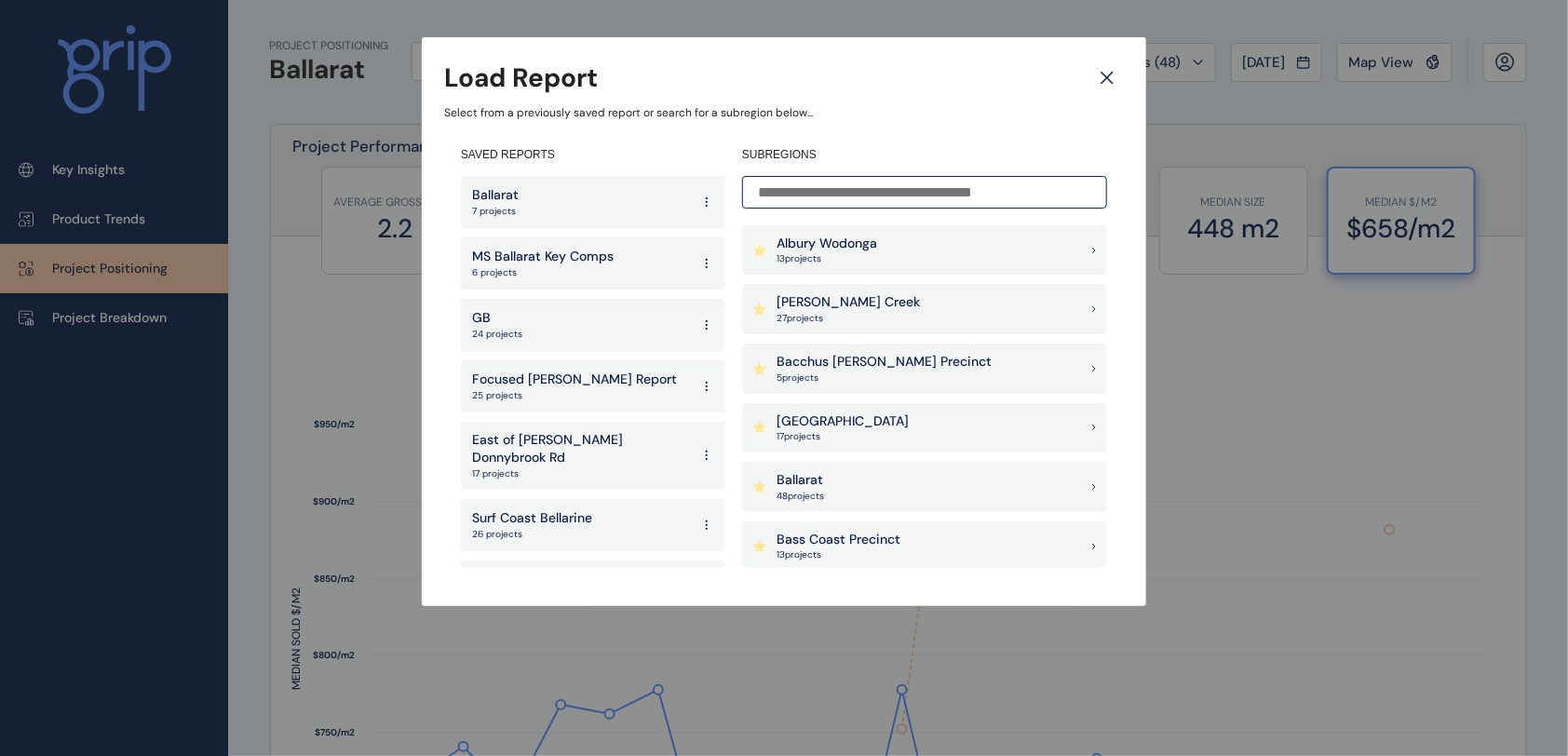 click at bounding box center [925, 192] 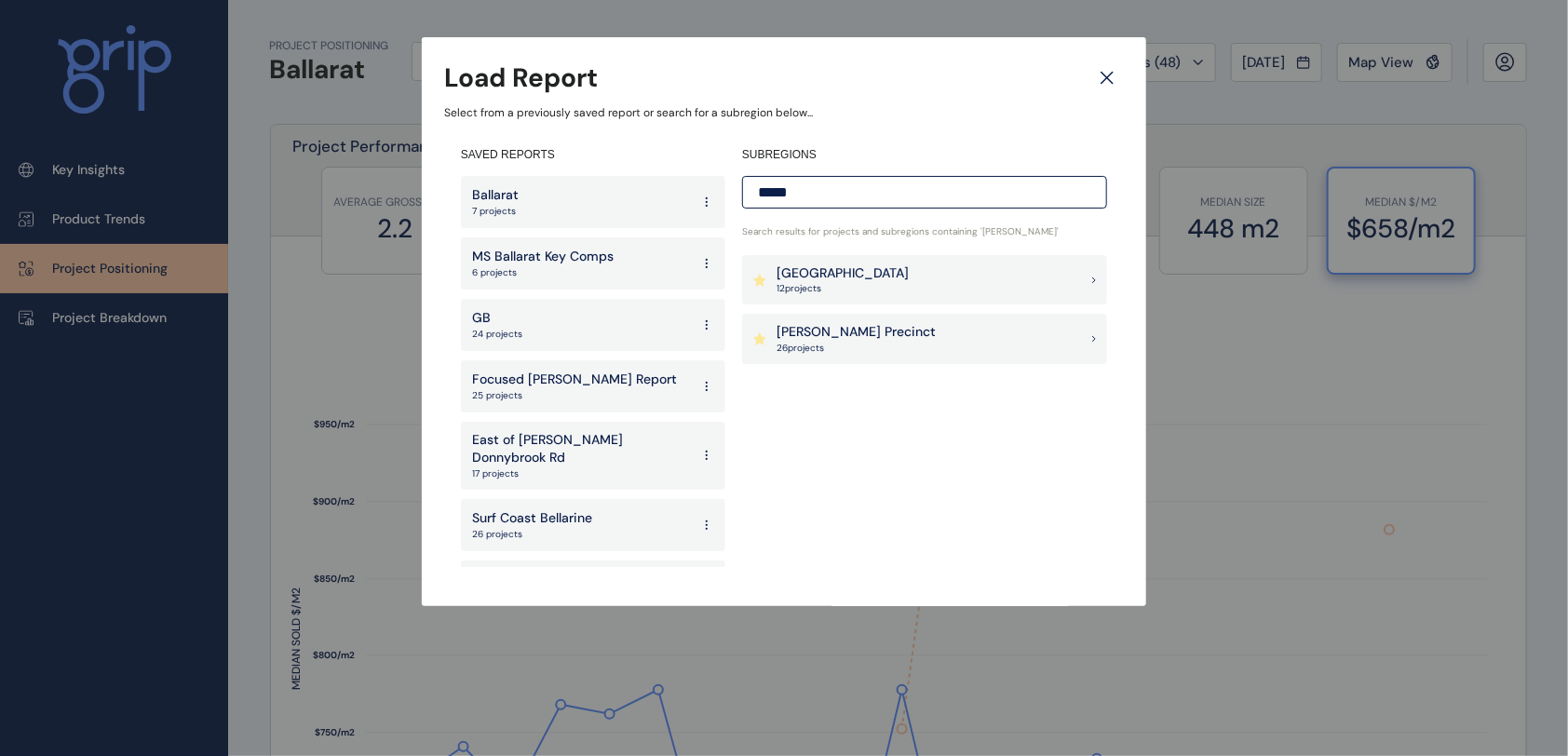 type on "*****" 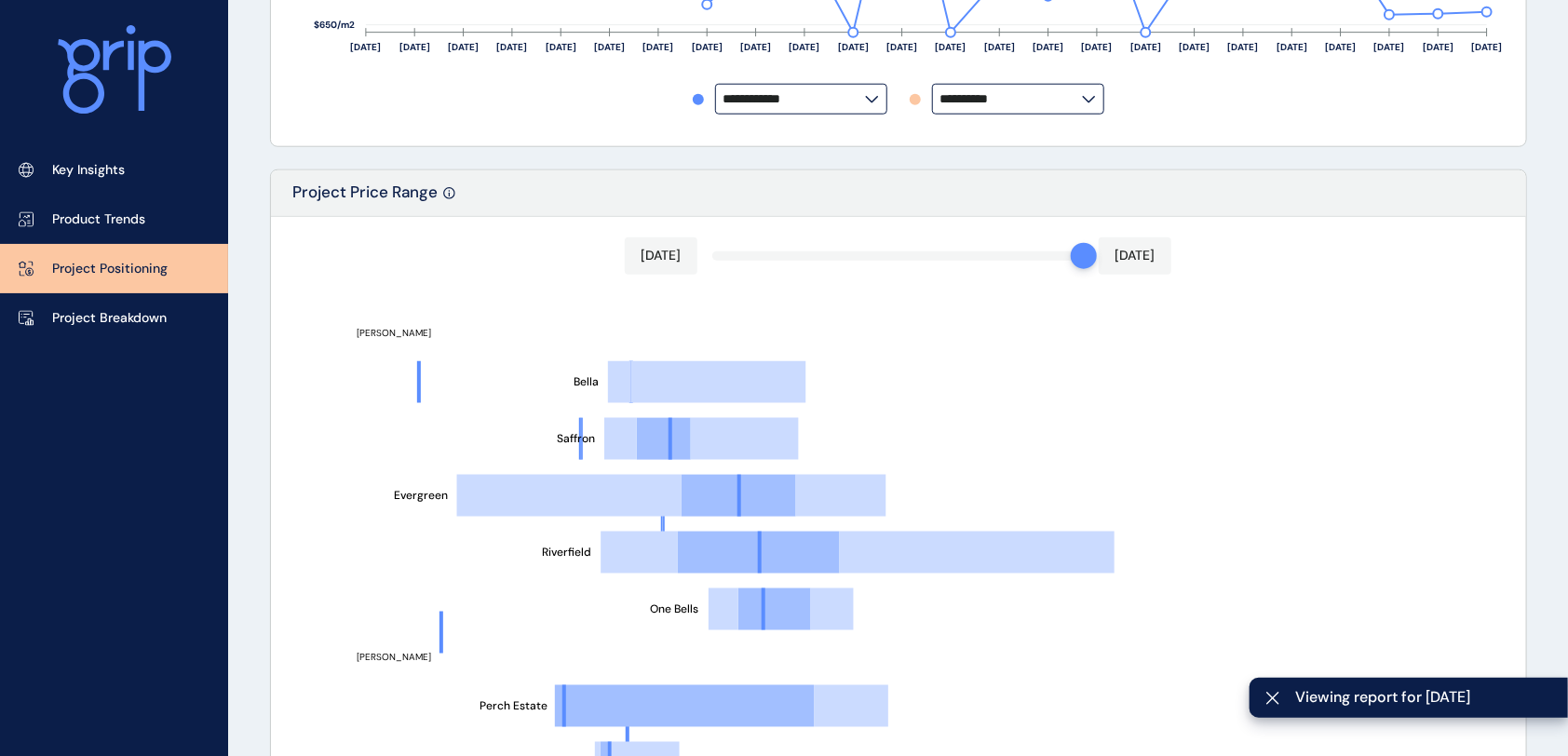 scroll, scrollTop: 869, scrollLeft: 0, axis: vertical 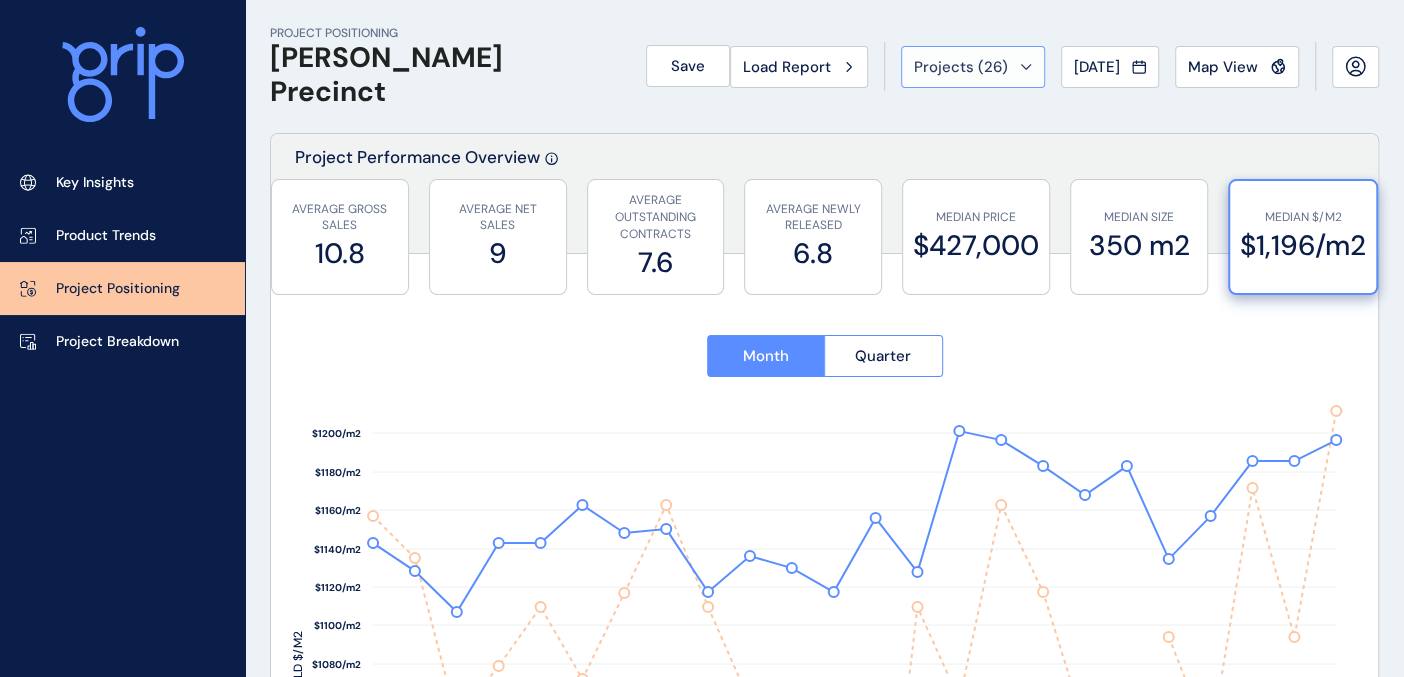 click on "Projects ( 26 )" at bounding box center (973, 67) 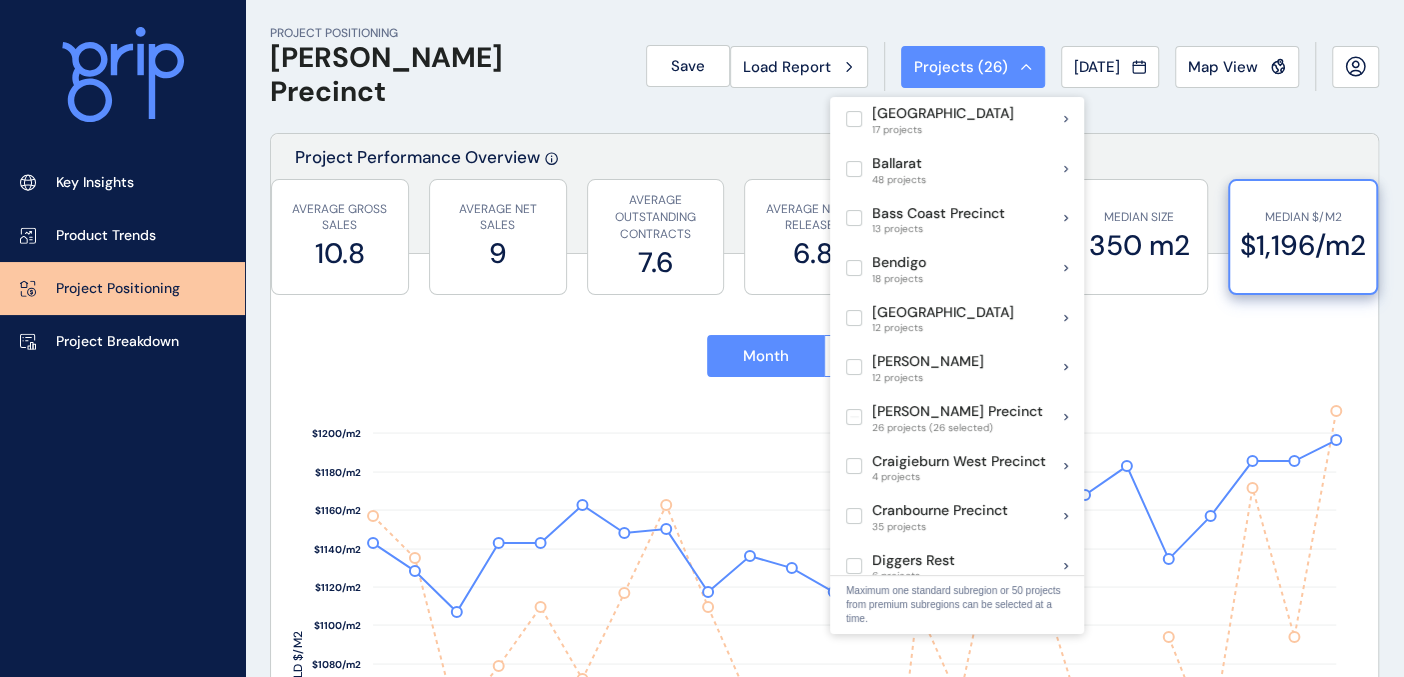 scroll, scrollTop: 222, scrollLeft: 0, axis: vertical 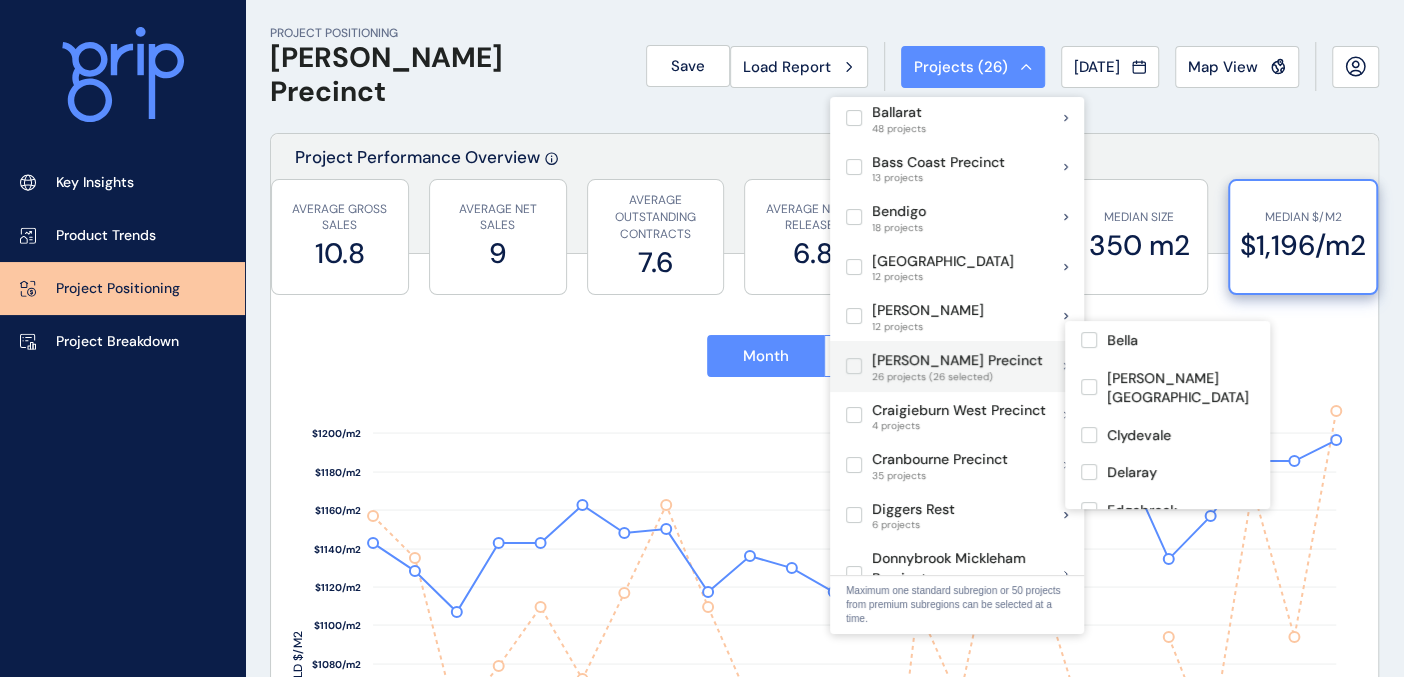 click at bounding box center (854, 366) 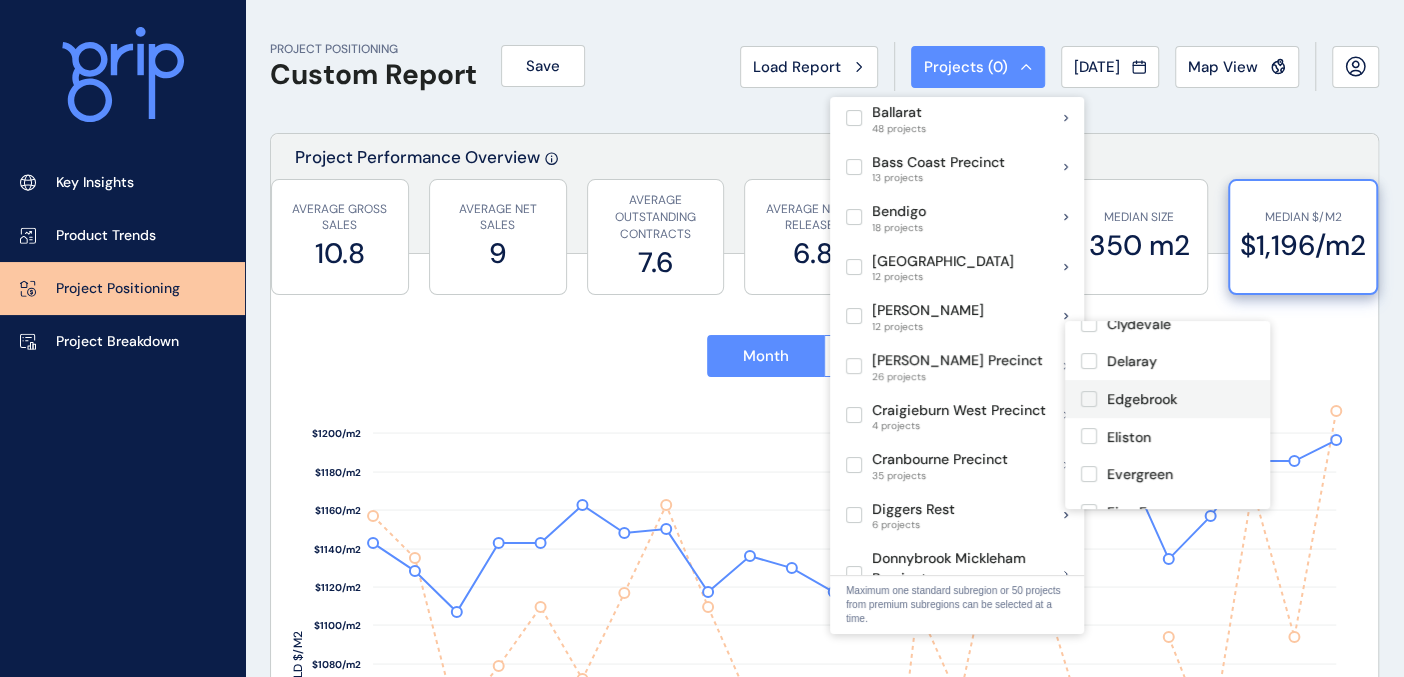 scroll, scrollTop: 222, scrollLeft: 0, axis: vertical 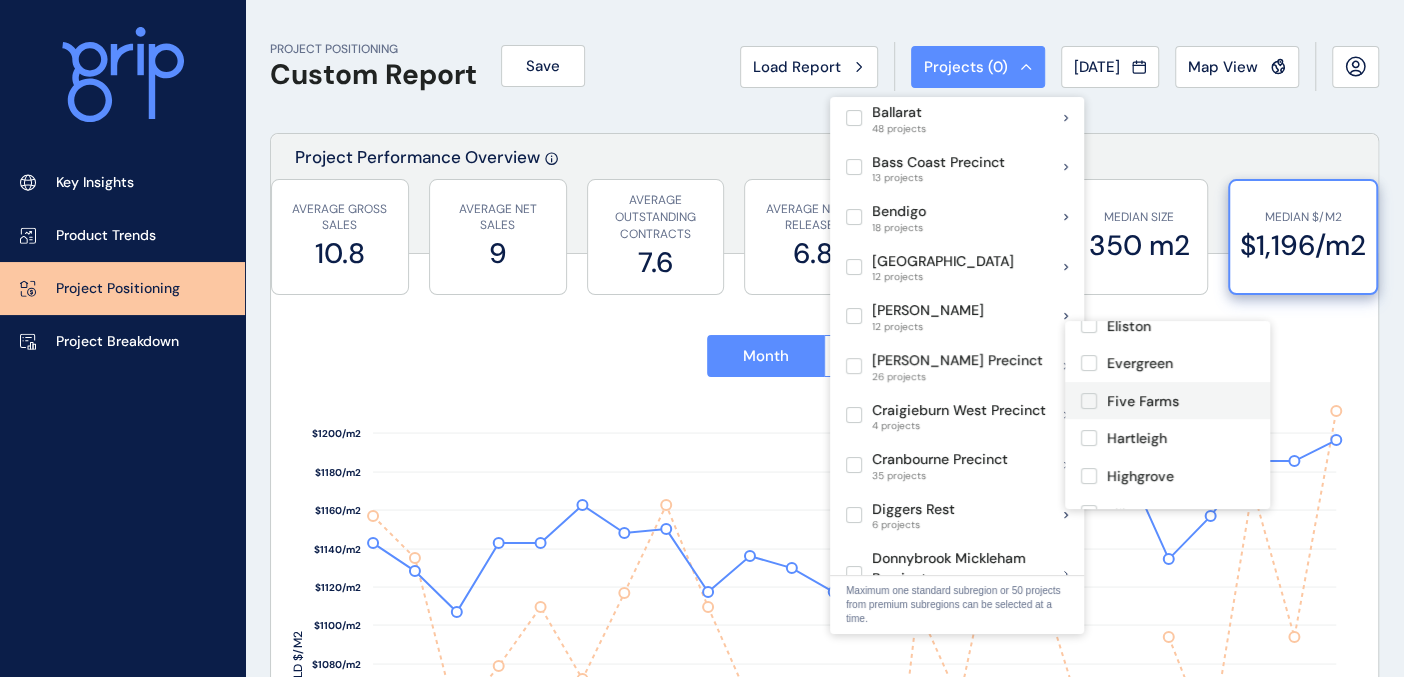 click at bounding box center (1089, 401) 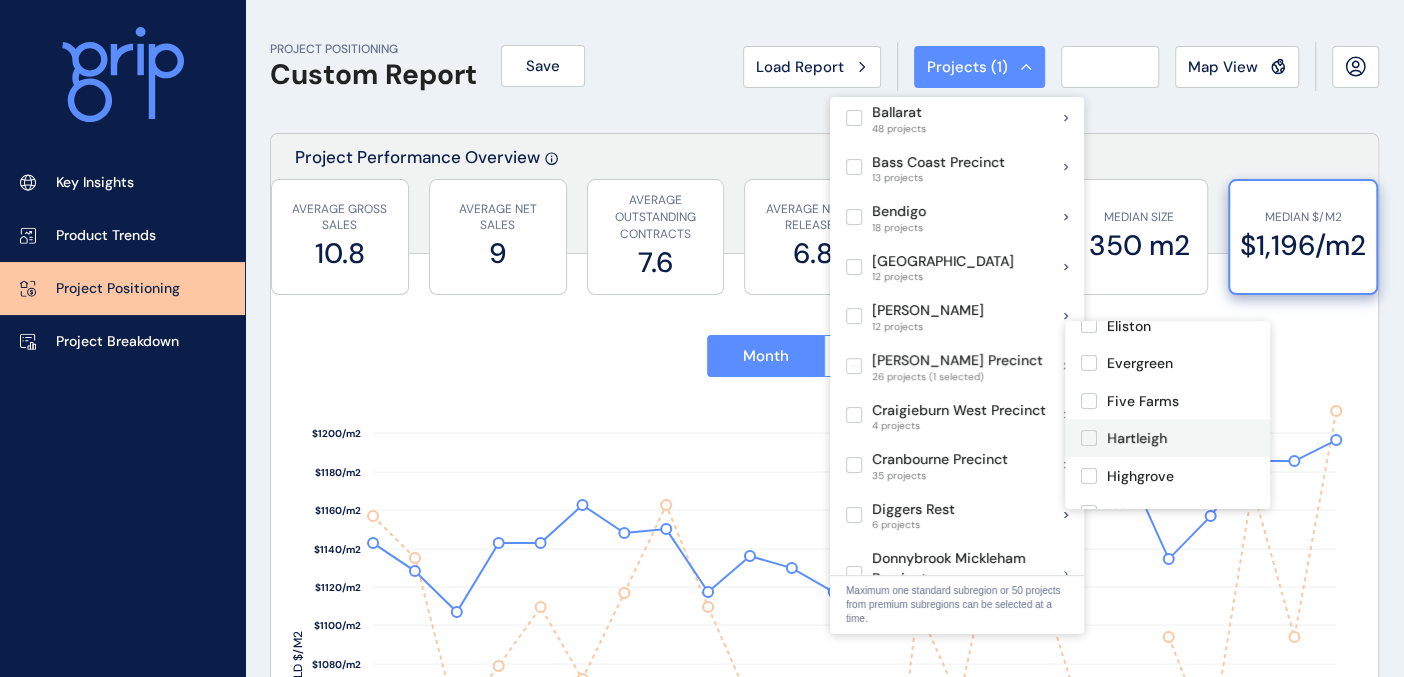scroll, scrollTop: 333, scrollLeft: 0, axis: vertical 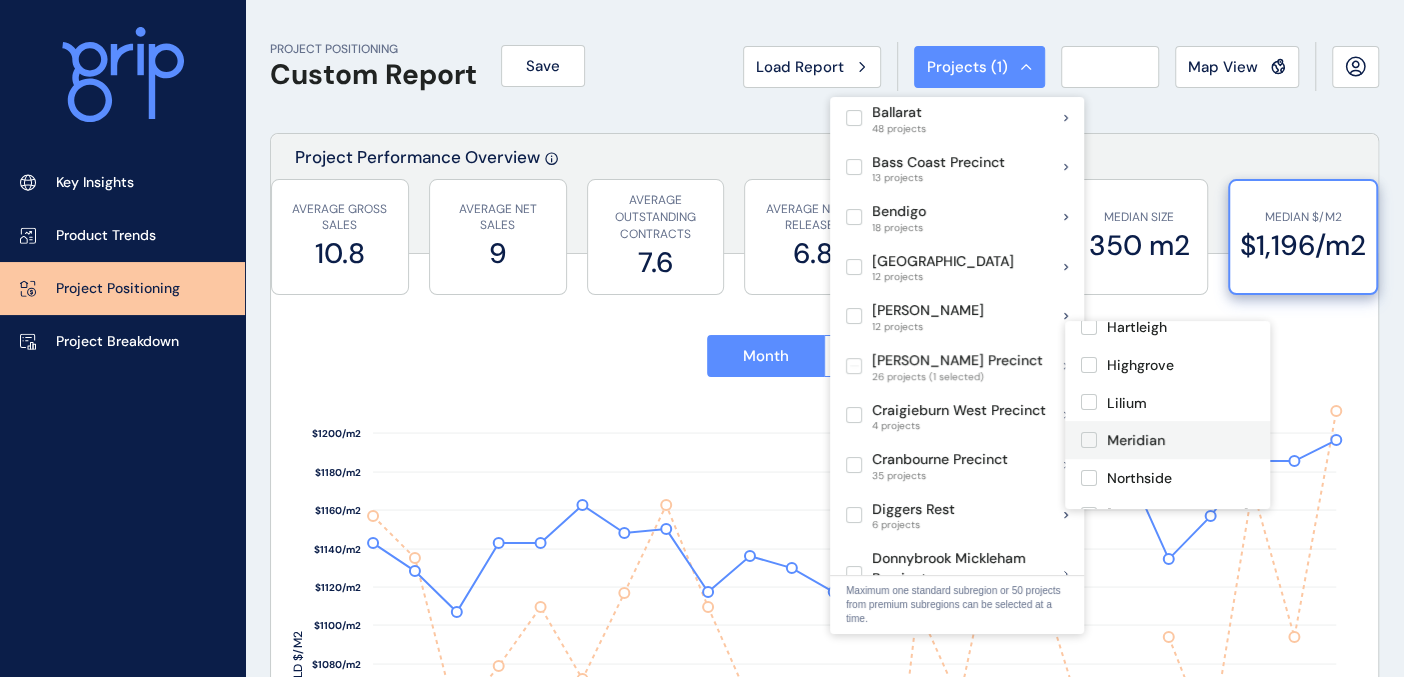 click at bounding box center (1089, 440) 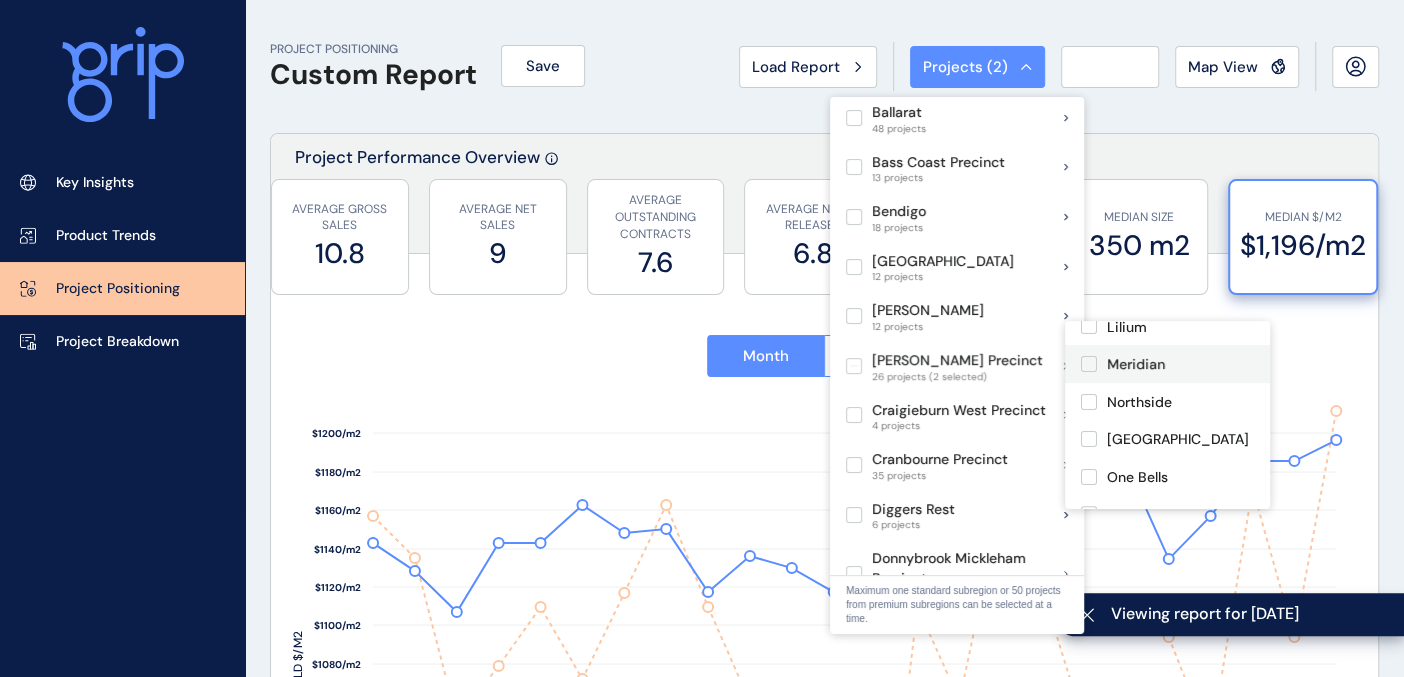 scroll, scrollTop: 444, scrollLeft: 0, axis: vertical 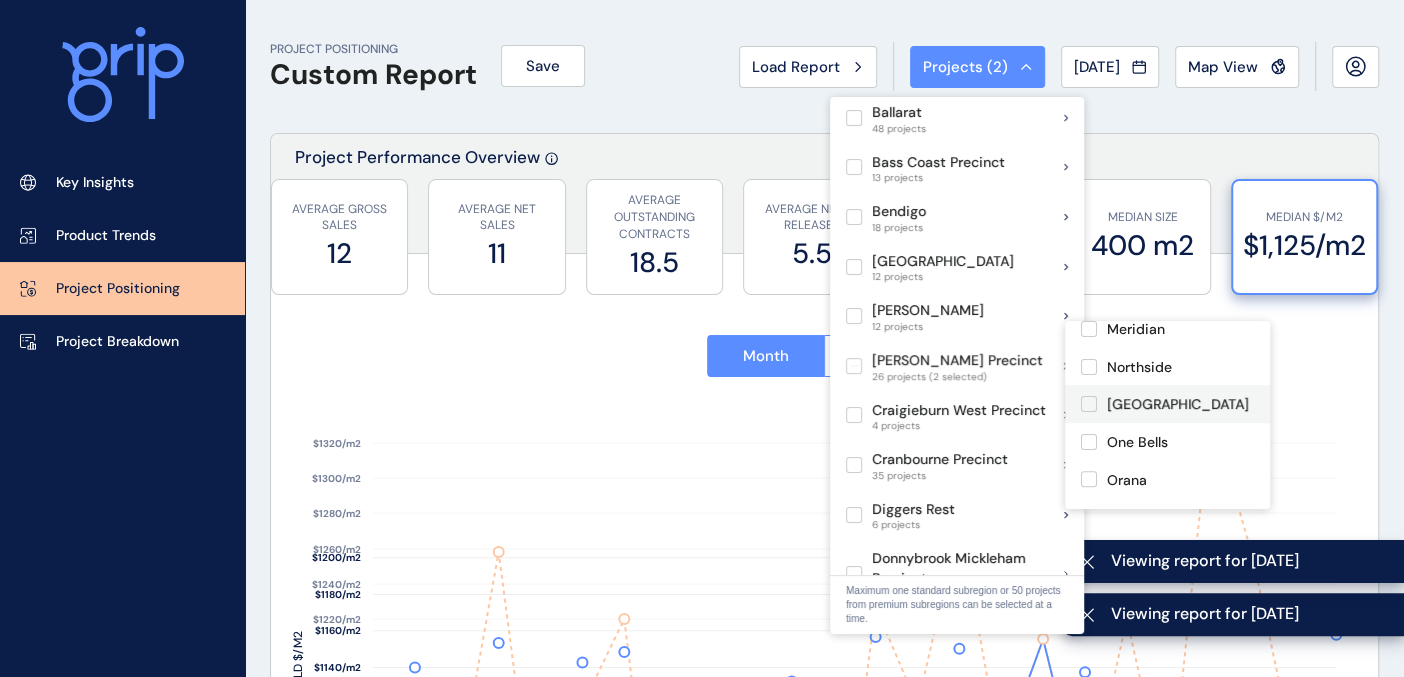 click at bounding box center (1089, 404) 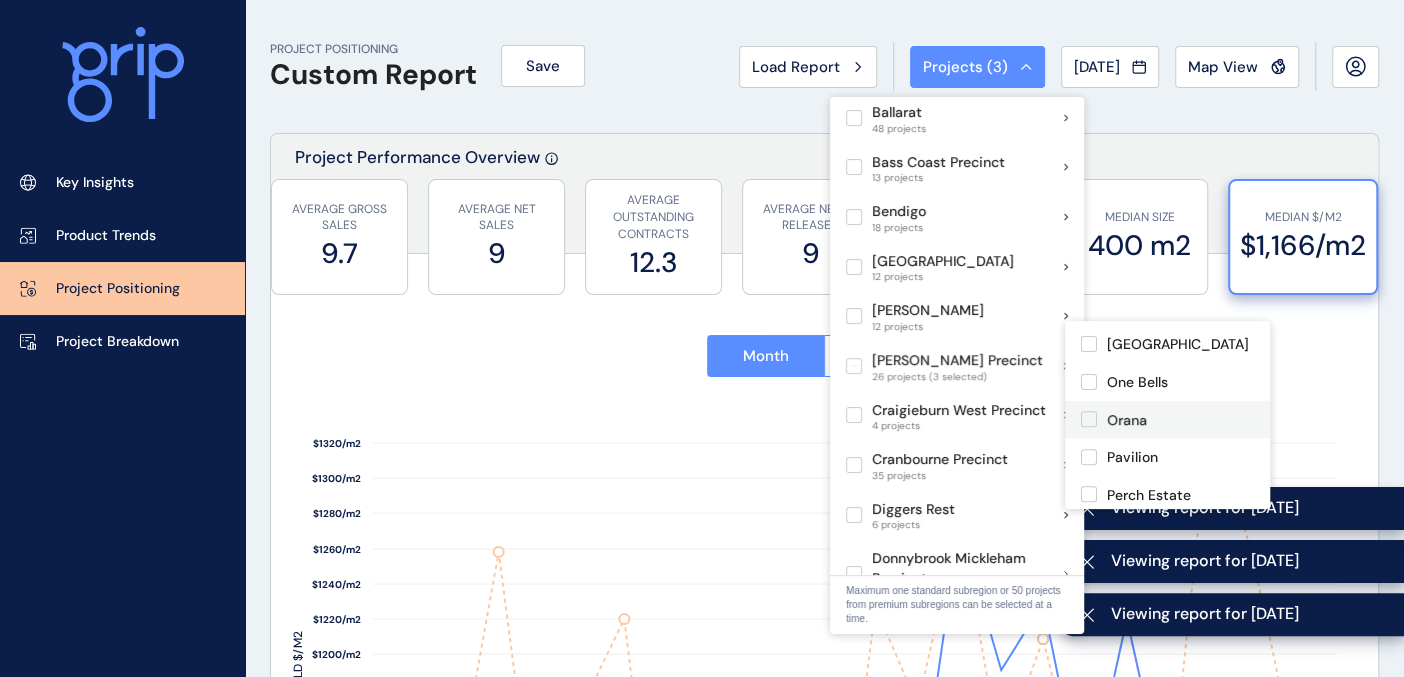 scroll, scrollTop: 555, scrollLeft: 0, axis: vertical 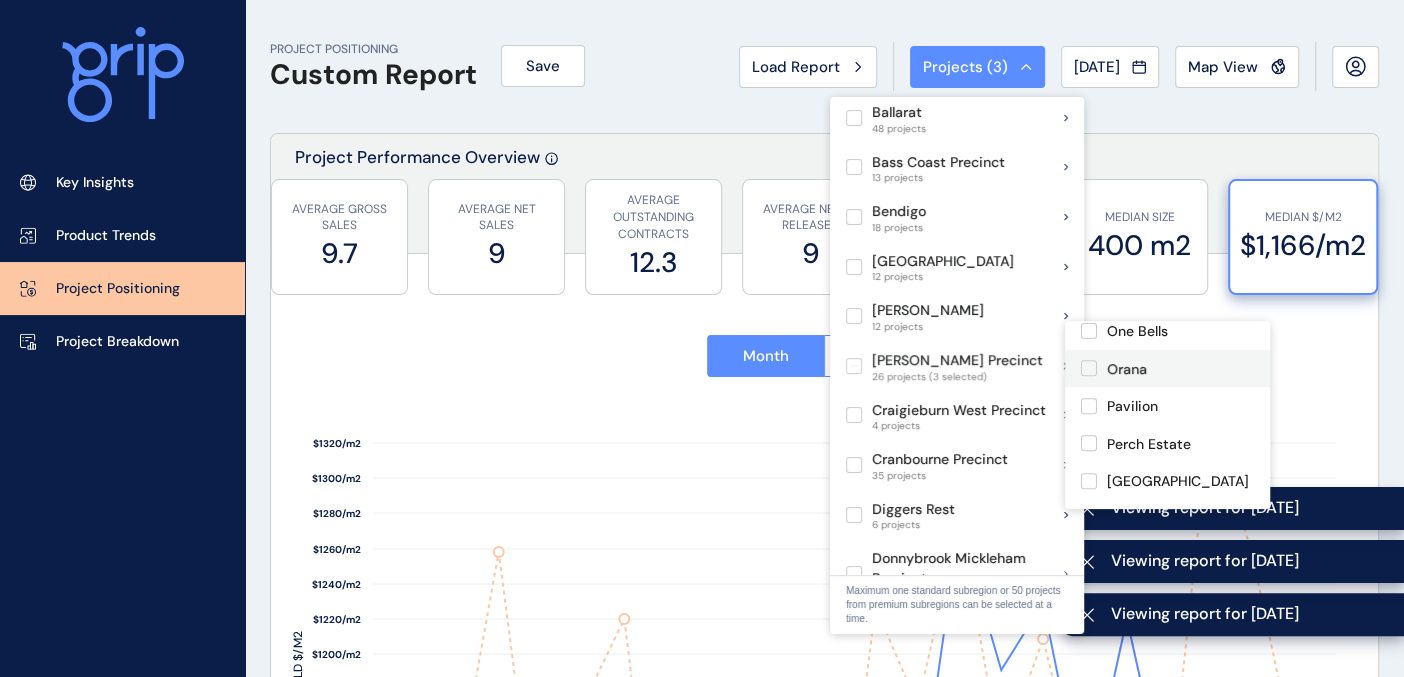 click at bounding box center (1089, 368) 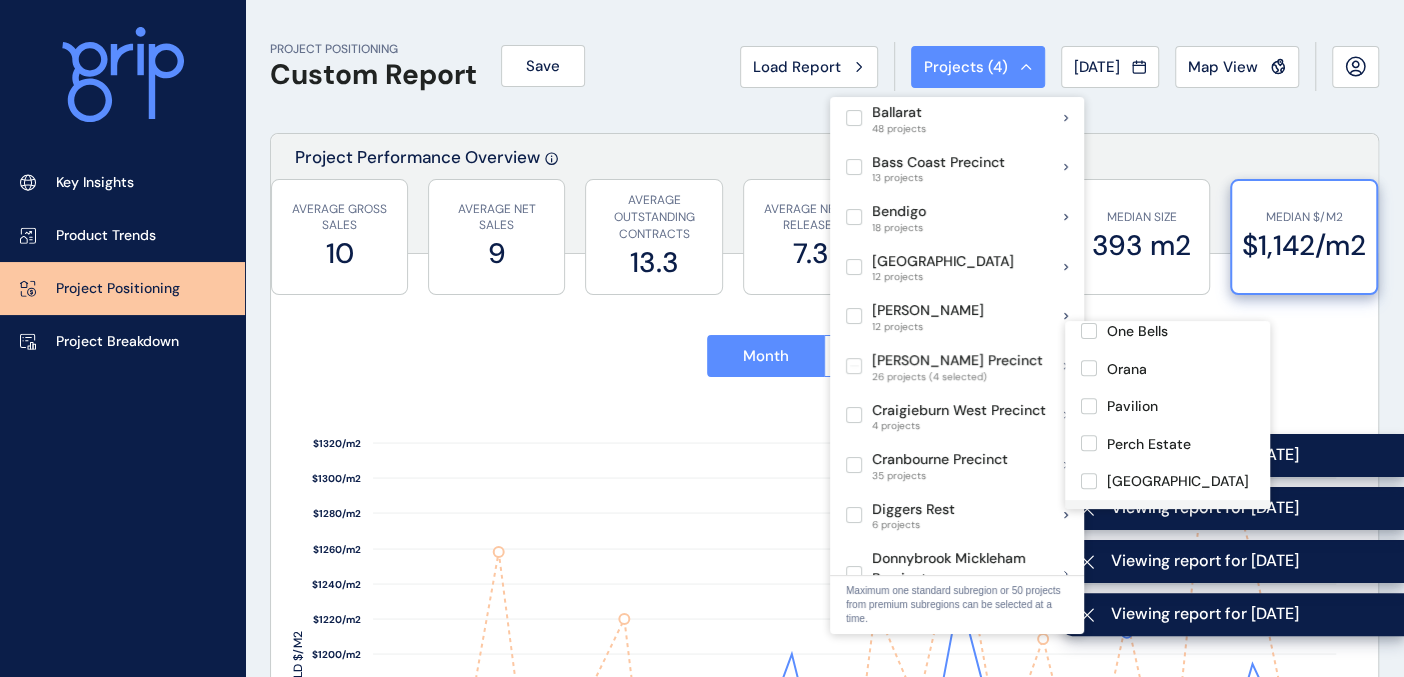 scroll, scrollTop: 666, scrollLeft: 0, axis: vertical 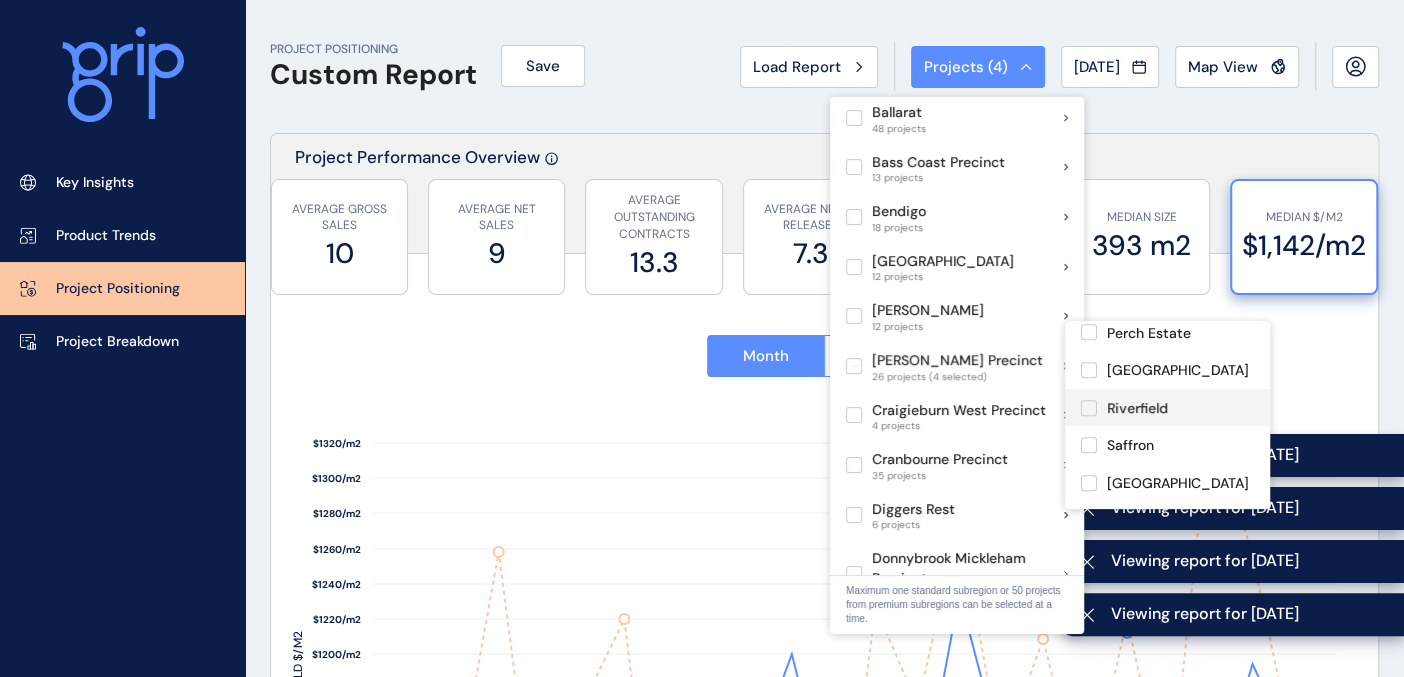 click at bounding box center (1089, 408) 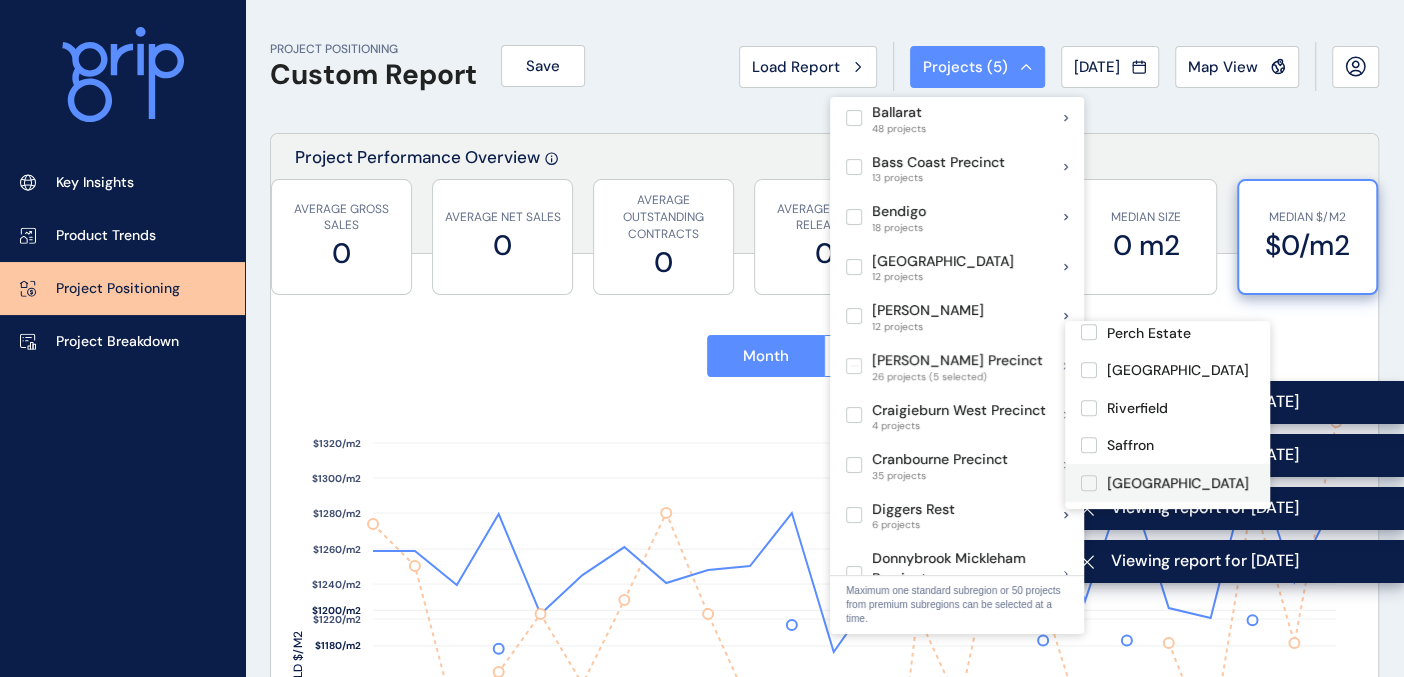 click at bounding box center (1089, 483) 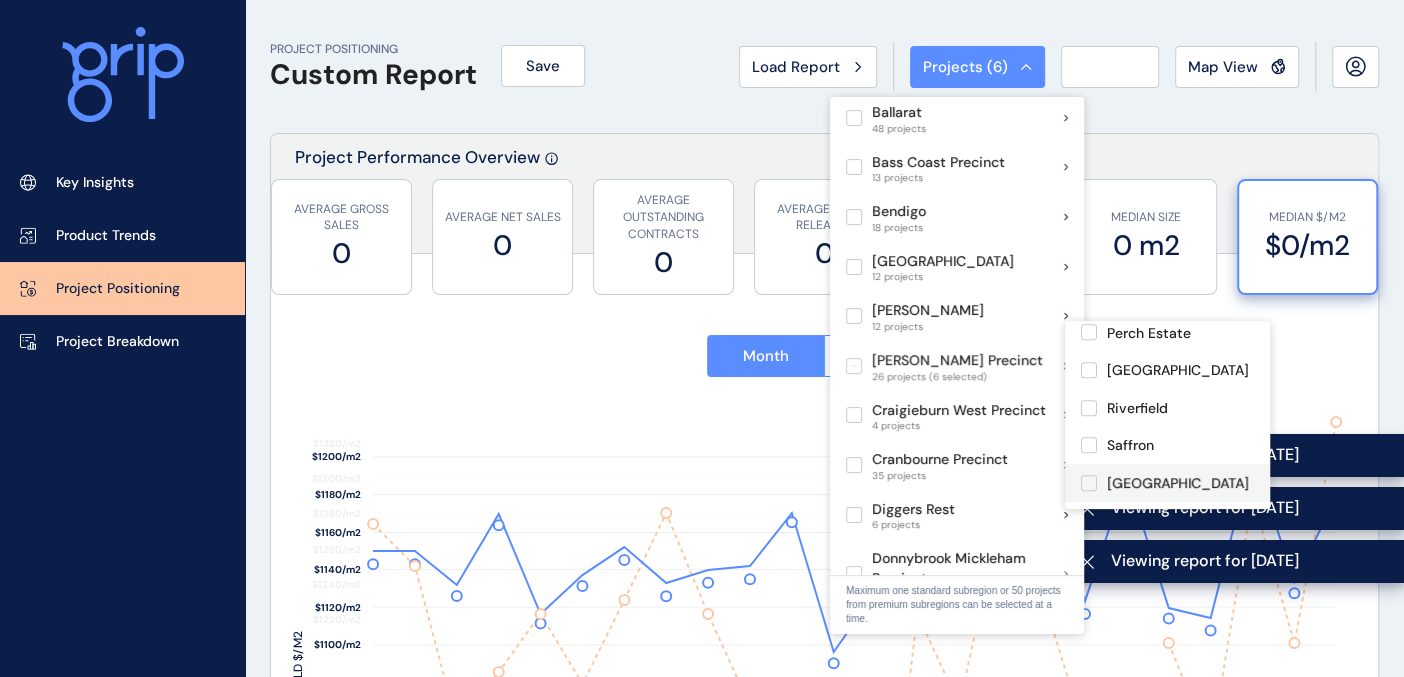 type on "**********" 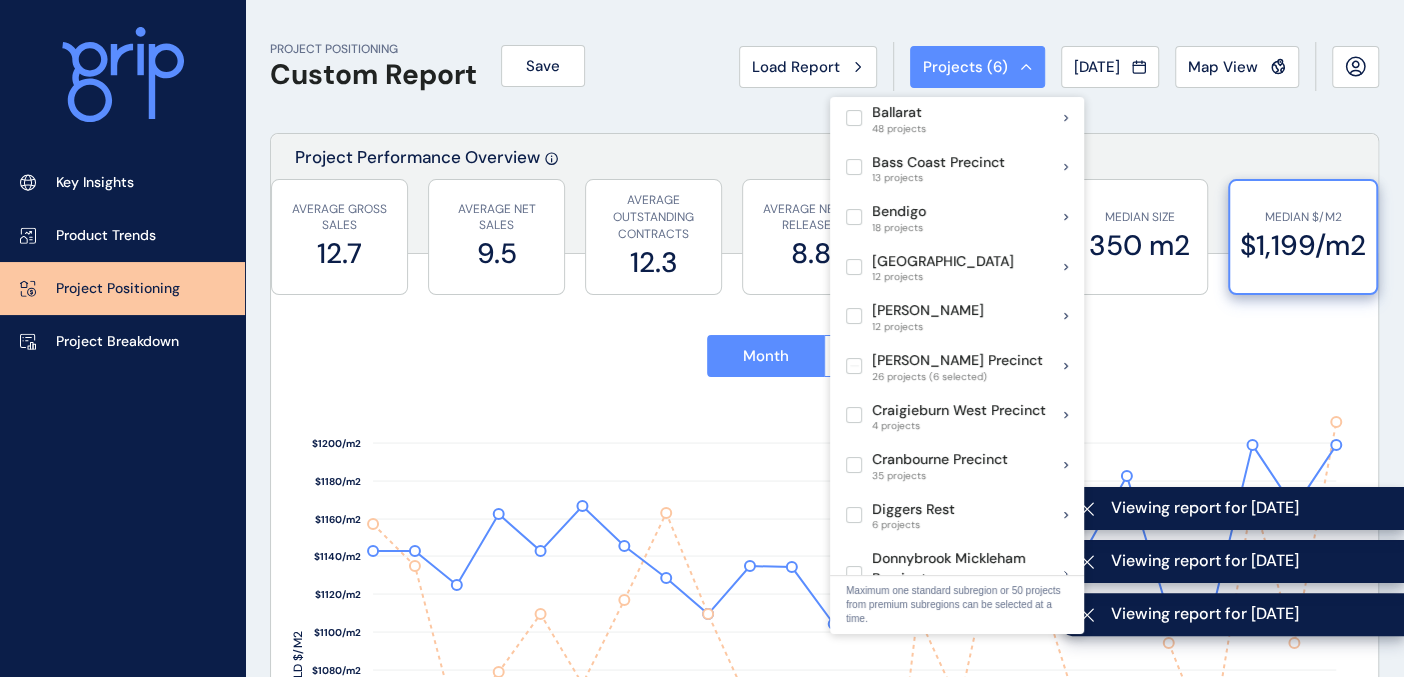 click on "PROJECT POSITIONING Custom Report Save Load Report Projects ( 6 ) [DATE] 2025 < > Jan No report is available for this period. New months are usually published 5 business days after the month start. Feb No report is available for this period. New months are usually published 5 business days after the month start. Mar No report is available for this period. New months are usually published 5 business days after the month start. Apr No report is available for this period. New months are usually published 5 business days after the month start. May No report is available for this period. New months are usually published 5 business days after the month start. Jun No report is available for this period. New months are usually published 5 business days after the month start. [DATE] No report is available for this period. New months are usually published 5 business days after the month start. Aug No report is available for this period. New months are usually published 5 business days after the month start. Sep Oct Nov" at bounding box center [824, 66] 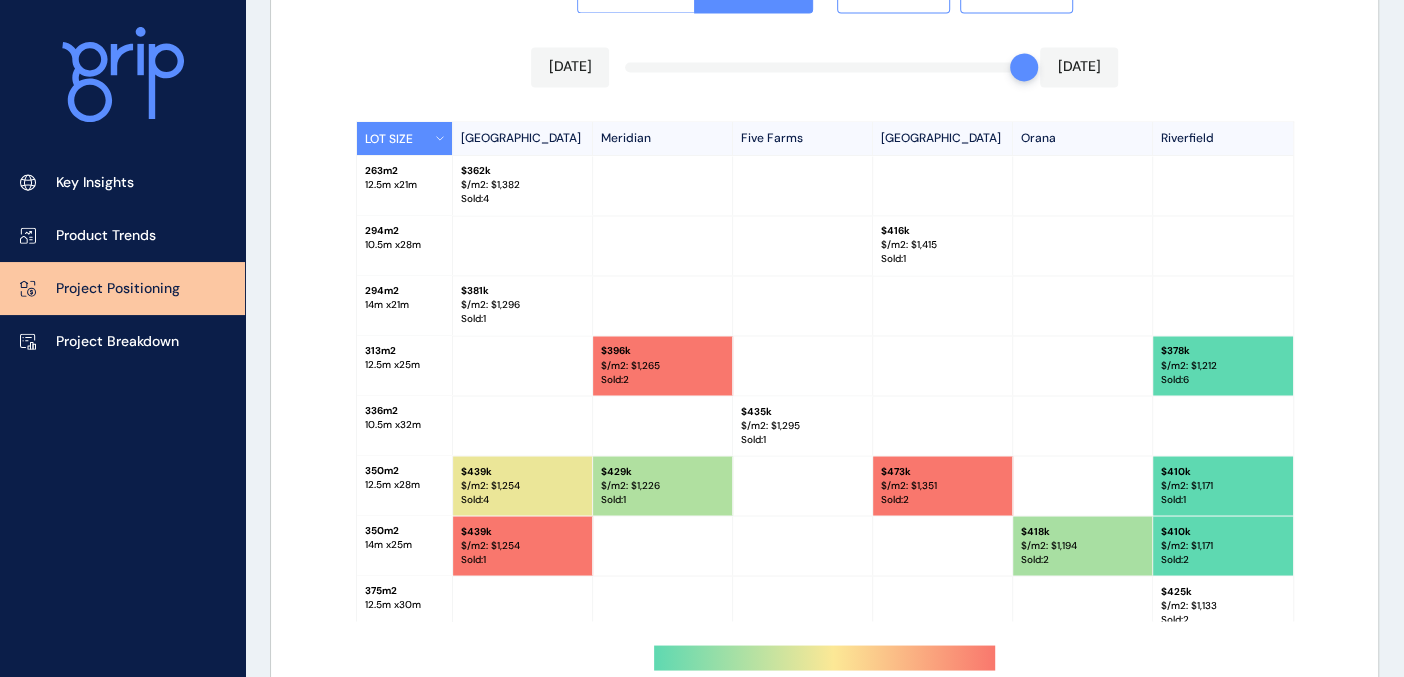 scroll, scrollTop: 2030, scrollLeft: 0, axis: vertical 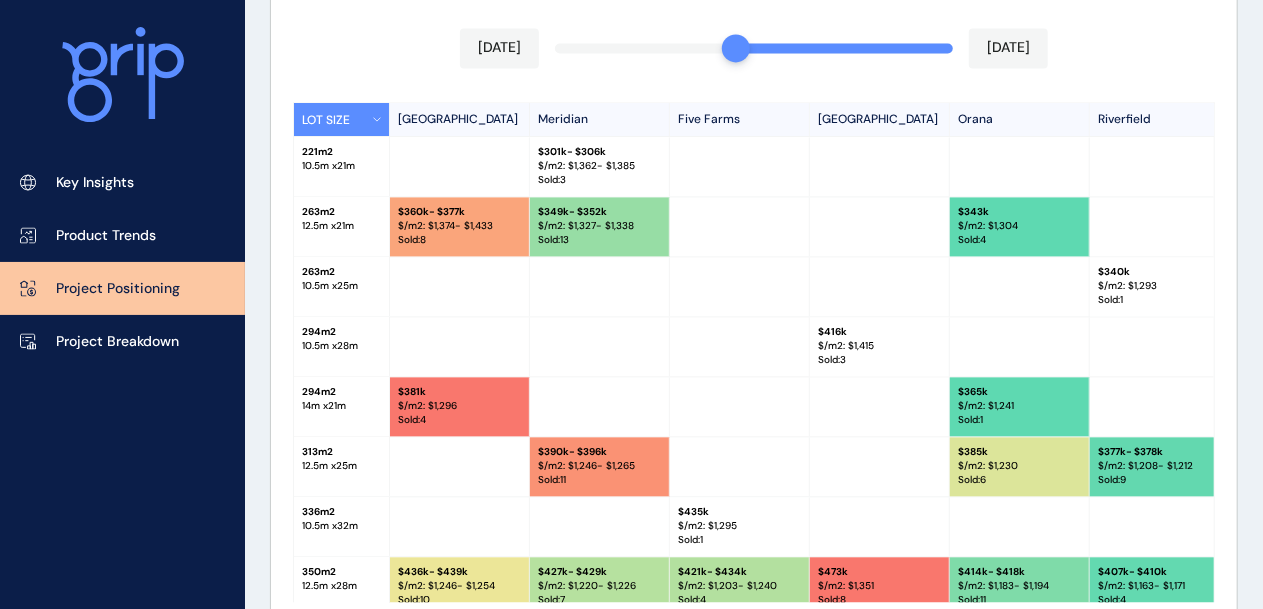 drag, startPoint x: 939, startPoint y: 50, endPoint x: 744, endPoint y: 45, distance: 195.06409 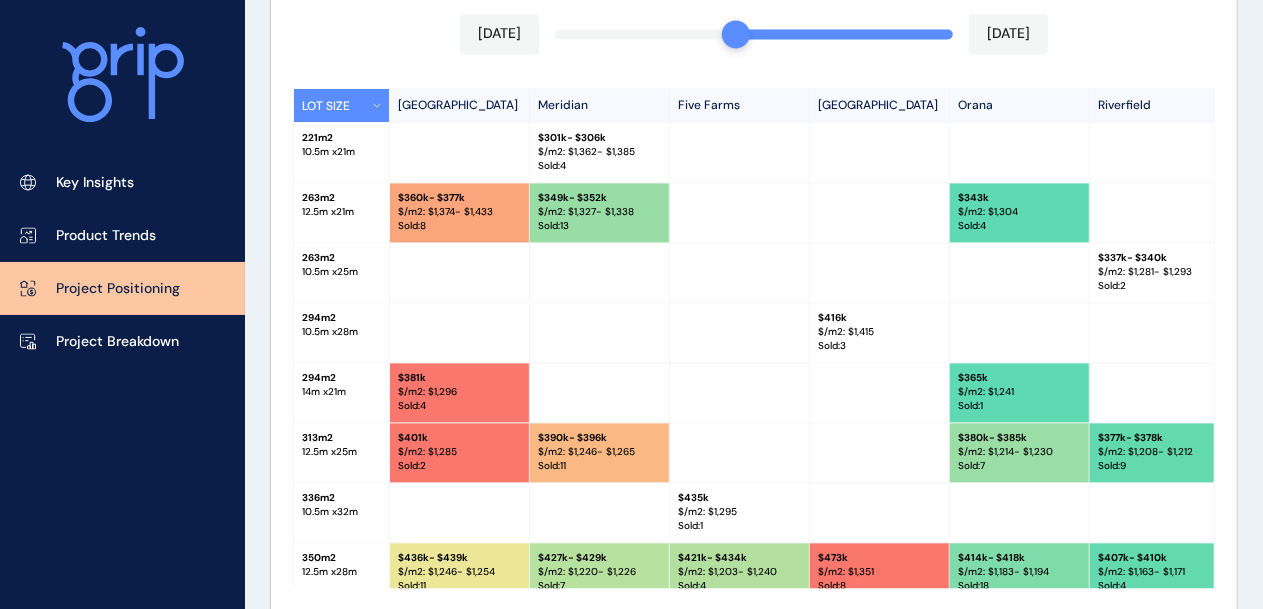 scroll, scrollTop: 2050, scrollLeft: 0, axis: vertical 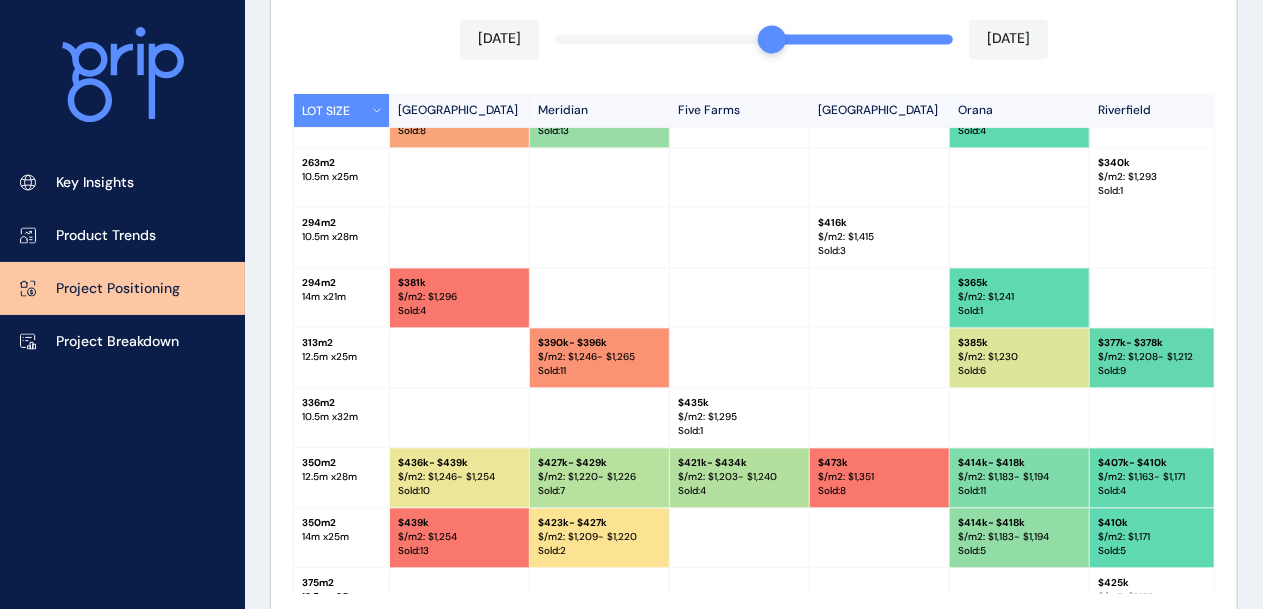 drag, startPoint x: 738, startPoint y: 43, endPoint x: 757, endPoint y: 46, distance: 19.235384 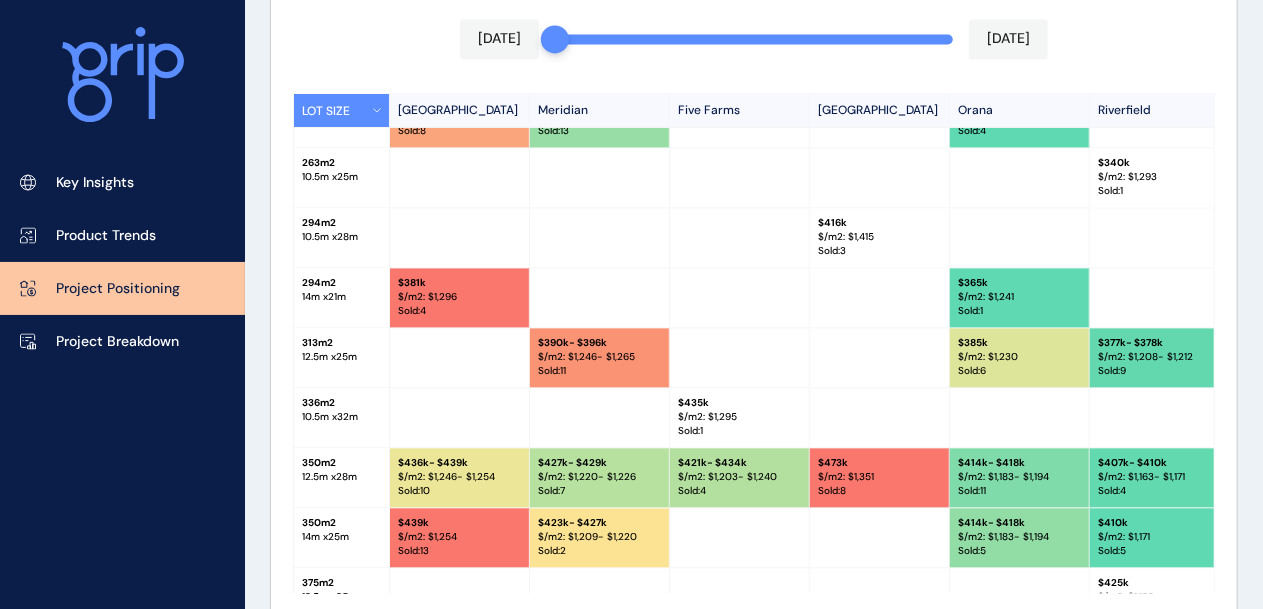 drag, startPoint x: 767, startPoint y: 41, endPoint x: 538, endPoint y: 44, distance: 229.01965 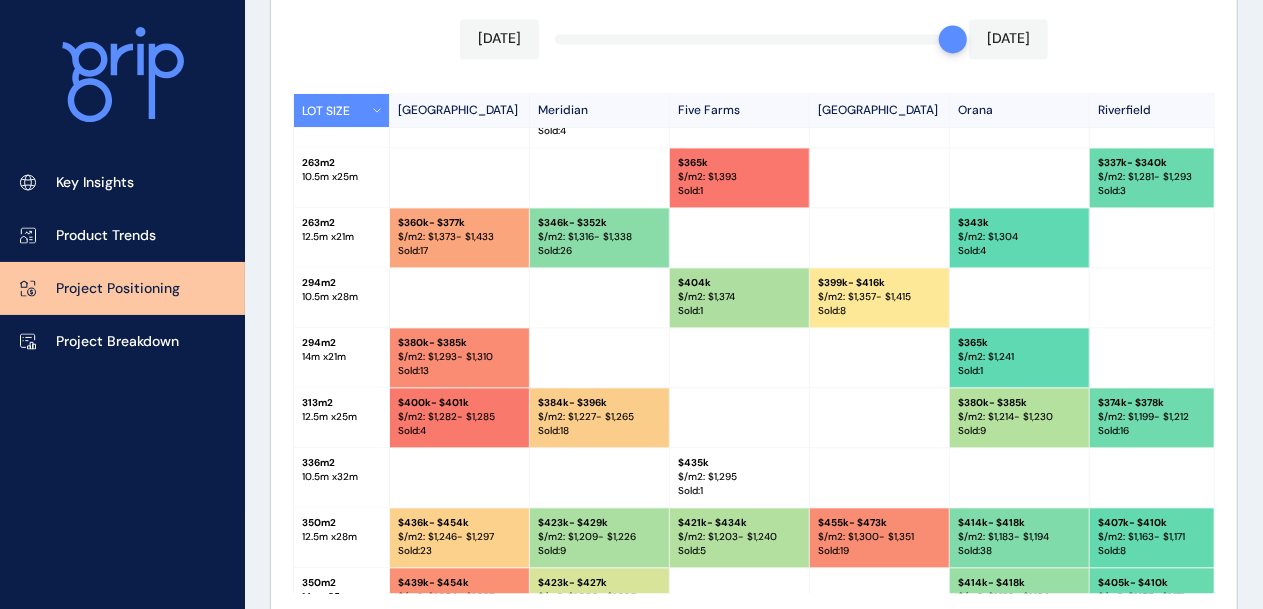 drag, startPoint x: 546, startPoint y: 37, endPoint x: 1247, endPoint y: 31, distance: 701.0257 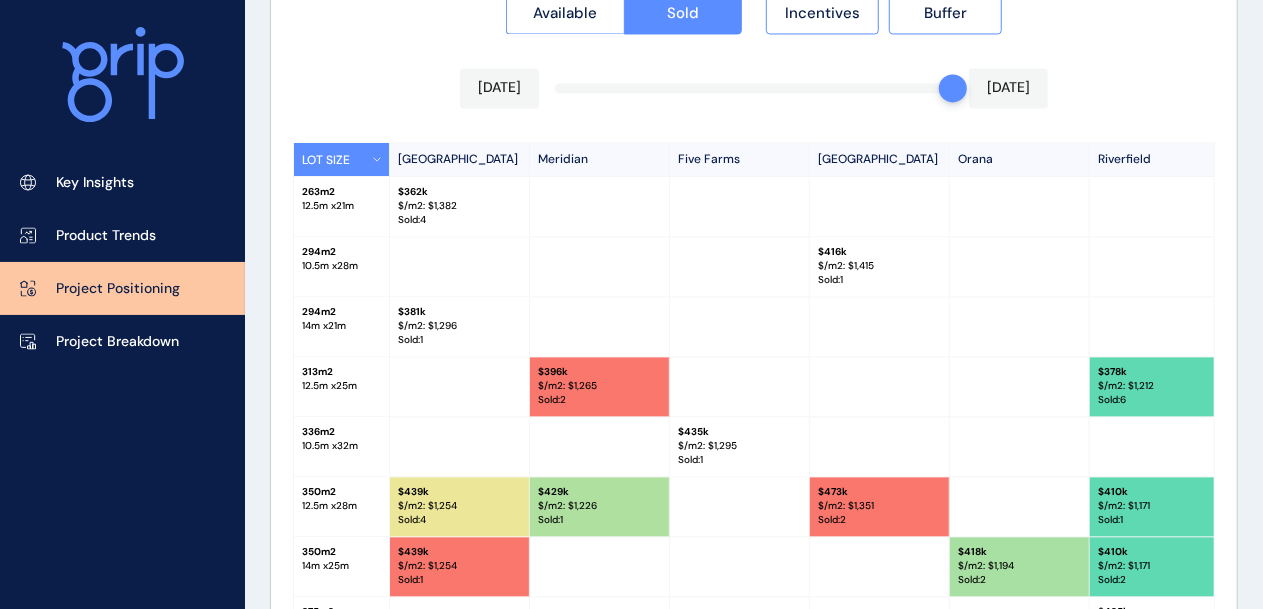 scroll, scrollTop: 1977, scrollLeft: 0, axis: vertical 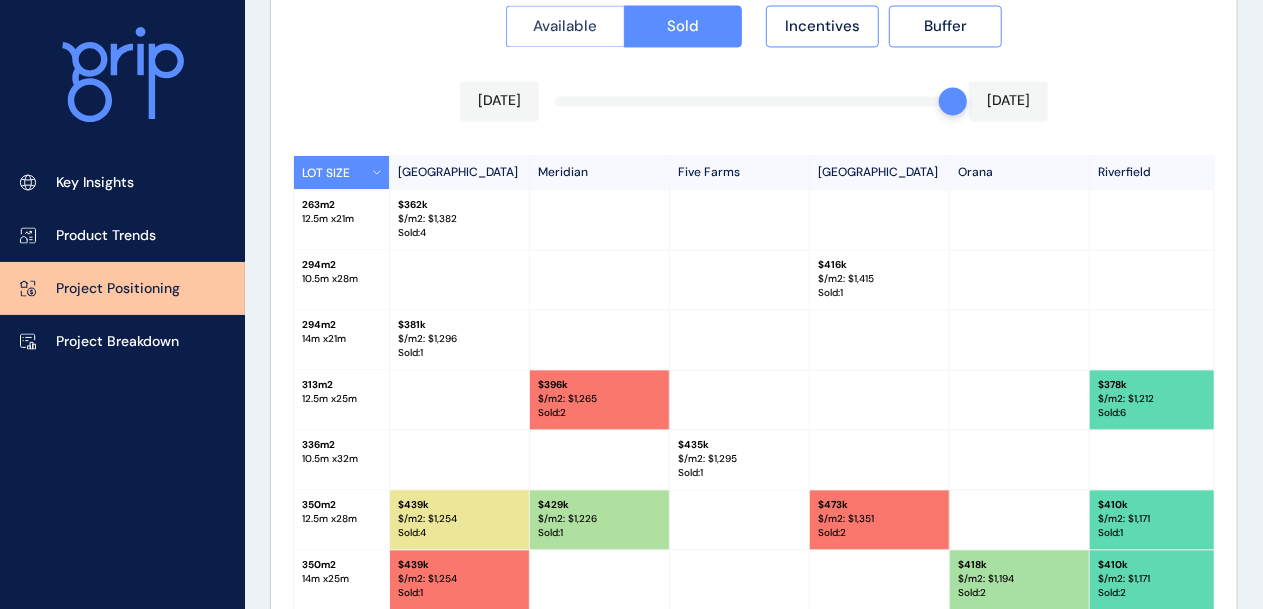 click on "Available" at bounding box center (565, 26) 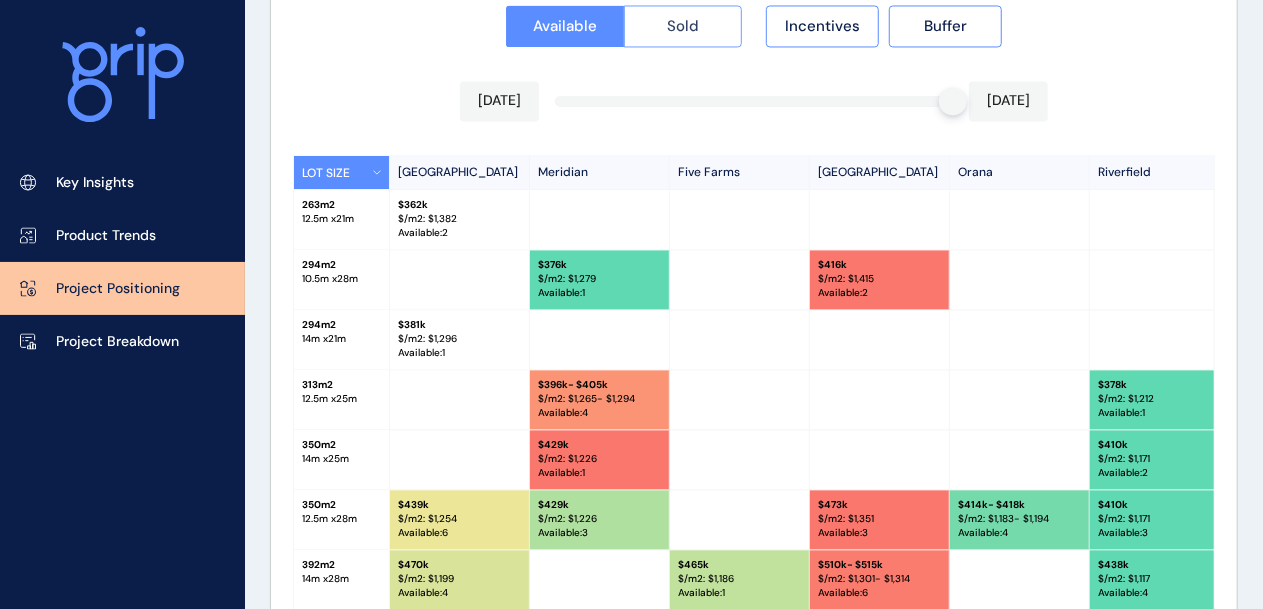 click on "Sold" at bounding box center (683, 26) 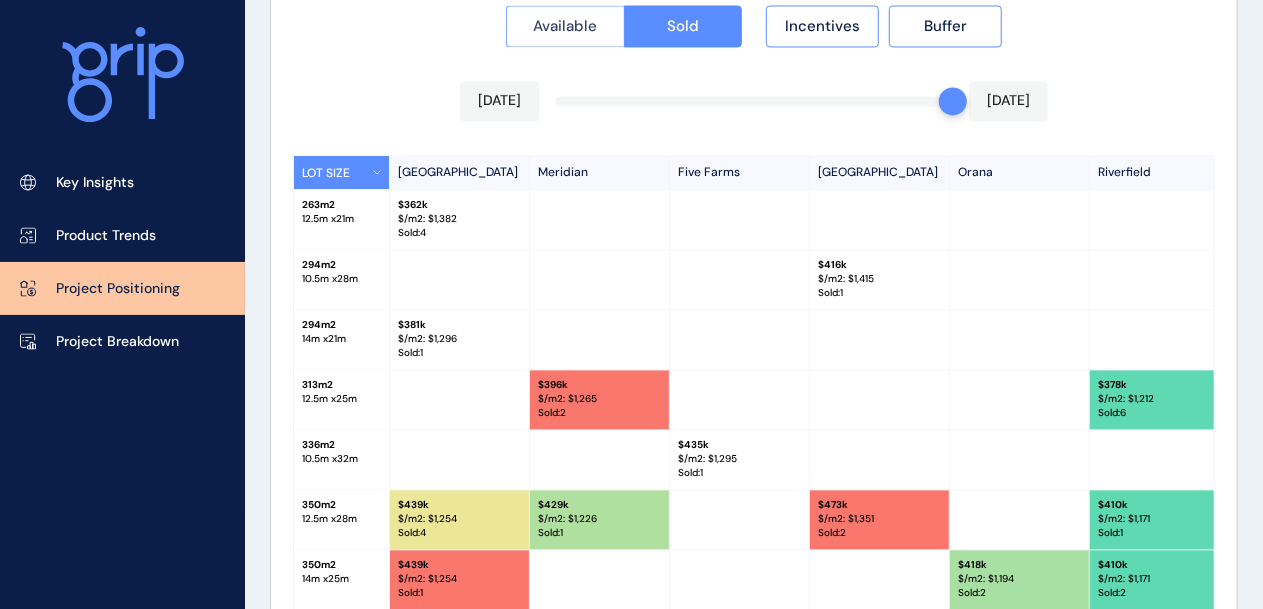 click on "Available" at bounding box center (565, 26) 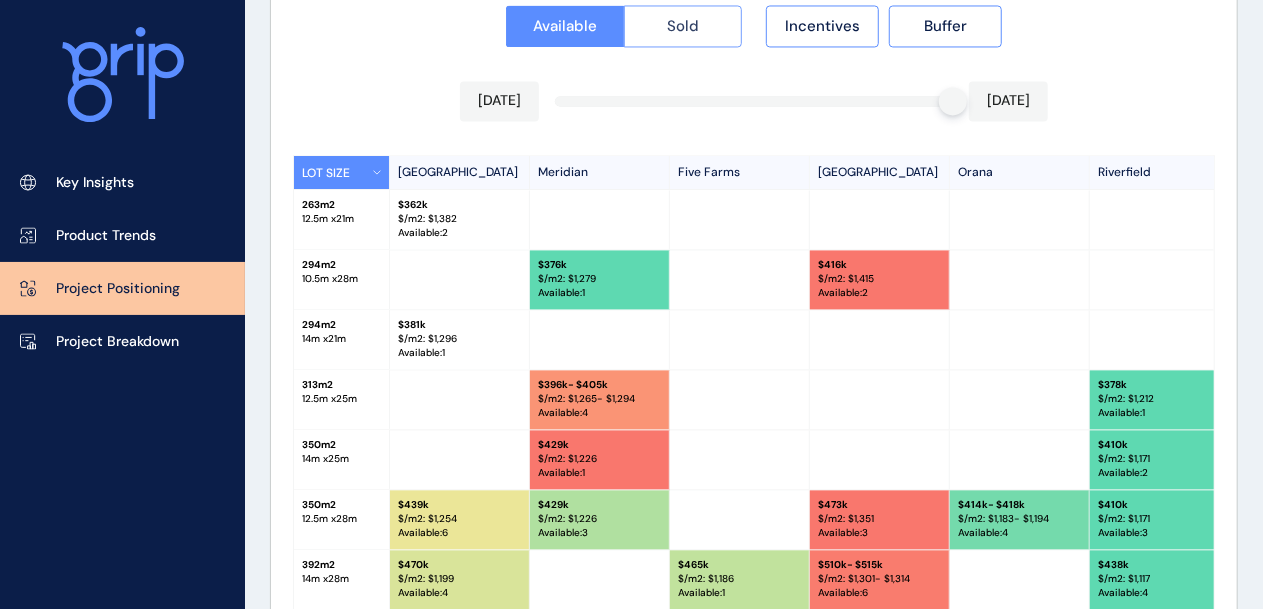 click on "Sold" at bounding box center [683, 26] 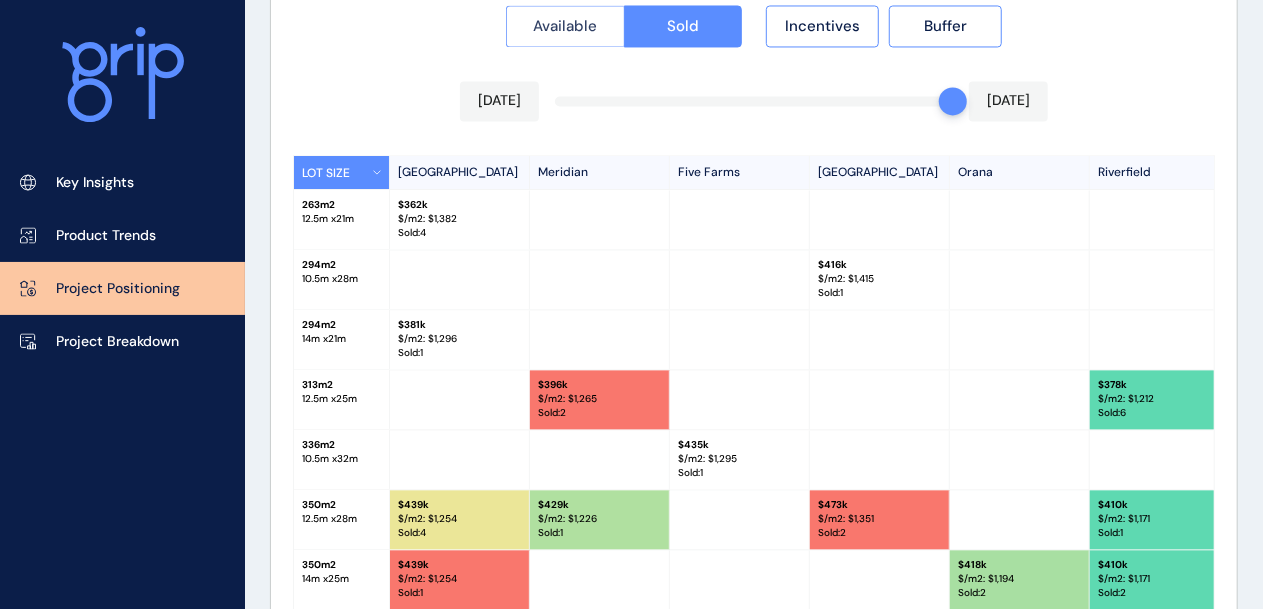 click on "Available" at bounding box center [565, 26] 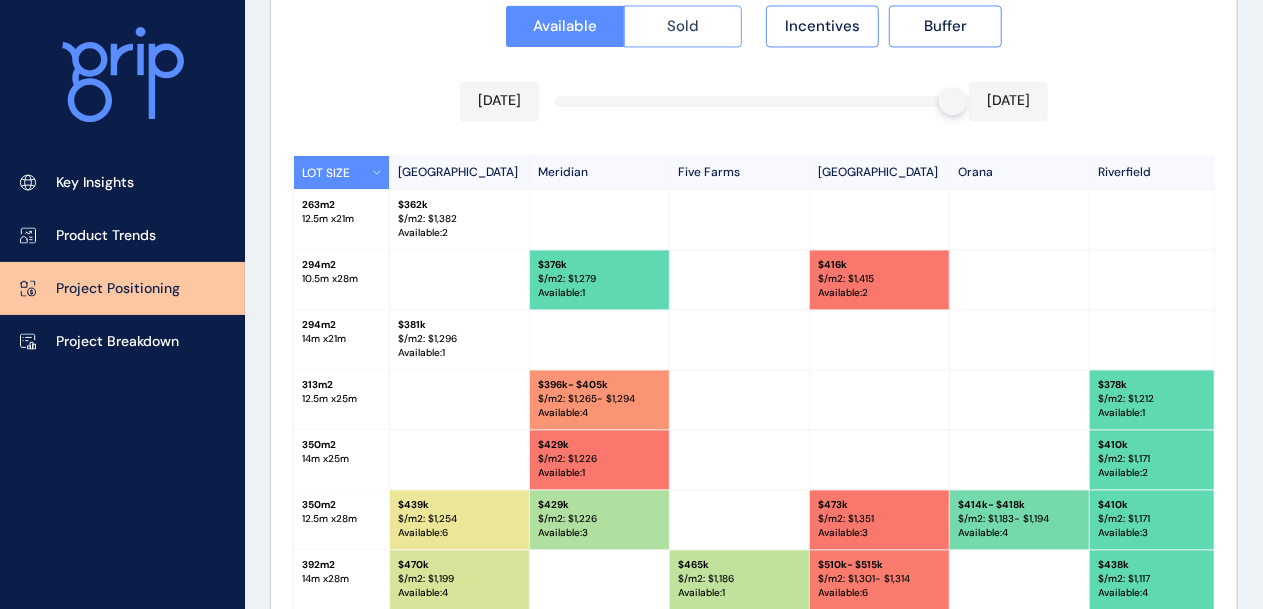 click on "Sold" at bounding box center [683, 26] 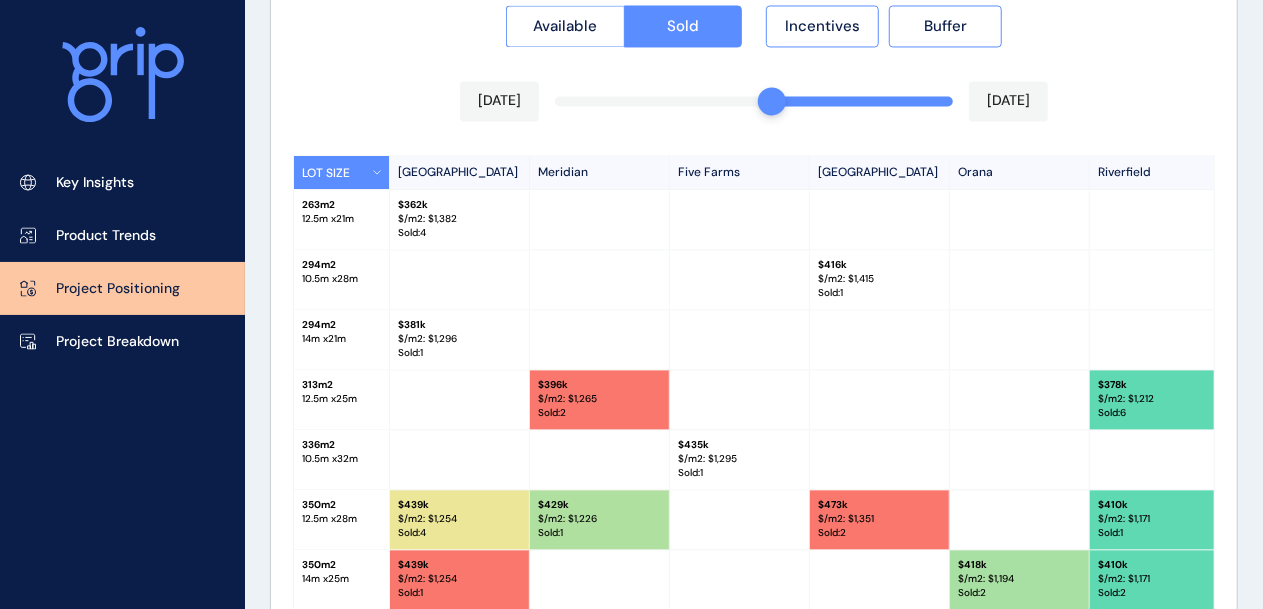 drag, startPoint x: 941, startPoint y: 99, endPoint x: 777, endPoint y: 98, distance: 164.00305 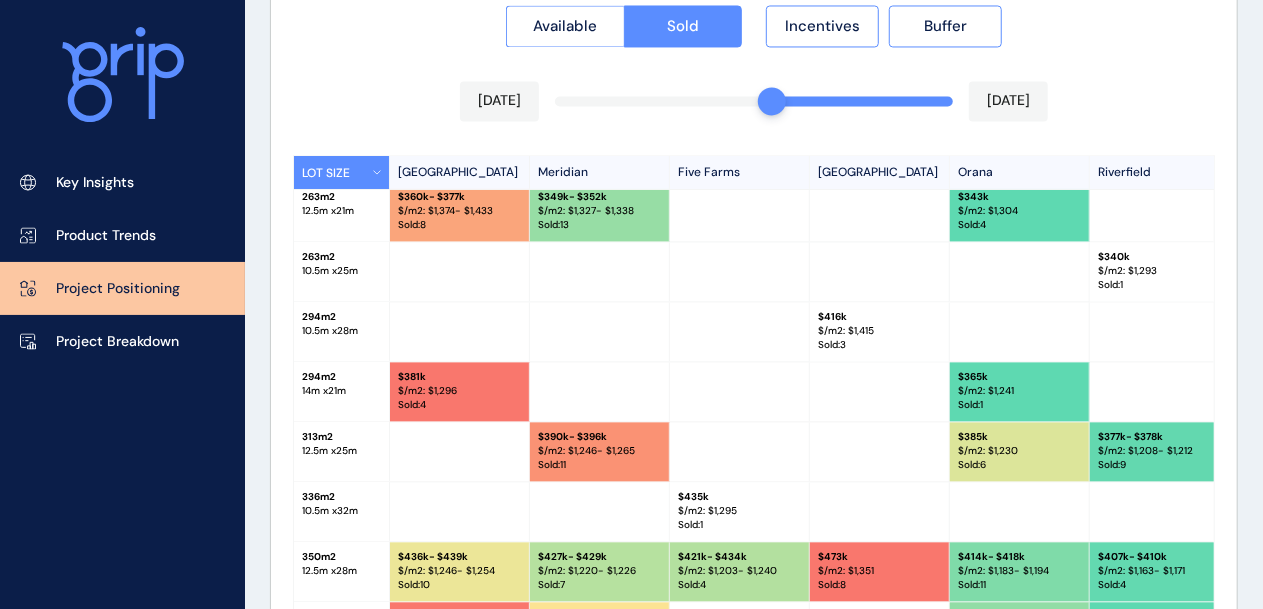 scroll, scrollTop: 100, scrollLeft: 0, axis: vertical 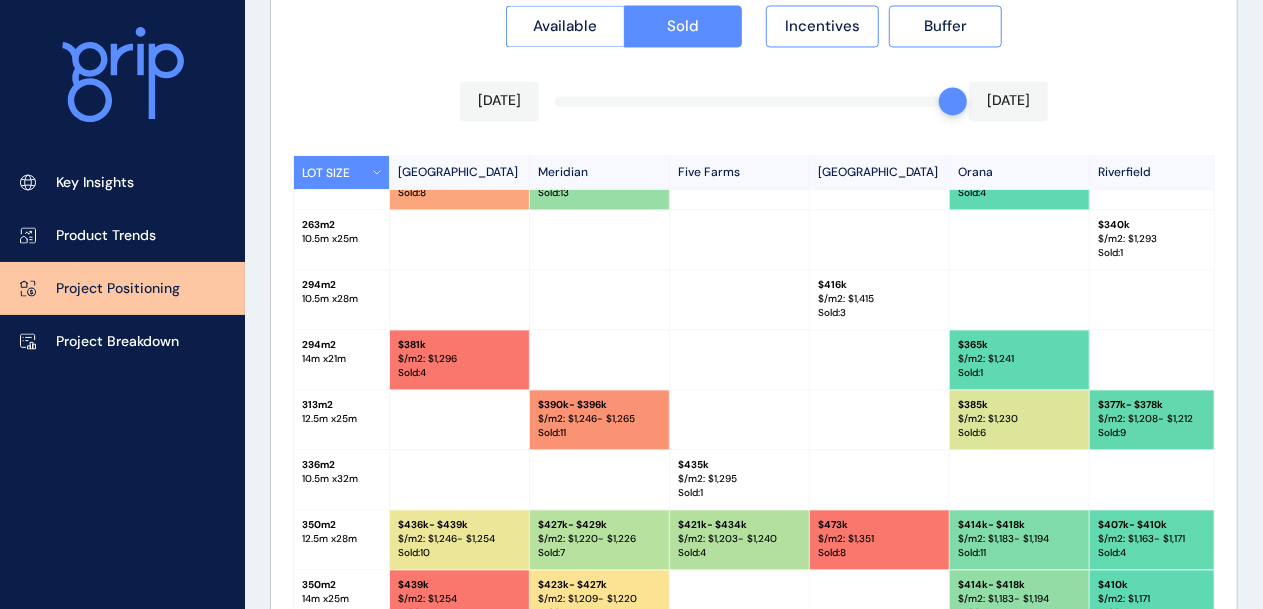drag, startPoint x: 775, startPoint y: 100, endPoint x: 944, endPoint y: 90, distance: 169.2956 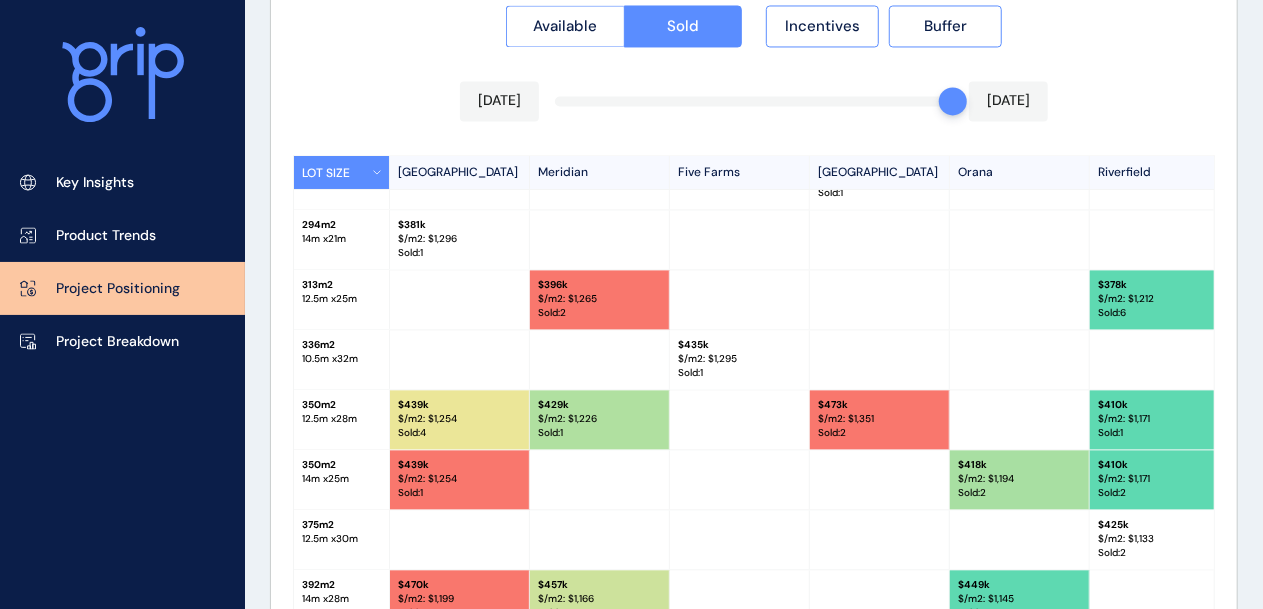 scroll, scrollTop: 40, scrollLeft: 0, axis: vertical 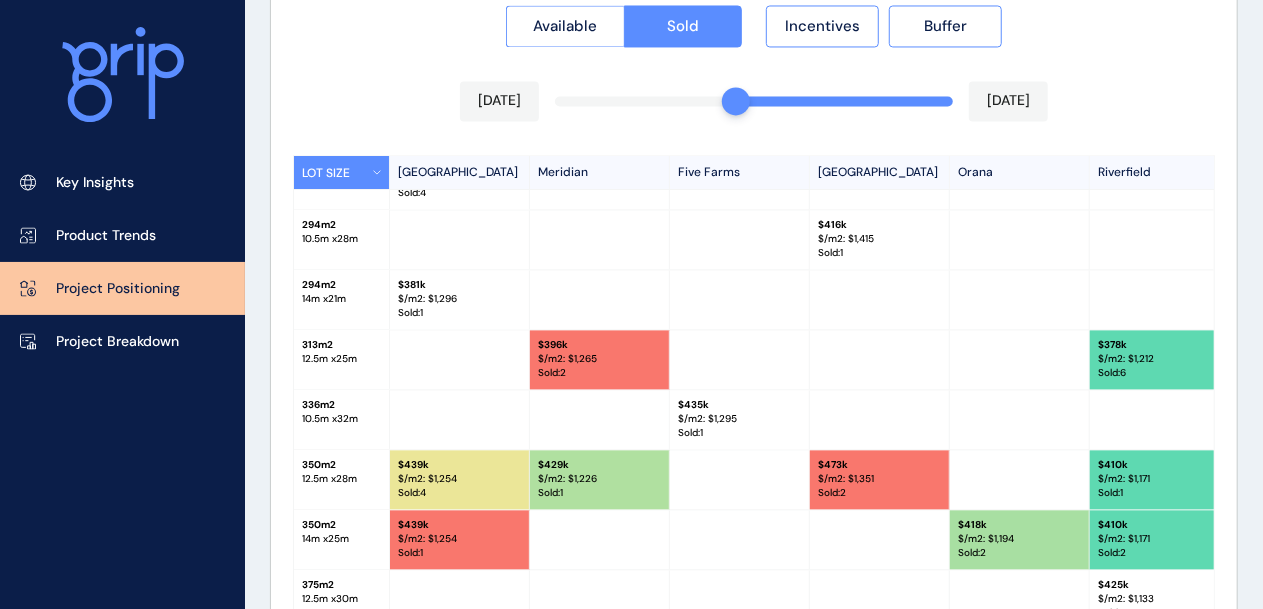 drag, startPoint x: 952, startPoint y: 99, endPoint x: 726, endPoint y: 108, distance: 226.17914 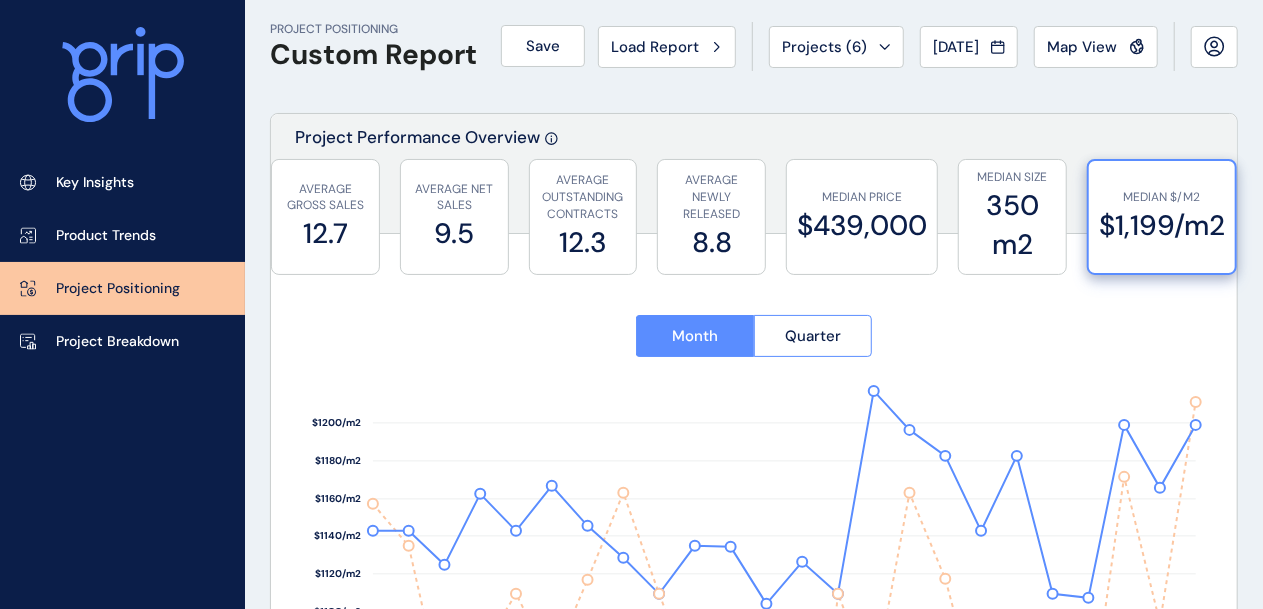 scroll, scrollTop: 0, scrollLeft: 0, axis: both 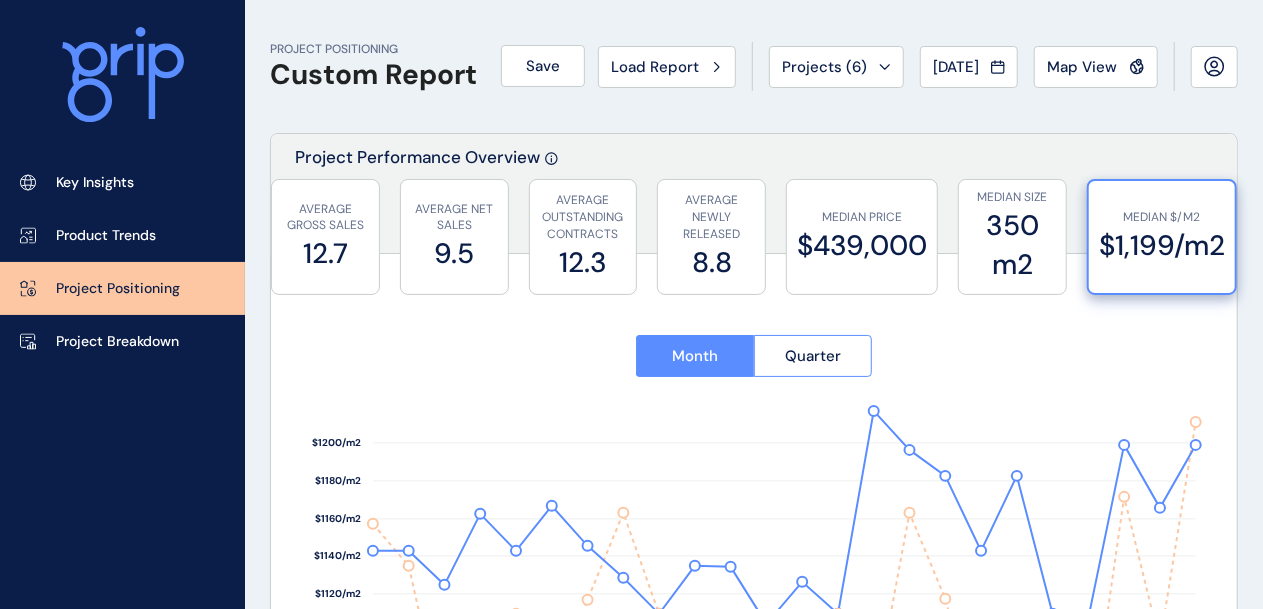 click on "Load Report" at bounding box center (655, 67) 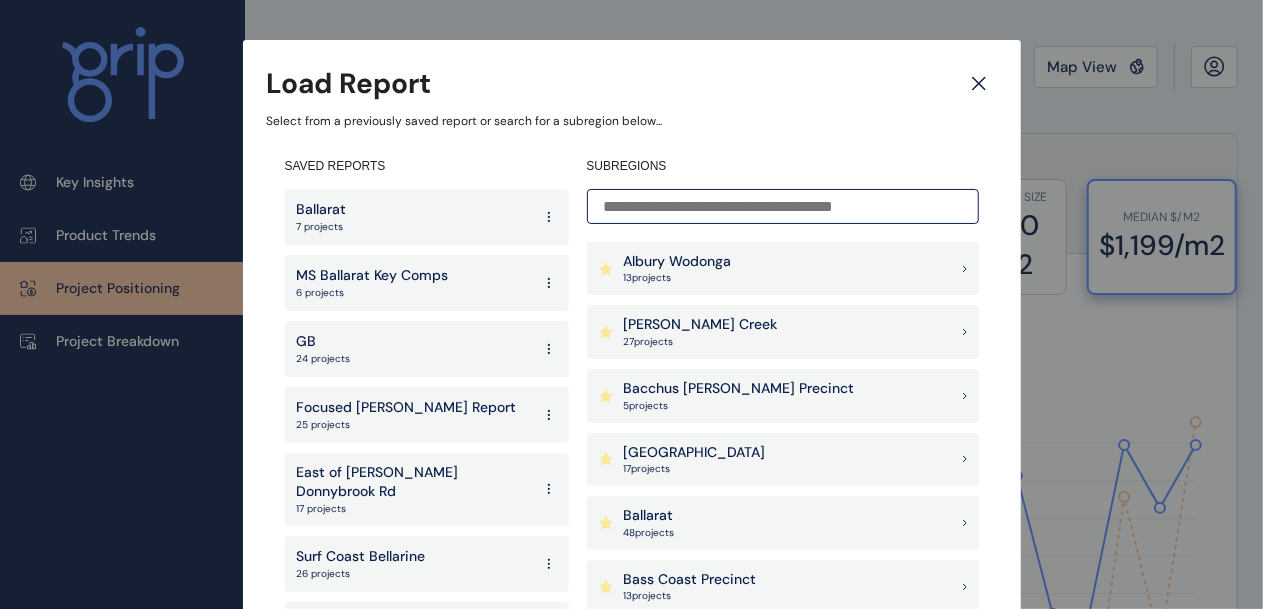 click at bounding box center (783, 206) 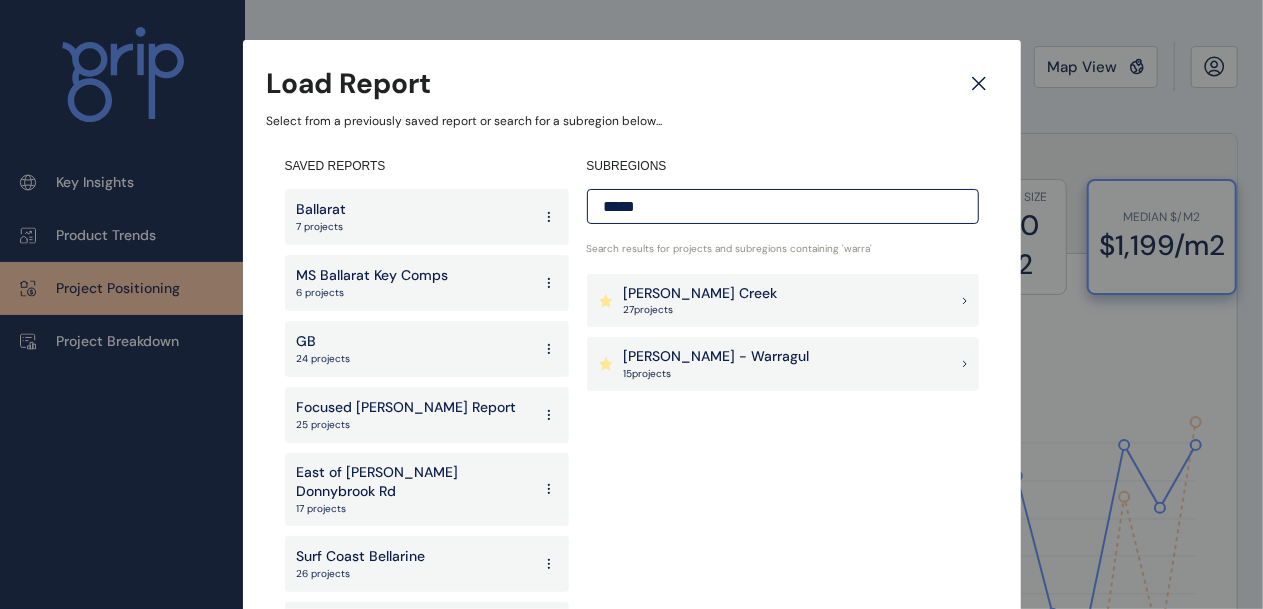 type on "*****" 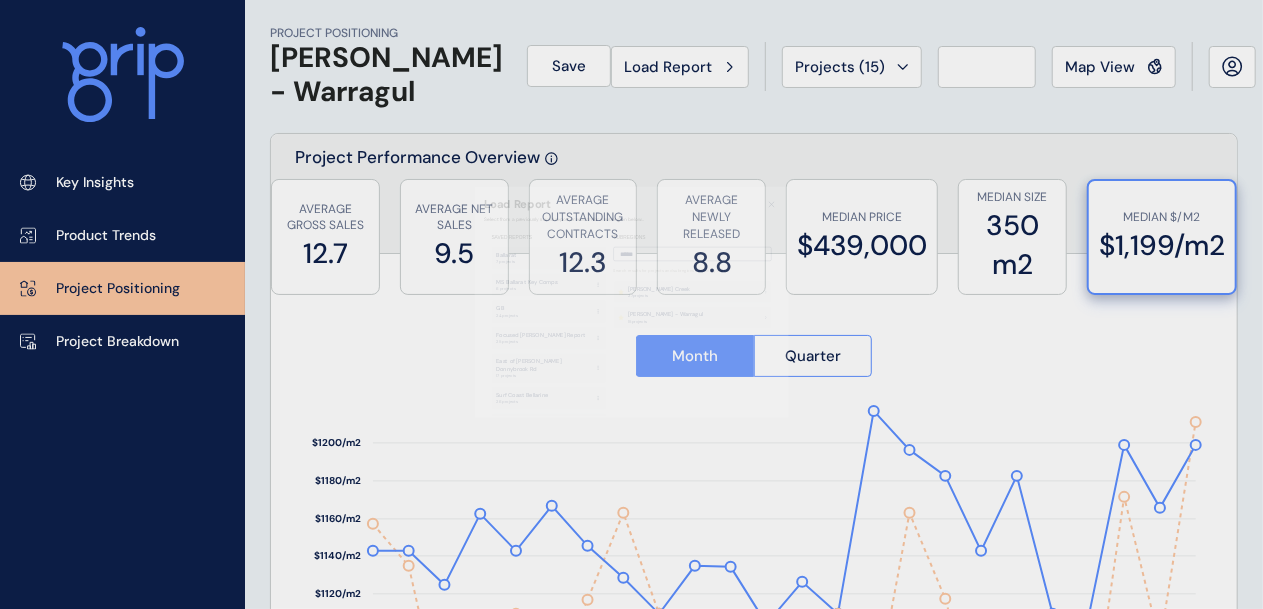 scroll, scrollTop: 0, scrollLeft: 0, axis: both 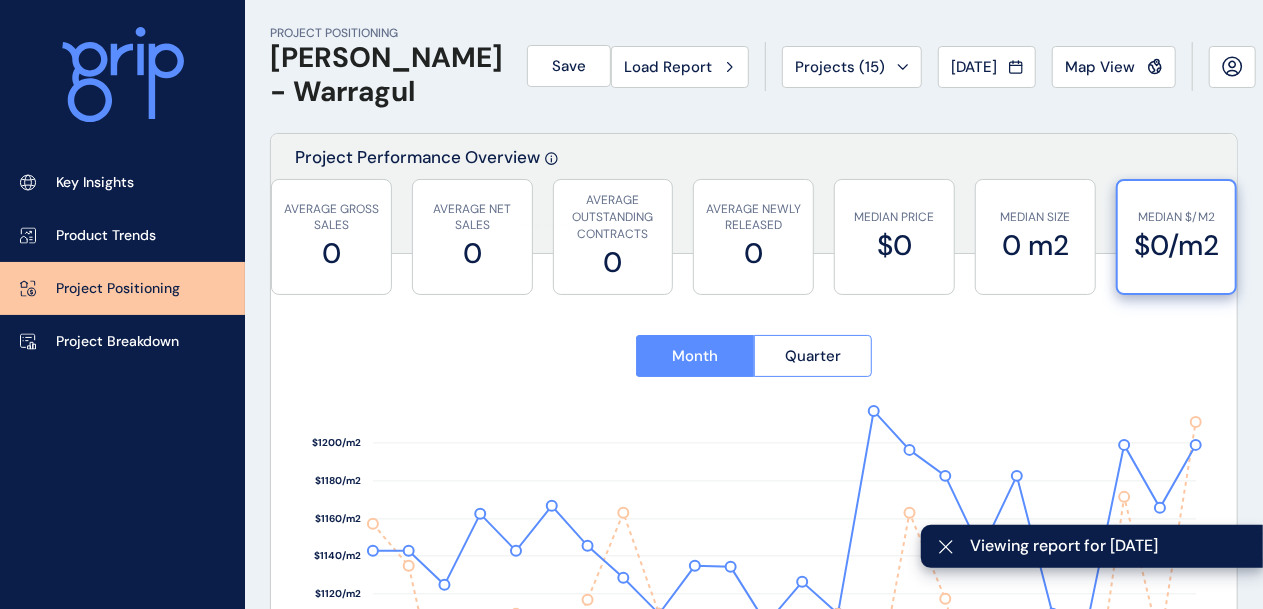 type on "**********" 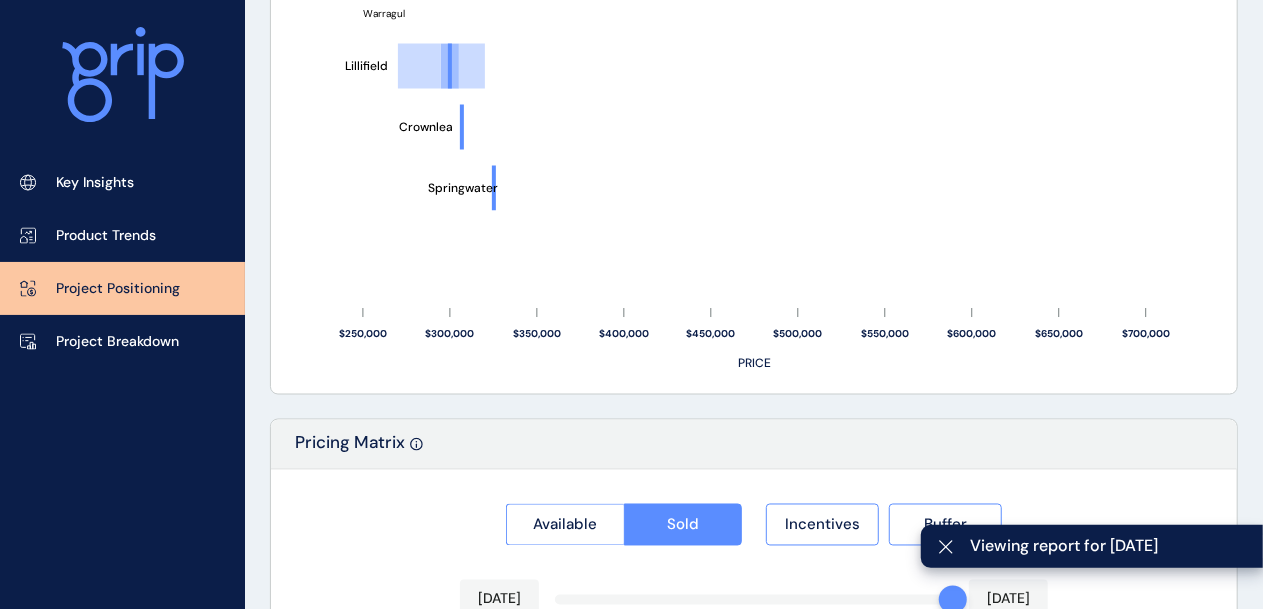 scroll, scrollTop: 1752, scrollLeft: 0, axis: vertical 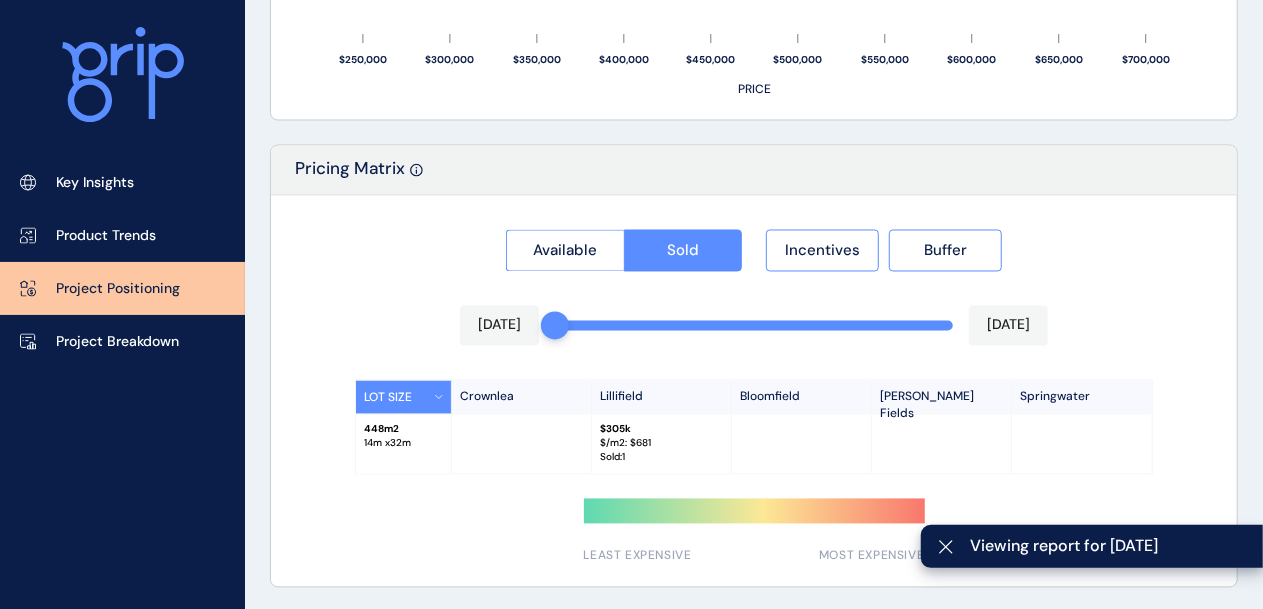 drag, startPoint x: 944, startPoint y: 332, endPoint x: 530, endPoint y: 317, distance: 414.27164 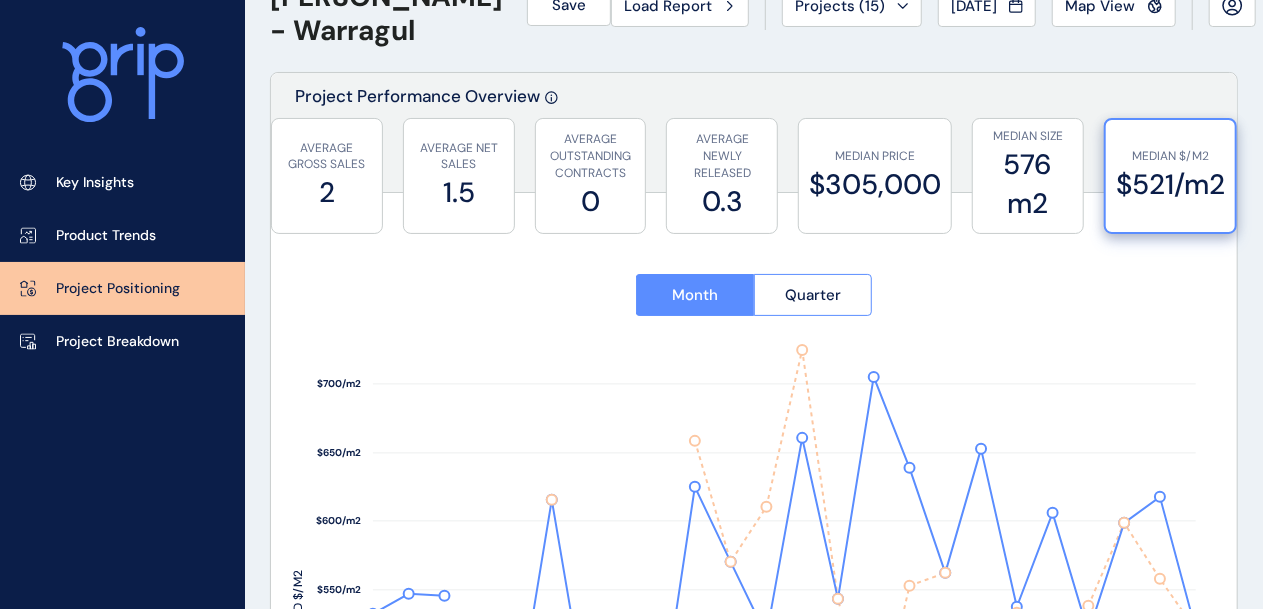 scroll, scrollTop: 0, scrollLeft: 0, axis: both 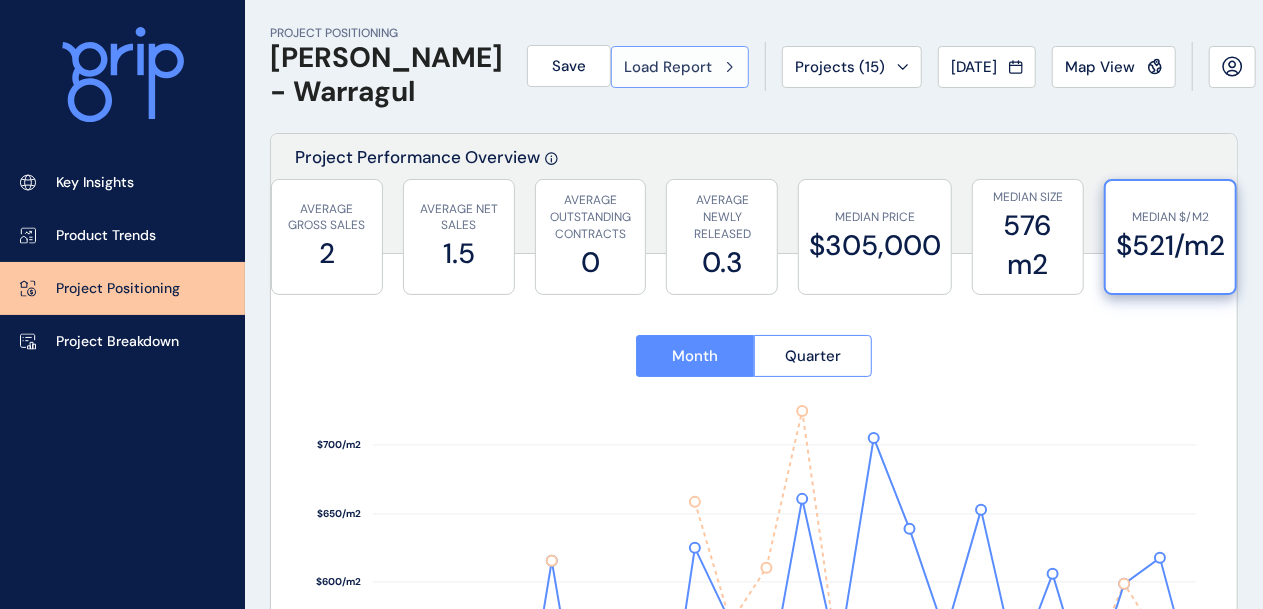 click on "Load Report" at bounding box center [680, 67] 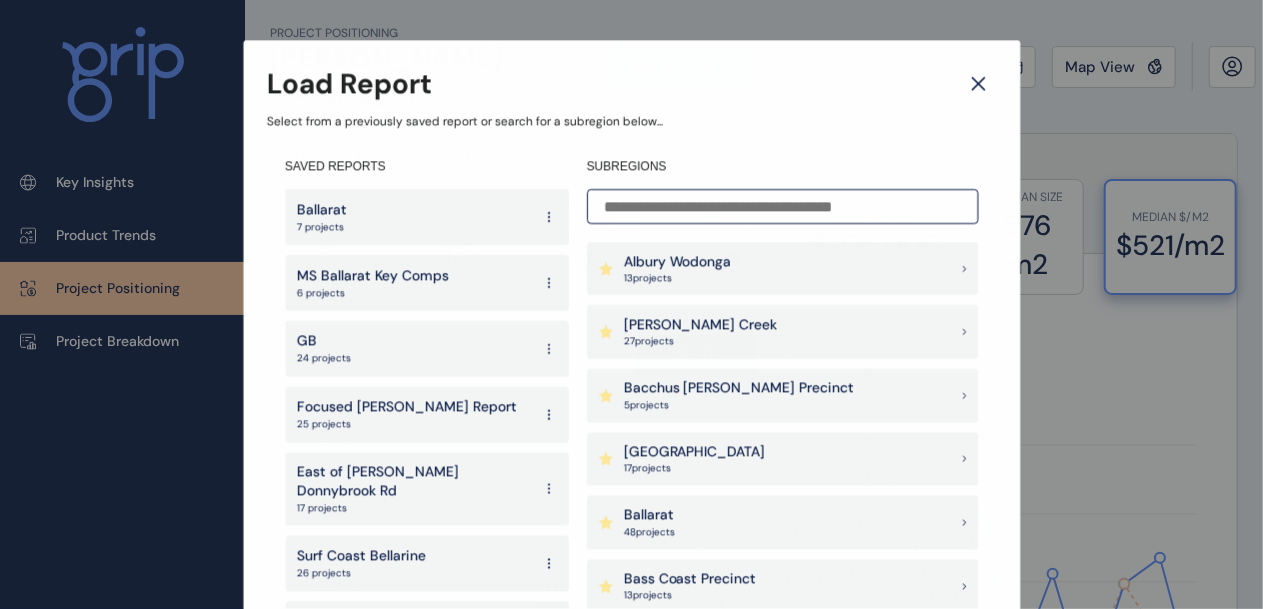 click at bounding box center [783, 206] 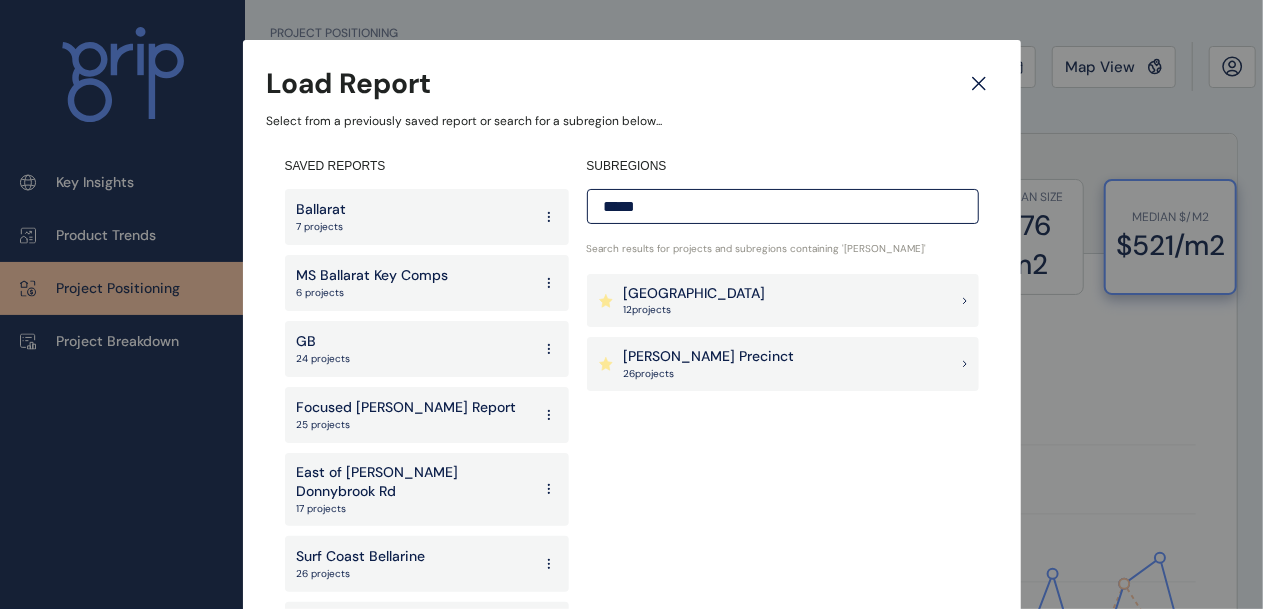 type on "*****" 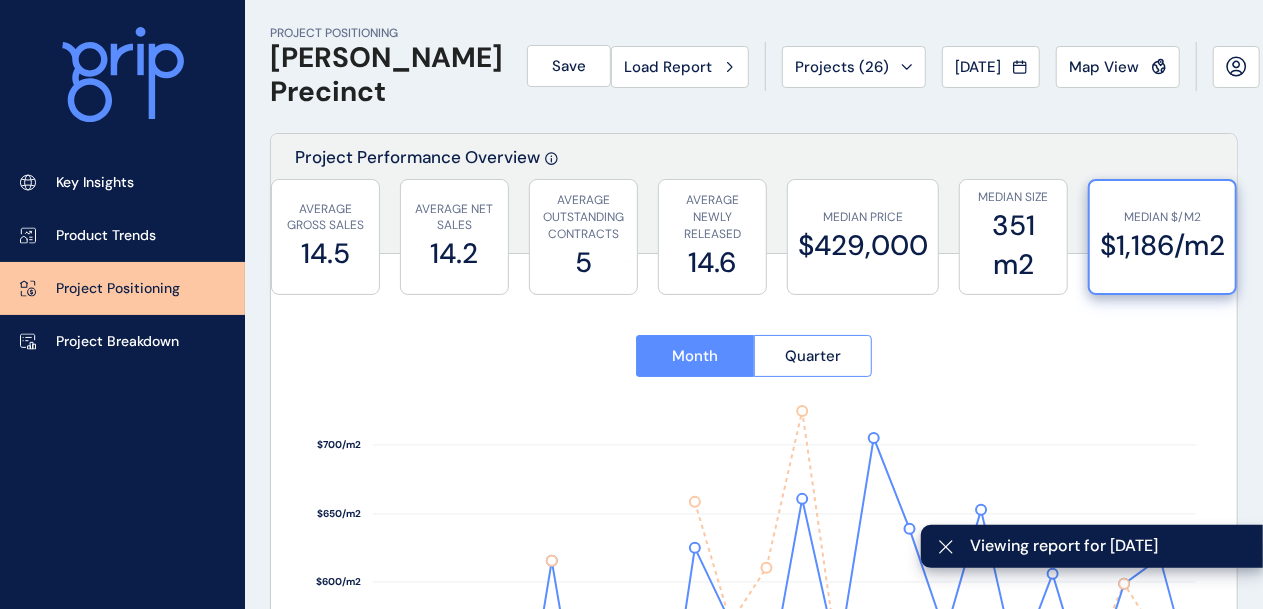 type on "**********" 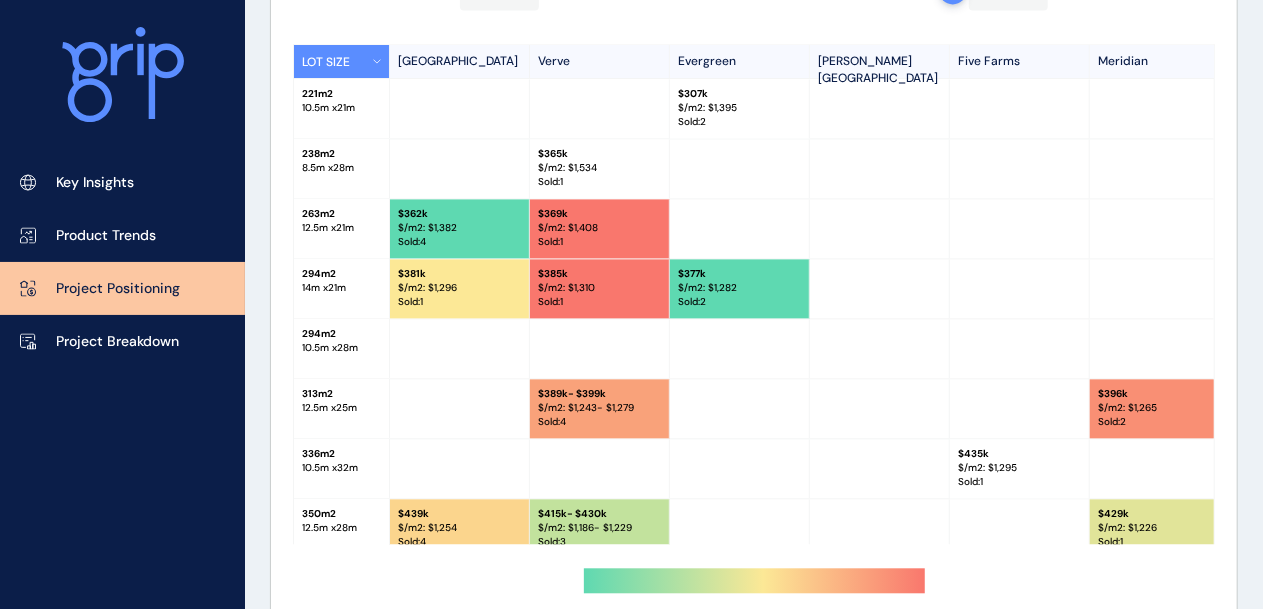 scroll, scrollTop: 2057, scrollLeft: 0, axis: vertical 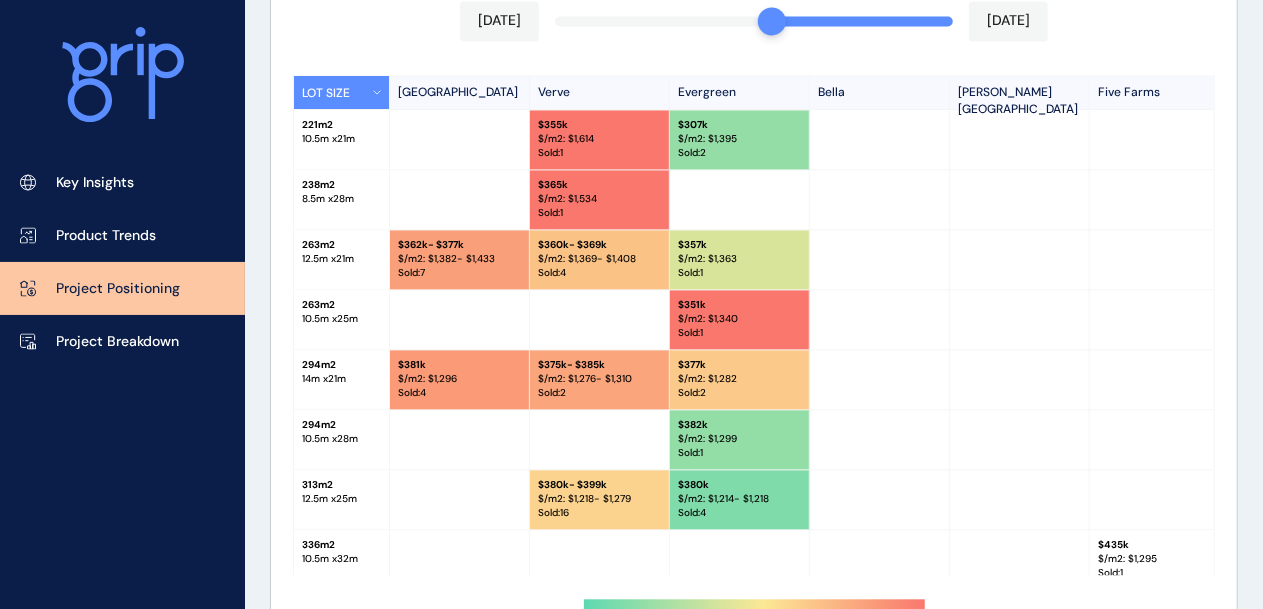 drag, startPoint x: 934, startPoint y: 23, endPoint x: 776, endPoint y: 25, distance: 158.01266 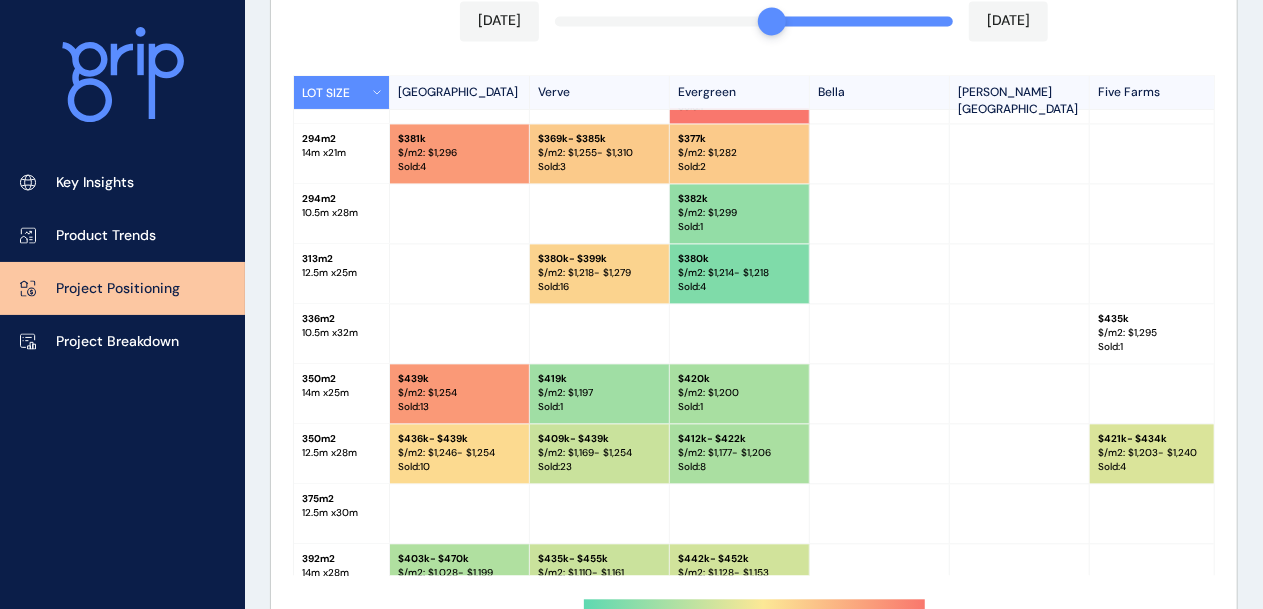 scroll, scrollTop: 0, scrollLeft: 0, axis: both 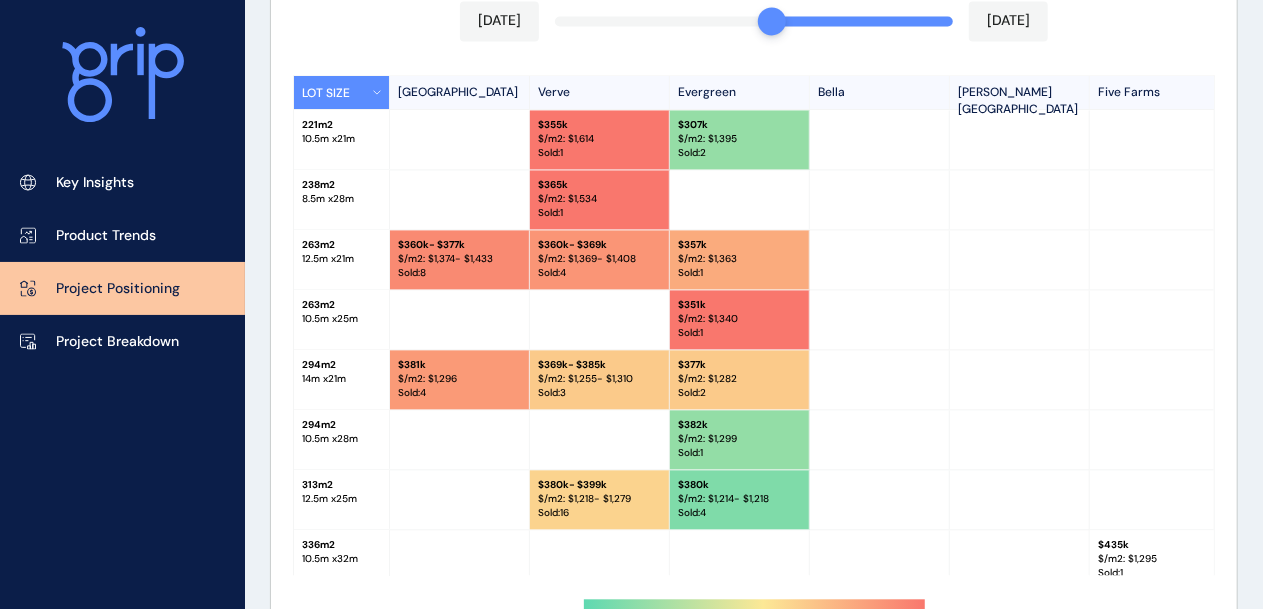 click on "$/m2: $ 1,374  - $1,433" at bounding box center (459, 259) 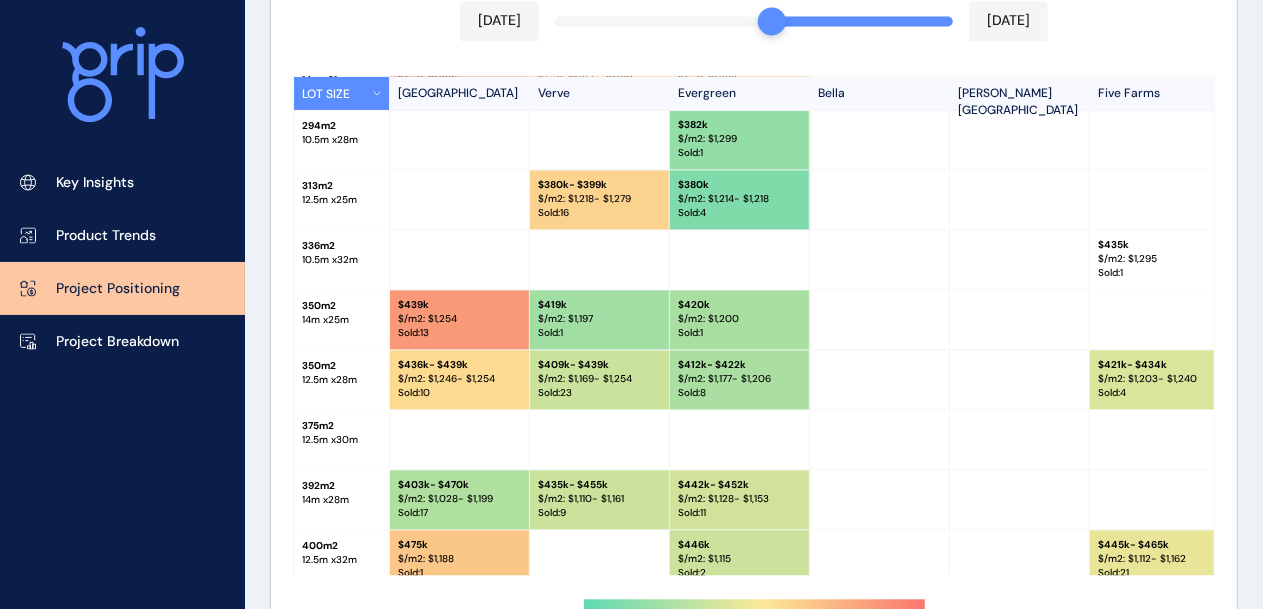 click on "$ 439k $/m2: $ 1,254 Sold :  13" at bounding box center (460, 319) 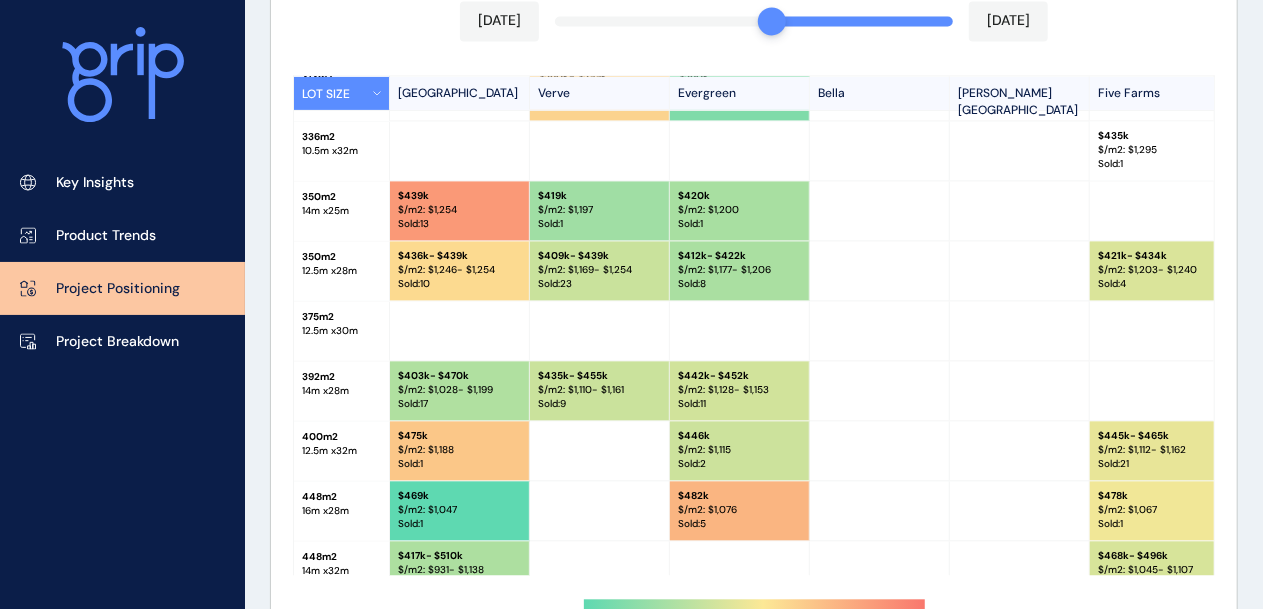 scroll, scrollTop: 495, scrollLeft: 0, axis: vertical 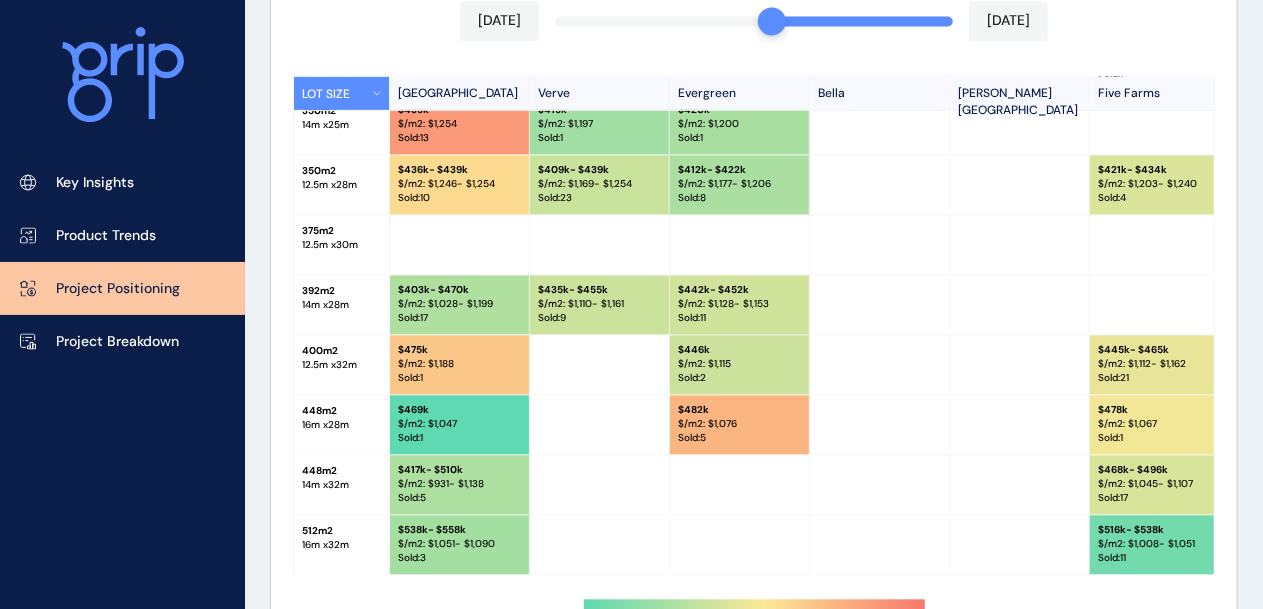 click on "$/m2: $ 931  - $1,138" at bounding box center (459, 484) 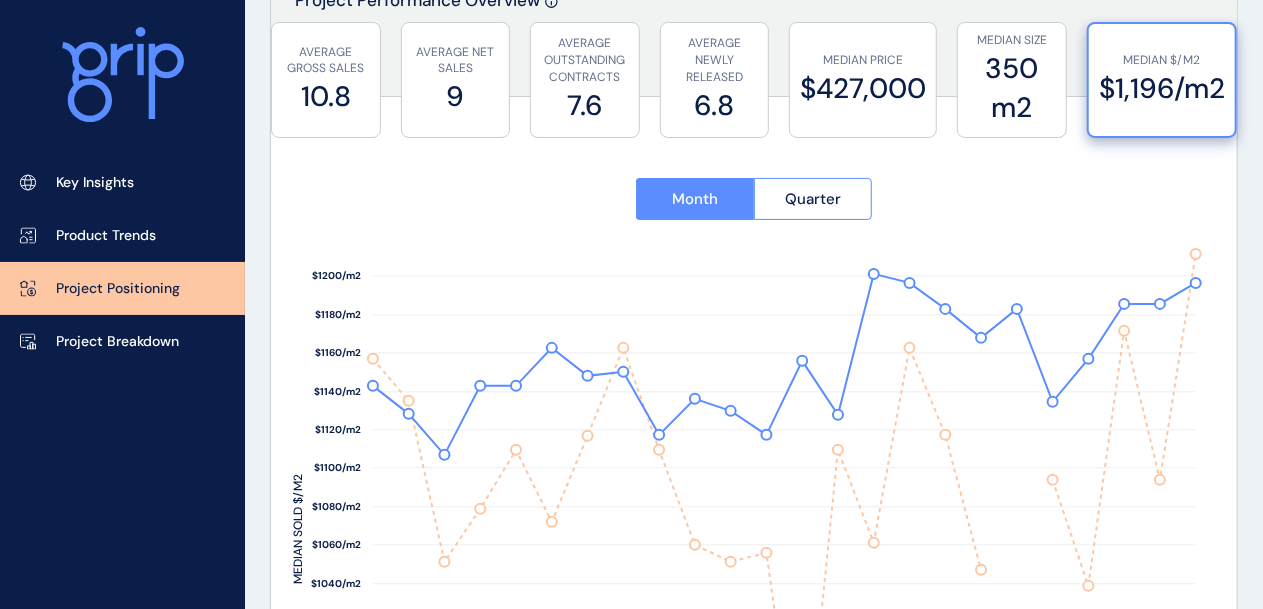 scroll, scrollTop: 0, scrollLeft: 0, axis: both 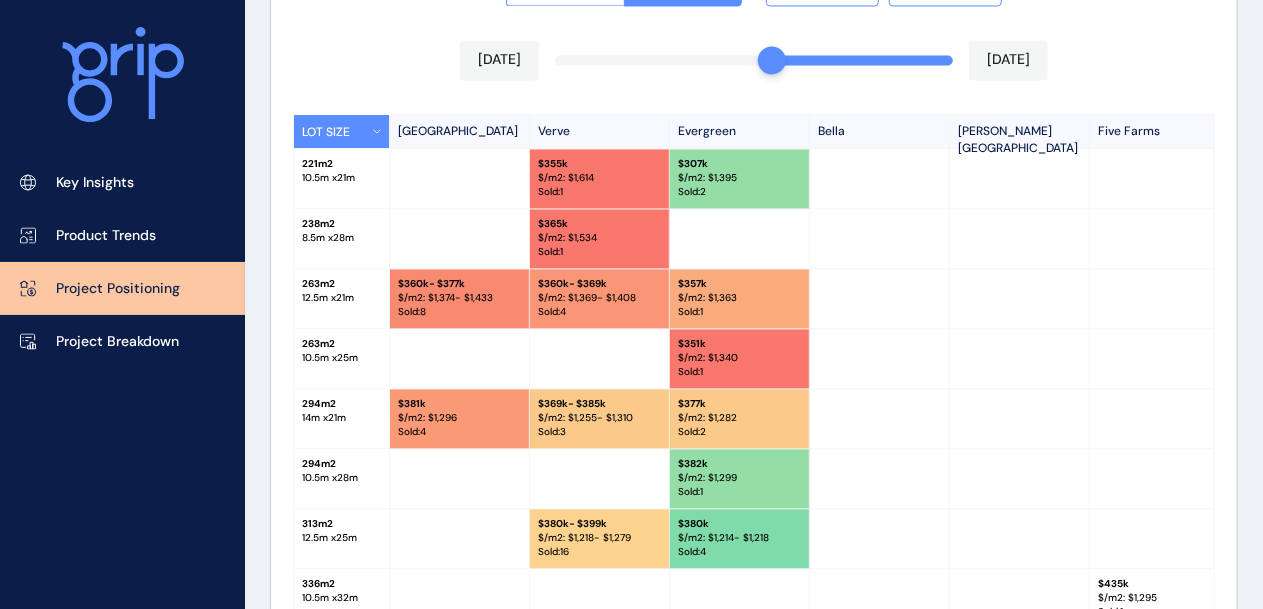 click on "8.5 m x  28 m" at bounding box center (341, 238) 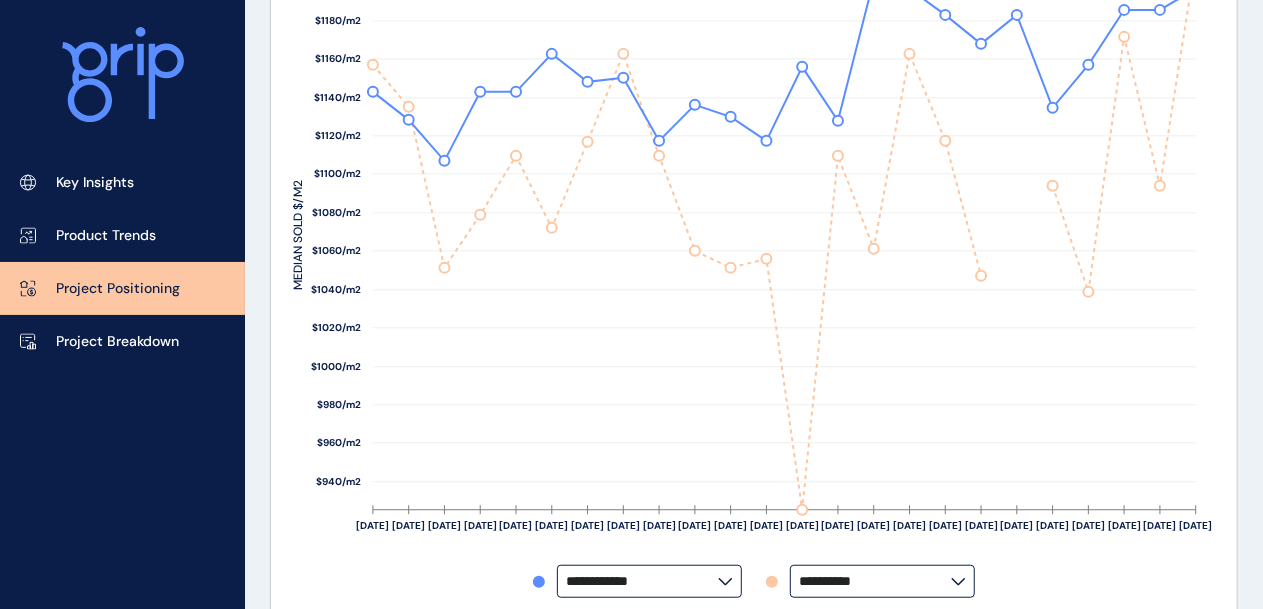 scroll, scrollTop: 355, scrollLeft: 0, axis: vertical 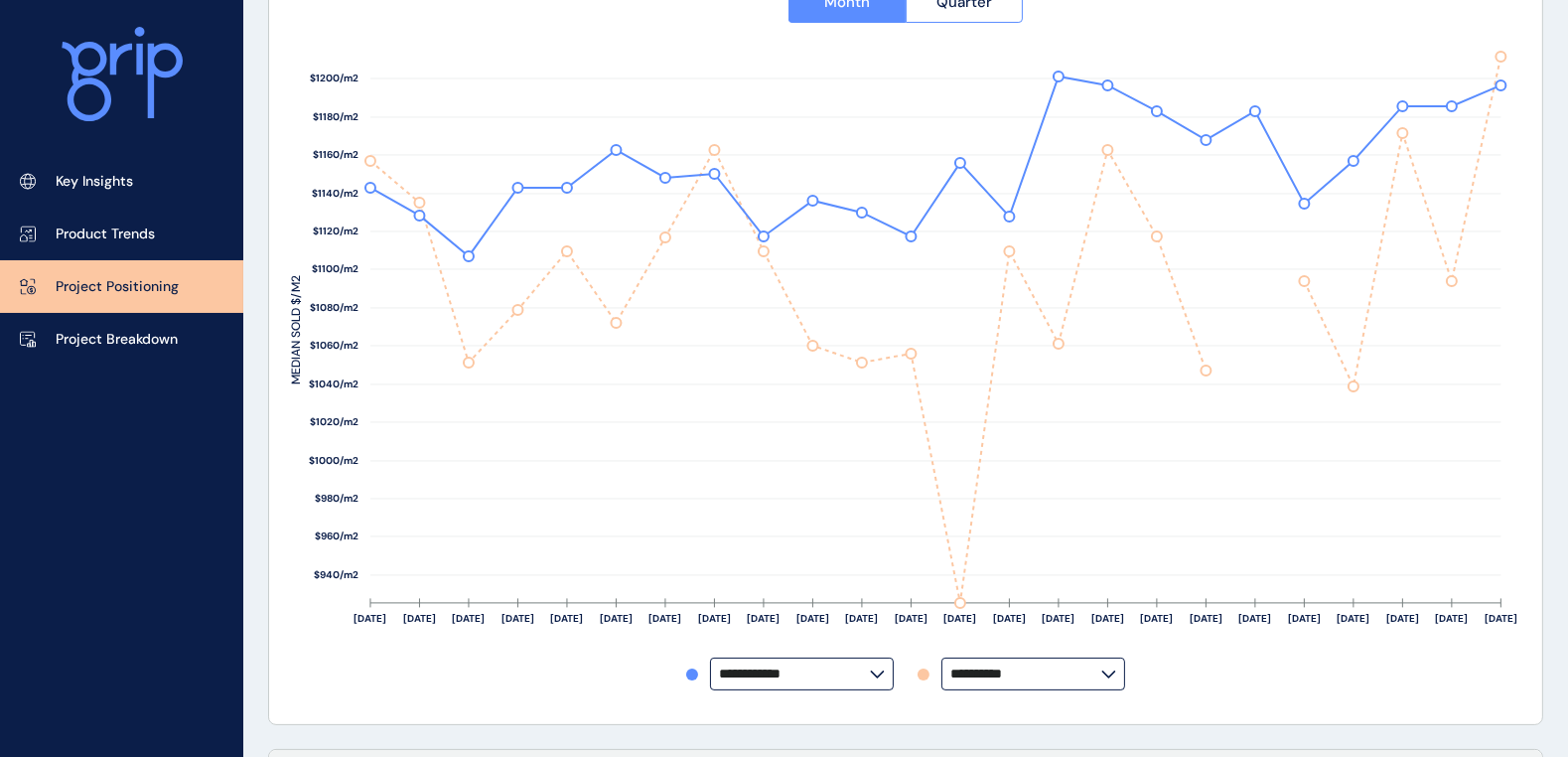 click on "PROJECT POSITIONING [PERSON_NAME] Precinct Save Load Report Projects ( 26 ) [DATE] 2025 < > Jan No report is available for this period. New months are usually published 5 business days after the month start. Feb No report is available for this period. New months are usually published 5 business days after the month start. Mar No report is available for this period. New months are usually published 5 business days after the month start. Apr No report is available for this period. New months are usually published 5 business days after the month start. May No report is available for this period. New months are usually published 5 business days after the month start. Jun No report is available for this period. New months are usually published 5 business days after the month start. [DATE] No report is available for this period. New months are usually published 5 business days after the month start. Aug No report is available for this period. New months are usually published 5 business days after the month start. Sep [DATE]" at bounding box center [906, 1023] 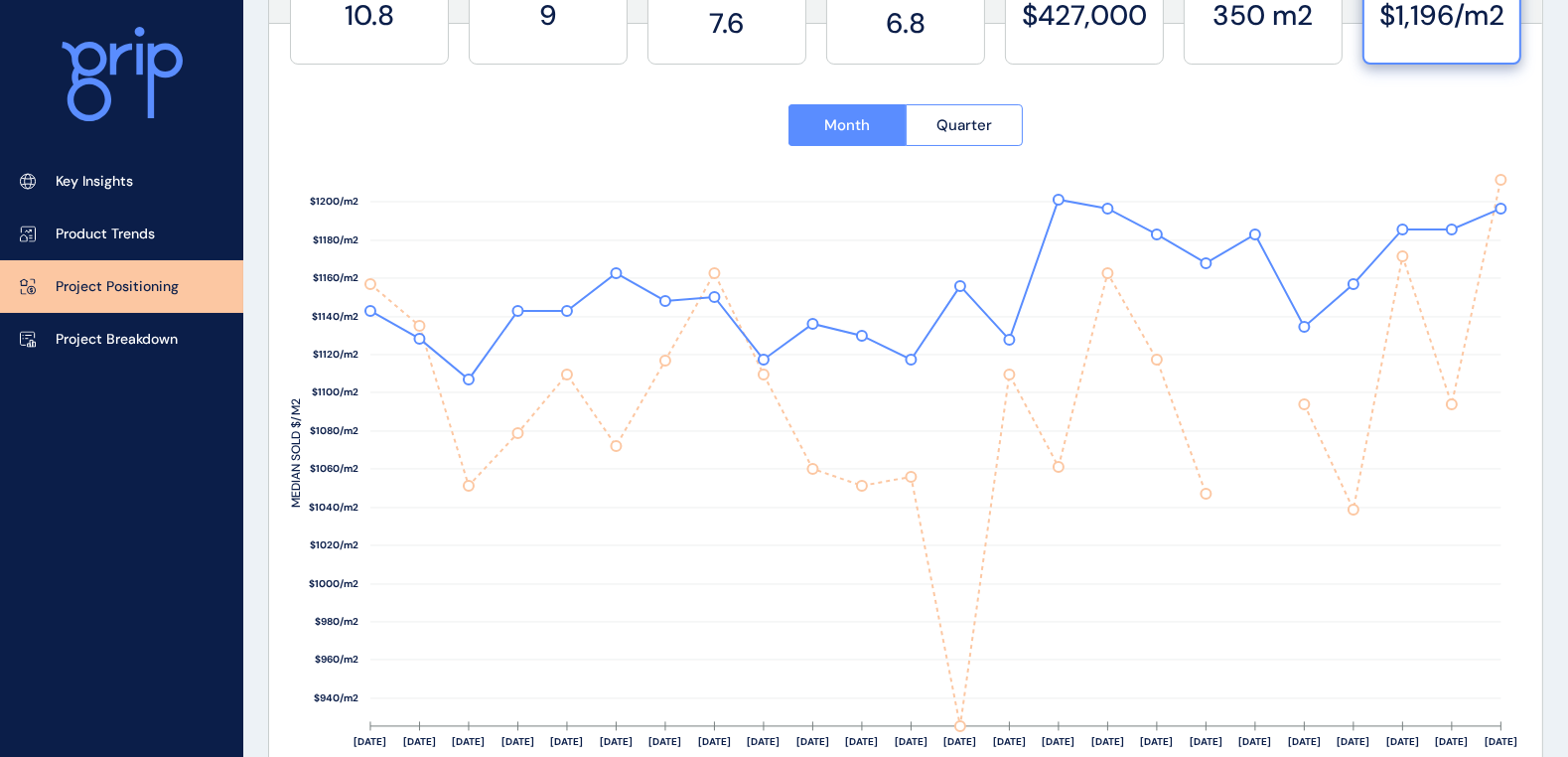 scroll, scrollTop: 226, scrollLeft: 0, axis: vertical 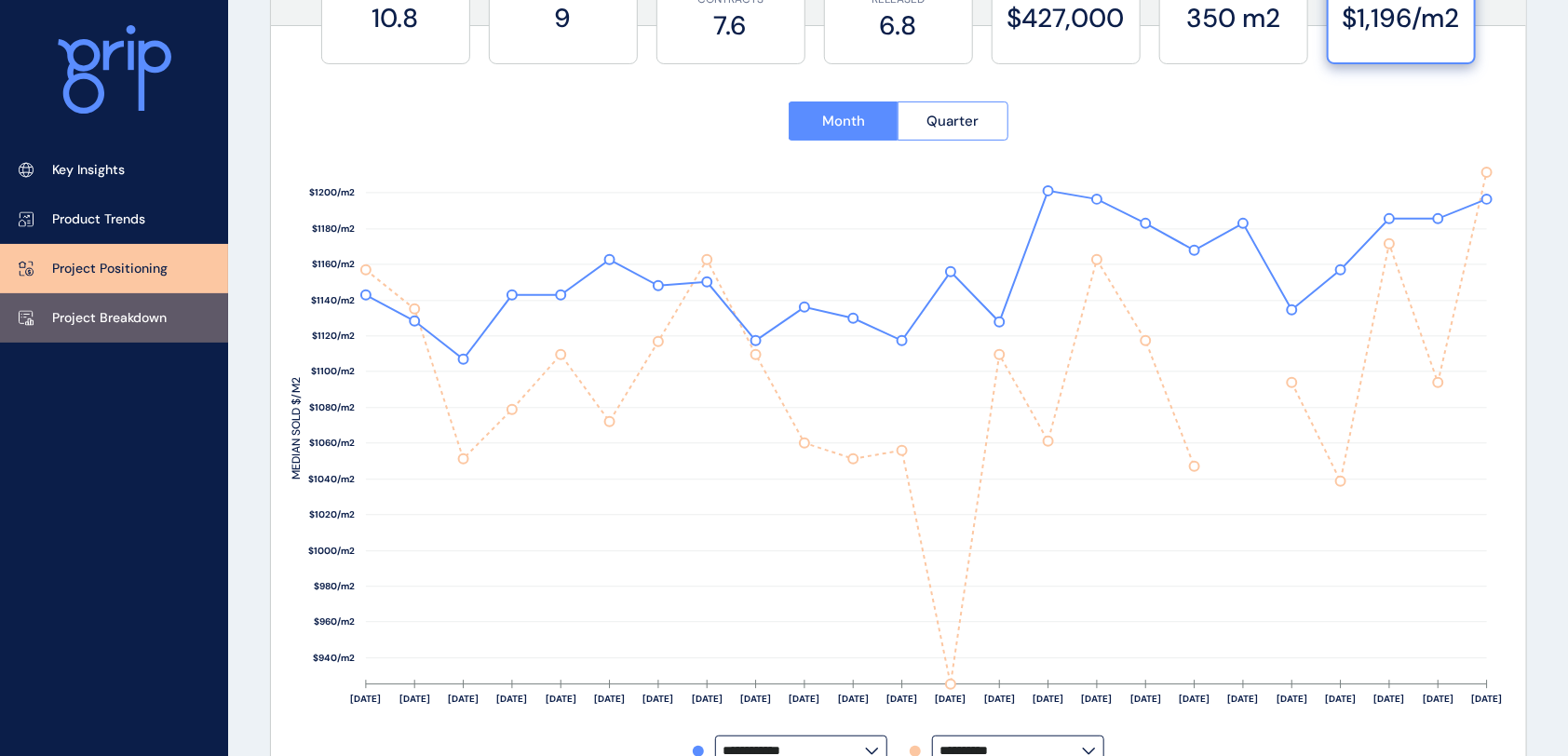 click on "Project Breakdown" at bounding box center (114, 317) 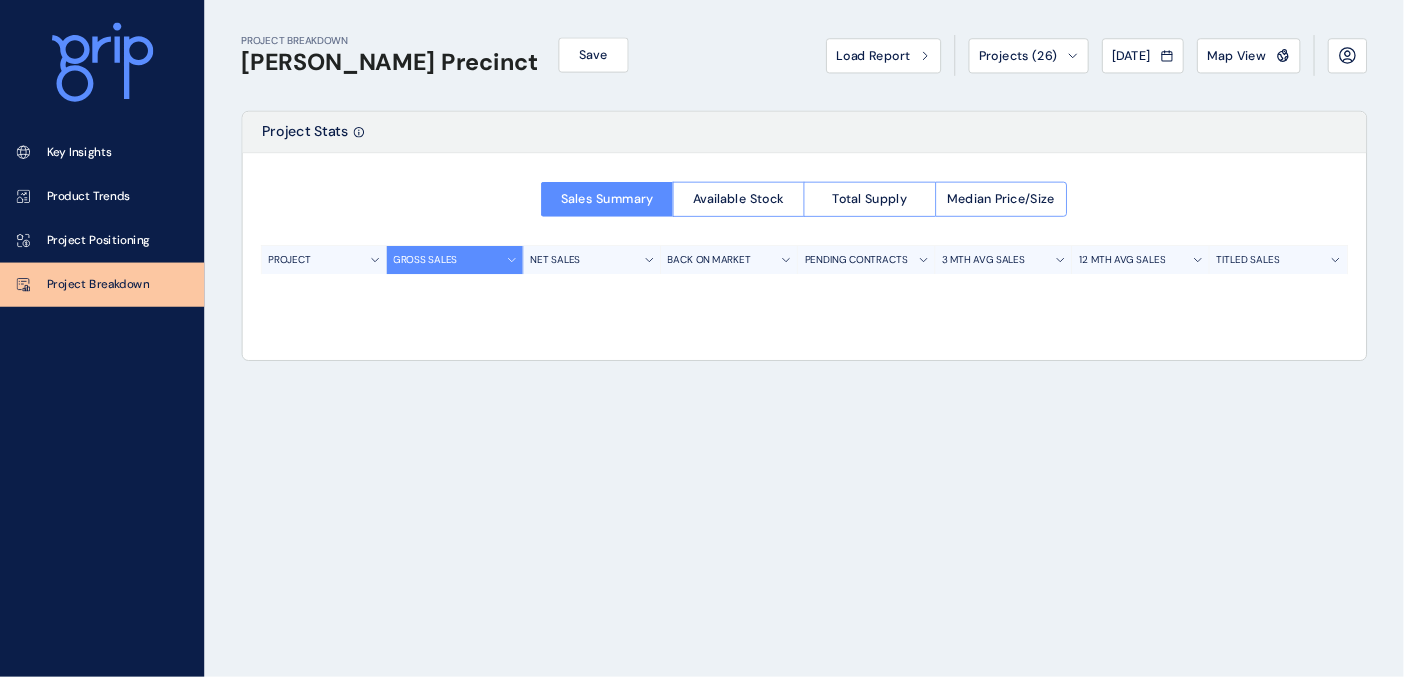 scroll, scrollTop: 0, scrollLeft: 0, axis: both 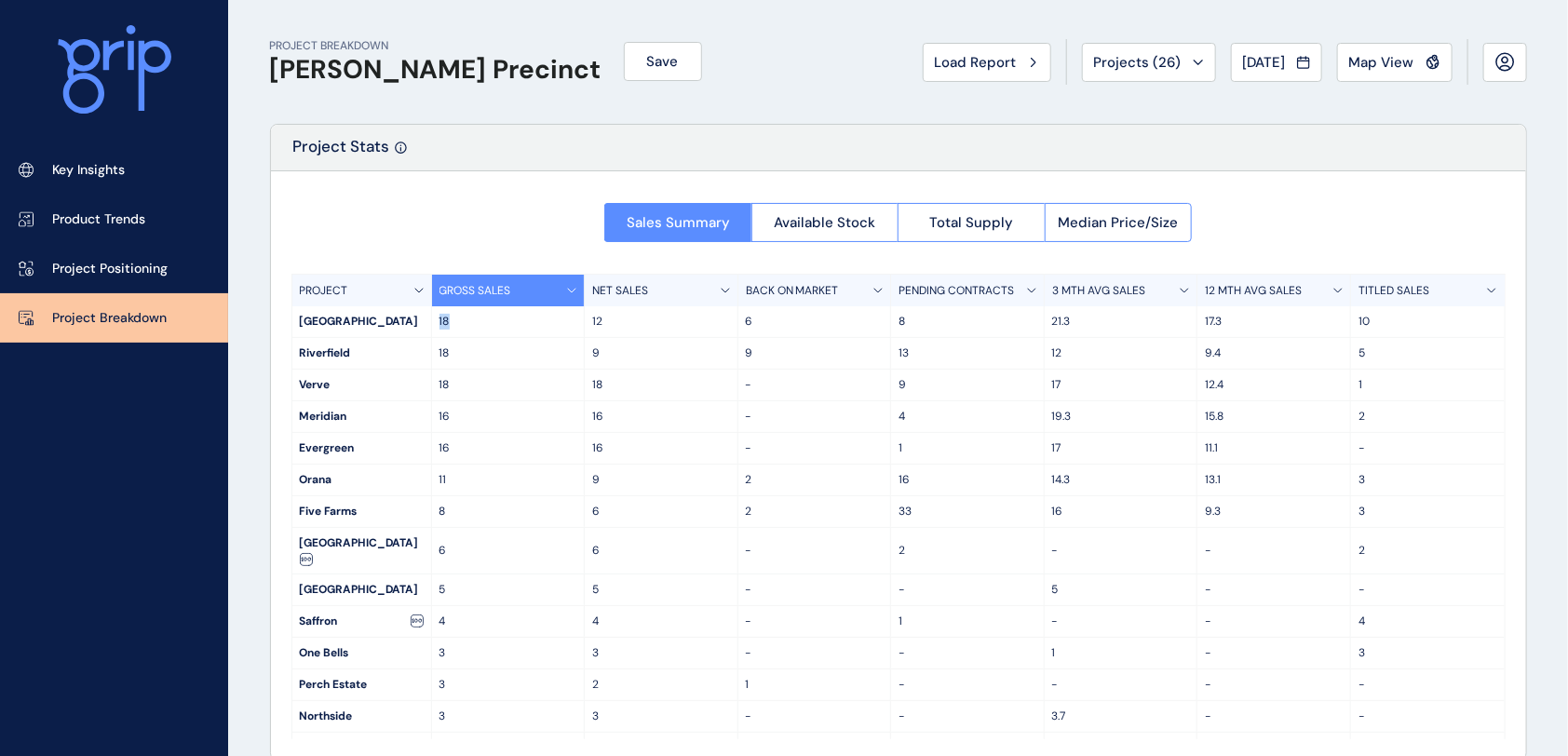 drag, startPoint x: 439, startPoint y: 324, endPoint x: 478, endPoint y: 324, distance: 39 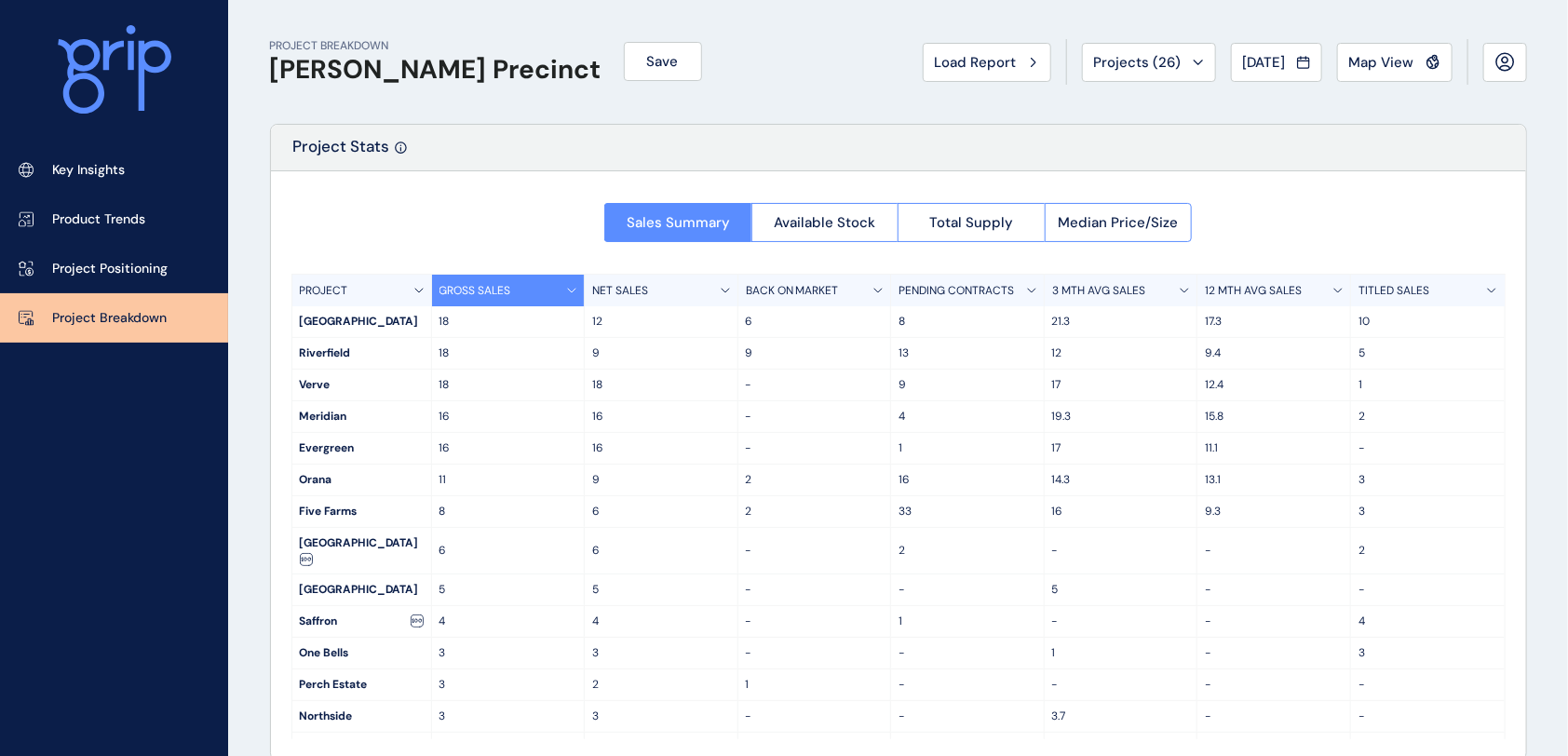 click on "12" at bounding box center (661, 321) 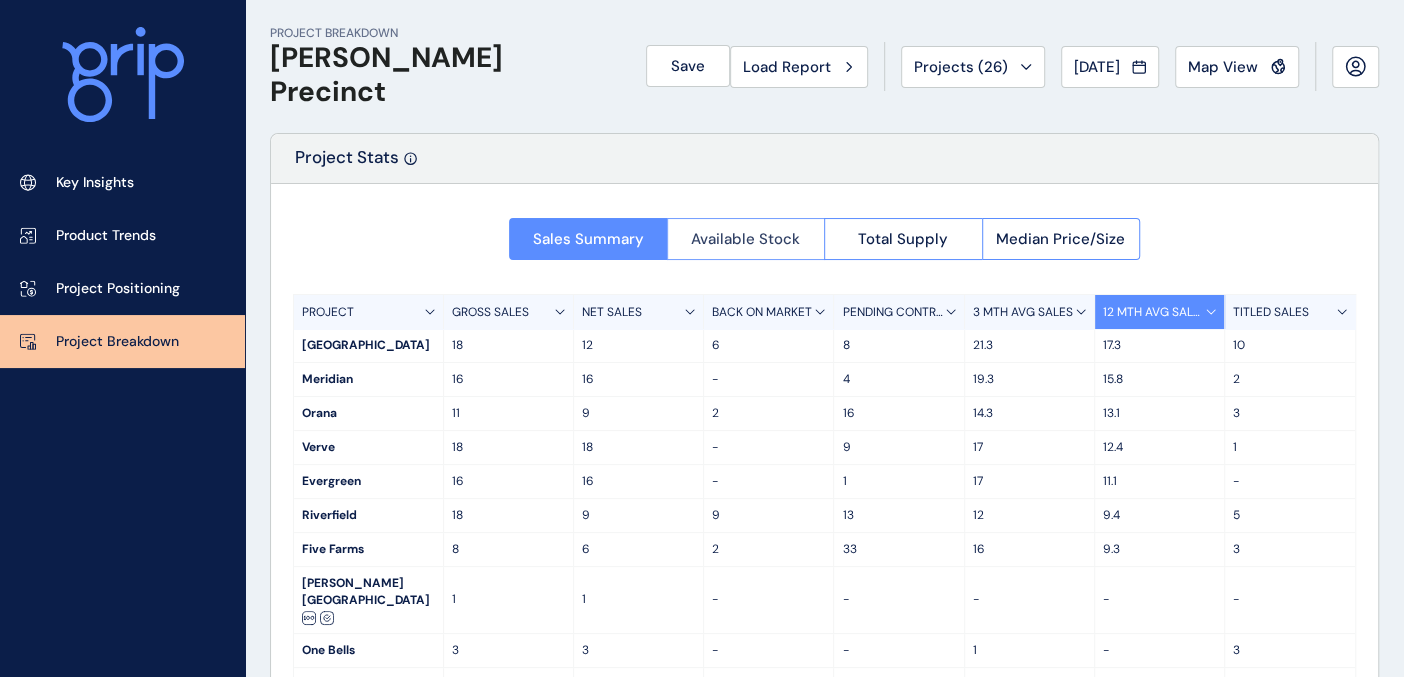 click on "Available Stock" at bounding box center (745, 239) 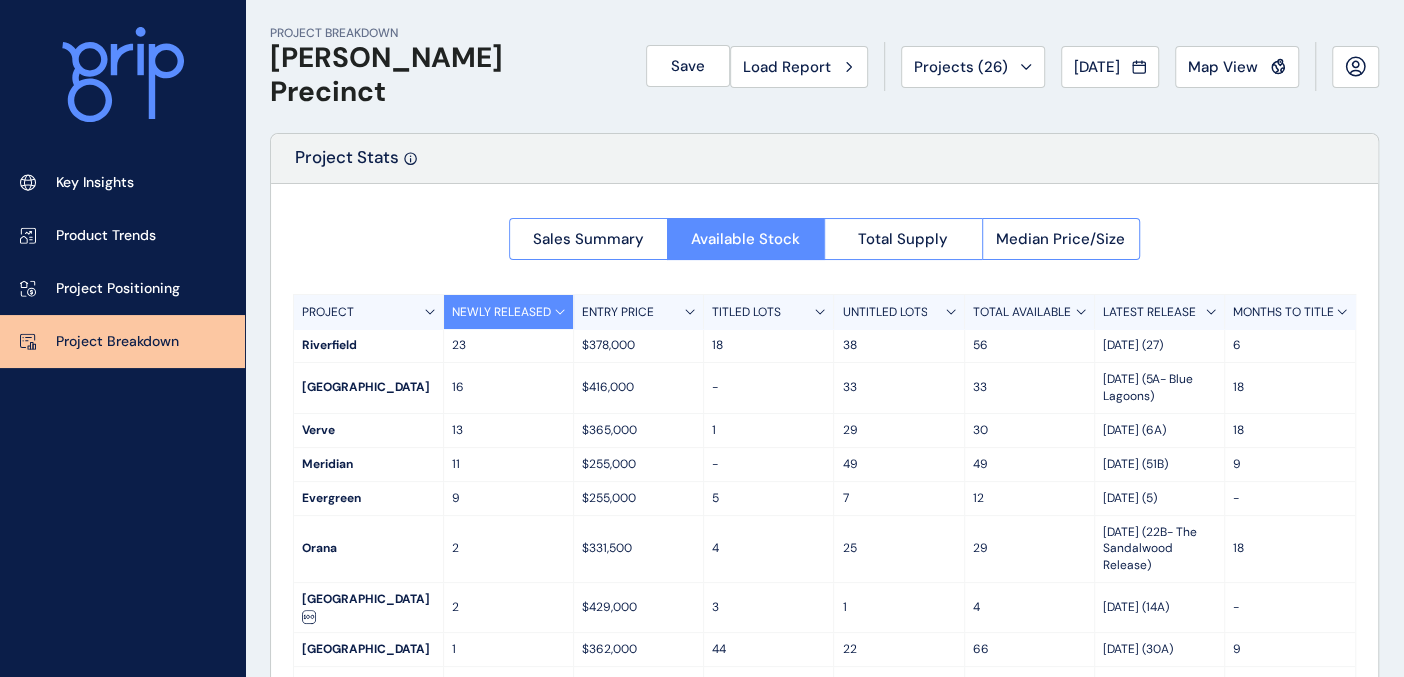 click on "NEWLY RELEASED" at bounding box center (501, 312) 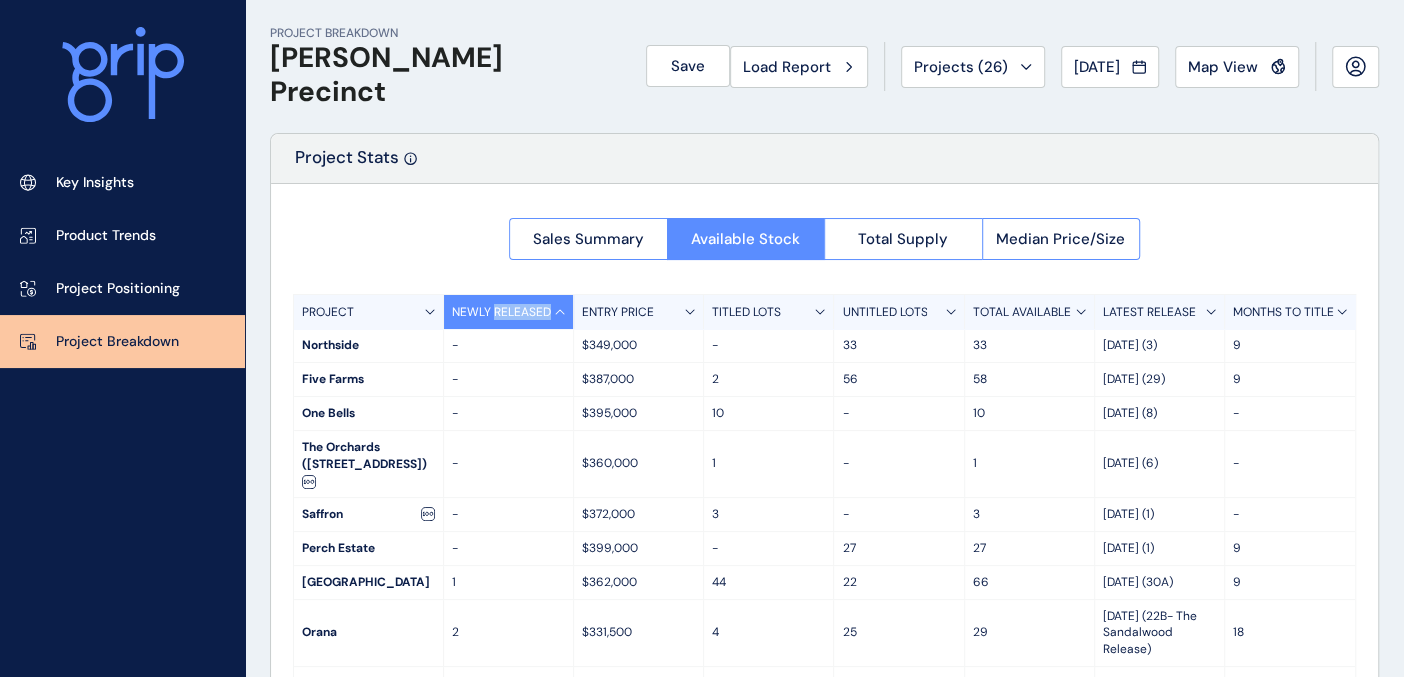 click on "NEWLY RELEASED" at bounding box center [501, 312] 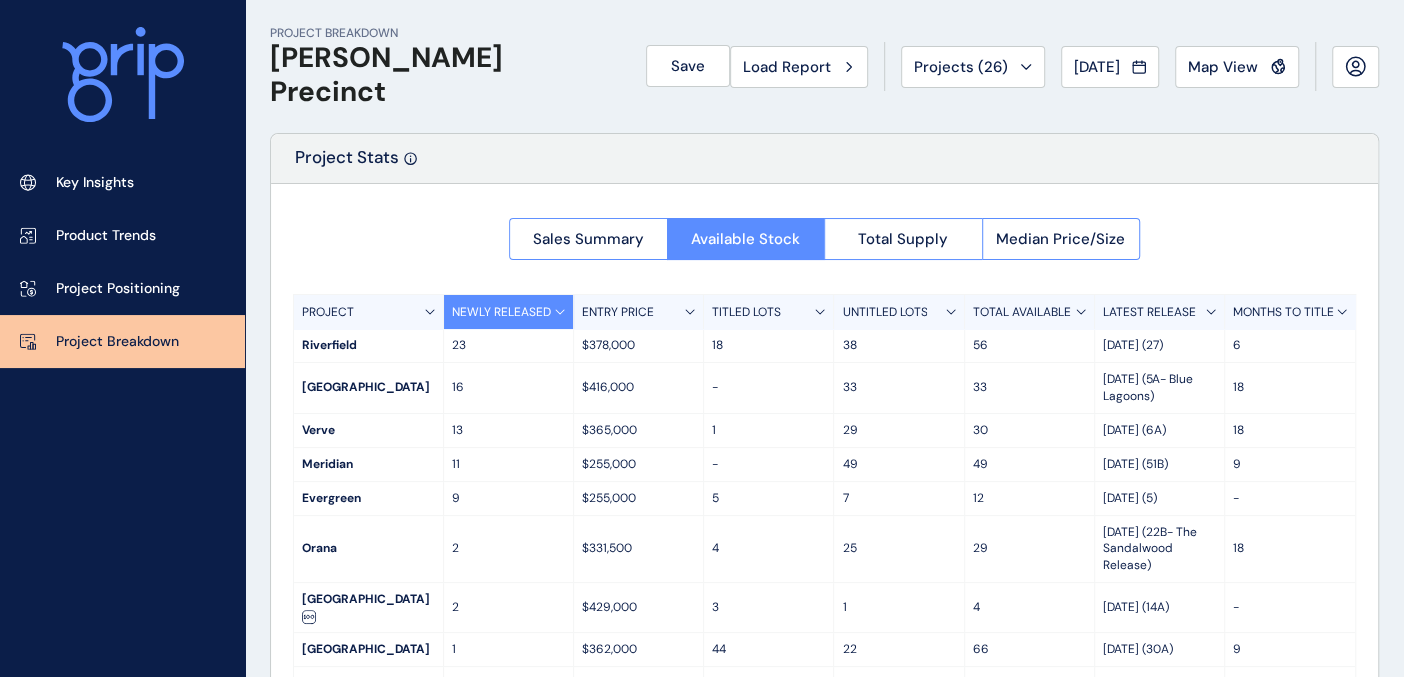 click on "ENTRY PRICE" at bounding box center (618, 312) 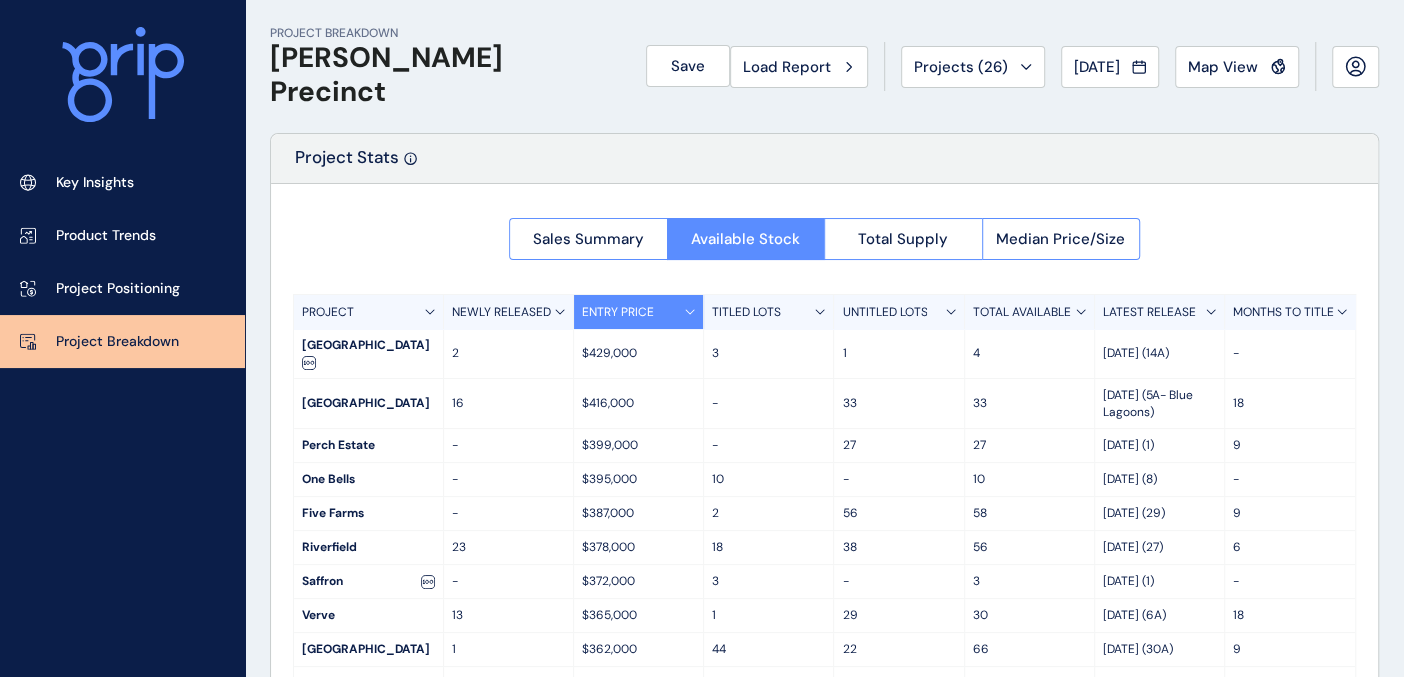 click on "ENTRY PRICE" at bounding box center [618, 312] 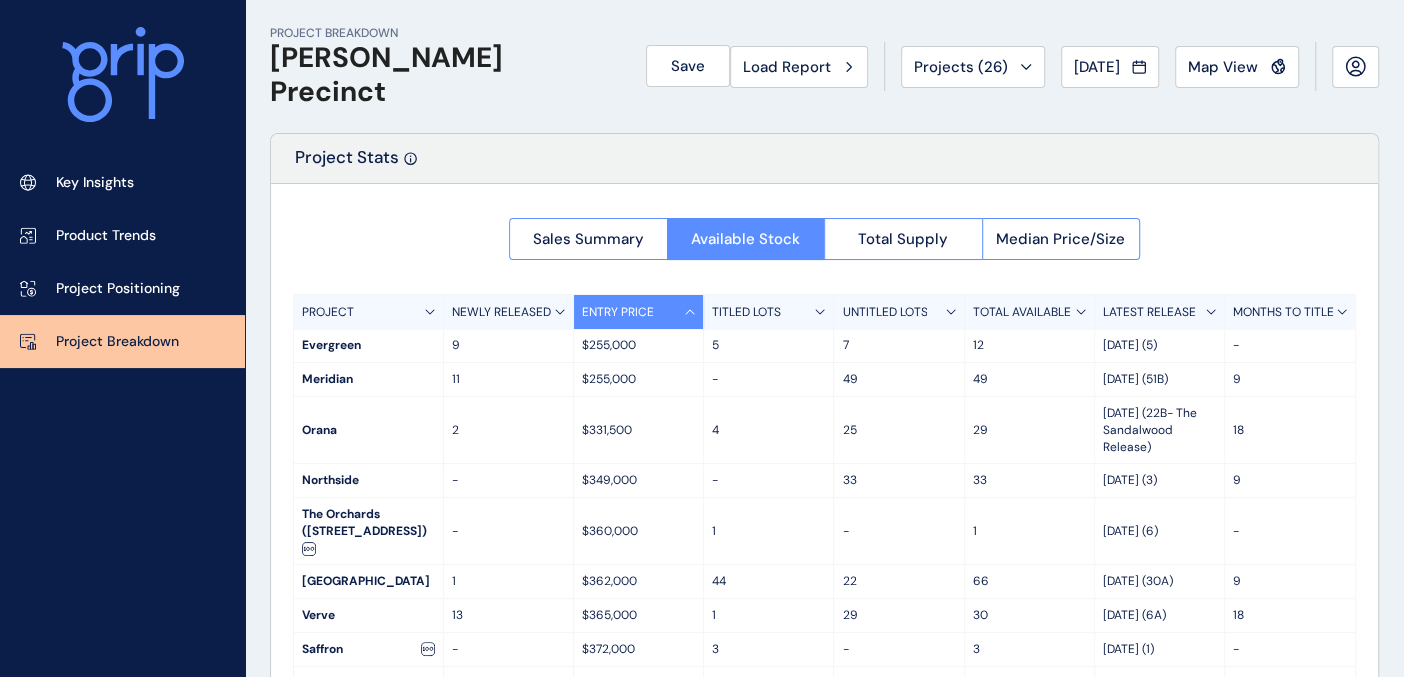 click on "TITLED LOTS" at bounding box center (769, 312) 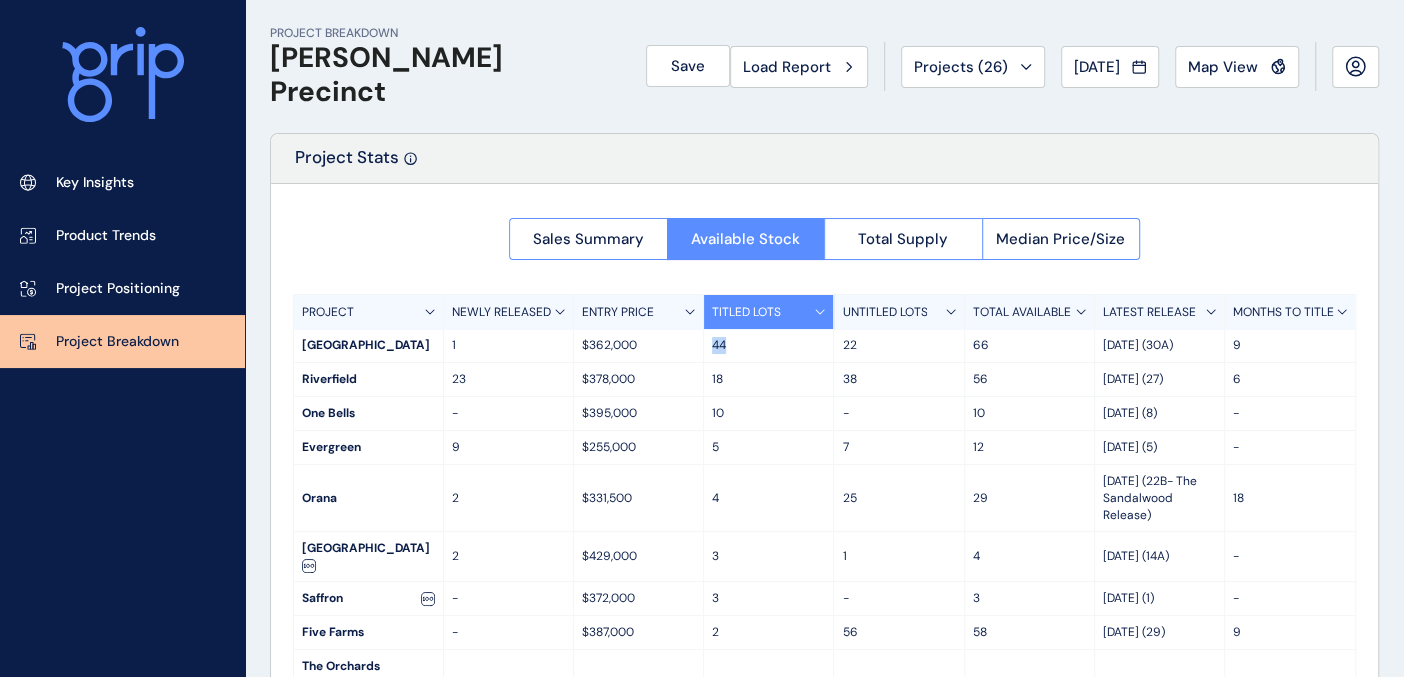 drag, startPoint x: 726, startPoint y: 344, endPoint x: 694, endPoint y: 343, distance: 32.01562 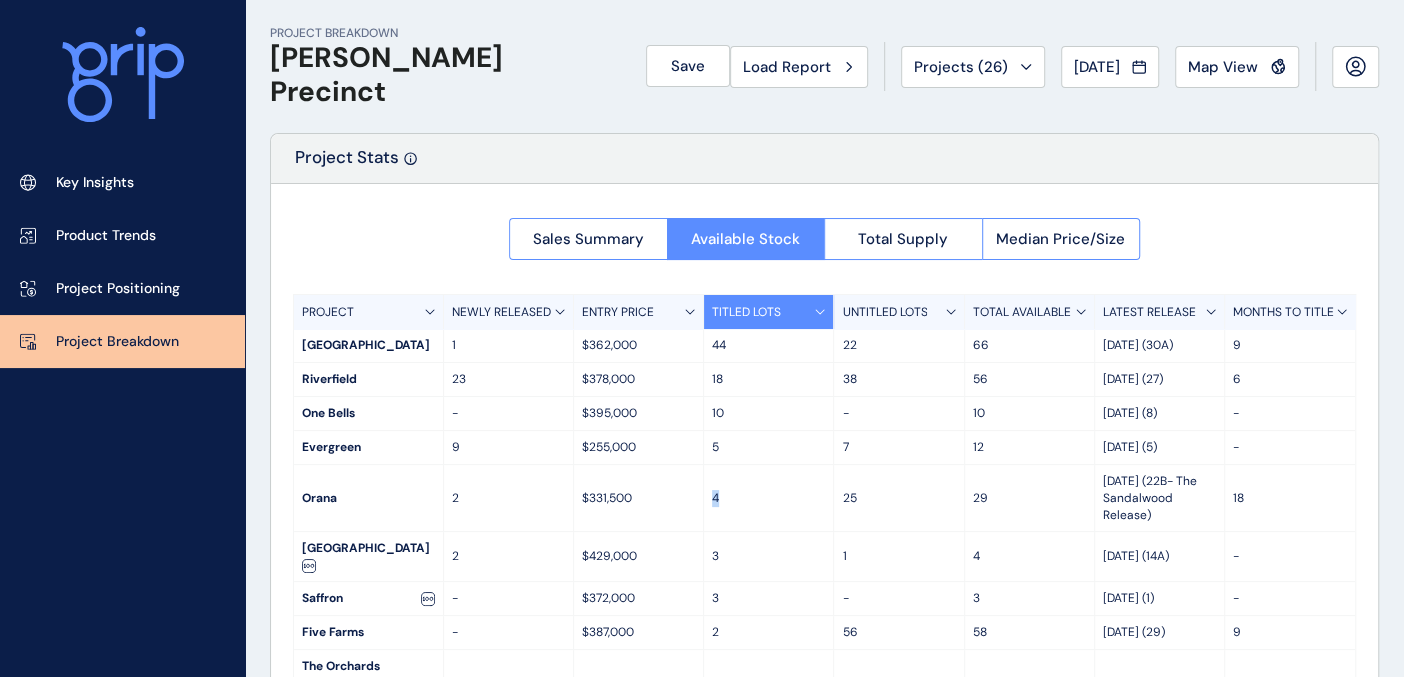 drag, startPoint x: 717, startPoint y: 503, endPoint x: 689, endPoint y: 498, distance: 28.442924 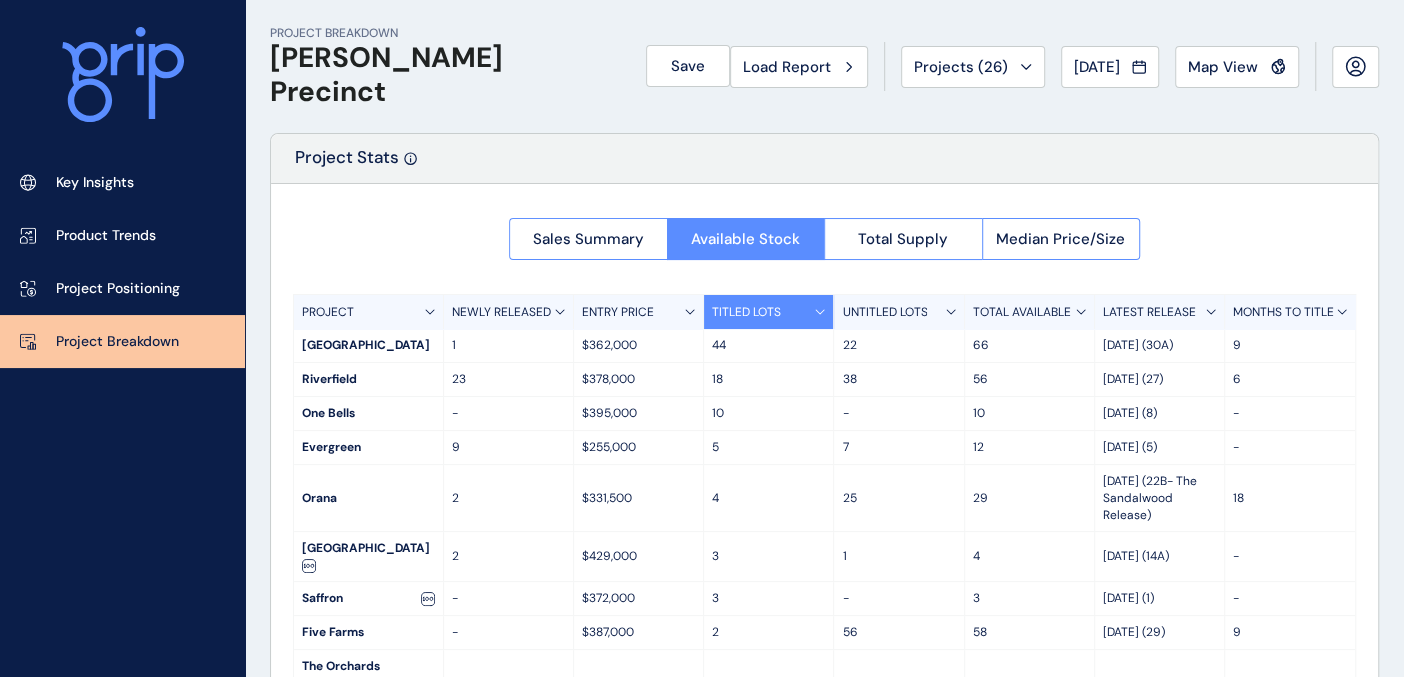 click 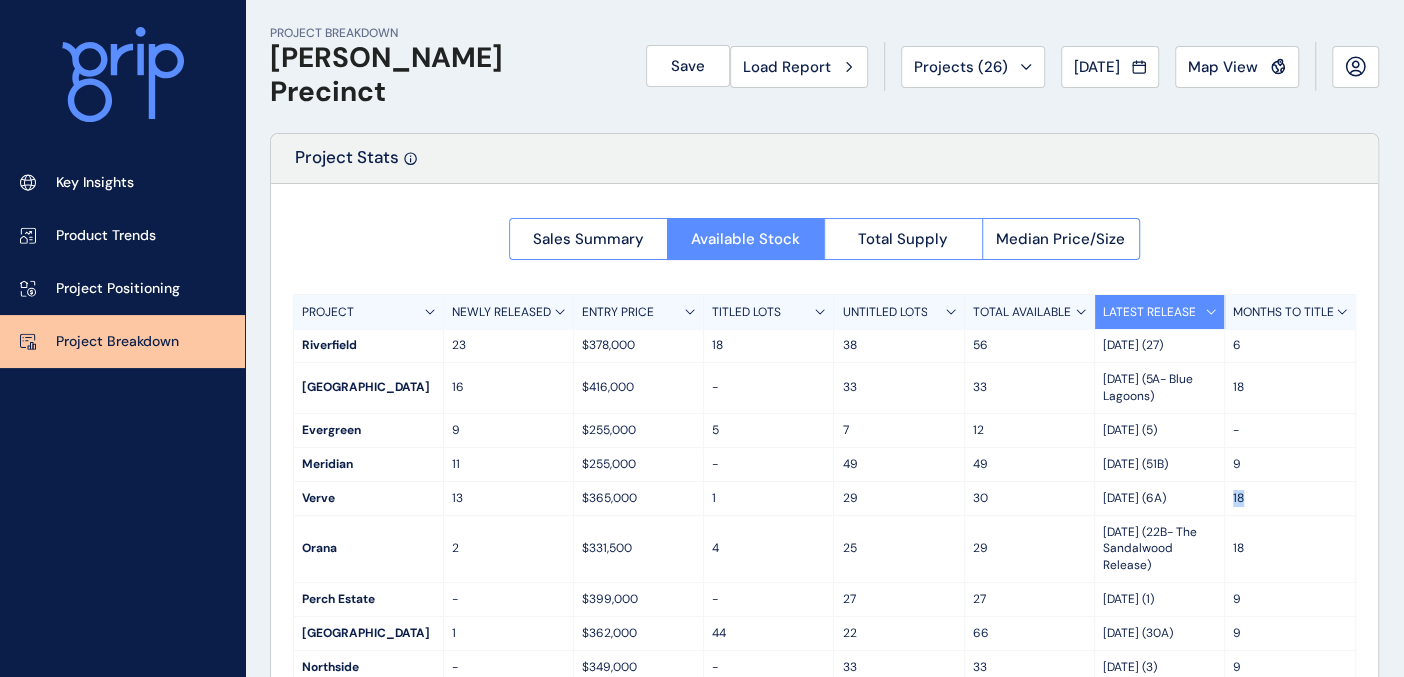 drag, startPoint x: 1226, startPoint y: 494, endPoint x: 1246, endPoint y: 492, distance: 20.09975 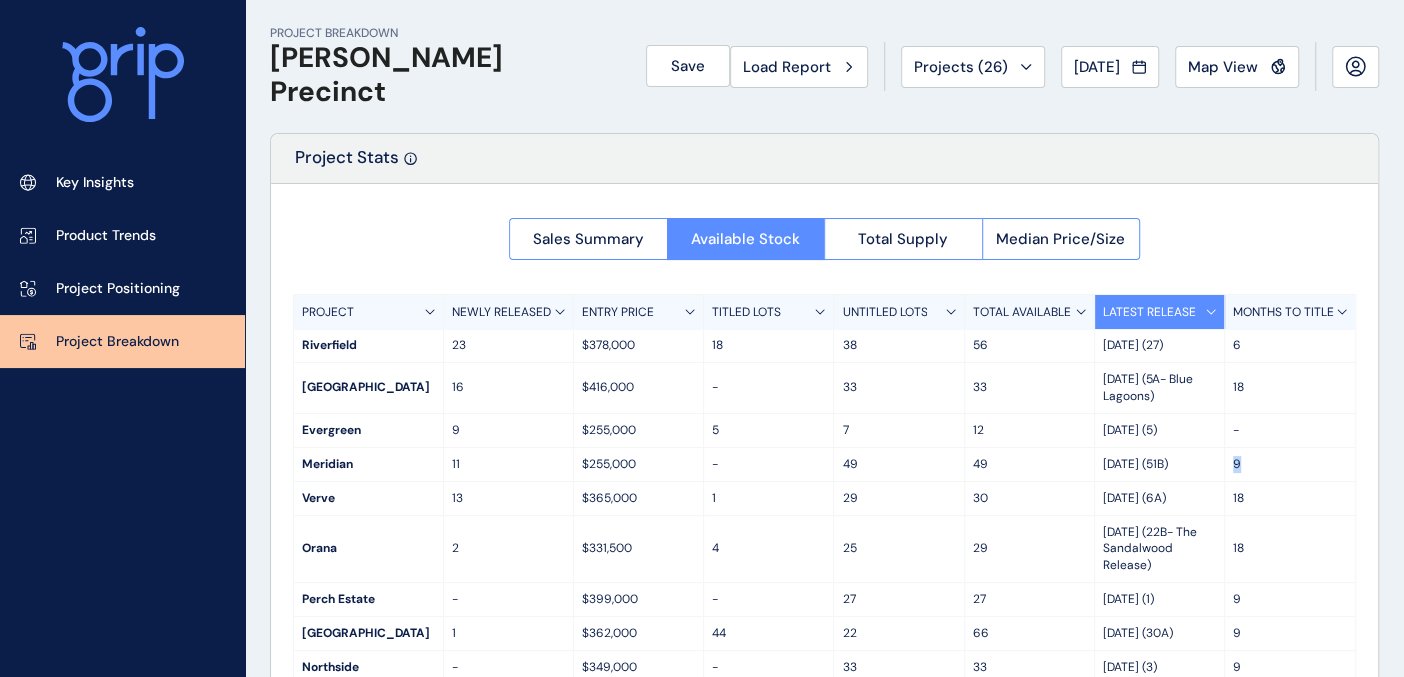 drag, startPoint x: 1244, startPoint y: 459, endPoint x: 1225, endPoint y: 458, distance: 19.026299 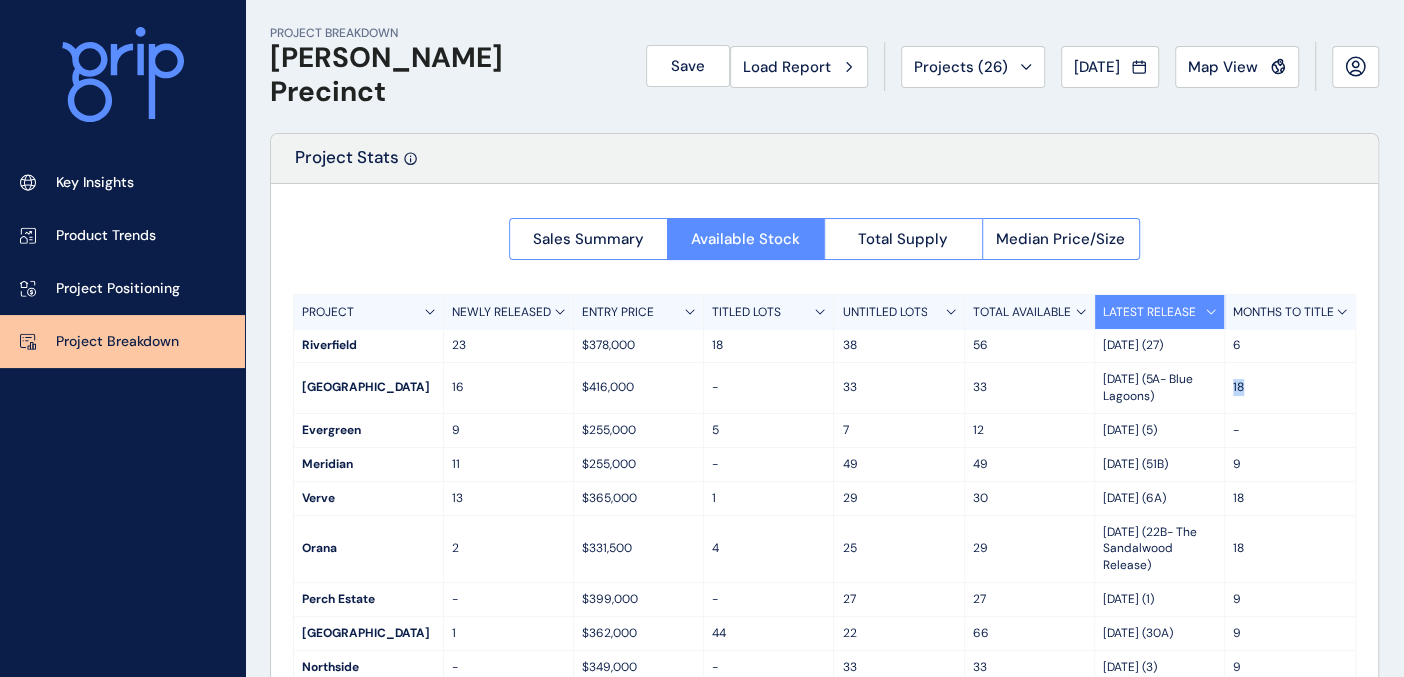 drag, startPoint x: 1241, startPoint y: 385, endPoint x: 1220, endPoint y: 385, distance: 21 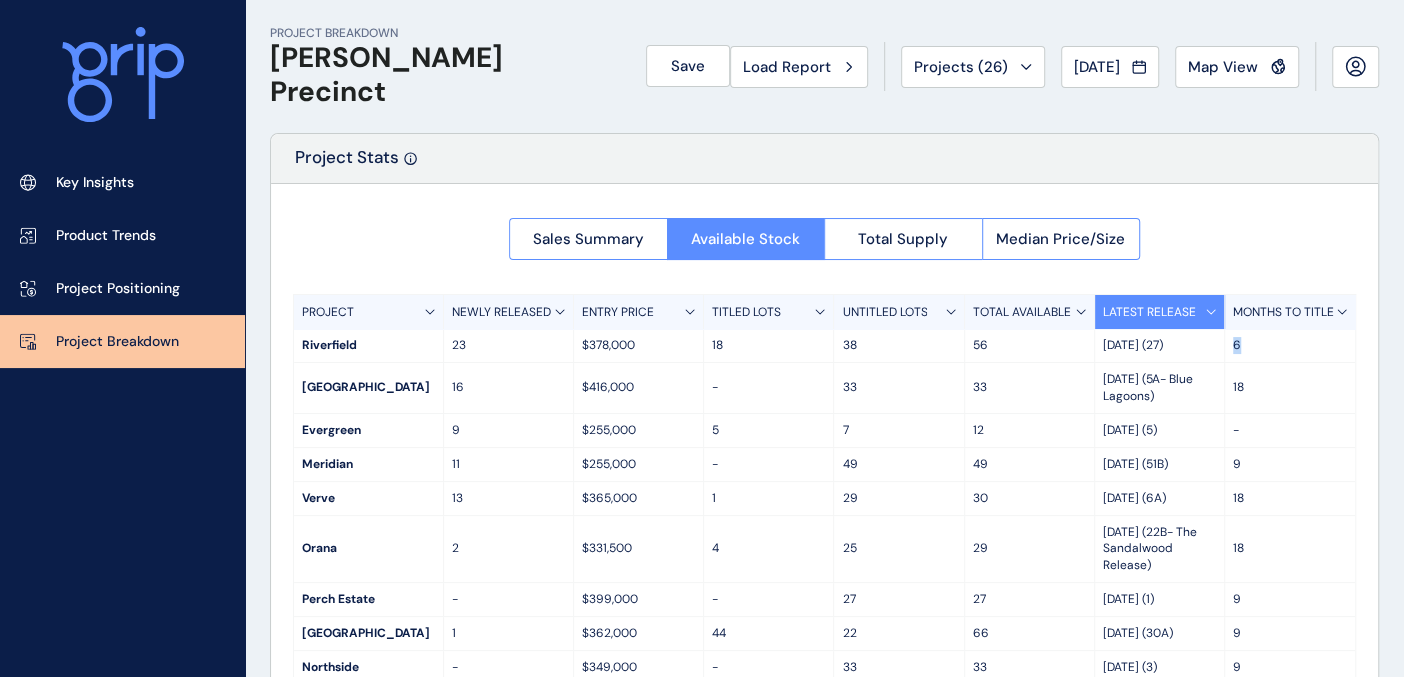 click on "6" at bounding box center [1290, 345] 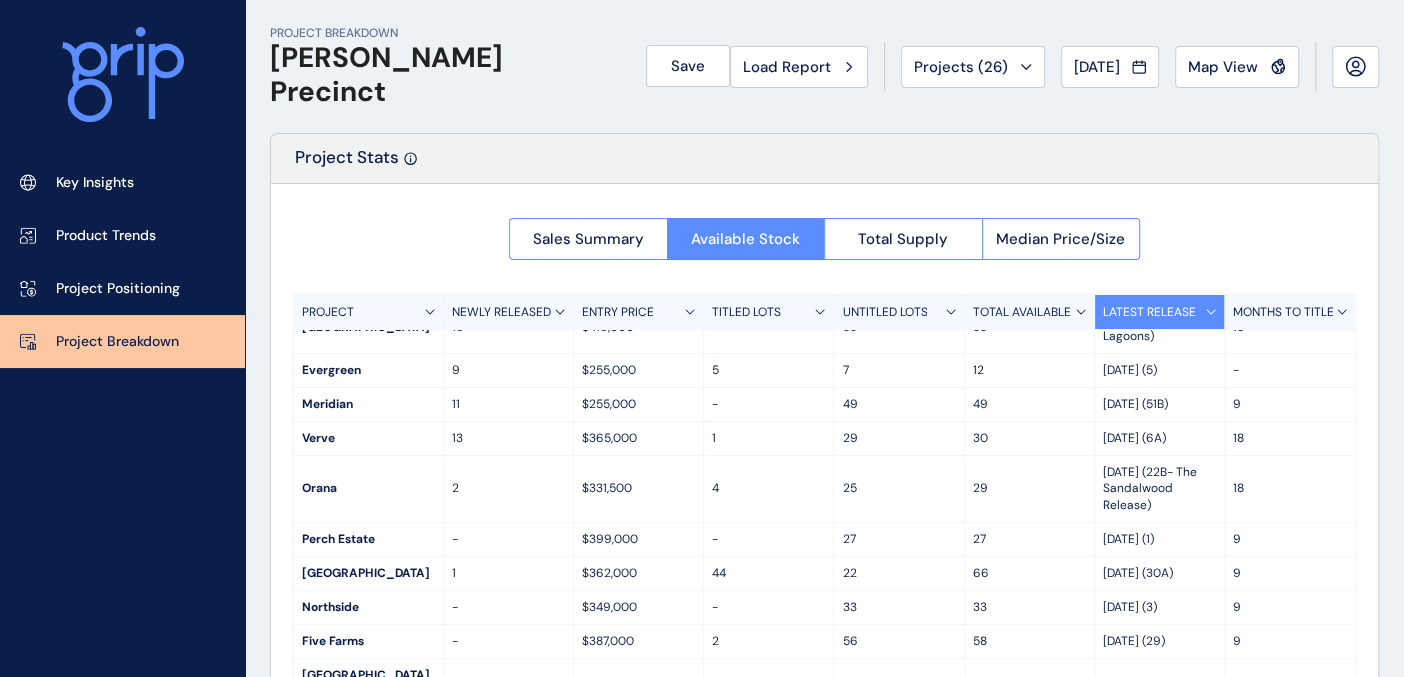 scroll, scrollTop: 92, scrollLeft: 0, axis: vertical 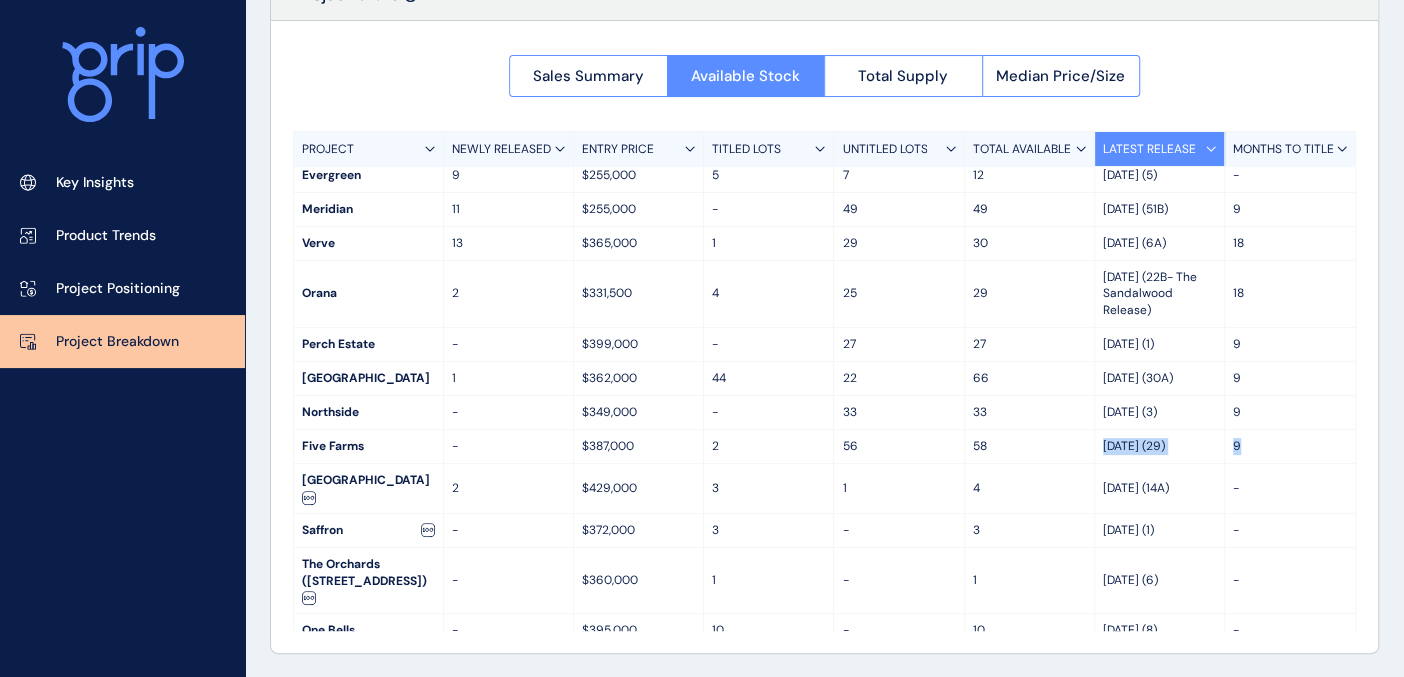 drag, startPoint x: 1100, startPoint y: 447, endPoint x: 1255, endPoint y: 445, distance: 155.01291 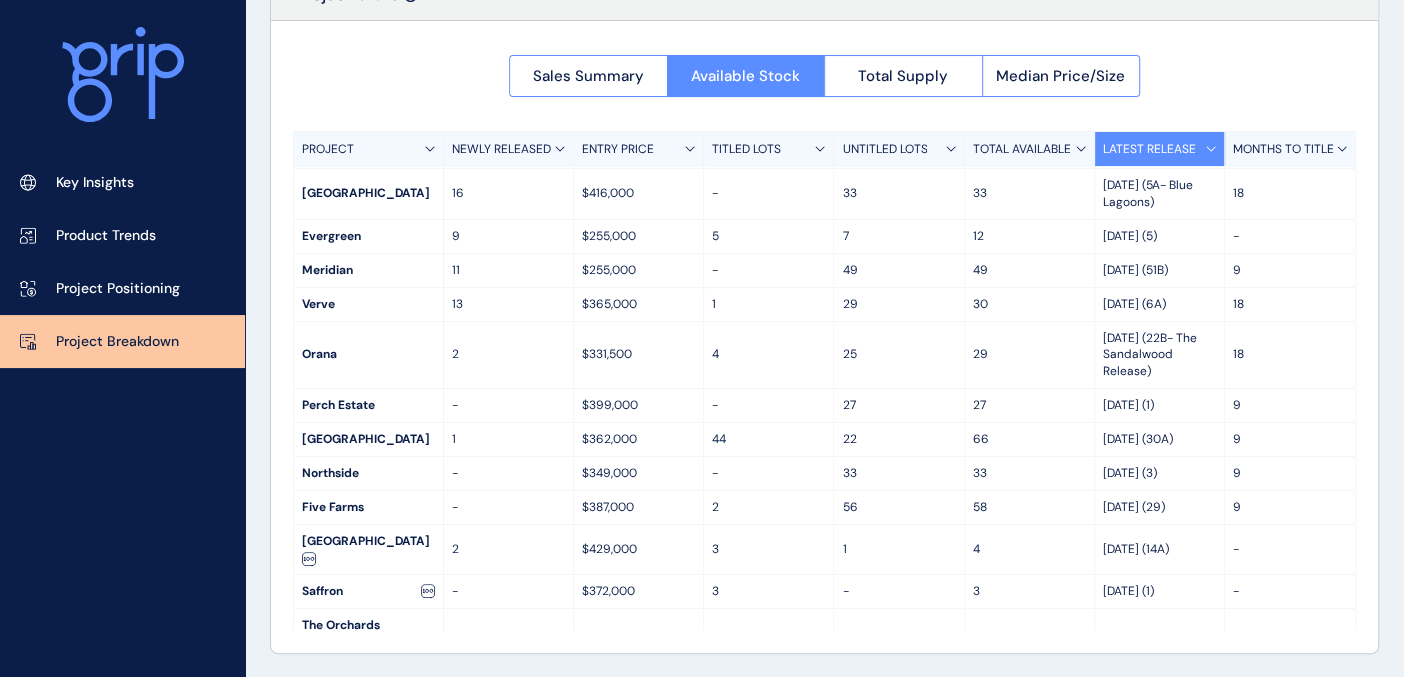 scroll, scrollTop: 0, scrollLeft: 0, axis: both 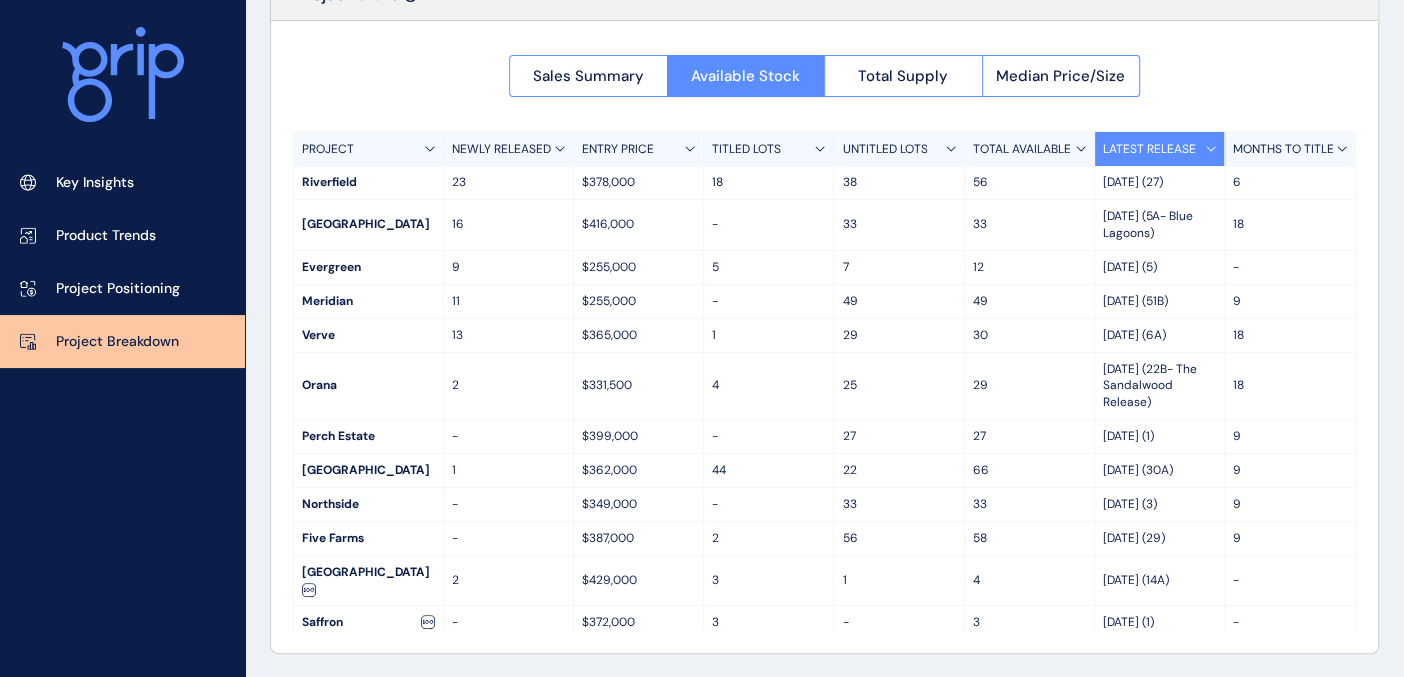 click on "MONTHS TO TITLE" at bounding box center (1283, 149) 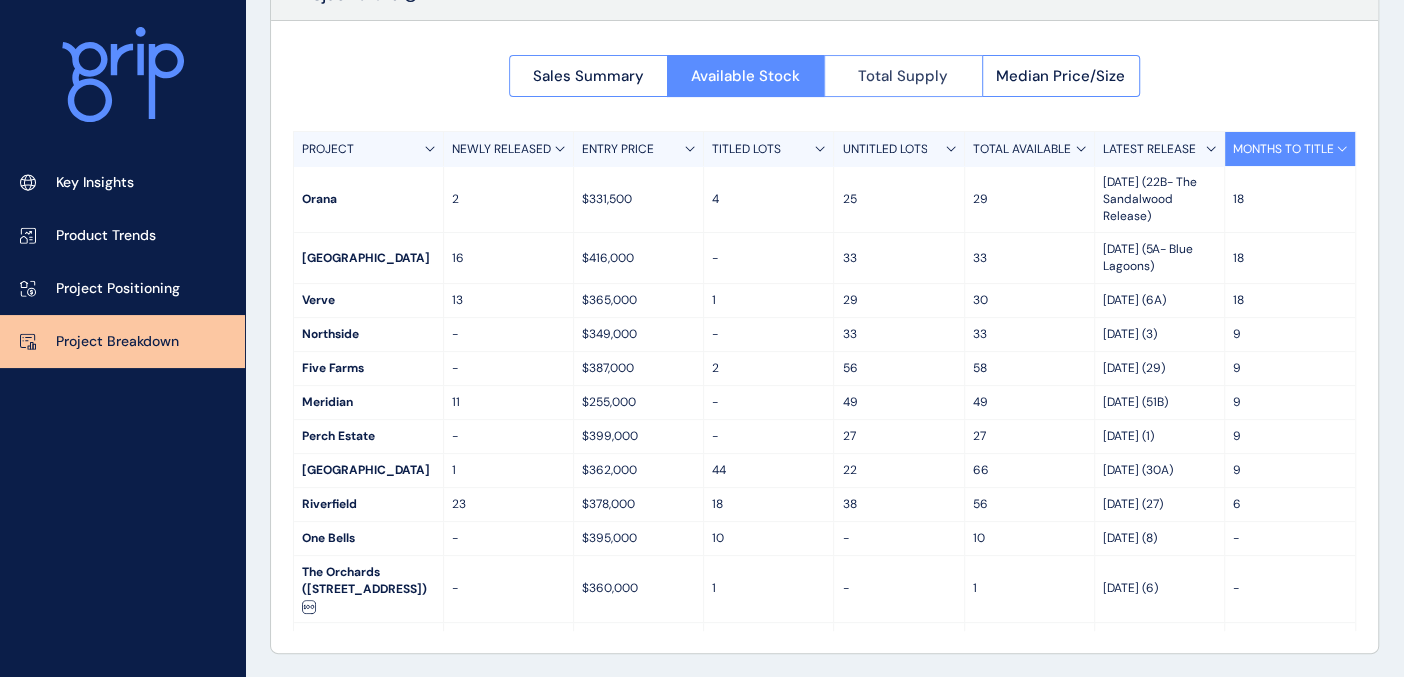 click on "Total Supply" at bounding box center [903, 76] 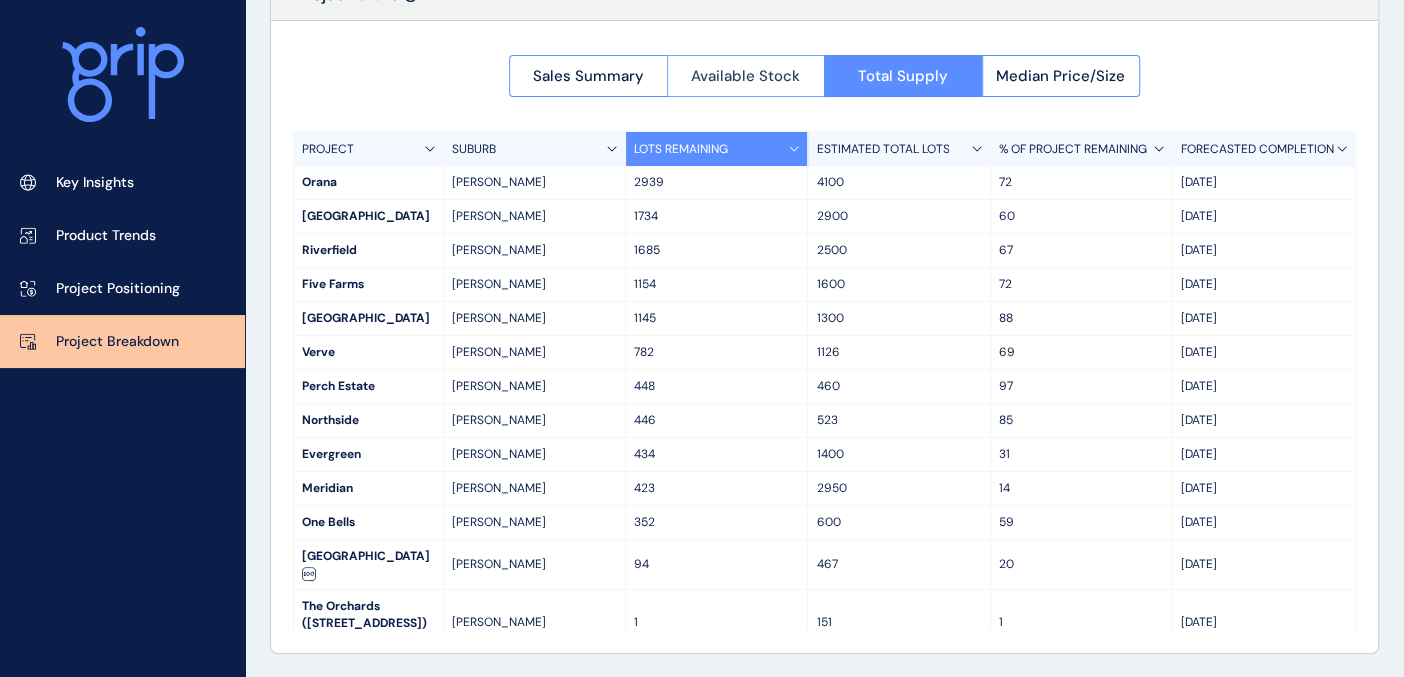 click on "Available Stock" at bounding box center (746, 76) 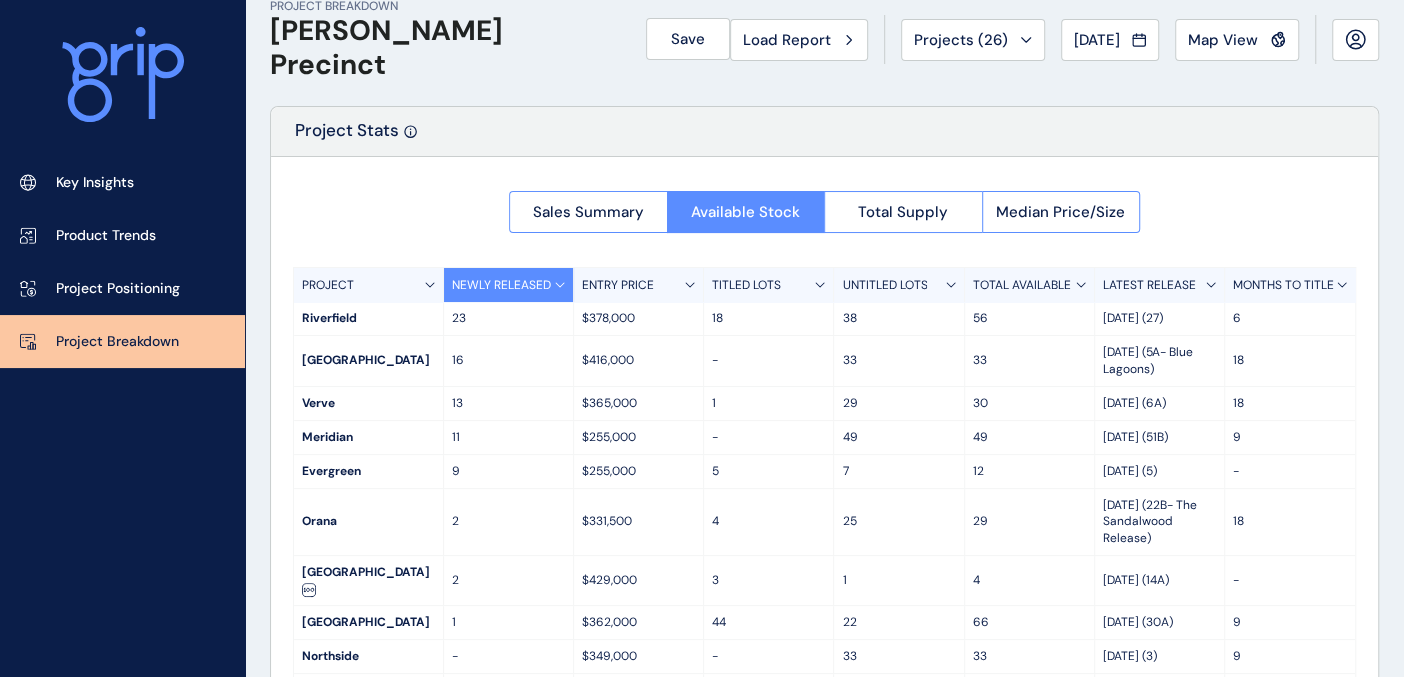 scroll, scrollTop: 0, scrollLeft: 0, axis: both 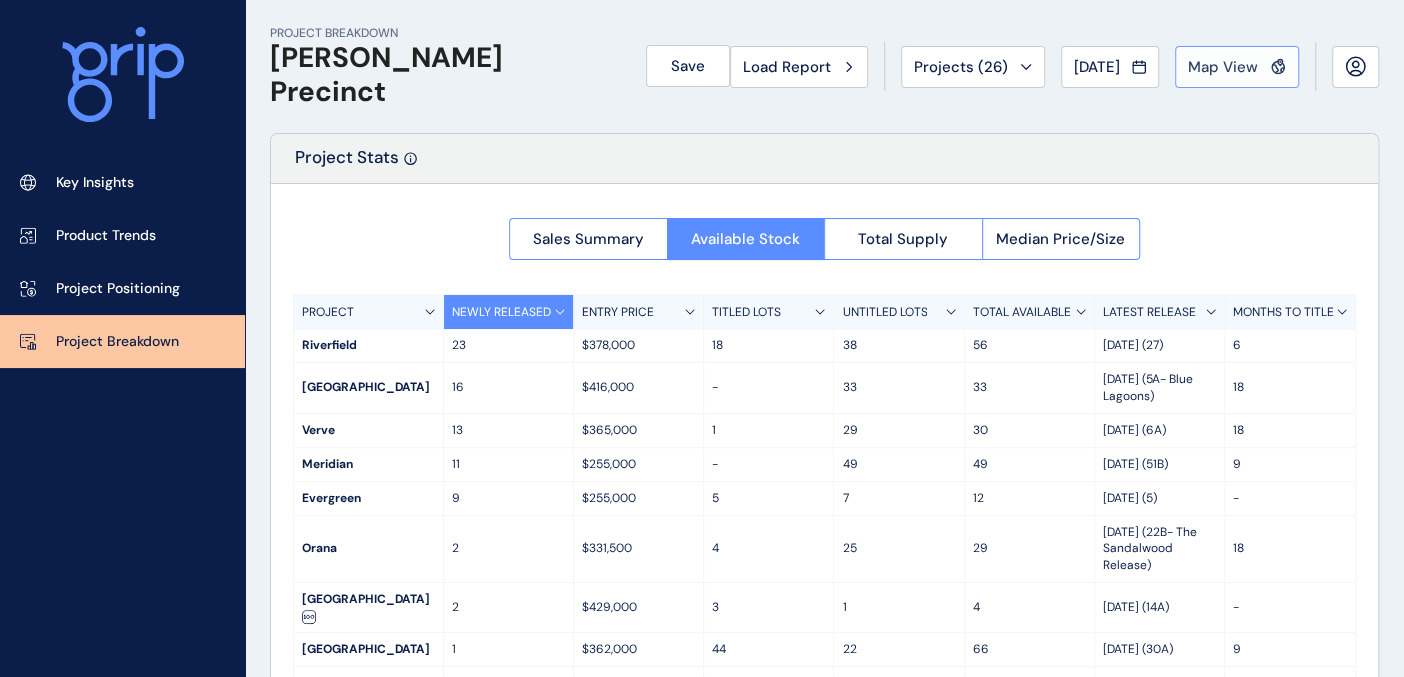 click on "Map View" at bounding box center [1223, 67] 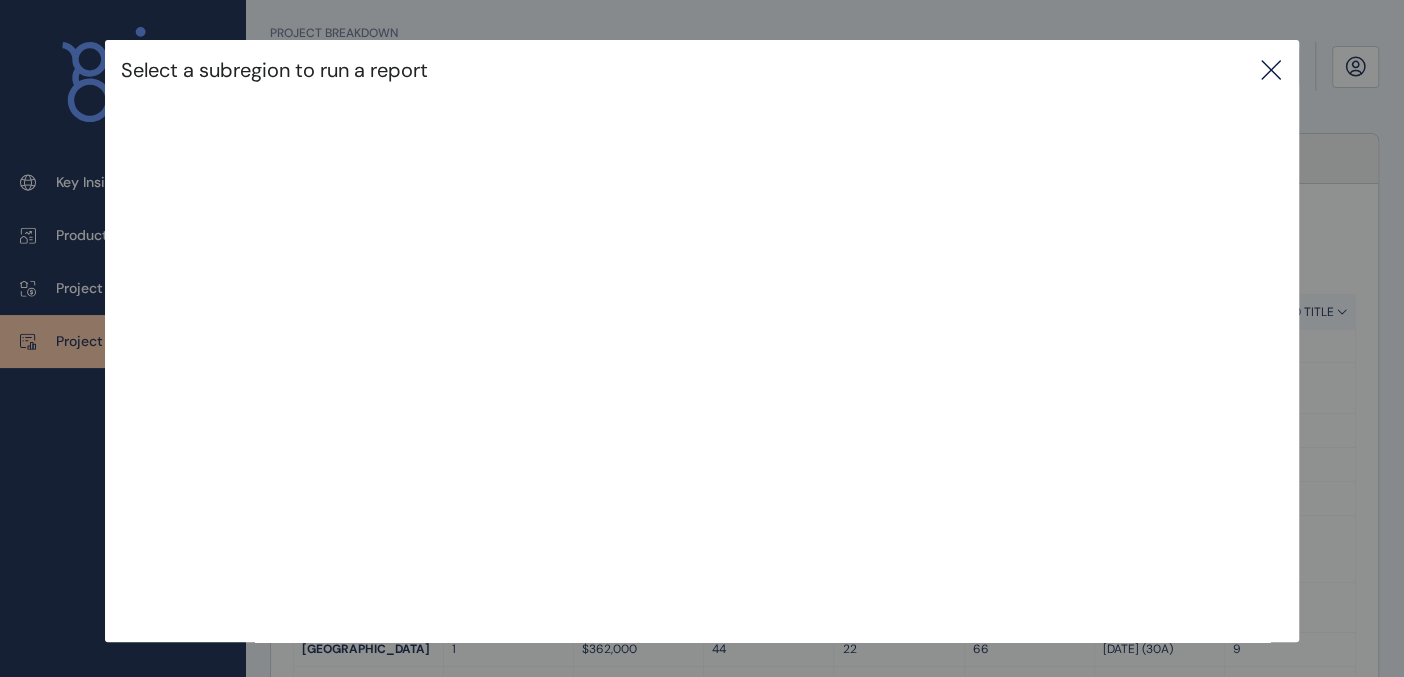 click 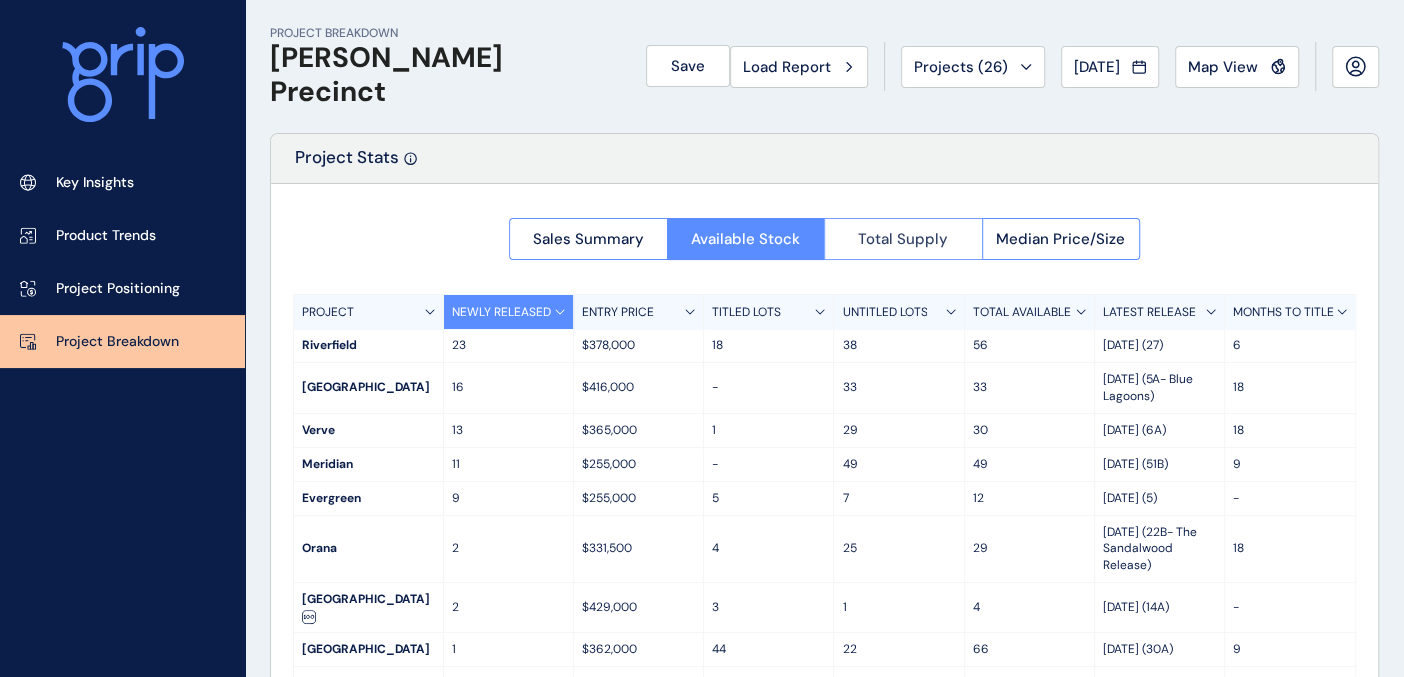click on "Total Supply" at bounding box center (903, 239) 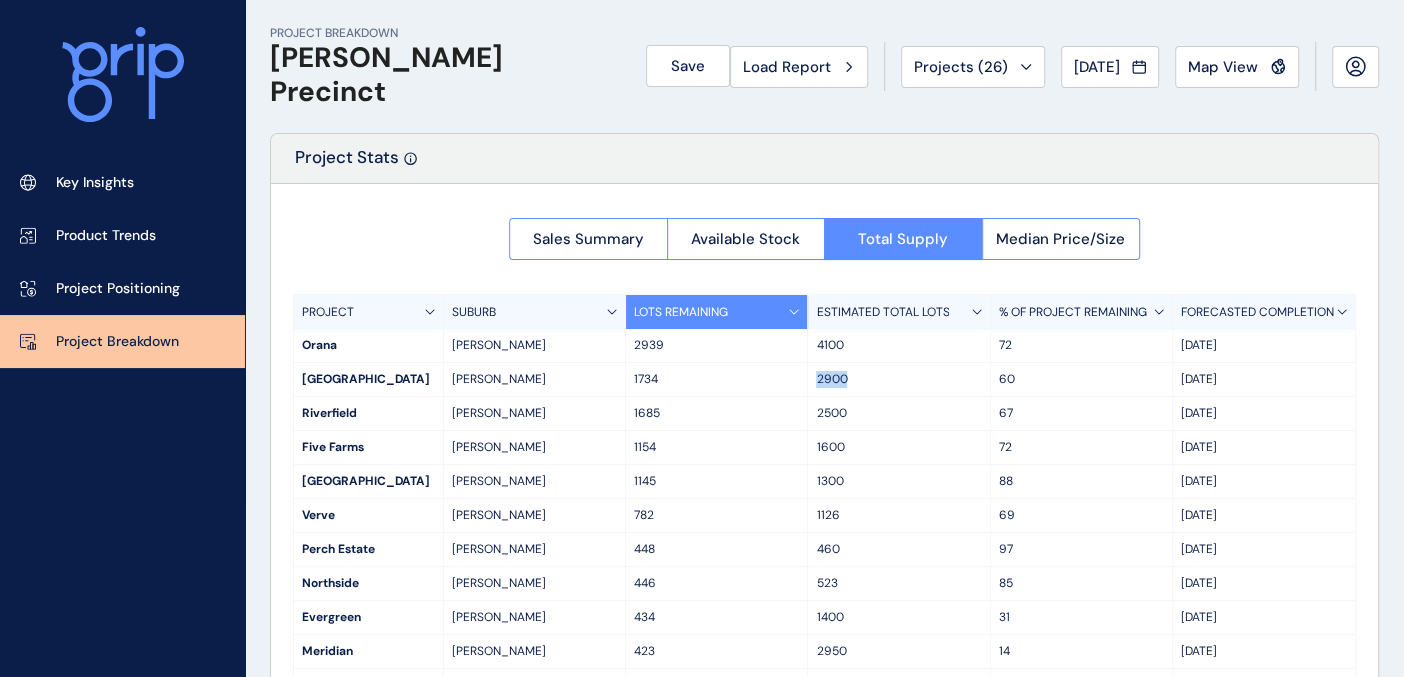 drag, startPoint x: 845, startPoint y: 377, endPoint x: 806, endPoint y: 364, distance: 41.109608 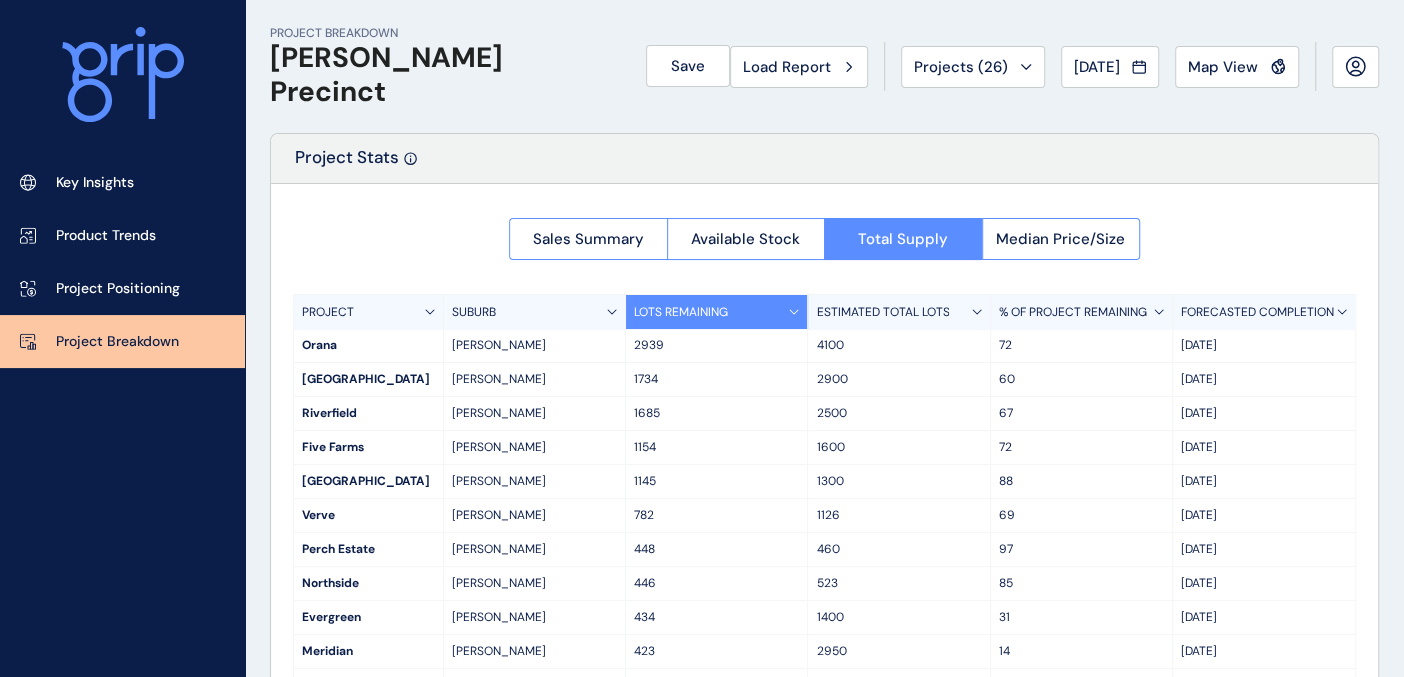 click on "1734" at bounding box center [716, 379] 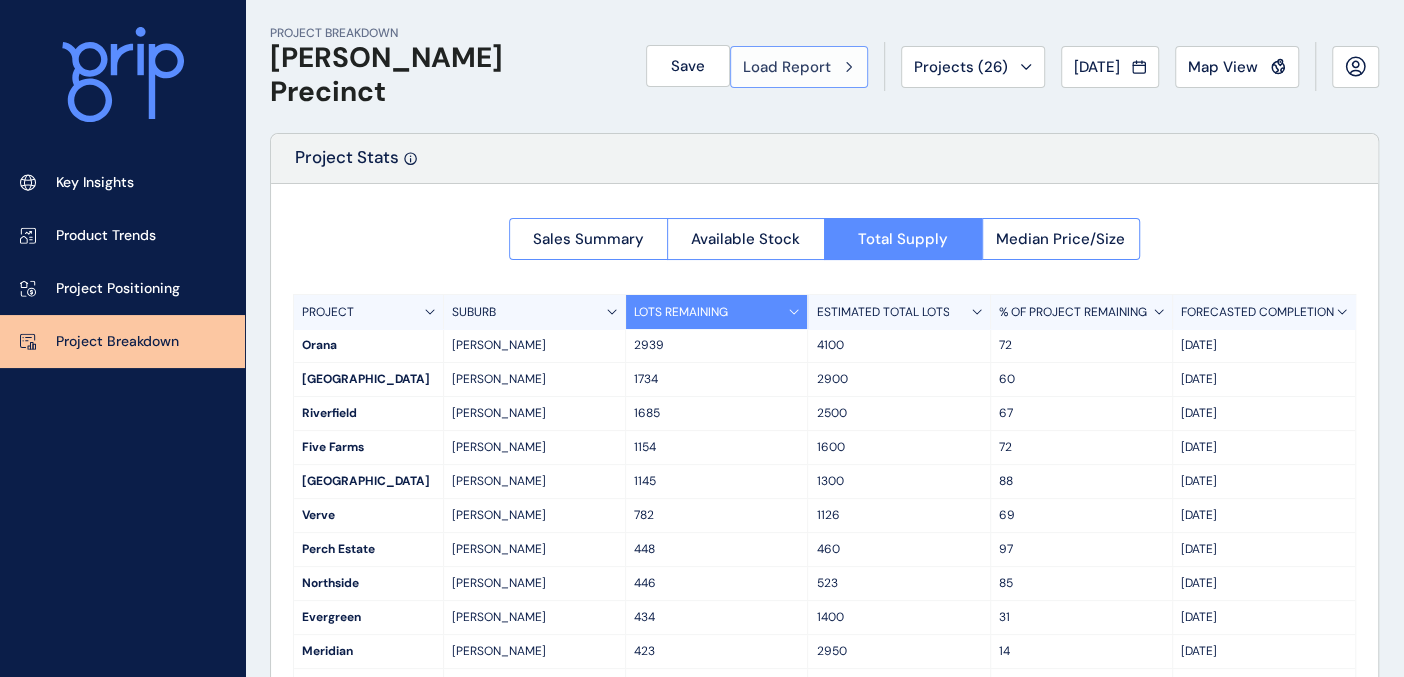 click on "Load Report" at bounding box center [787, 67] 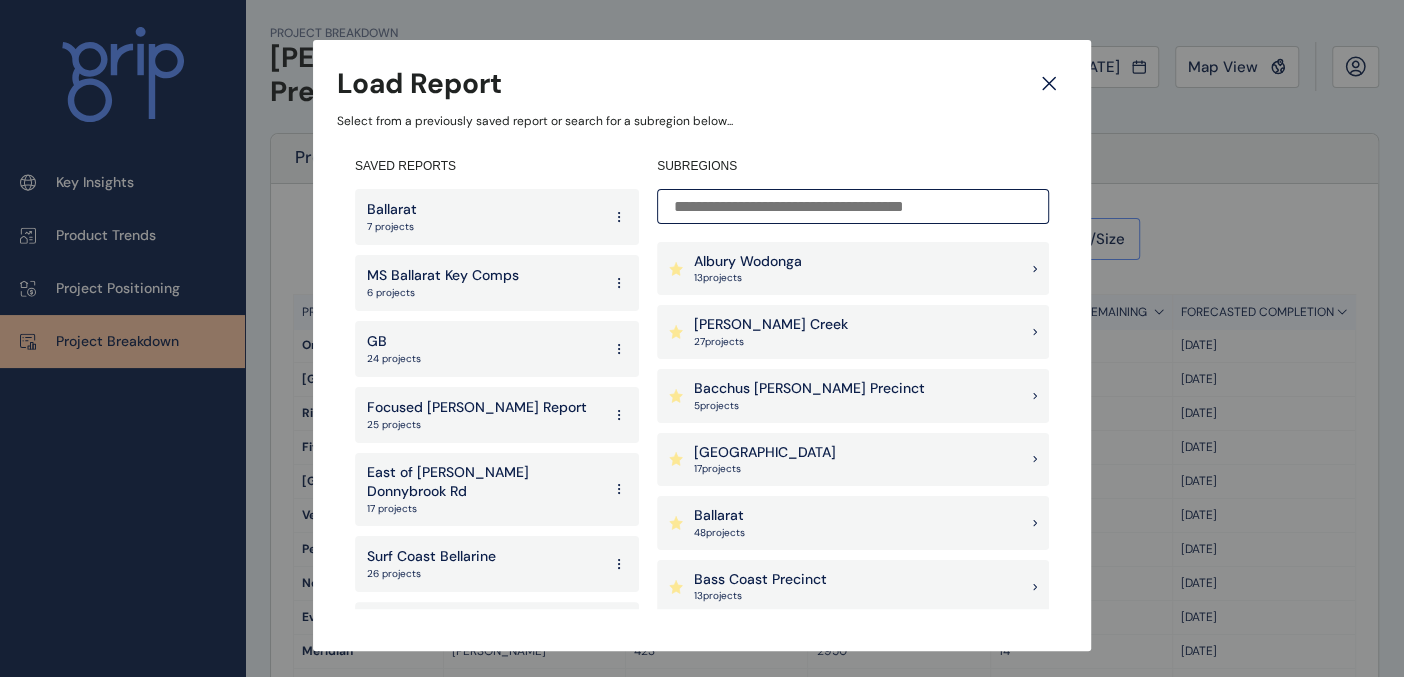 click on "27  project s" at bounding box center [771, 342] 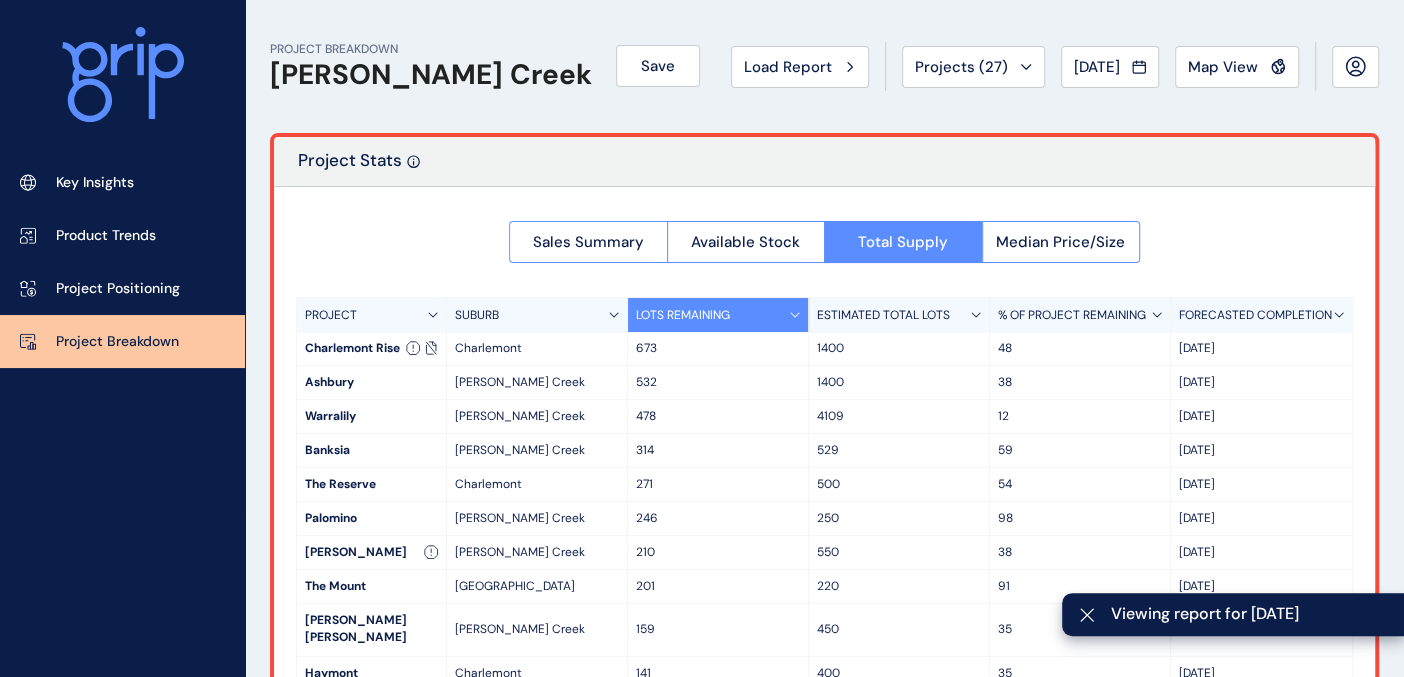 click on "FORECASTED COMPLETION" at bounding box center (1255, 315) 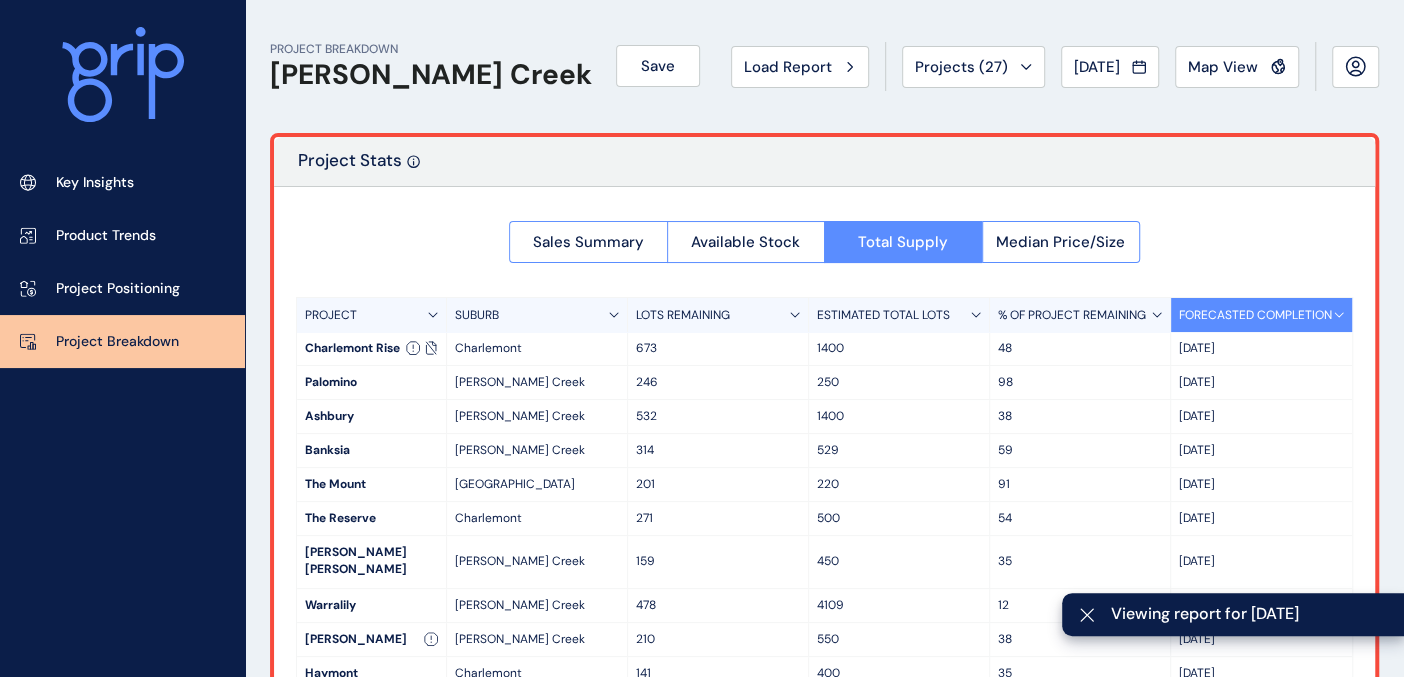 click on "FORECASTED COMPLETION" at bounding box center [1255, 315] 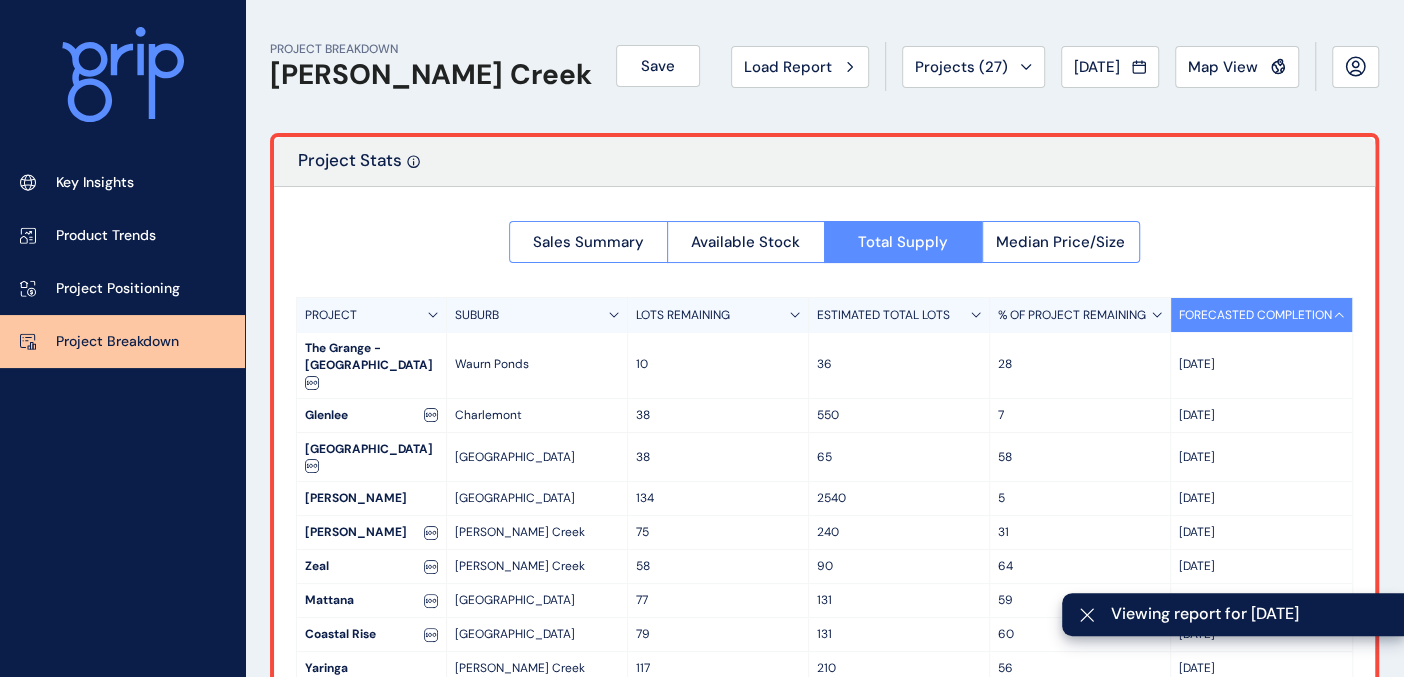 click on "FORECASTED COMPLETION" at bounding box center [1261, 315] 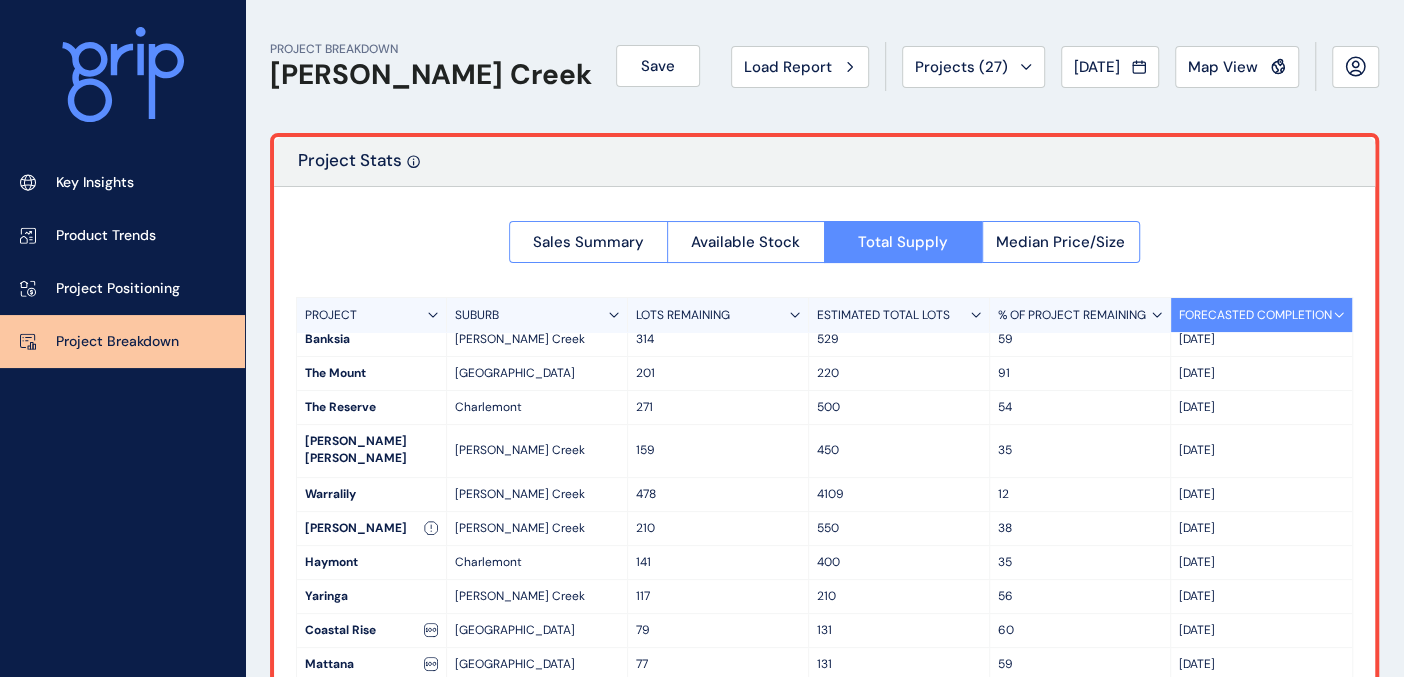 scroll, scrollTop: 0, scrollLeft: 0, axis: both 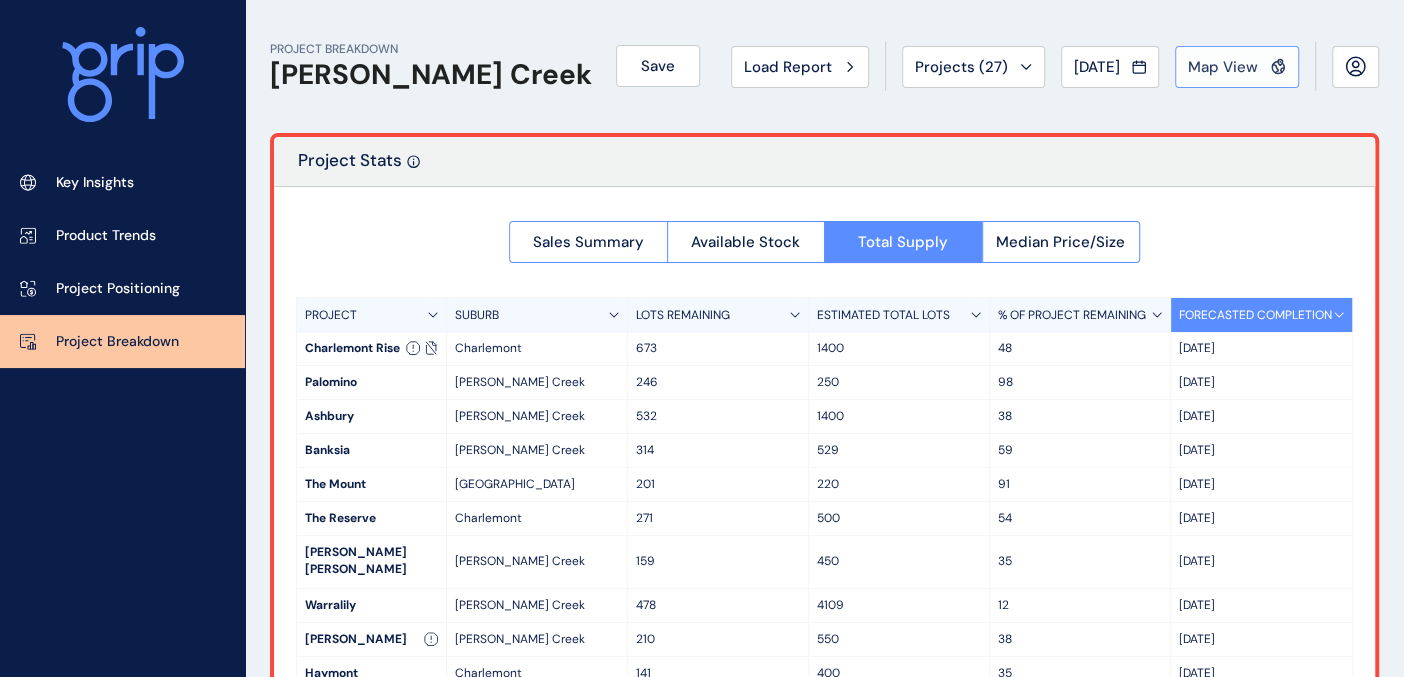click on "Map View" at bounding box center (1223, 67) 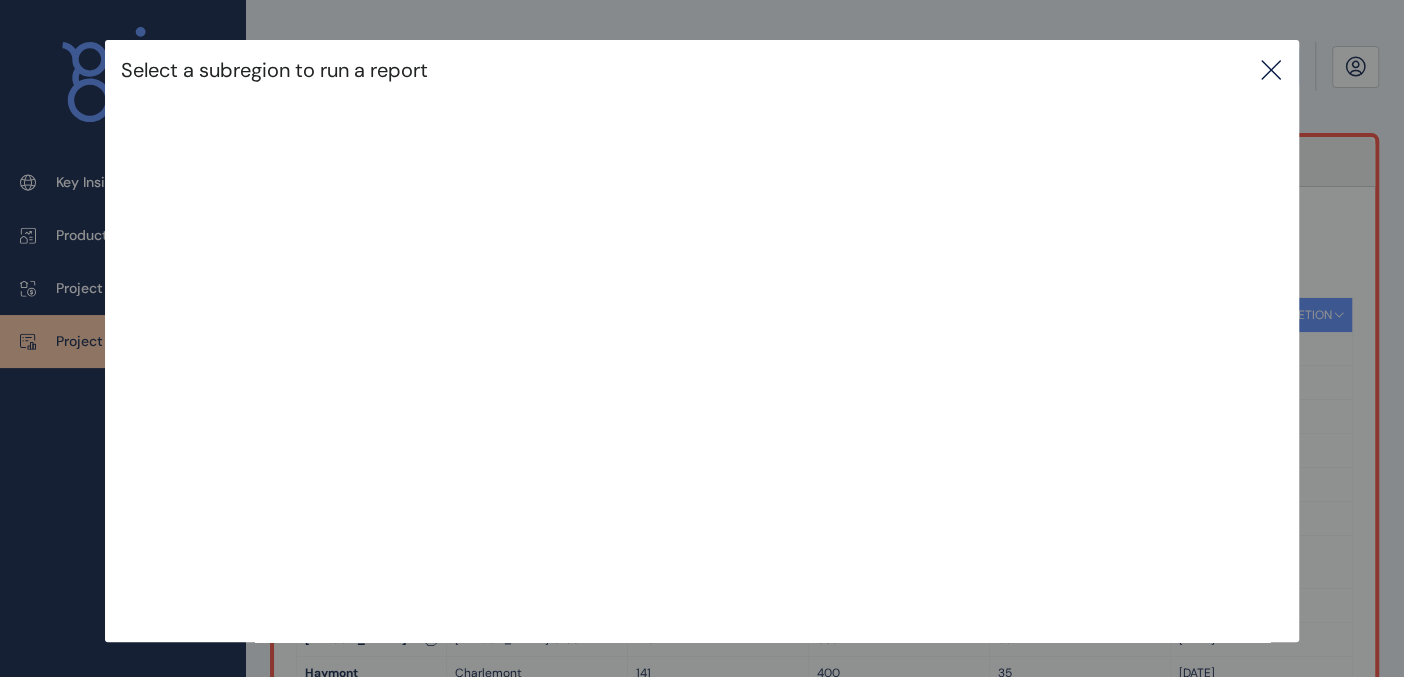 drag, startPoint x: 51, startPoint y: 515, endPoint x: 64, endPoint y: 515, distance: 13 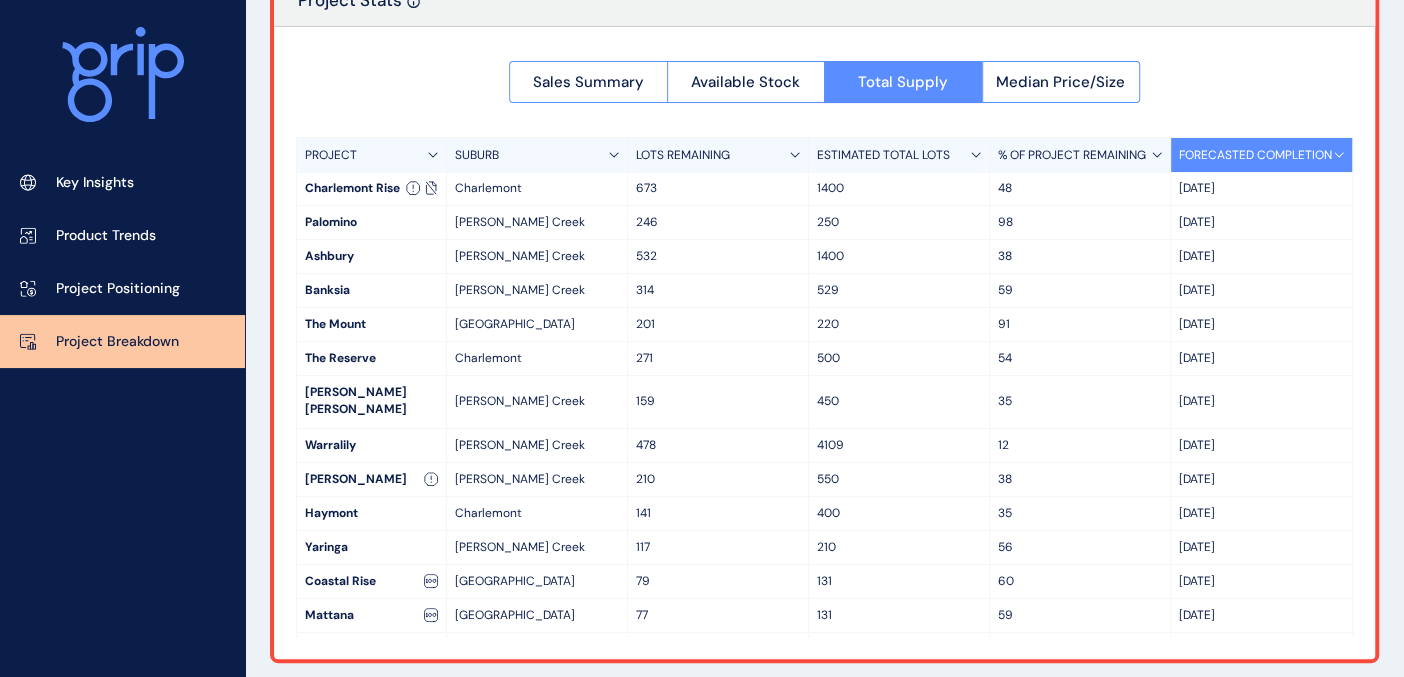 scroll, scrollTop: 169, scrollLeft: 0, axis: vertical 